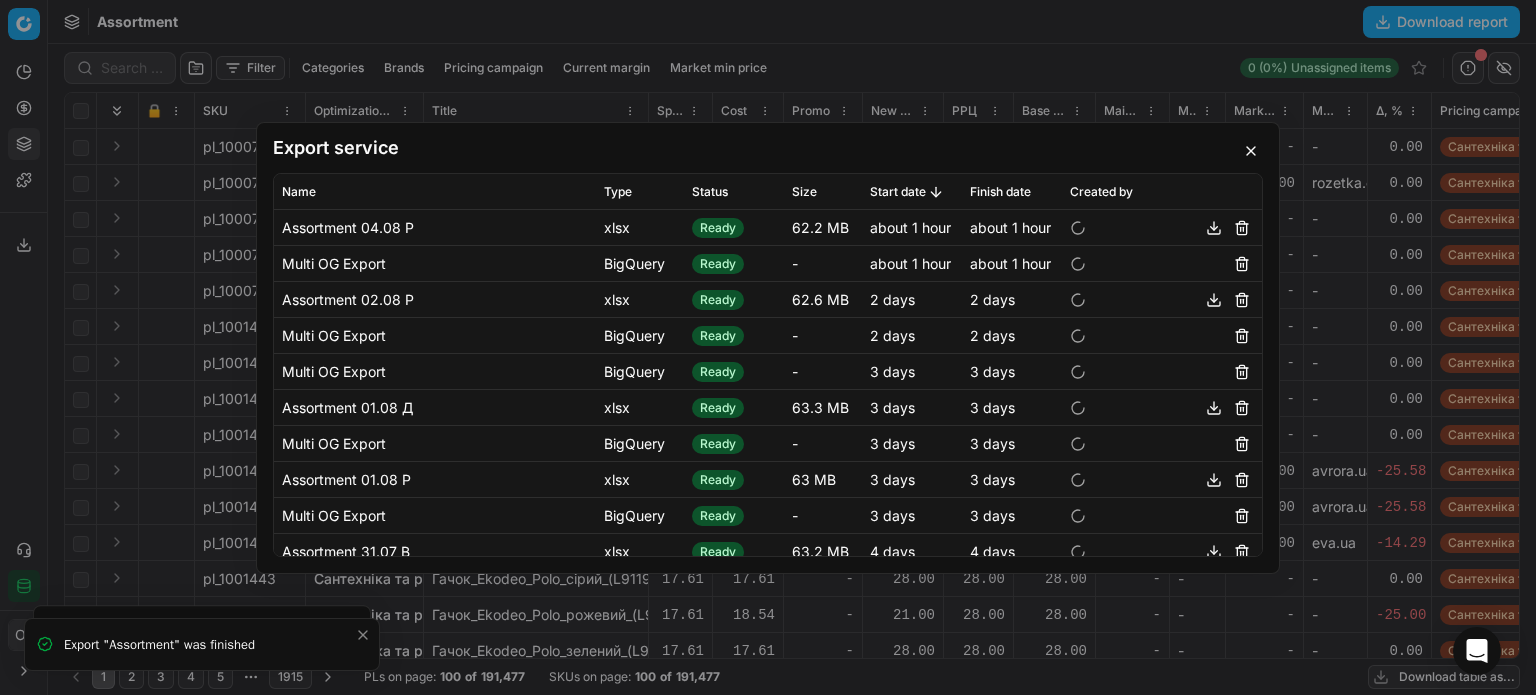 scroll, scrollTop: 0, scrollLeft: 0, axis: both 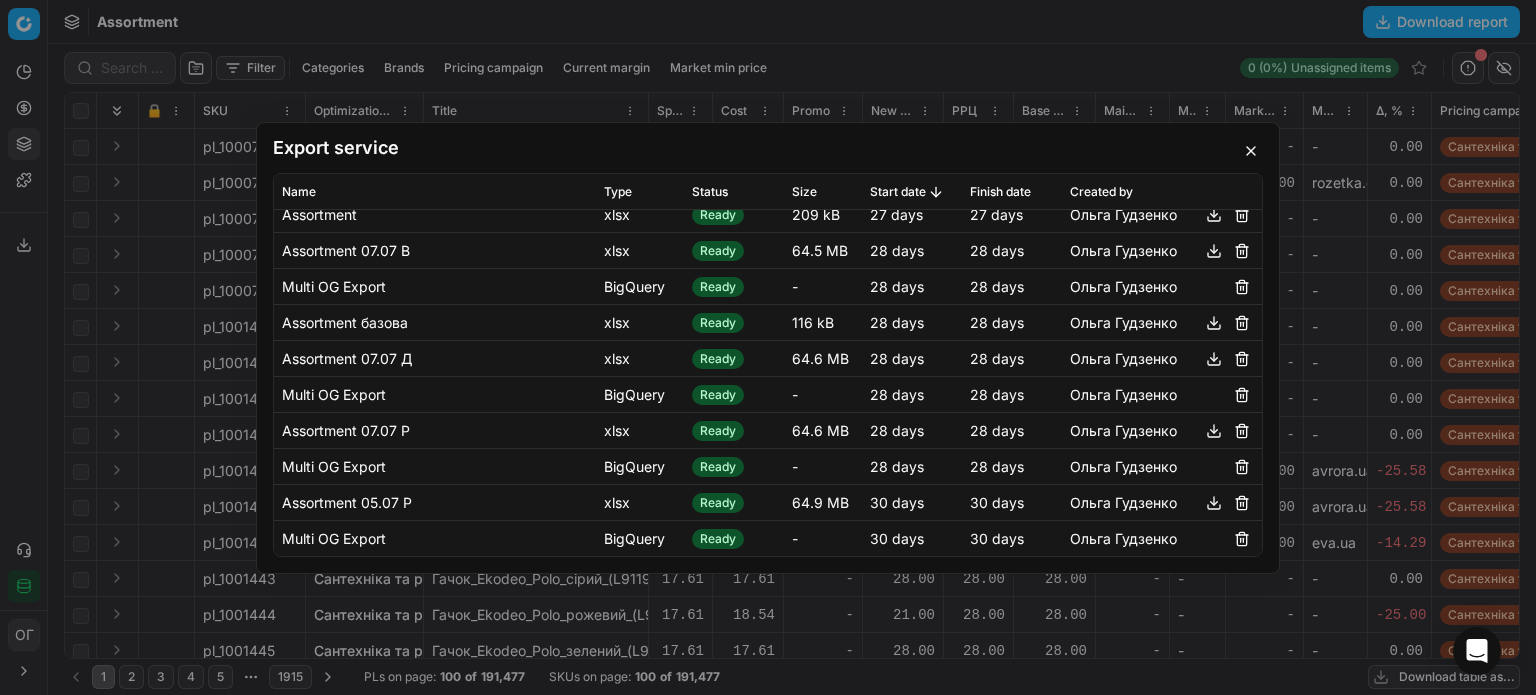 click at bounding box center (1214, 502) 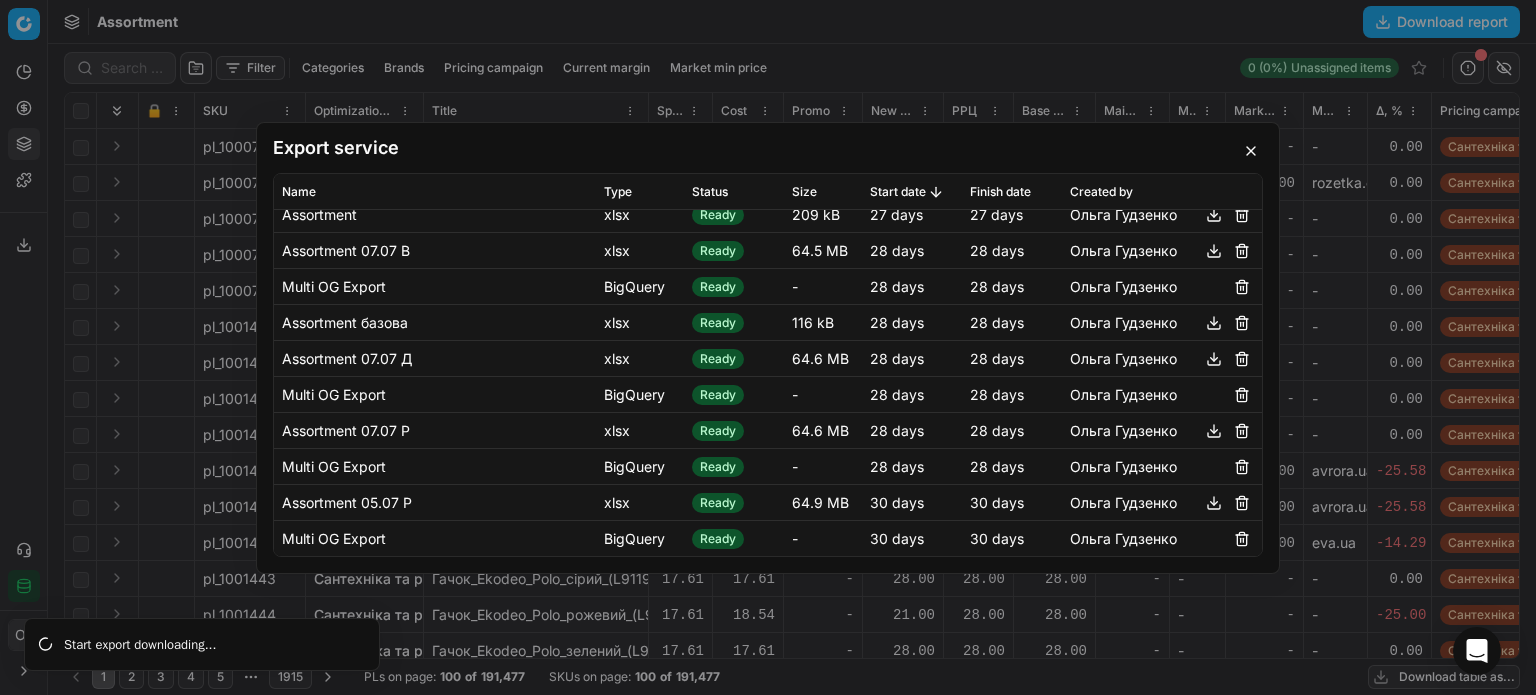 click at bounding box center [1214, 430] 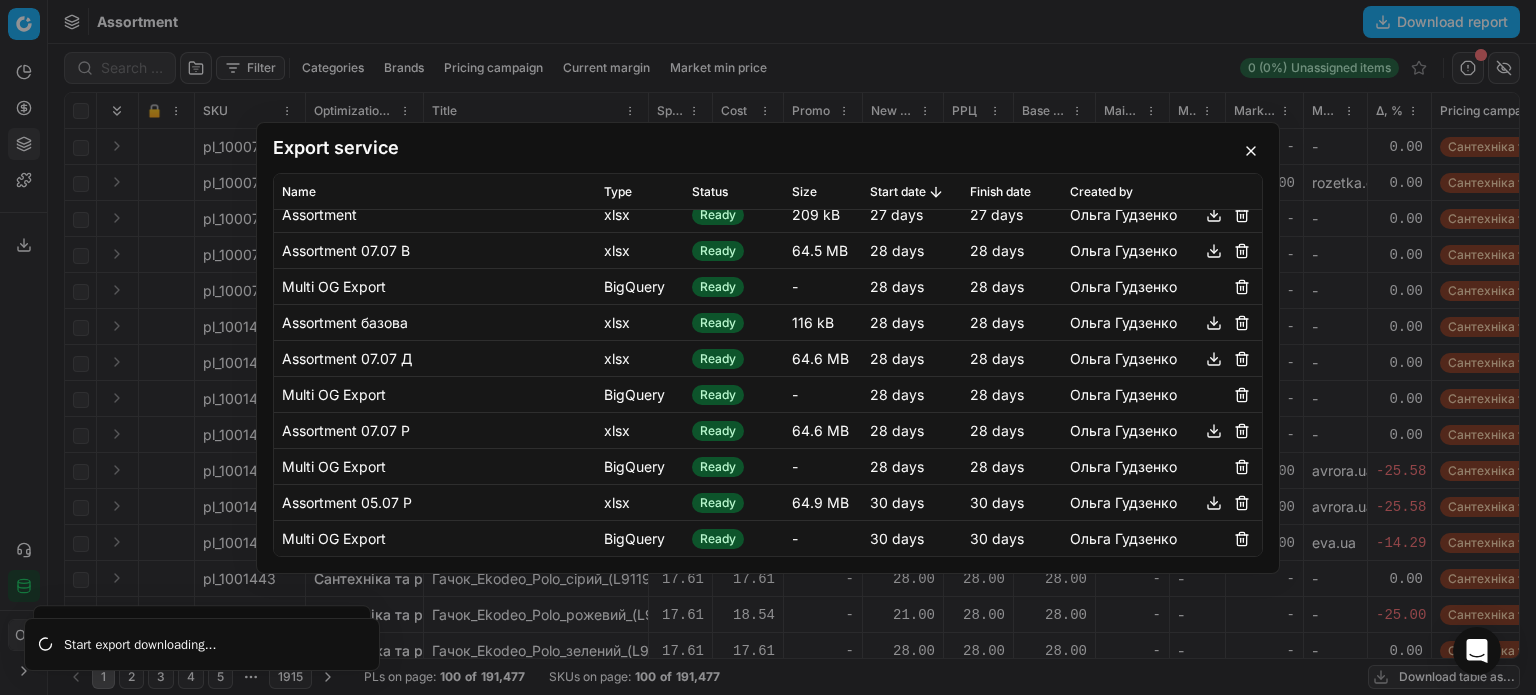 click at bounding box center [1214, 358] 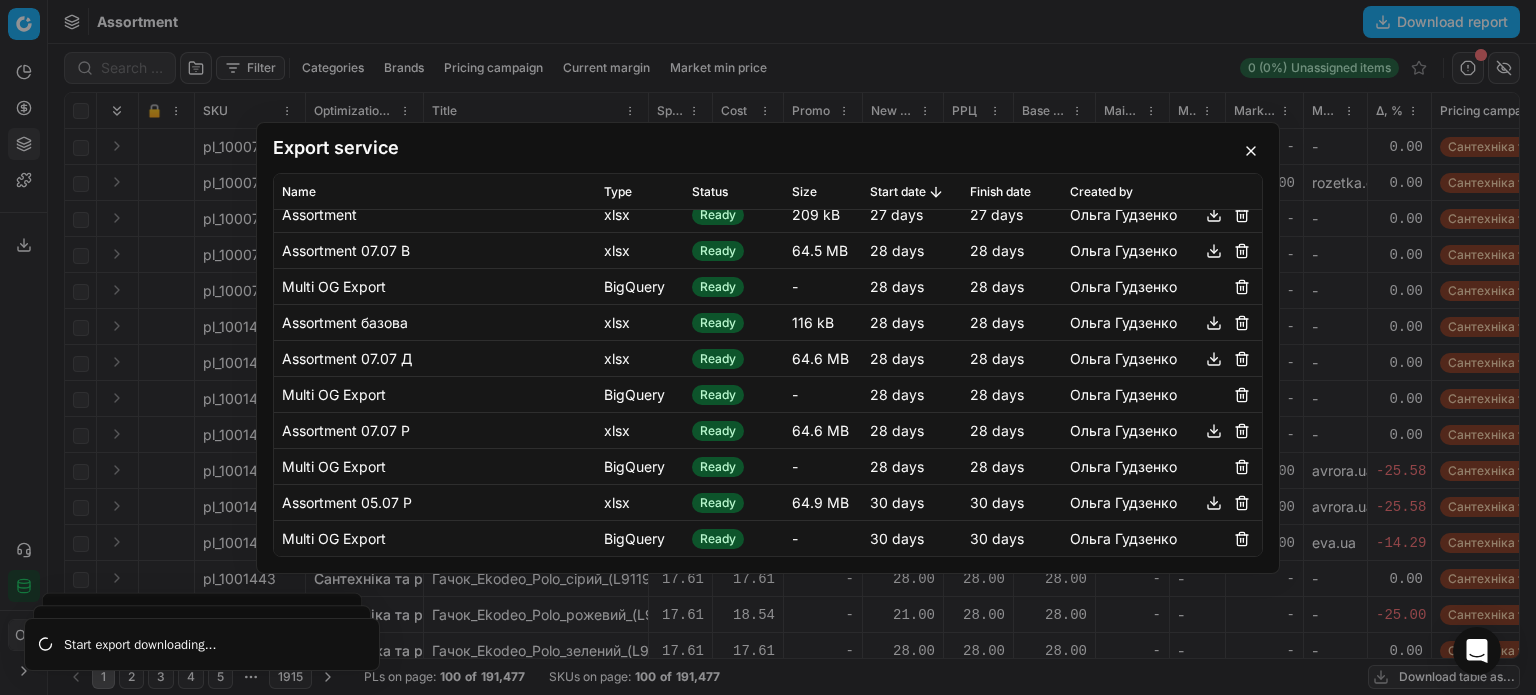 click at bounding box center [1214, 250] 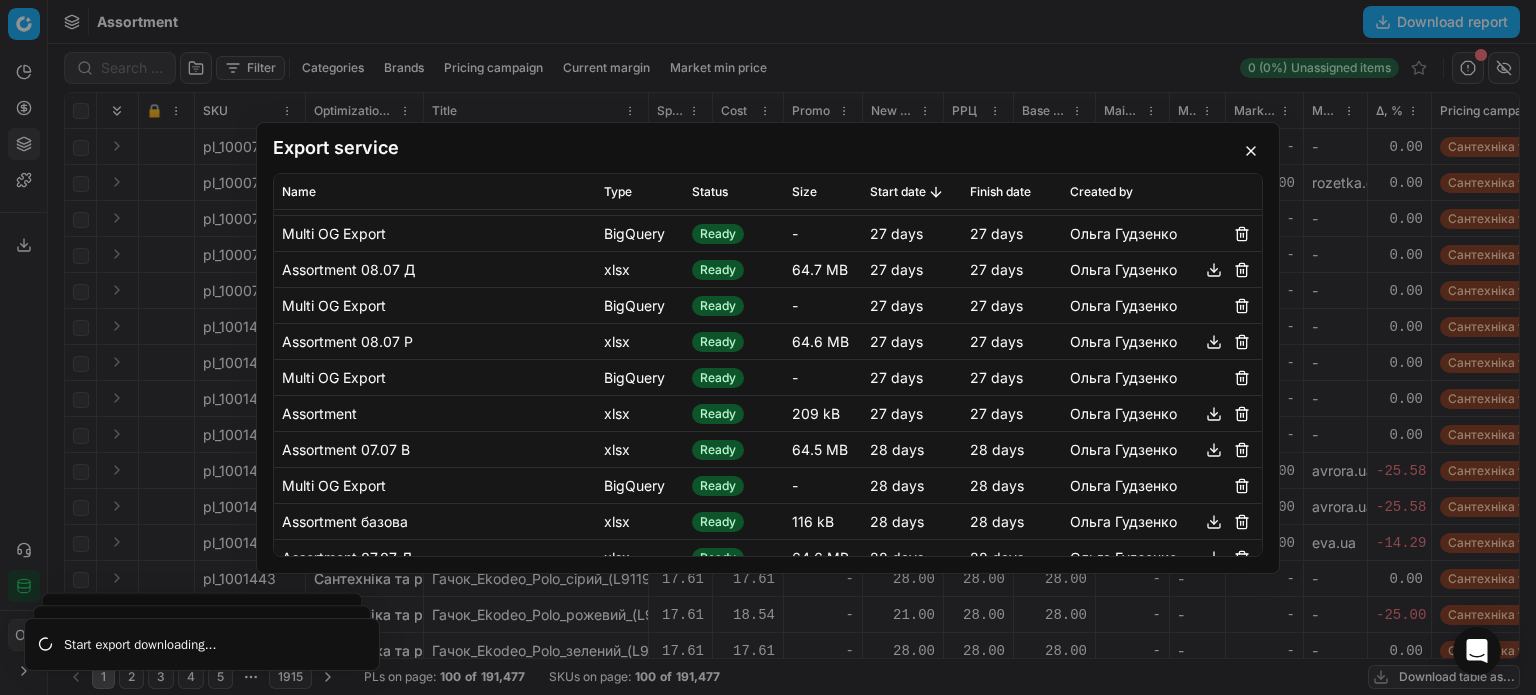 scroll, scrollTop: 5321, scrollLeft: 0, axis: vertical 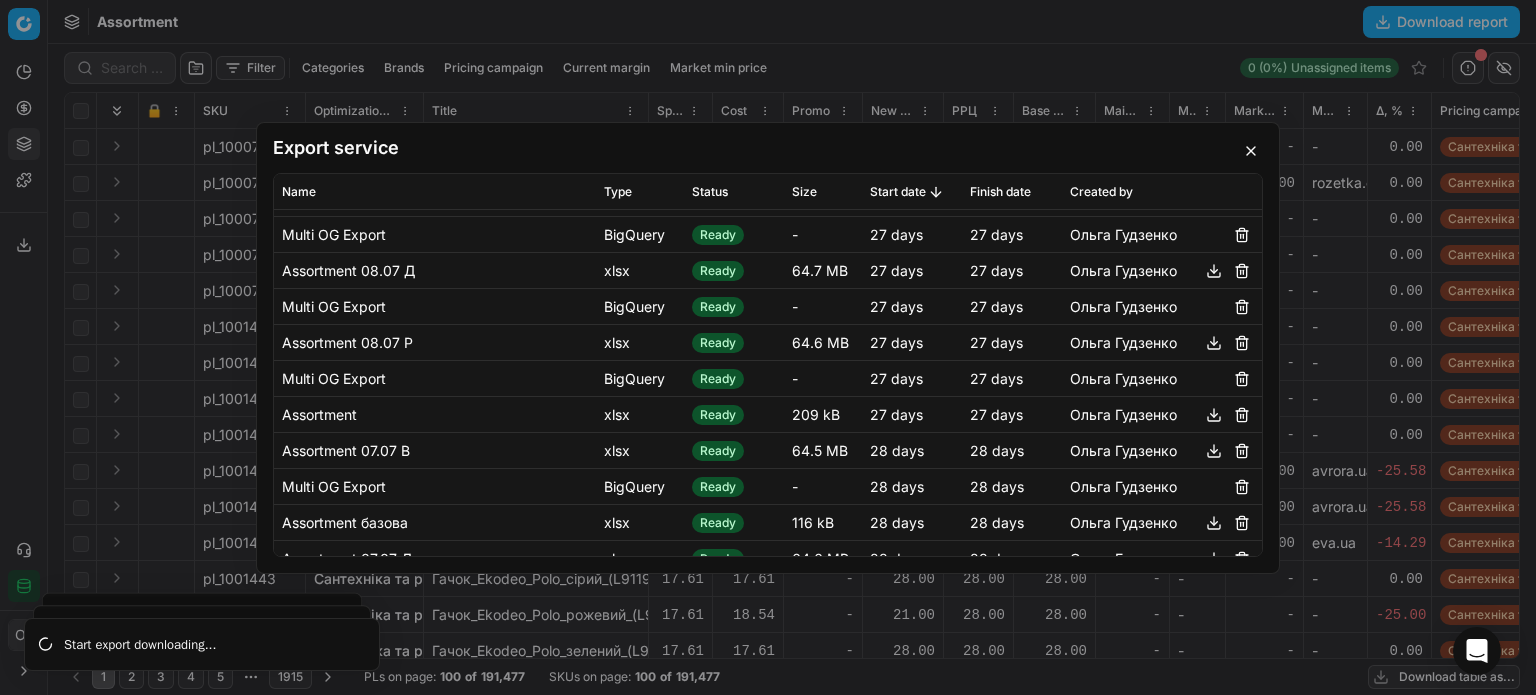 click at bounding box center (1214, 342) 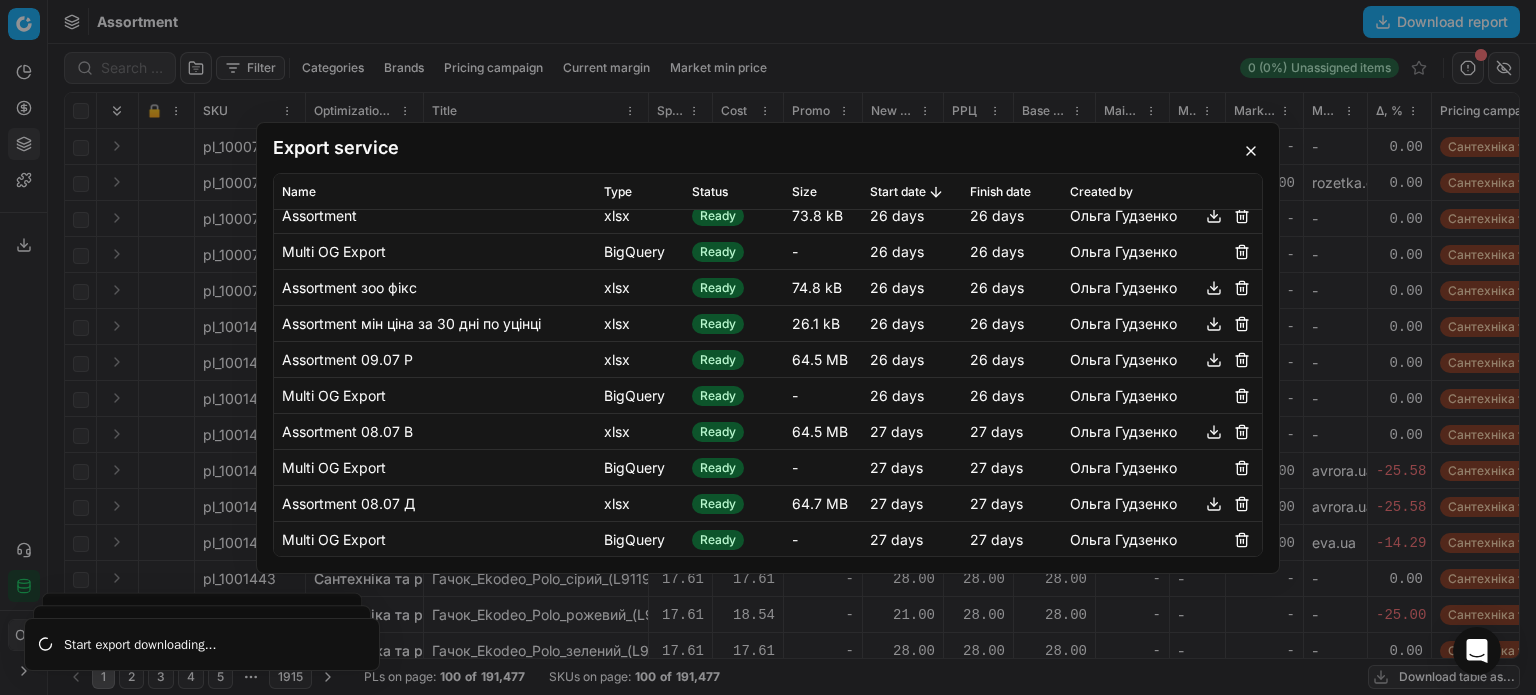 scroll, scrollTop: 5121, scrollLeft: 0, axis: vertical 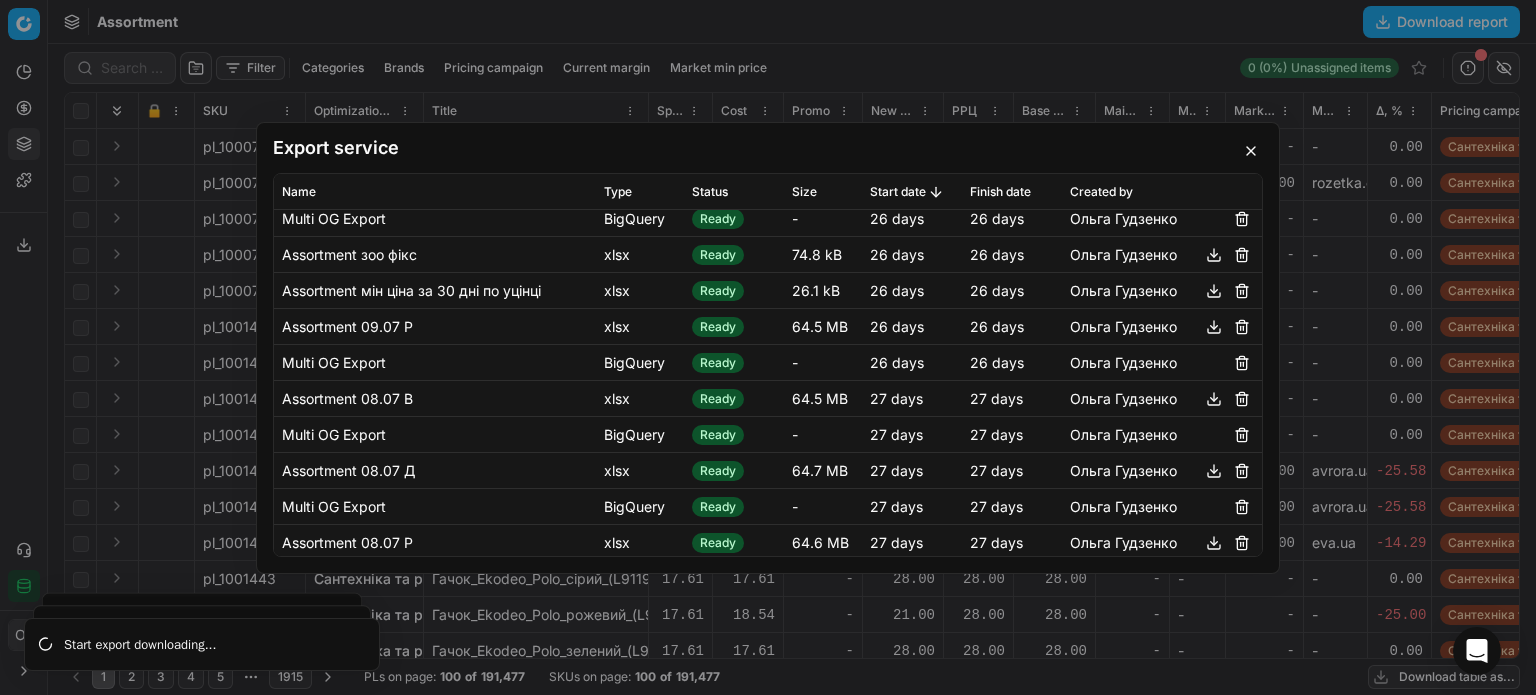 click at bounding box center (1214, 470) 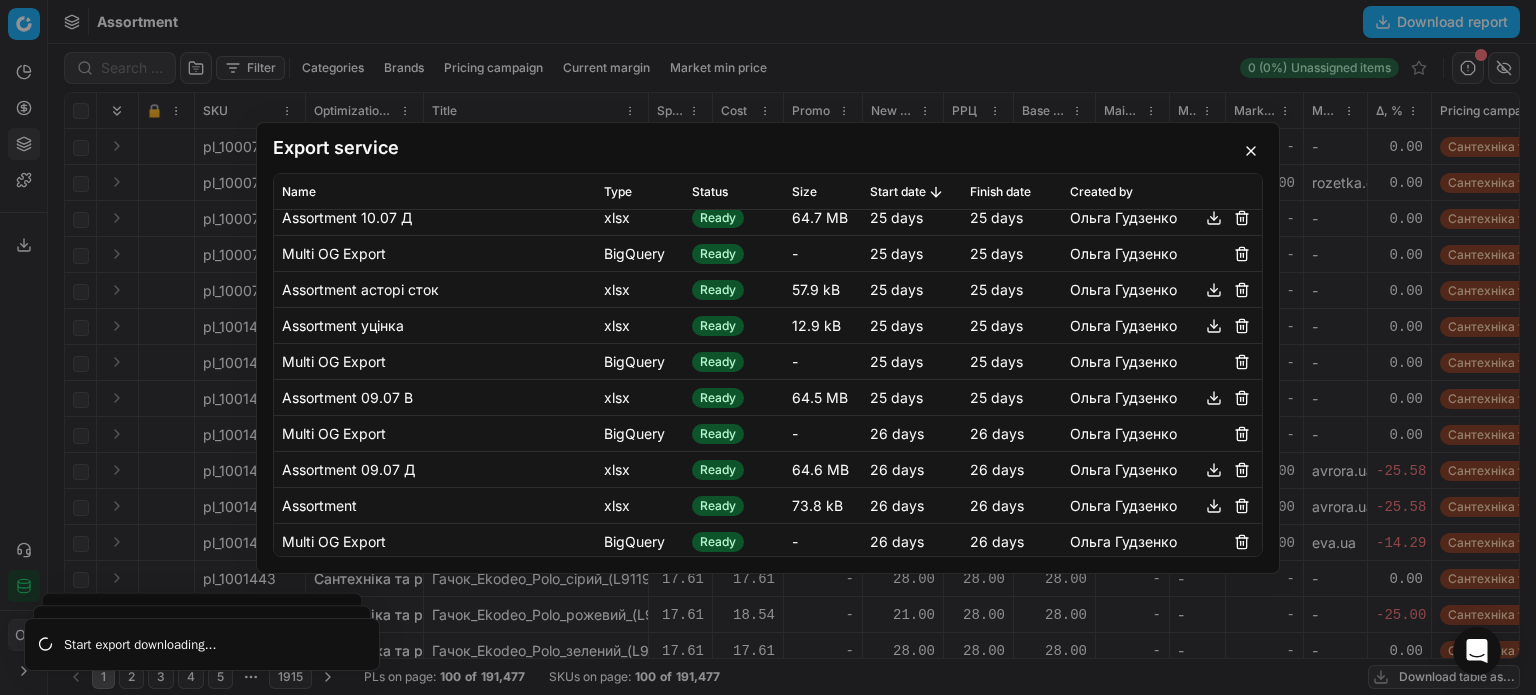 scroll, scrollTop: 4821, scrollLeft: 0, axis: vertical 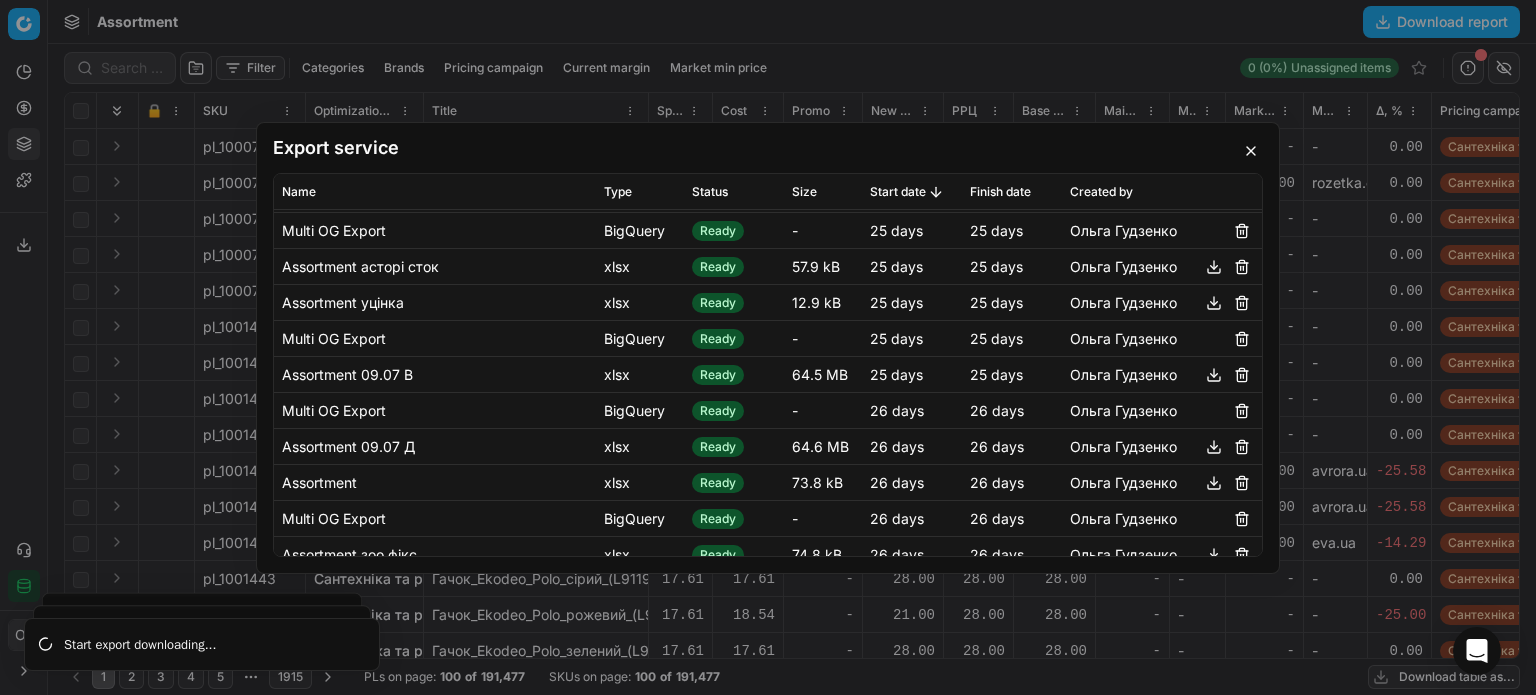 click at bounding box center [1214, 446] 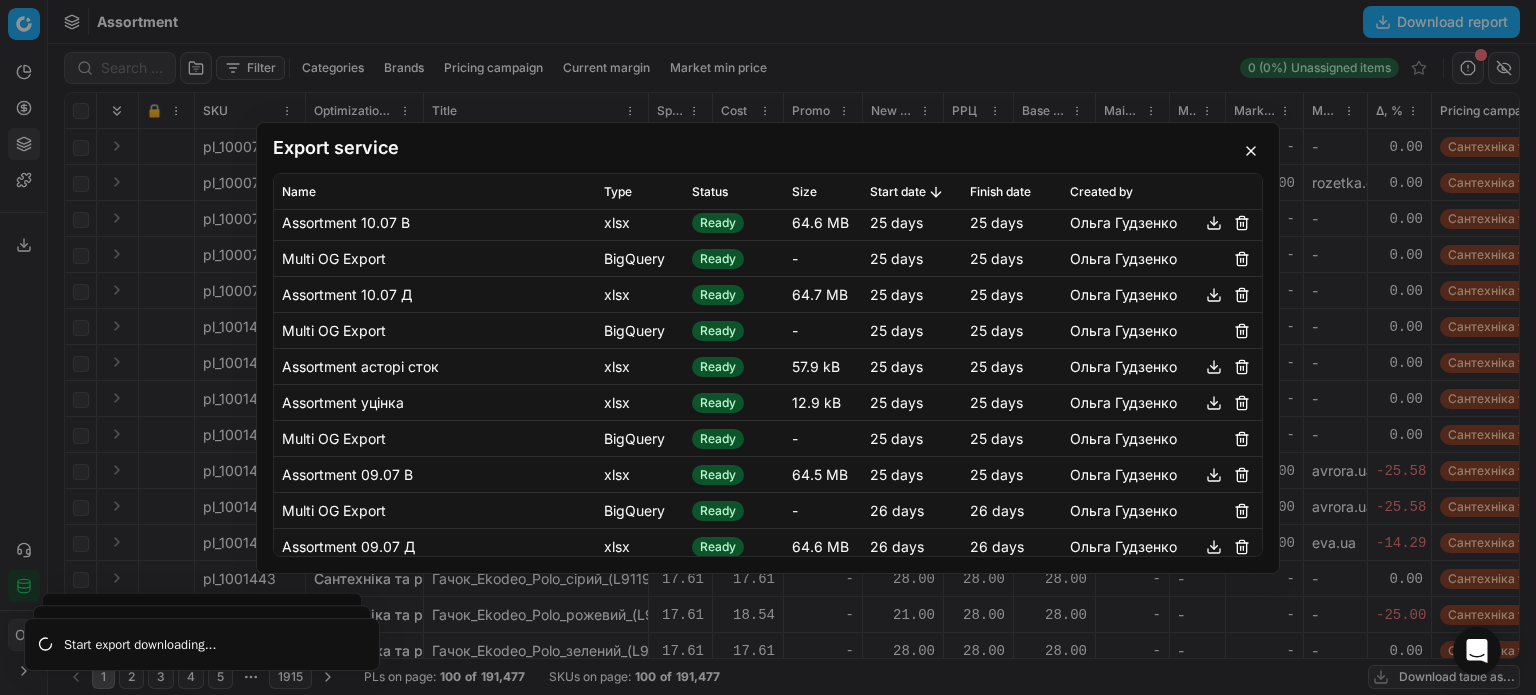 scroll, scrollTop: 4621, scrollLeft: 0, axis: vertical 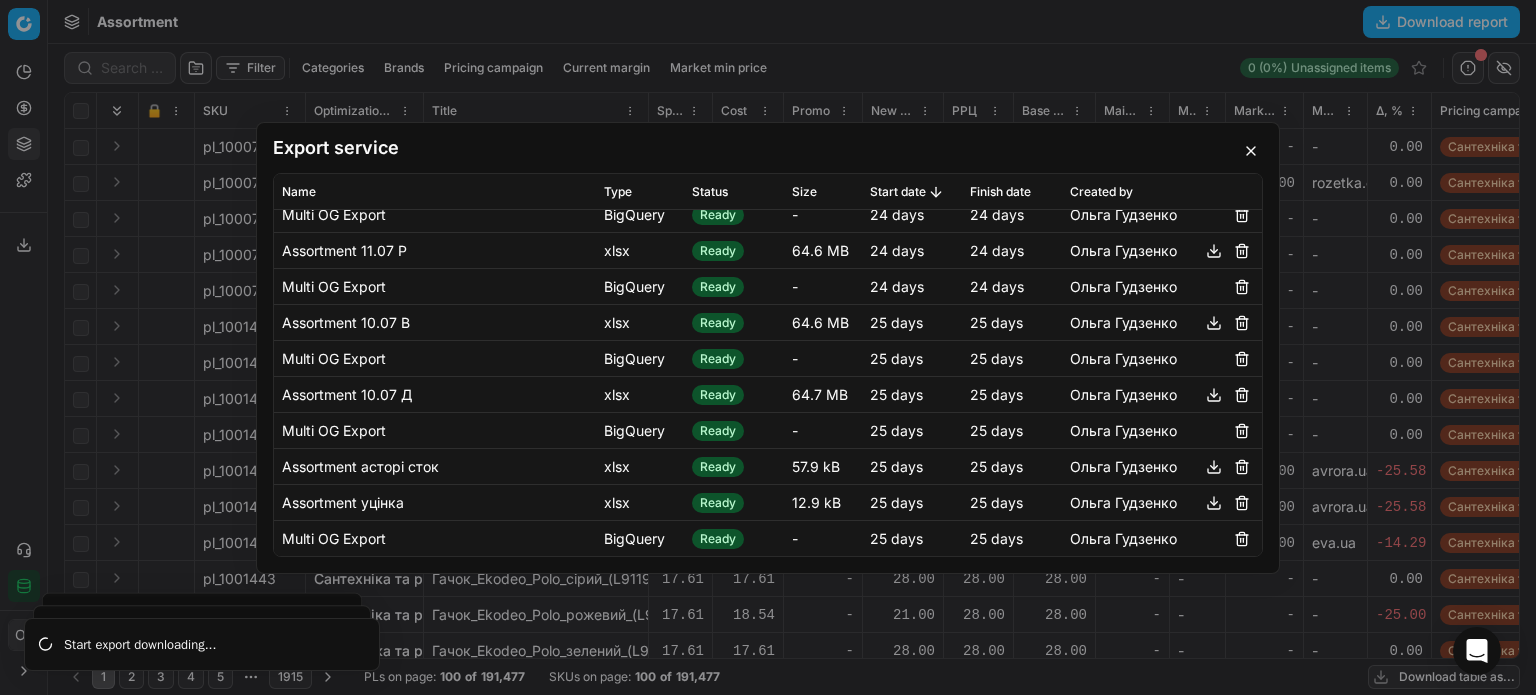 click at bounding box center [1214, 394] 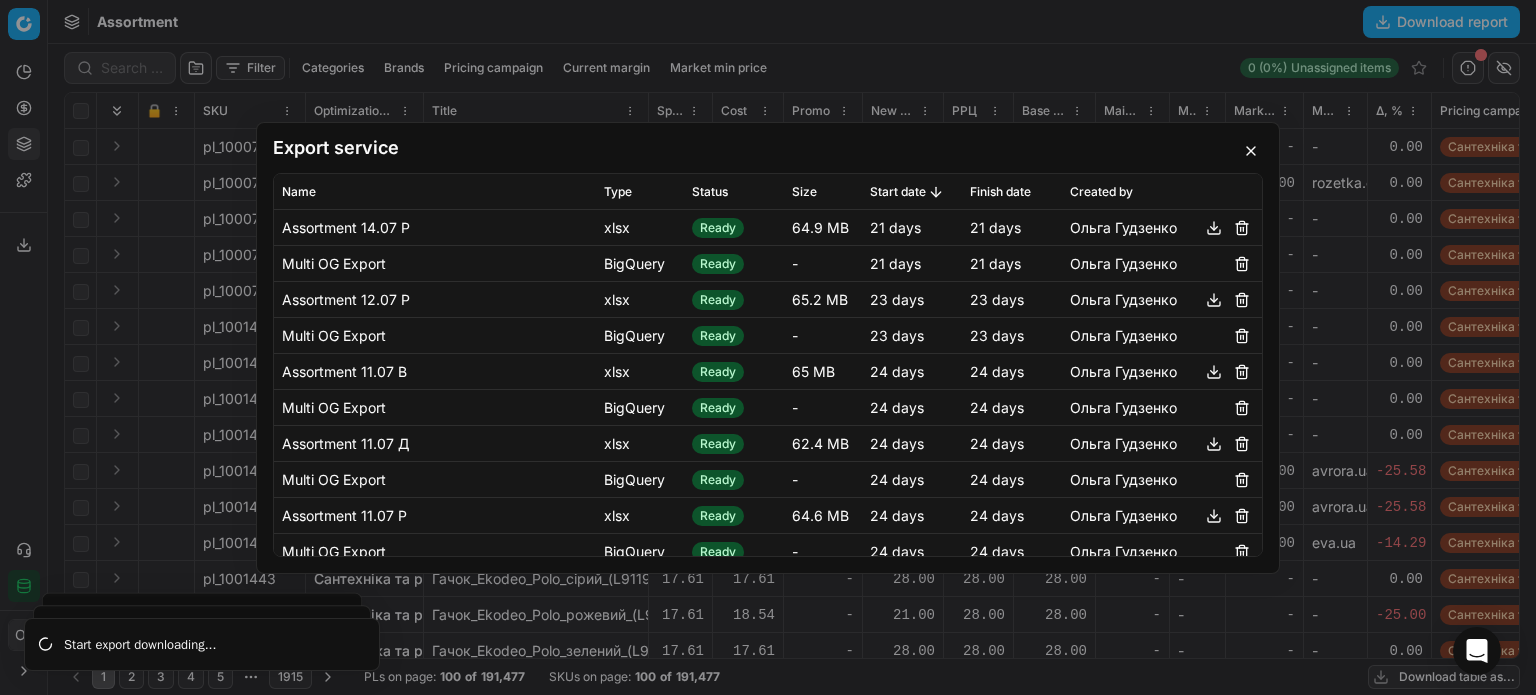 scroll, scrollTop: 4321, scrollLeft: 0, axis: vertical 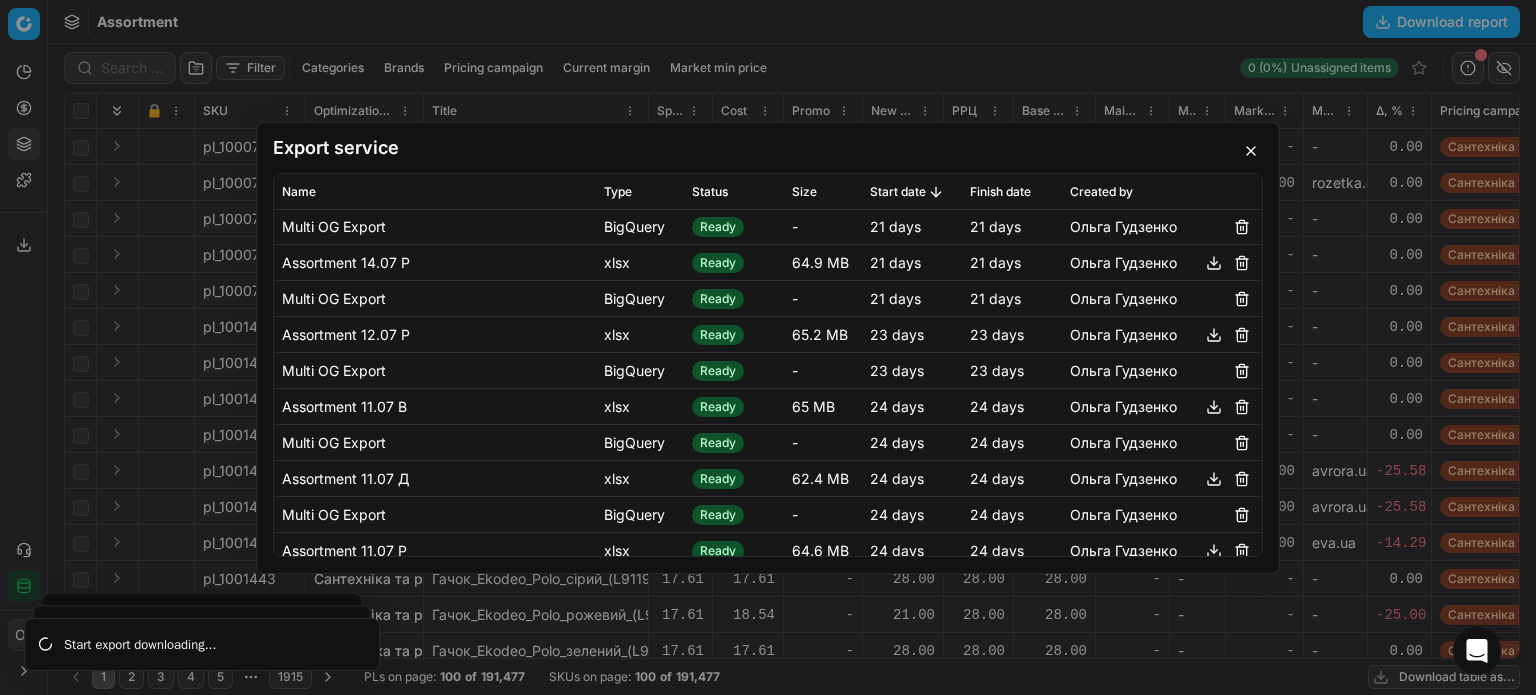 click at bounding box center [1214, 478] 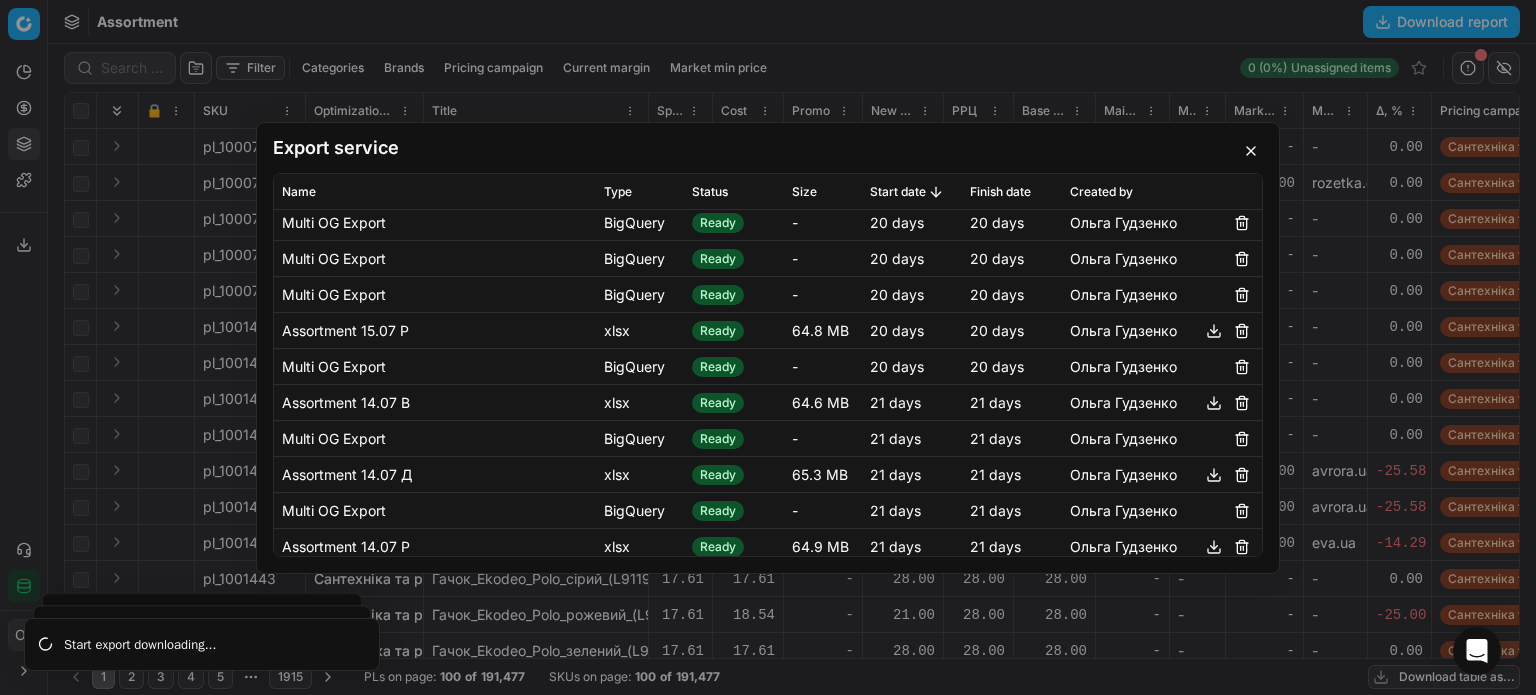 scroll, scrollTop: 4021, scrollLeft: 0, axis: vertical 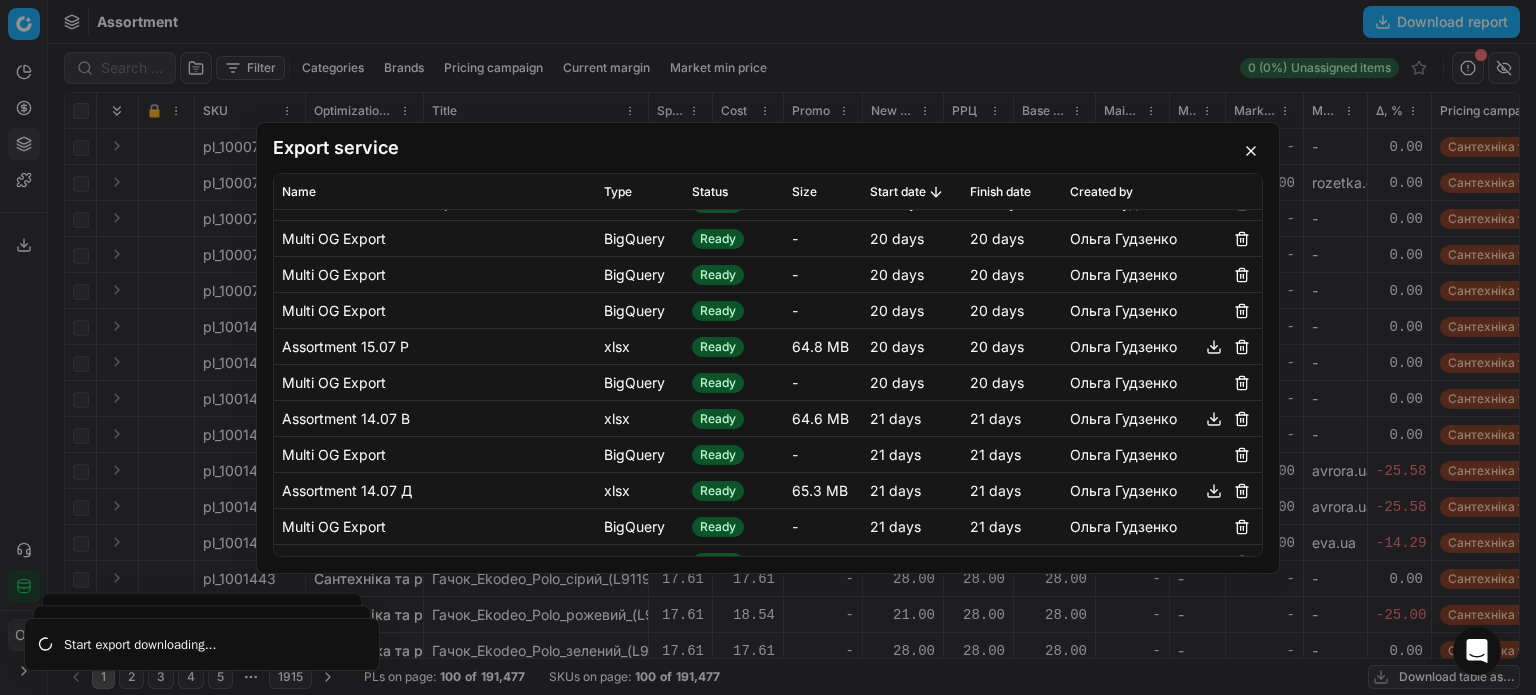 click at bounding box center (1214, 490) 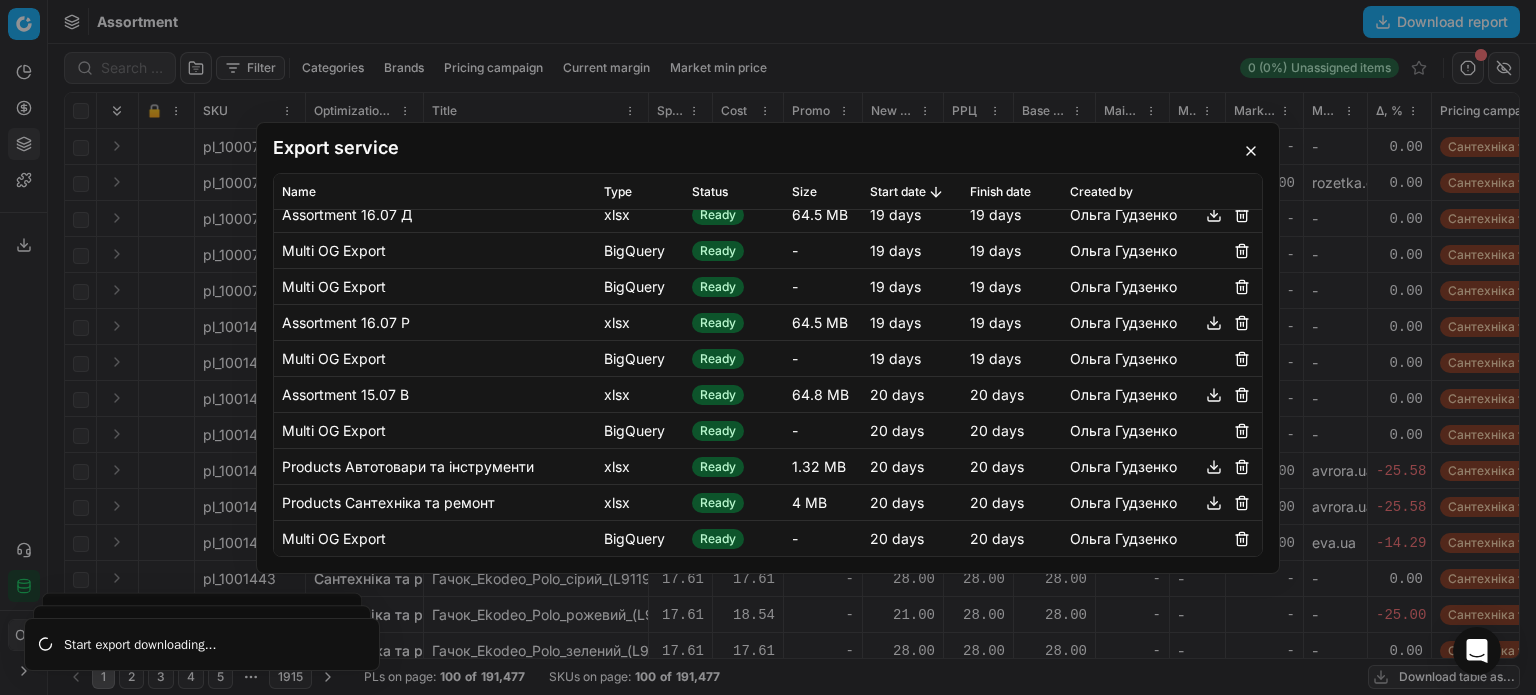 scroll, scrollTop: 3821, scrollLeft: 0, axis: vertical 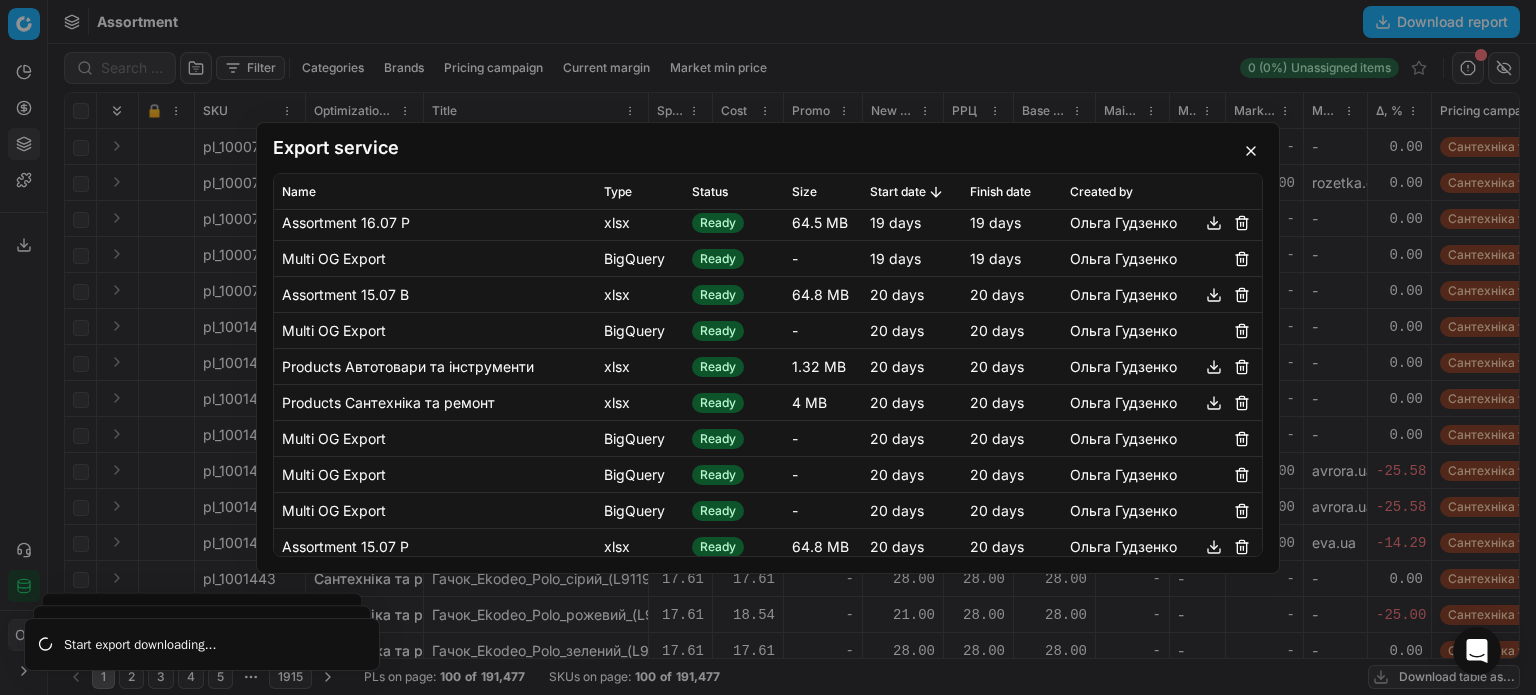 click at bounding box center (1214, 294) 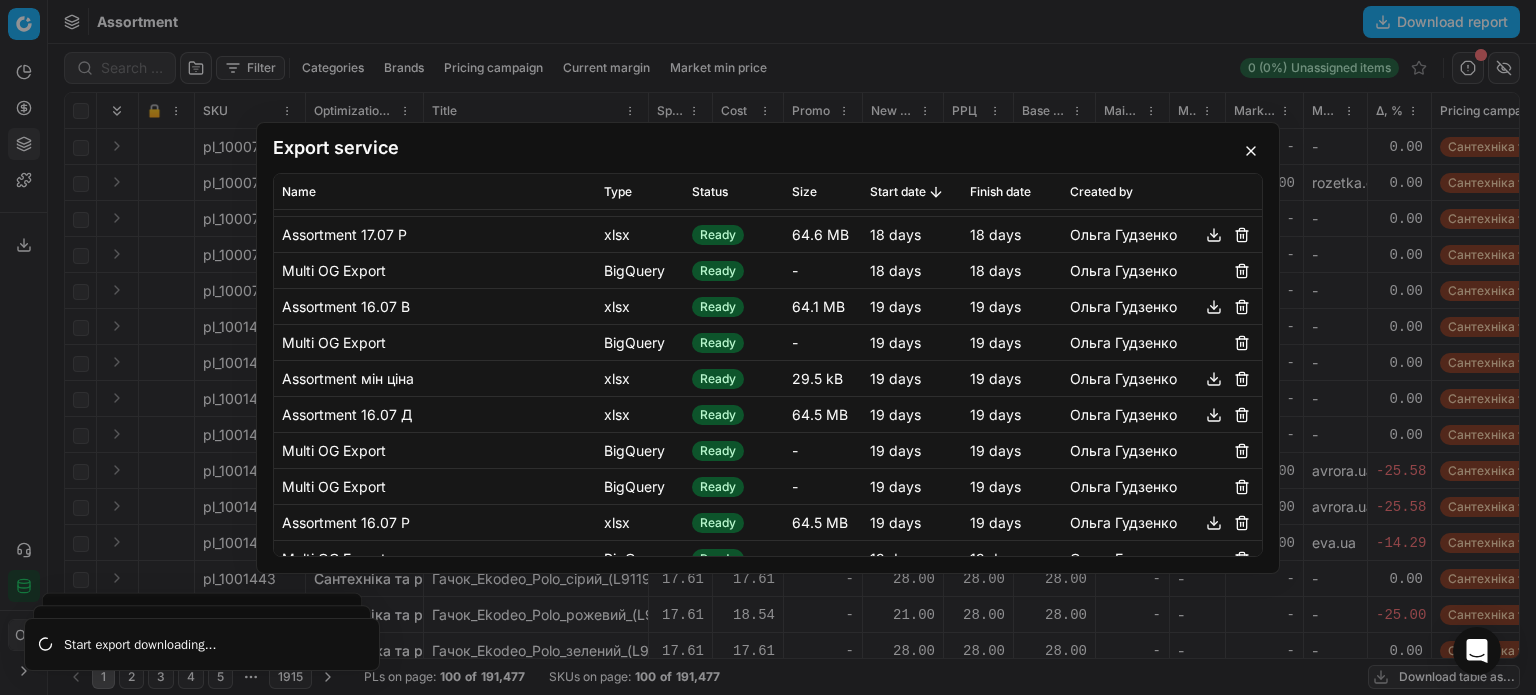 scroll, scrollTop: 3421, scrollLeft: 0, axis: vertical 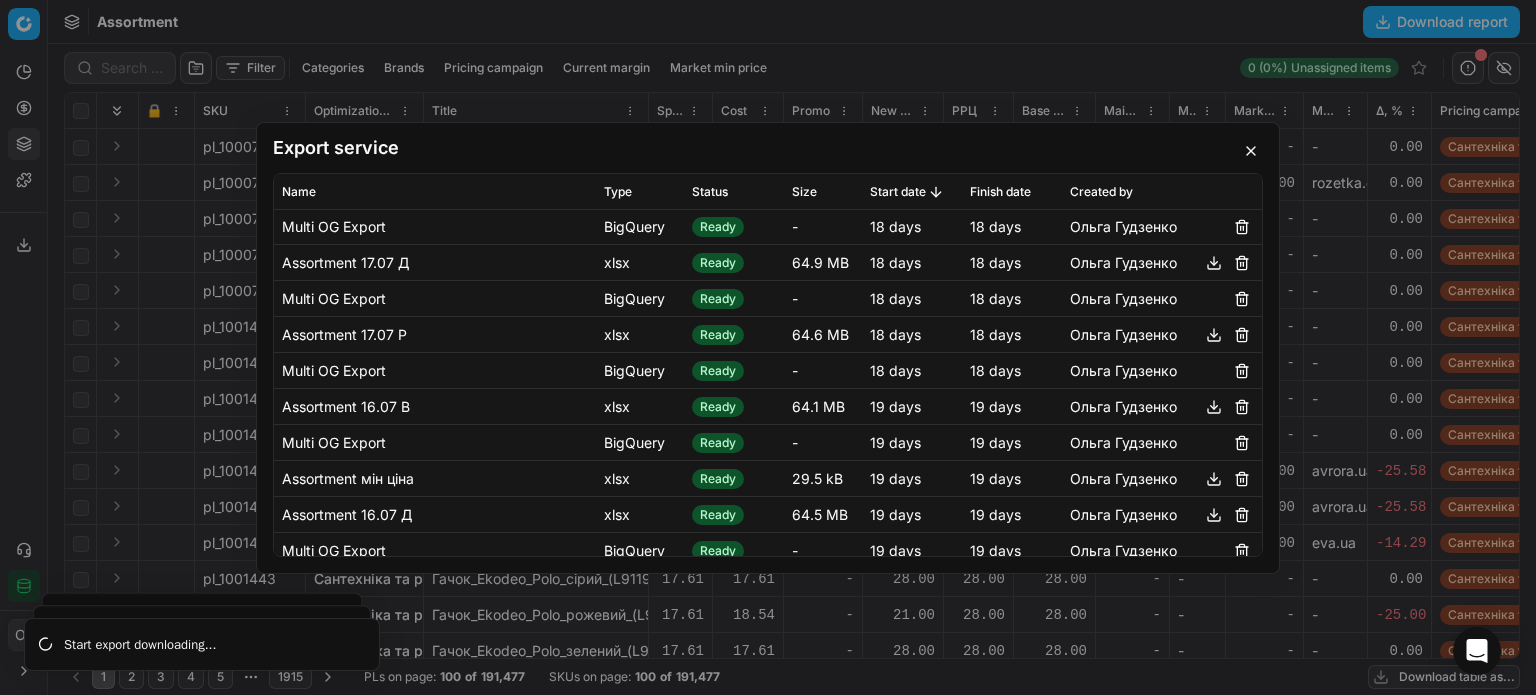 click at bounding box center [1214, 514] 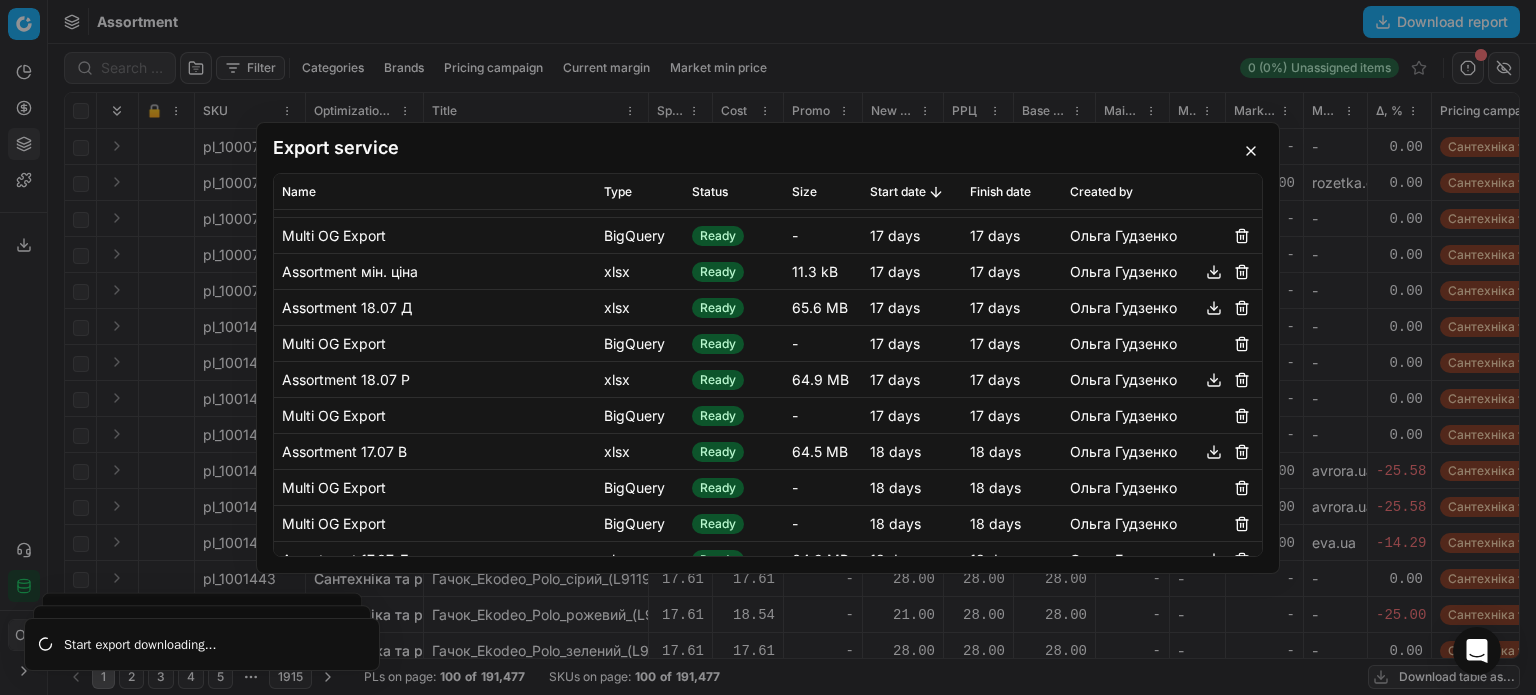 scroll, scrollTop: 3121, scrollLeft: 0, axis: vertical 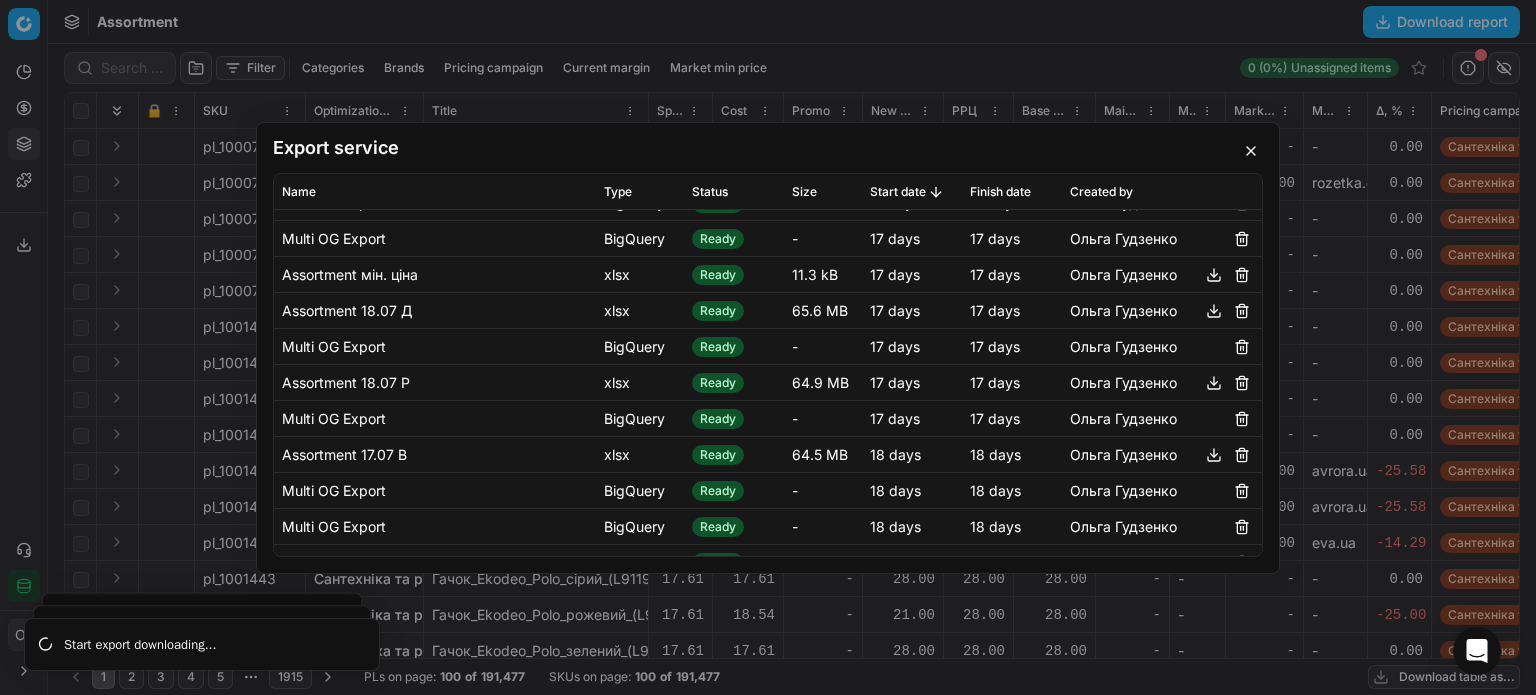 click at bounding box center (1214, 454) 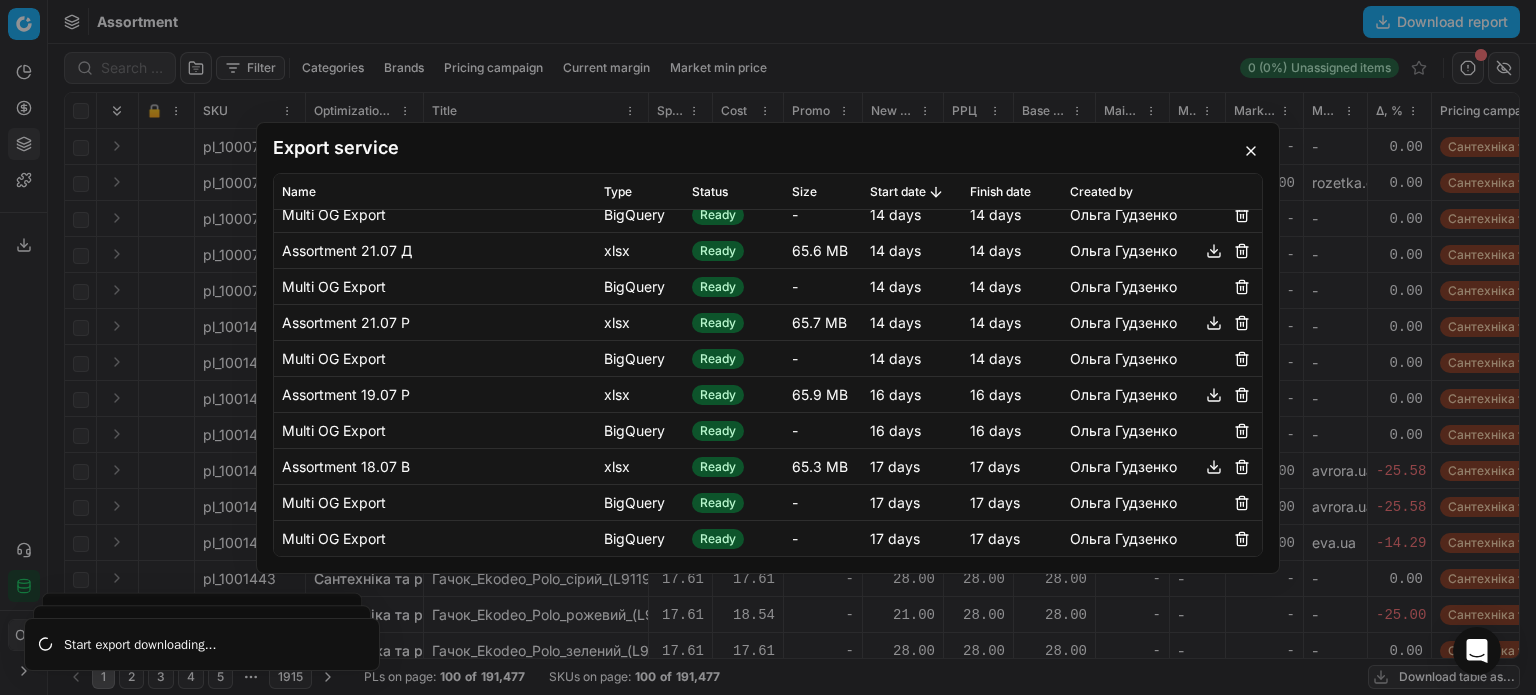 scroll, scrollTop: 2721, scrollLeft: 0, axis: vertical 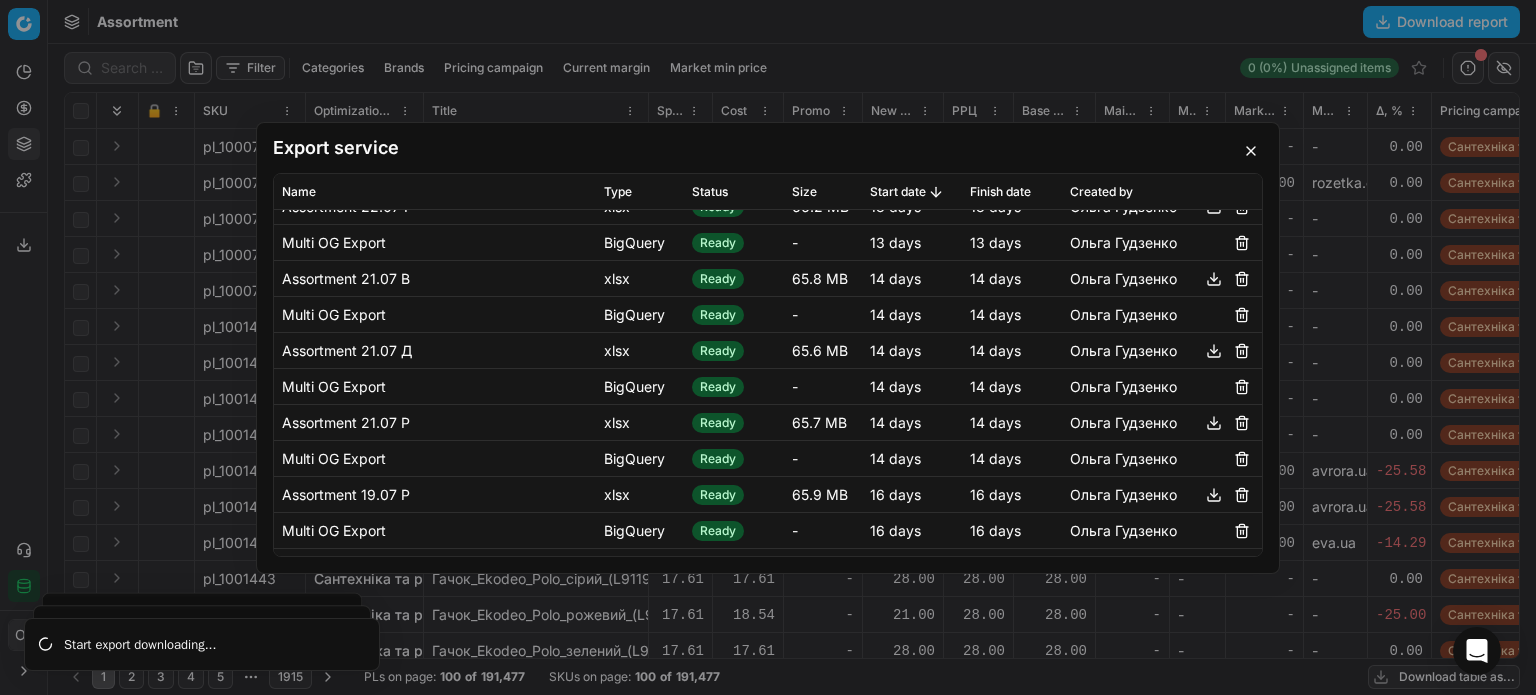 click at bounding box center [1214, 494] 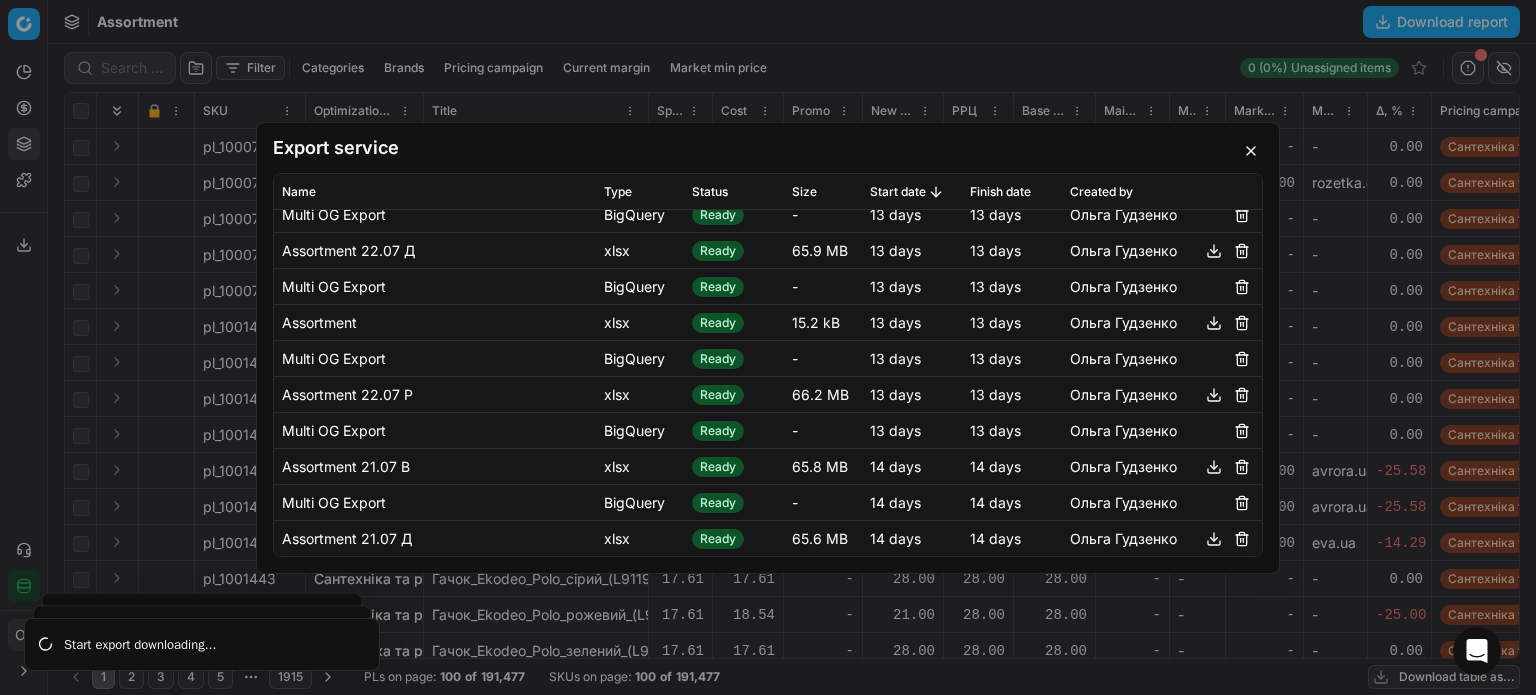 scroll, scrollTop: 2521, scrollLeft: 0, axis: vertical 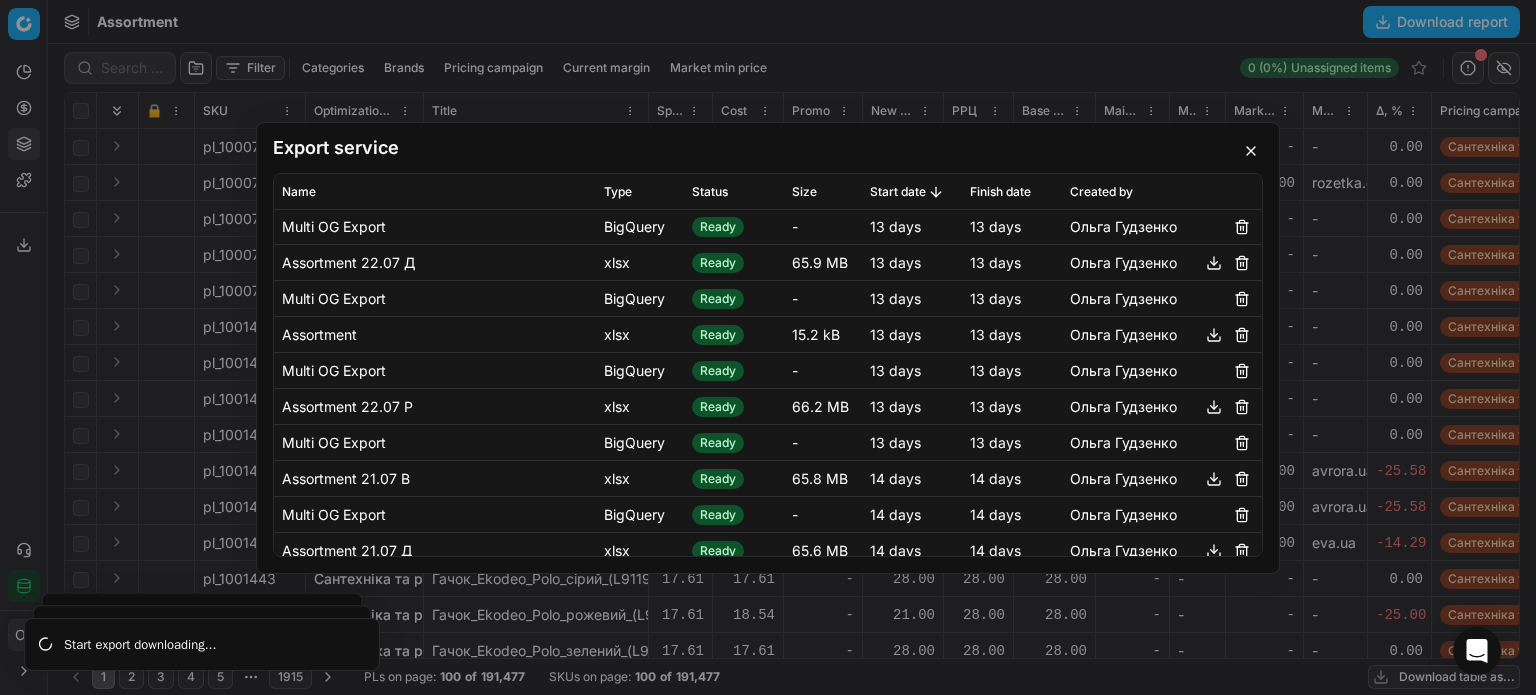 drag, startPoint x: 1197, startPoint y: 551, endPoint x: 1202, endPoint y: 494, distance: 57.21888 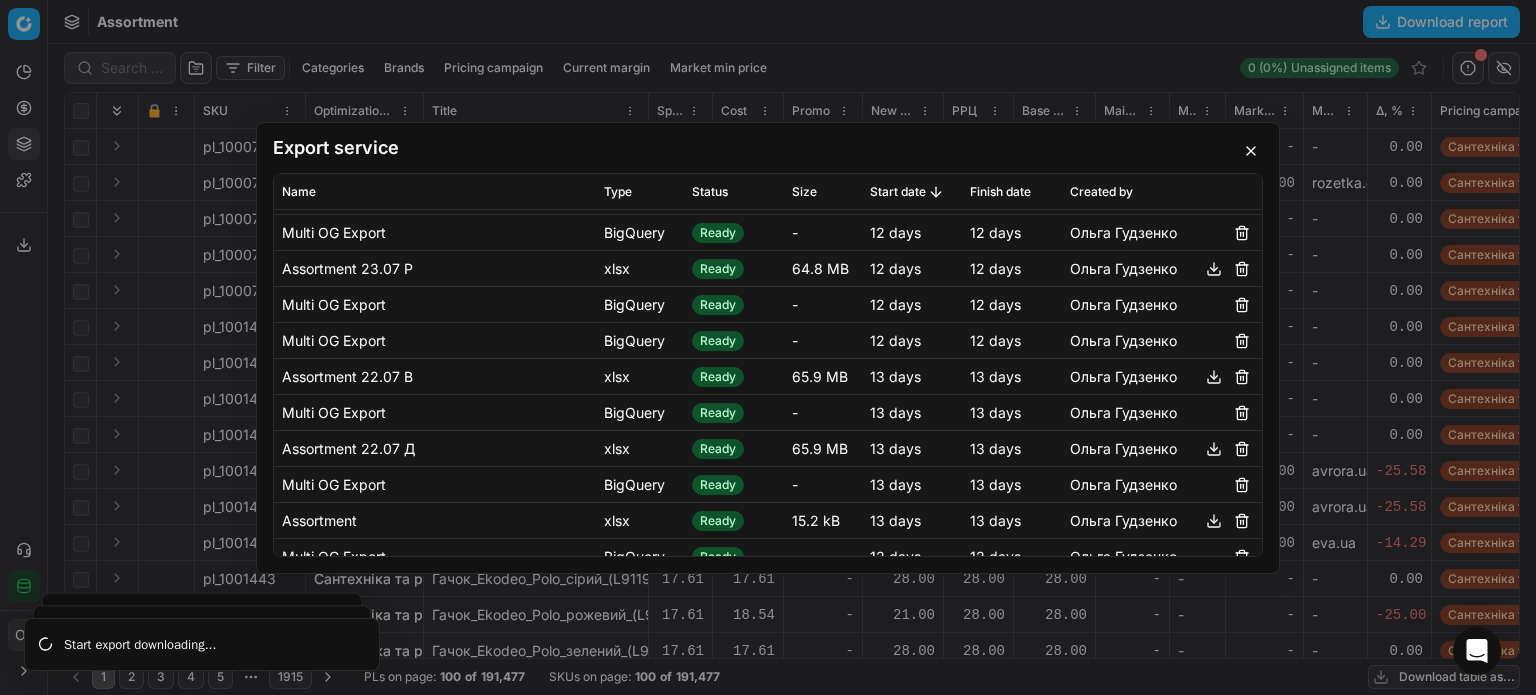 scroll, scrollTop: 2321, scrollLeft: 0, axis: vertical 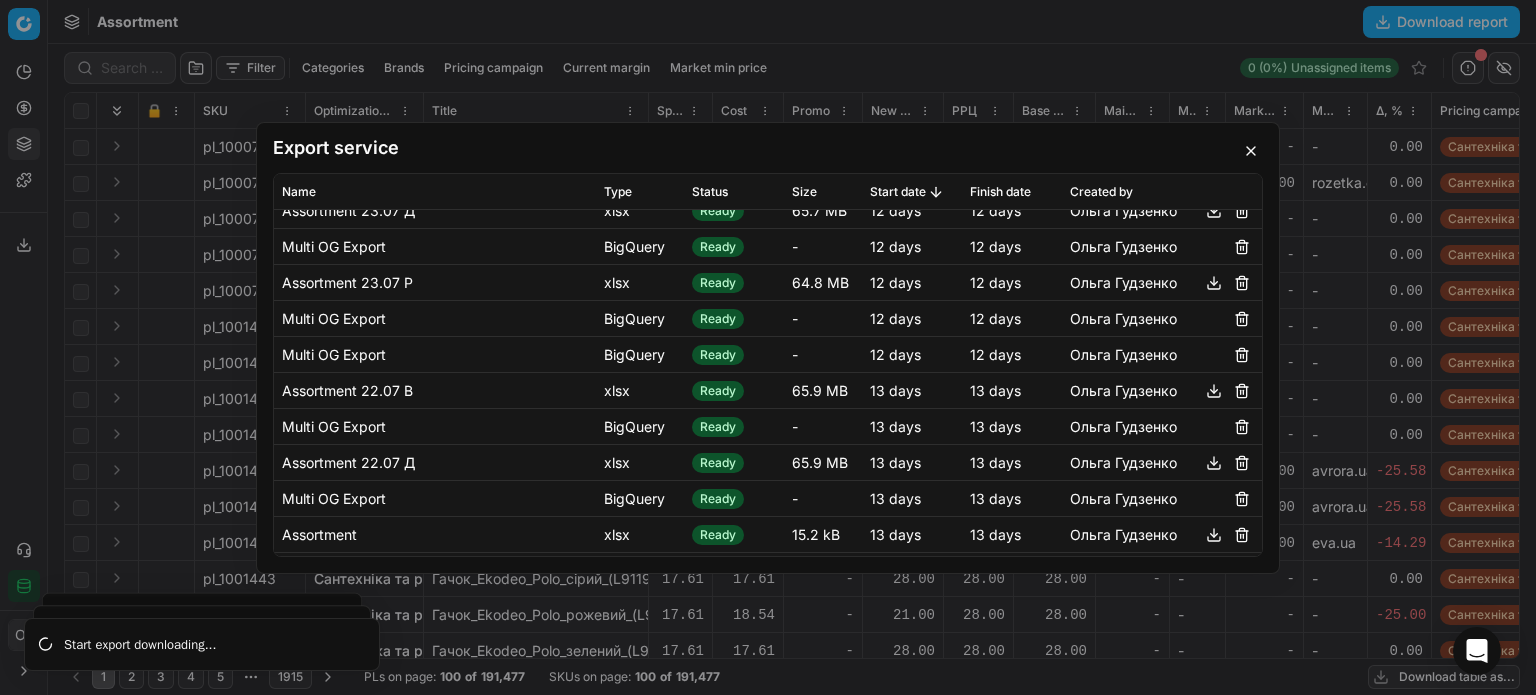 click at bounding box center (1214, 462) 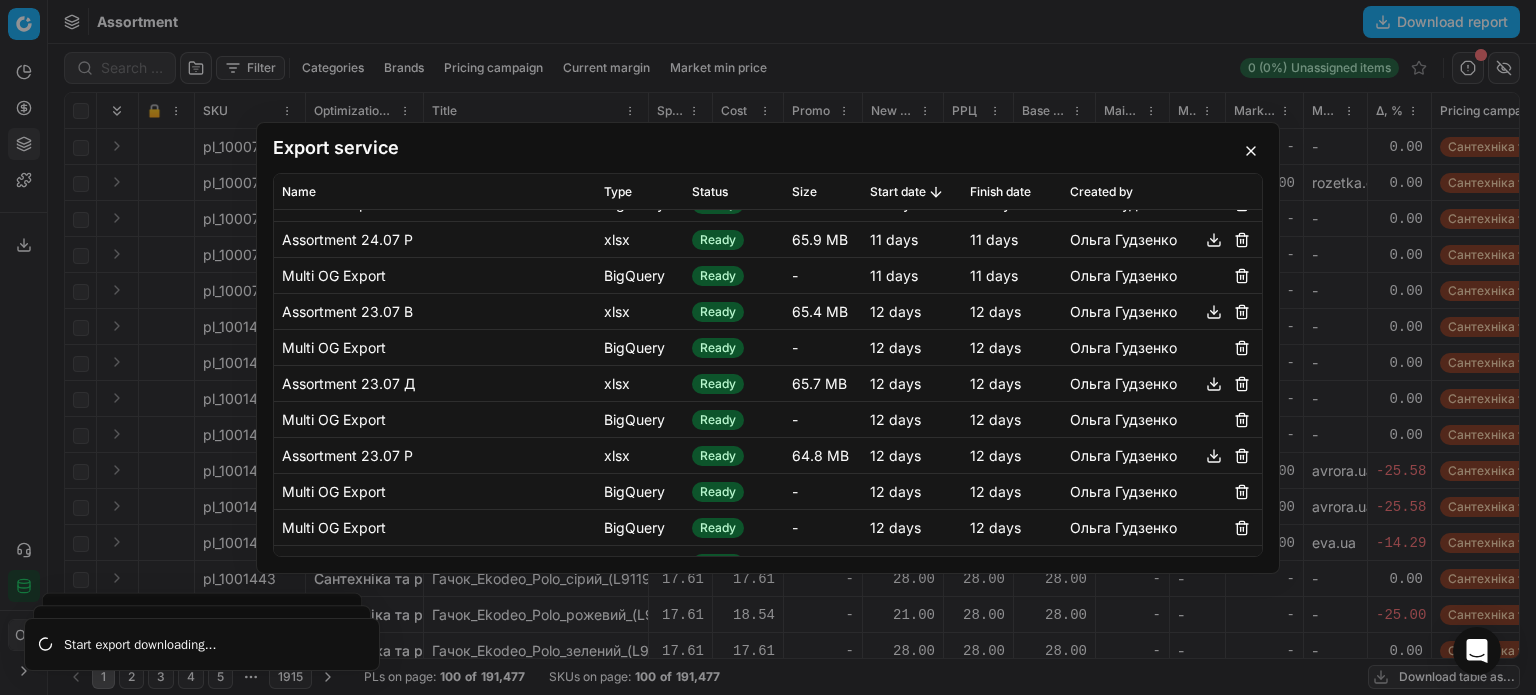 scroll, scrollTop: 2121, scrollLeft: 0, axis: vertical 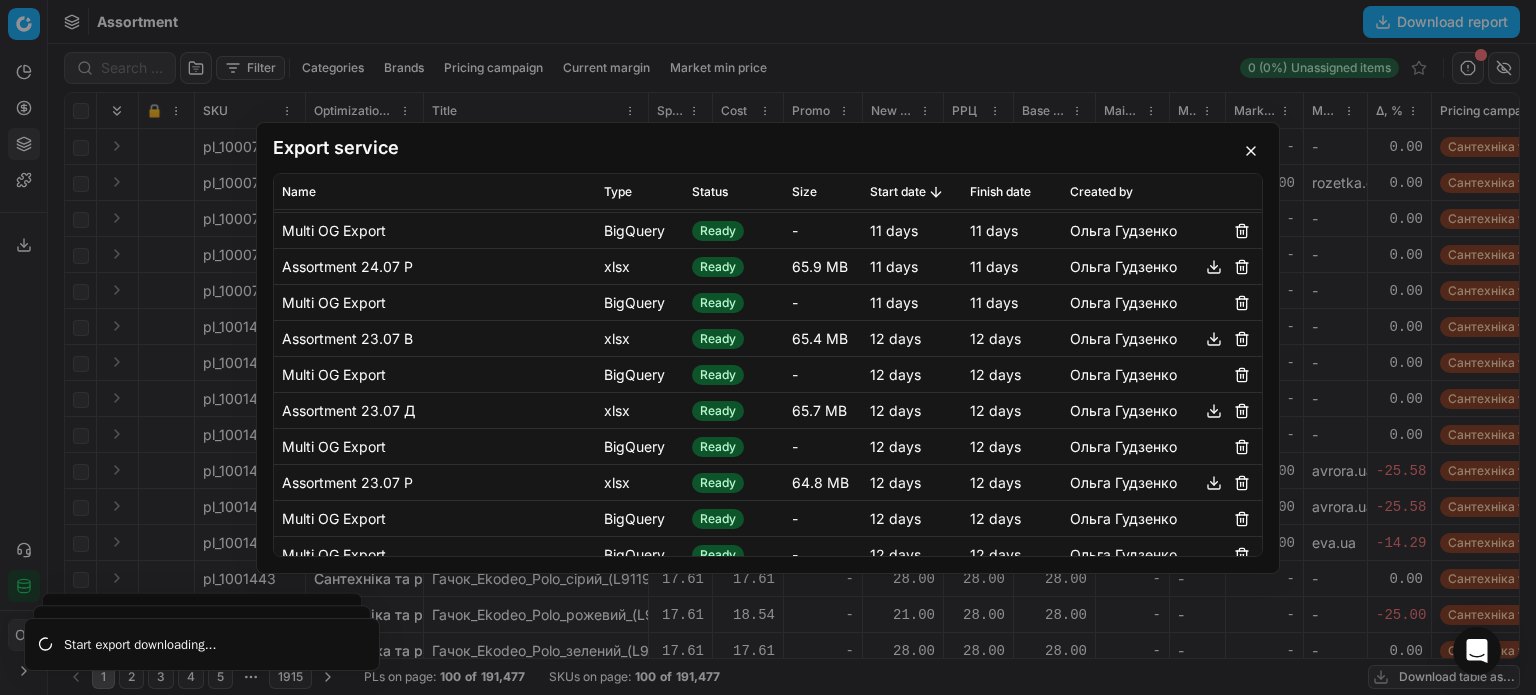 click at bounding box center (1214, 410) 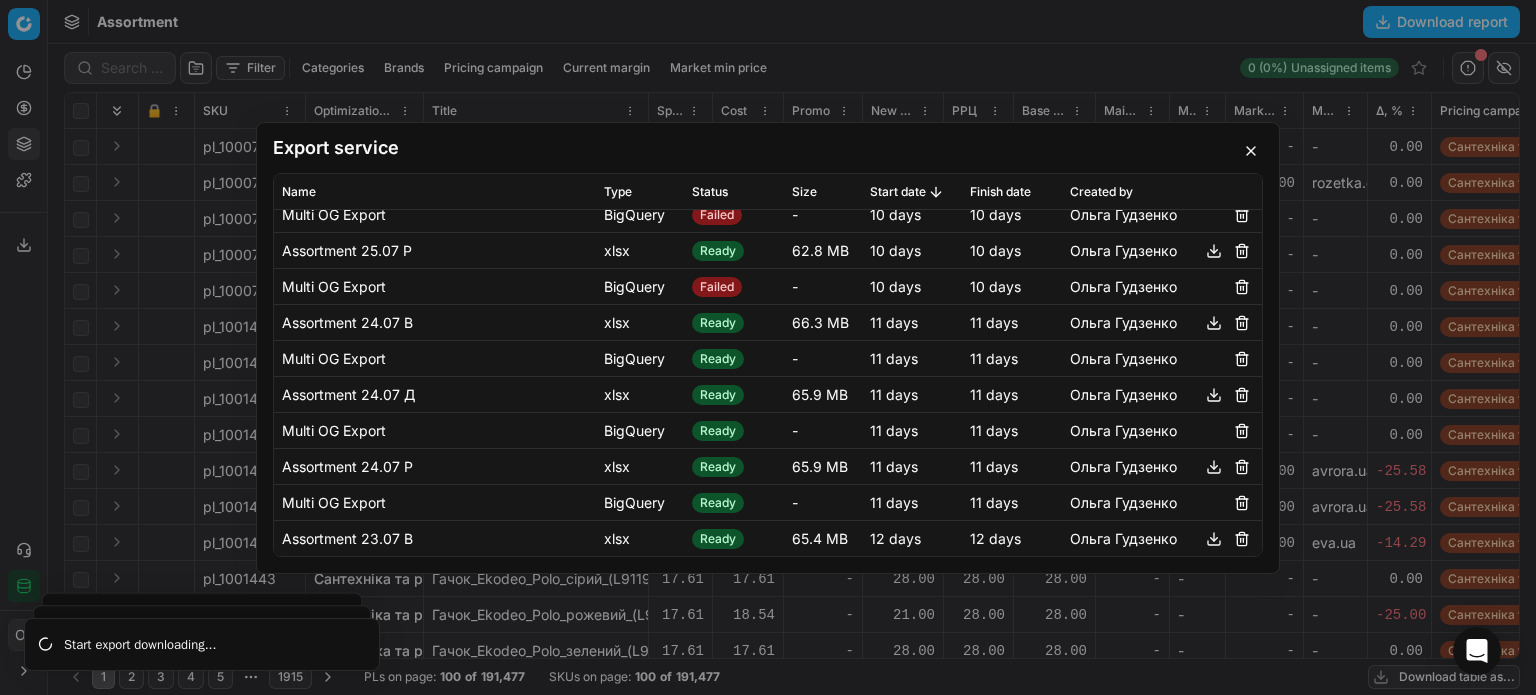 scroll, scrollTop: 1821, scrollLeft: 0, axis: vertical 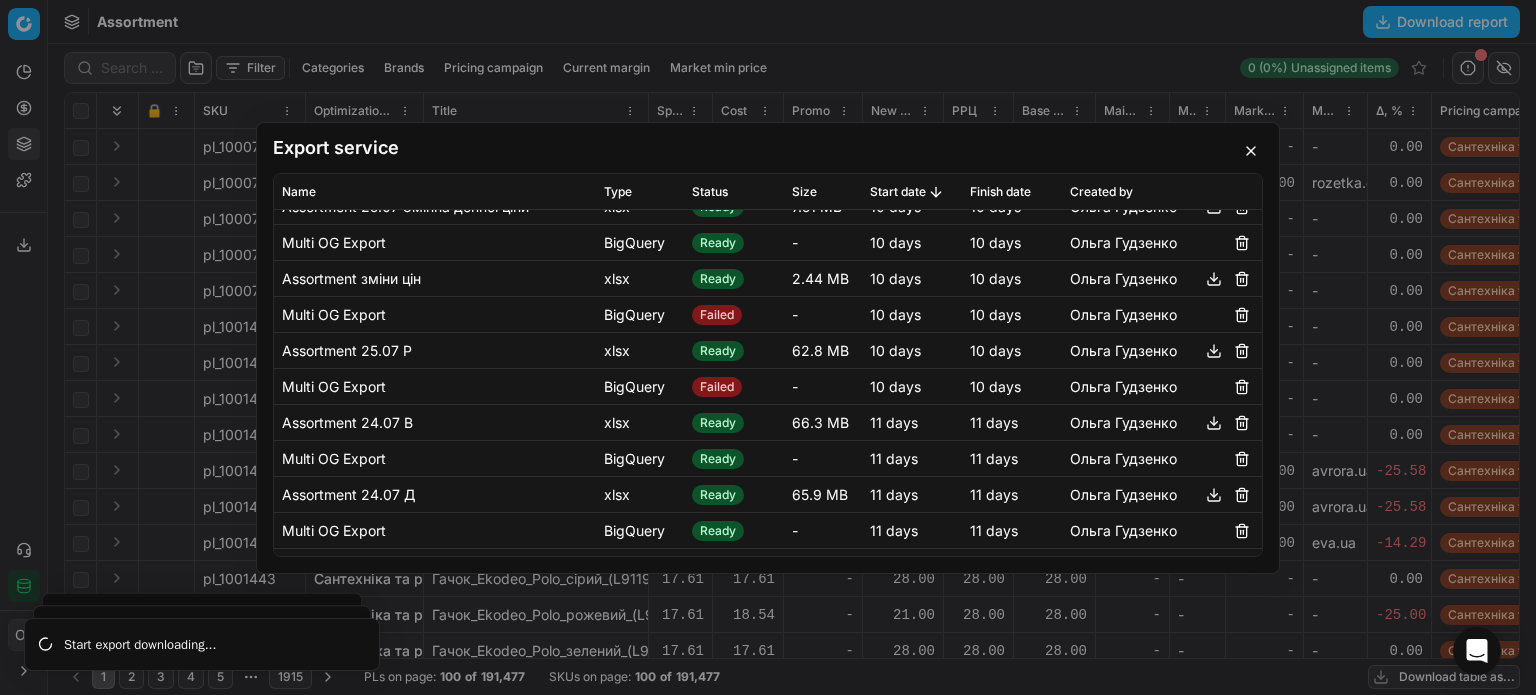 click at bounding box center (1214, 494) 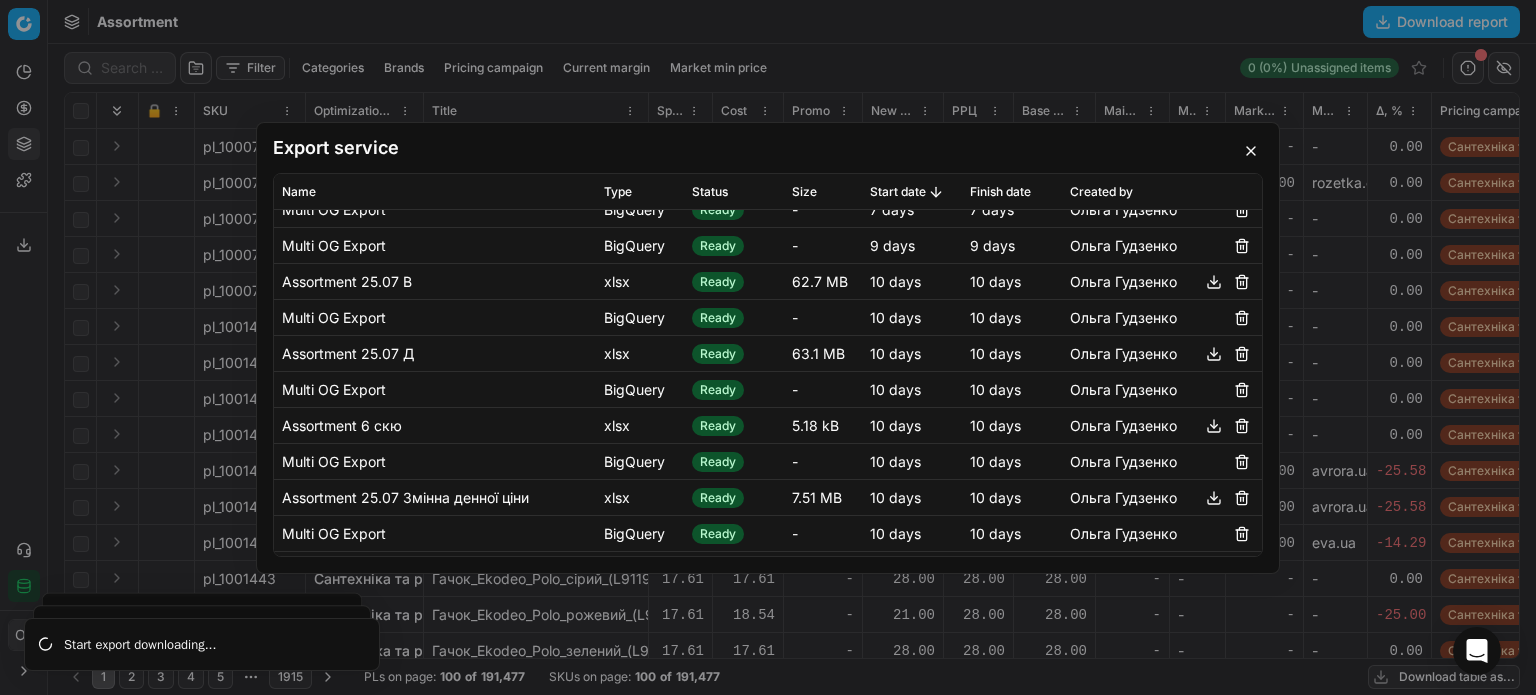 scroll, scrollTop: 1521, scrollLeft: 0, axis: vertical 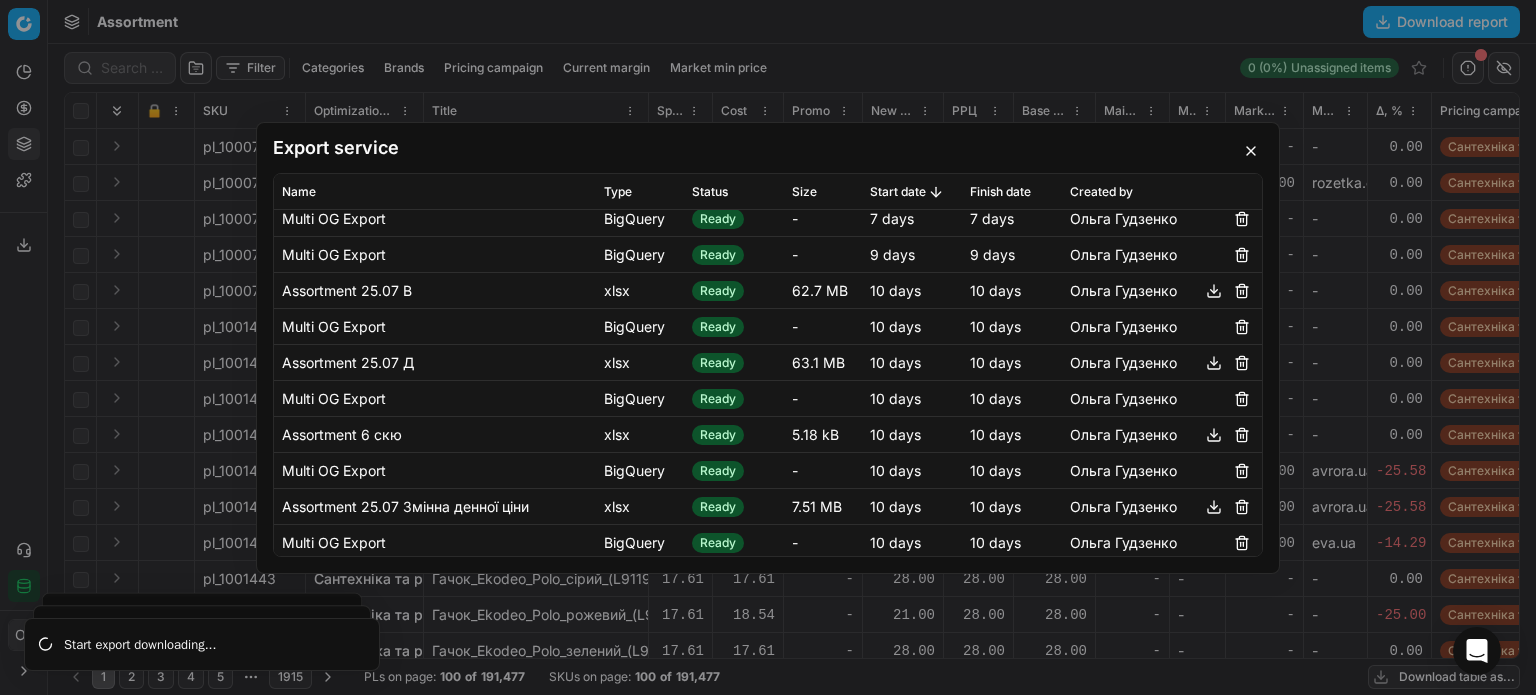 drag, startPoint x: 1194, startPoint y: 367, endPoint x: 1195, endPoint y: 332, distance: 35.014282 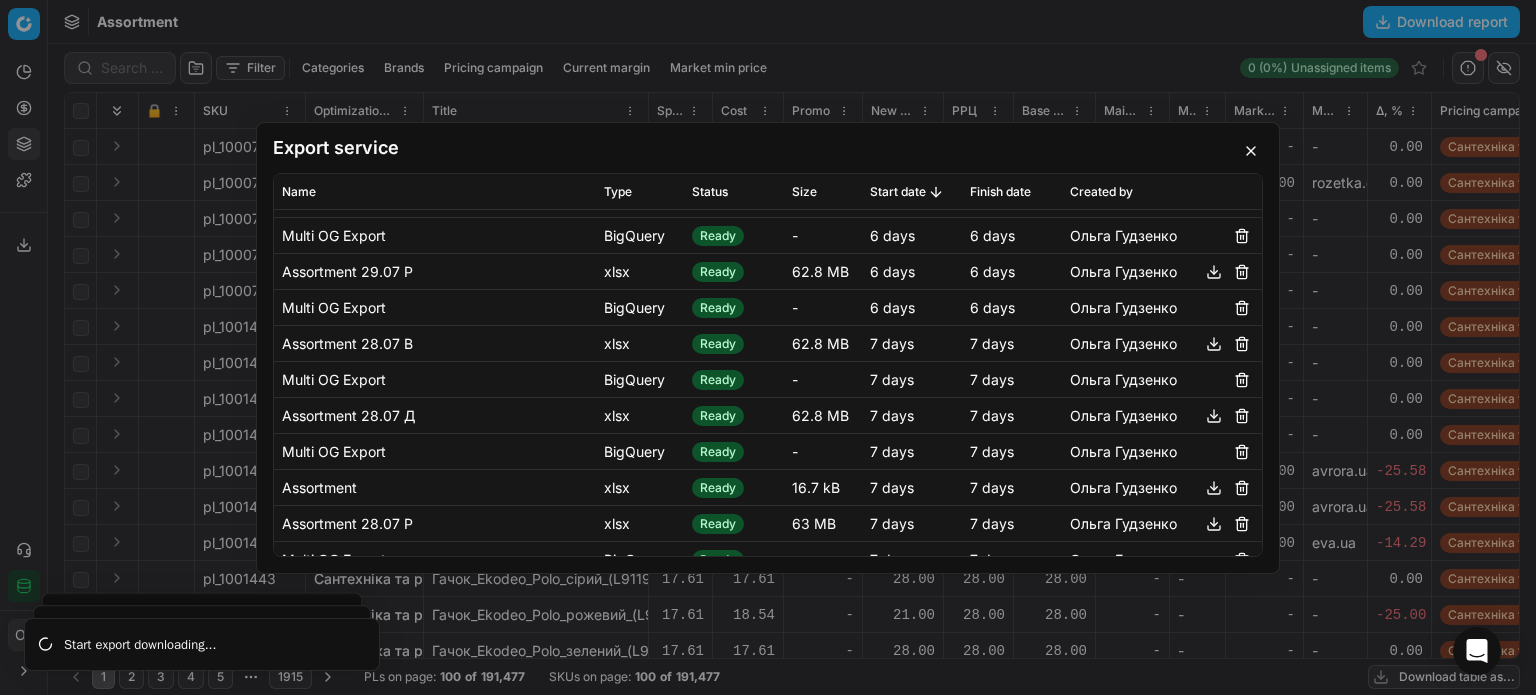scroll, scrollTop: 1121, scrollLeft: 0, axis: vertical 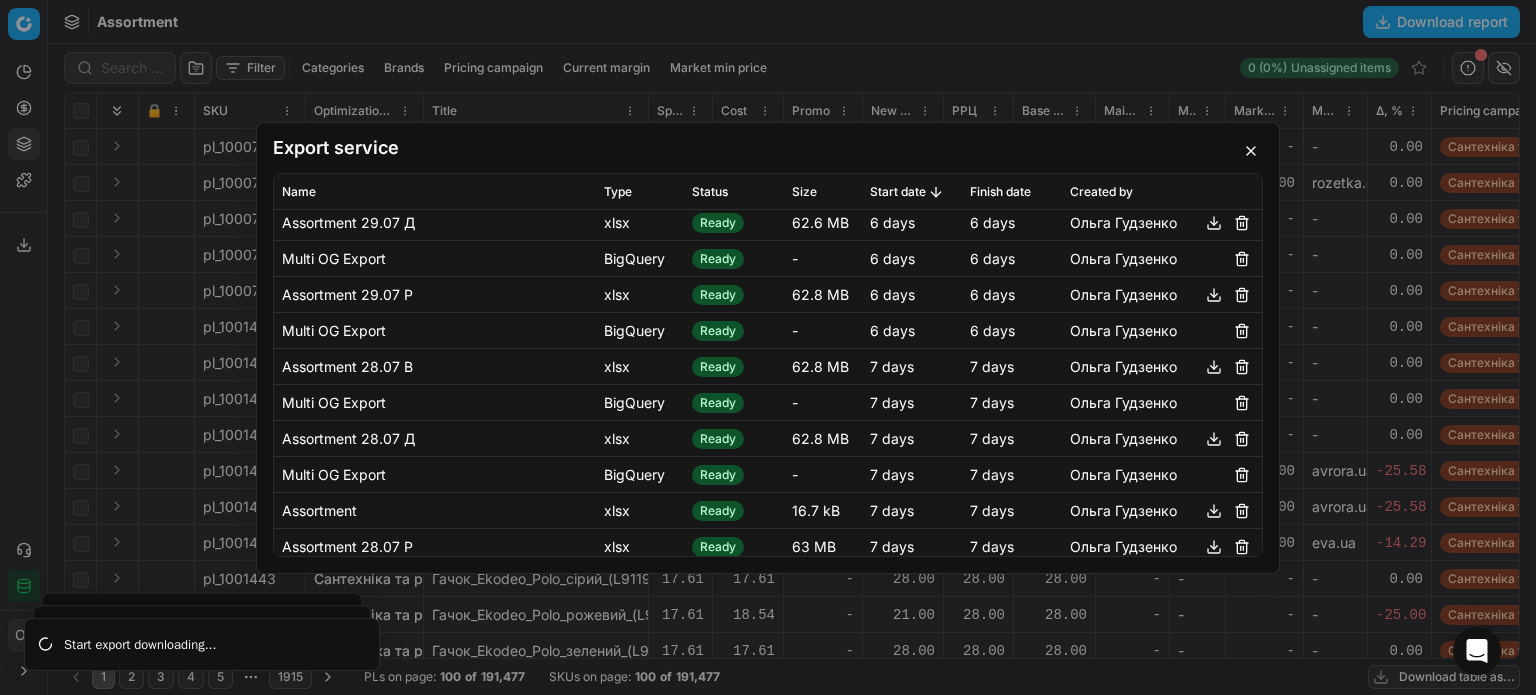 click at bounding box center (1214, 546) 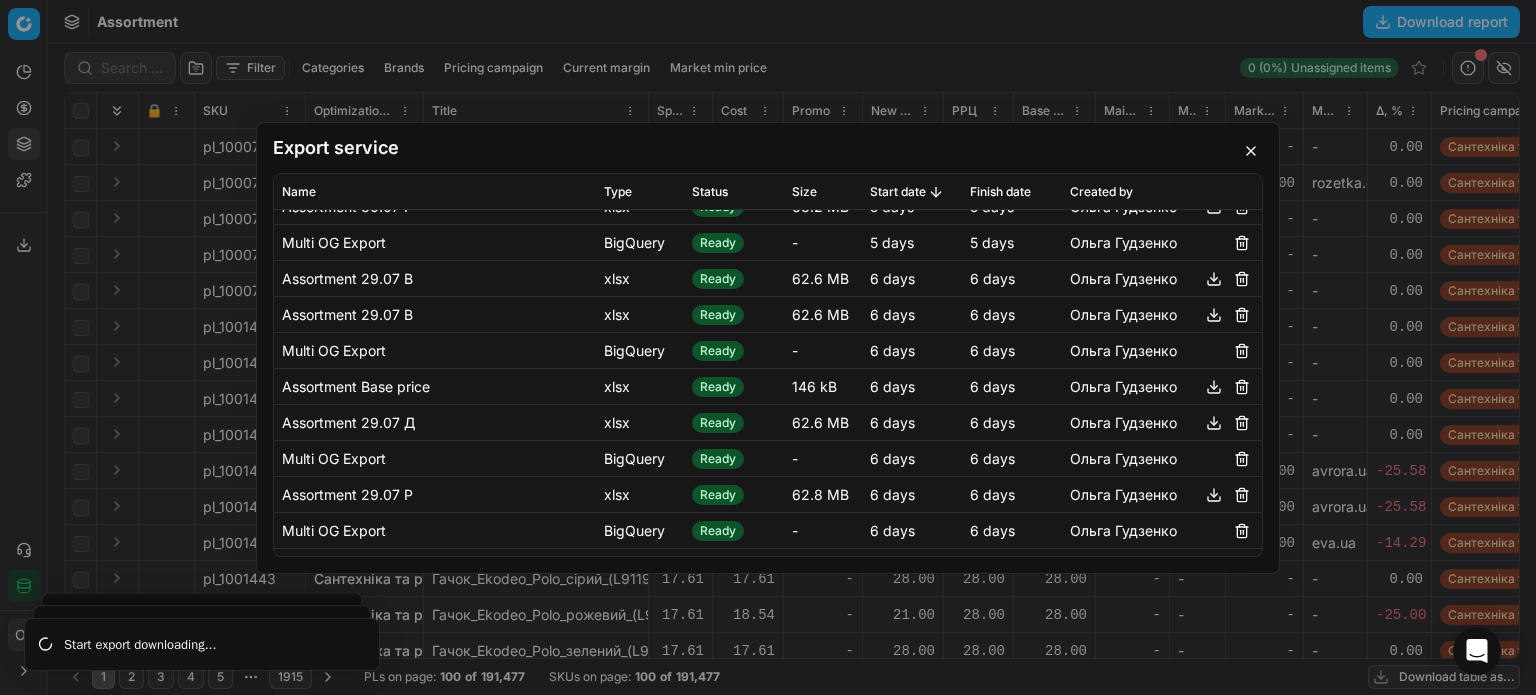 scroll, scrollTop: 821, scrollLeft: 0, axis: vertical 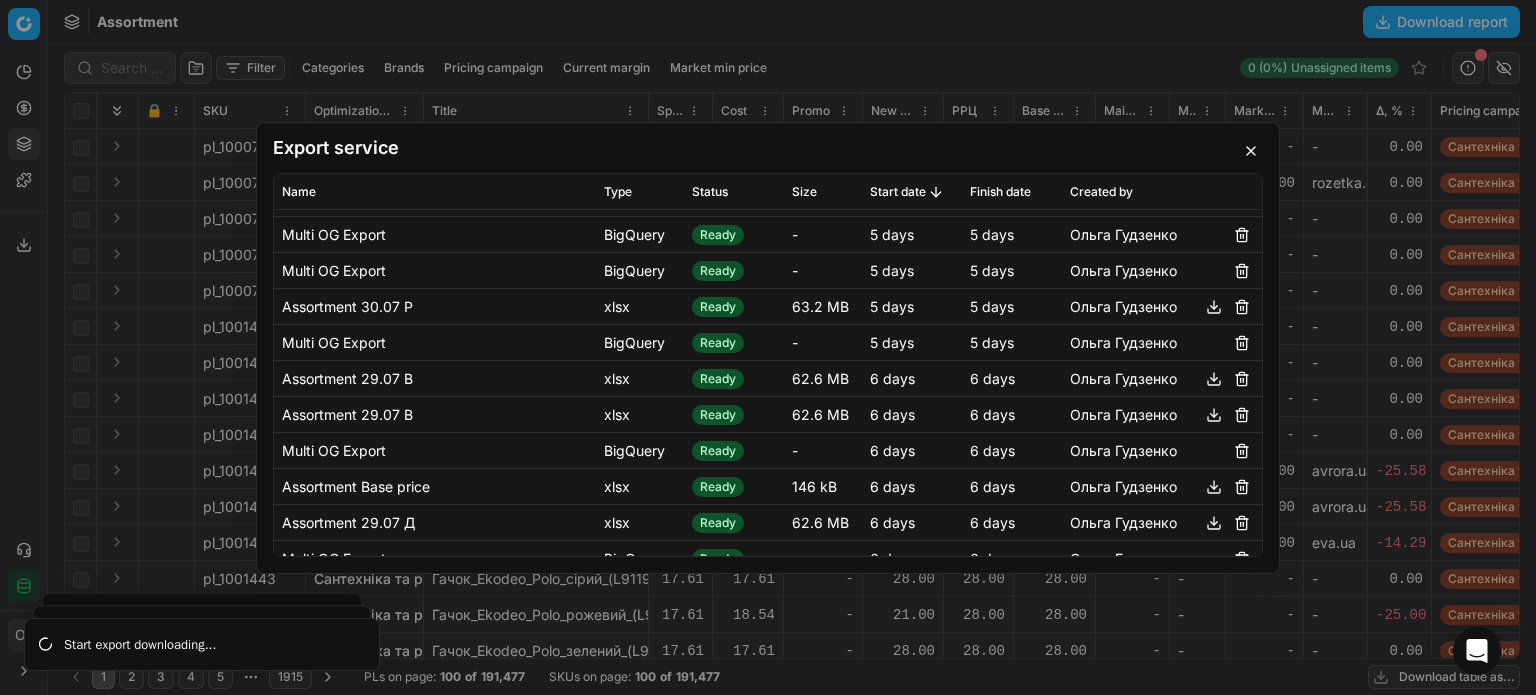 click at bounding box center [1214, 414] 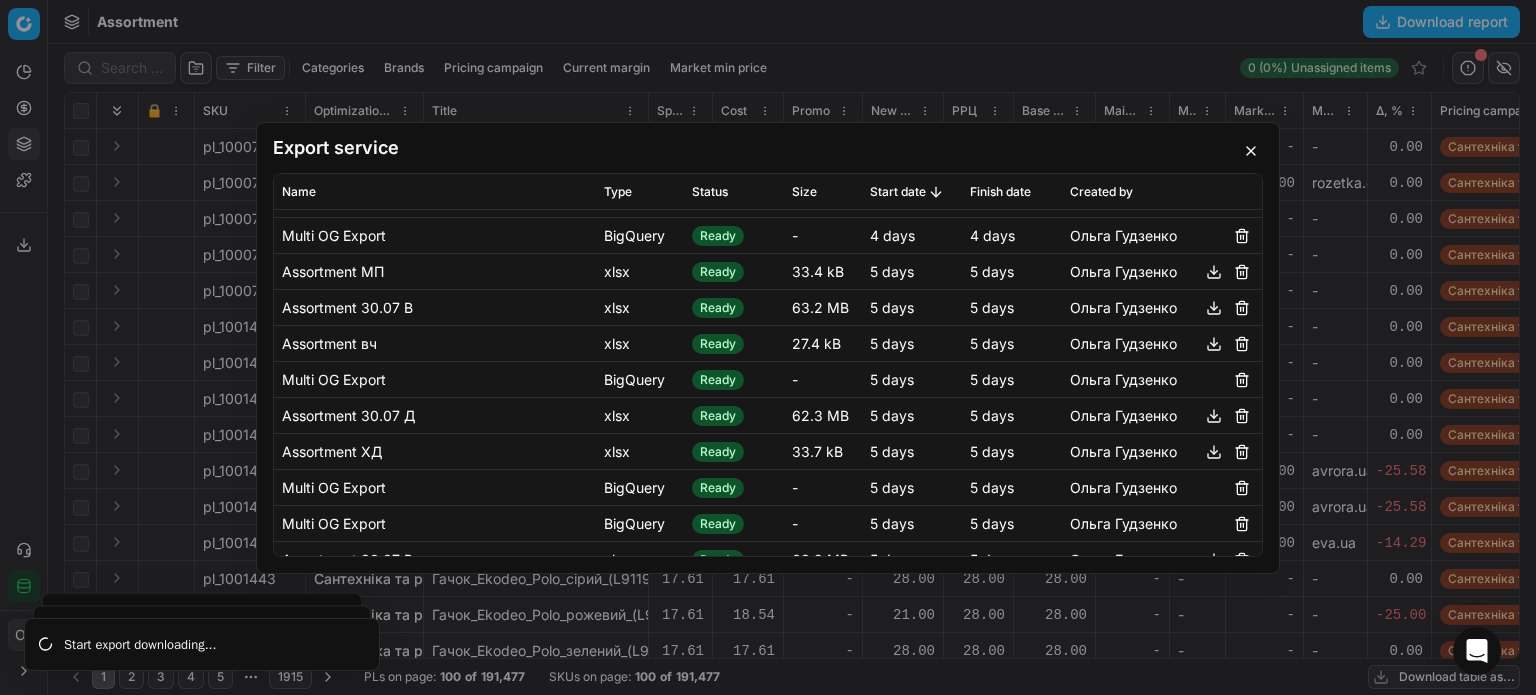 scroll, scrollTop: 521, scrollLeft: 0, axis: vertical 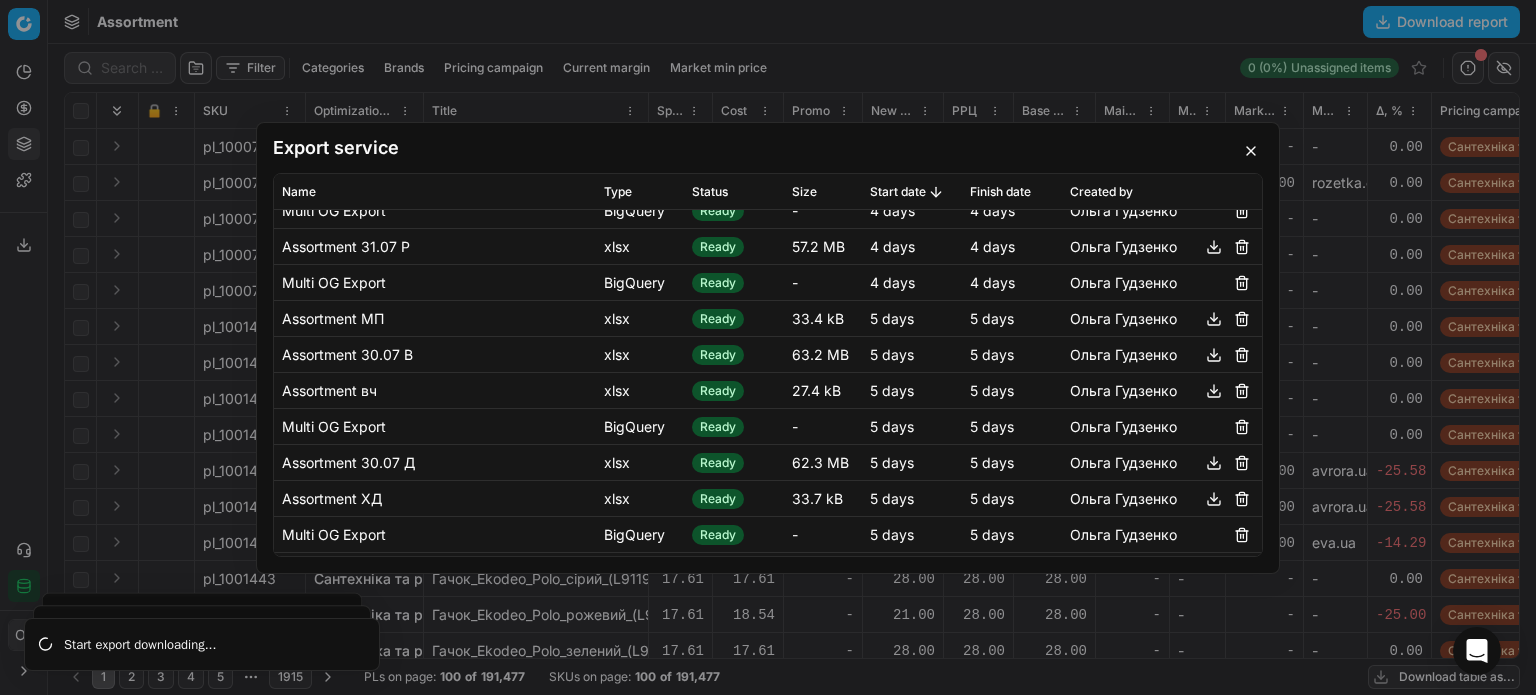 click at bounding box center [1214, 462] 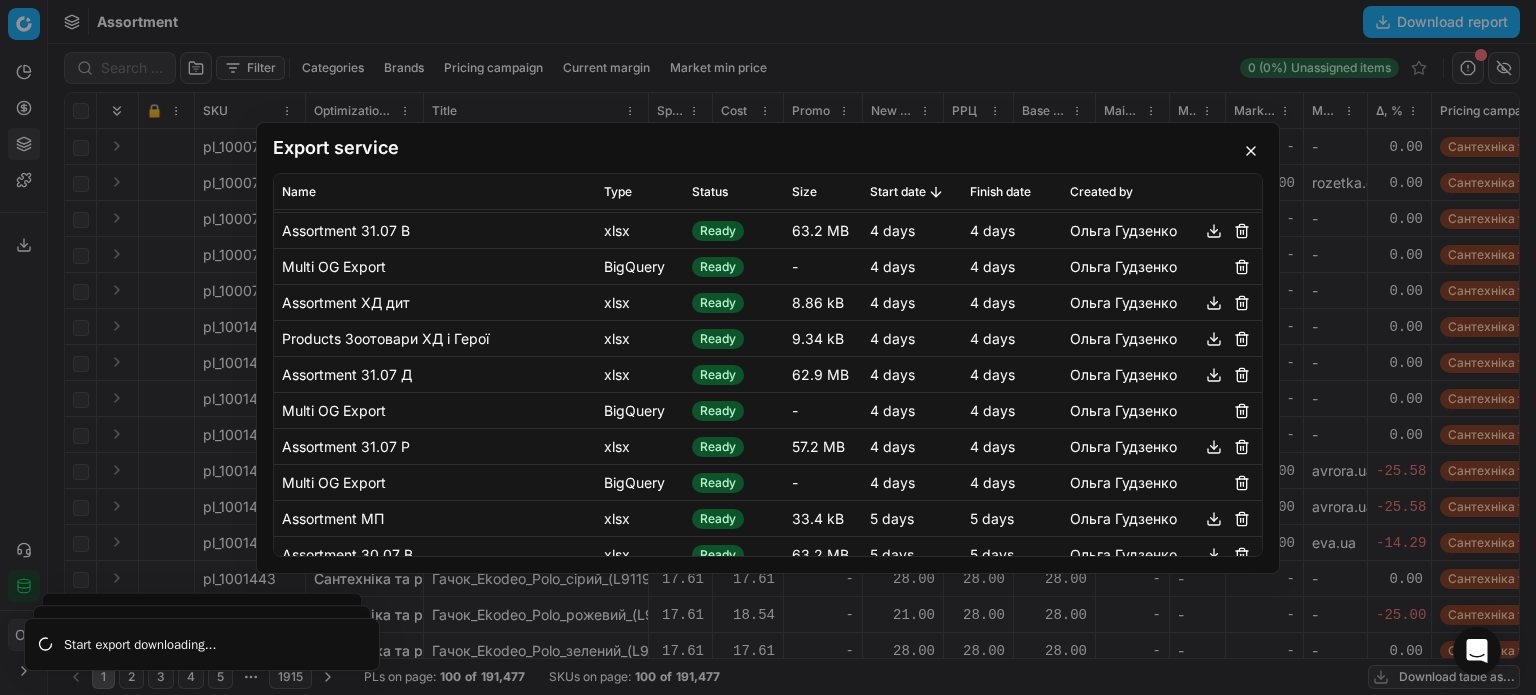 scroll, scrollTop: 221, scrollLeft: 0, axis: vertical 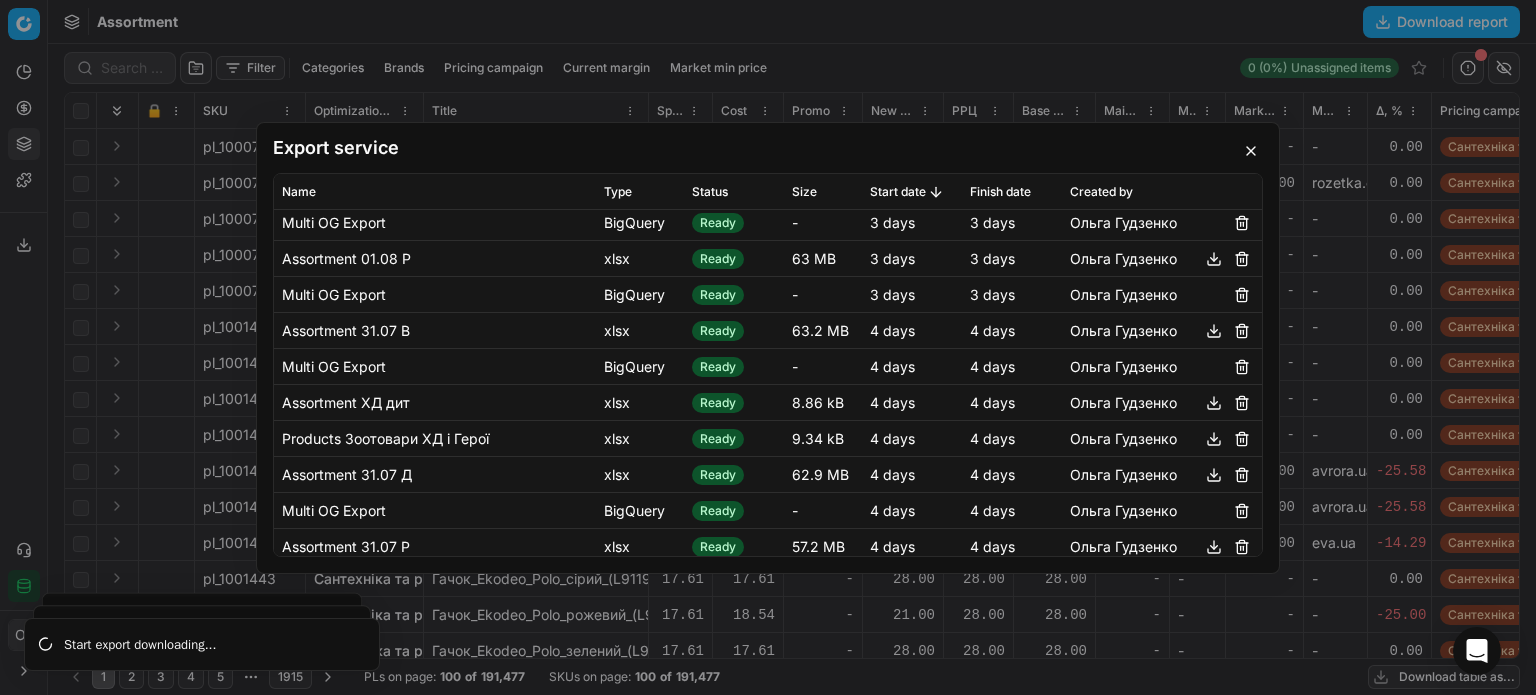 click at bounding box center (1214, 474) 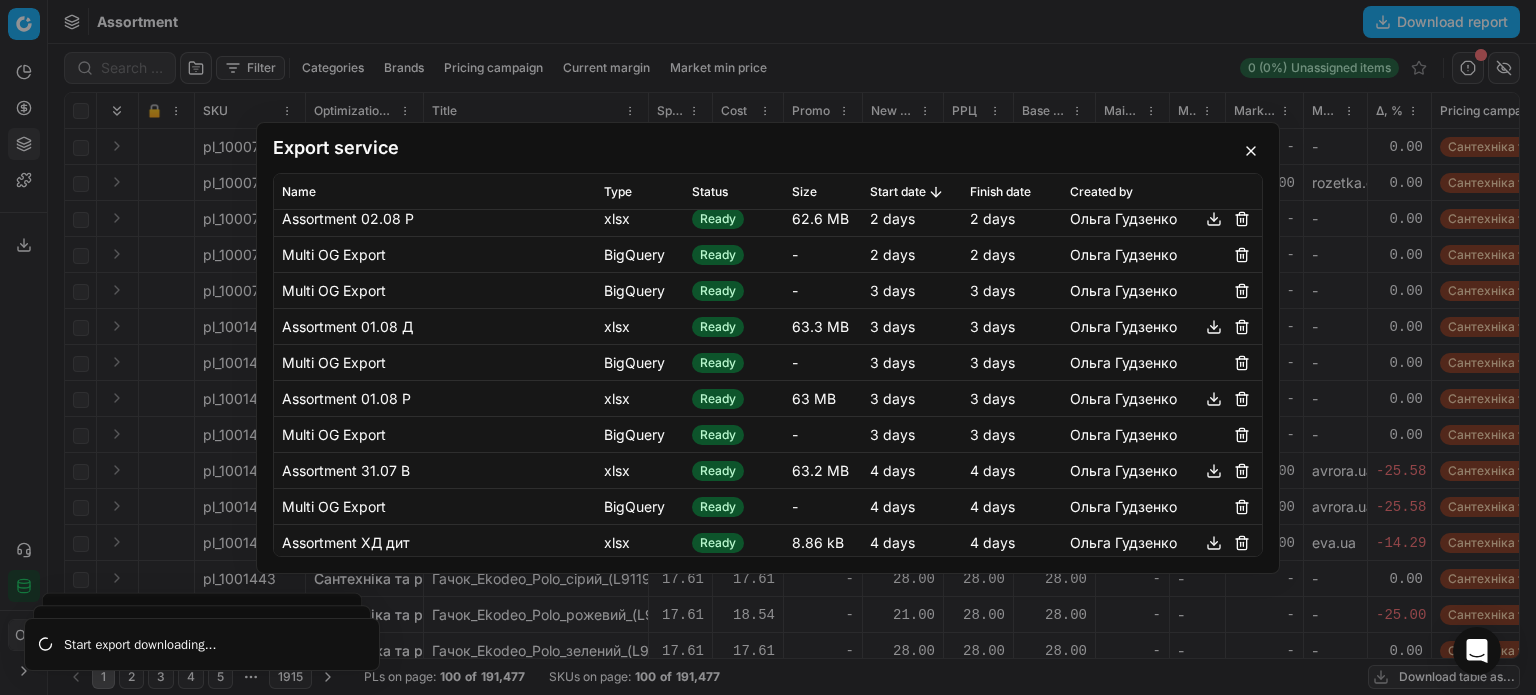 scroll, scrollTop: 21, scrollLeft: 0, axis: vertical 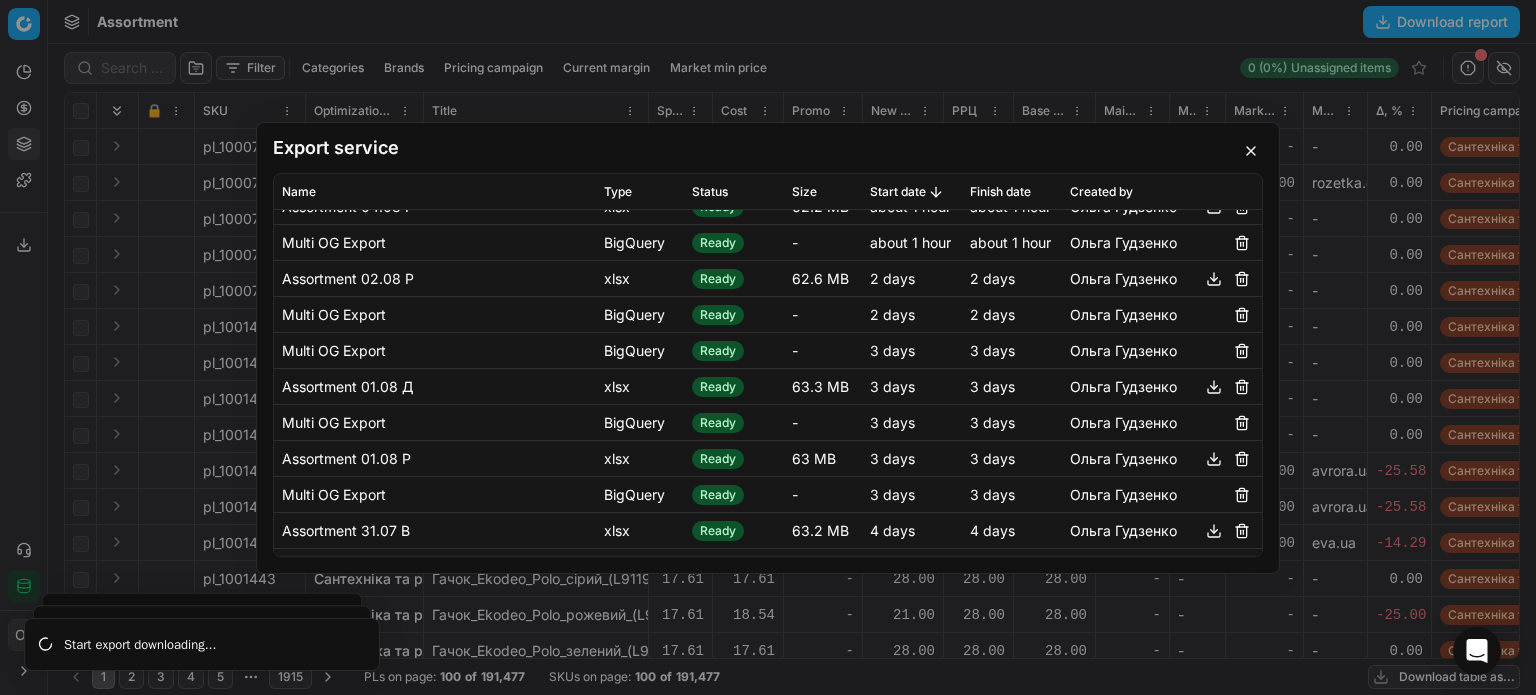 click at bounding box center (1214, 458) 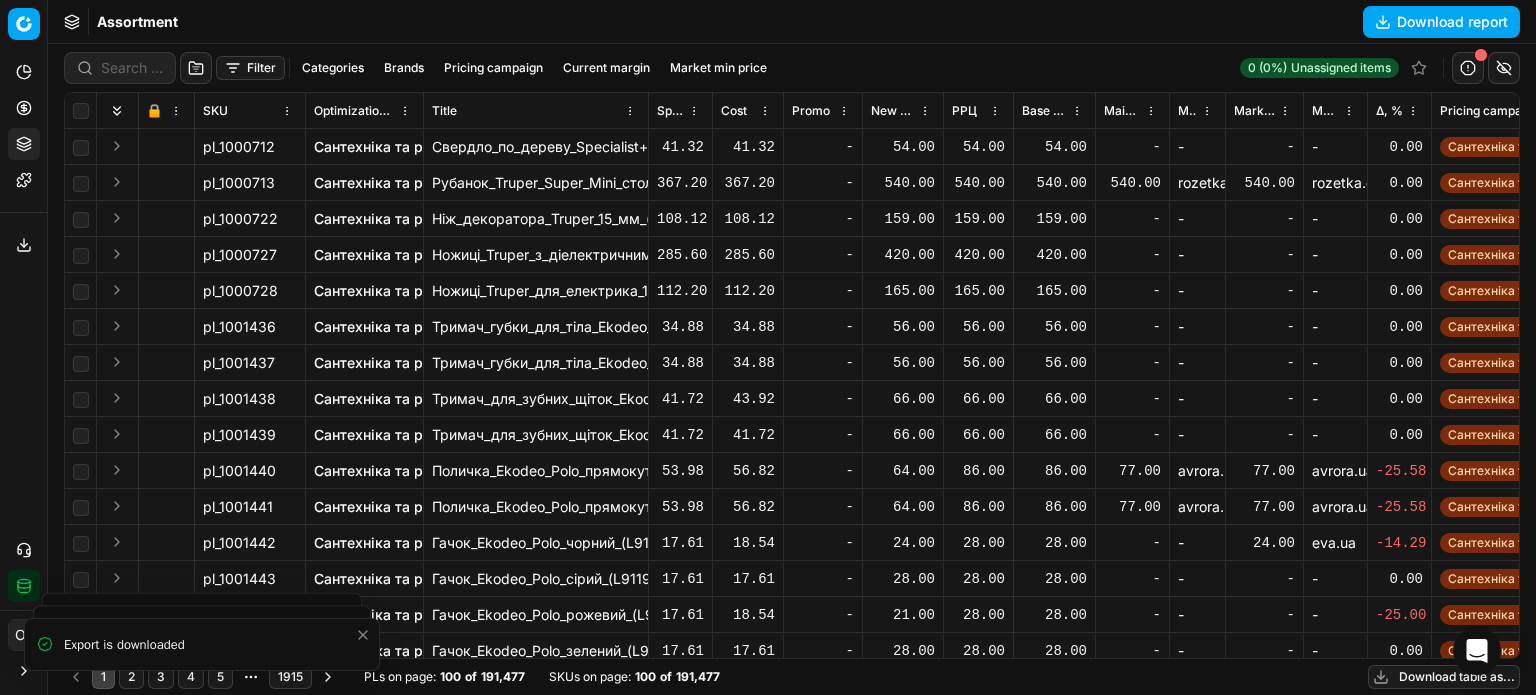 click 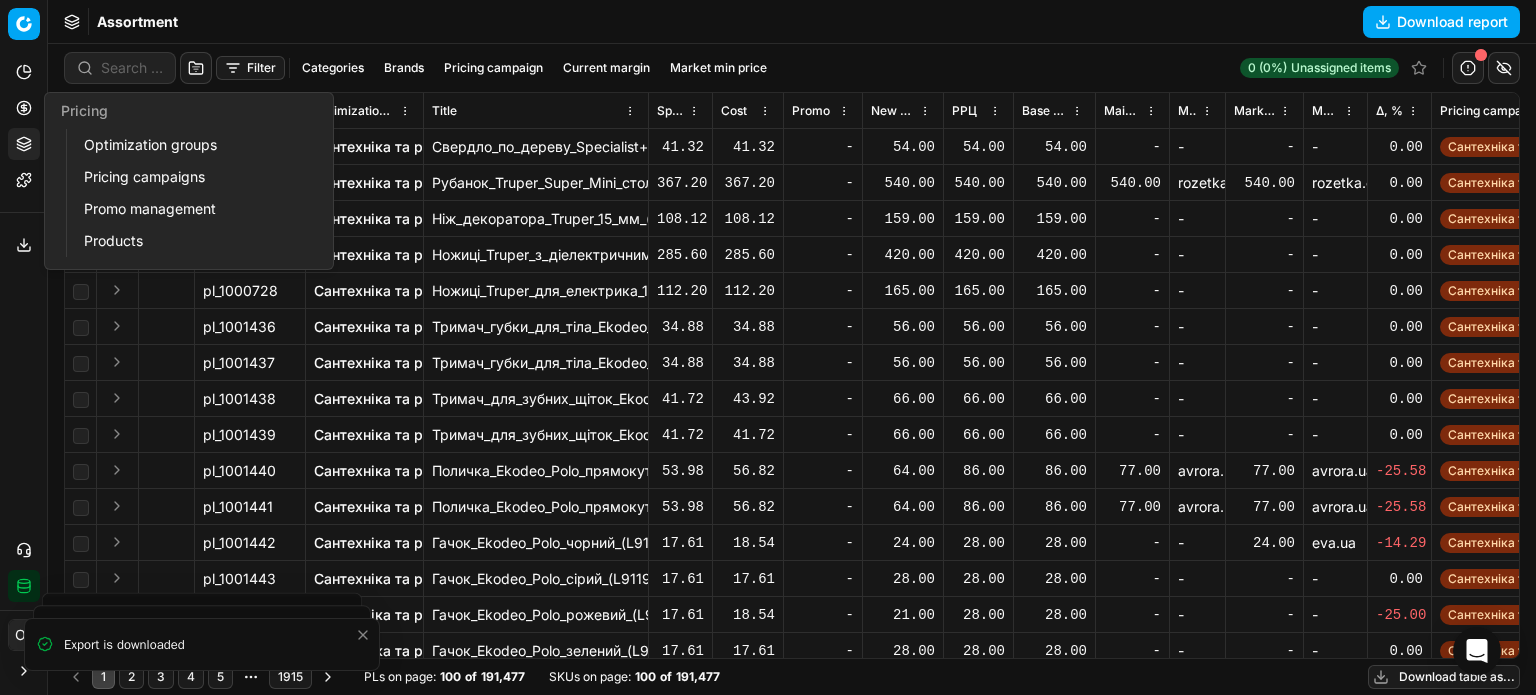 click on "Optimization groups" at bounding box center [192, 145] 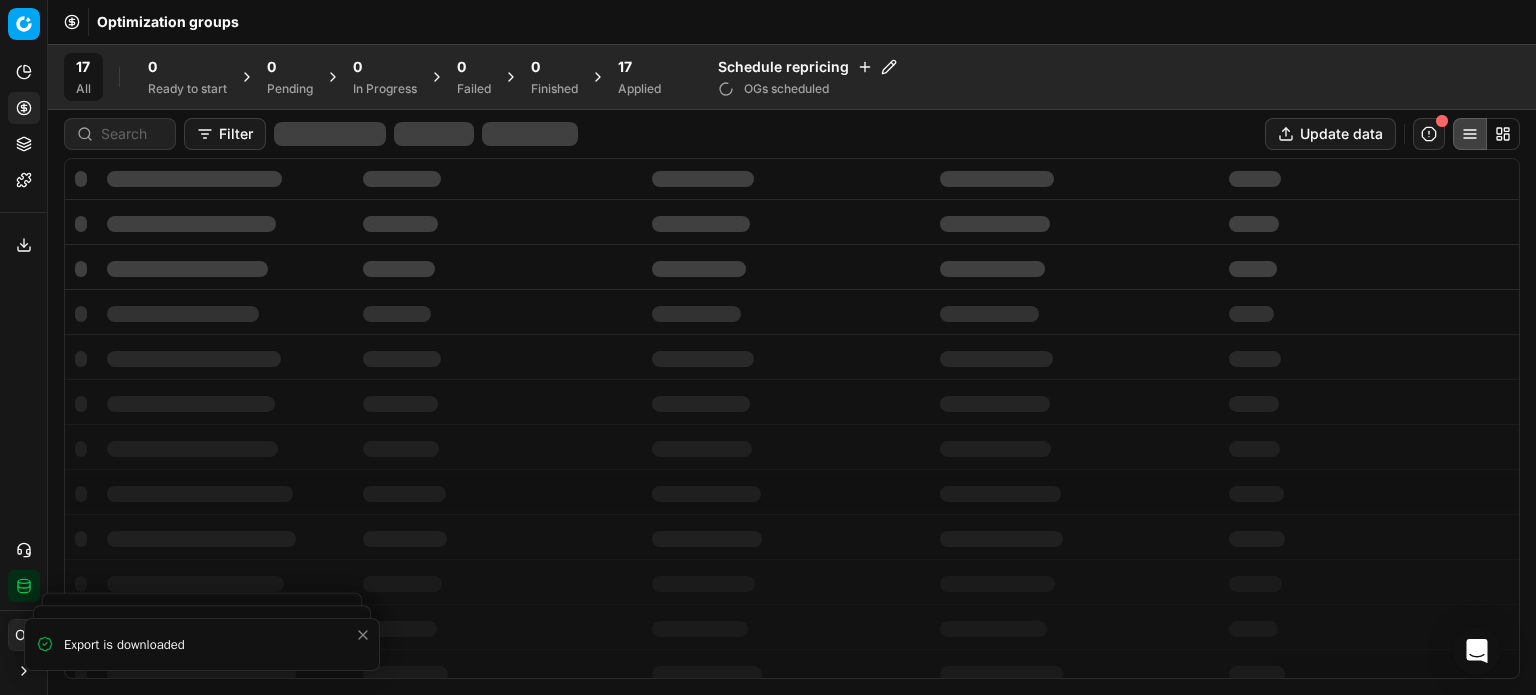 click on "Applied" at bounding box center (639, 89) 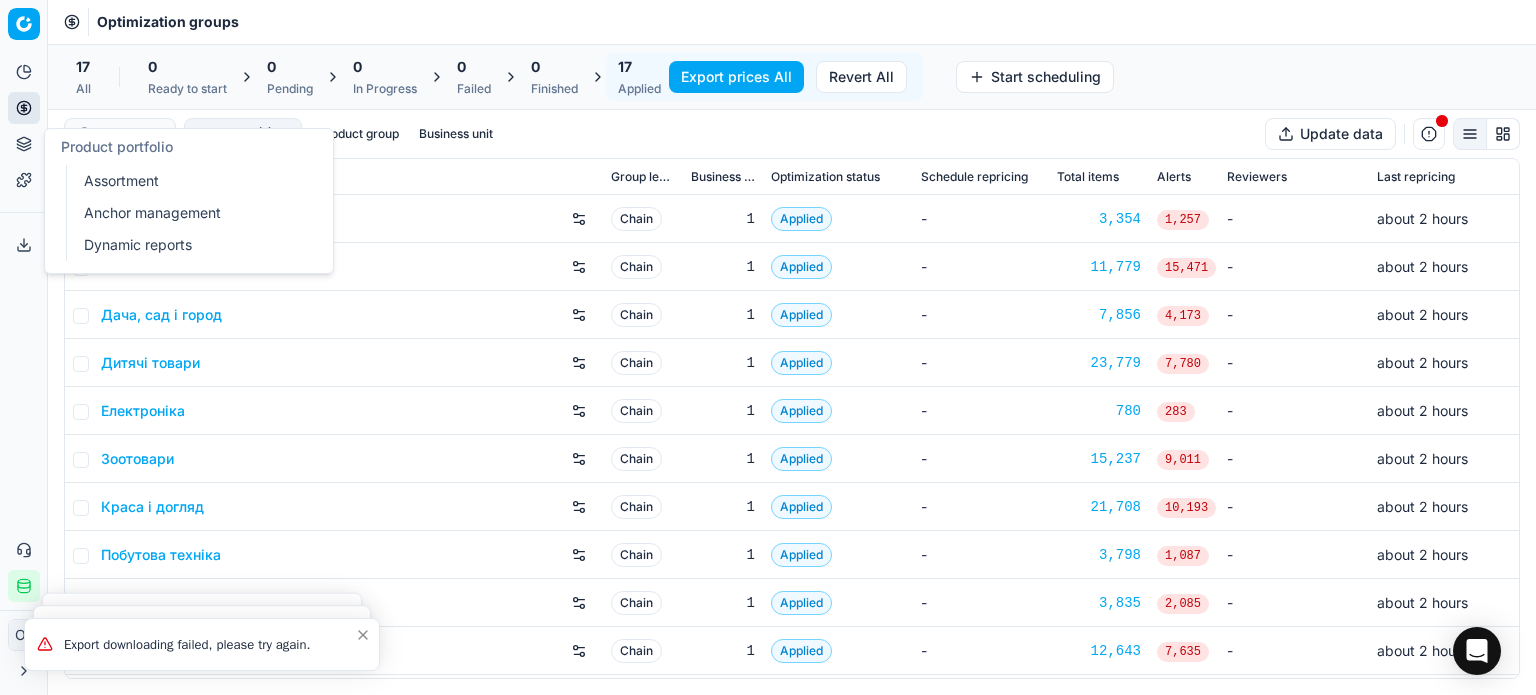 click on "Assortment" at bounding box center (192, 181) 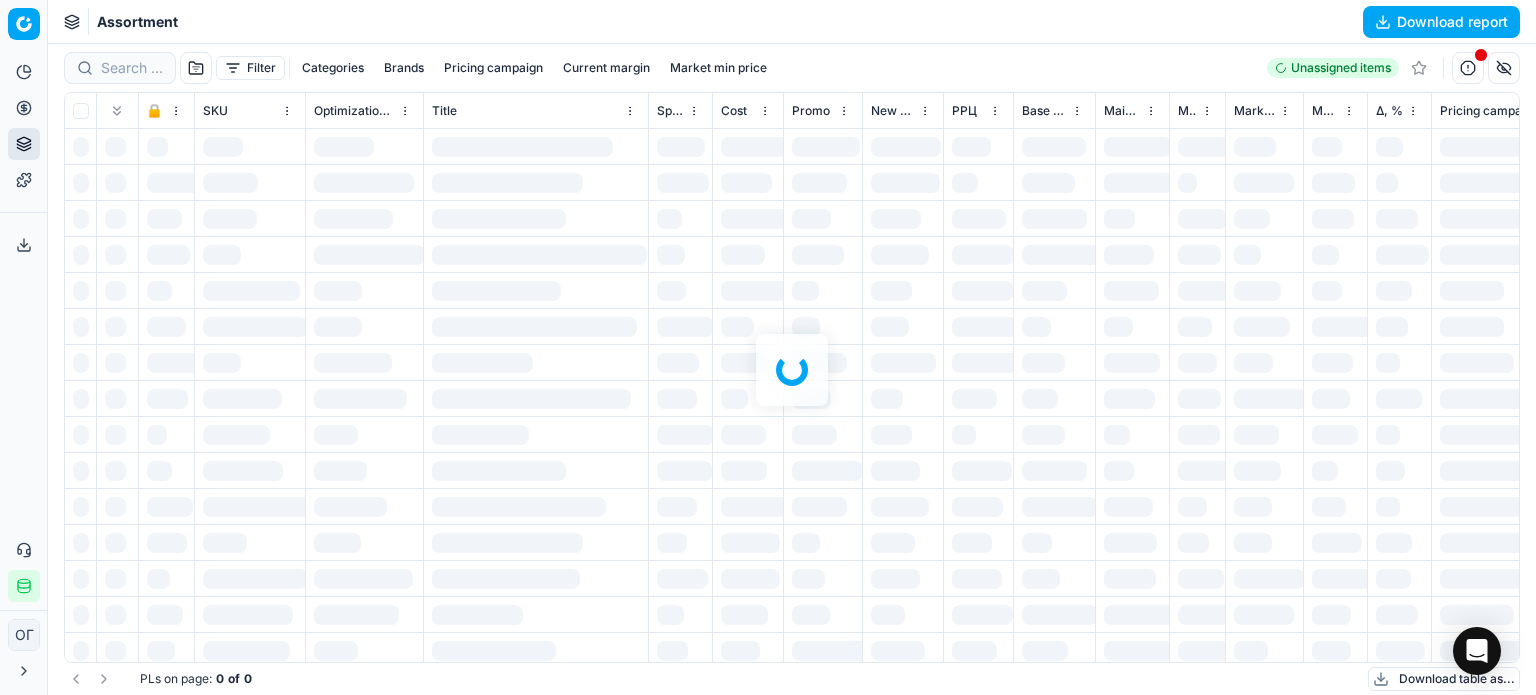 click at bounding box center [792, 369] 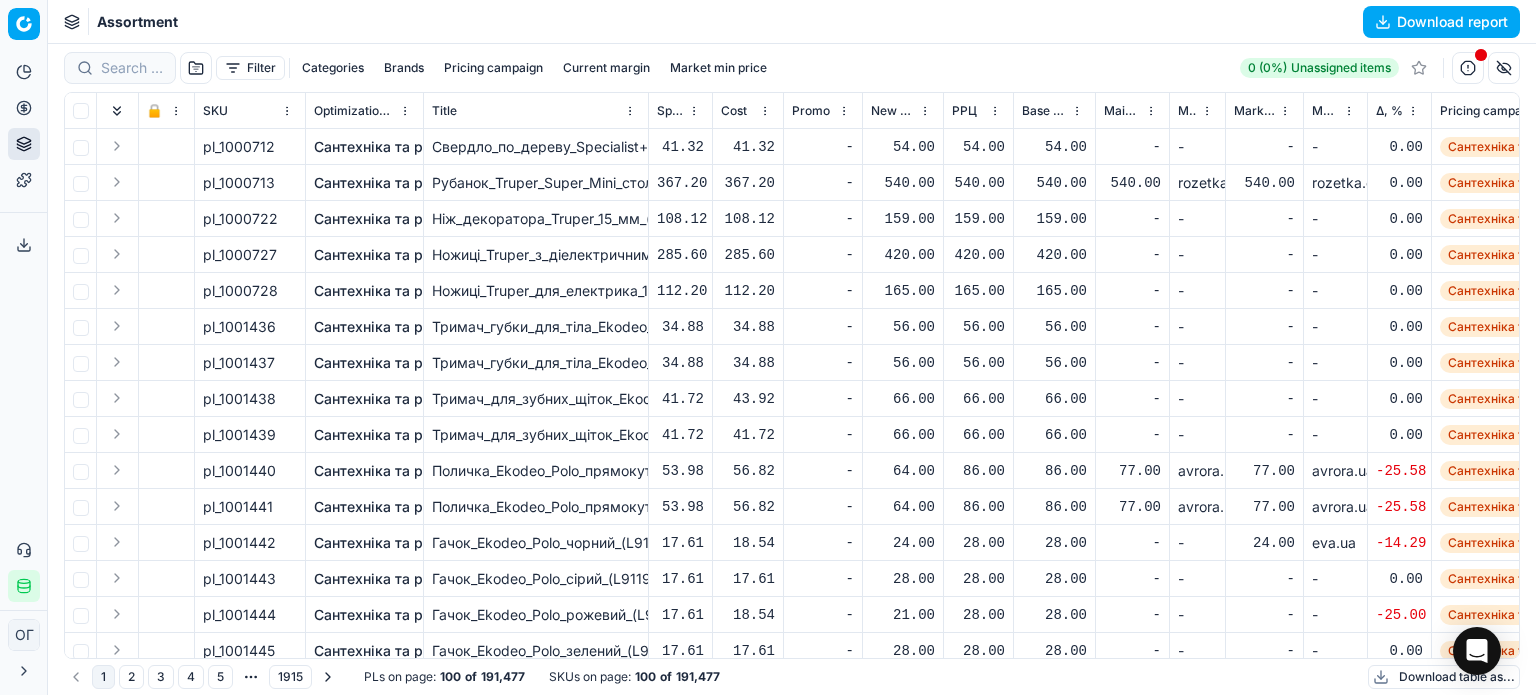 click at bounding box center (120, 68) 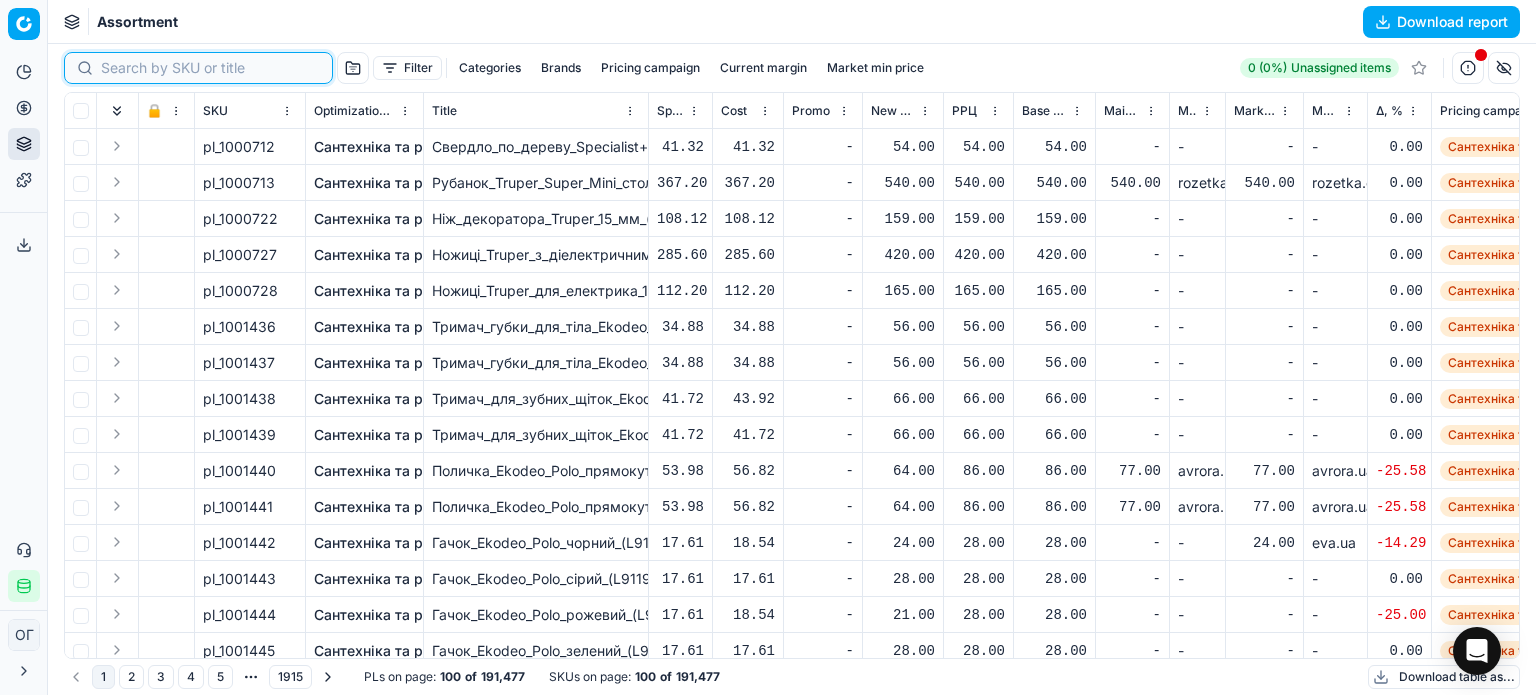 paste on "706148" 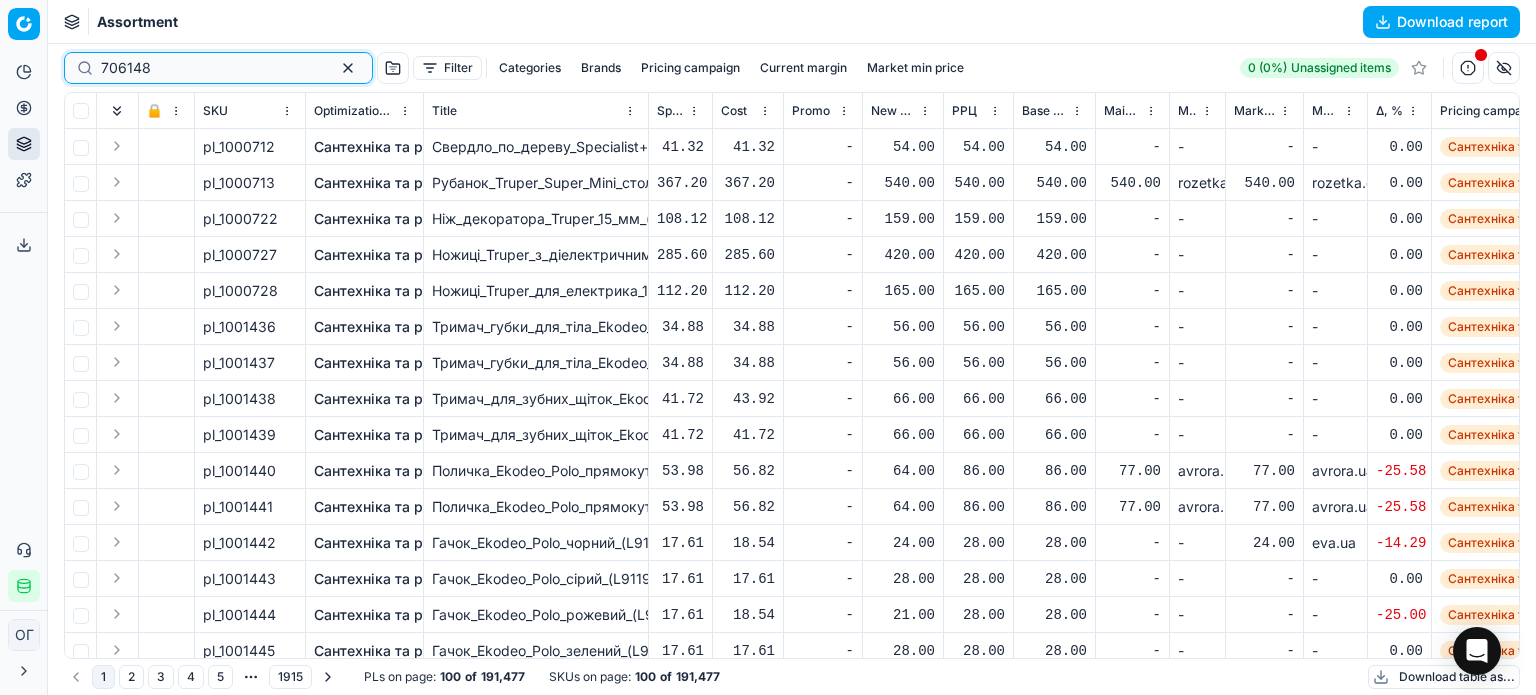 type on "706148" 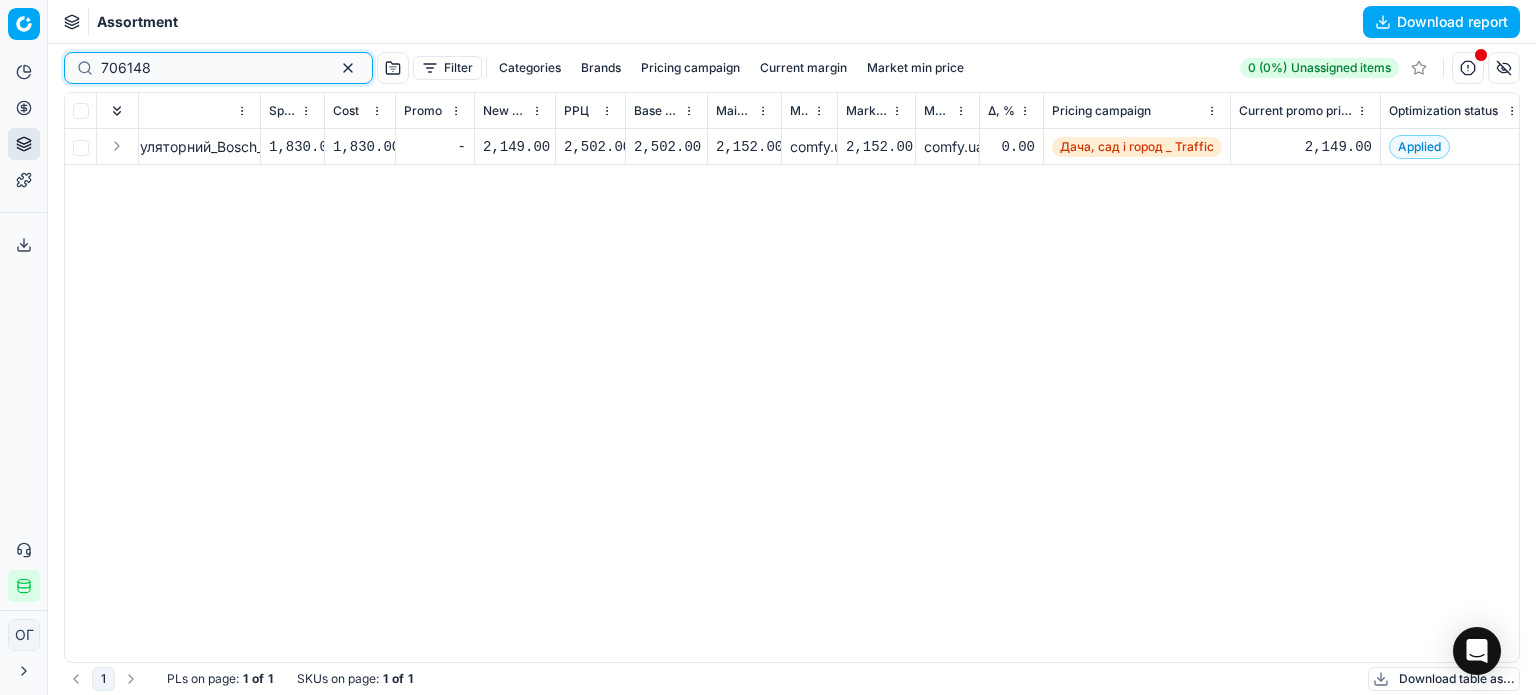 scroll, scrollTop: 0, scrollLeft: 0, axis: both 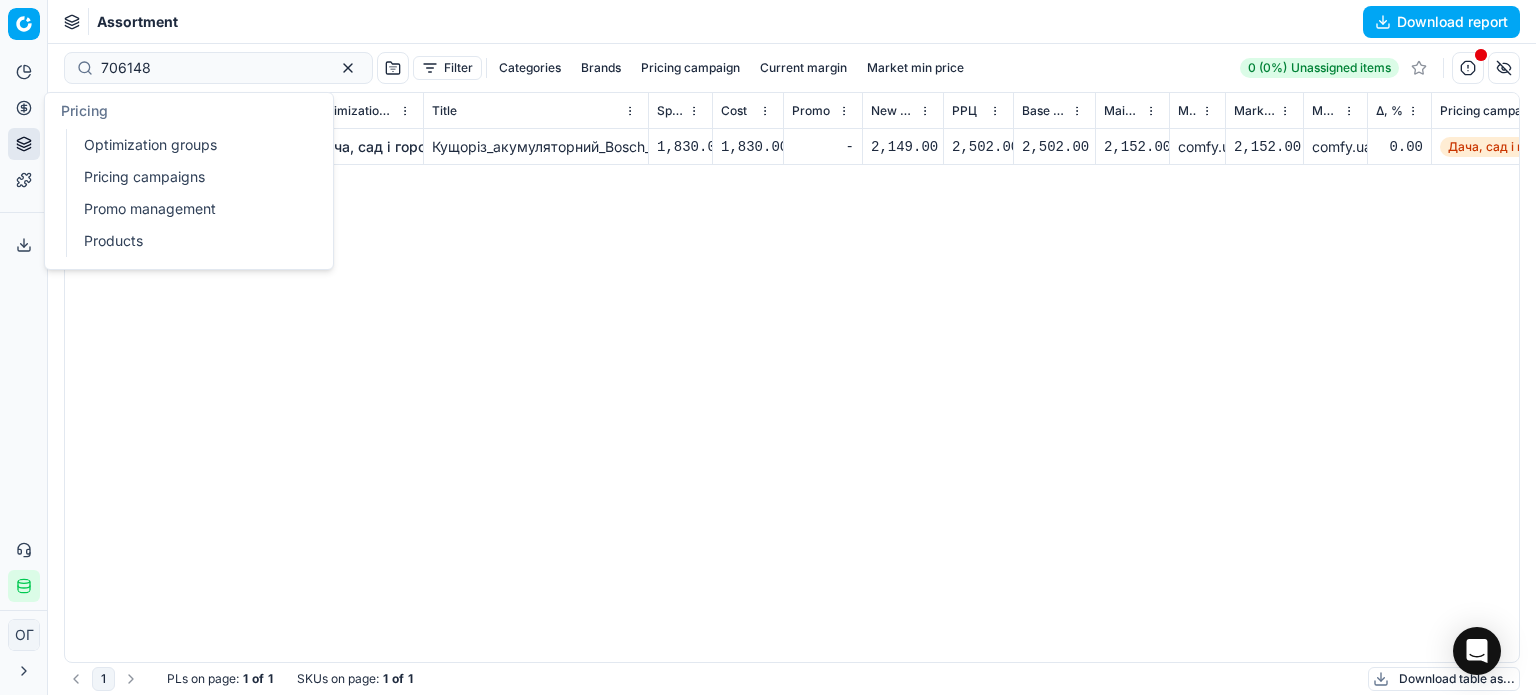click 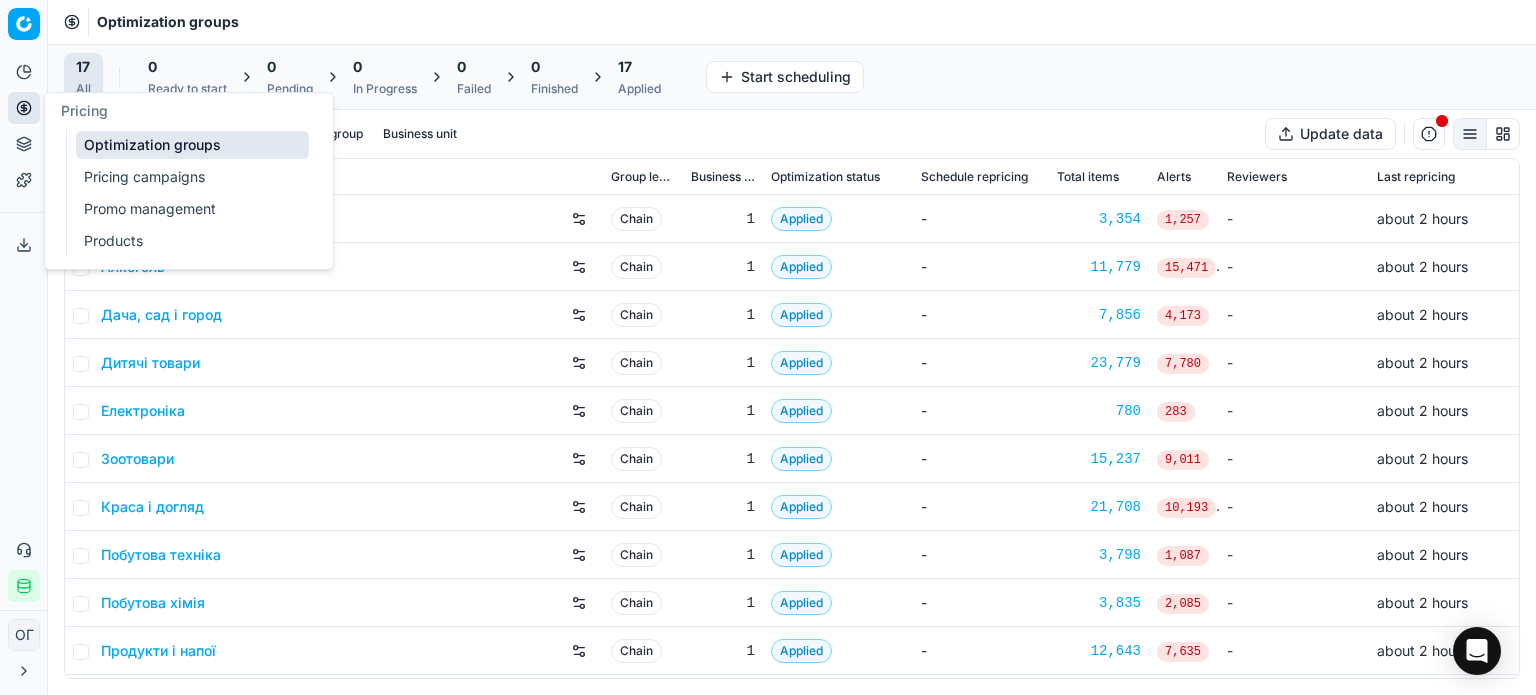 click on "Pricing campaigns" at bounding box center (192, 177) 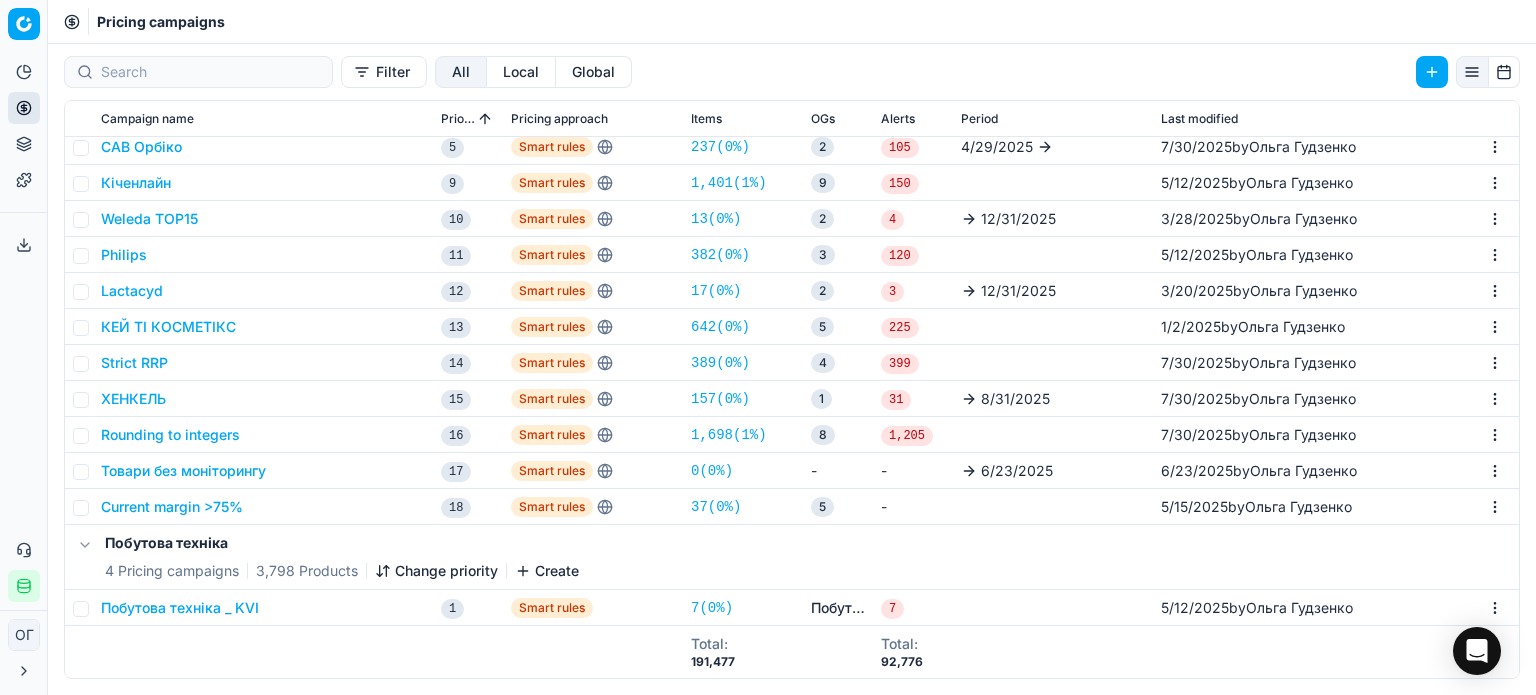 scroll, scrollTop: 200, scrollLeft: 0, axis: vertical 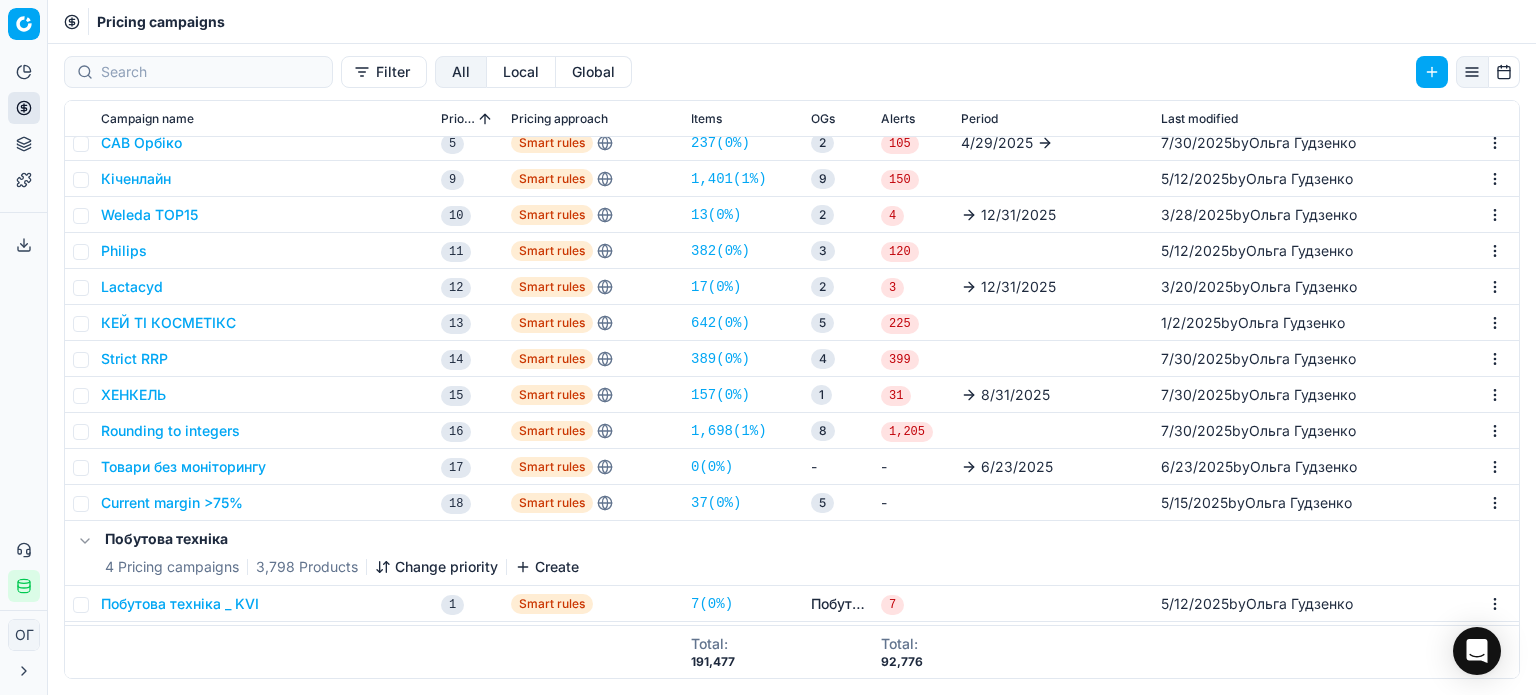 click on "Rounding to integers" at bounding box center [170, 431] 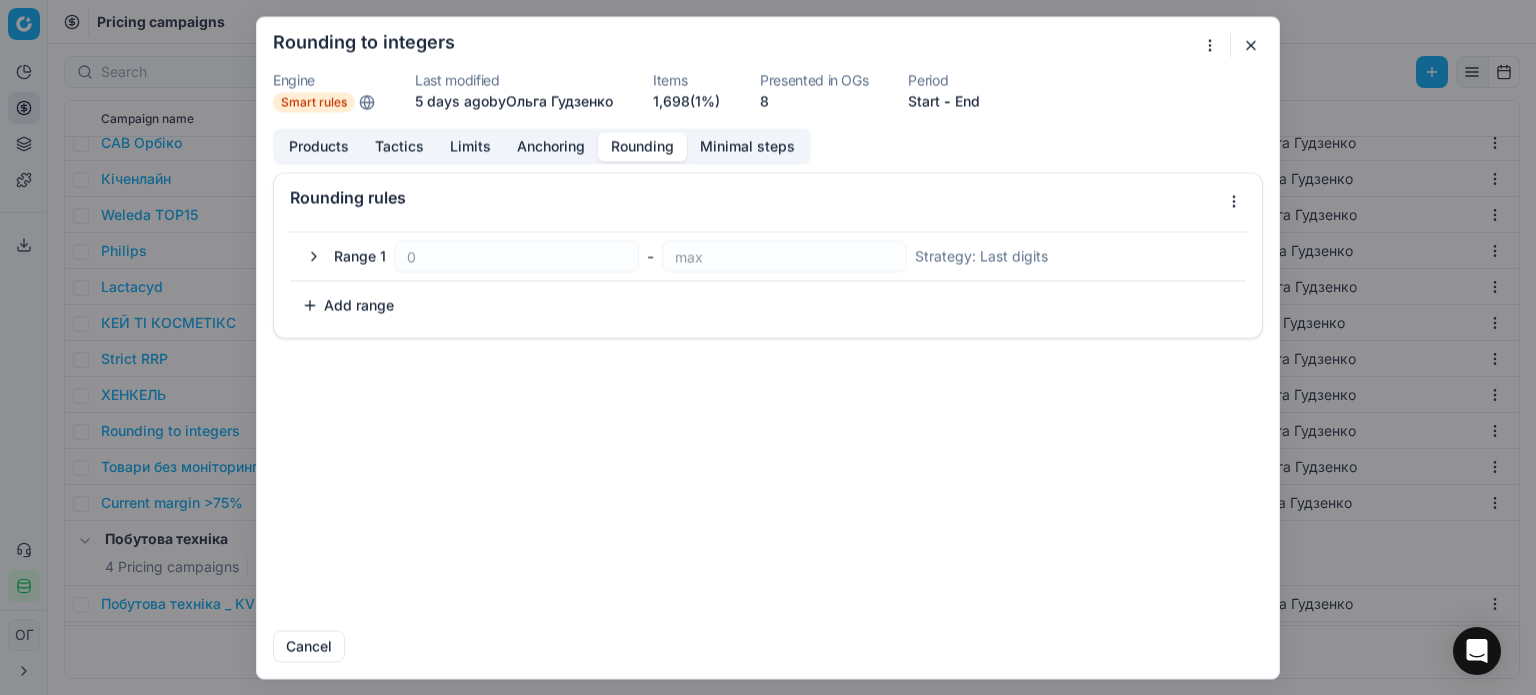 click on "Rounding" at bounding box center [642, 146] 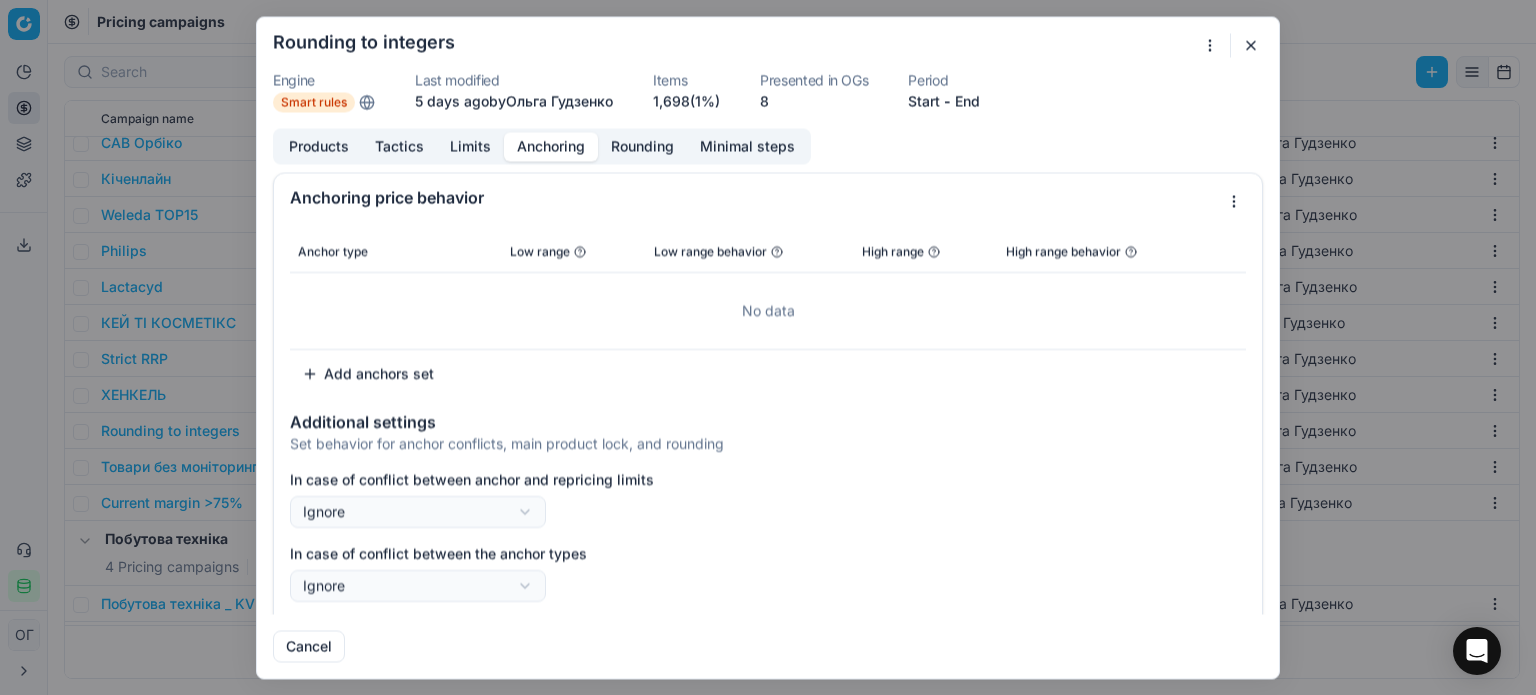 click on "Limits" at bounding box center [470, 146] 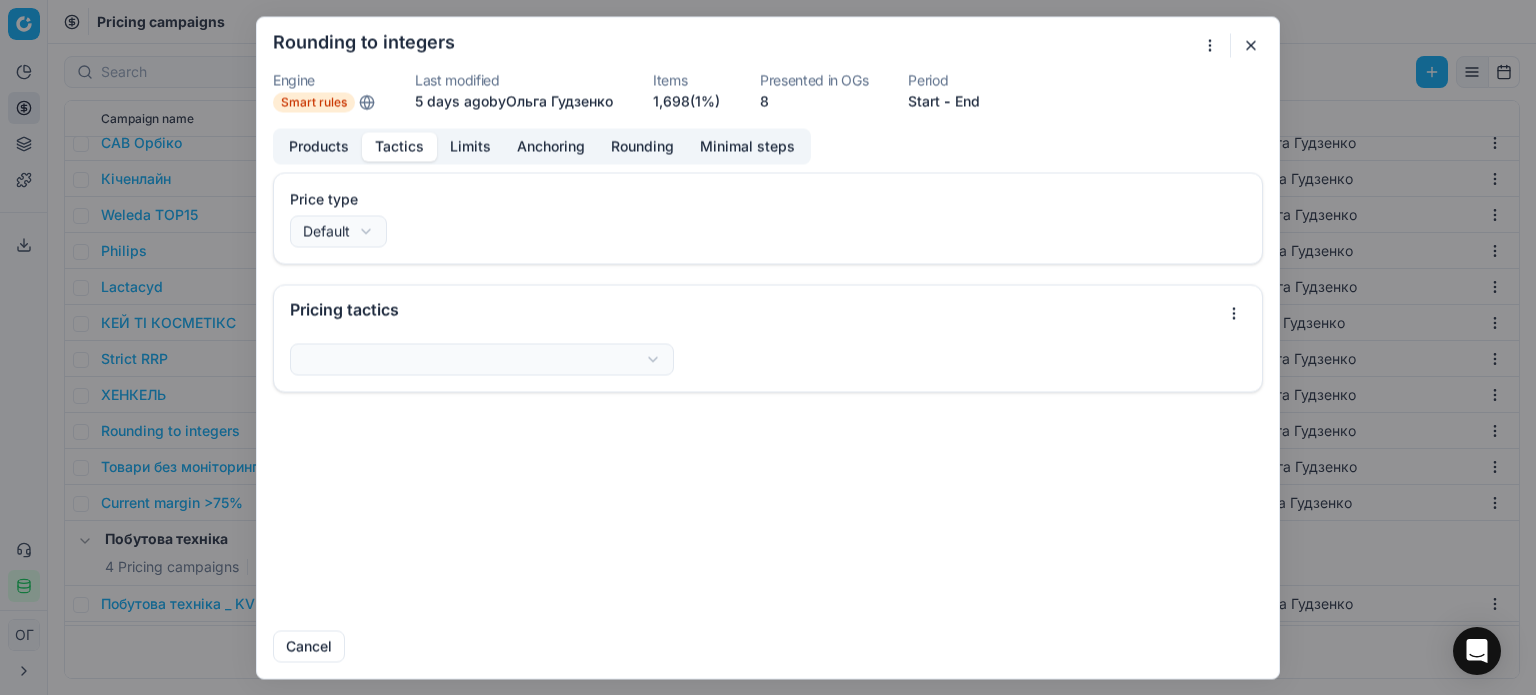 click on "Tactics" at bounding box center [399, 146] 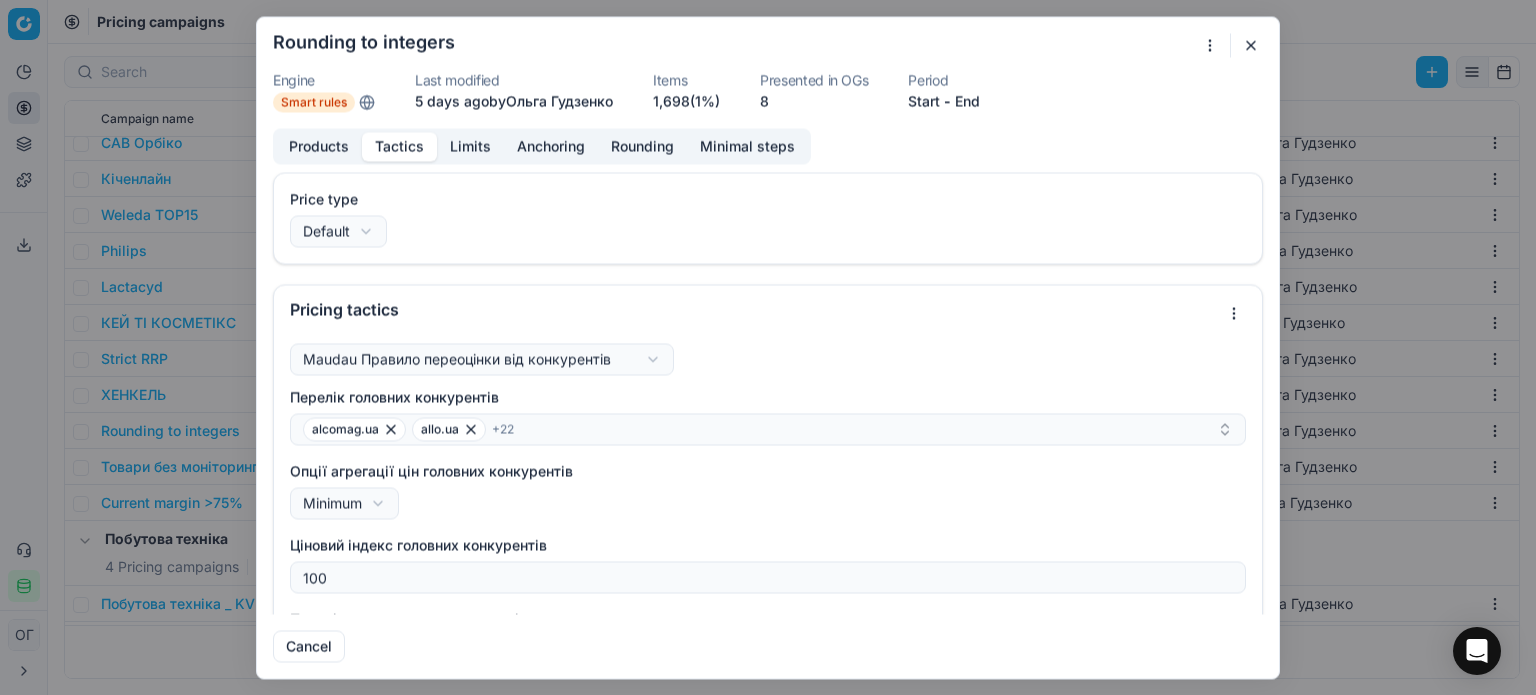 click on "Products" at bounding box center [319, 146] 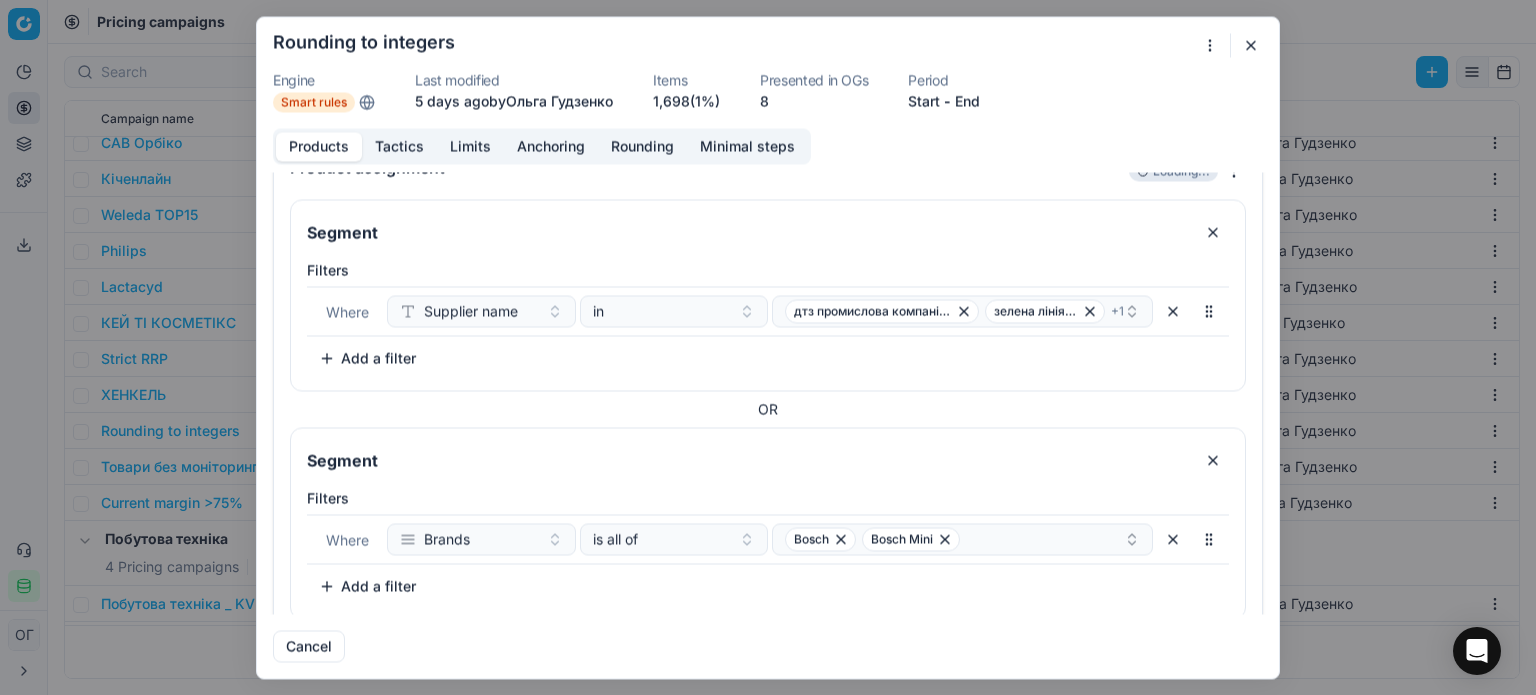scroll, scrollTop: 0, scrollLeft: 0, axis: both 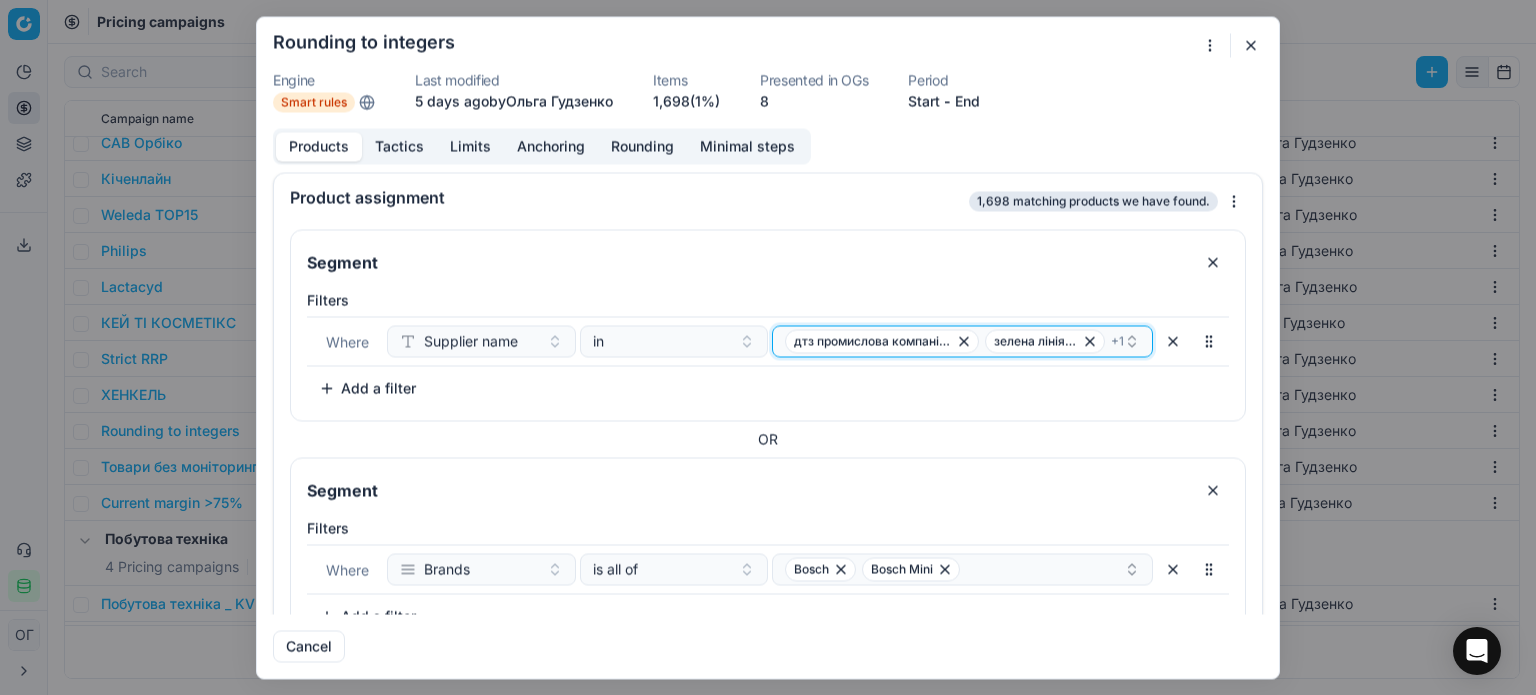 click 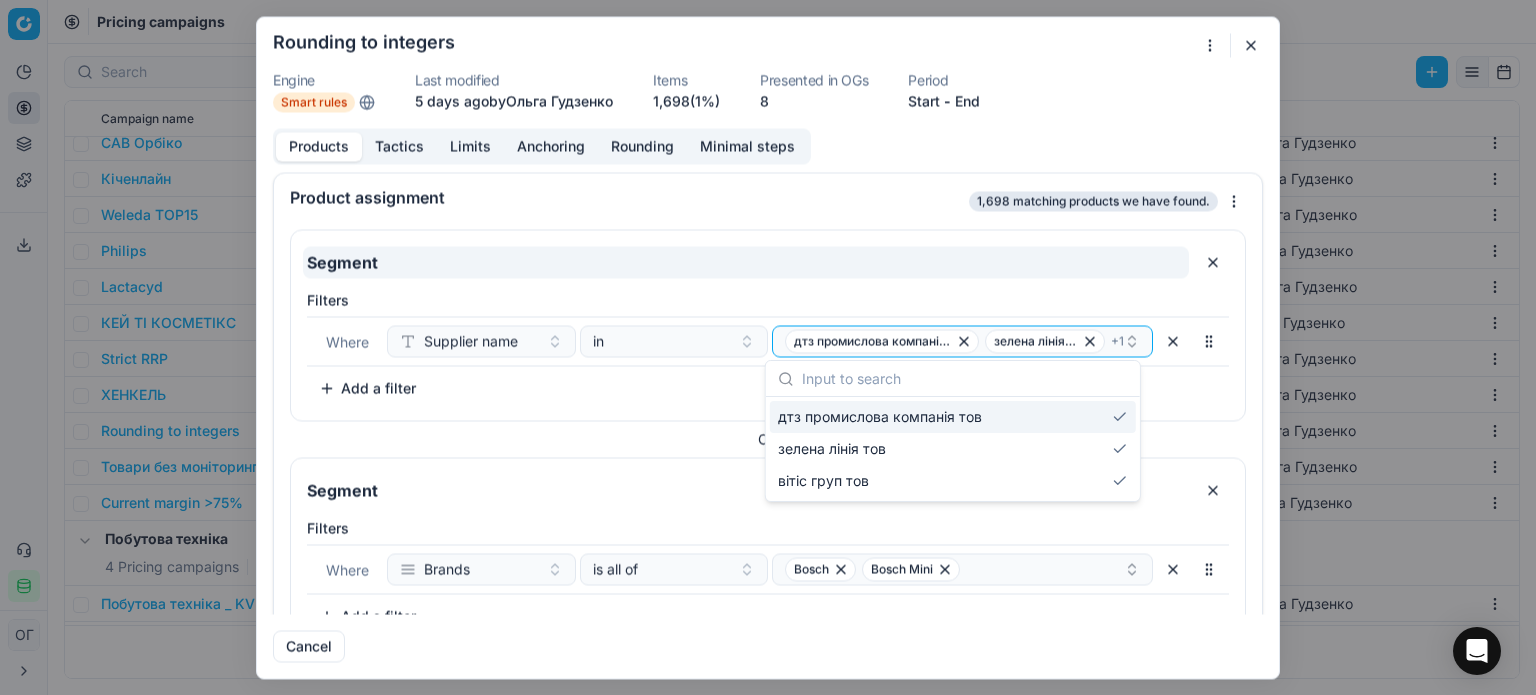 click on "Segment" at bounding box center (746, 262) 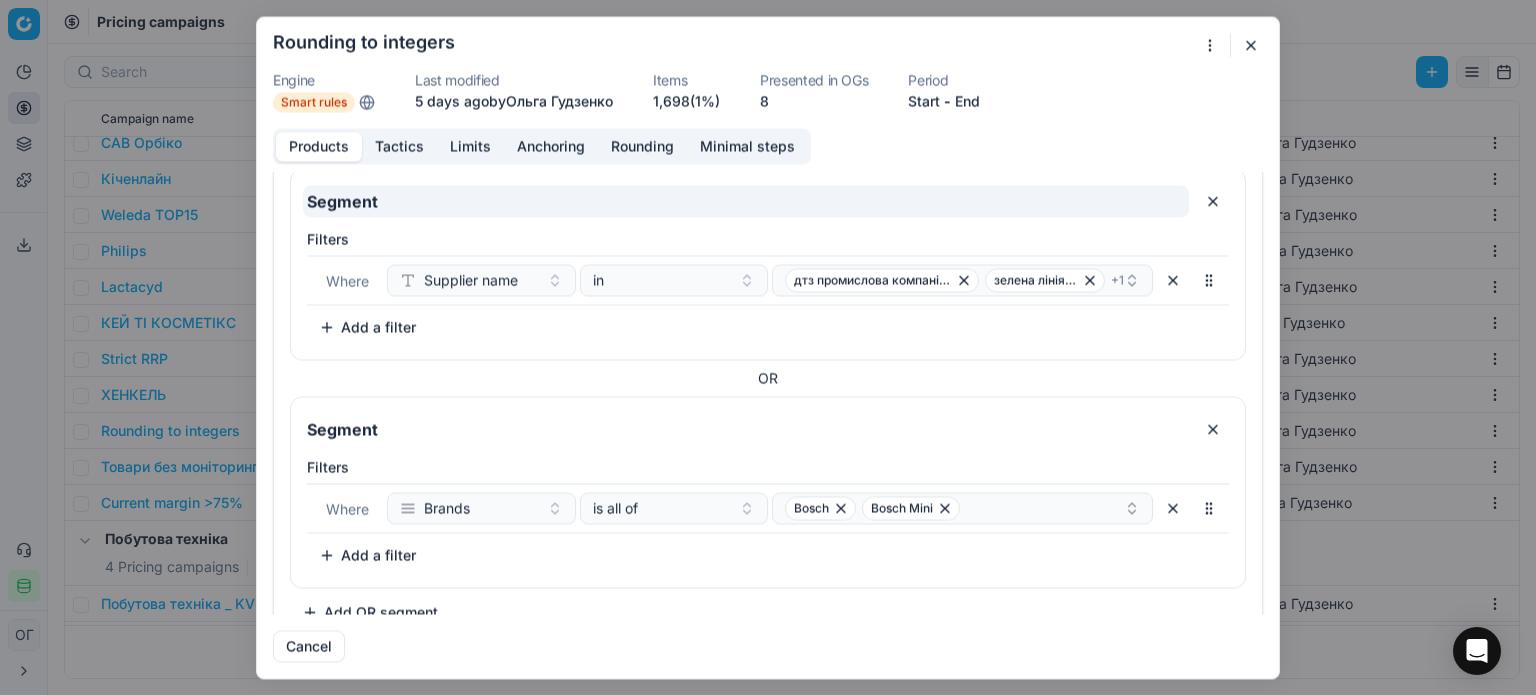 scroll, scrollTop: 89, scrollLeft: 0, axis: vertical 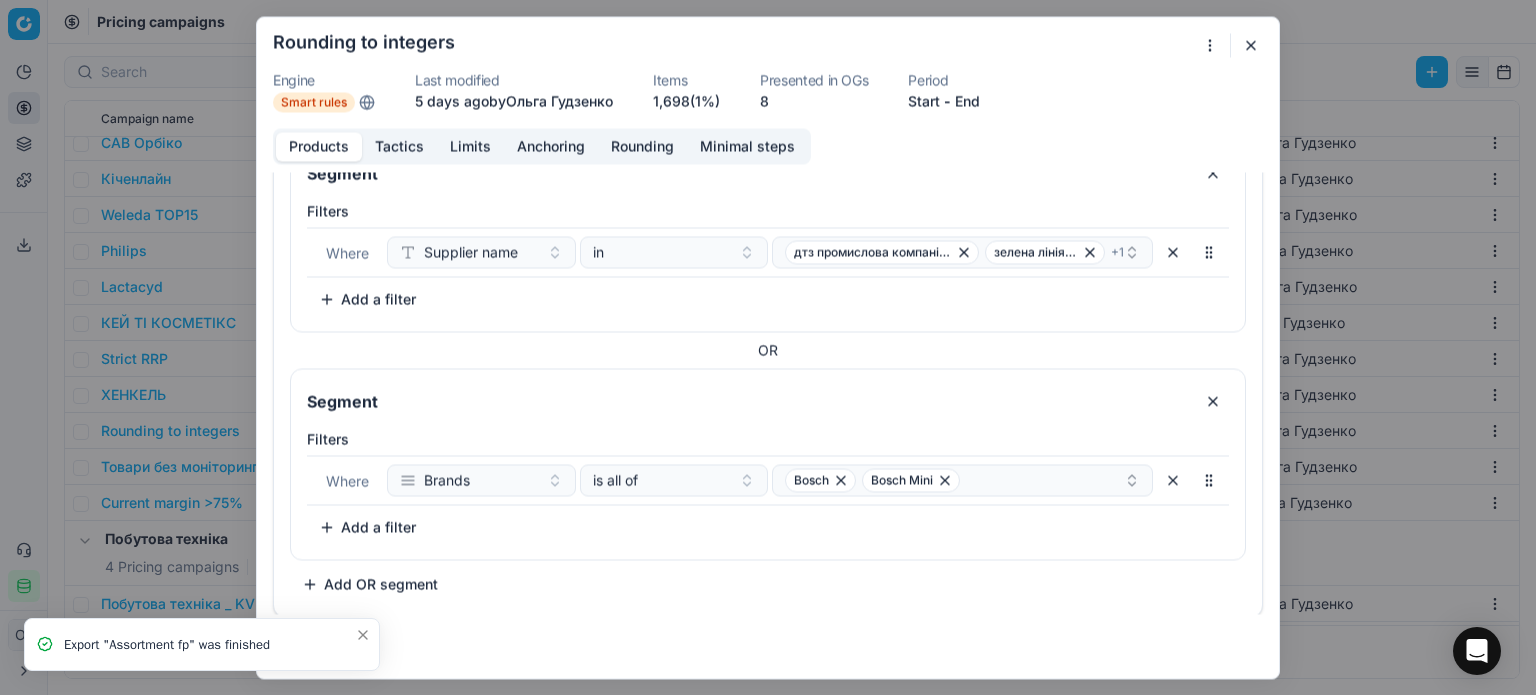 click on "Add a filter" at bounding box center (367, 299) 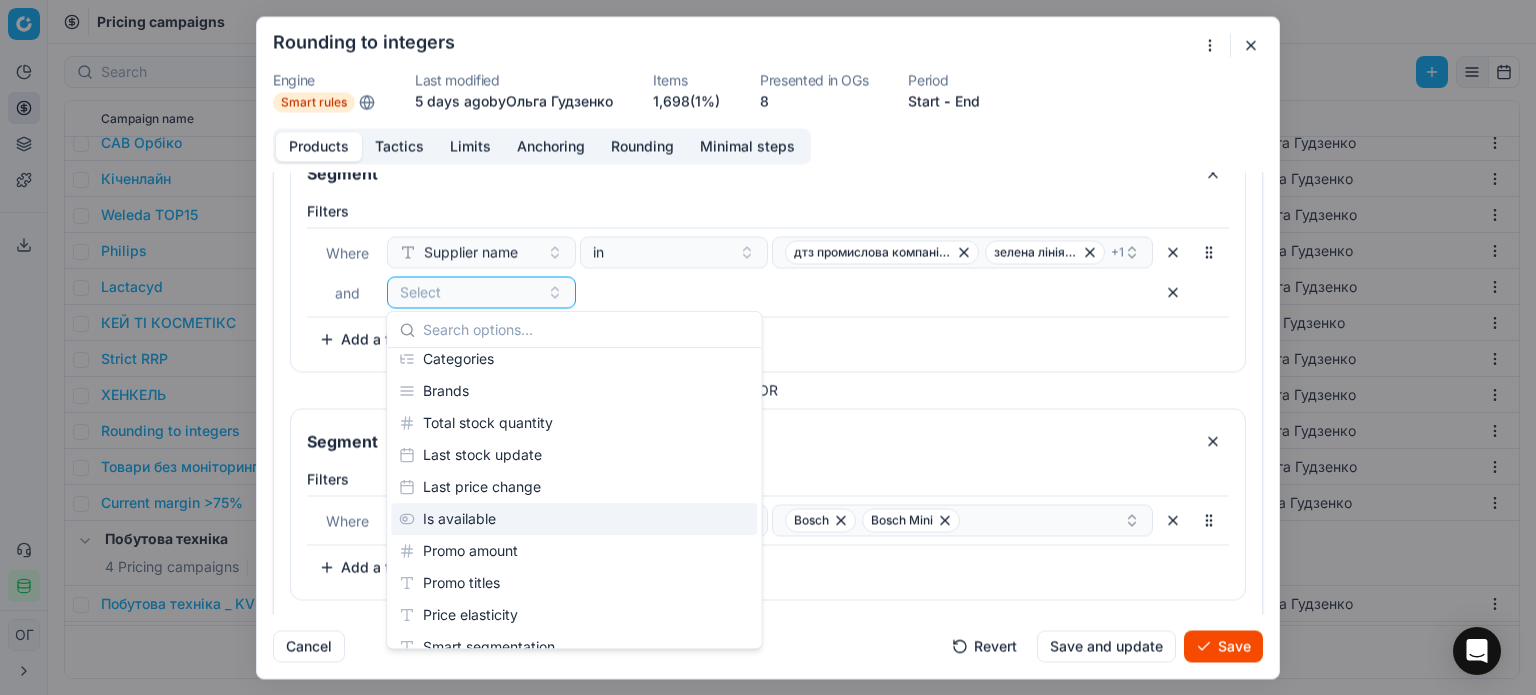 scroll, scrollTop: 300, scrollLeft: 0, axis: vertical 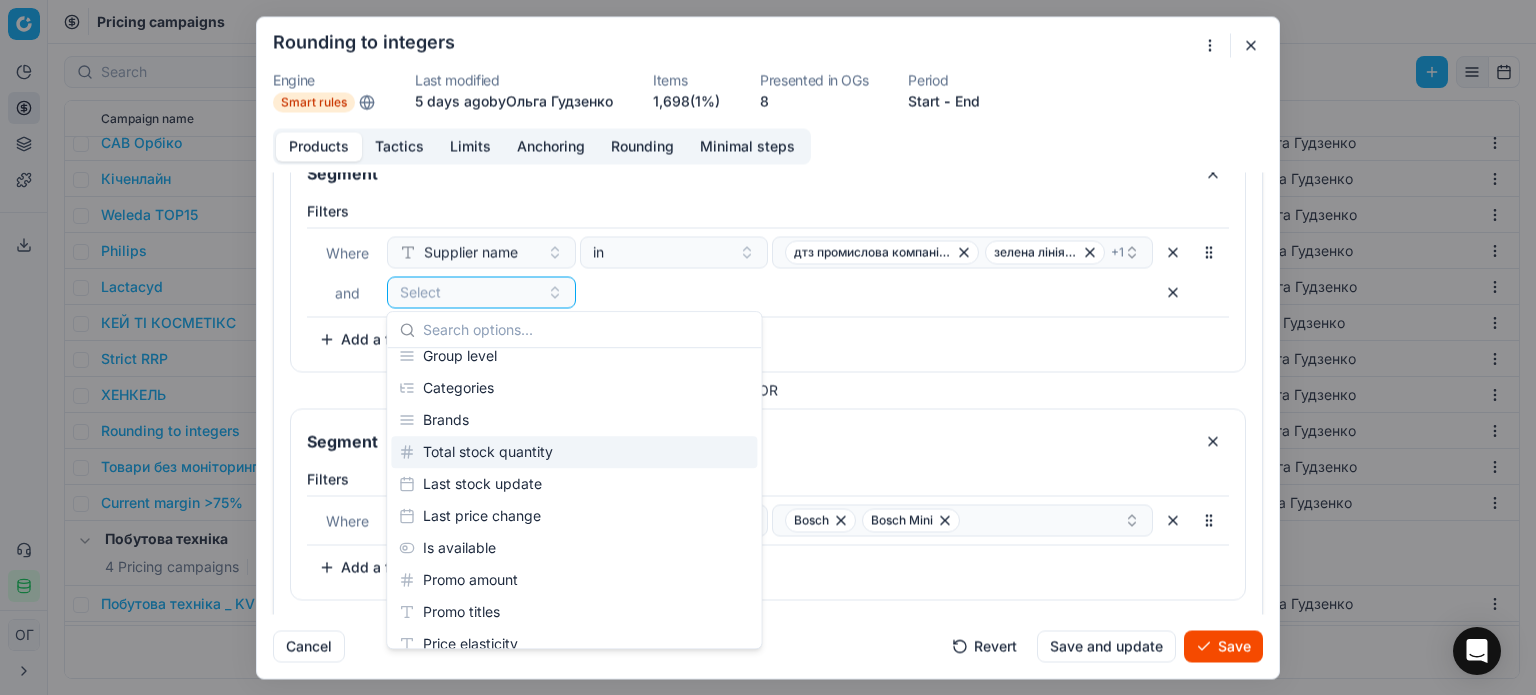 click on "Total stock quantity" at bounding box center (574, 452) 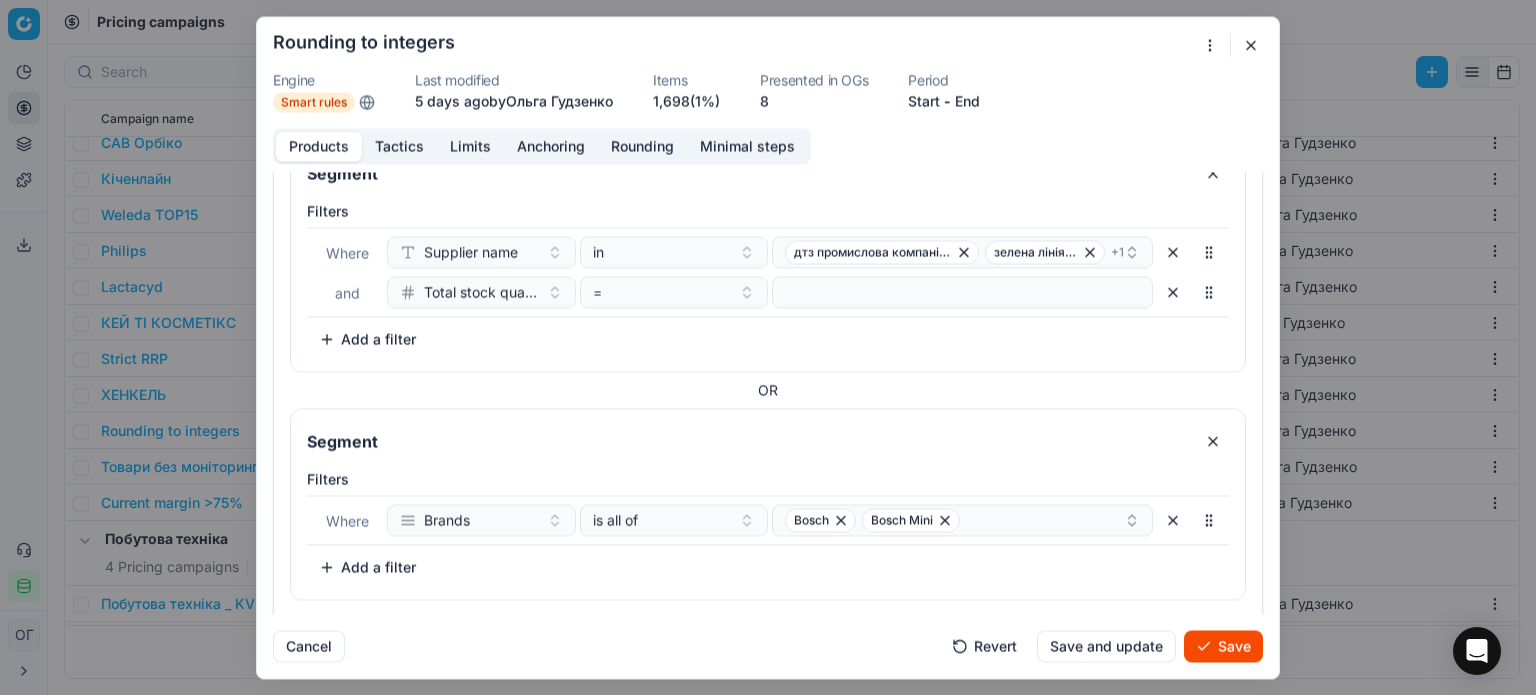 click on "Total stock quantity" at bounding box center [481, 292] 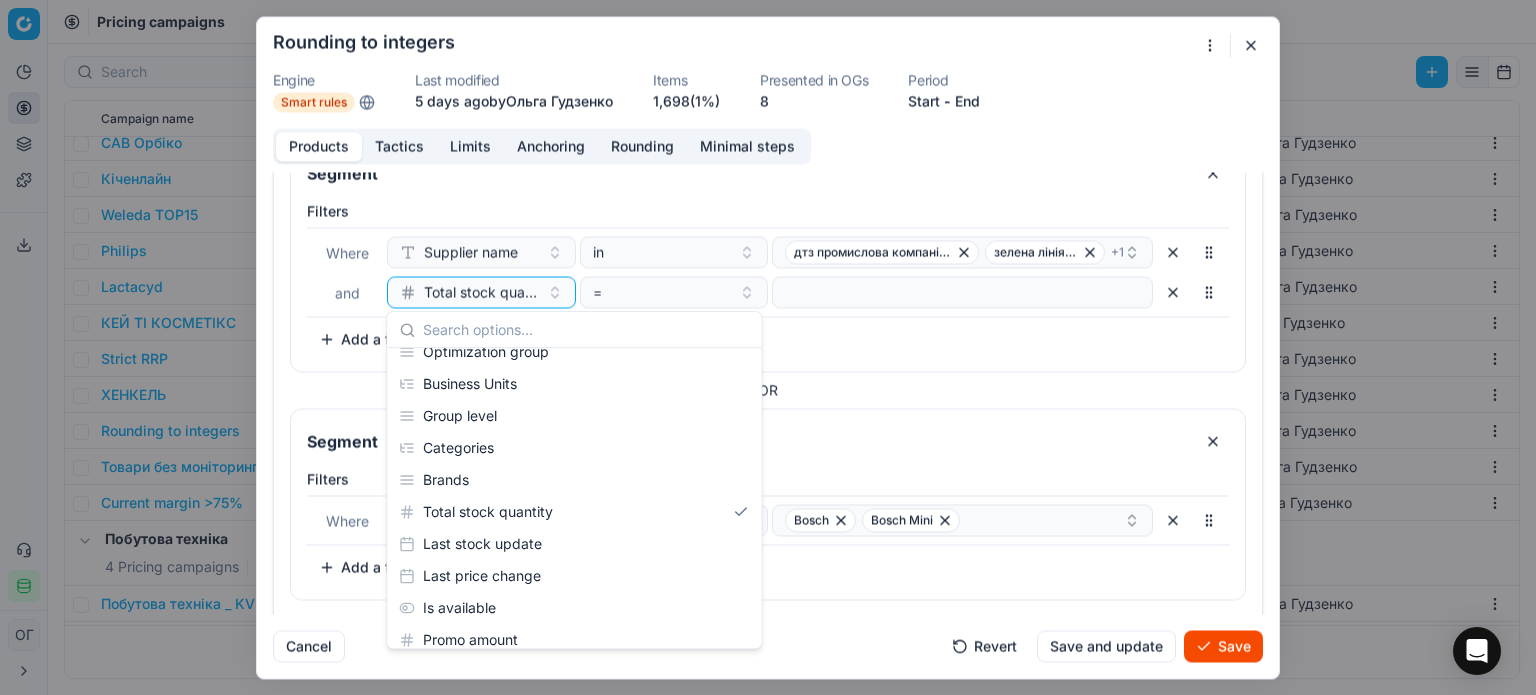 scroll, scrollTop: 312, scrollLeft: 0, axis: vertical 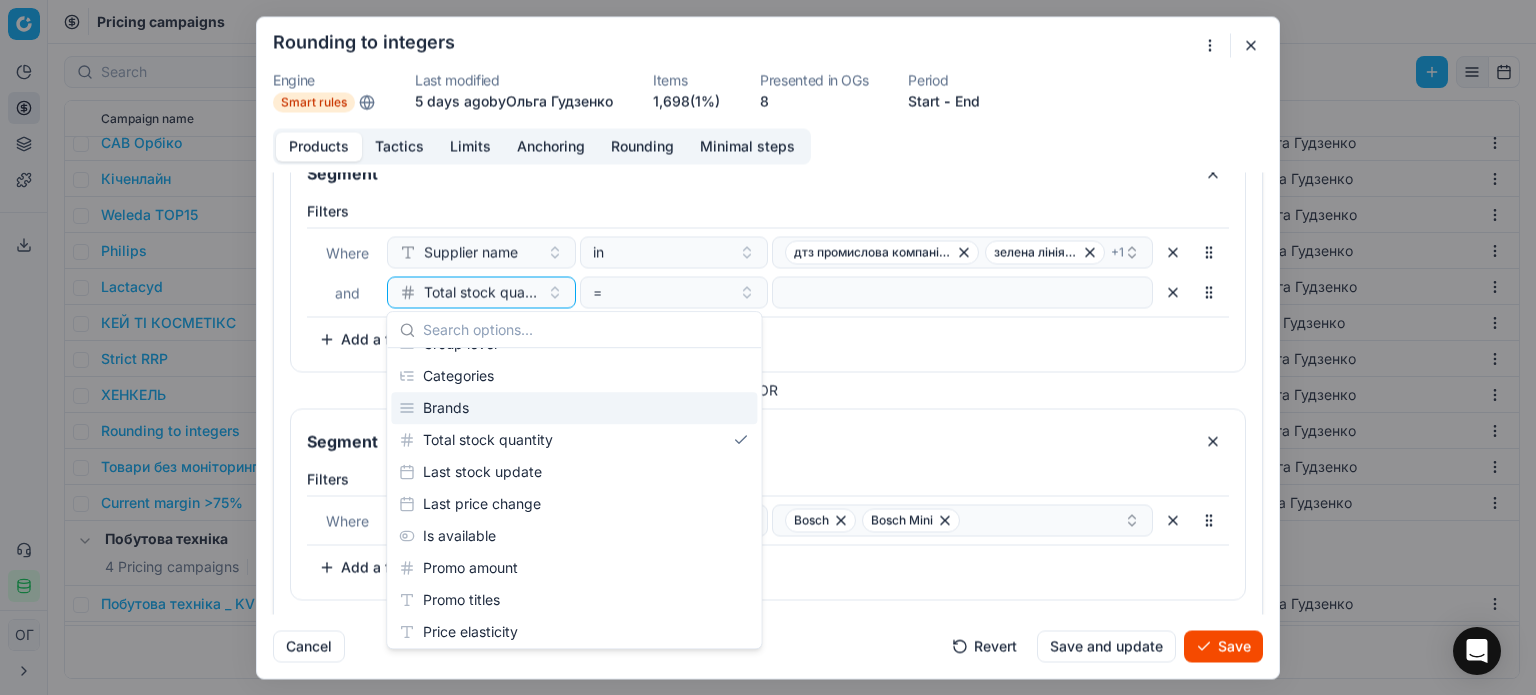 click on "Brands" at bounding box center (574, 408) 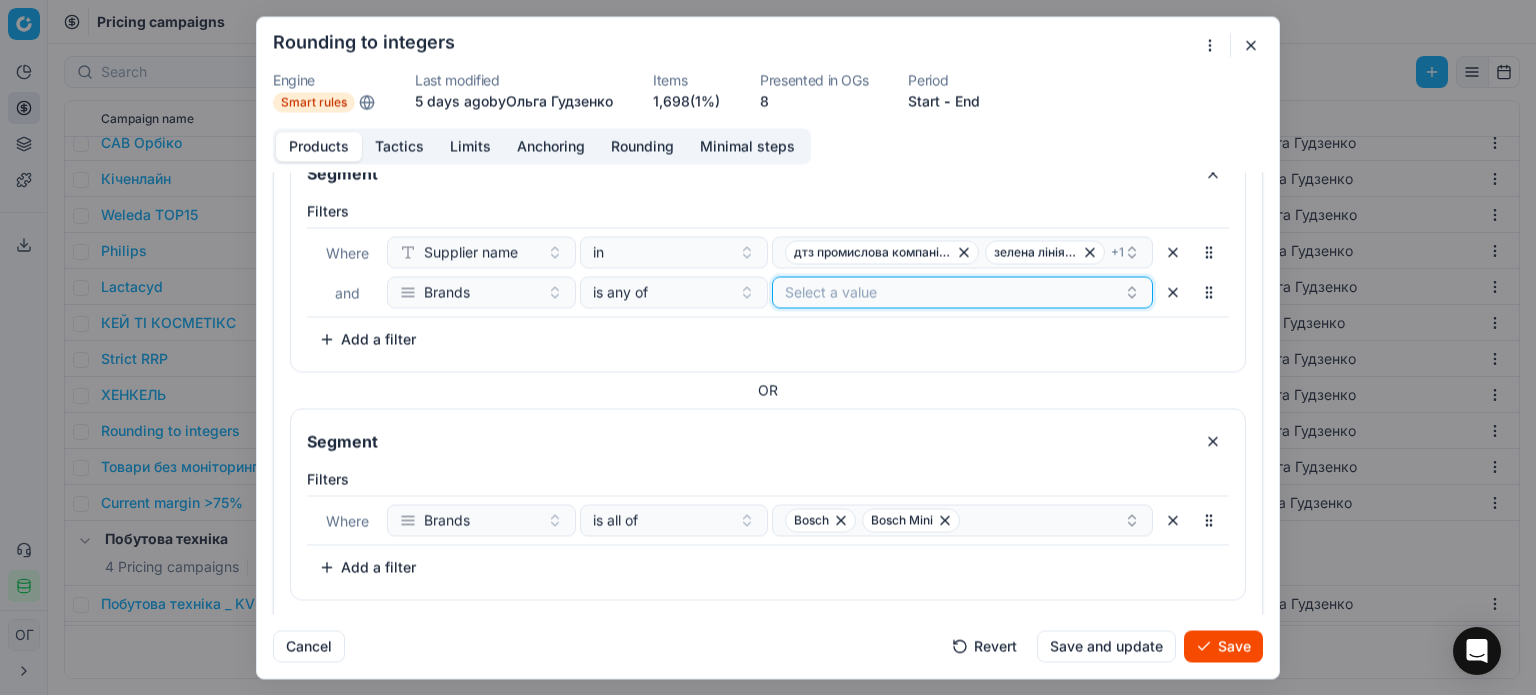 click on "Select a value" at bounding box center (962, 292) 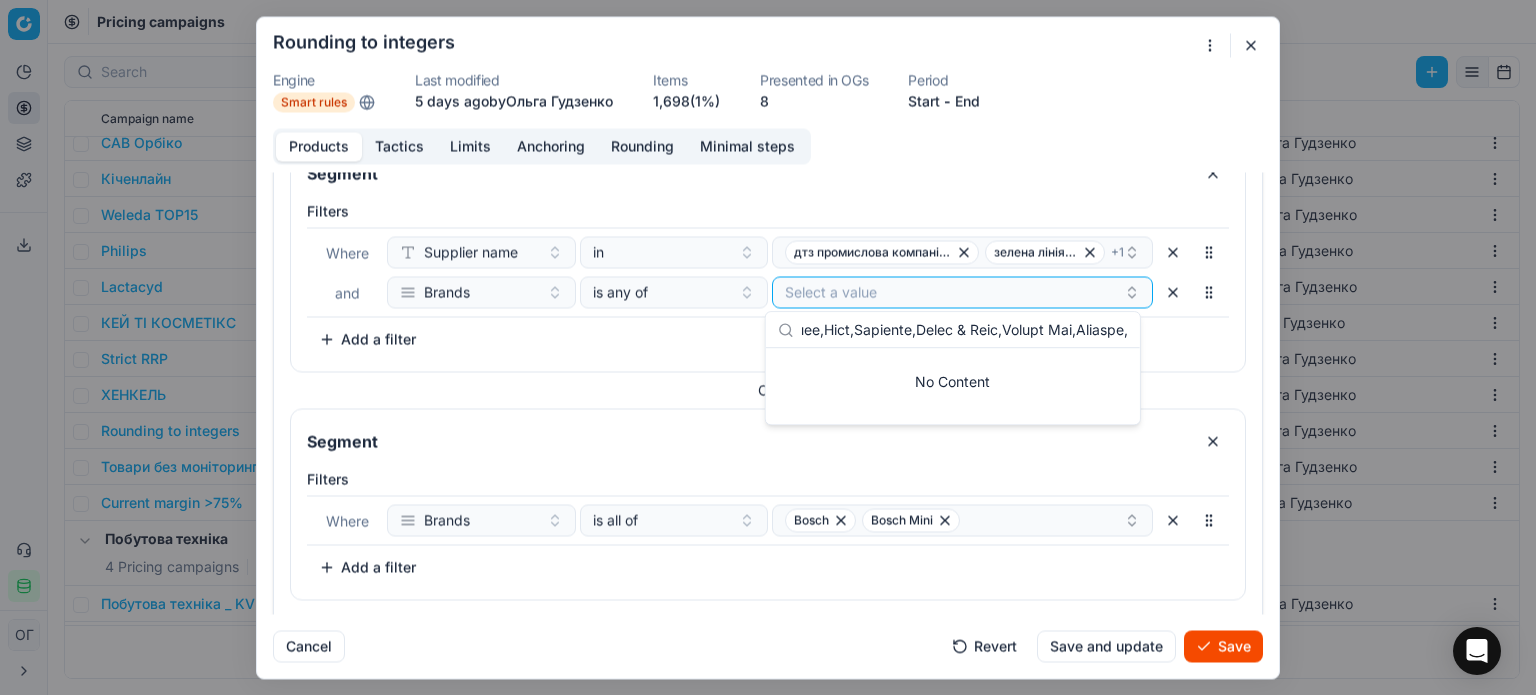 scroll, scrollTop: 0, scrollLeft: 17895, axis: horizontal 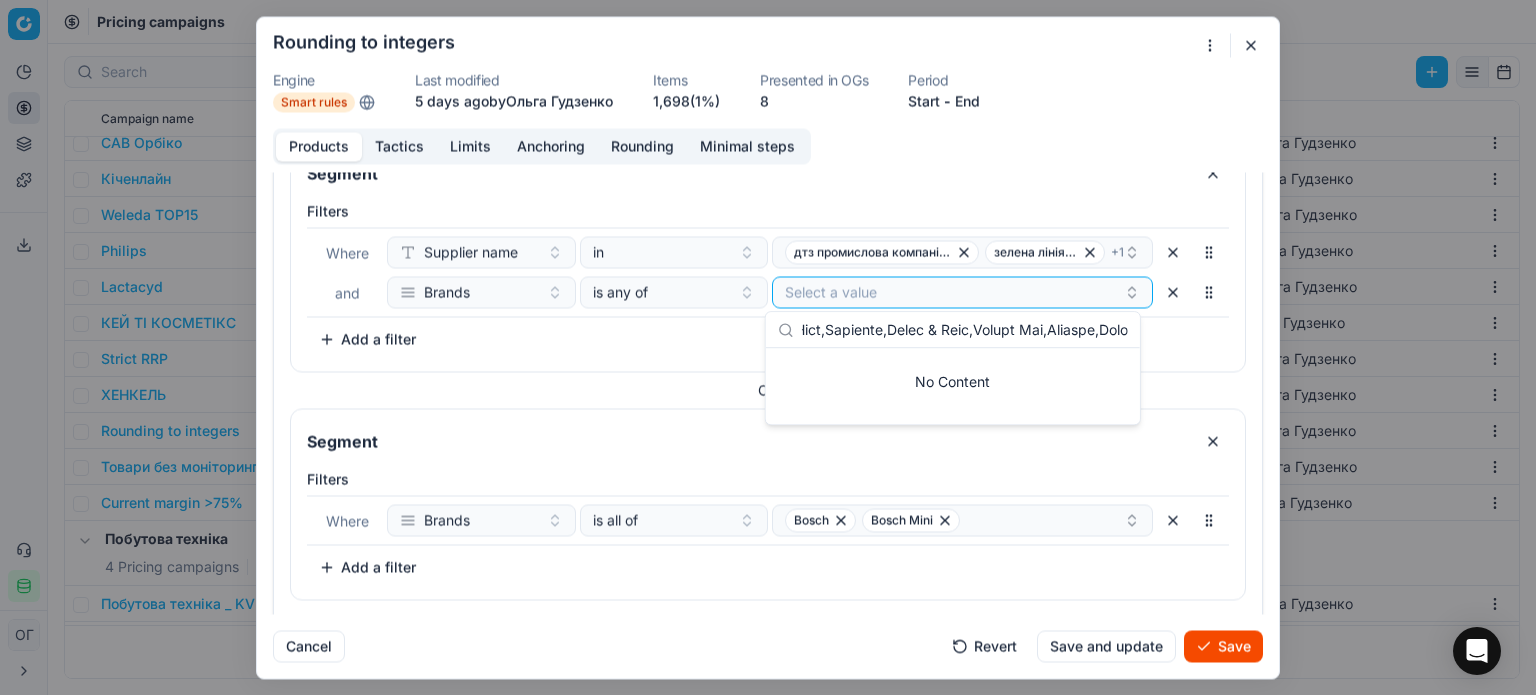 type on "Vitals,Ingco,Nowa,Melini,Baron Gaston Legrand,Bon Voyage,Cable Car,Castello del Terriccio,Villa Italia,Western Cellars,Ca' Bianca,Gatto Matto,Borgo Del Mandorlo,African Winery,Clynelish,Francois Martenot,Trapiche,Masi,Felix Solis Avantis,El Descanso,Bistrot Chic,Glen Ord,Errazuriz,Ar,Schlumberger,Maschio dei Cavalieri,Antonella Corda,Folonari,Quinta do Conde Galodoro,Gunderloch,Redwood Park,Livio Felluga,Angelo Gaja,Garcia Carrion,Next Kangaroo,Witch Water,Abadia de Acon,Opal Ridge,Chateau Alexandre,Haut-Mouleyre,Marques de Terrabona,Lheraud,Alchemist,Ardmore,LaCheteau,Lievland,Botter,Ramos Pinto,VCC,Chateau d'Yquem,Barocco,Dailuaine,La Chablisienne,Allt-a-Bhainne,Castello Di Volpaia,Faine Brandy,Chateau Margaux,Mortlach,Fattoria Le Pupille,Louis Eschenauer,Chateau Palmer,Monte Zovo,Gustave Lorentz,Brocard Jean-Marc,Bowmore,Tomatin,Tenuta Casate,Marziano Abbona,Ciacci Piccolomini d'Aragona,Tenuta San Guido,Murphy-Goode,Gorilka Official,Hallgarten,Hvoya,Cantine Dei,Chateau Sergant,Campagnola,Arran,Louis Roe..." 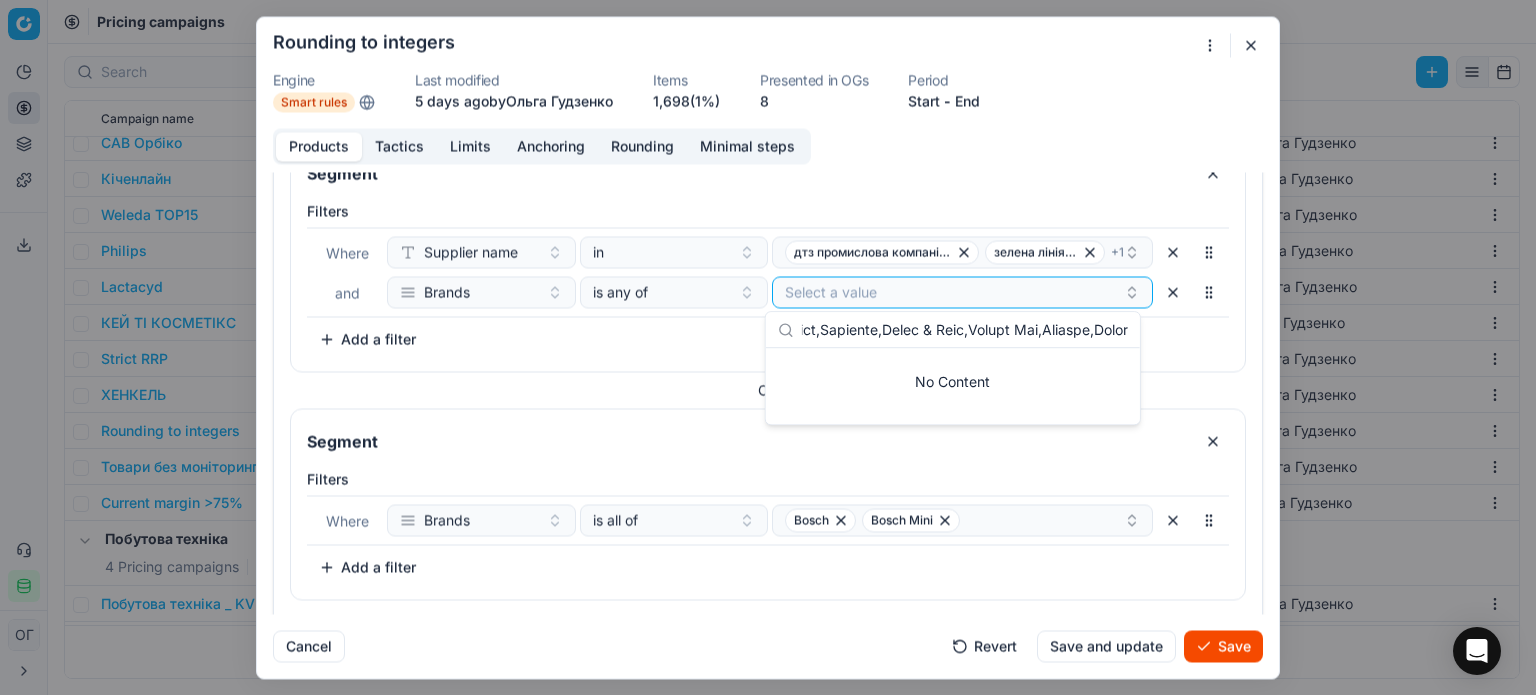 scroll, scrollTop: 0, scrollLeft: 17936, axis: horizontal 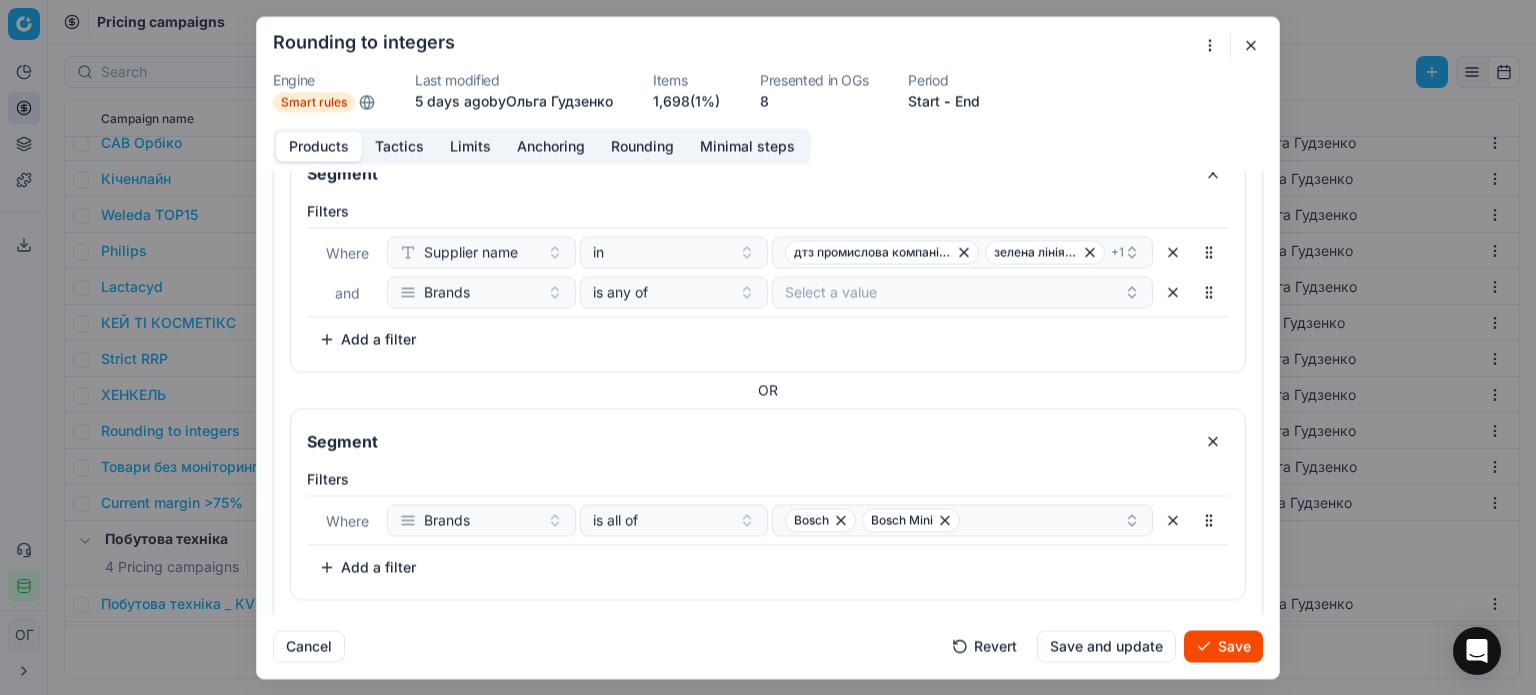 click on "Filters Where Supplier name in дтз промислова компанія тов зелена лінія тов + 1 and Brands is any of Select a value
To pick up a sortable item, press space or enter.
While dragging, use the up and down keys to move the item.
Press space or enter again to drop the item in its new position, or press escape to cancel.
Add a filter" at bounding box center [768, 282] 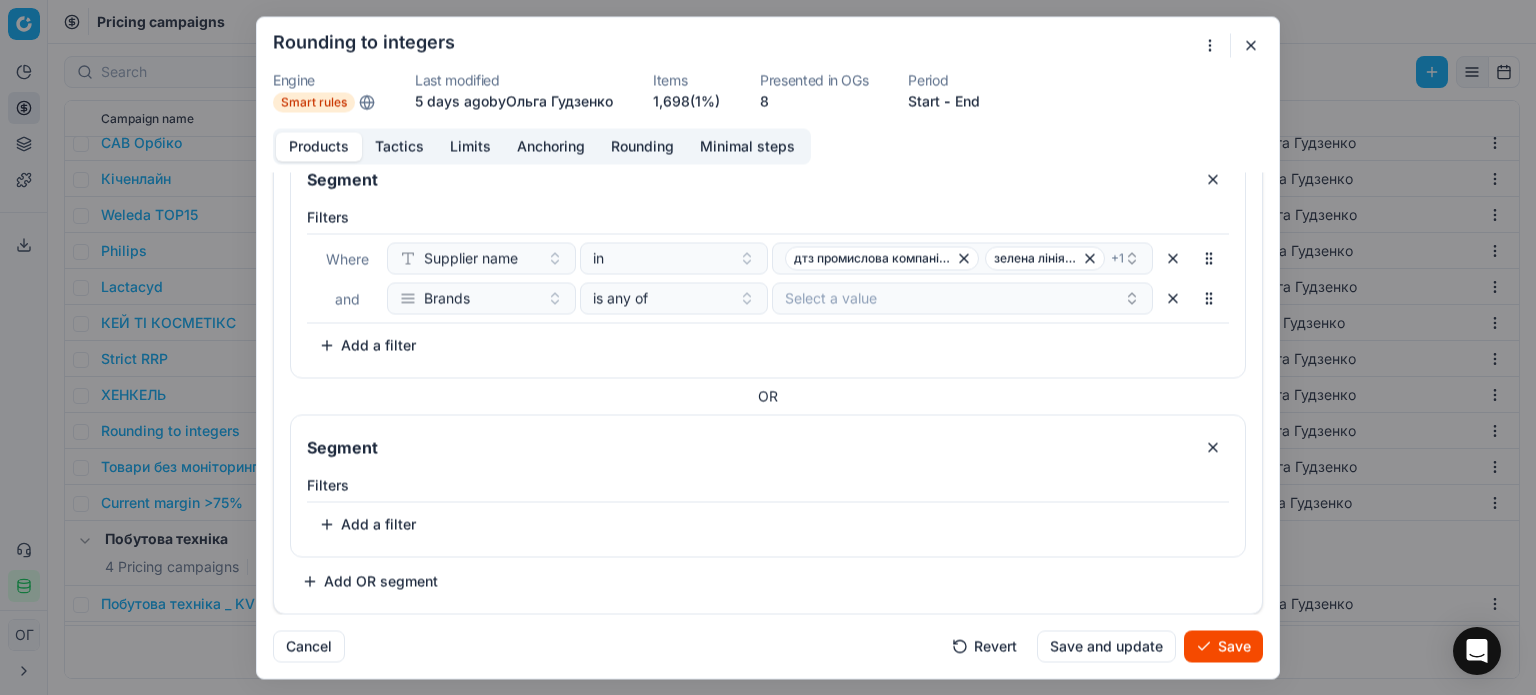 scroll, scrollTop: 80, scrollLeft: 0, axis: vertical 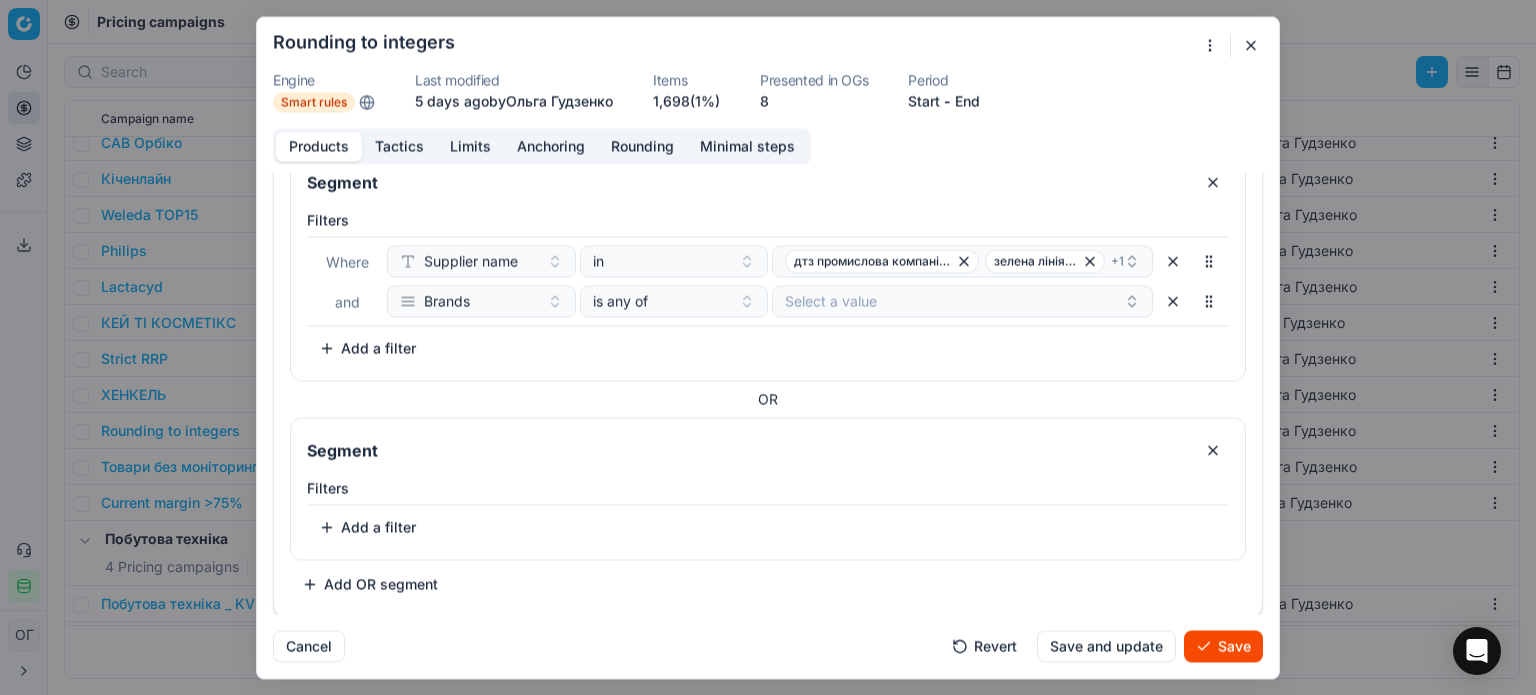 click at bounding box center [1213, 450] 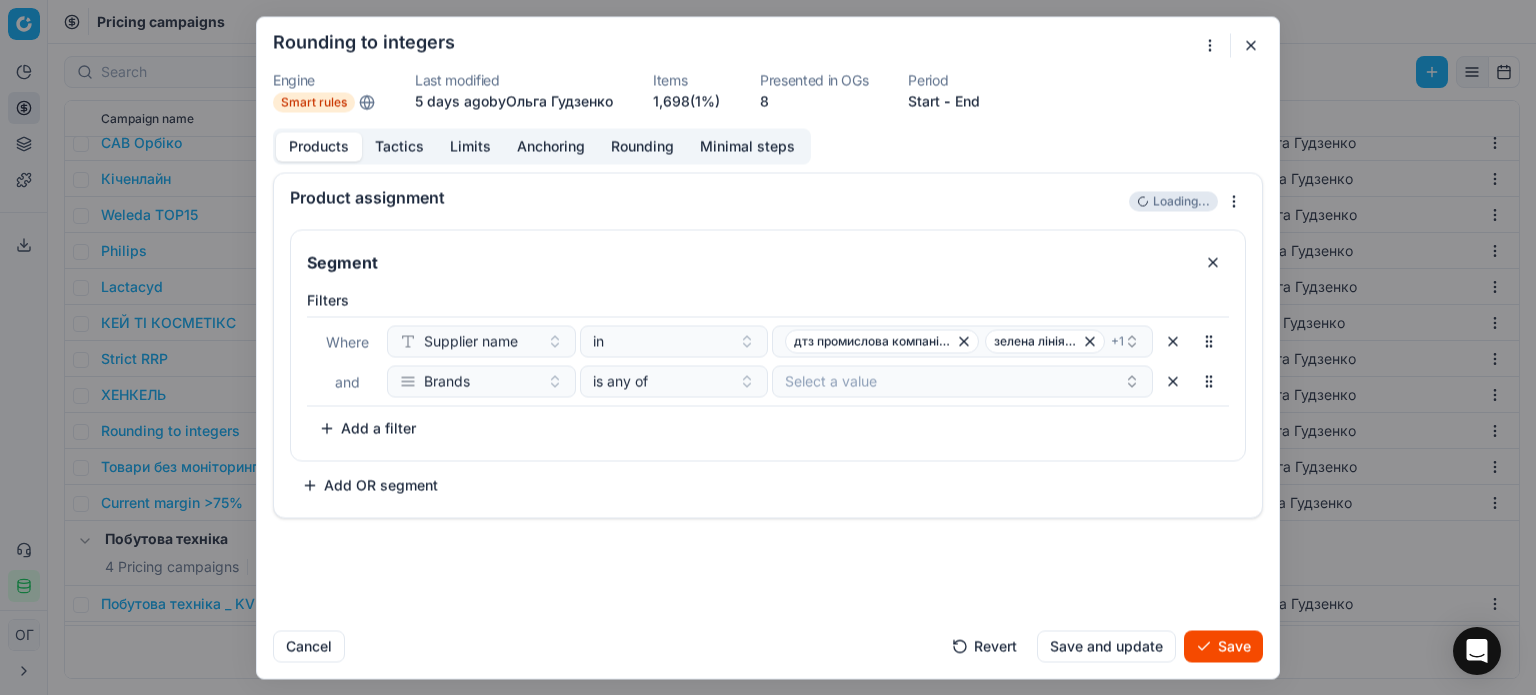 scroll, scrollTop: 0, scrollLeft: 0, axis: both 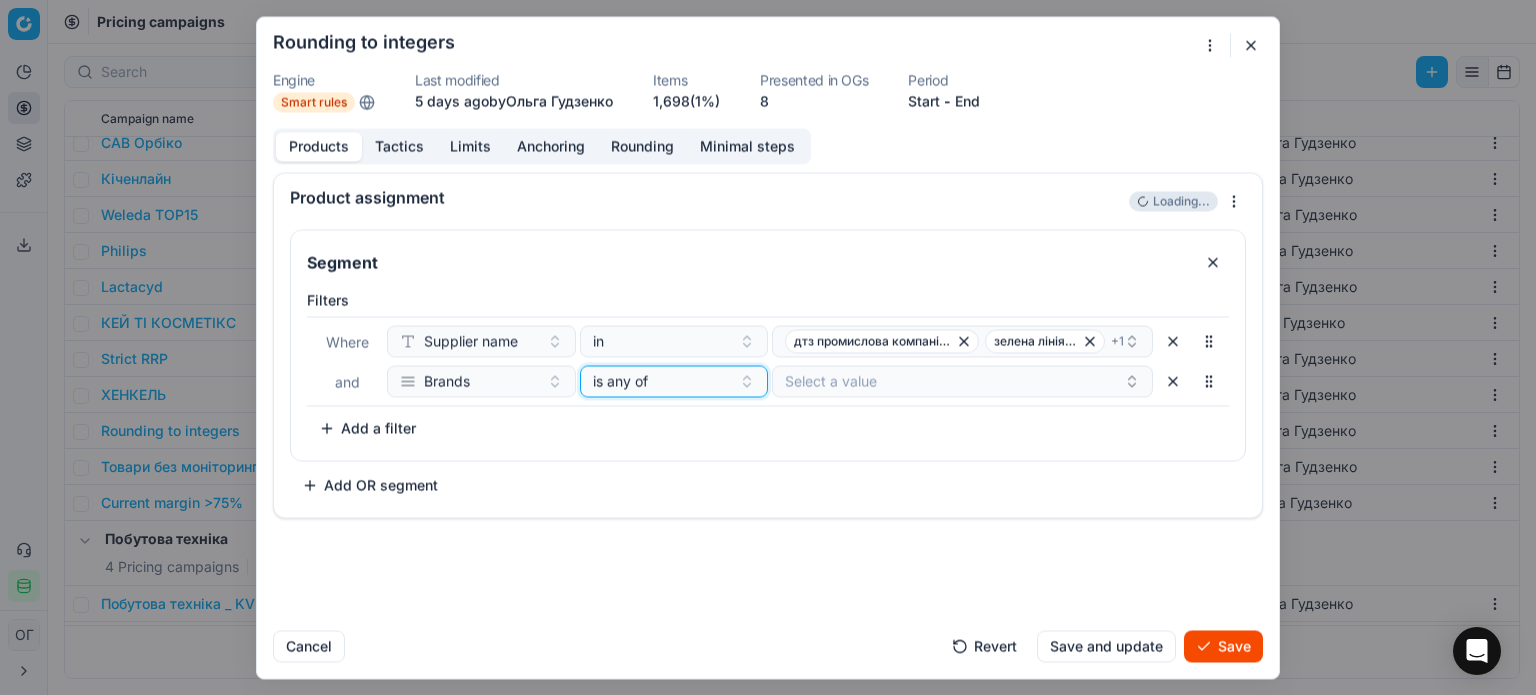 click on "is any of" at bounding box center (662, 381) 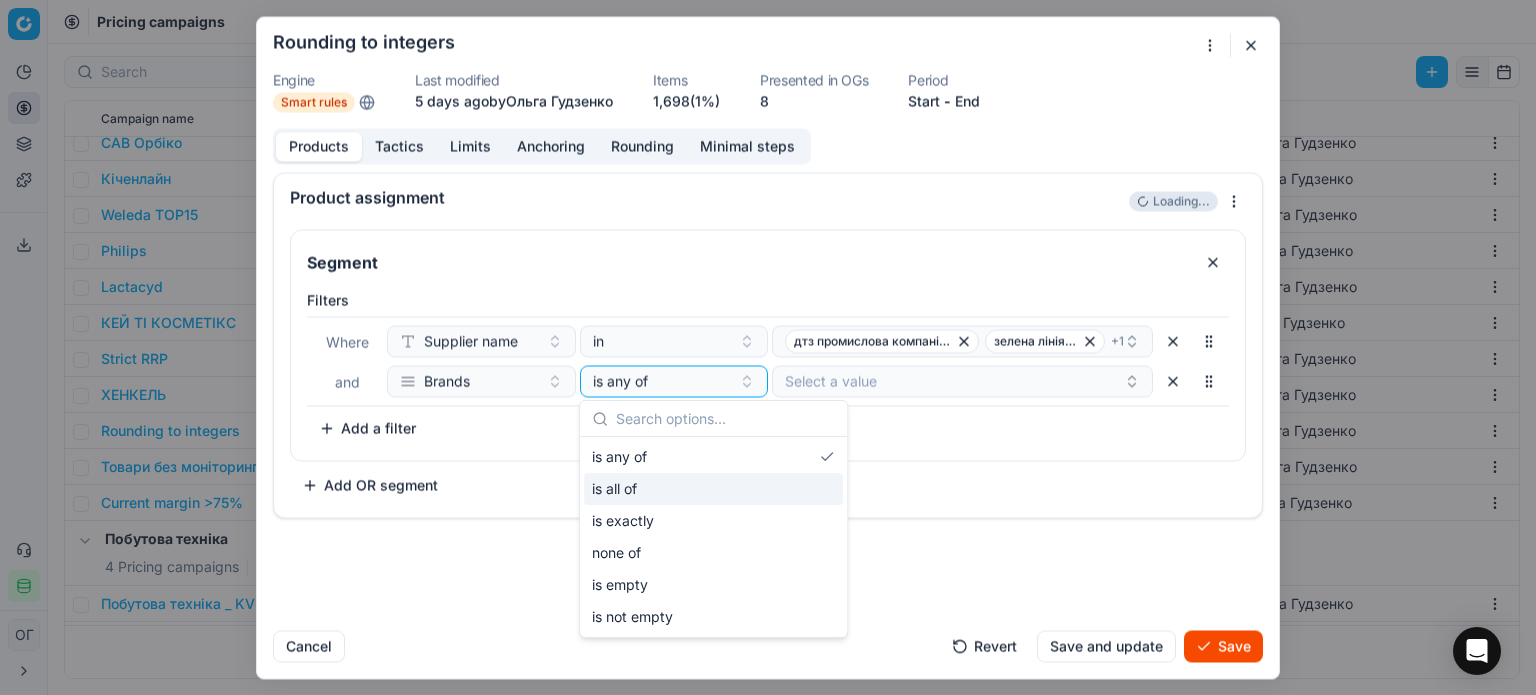 click on "is all of" at bounding box center [713, 489] 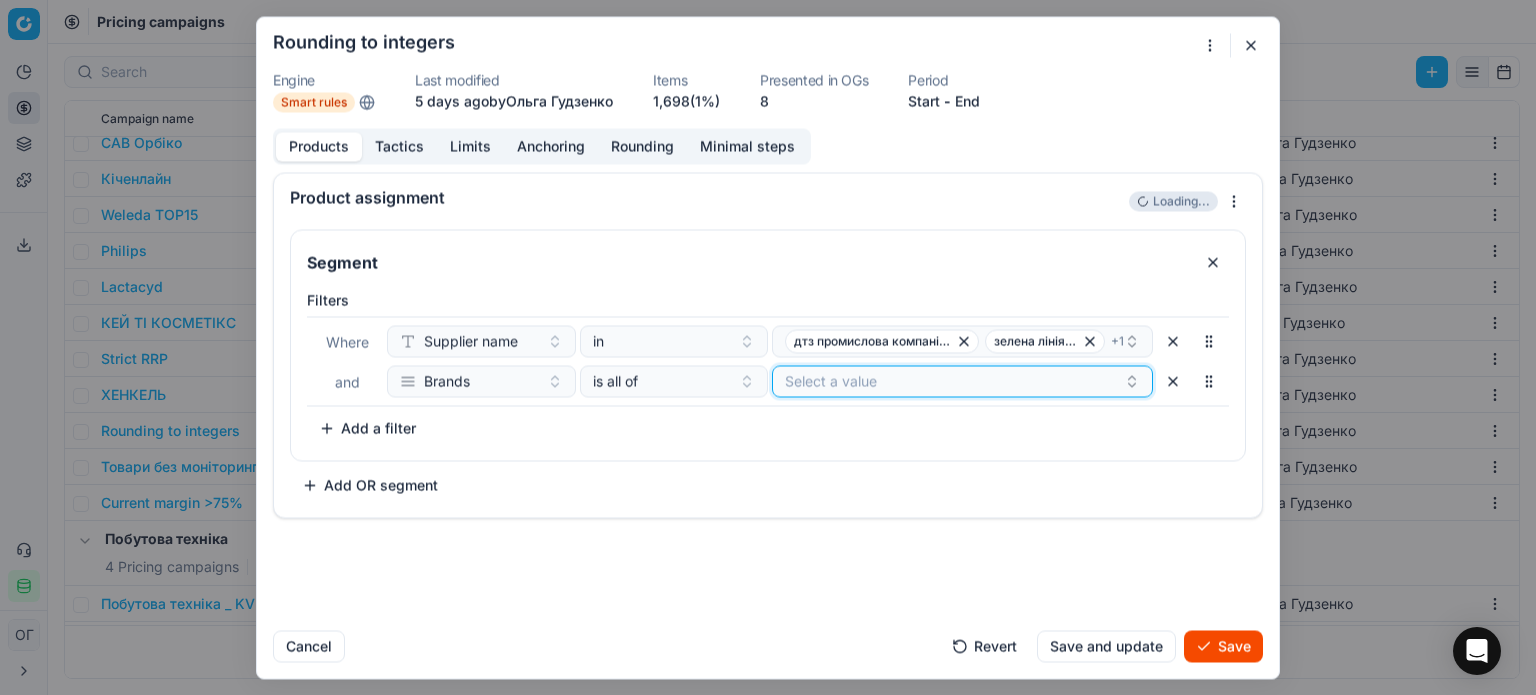 click on "Select a value" at bounding box center (962, 381) 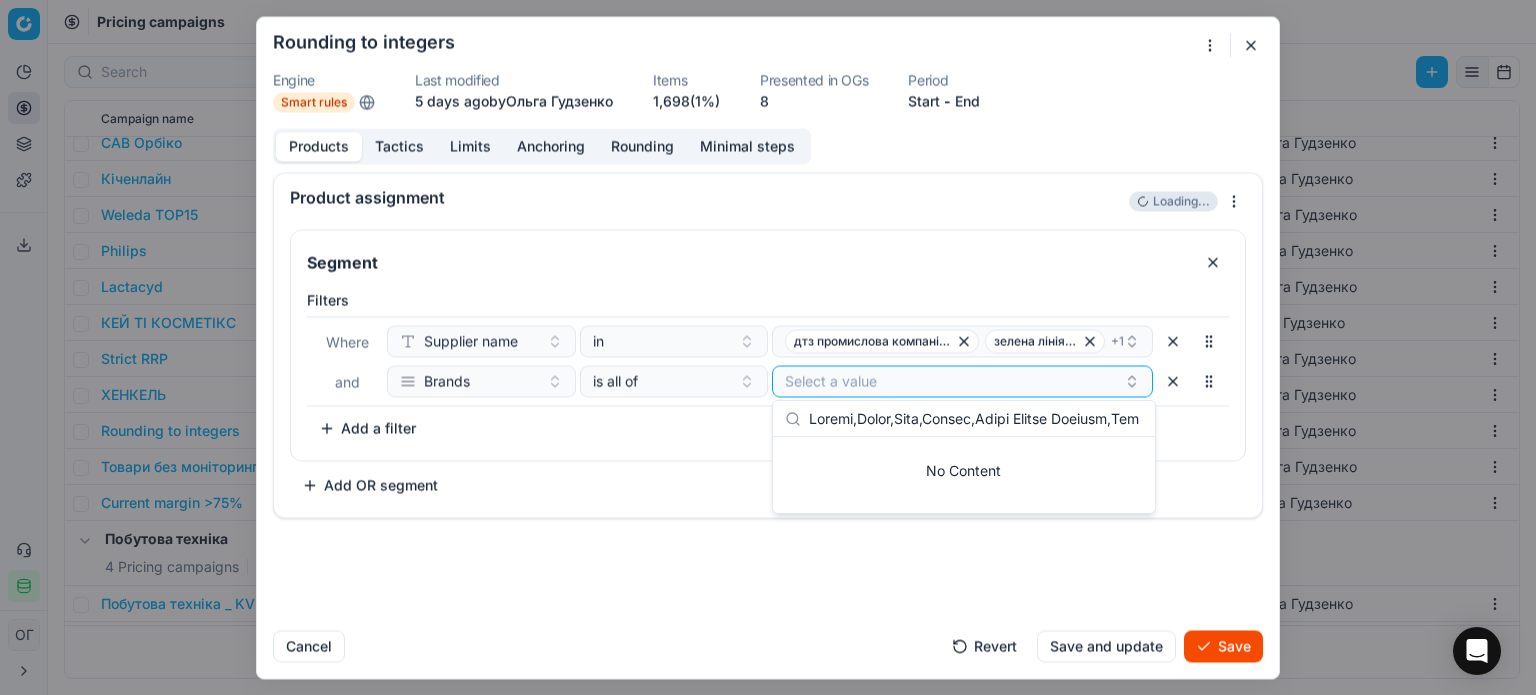 click at bounding box center (976, 419) 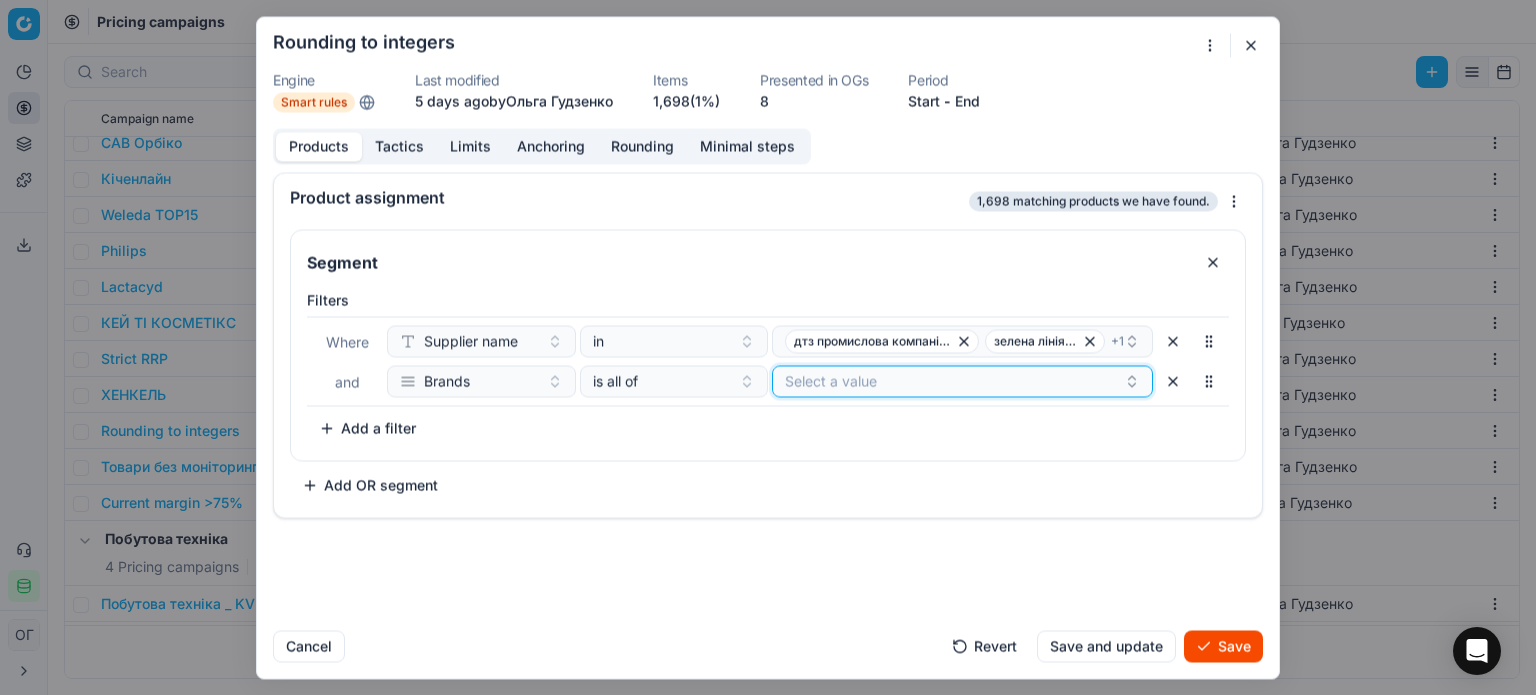 click on "Select a value" at bounding box center [962, 381] 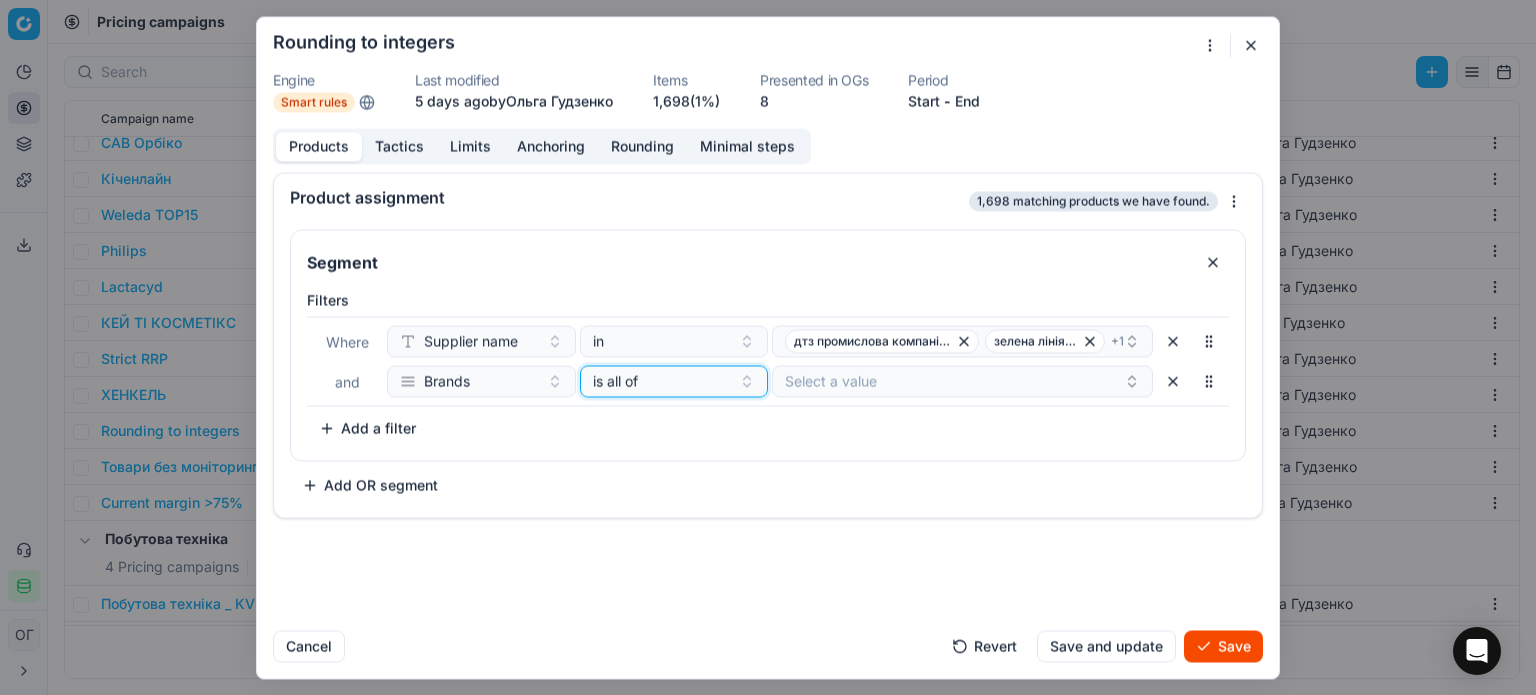 click on "is all of" at bounding box center (662, 381) 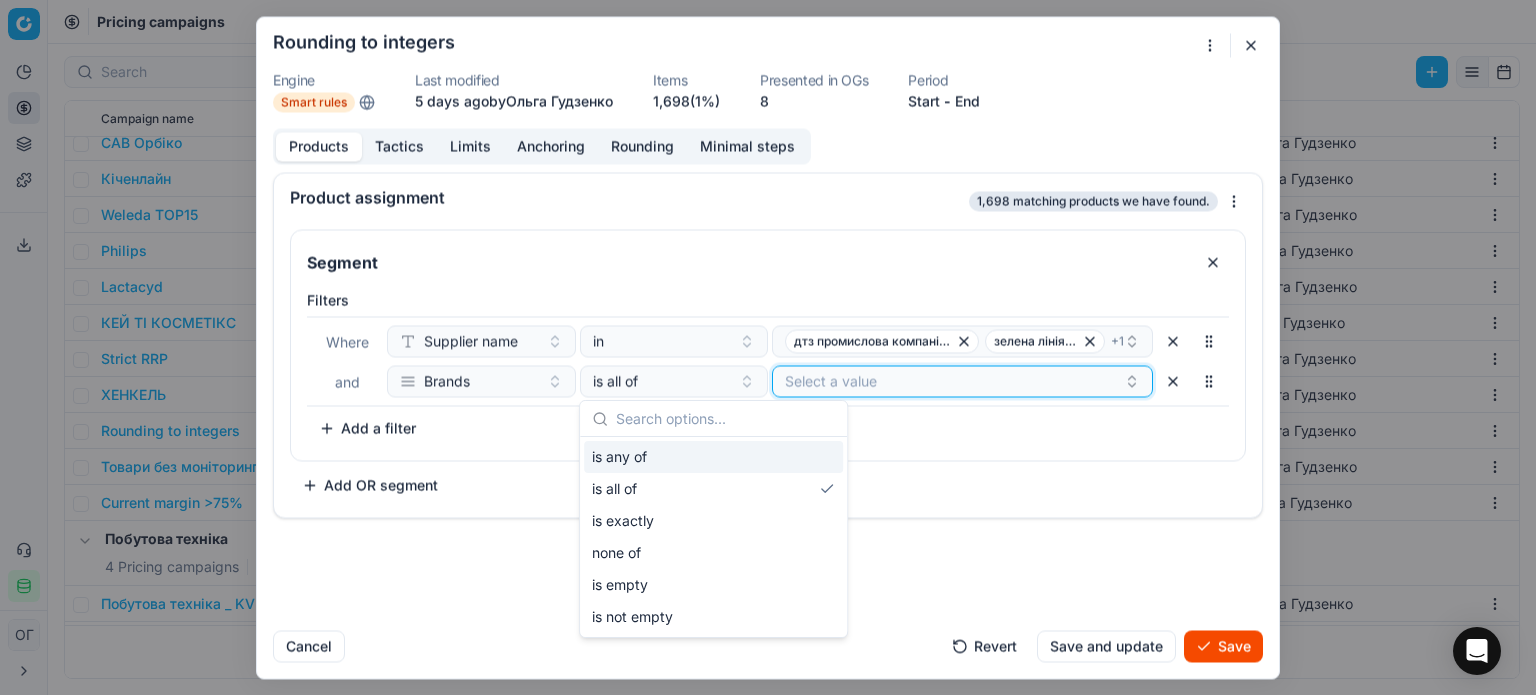 click on "Select a value" at bounding box center [962, 381] 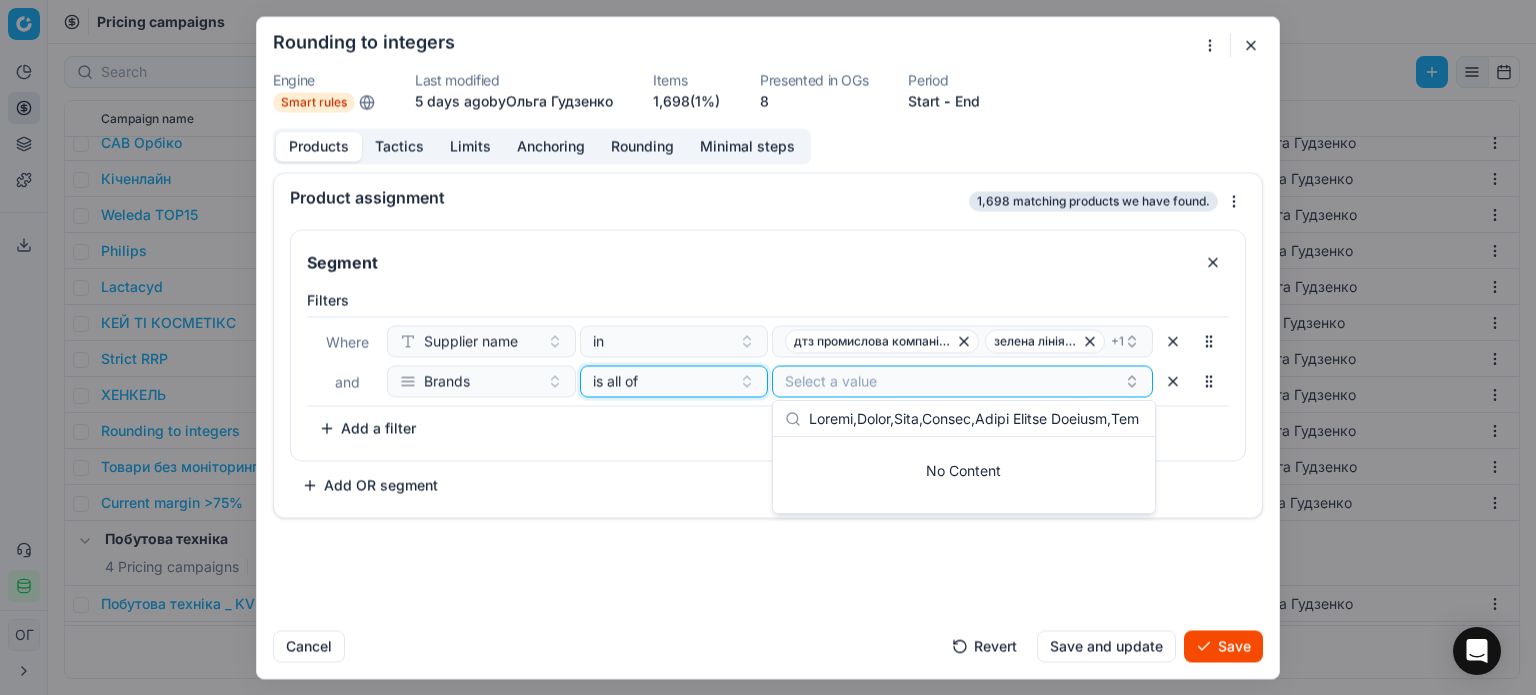 click on "is all of" at bounding box center [662, 381] 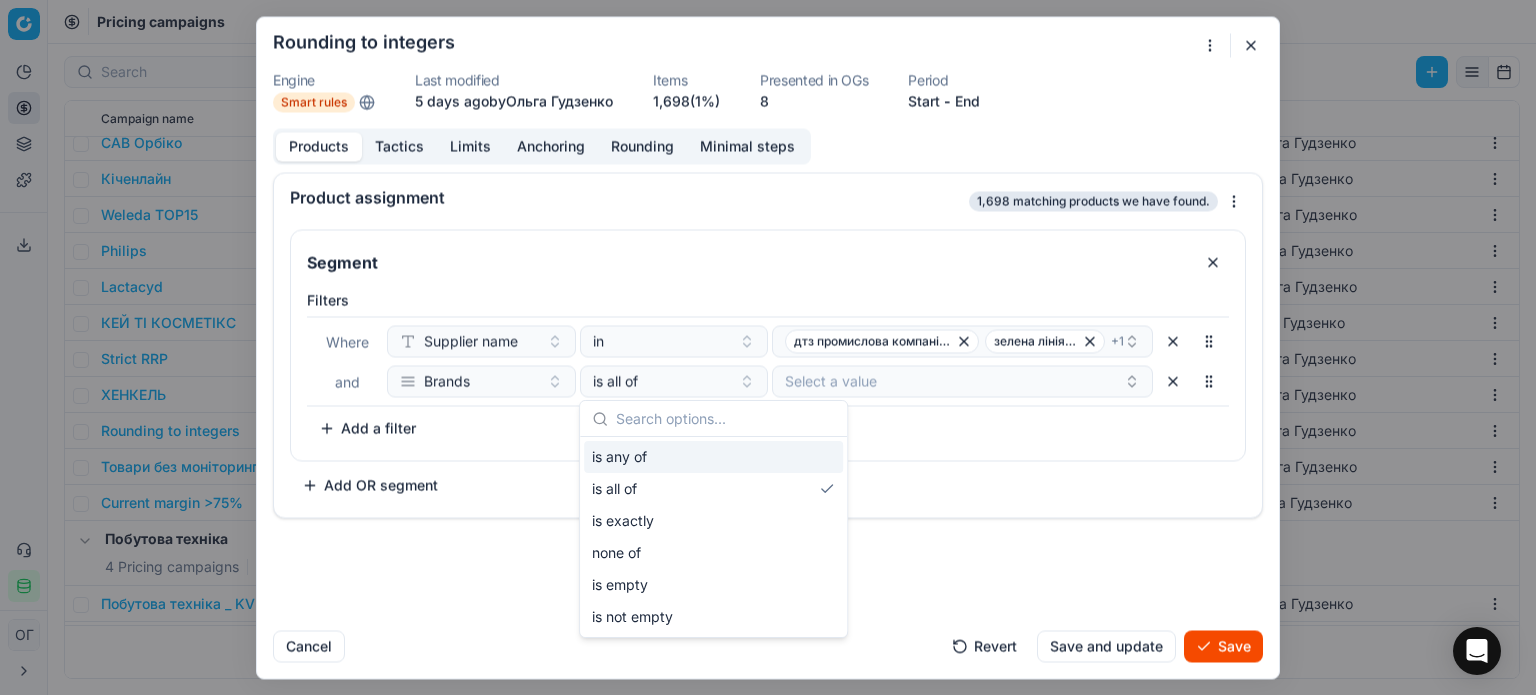 click on "Segment Filters Where Supplier name in дтз промислова компанія тов зелена лінія тов + 1 and Brands is all of Select a value
To pick up a sortable item, press space or enter.
While dragging, use the up and down keys to move the item.
Press space or enter again to drop the item in its new position, or press escape to cancel.
Add a filter Add OR segment" at bounding box center (768, 365) 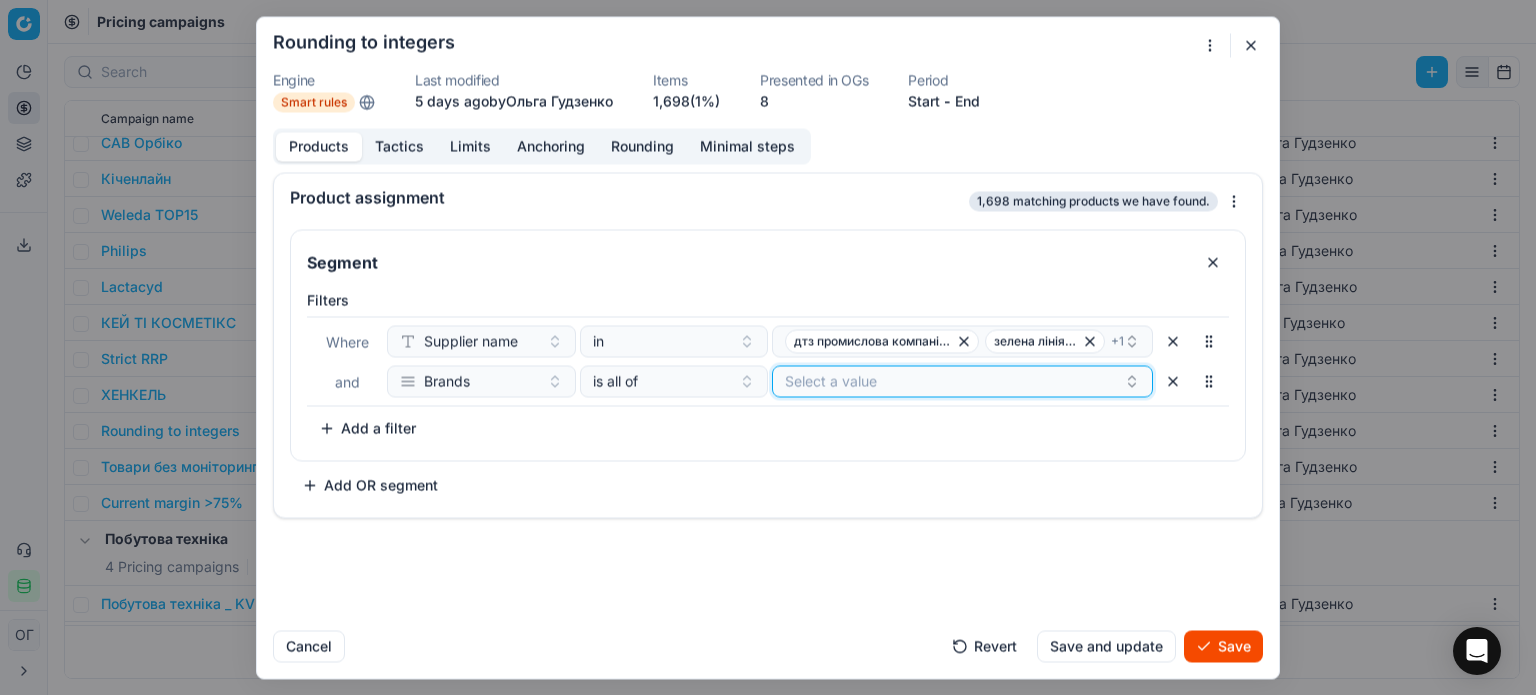 click on "Select a value" at bounding box center (962, 381) 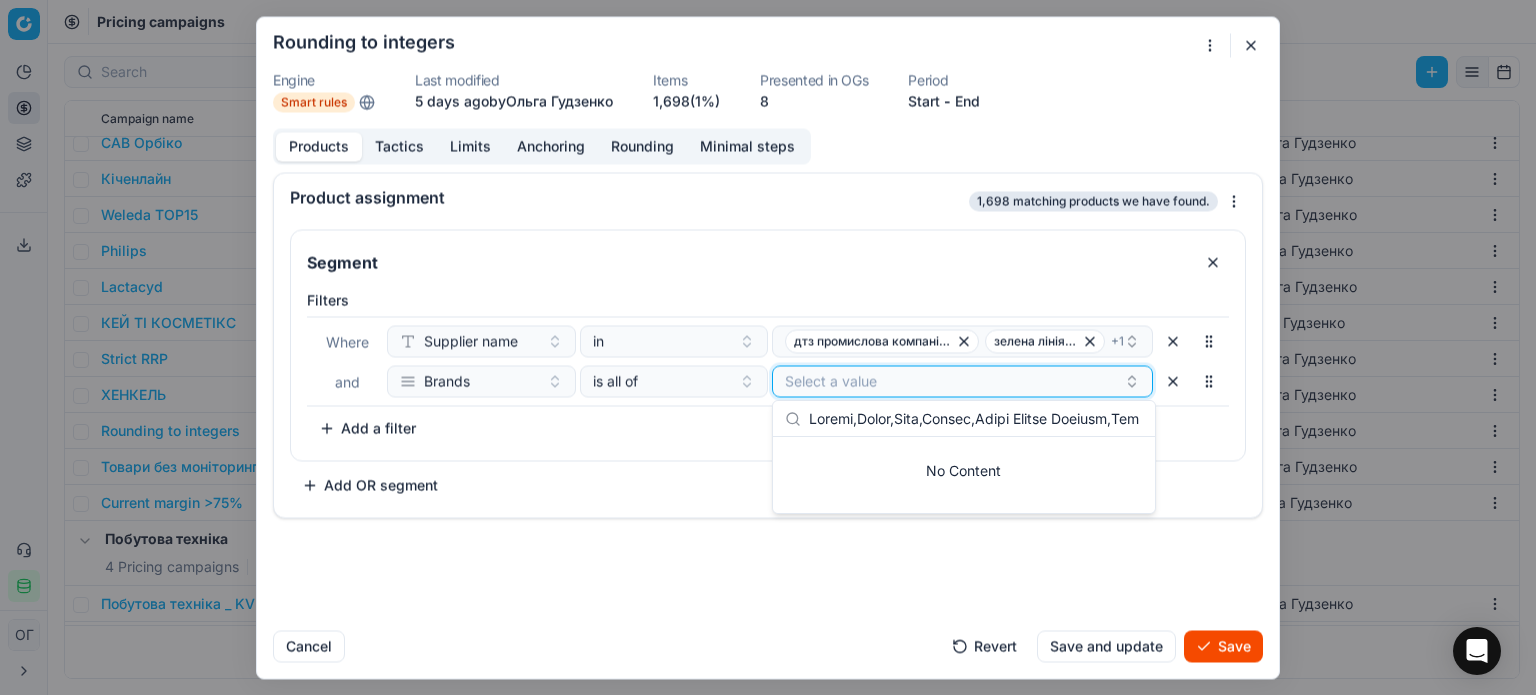 click on "Select a value" at bounding box center [962, 381] 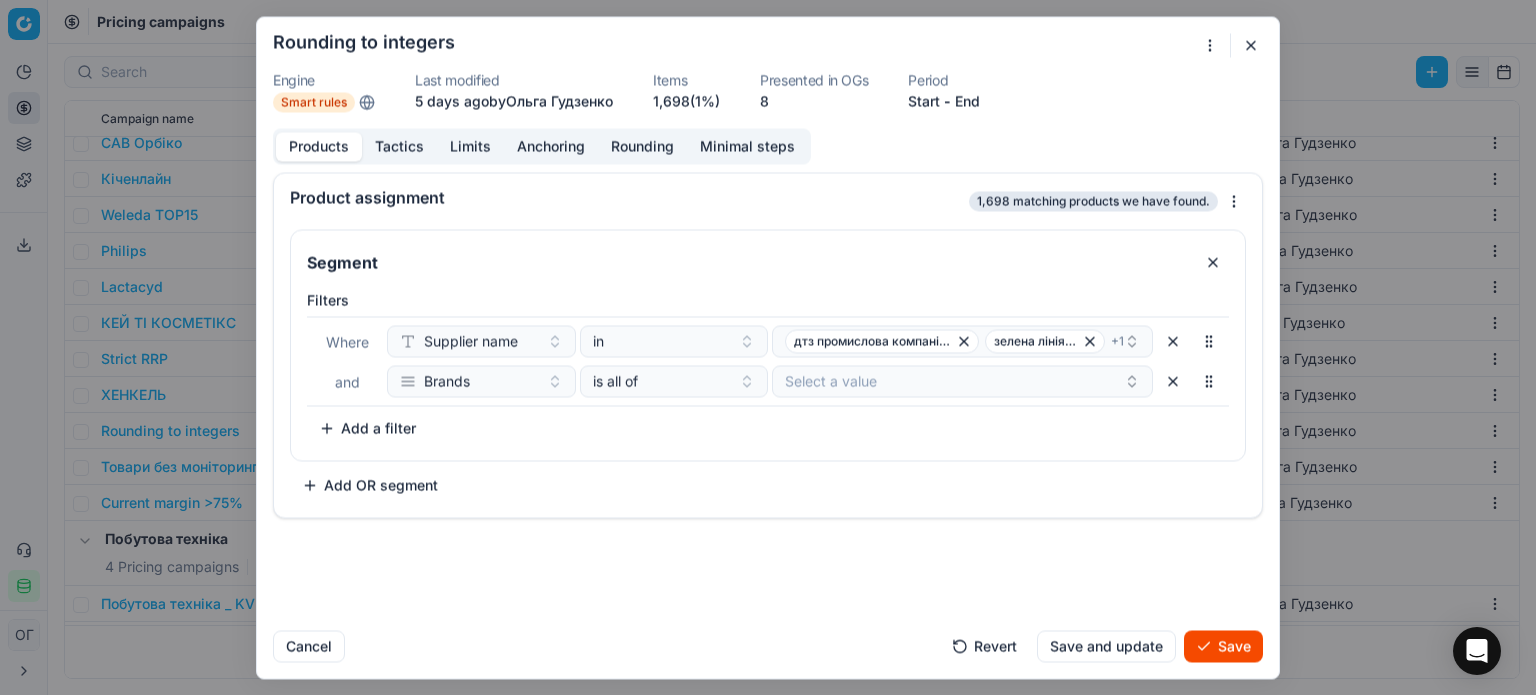 click at bounding box center [1173, 381] 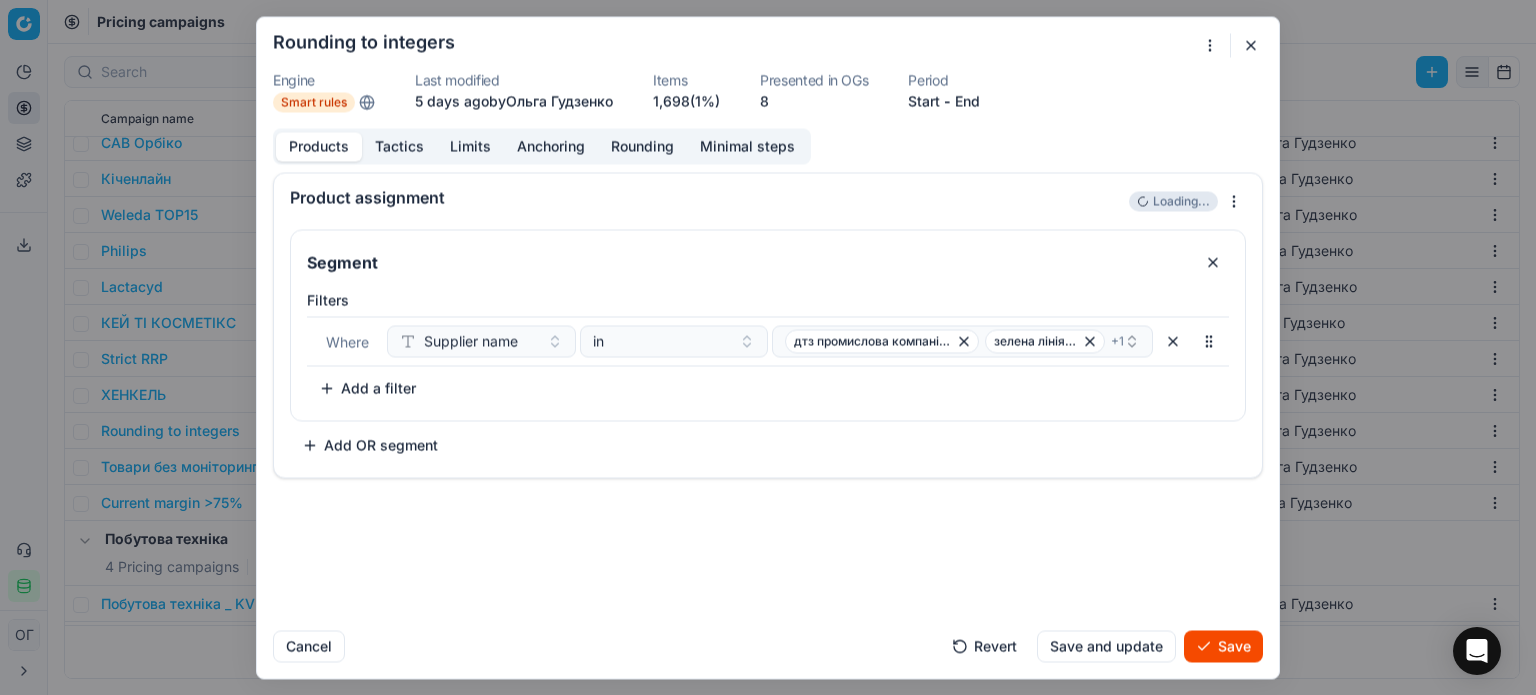 click on "Add a filter" at bounding box center (367, 388) 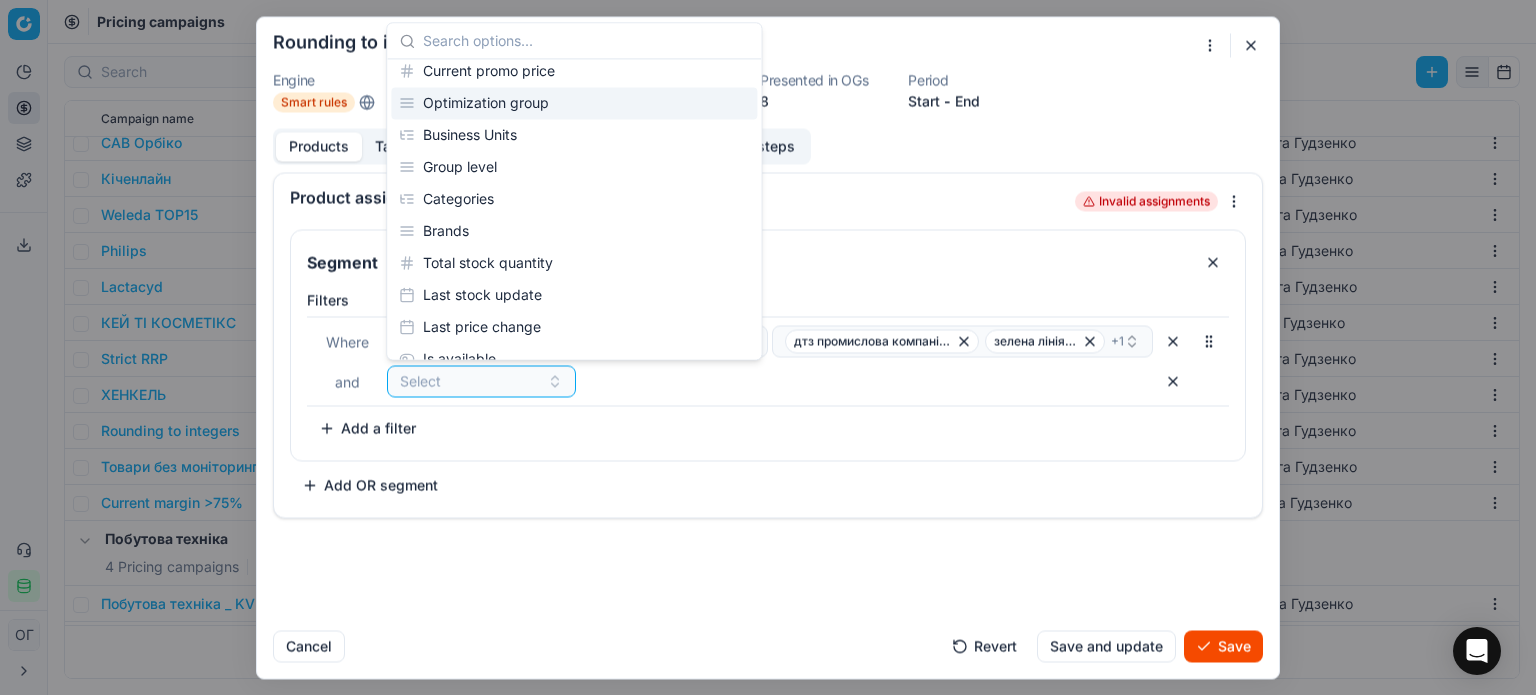 scroll, scrollTop: 300, scrollLeft: 0, axis: vertical 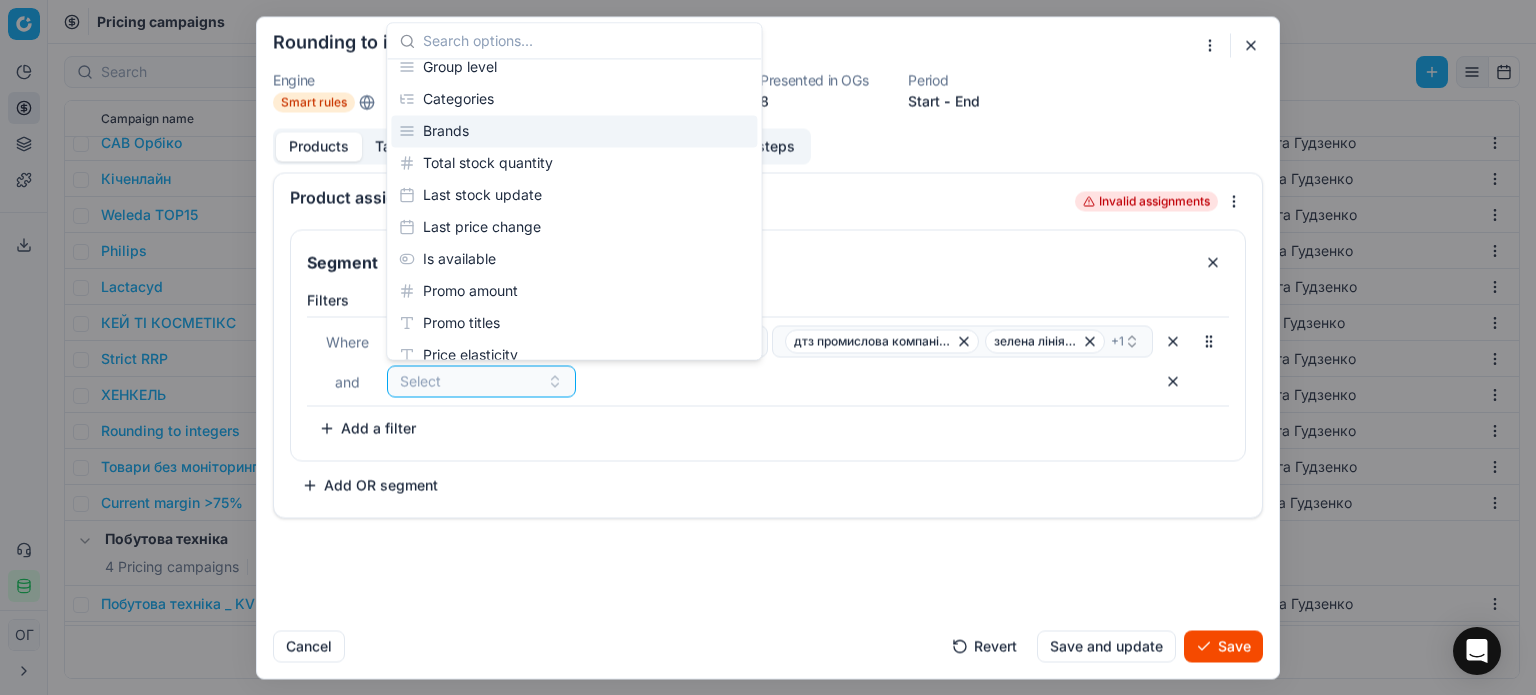 click on "Brands" at bounding box center [574, 131] 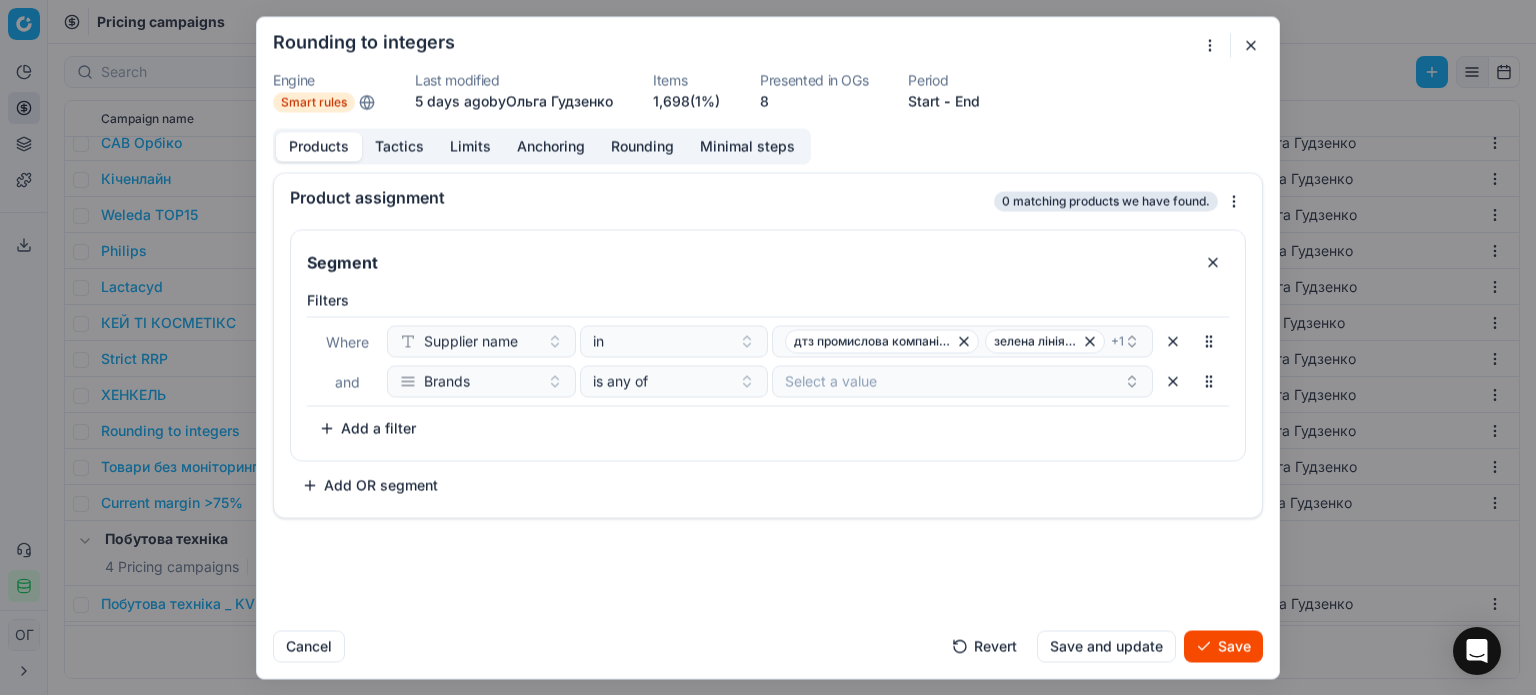 click on "Where Supplier name in дтз промислова компанія тов зелена лінія тов + 1 and Brands is any of Select a value" at bounding box center (768, 361) 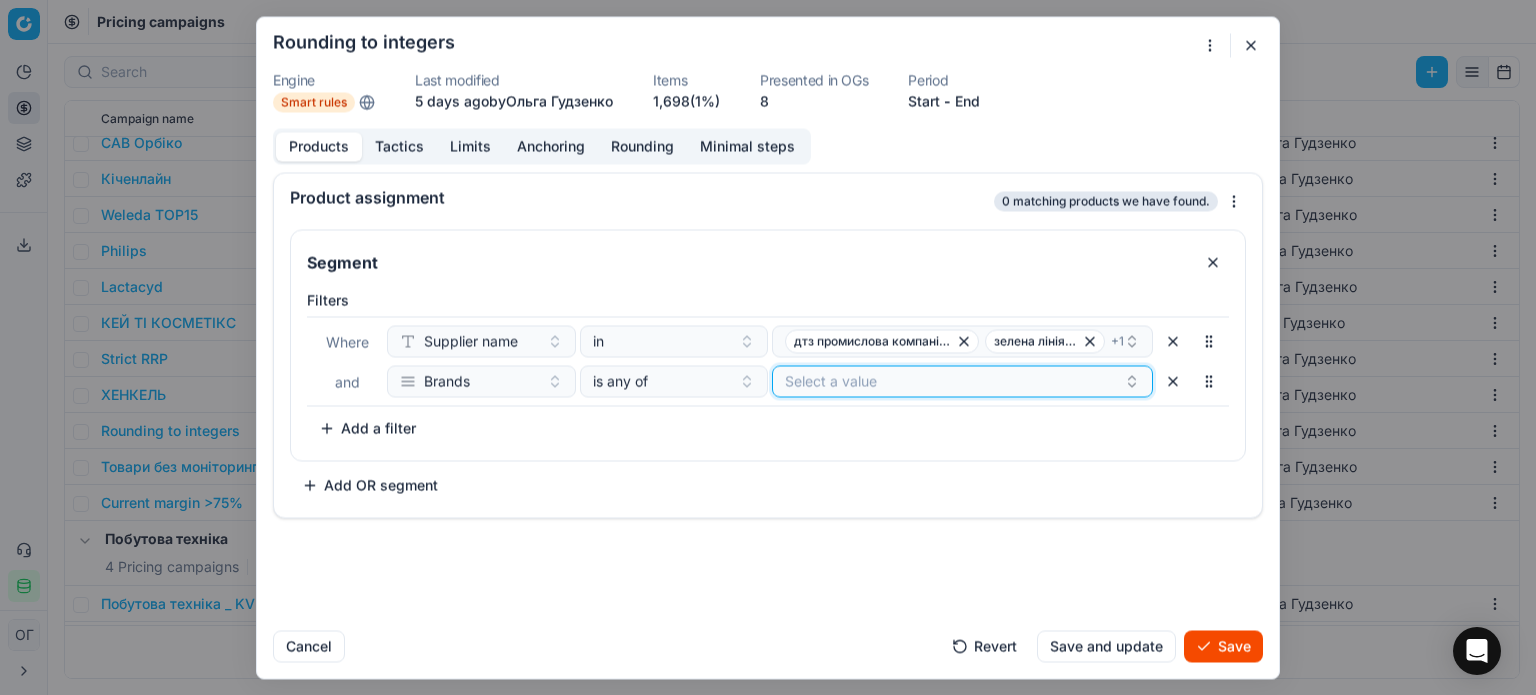 click on "Select a value" at bounding box center (962, 381) 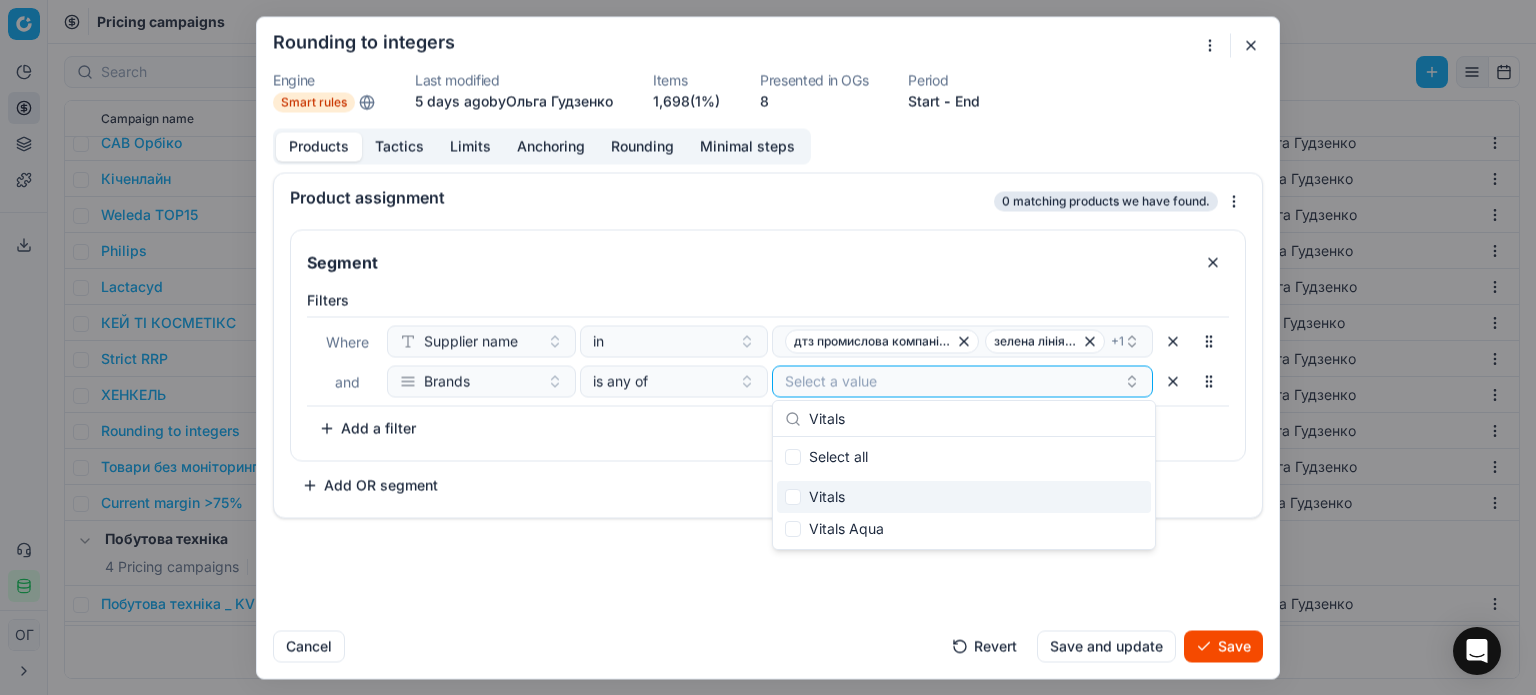type on "Vitals" 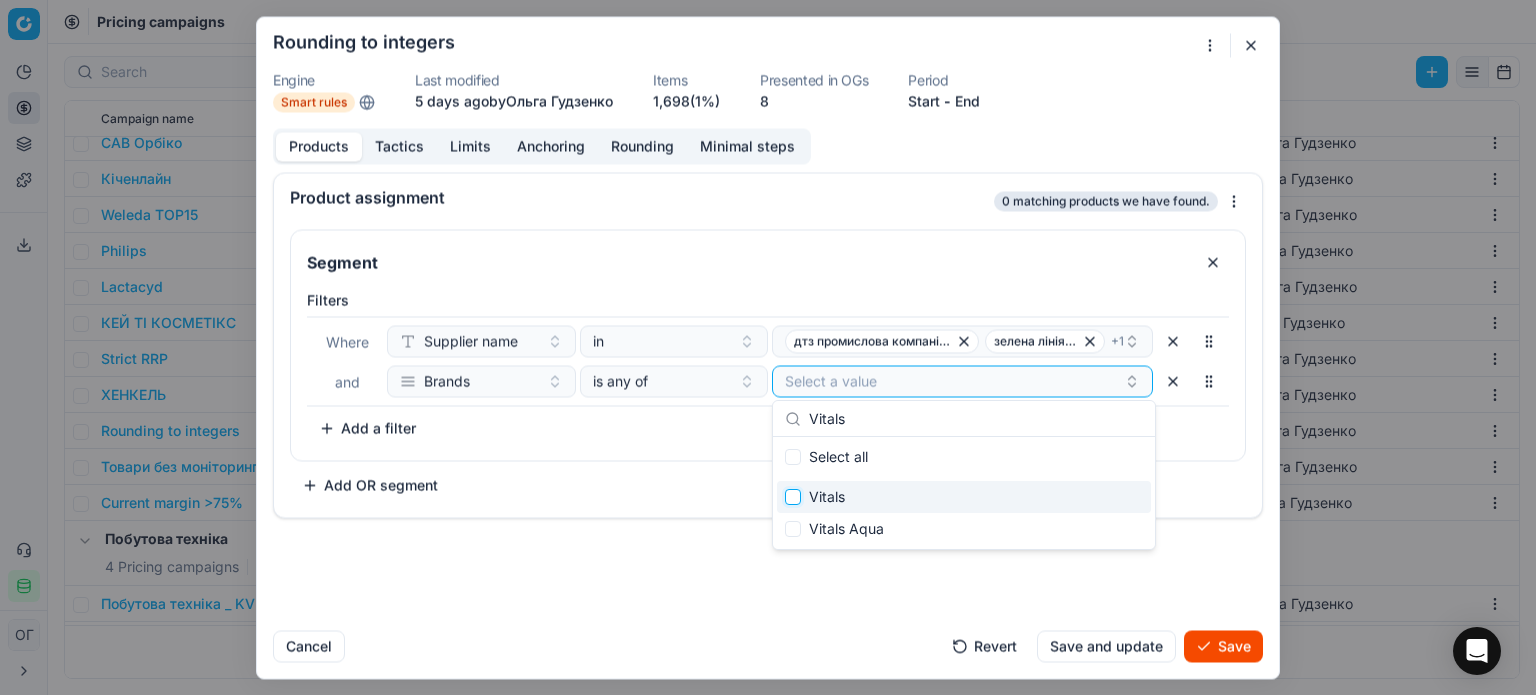 click at bounding box center (793, 497) 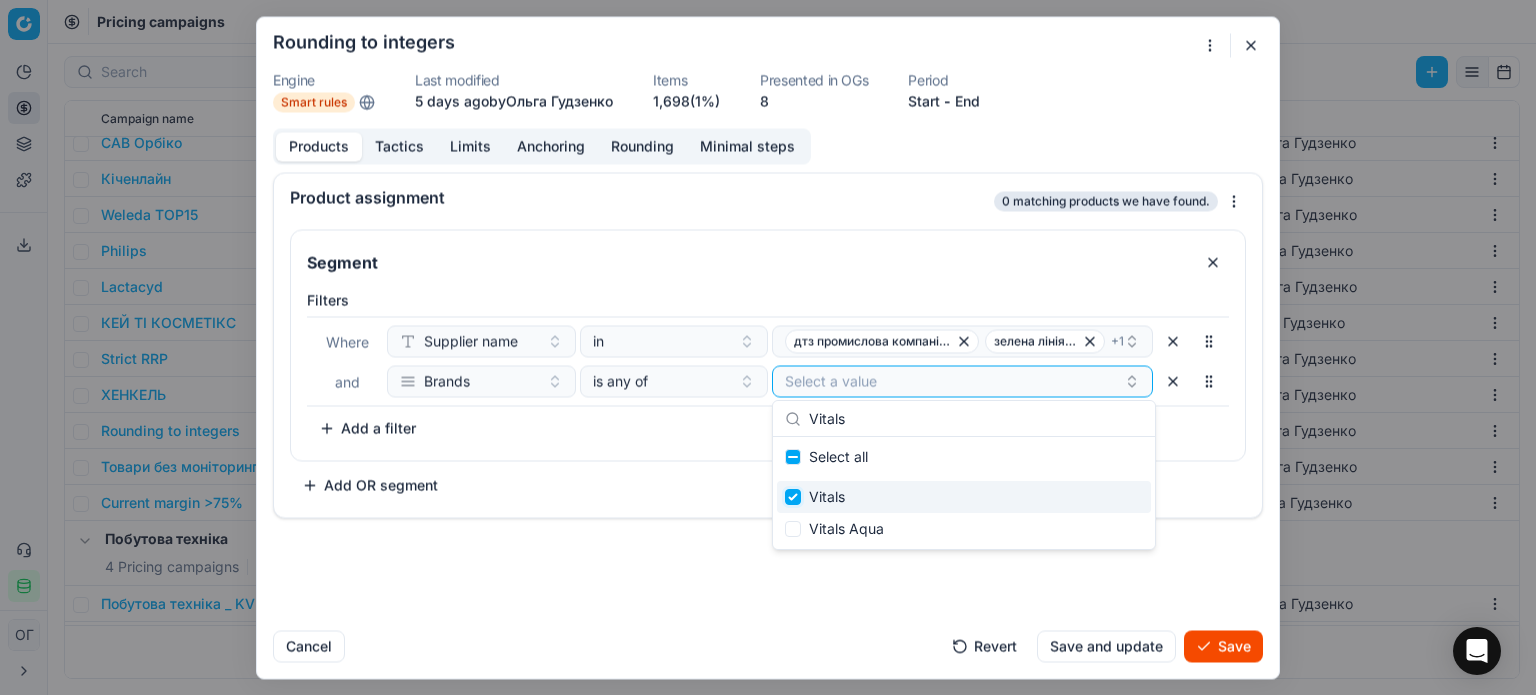 checkbox on "true" 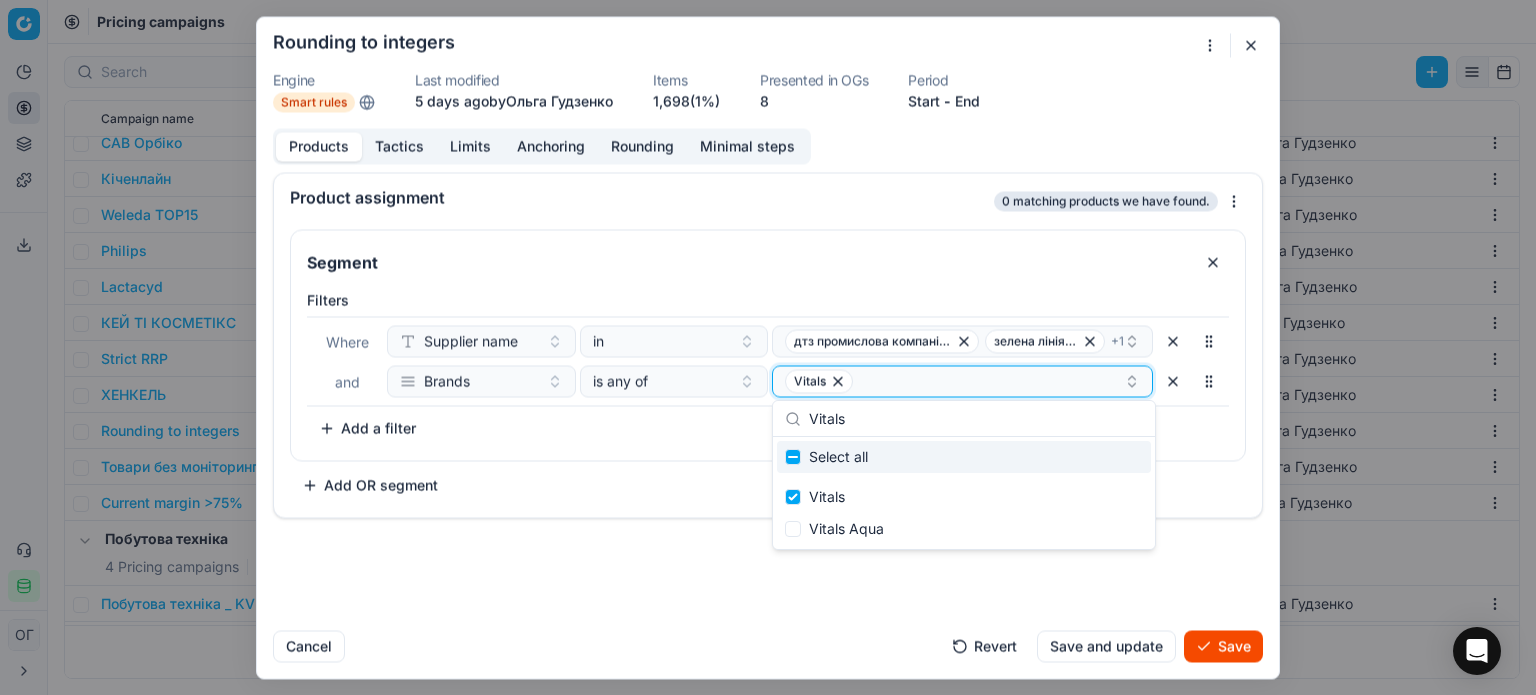 click on "Vitals" at bounding box center (954, 381) 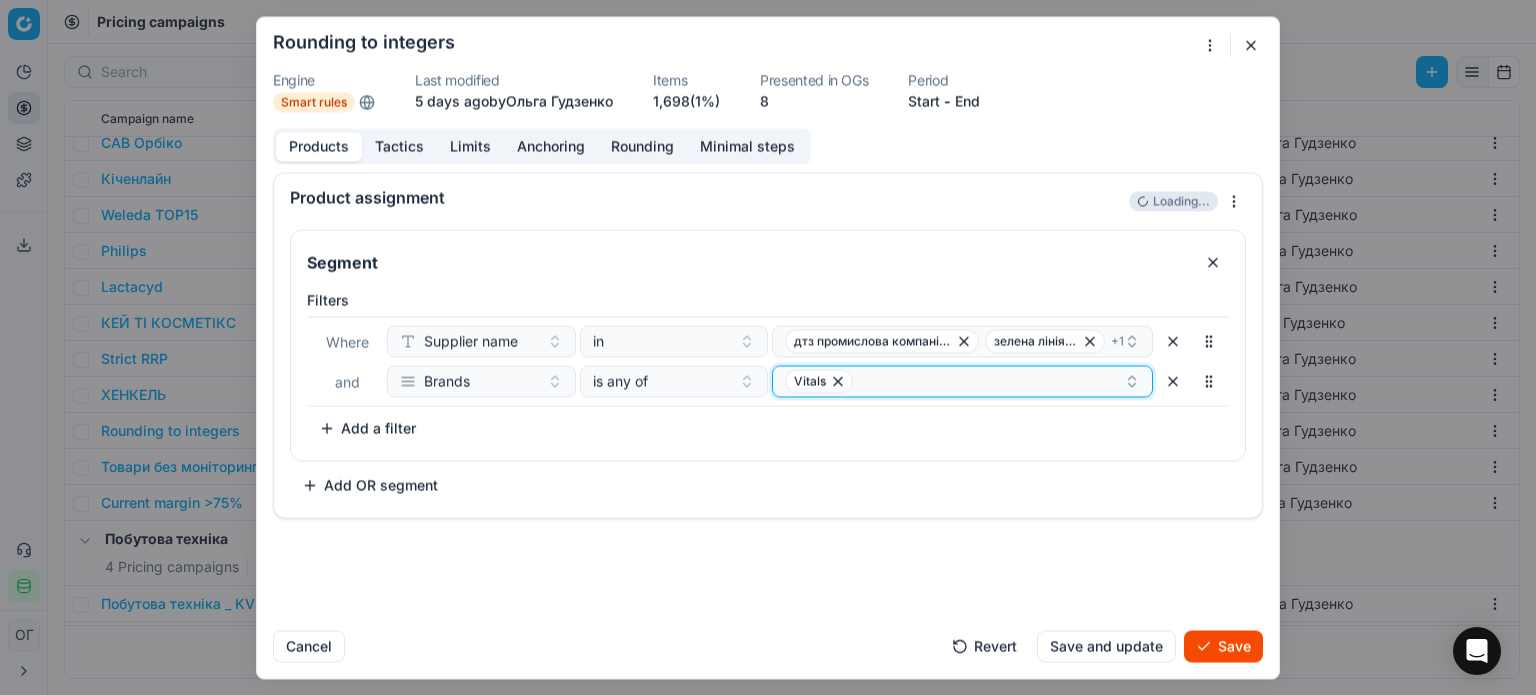 click on "Vitals" at bounding box center [954, 381] 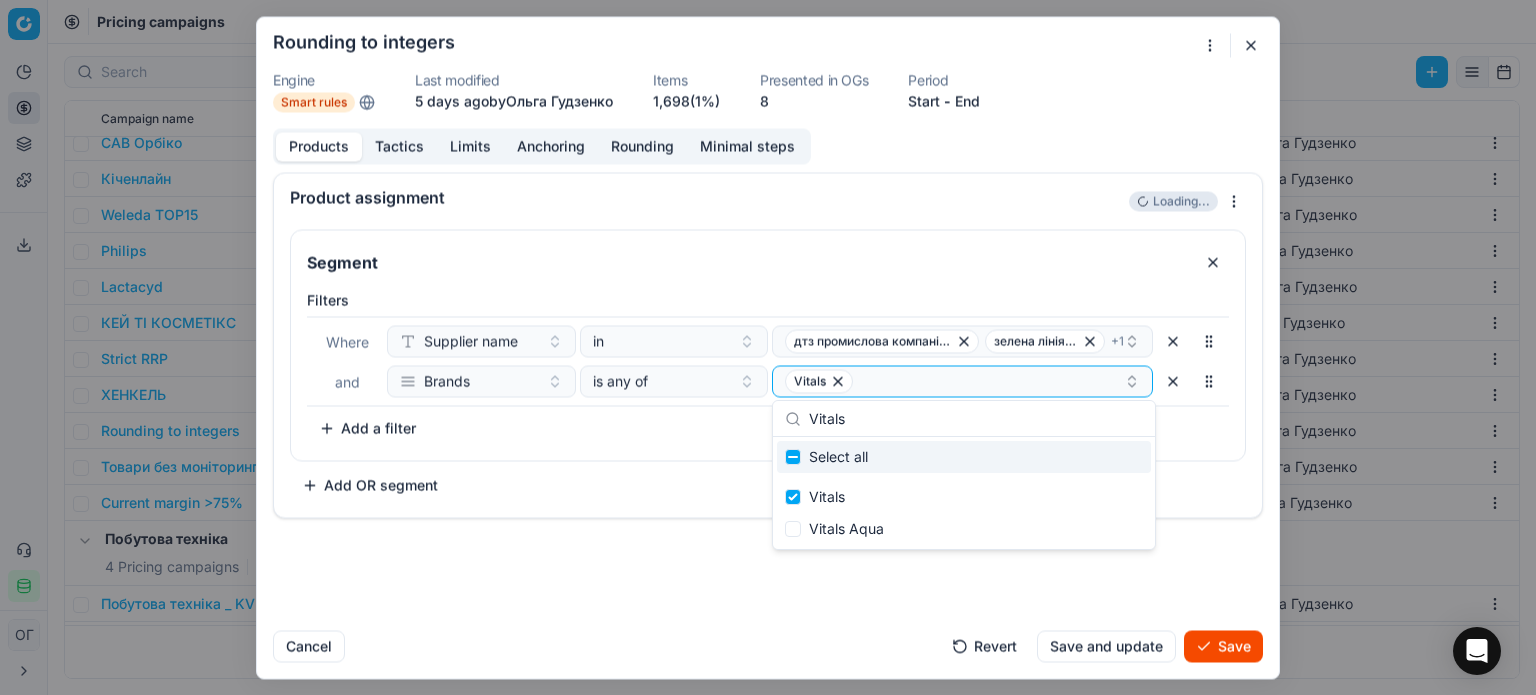 click on "Vitals" at bounding box center (976, 419) 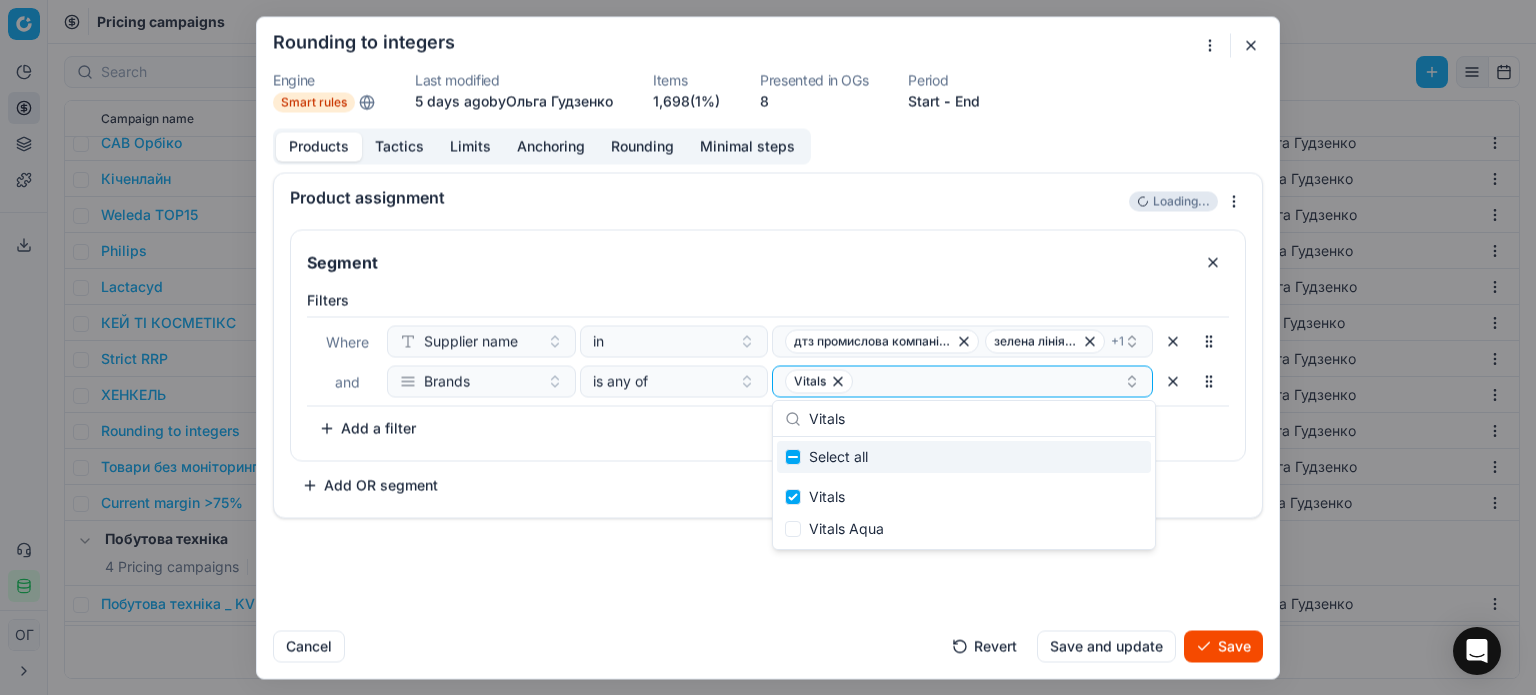 drag, startPoint x: 874, startPoint y: 415, endPoint x: 773, endPoint y: 415, distance: 101 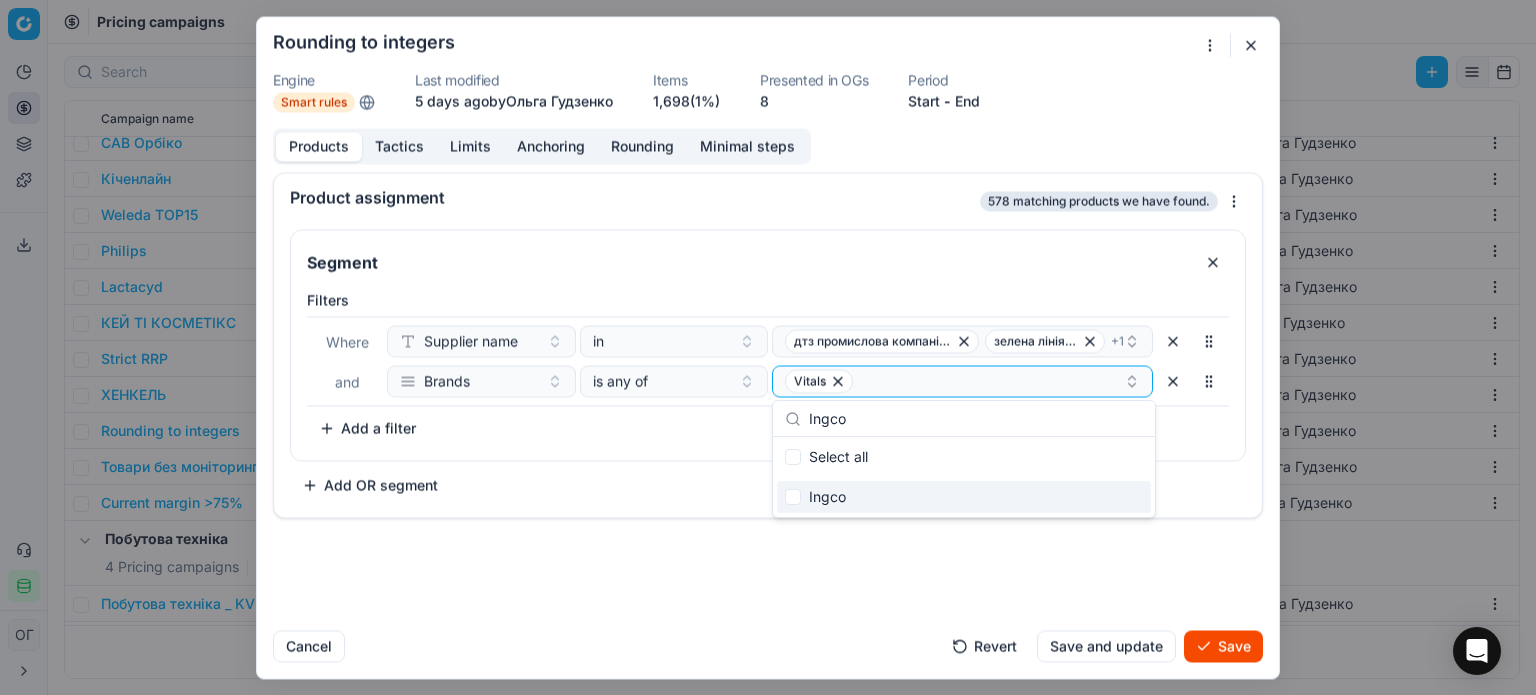 type on "Ingco" 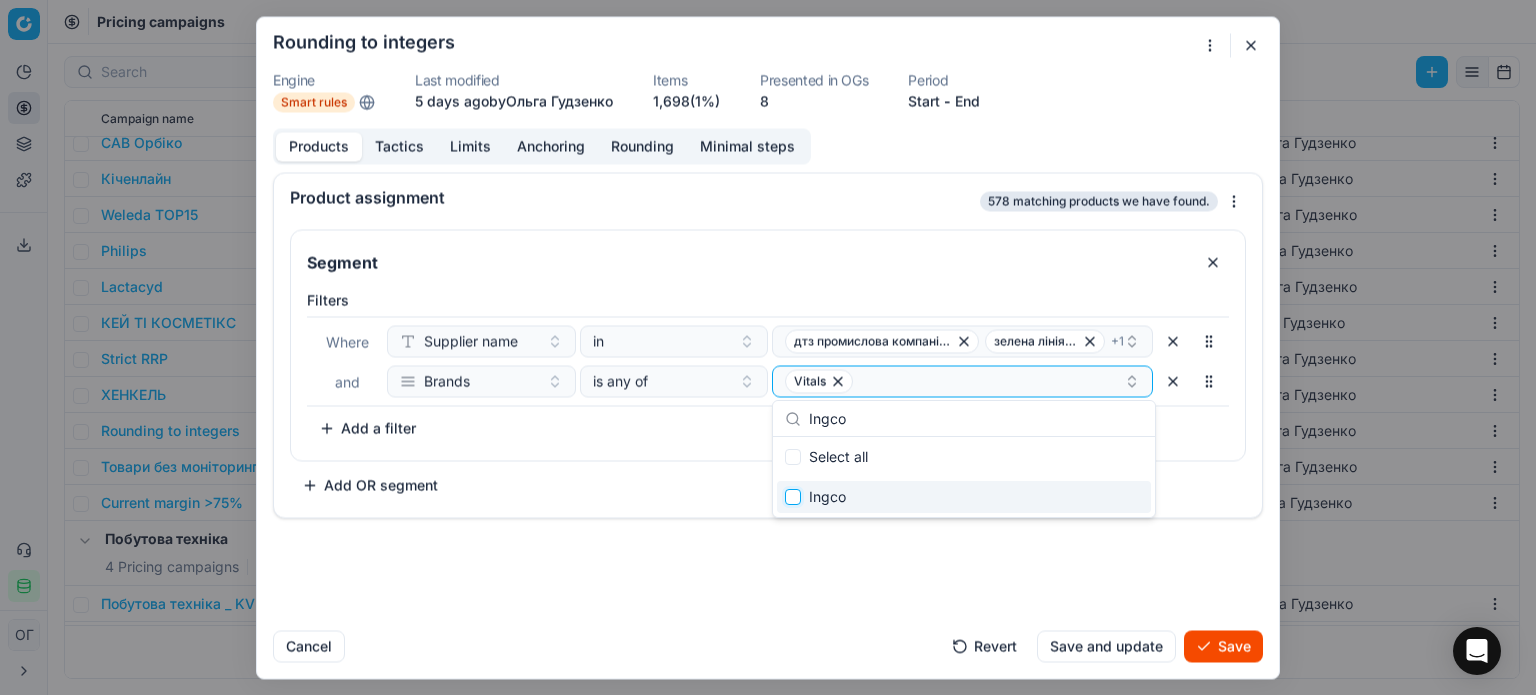 click at bounding box center (793, 497) 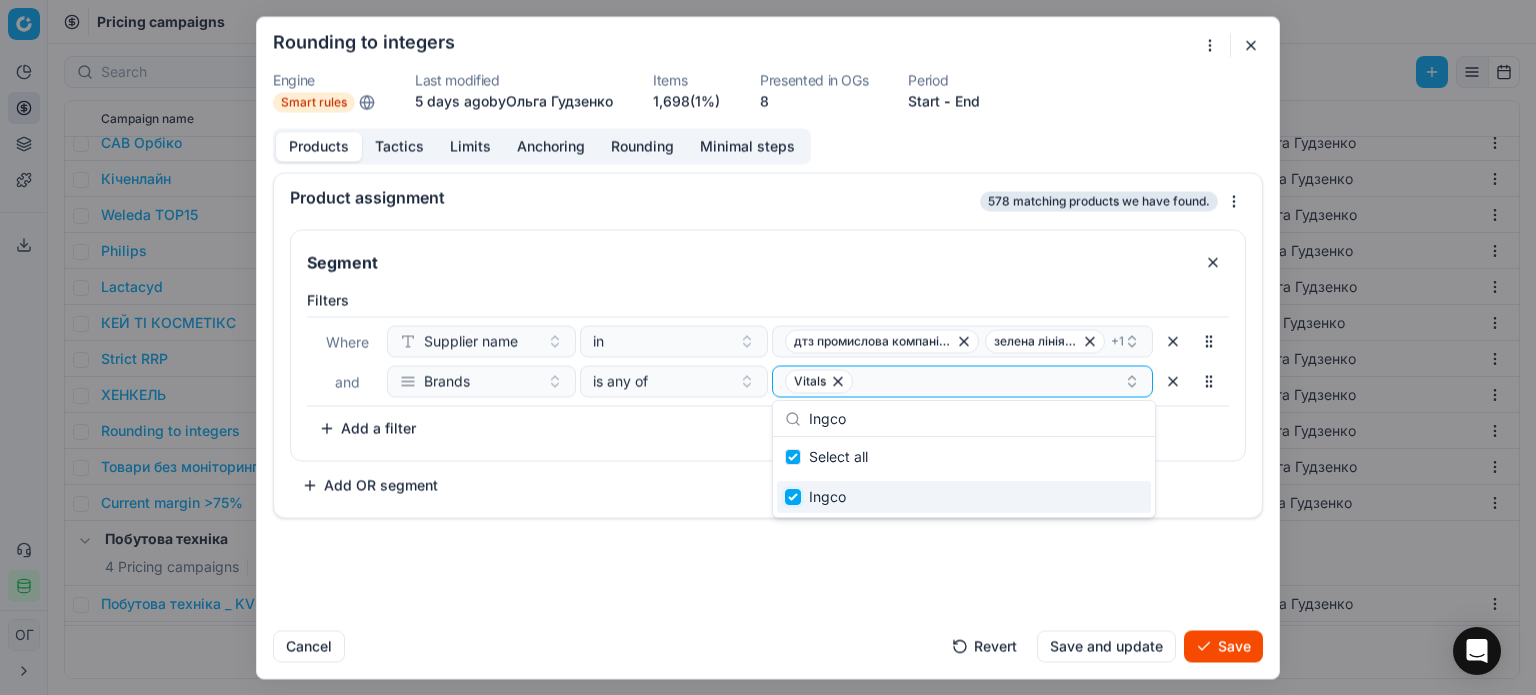 checkbox on "true" 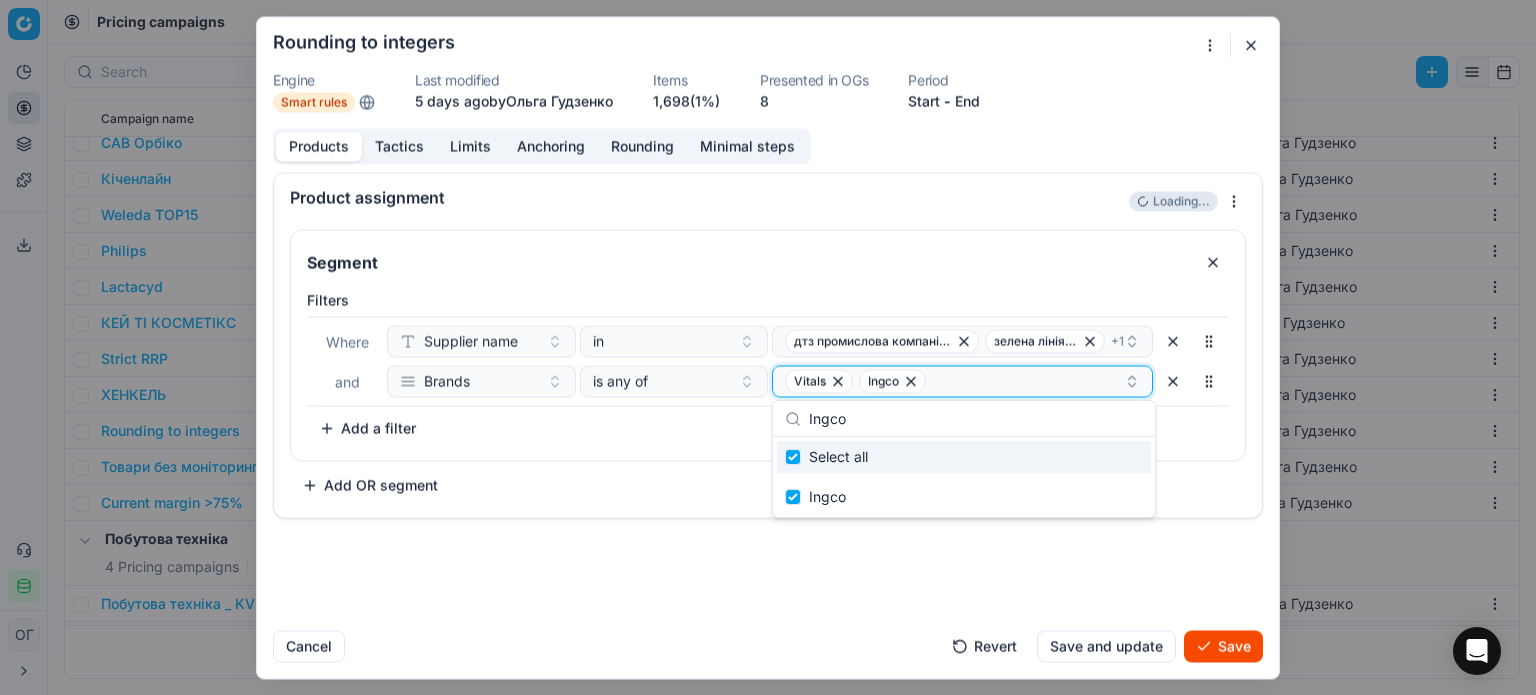 click on "Vitals Ingco" at bounding box center (954, 381) 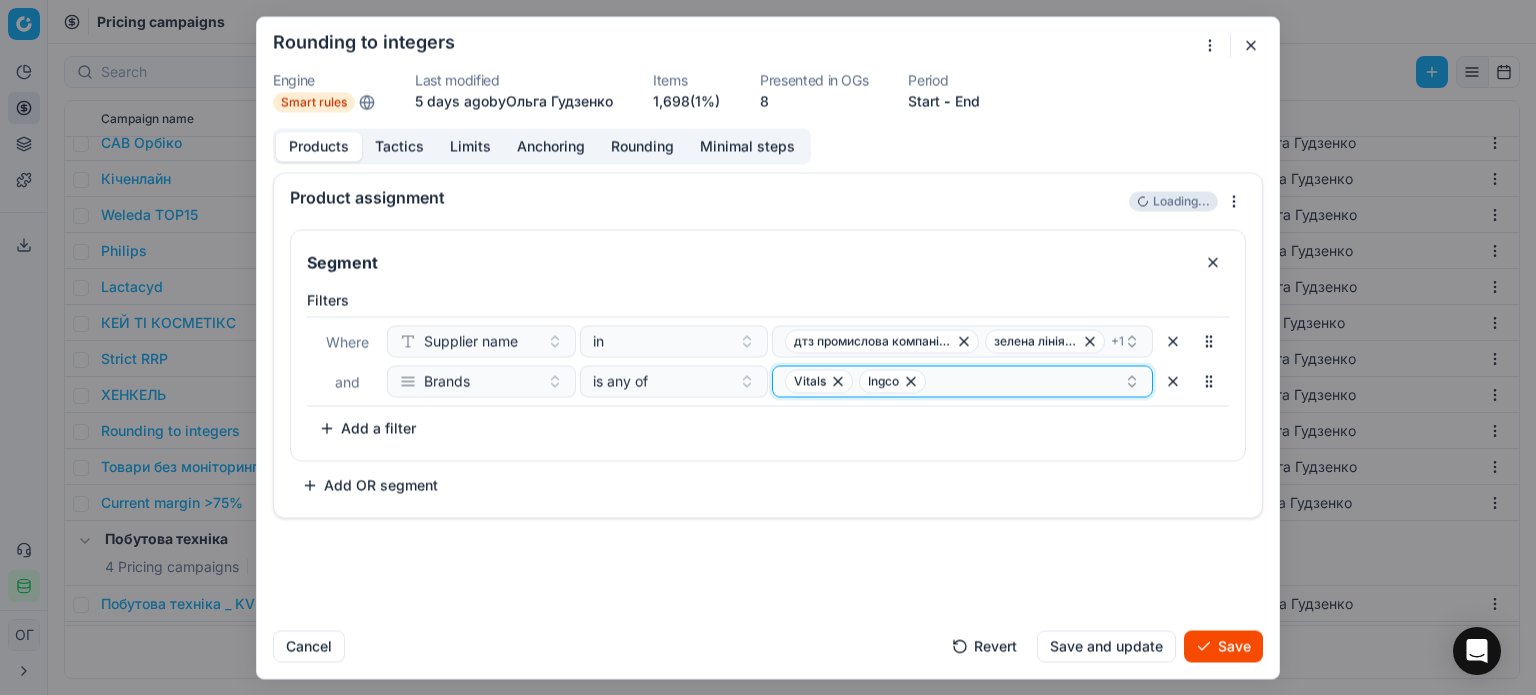click on "Vitals Ingco" at bounding box center (954, 381) 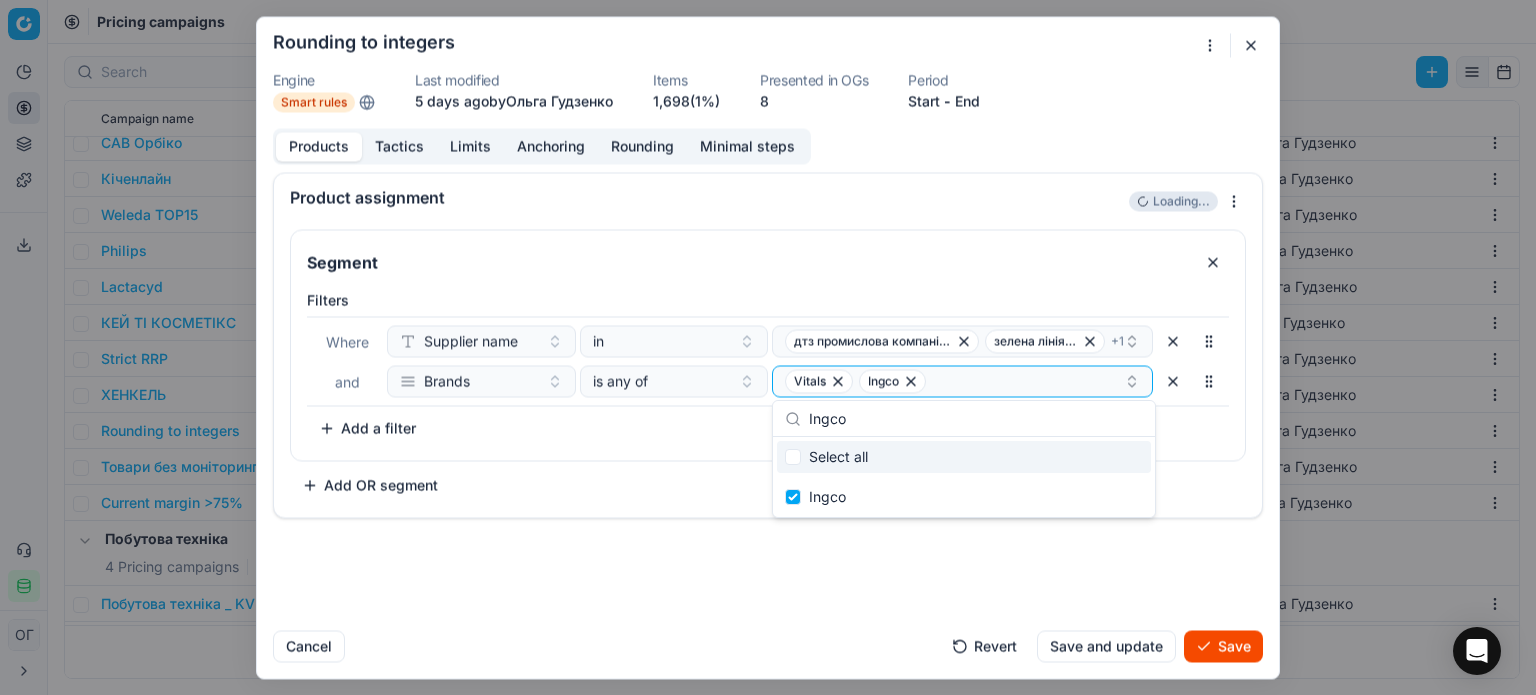 type on "Nowa" 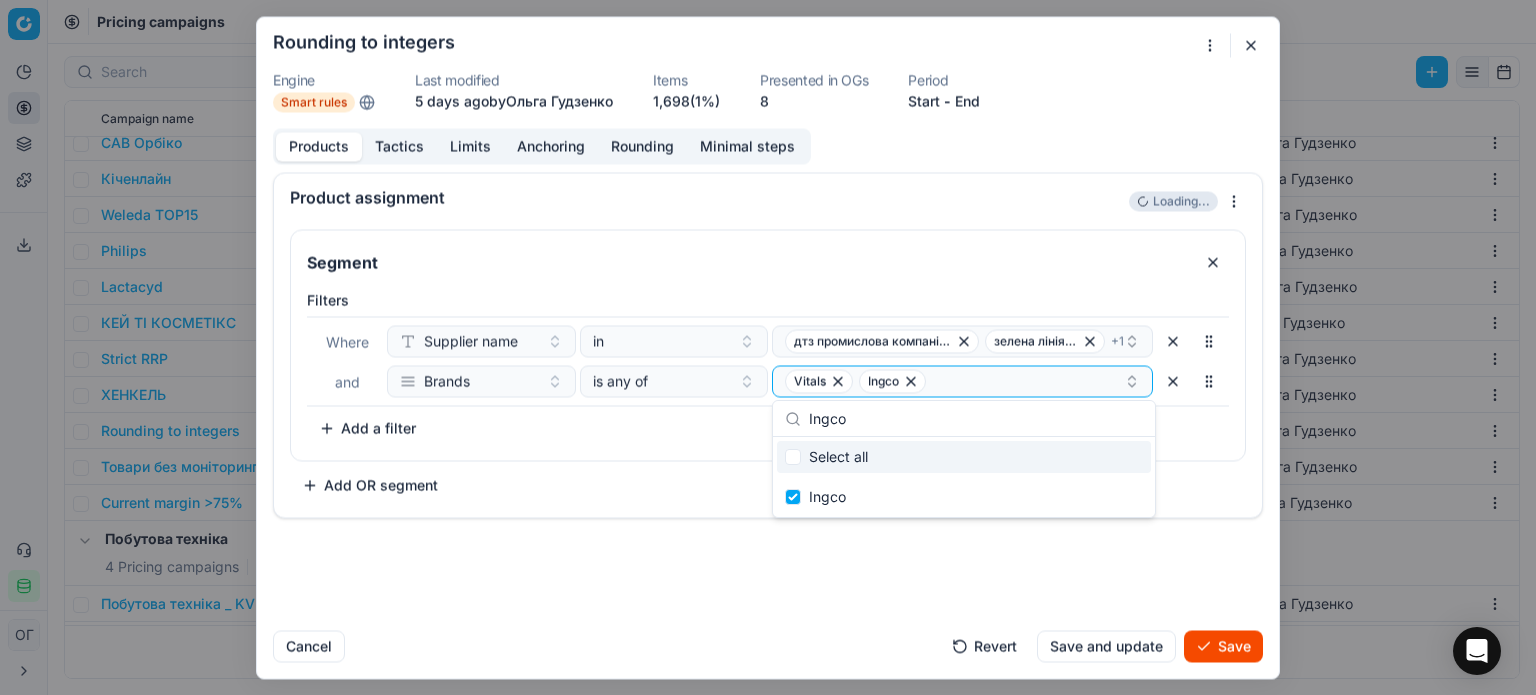 checkbox on "false" 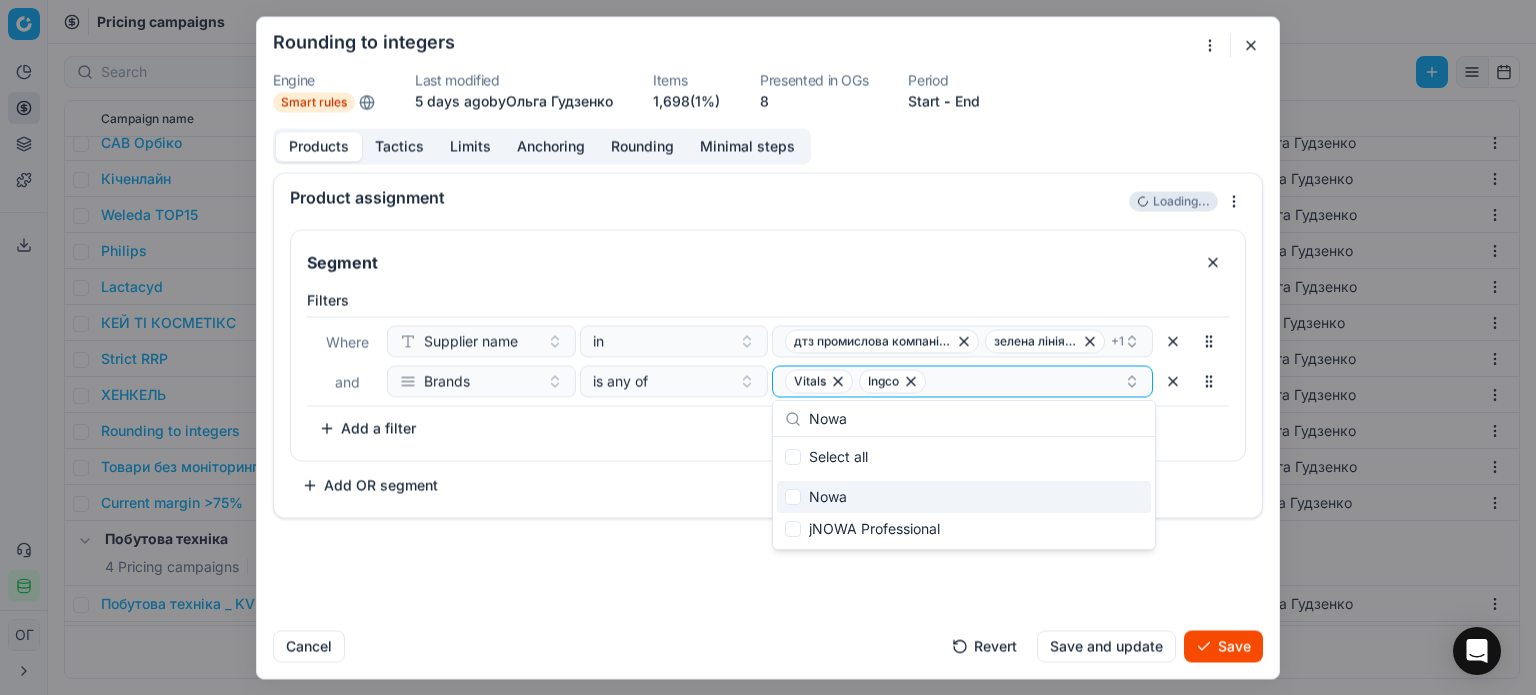 type on "Nowa" 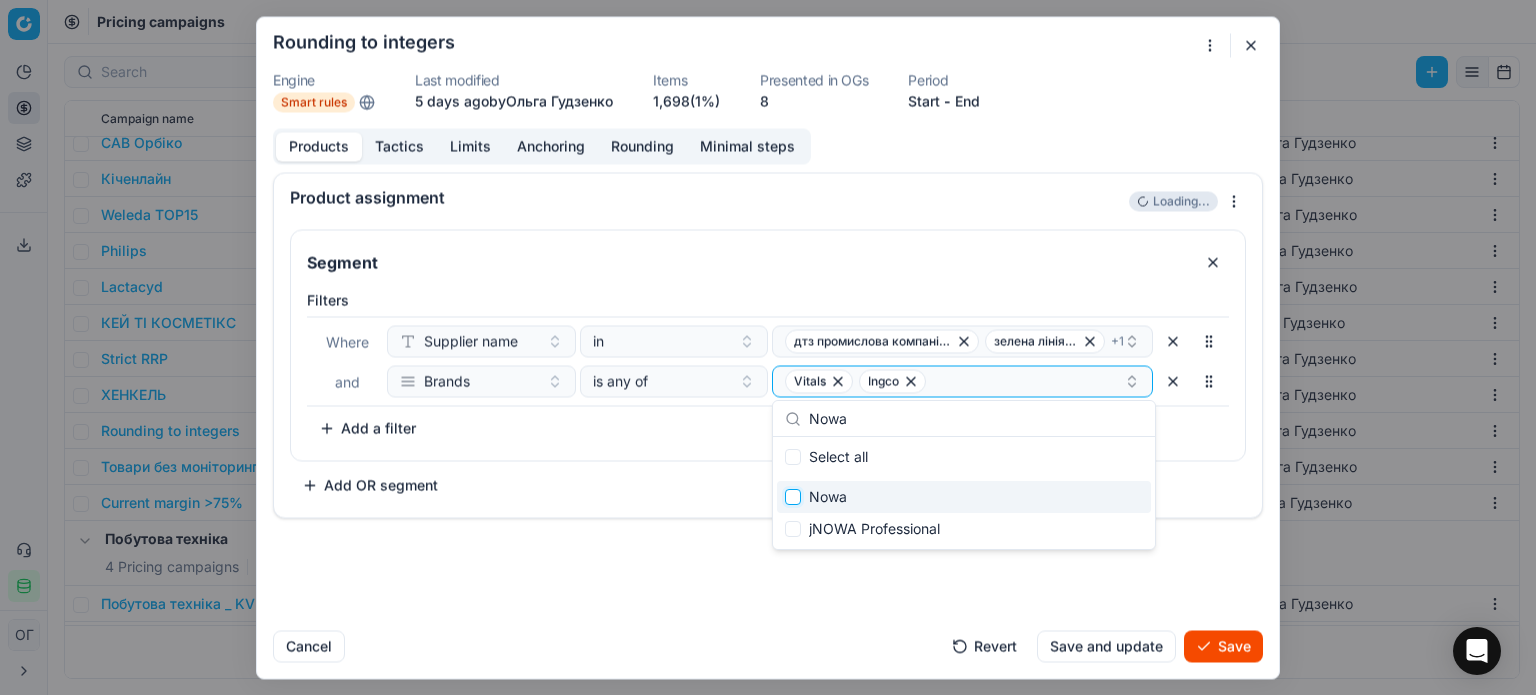 click at bounding box center [793, 497] 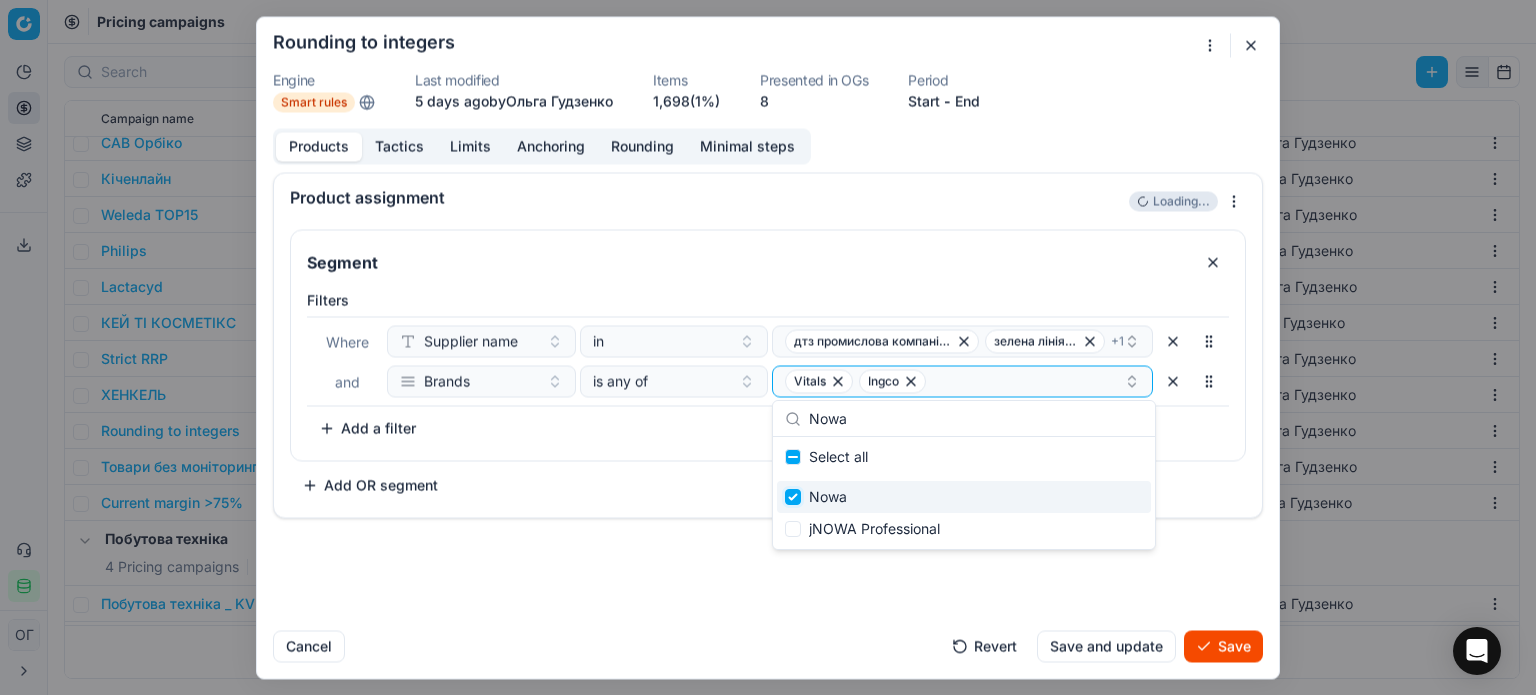 checkbox on "true" 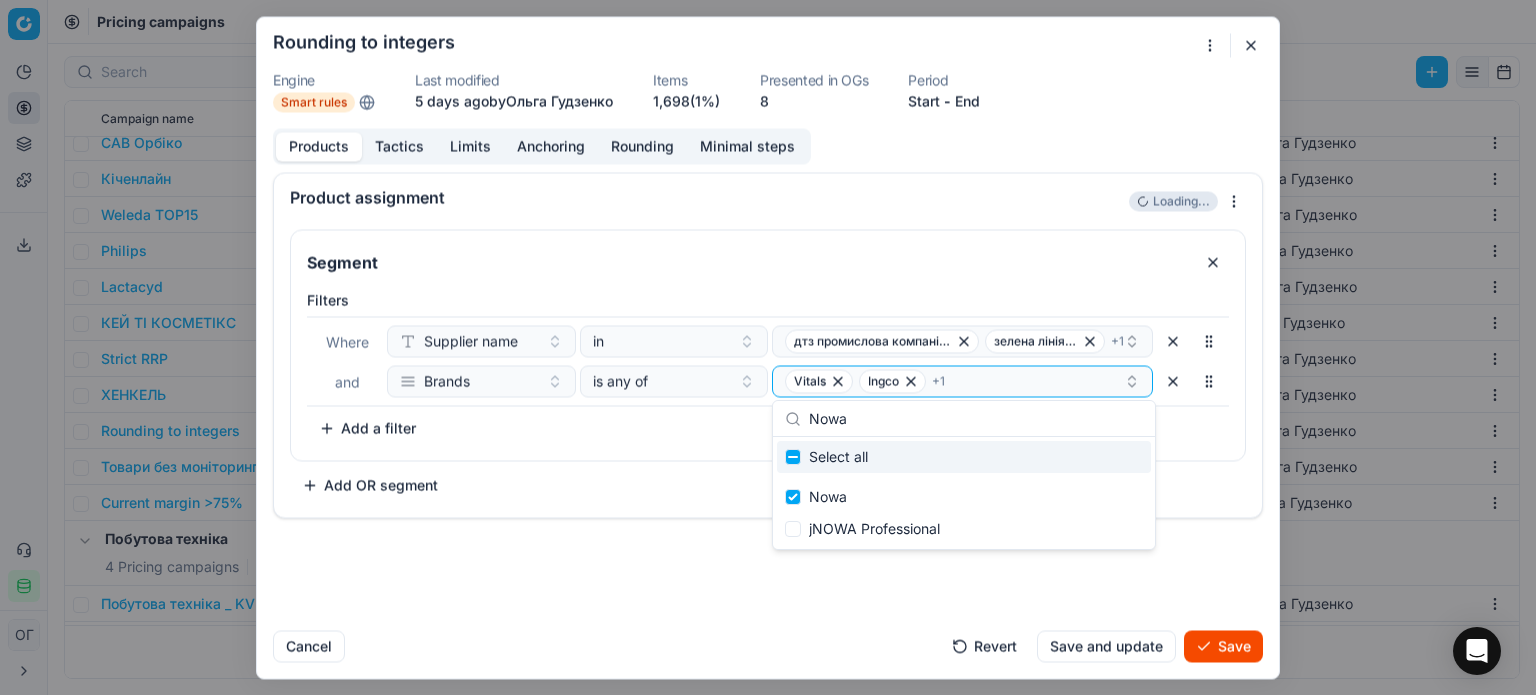 drag, startPoint x: 867, startPoint y: 420, endPoint x: 796, endPoint y: 419, distance: 71.00704 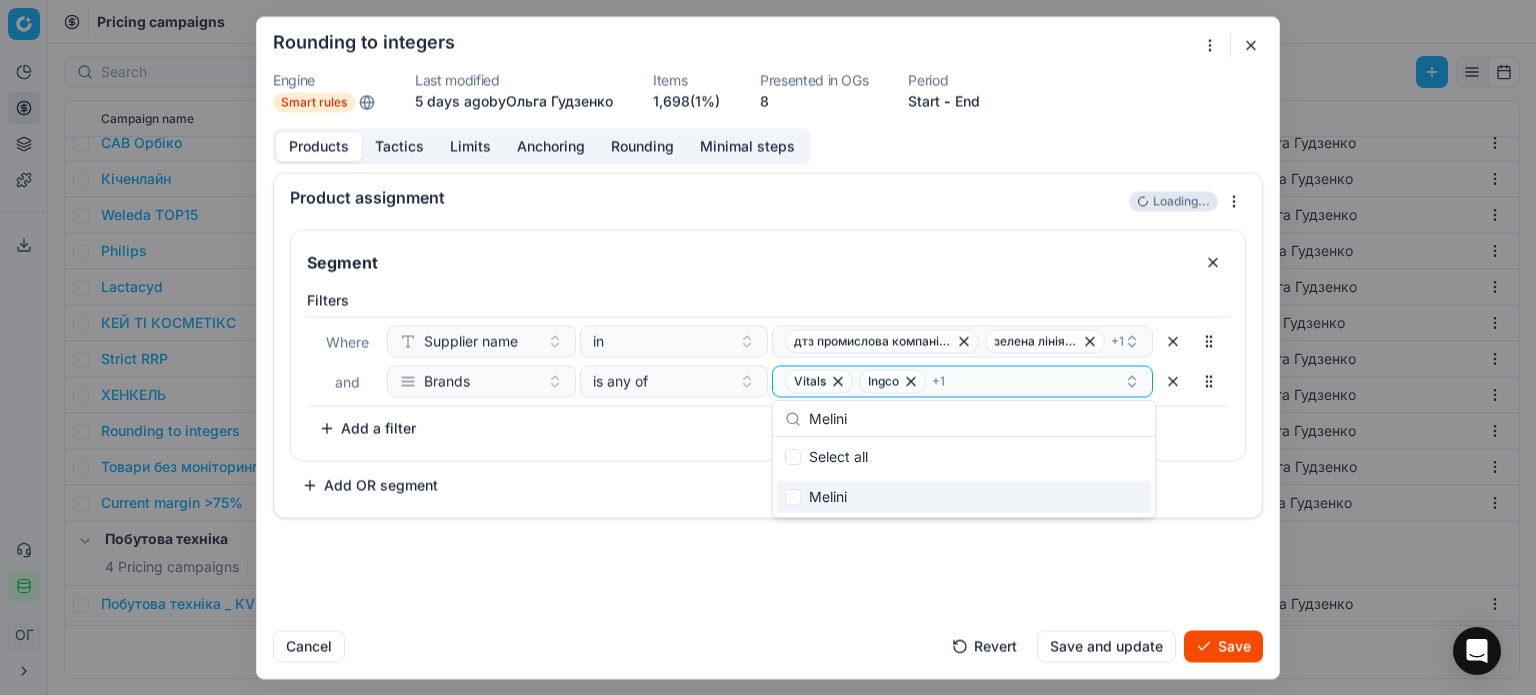 type on "Melini" 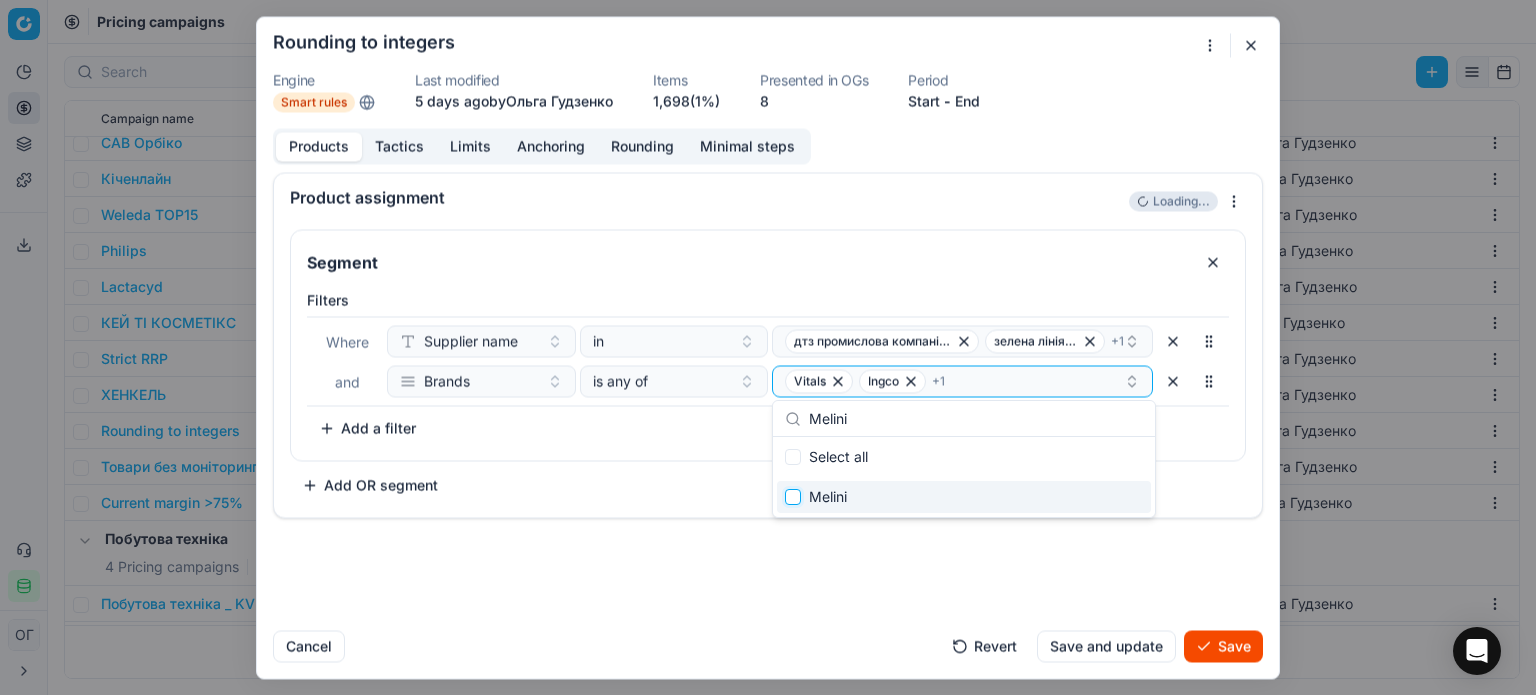 click at bounding box center (793, 497) 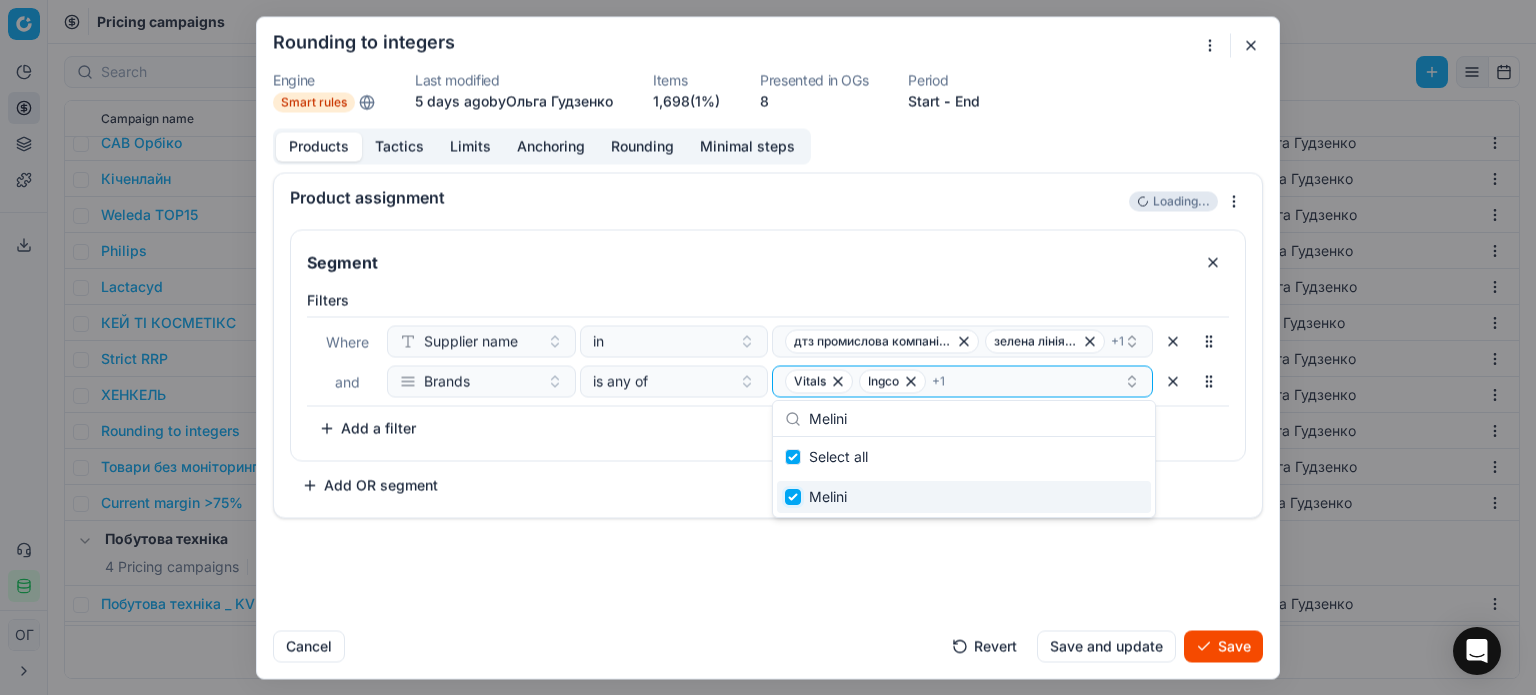 checkbox on "true" 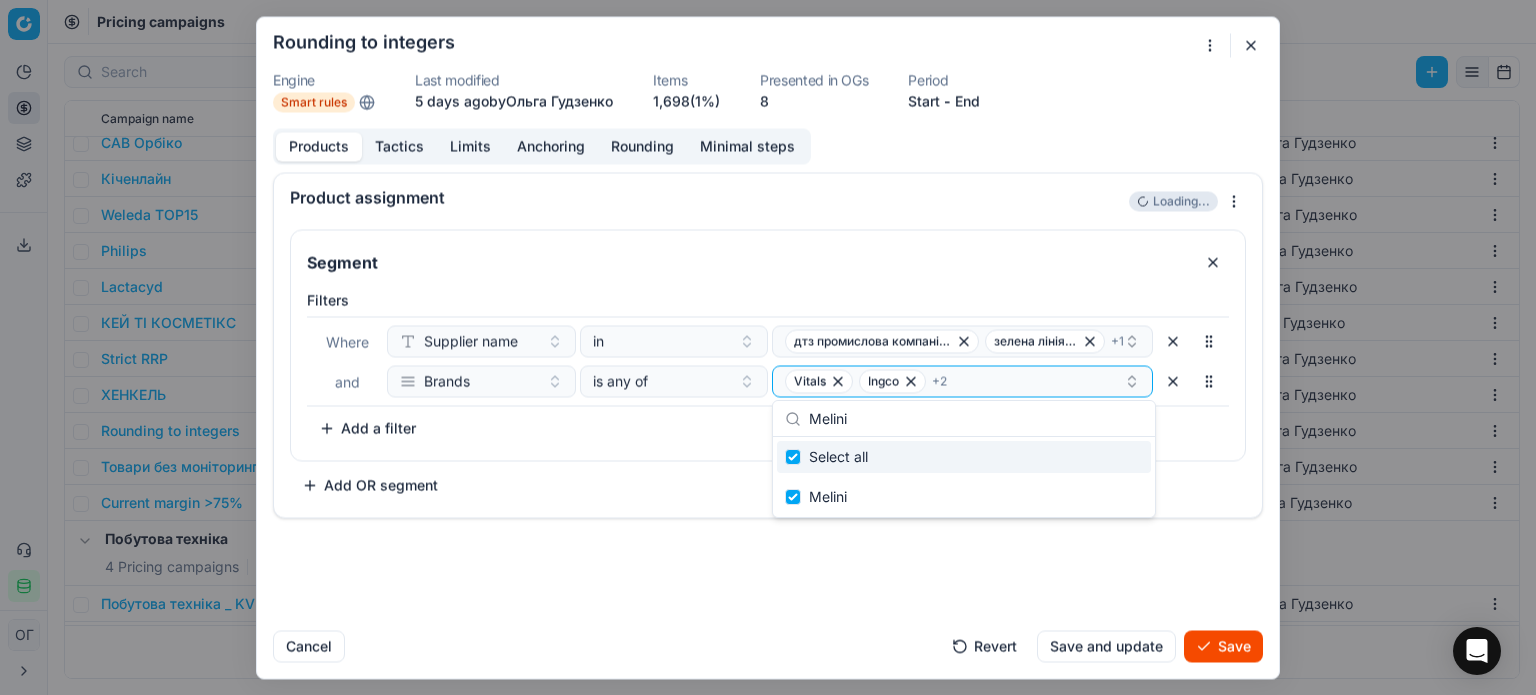 drag, startPoint x: 872, startPoint y: 413, endPoint x: 780, endPoint y: 419, distance: 92.19544 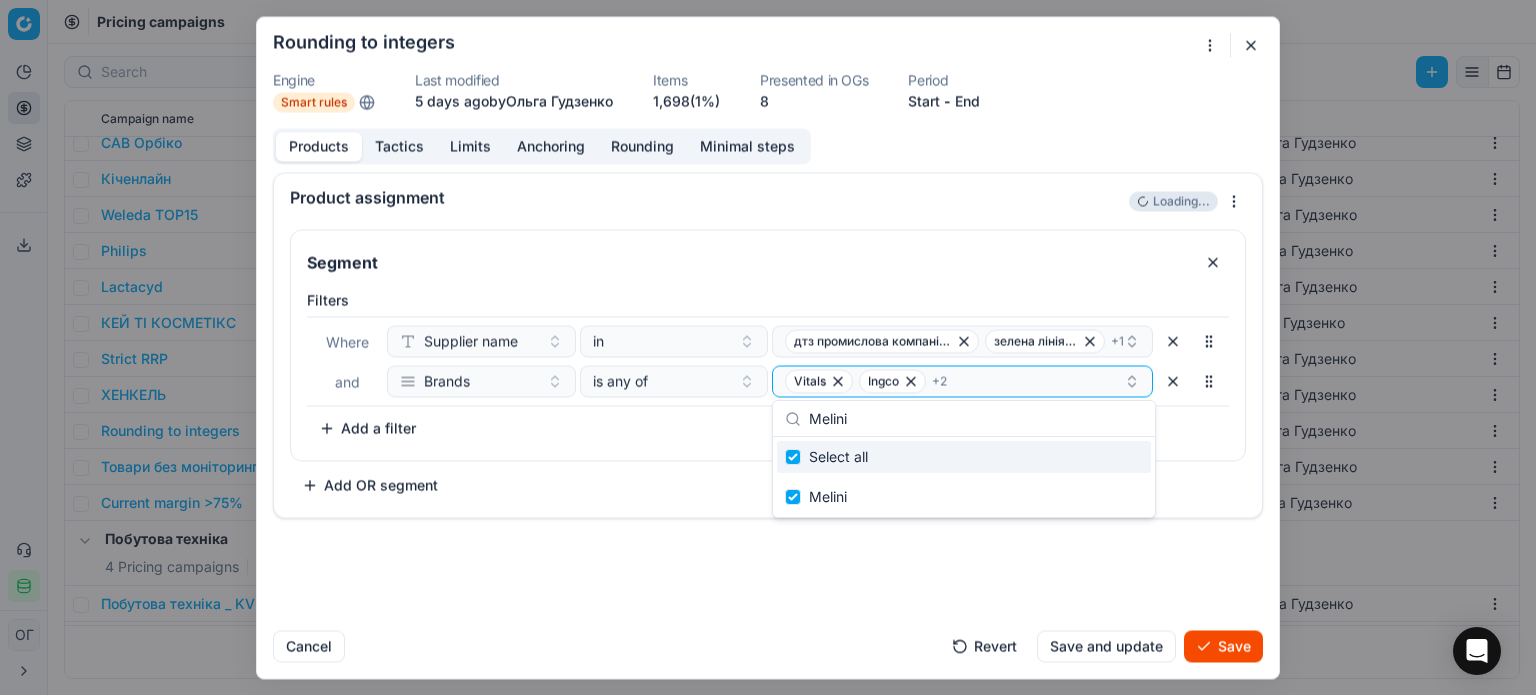 click on "Melini" at bounding box center (964, 419) 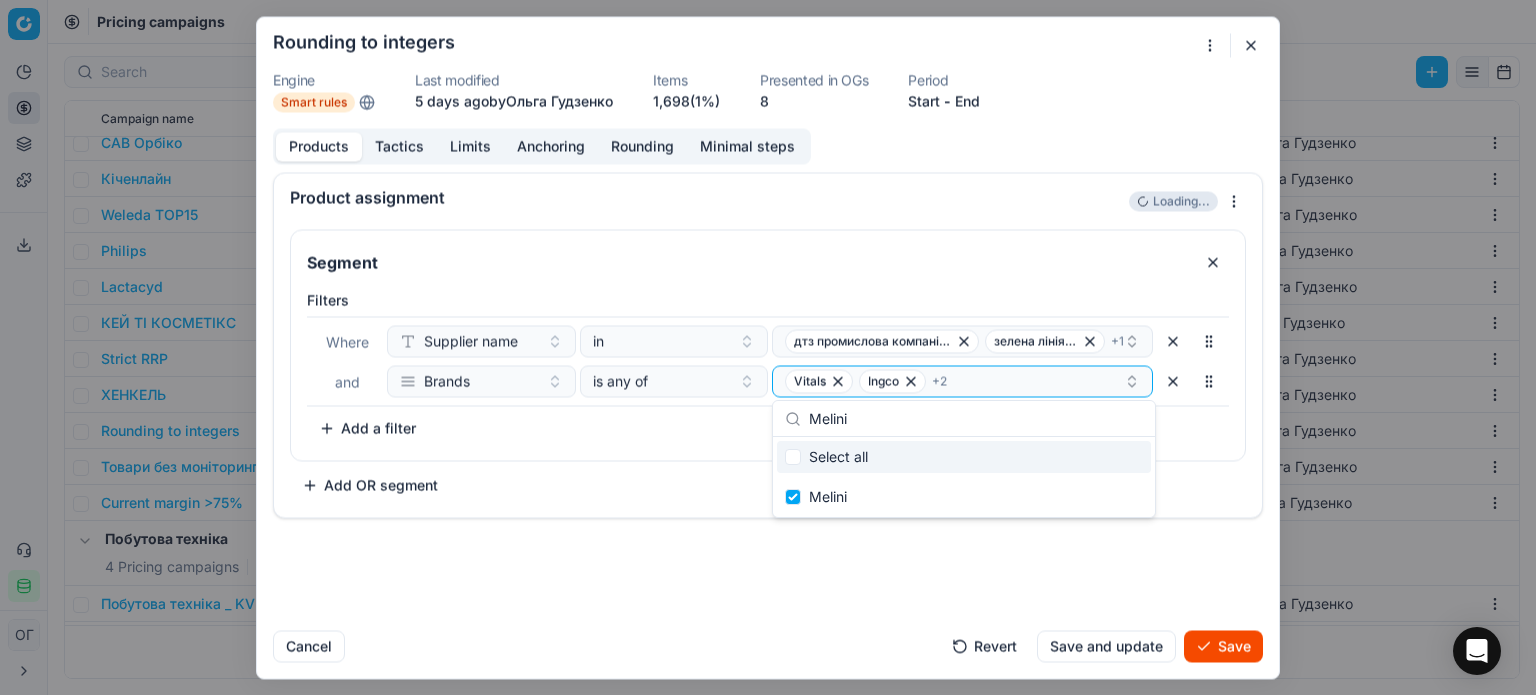 type on "Baron Gaston Legrand" 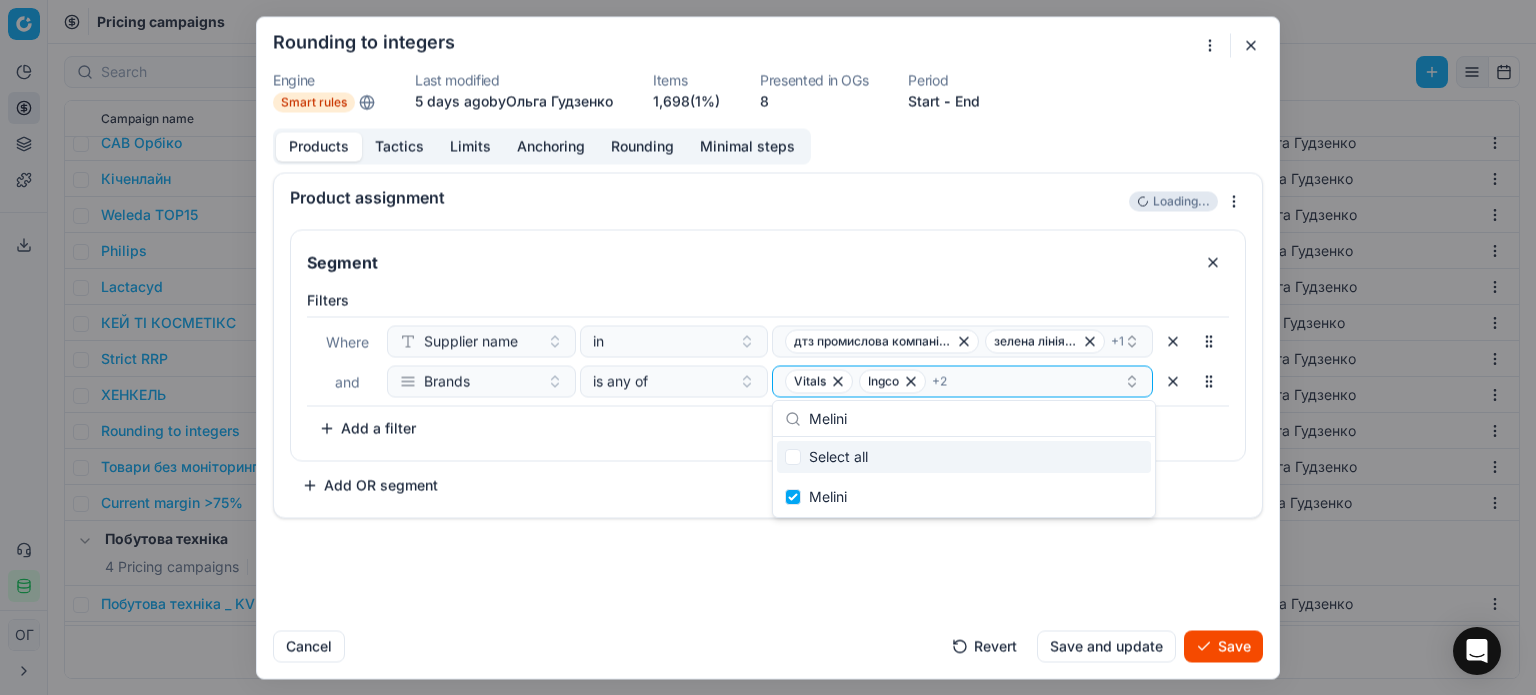checkbox on "false" 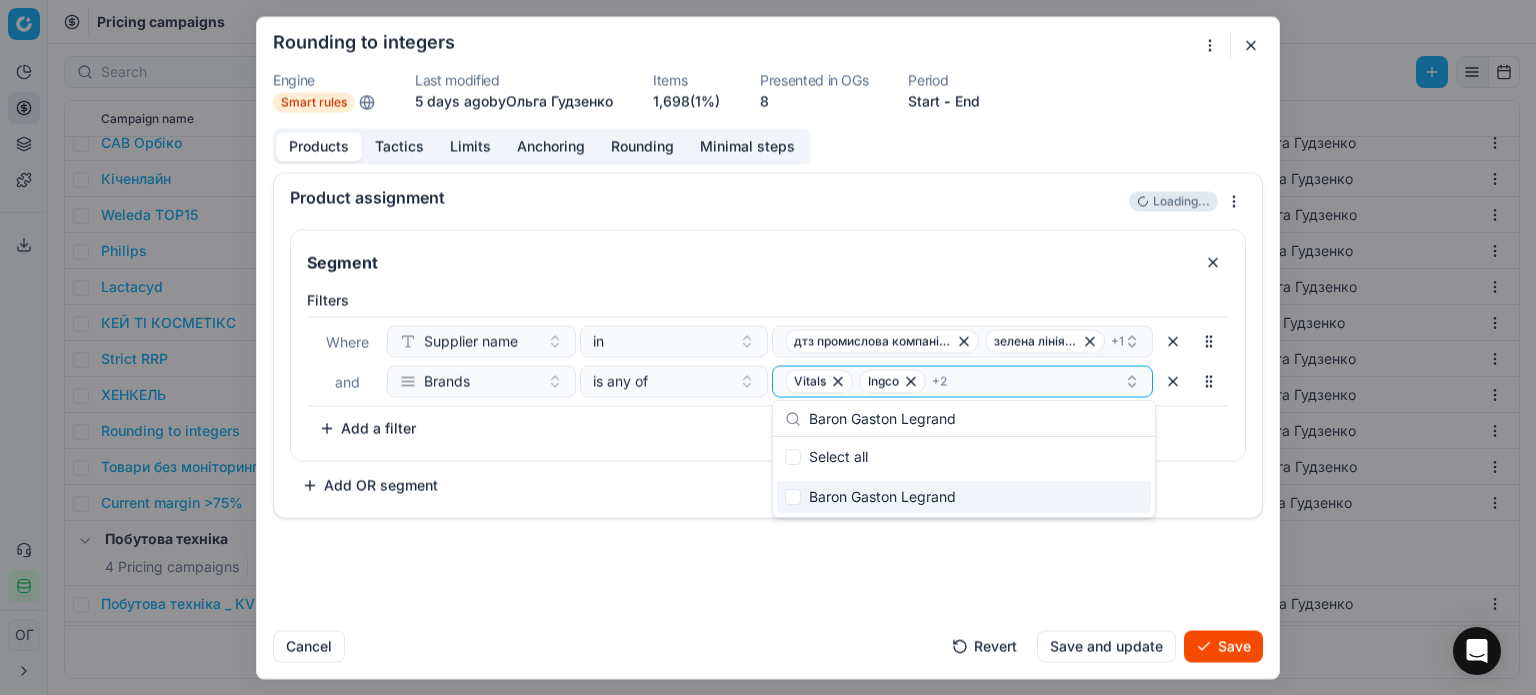 type on "Baron Gaston Legrand" 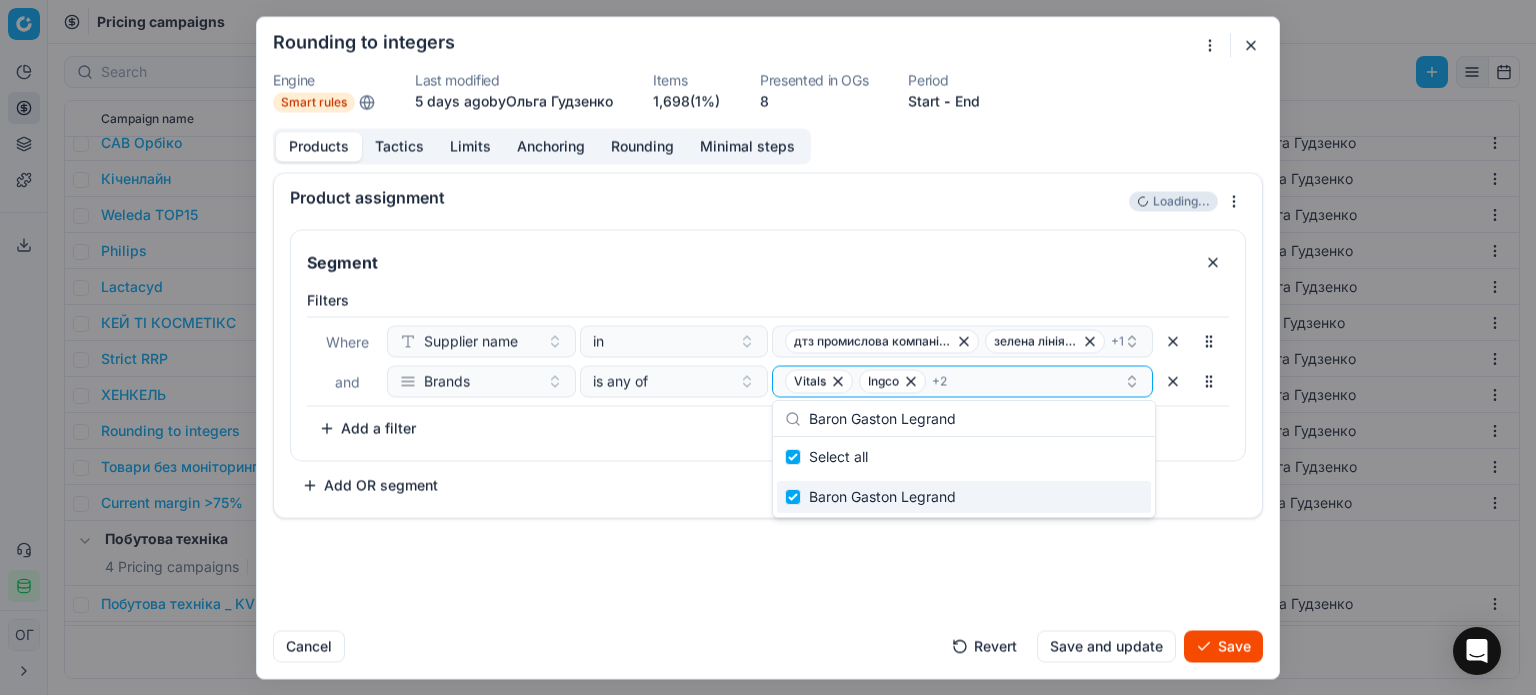 checkbox on "true" 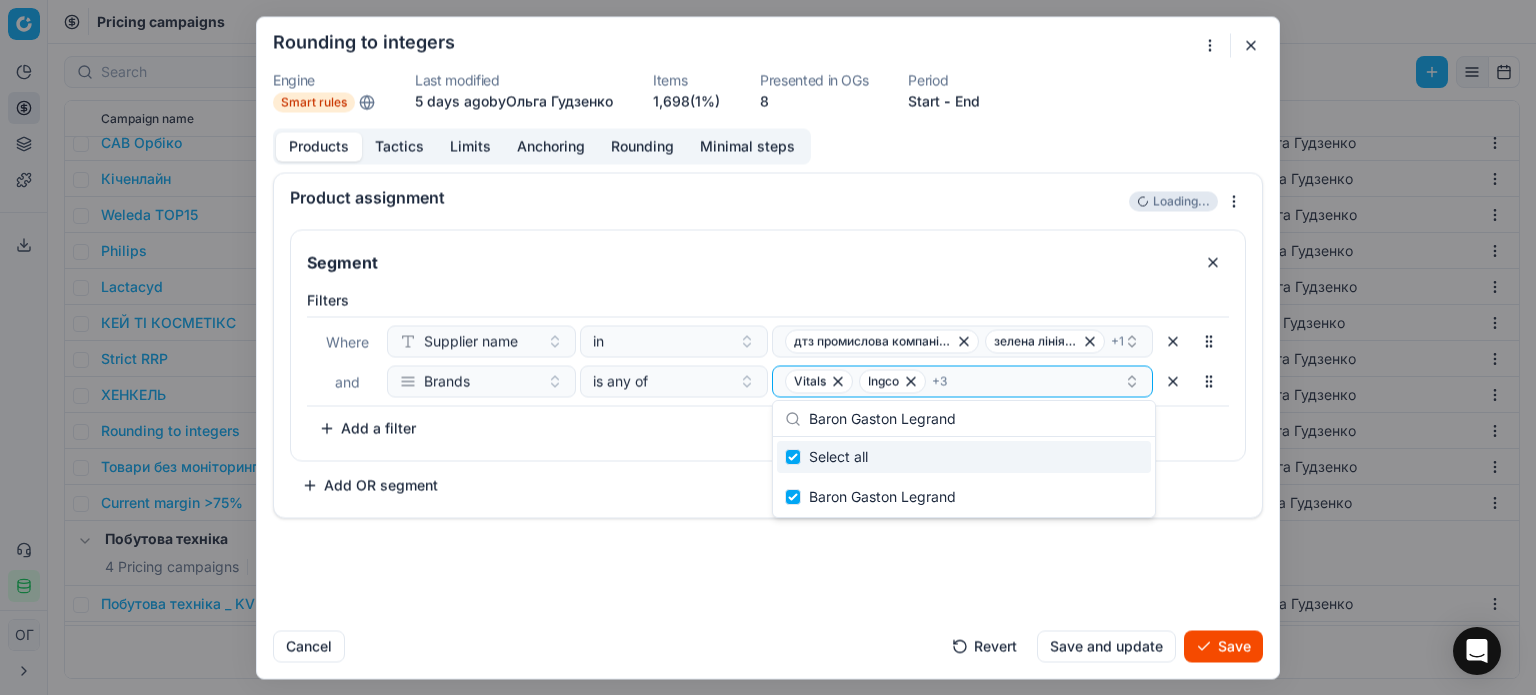drag, startPoint x: 985, startPoint y: 429, endPoint x: 793, endPoint y: 427, distance: 192.01042 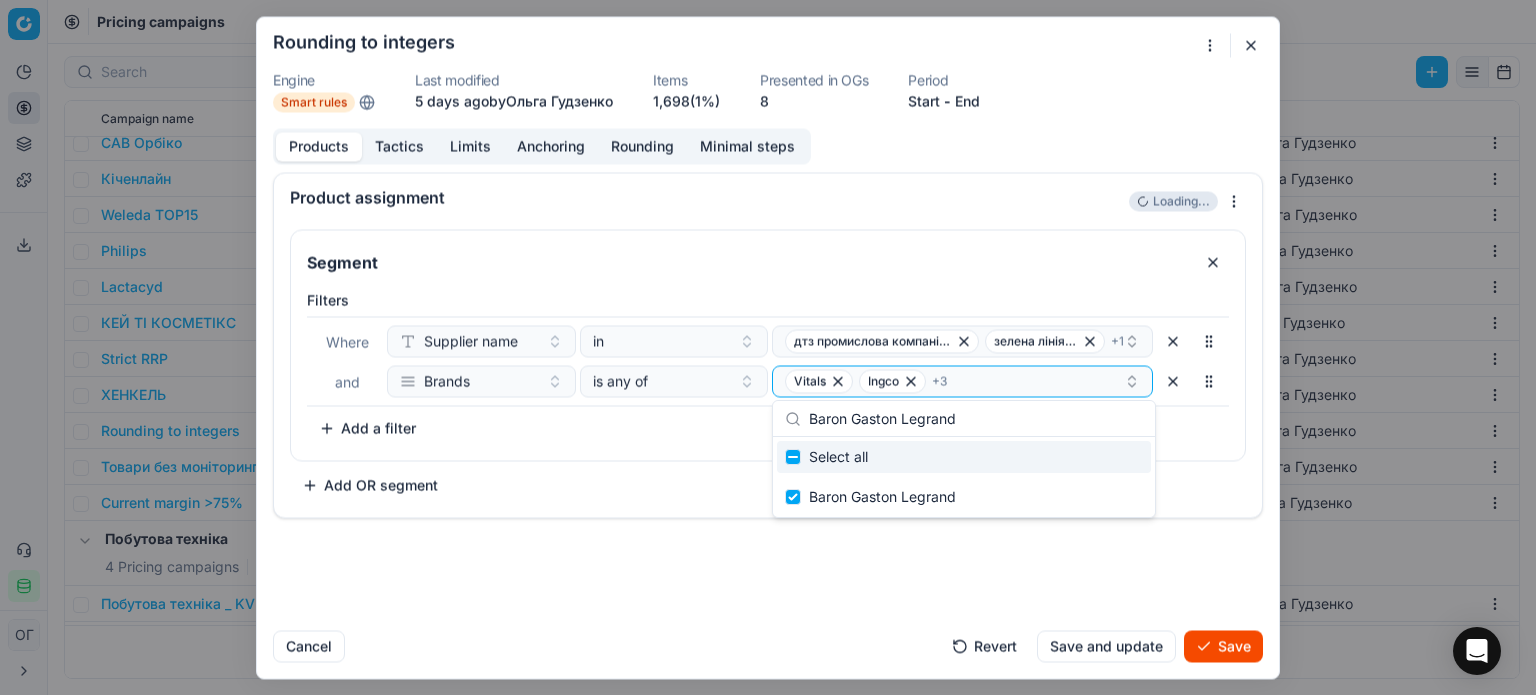 type 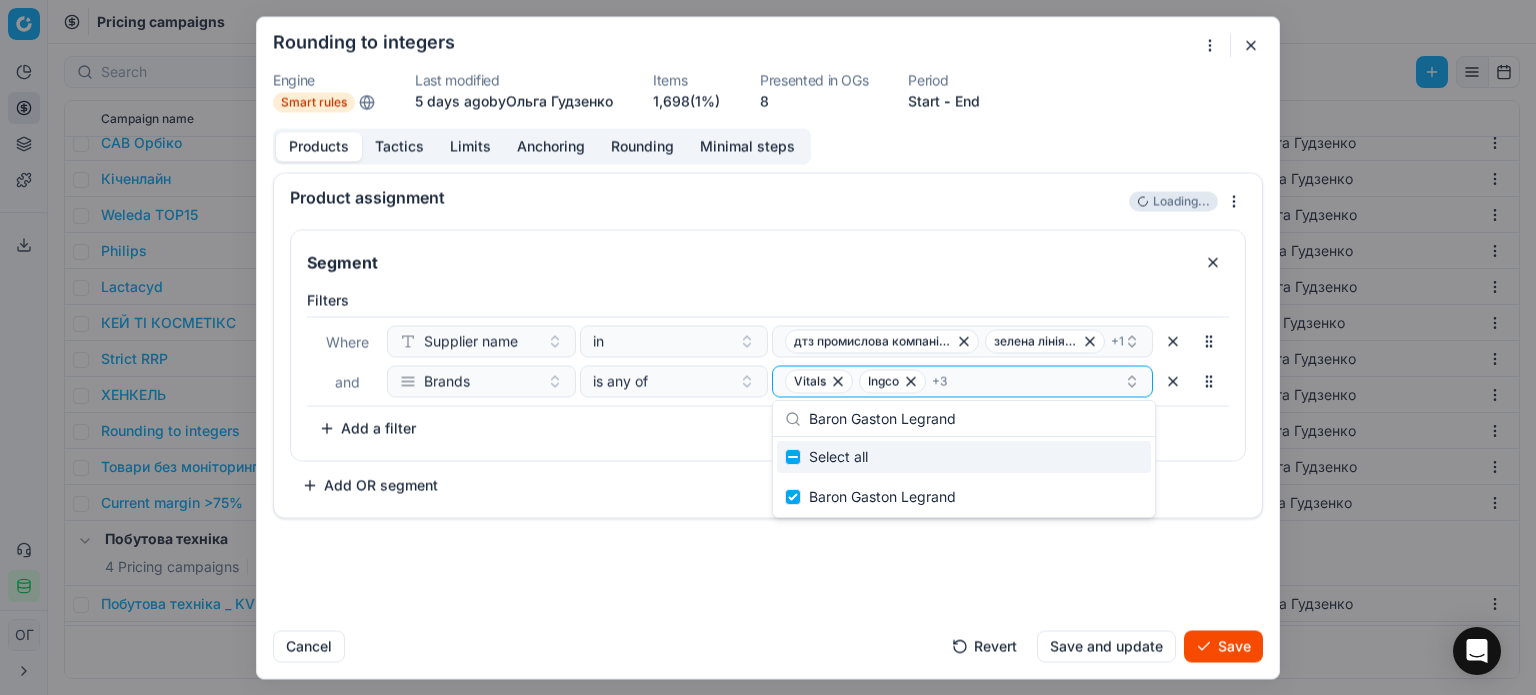 checkbox on "false" 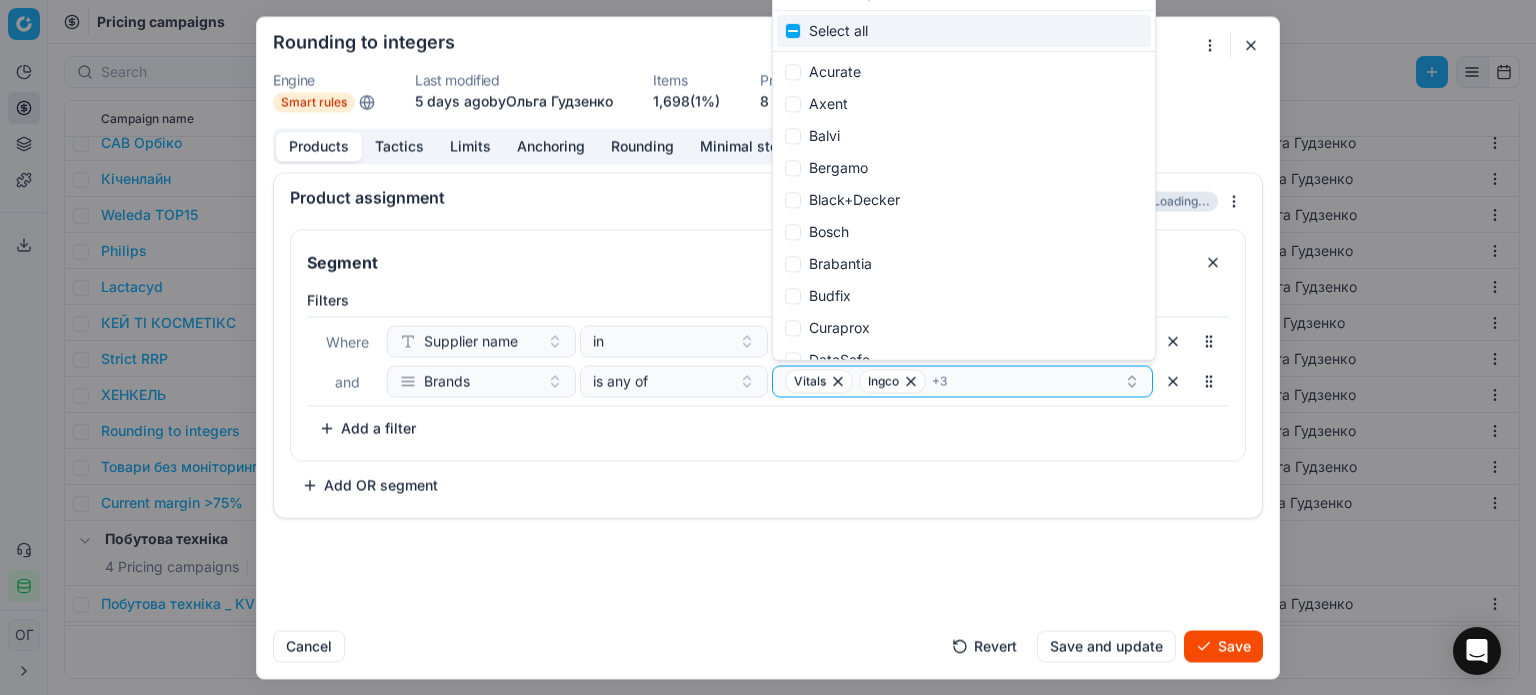 paste on "Bon Voyage" 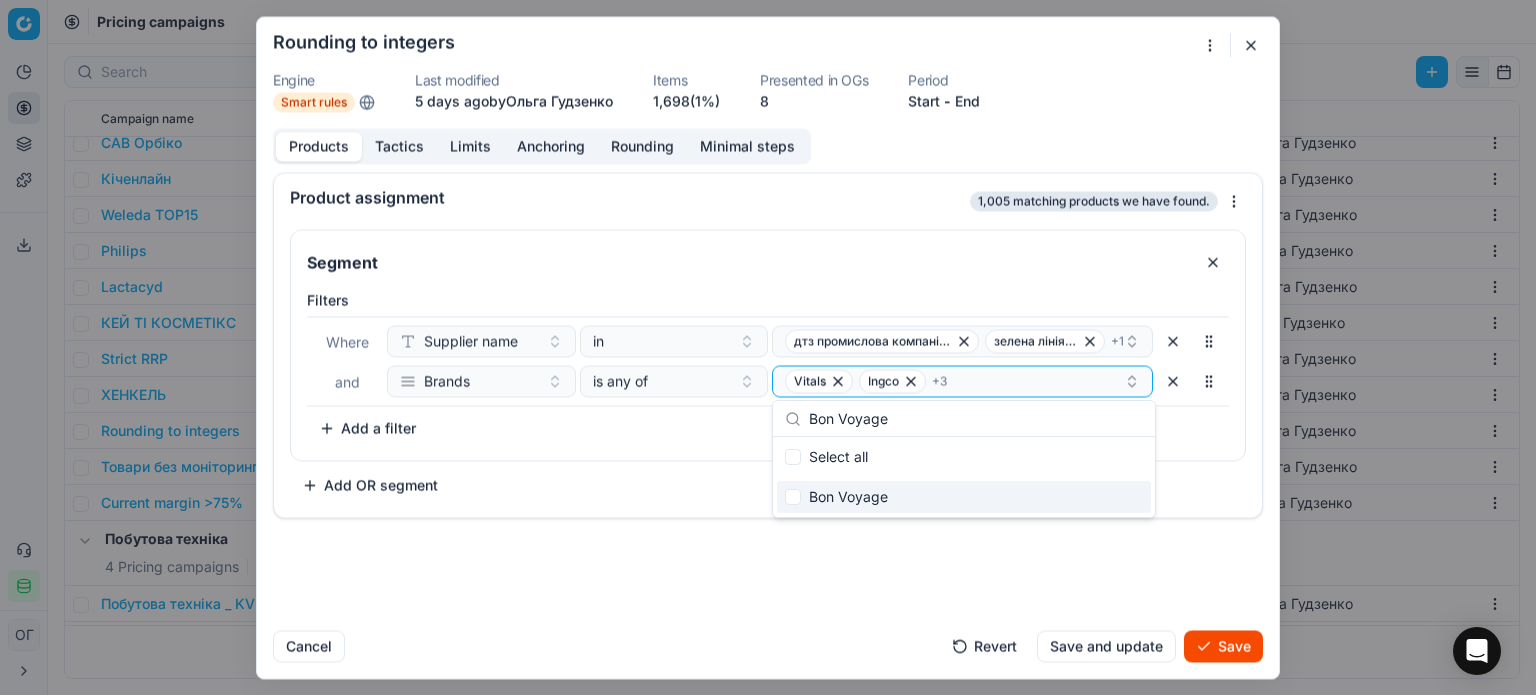 type on "Bon Voyage" 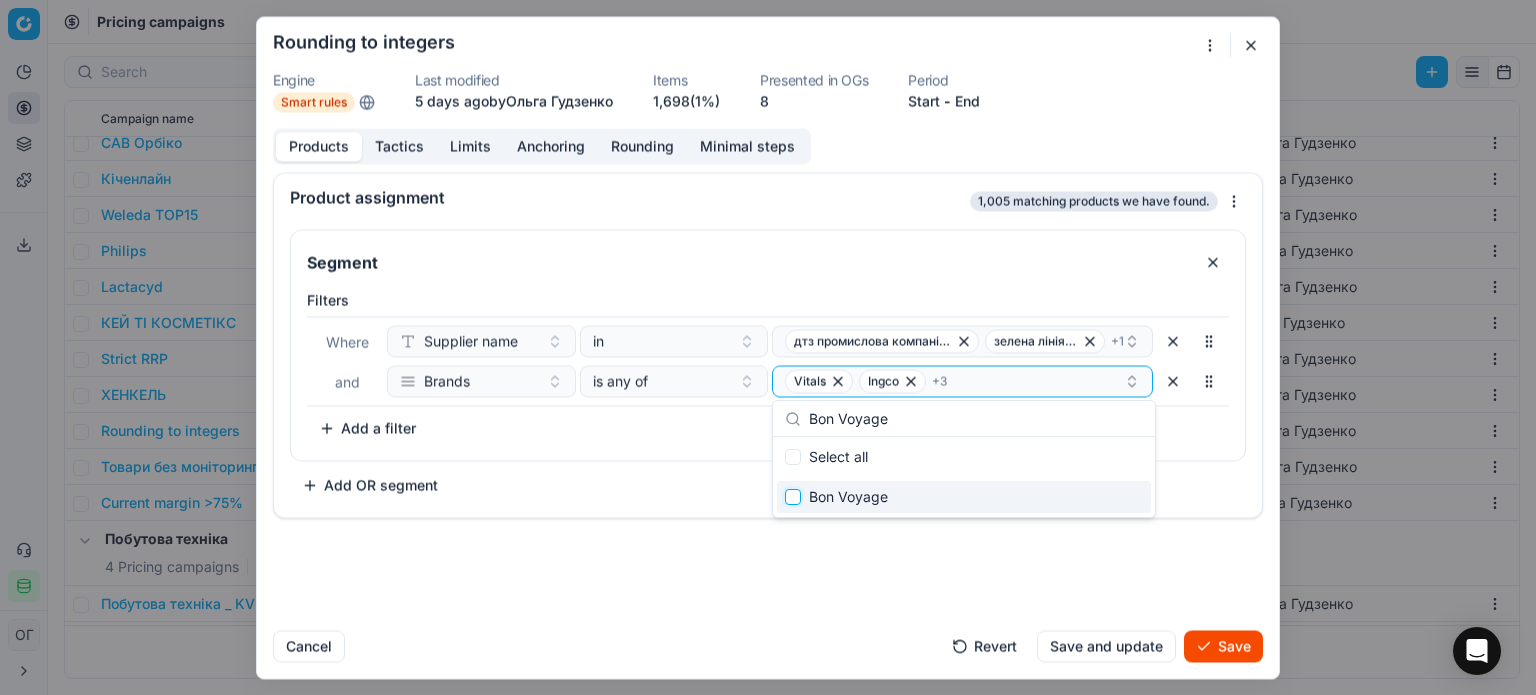 click at bounding box center [793, 497] 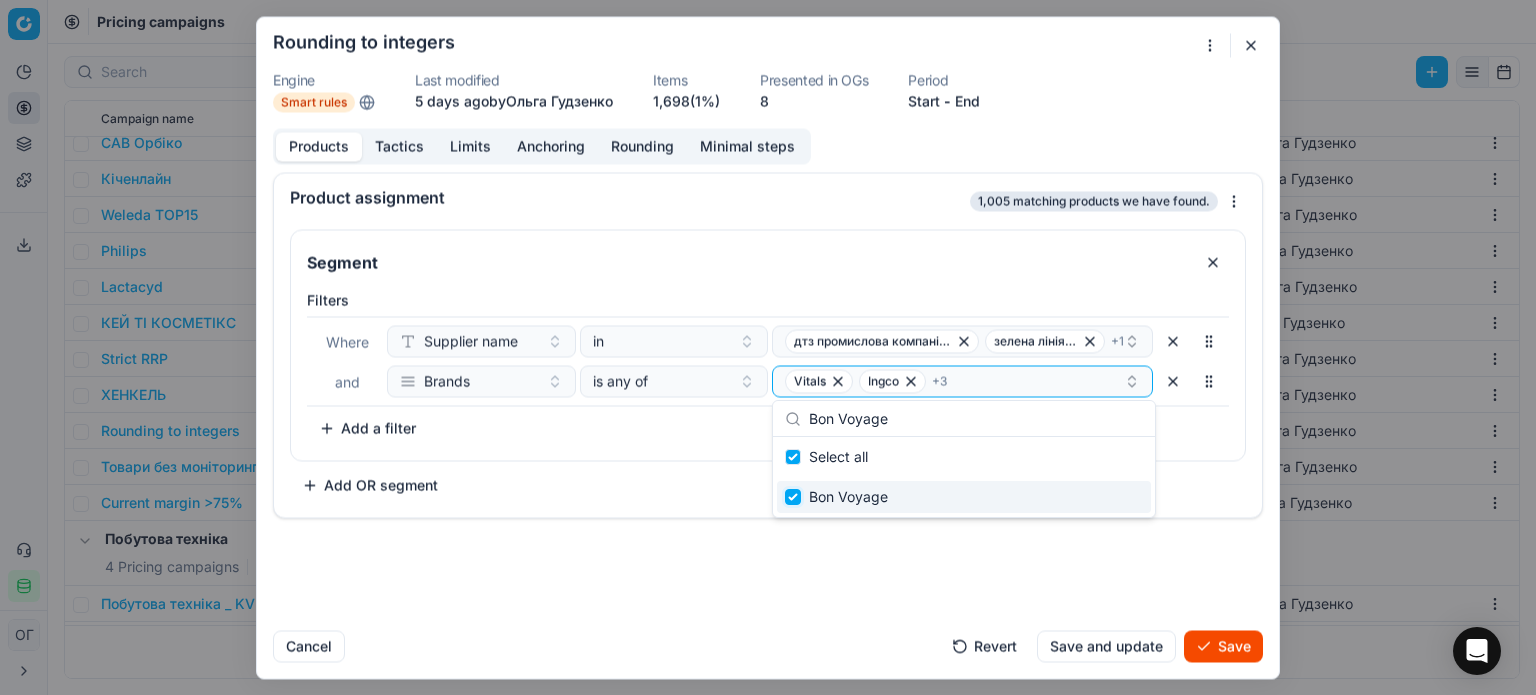 checkbox on "true" 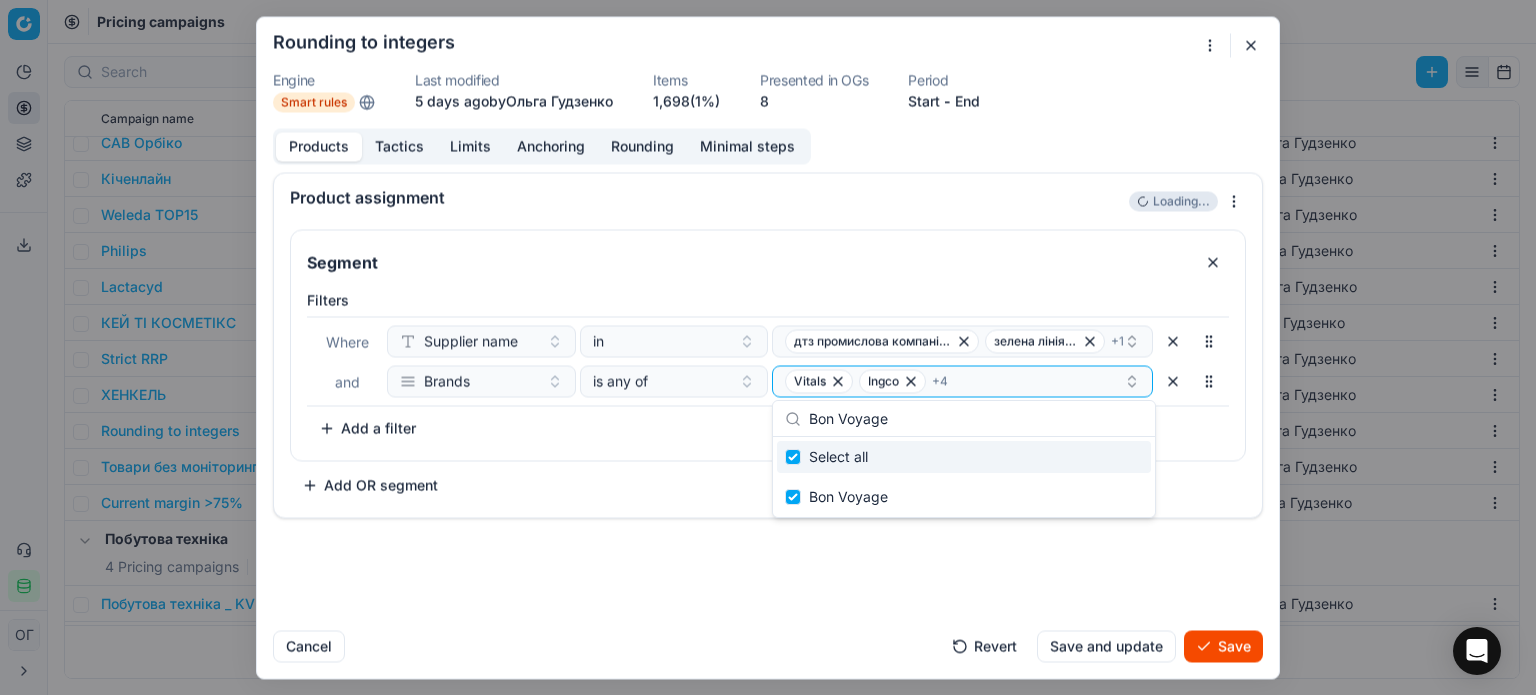 drag, startPoint x: 893, startPoint y: 417, endPoint x: 781, endPoint y: 420, distance: 112.04017 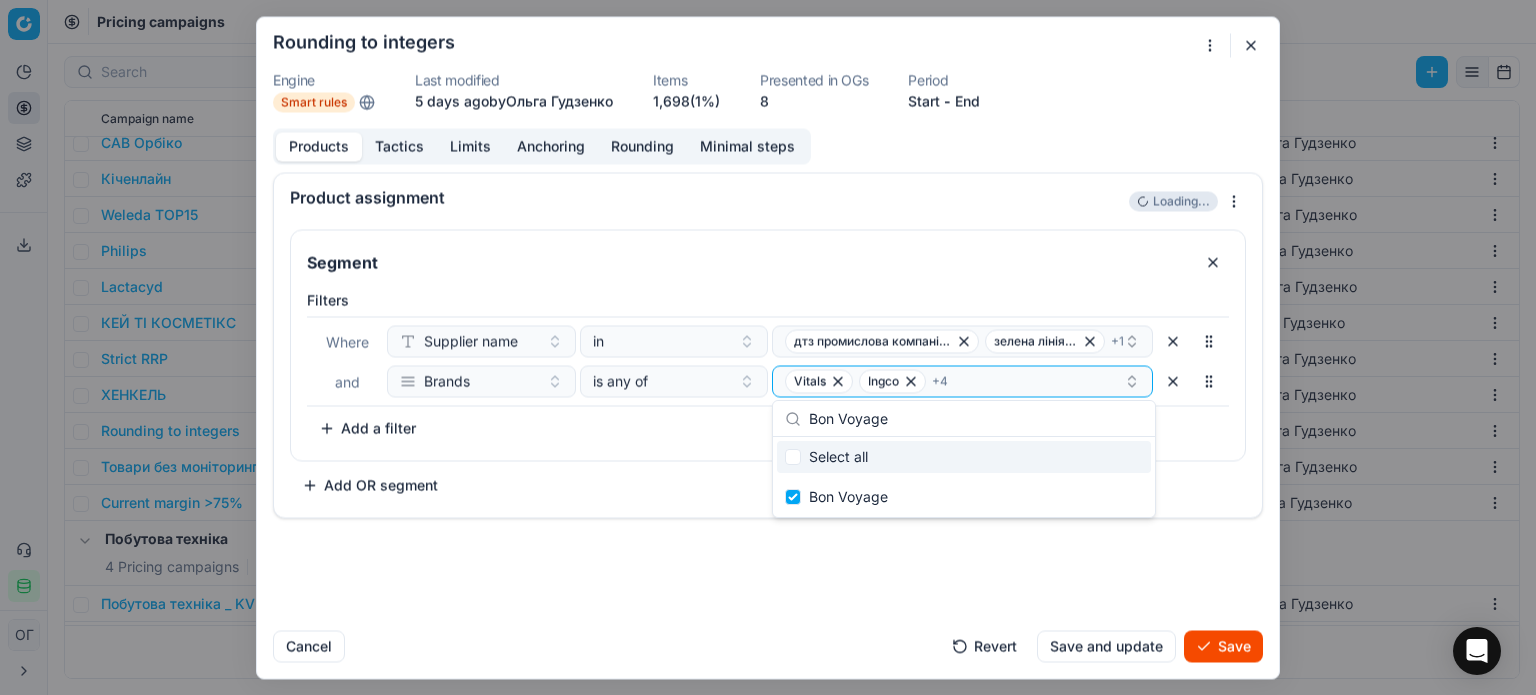 type on "Cable Car" 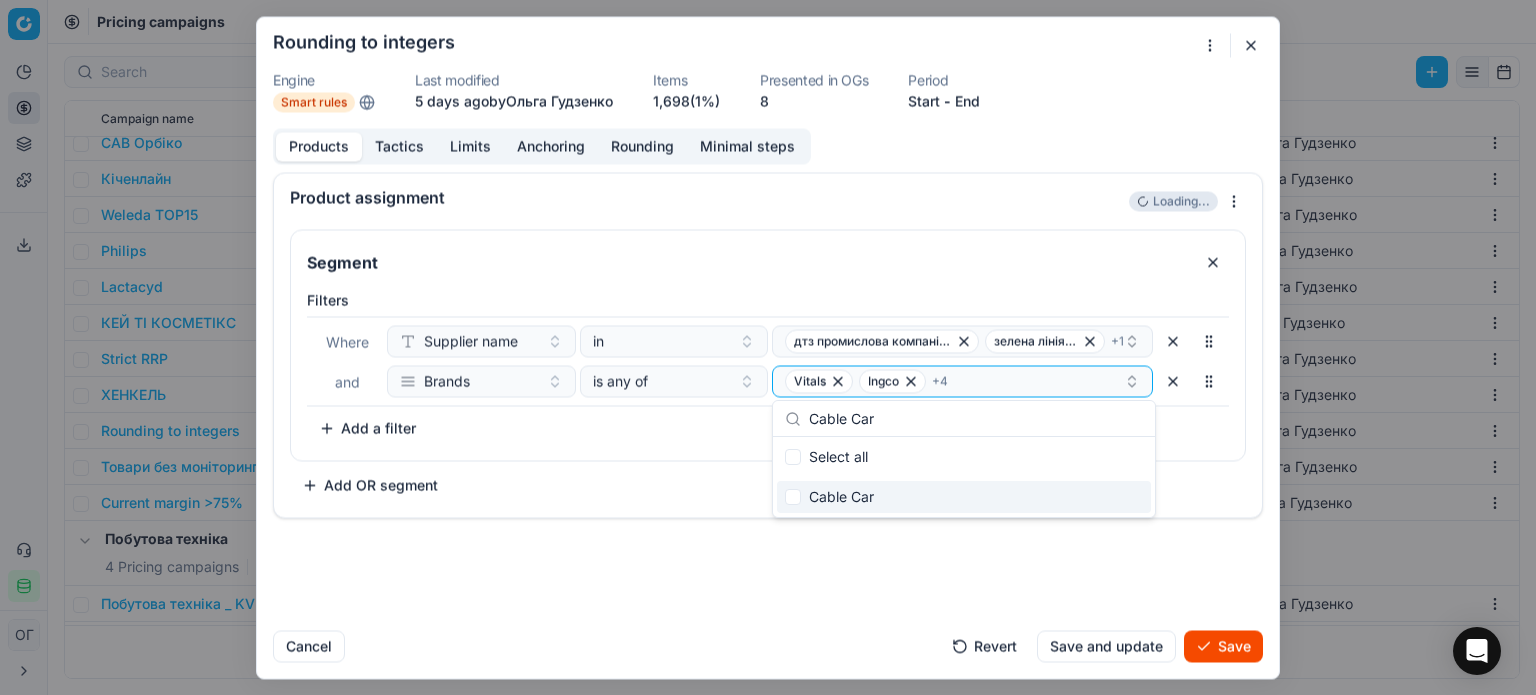 type on "Cable Car" 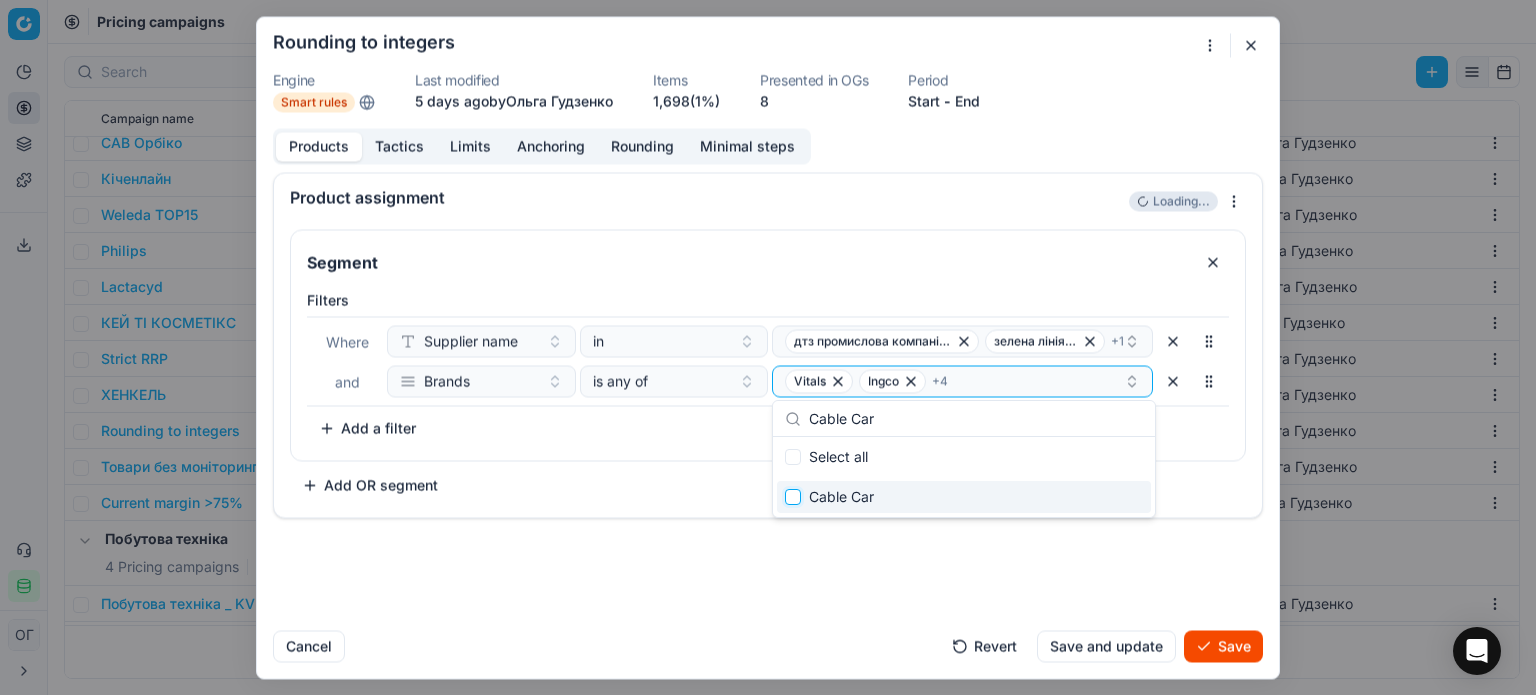 click at bounding box center [793, 497] 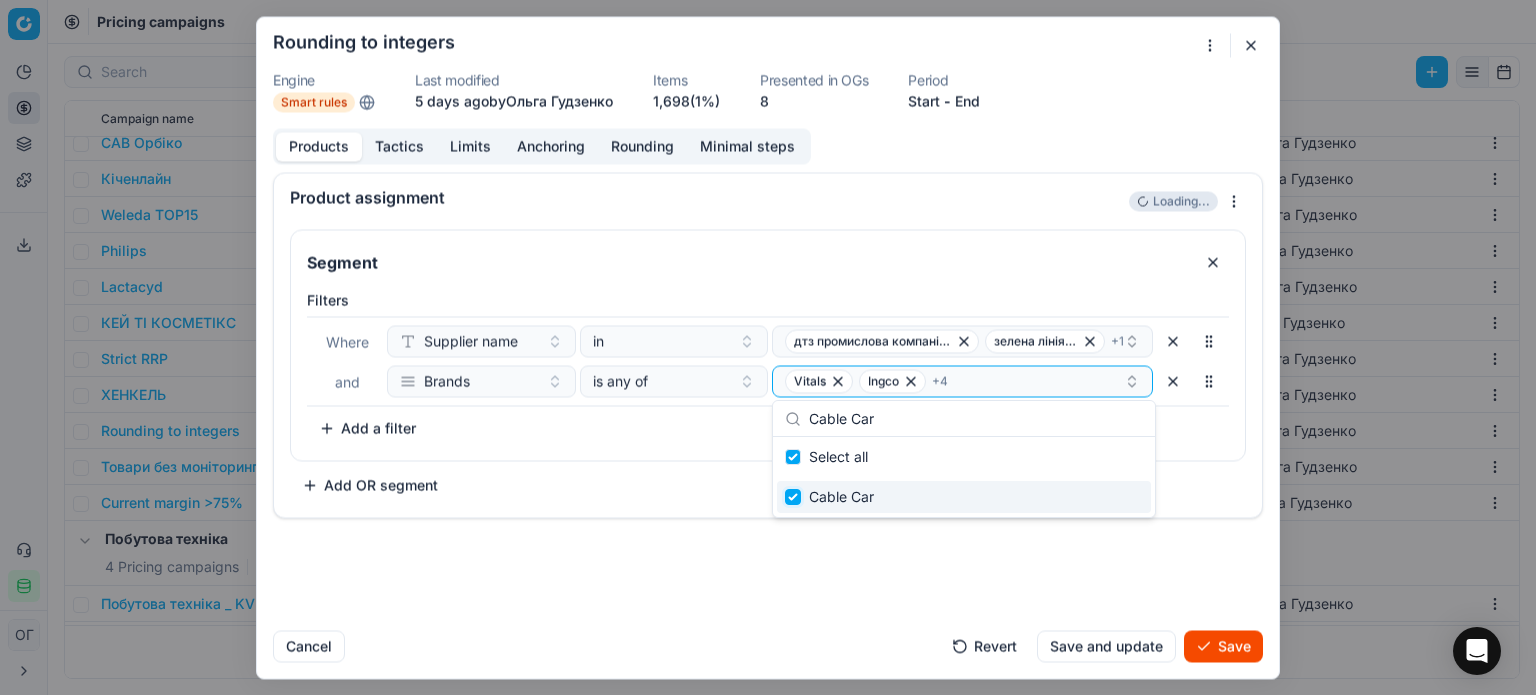 checkbox on "true" 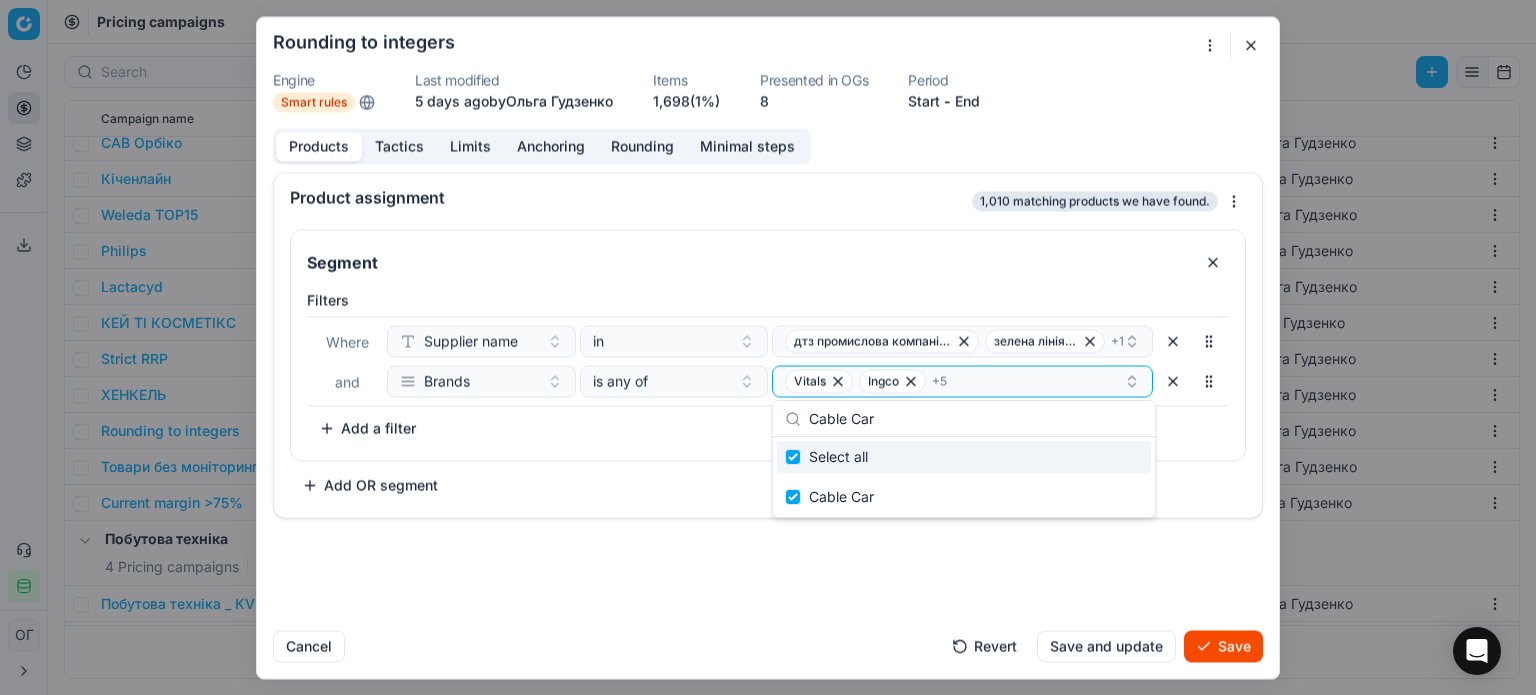 drag, startPoint x: 908, startPoint y: 417, endPoint x: 789, endPoint y: 419, distance: 119.01681 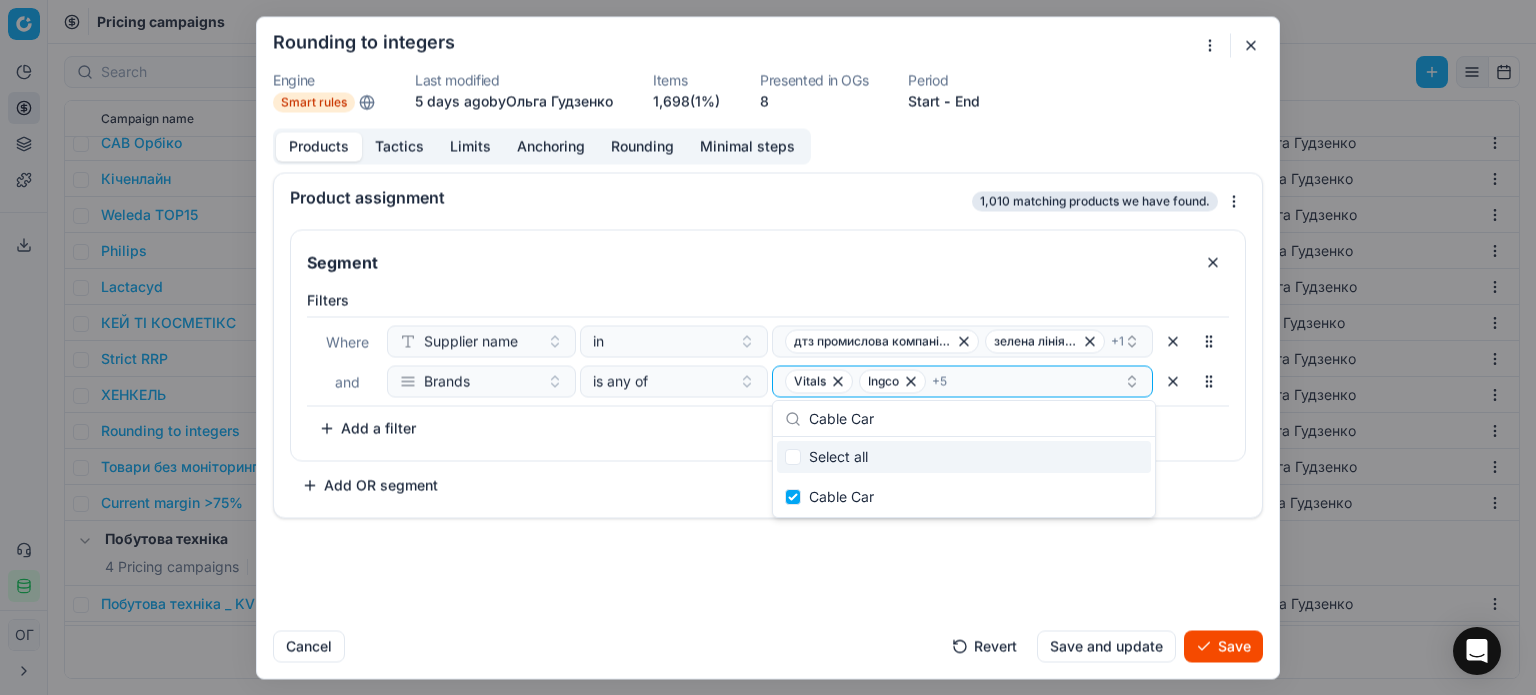 type on "Castello del Terriccio" 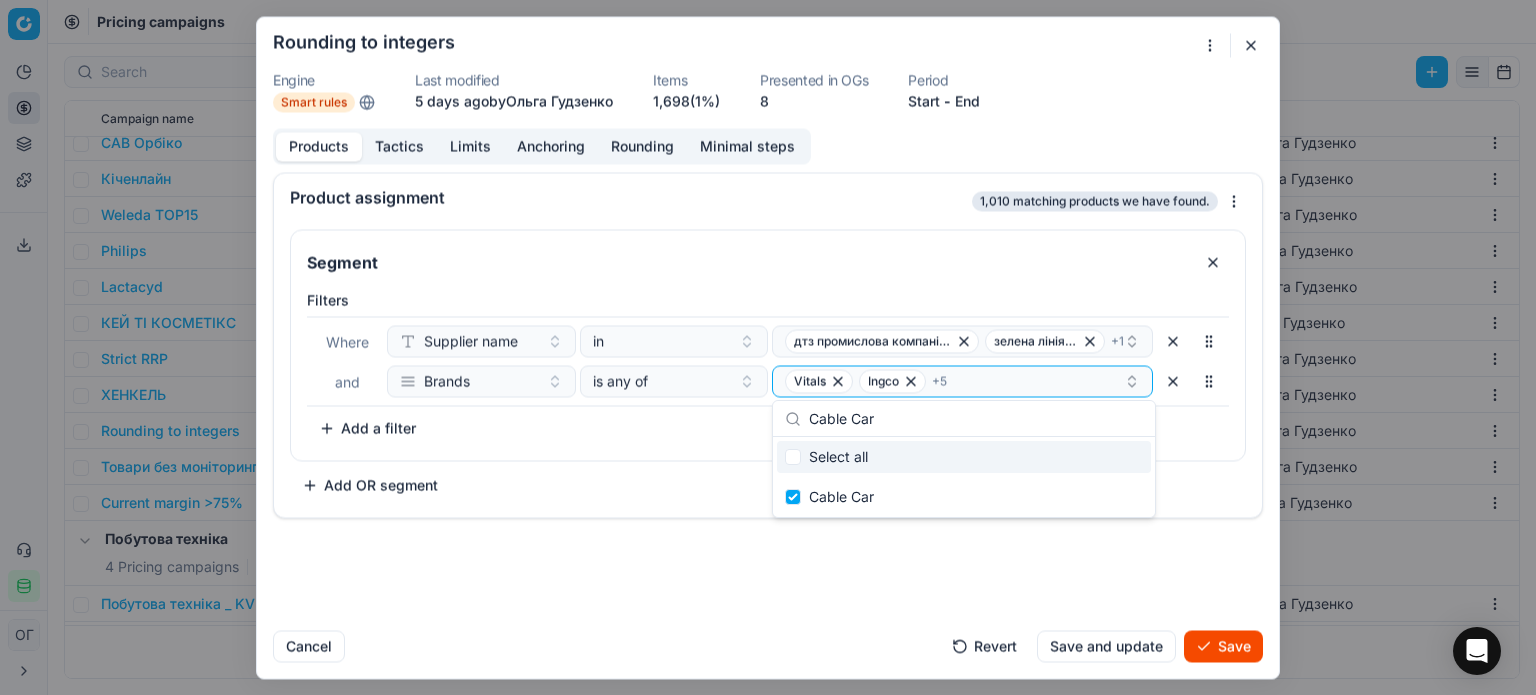 checkbox on "false" 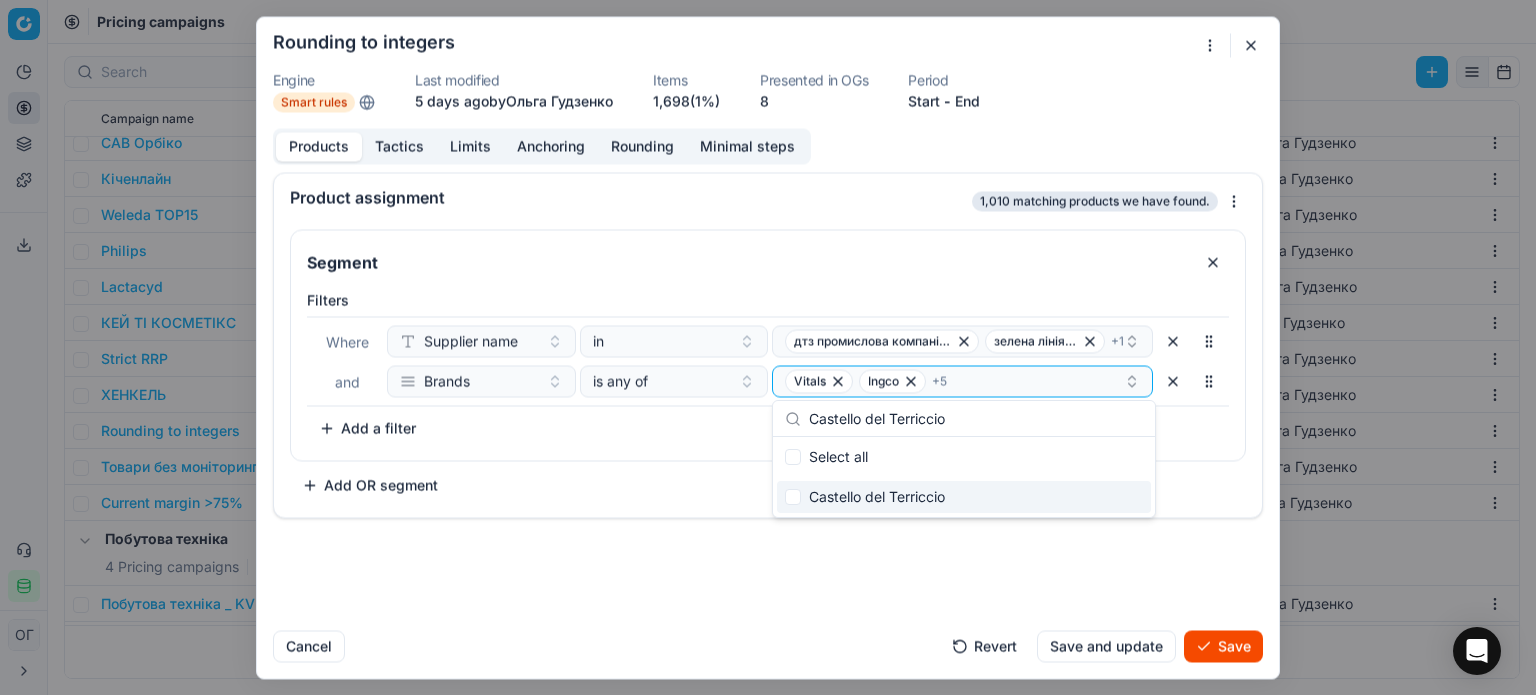 type on "Castello del Terriccio" 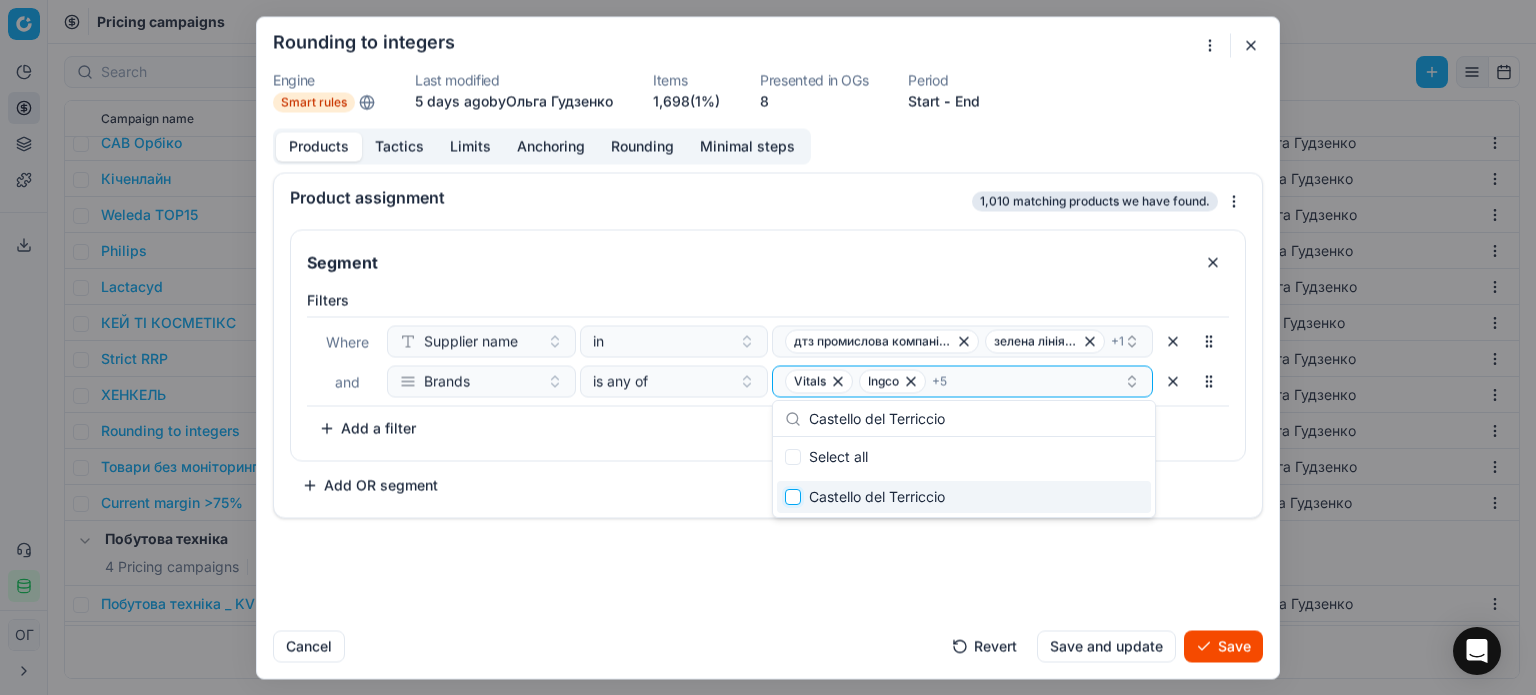 click at bounding box center (793, 497) 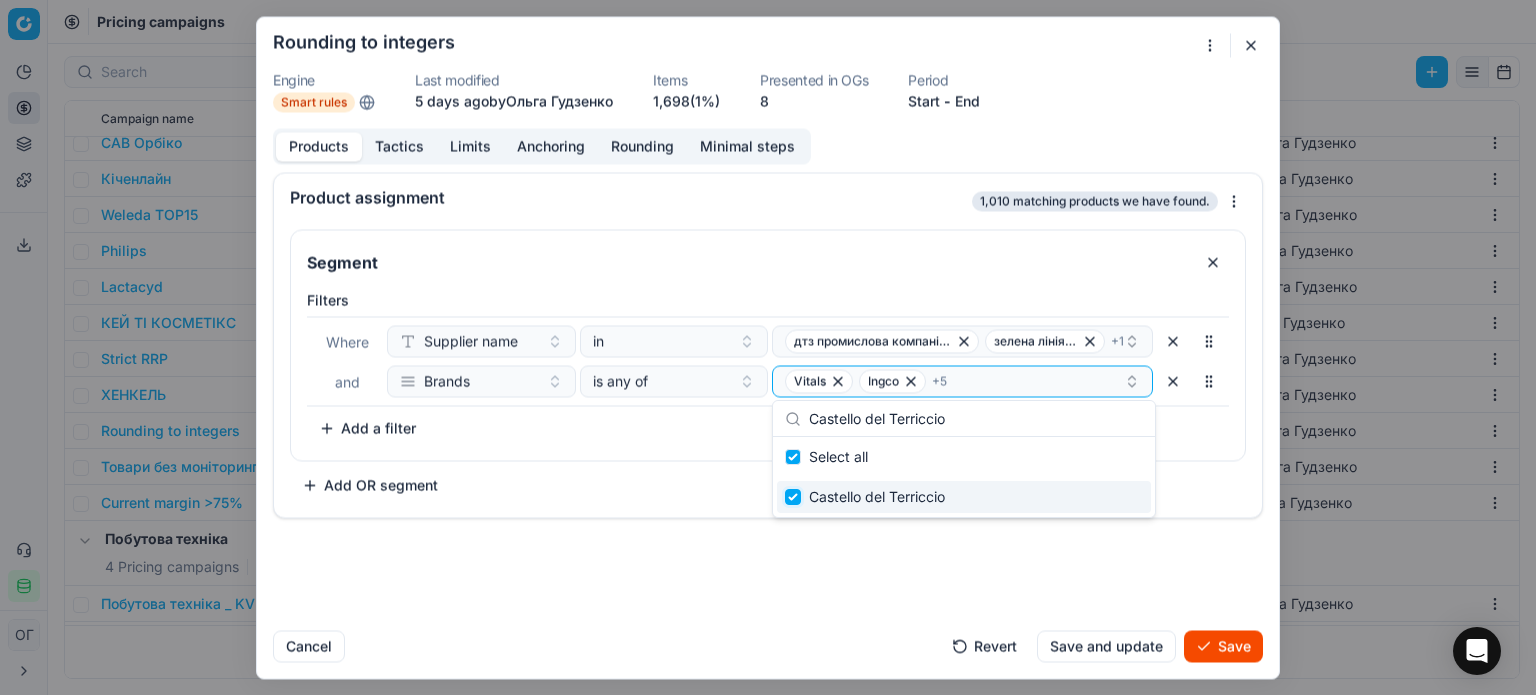 checkbox on "true" 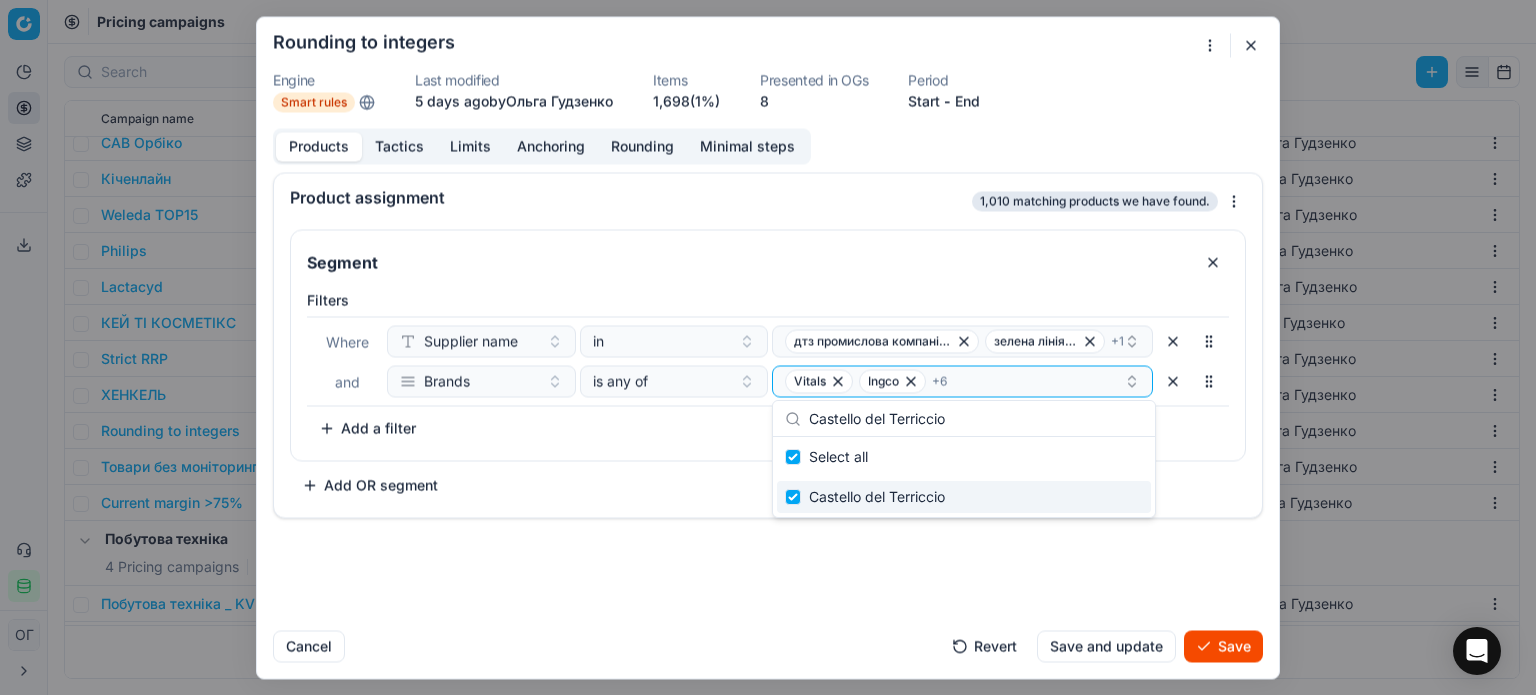 click on "Segment Filters Where Supplier name in дтз промислова компанія тов зелена лінія тов + 1 and Brands is any of Vitals Ingco + 6
To pick up a sortable item, press space or enter.
While dragging, use the up and down keys to move the item.
Press space or enter again to drop the item in its new position, or press escape to cancel.
Add a filter Add OR segment" at bounding box center [768, 365] 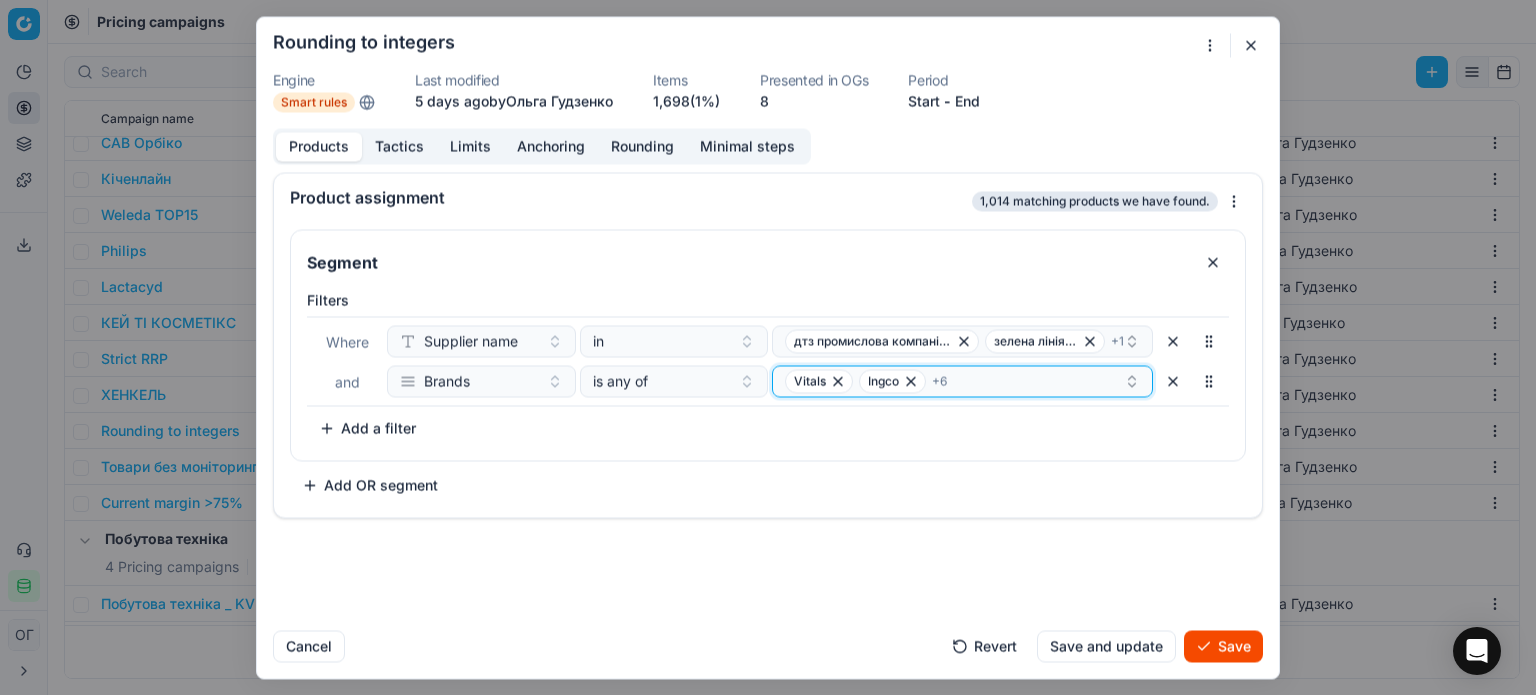 click on "Vitals Ingco + 6" at bounding box center [954, 381] 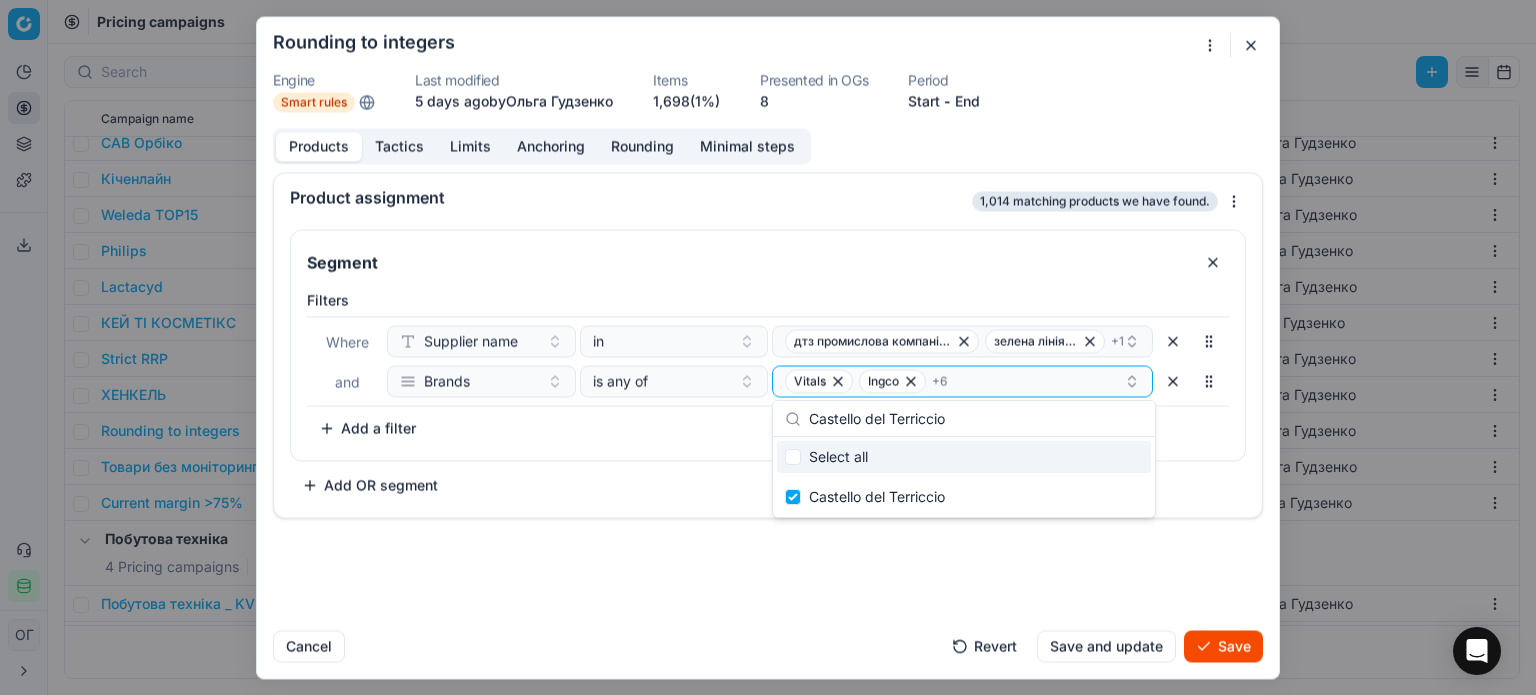 type on "Villa Italia" 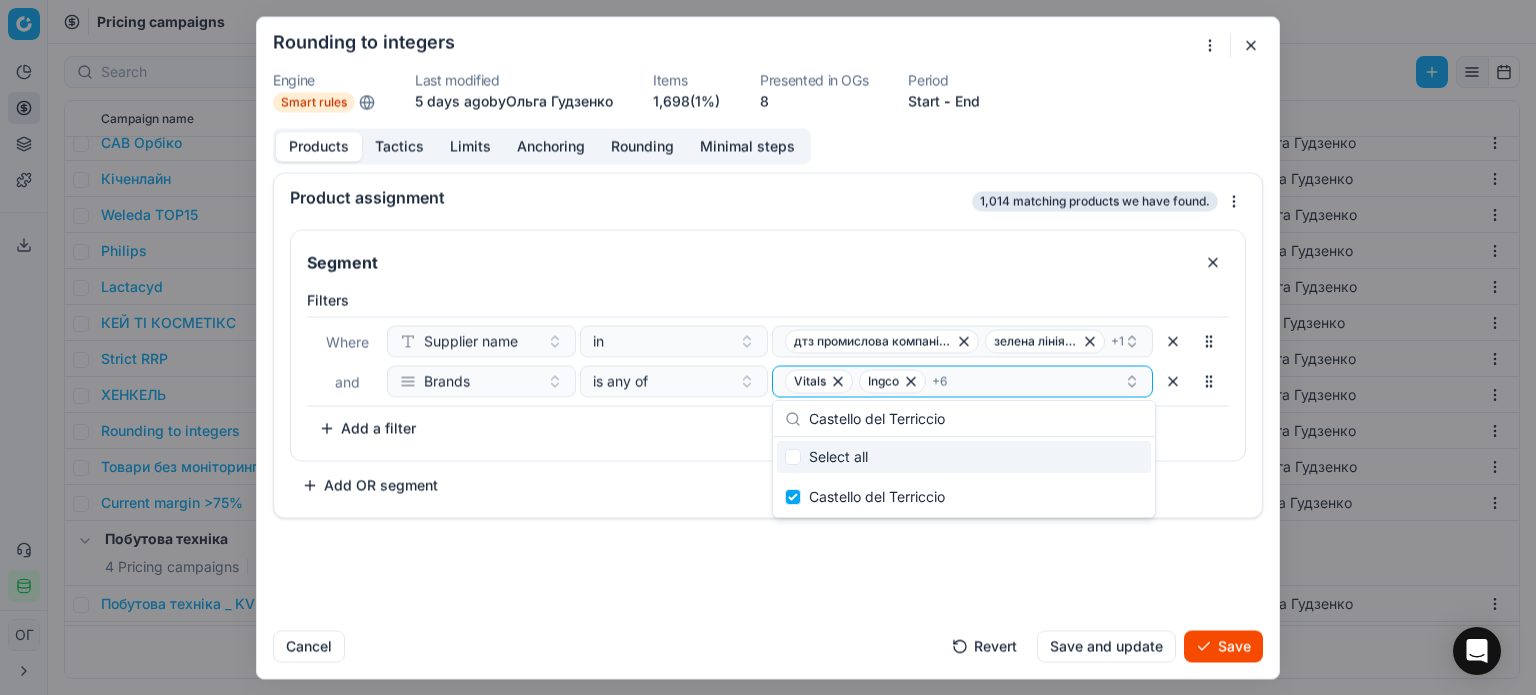checkbox on "false" 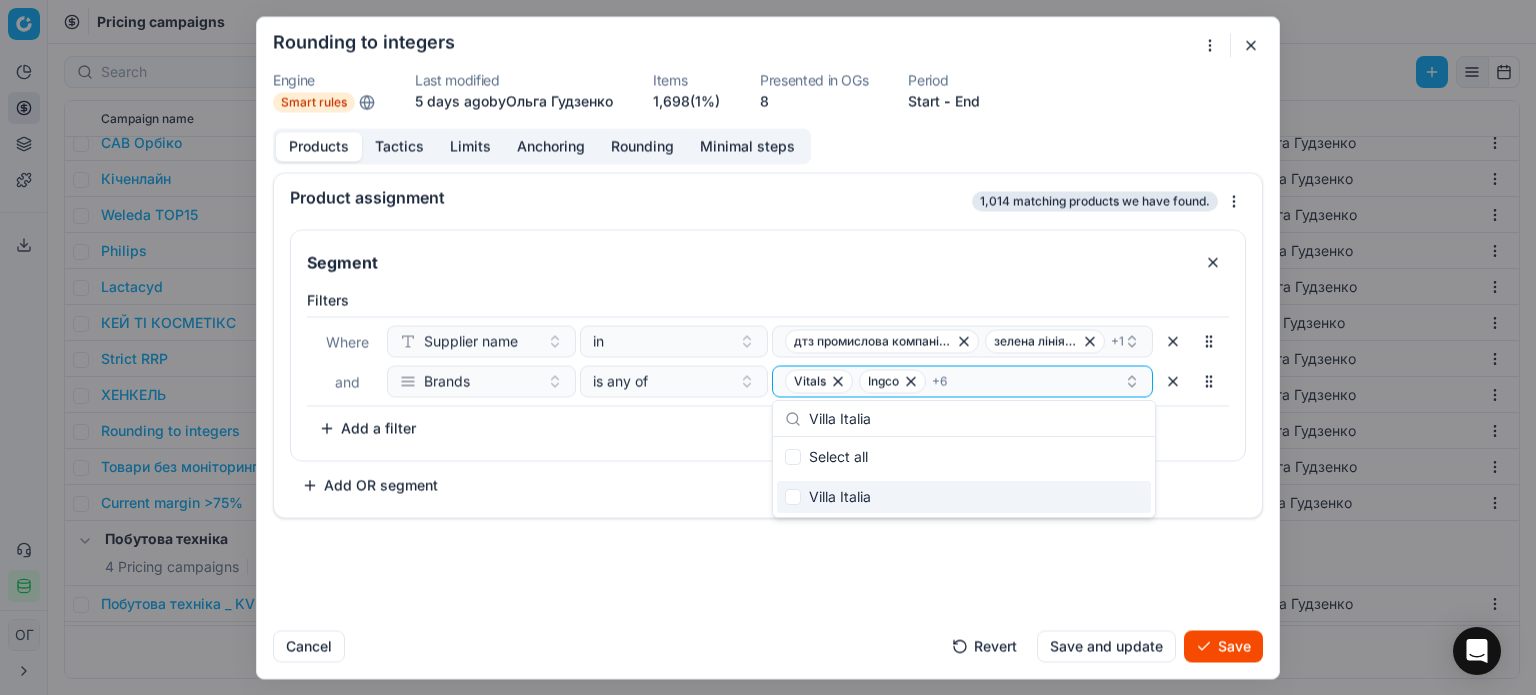 type on "Villa Italia" 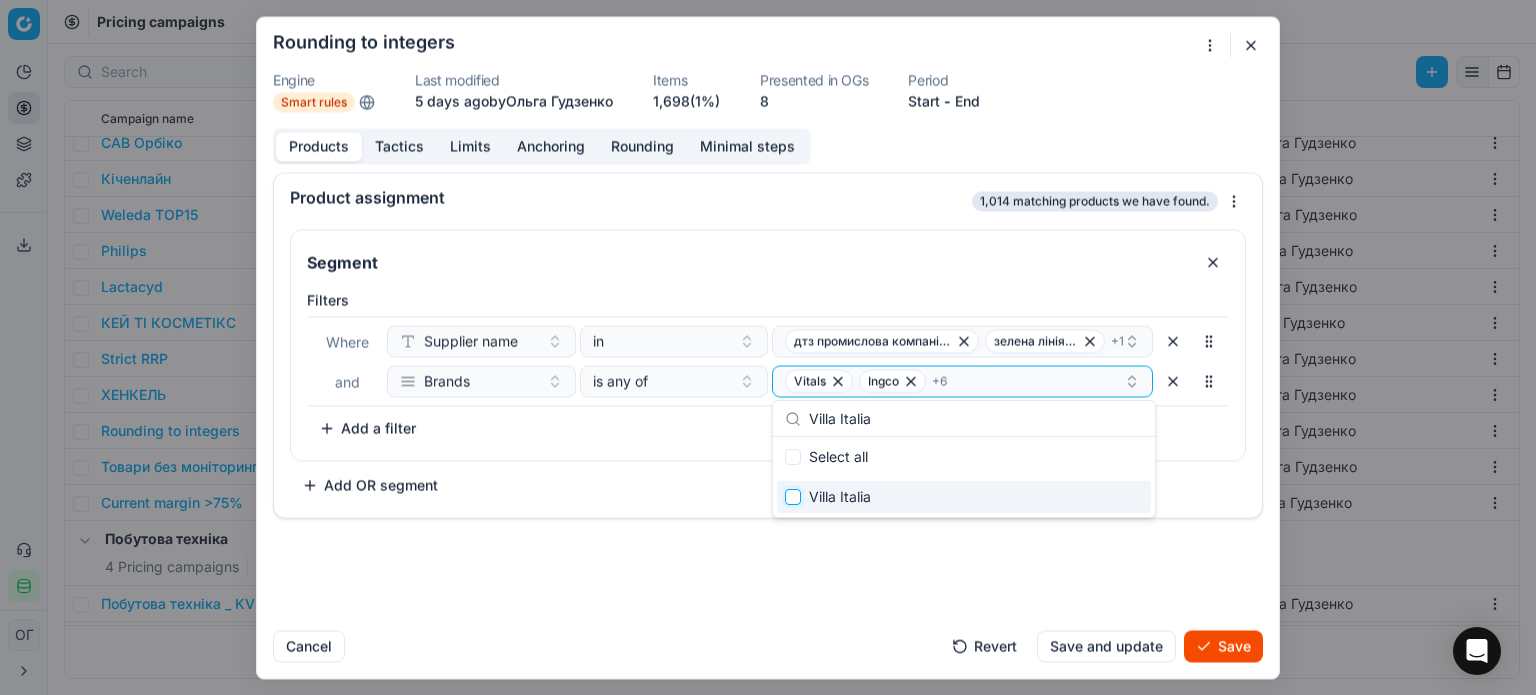 click at bounding box center [793, 497] 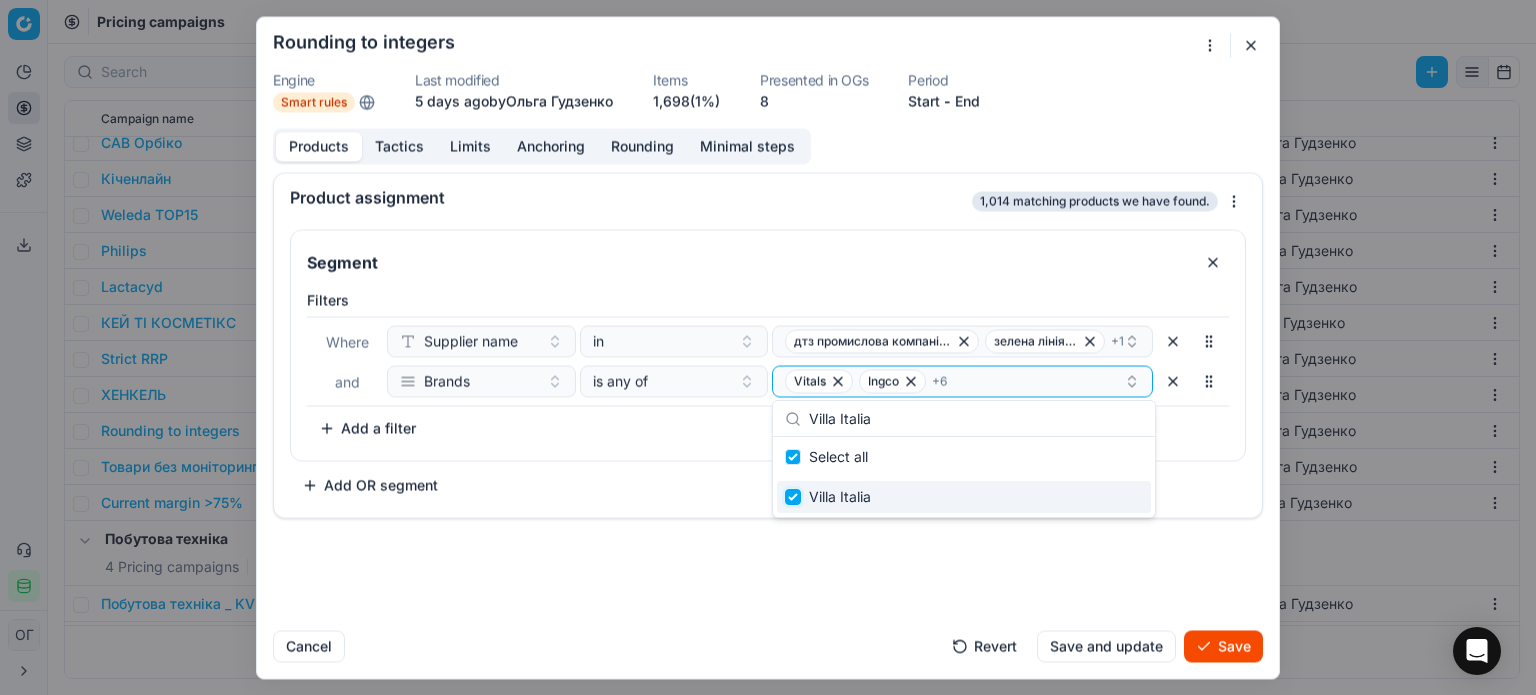 checkbox on "true" 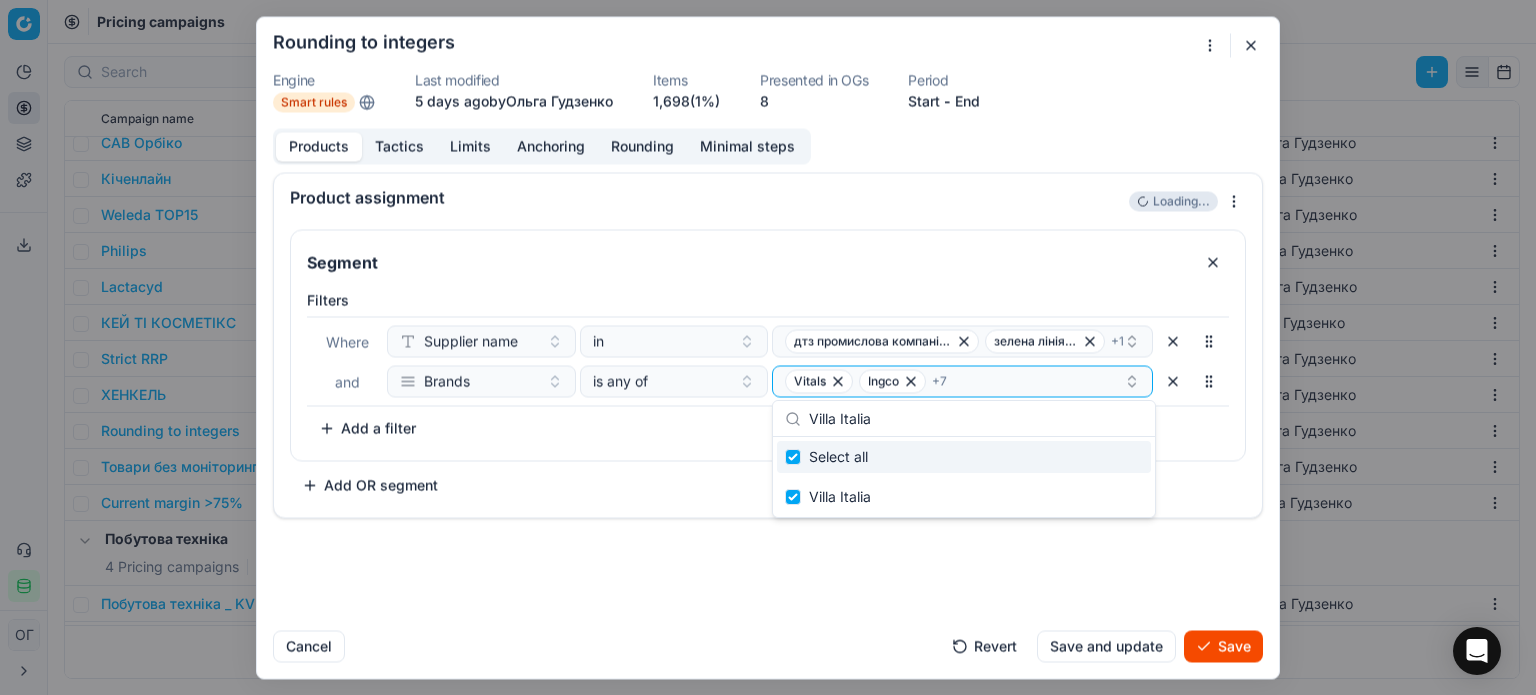 drag, startPoint x: 929, startPoint y: 420, endPoint x: 758, endPoint y: 434, distance: 171.57214 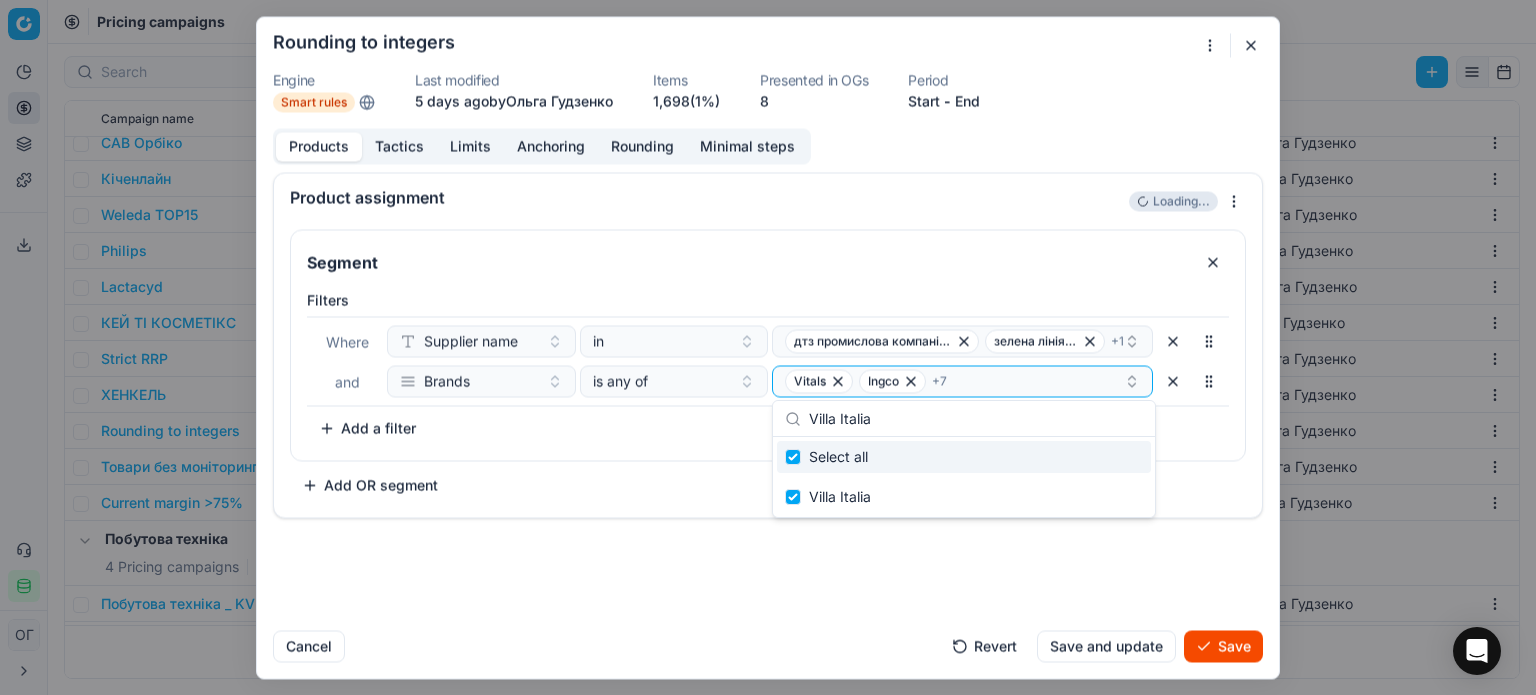 click on "Pricing platform Analytics Pricing Product portfolio Templates Export service 164 Contact support Integration status ОГ [FIRST] [LAST] o.gudzenko@example.com Close menu Command Palette Search for a command to run... Pricing campaigns Filter   All Local Global Campaign name Priority Pricing approach Items OGs Alerts Period Last modified УЦІНКА 1 Smart rules 16  ( 0% ) 4 27 6/24/2025  by  [FIRST] [LAST] Base price 3 Smart rules 5  ( 0% ) 1 5 about 2 hours ago  by  [FIRST] [LAST] Асторі інтернешинал тов Stock 4 Smart rules 128  ( 0% ) 4 140 7/10/2025  7/15/2025  by  [FIRST] [LAST] Кіченлайн 9 Smart rules 1,401  ( 1% ) 9 150 5/12/2025  by  [FIRST] [LAST] Weleda TOP15 10 Smart rules 13  ( 0% ) 2 4 12/31/2025  3/28/2025  by  [FIRST] [LAST] Philips 11 Smart rules 382  ( 0% ) 3 120 5/12/2025  by  12" at bounding box center (768, 347) 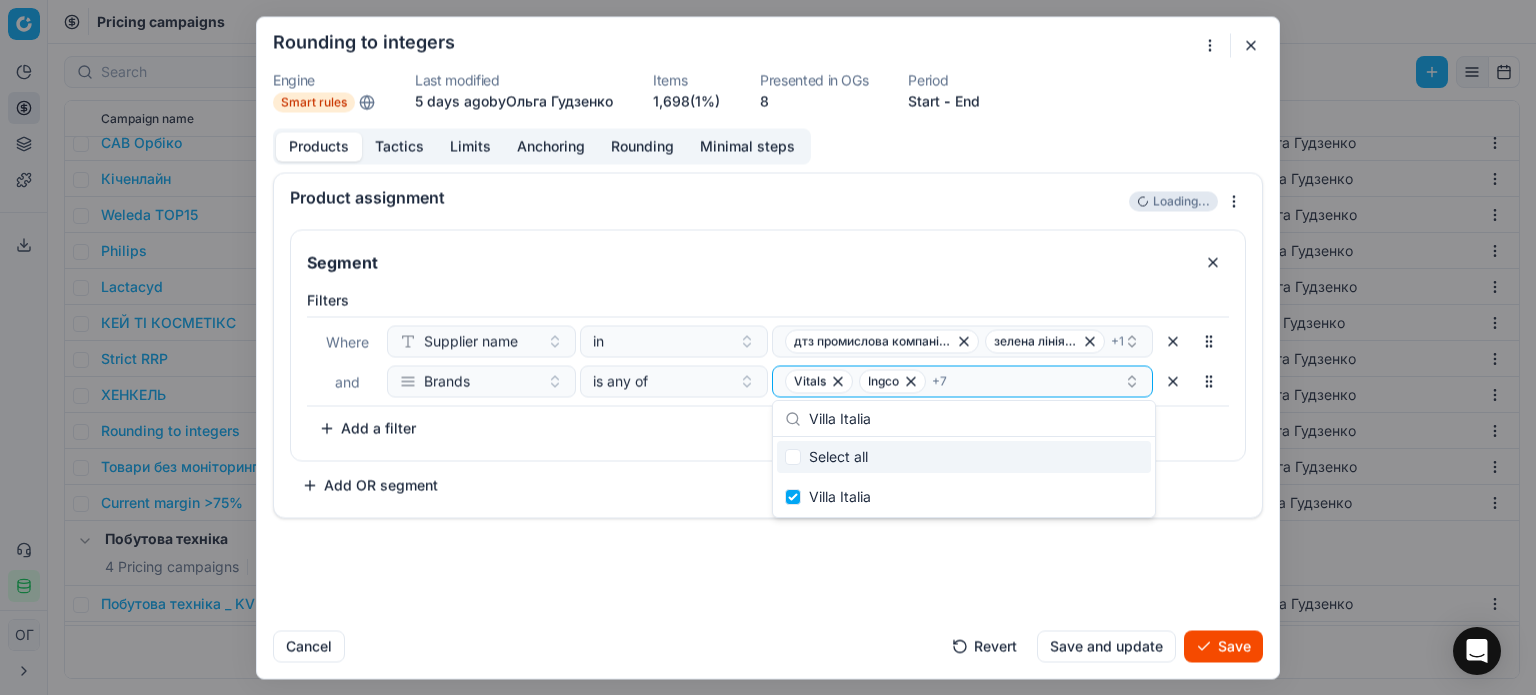 type on "Western Cellars" 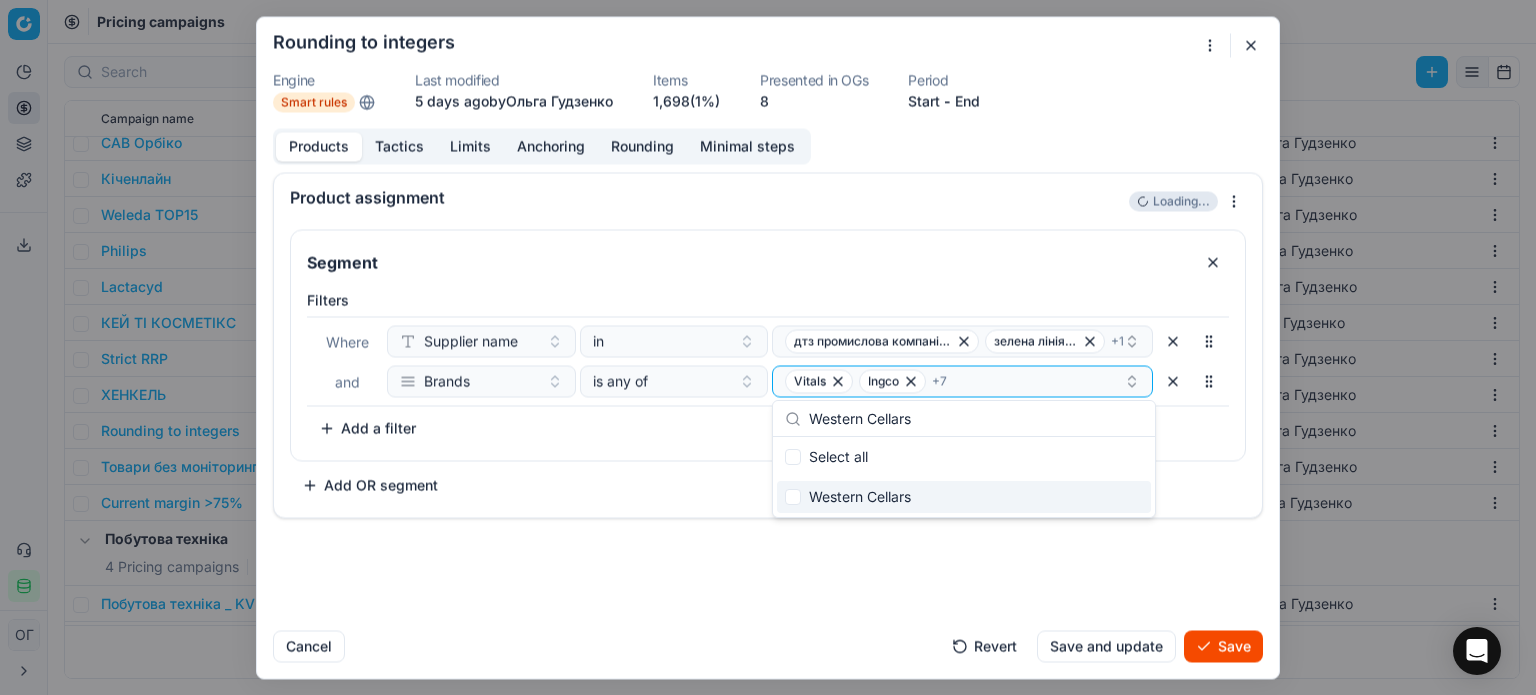 type on "Western Cellars" 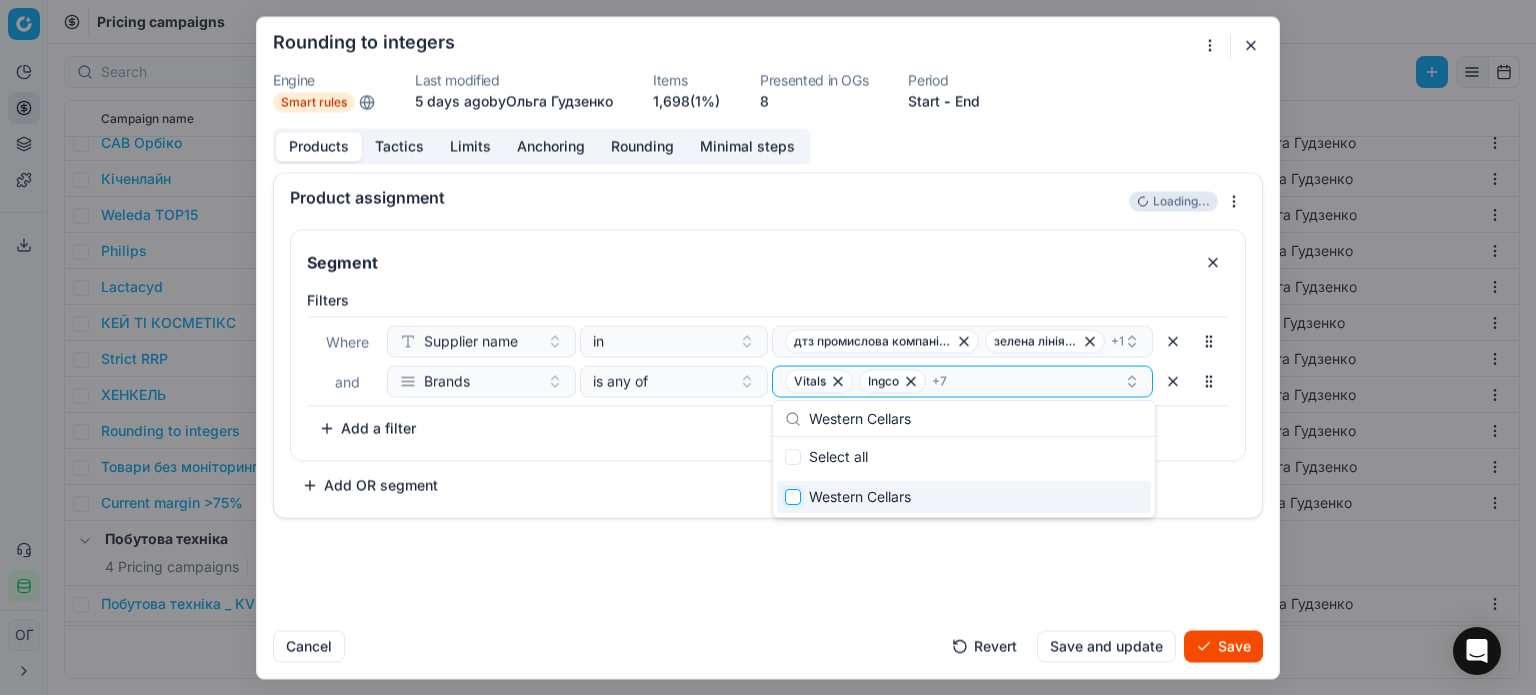 click at bounding box center [793, 497] 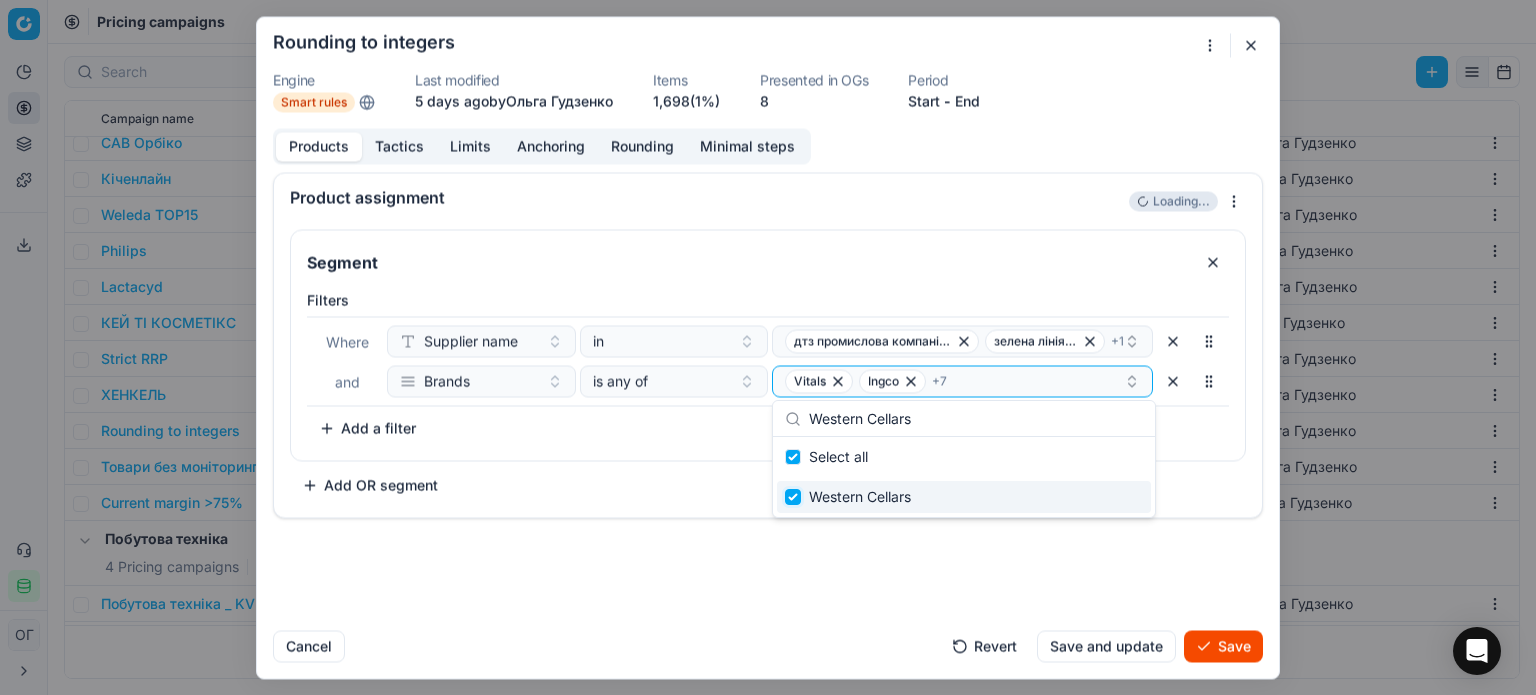 checkbox on "true" 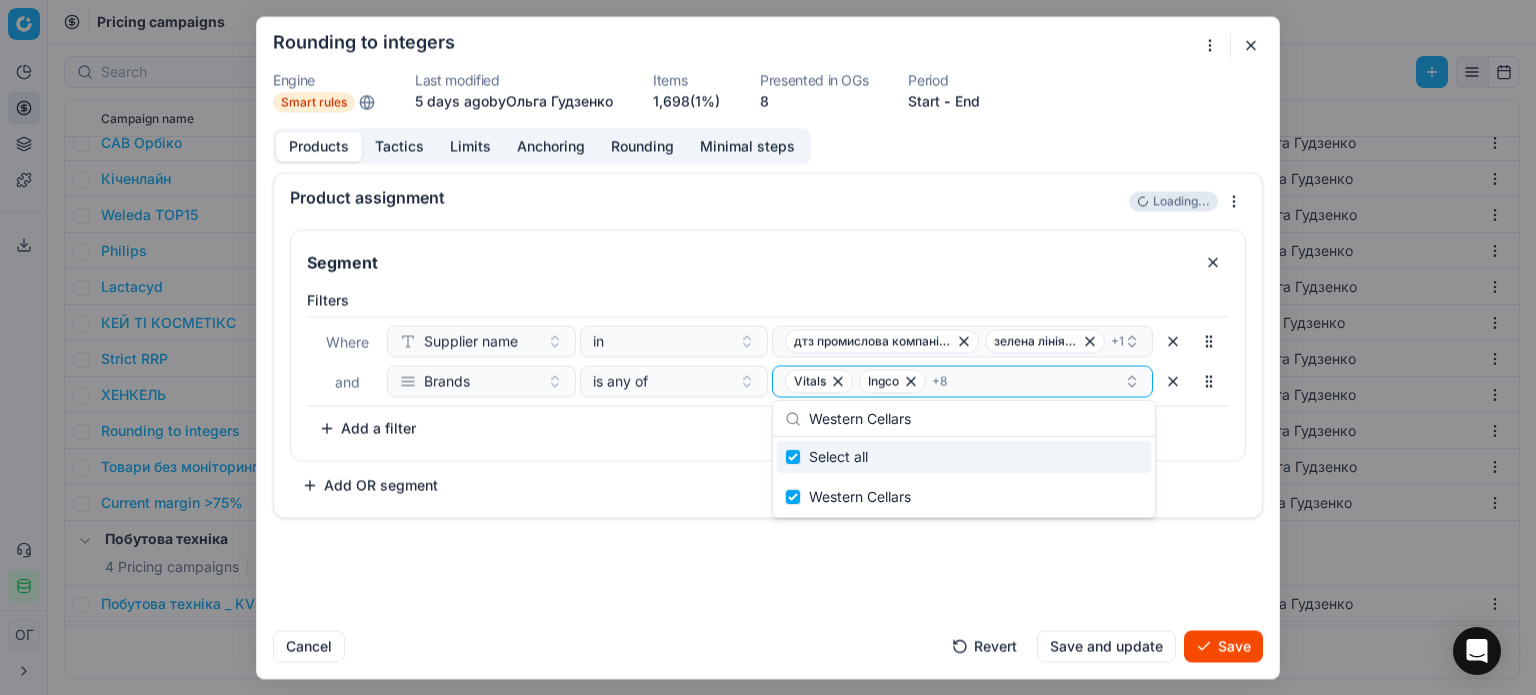 drag, startPoint x: 931, startPoint y: 425, endPoint x: 781, endPoint y: 423, distance: 150.01334 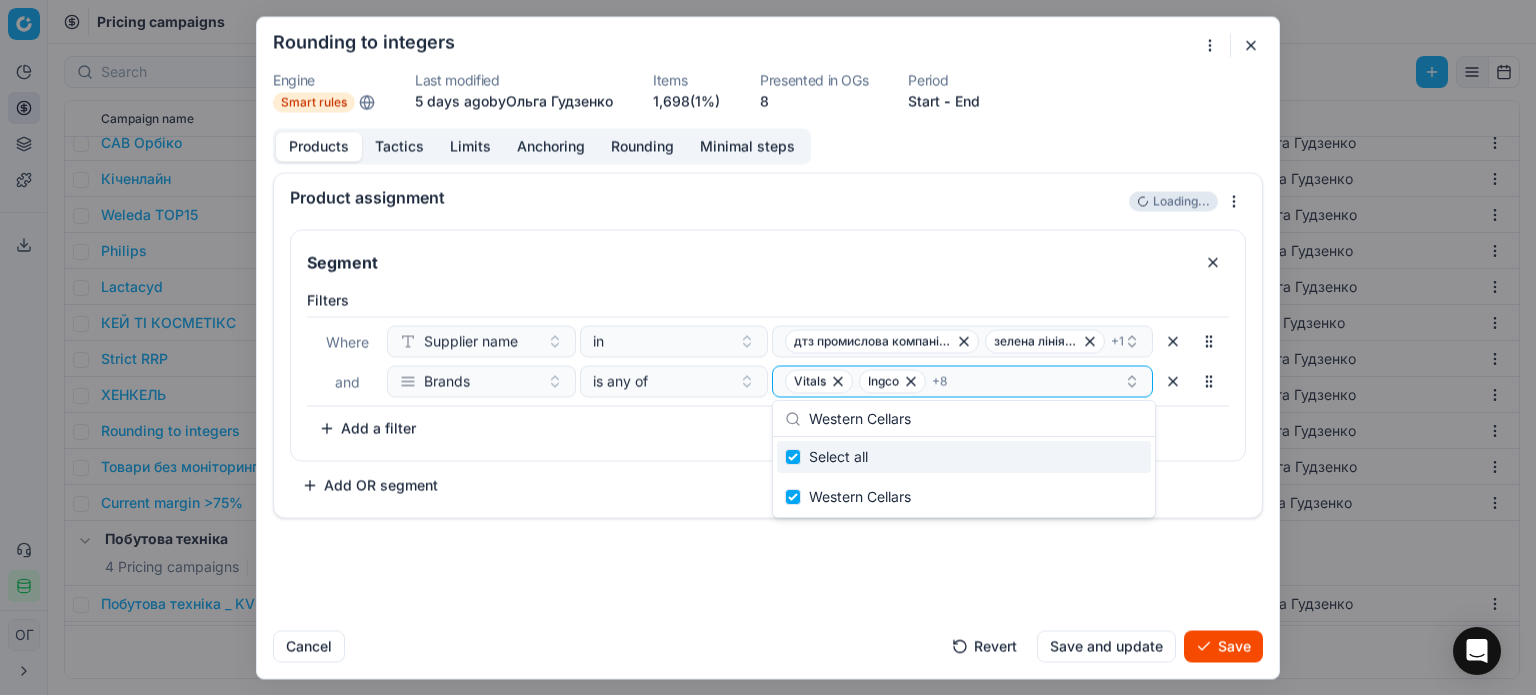 click on "Western Cellars" at bounding box center (964, 419) 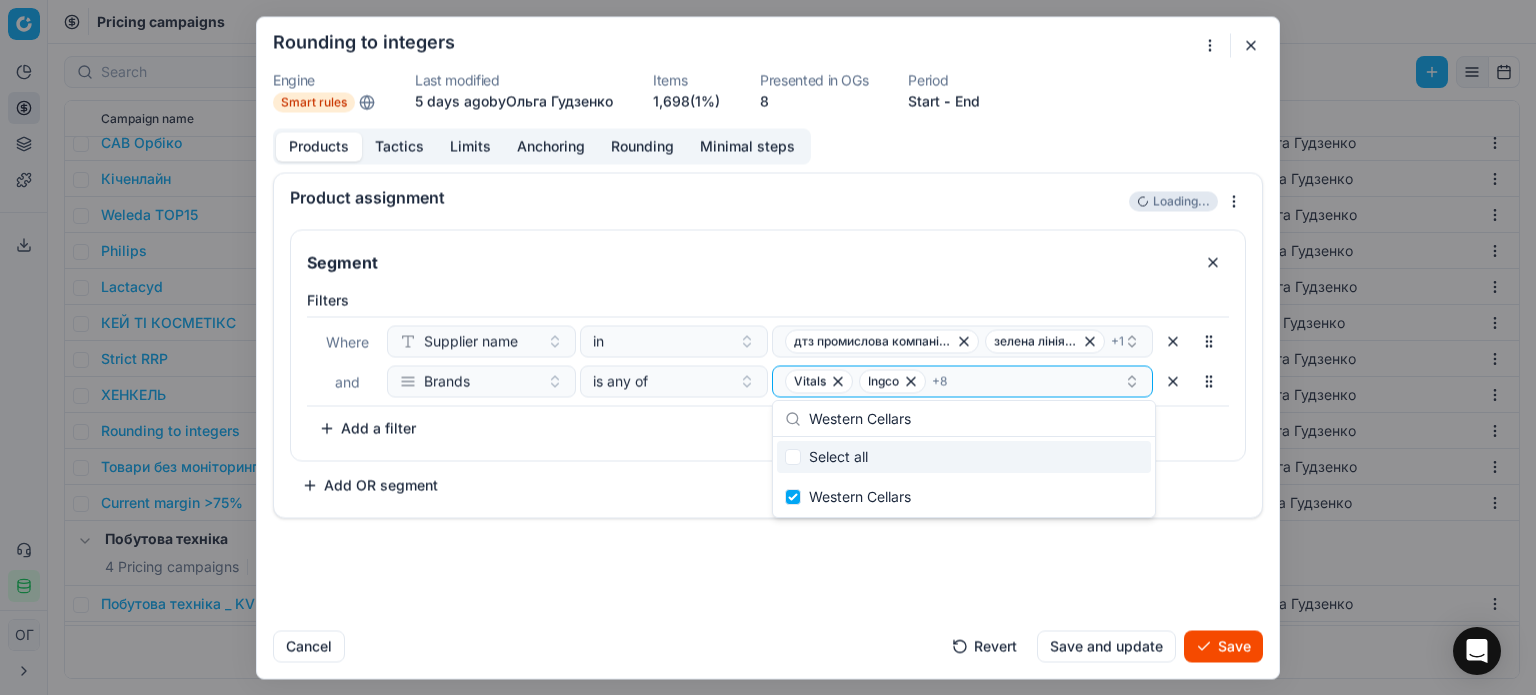 type on "[BRAND]" 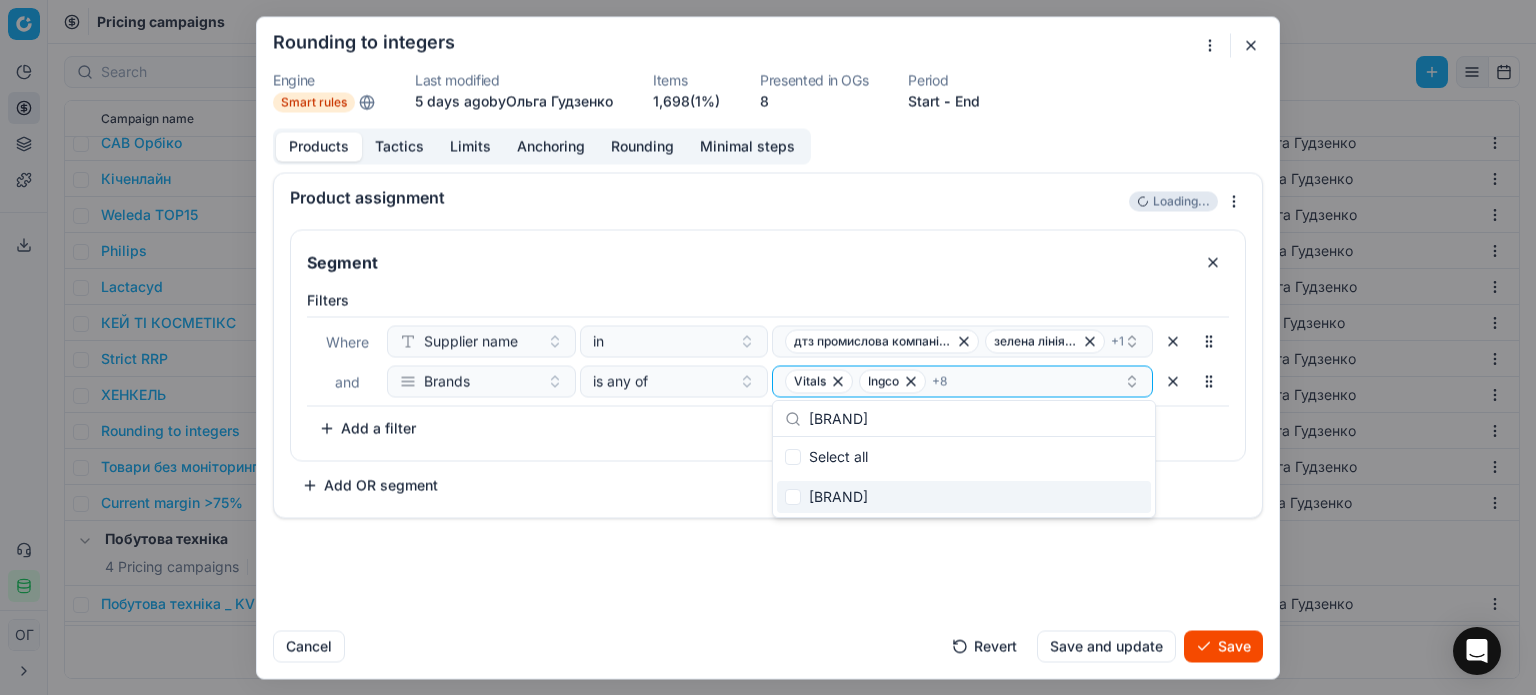 type on "[BRAND]" 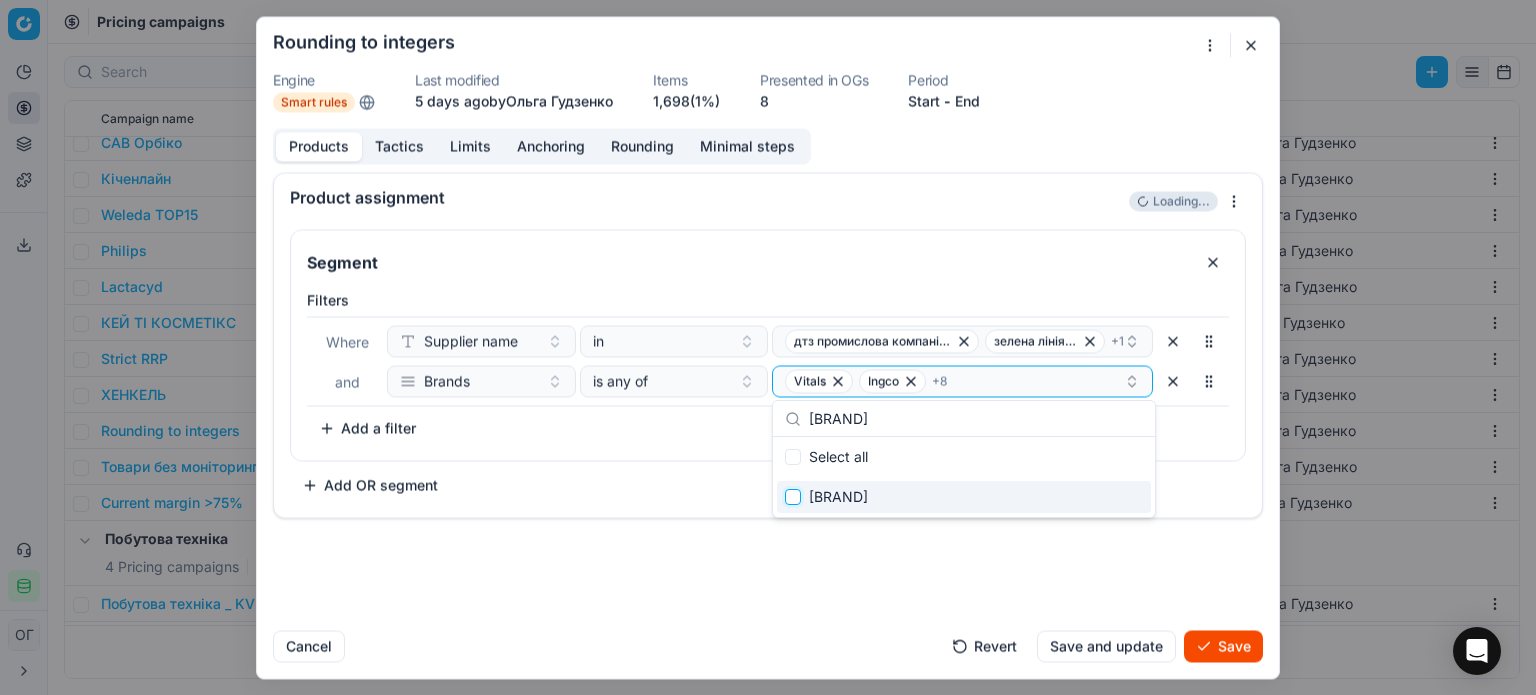 click at bounding box center (793, 497) 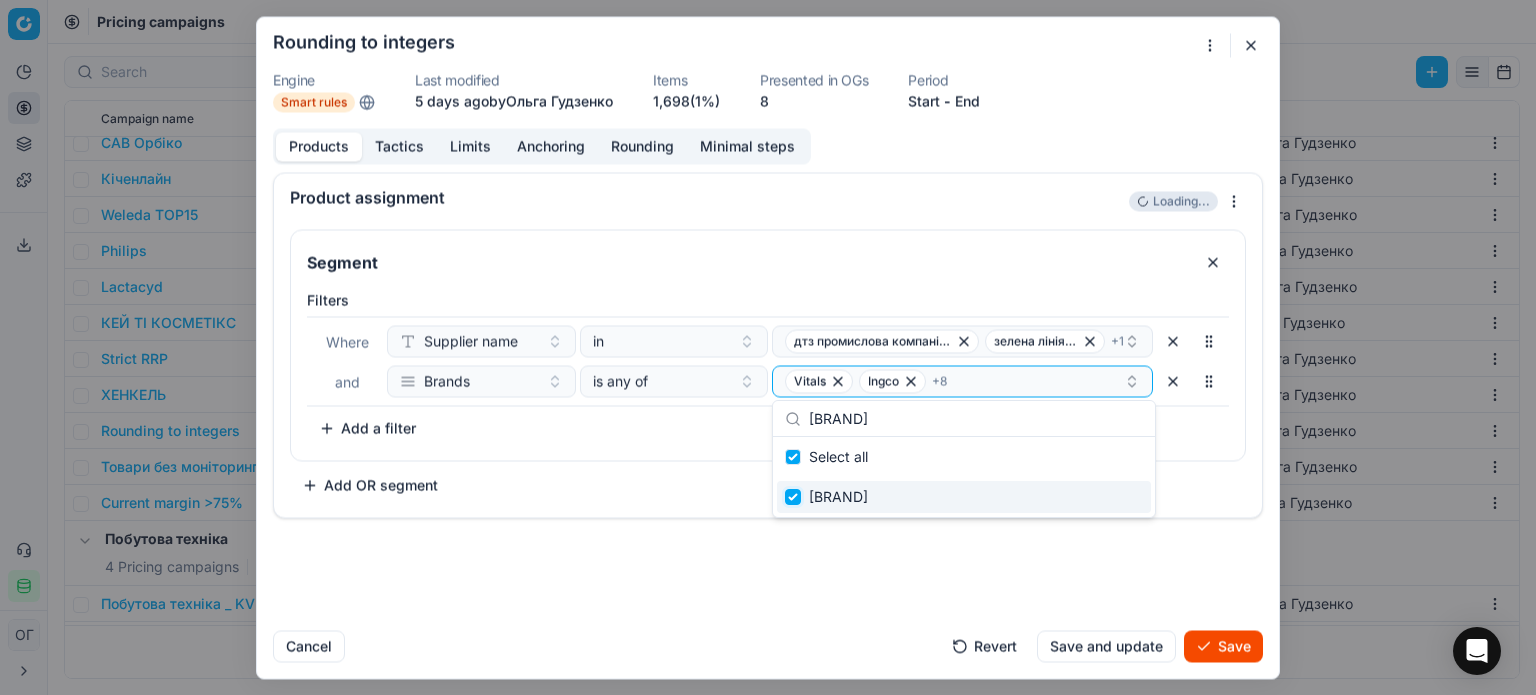 checkbox on "true" 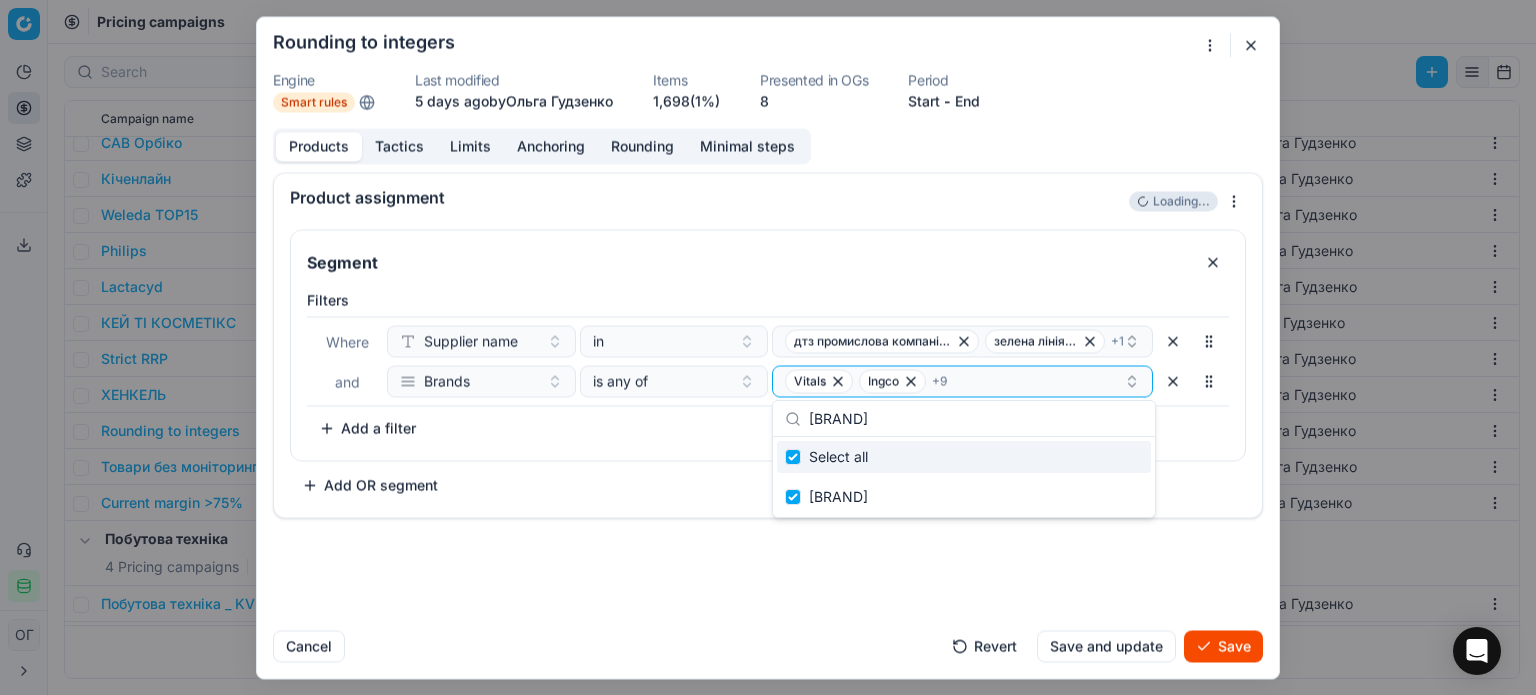 drag, startPoint x: 896, startPoint y: 407, endPoint x: 796, endPoint y: 415, distance: 100.31949 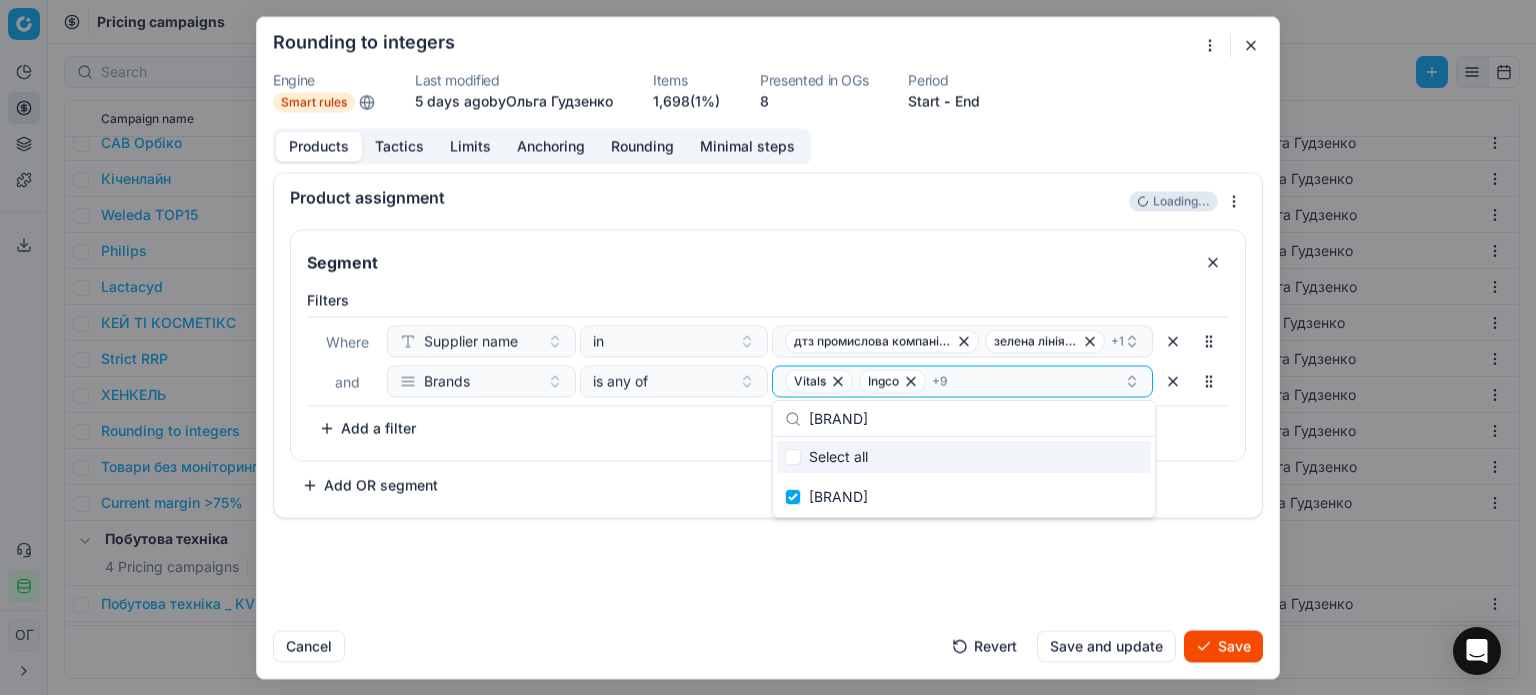 type on "Gatto Matto" 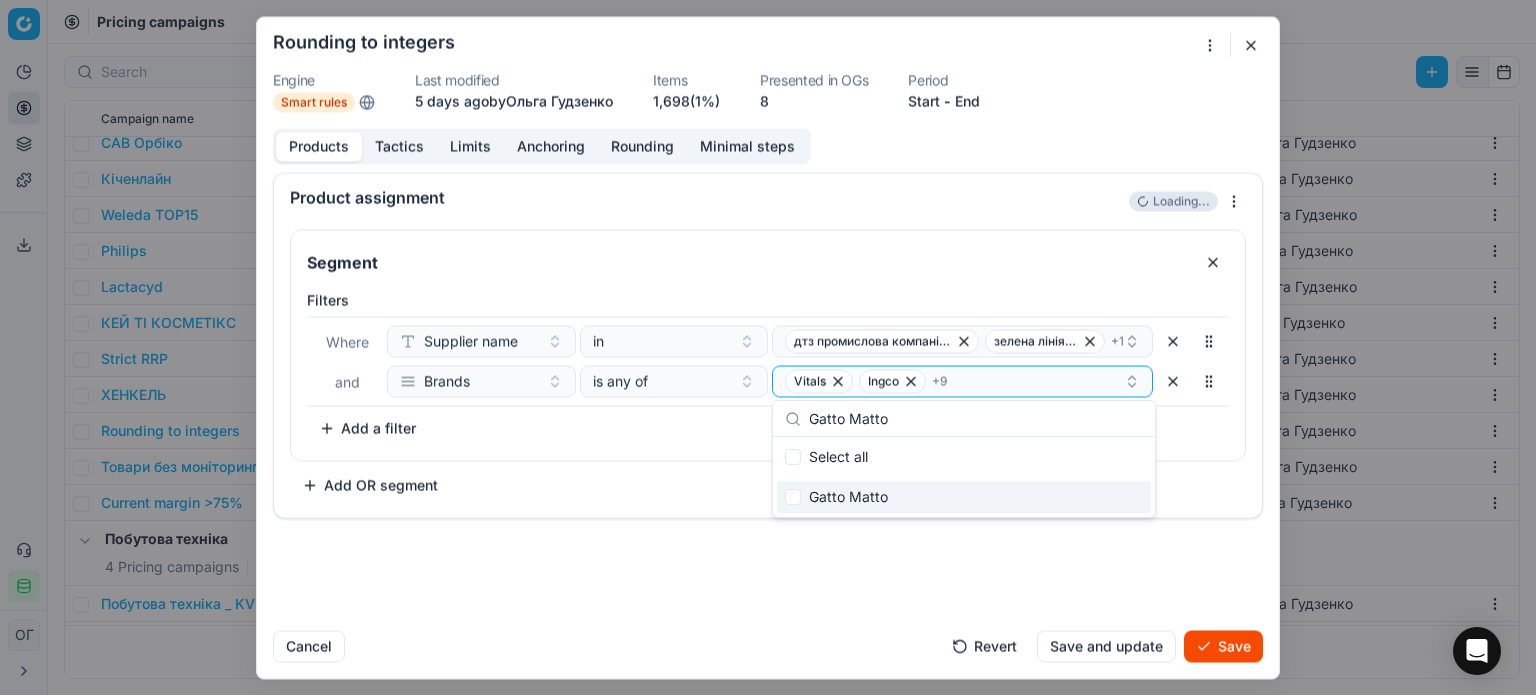 type on "Gatto Matto" 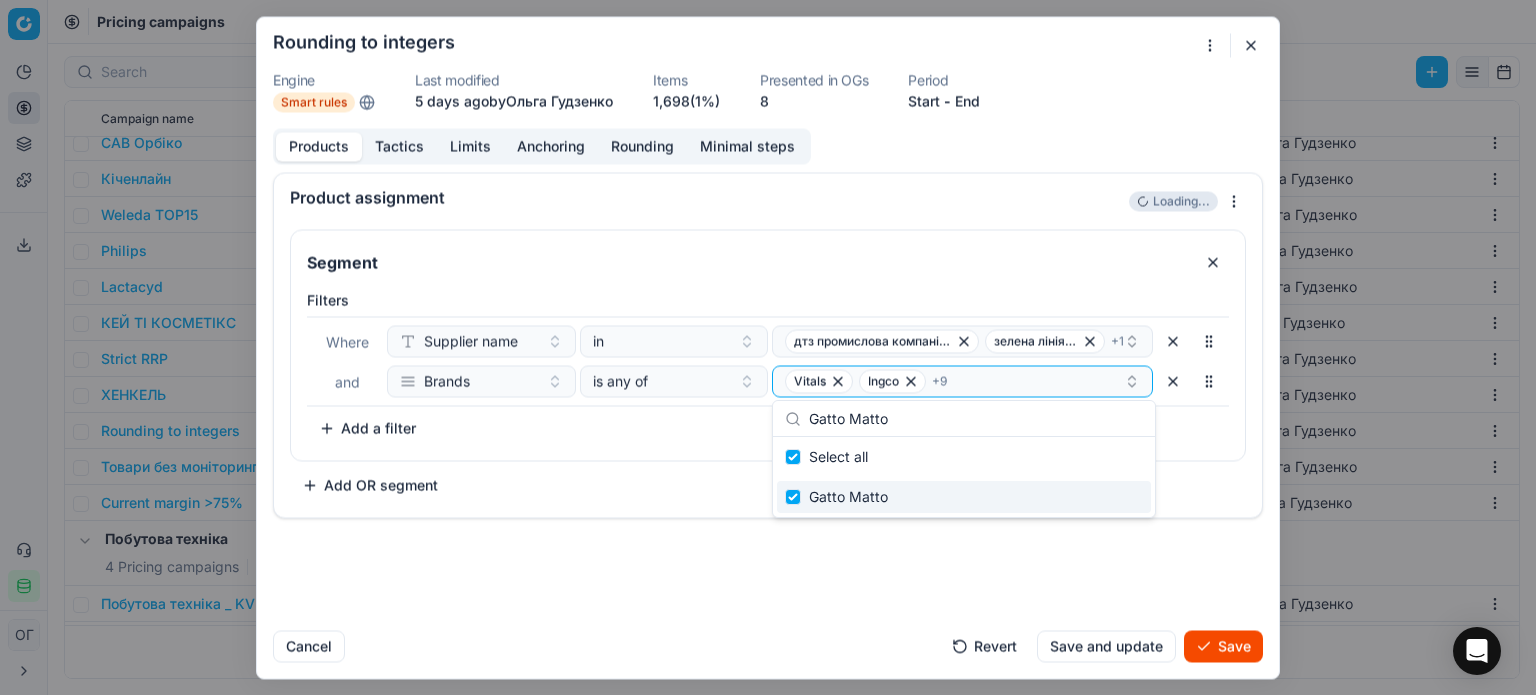checkbox on "true" 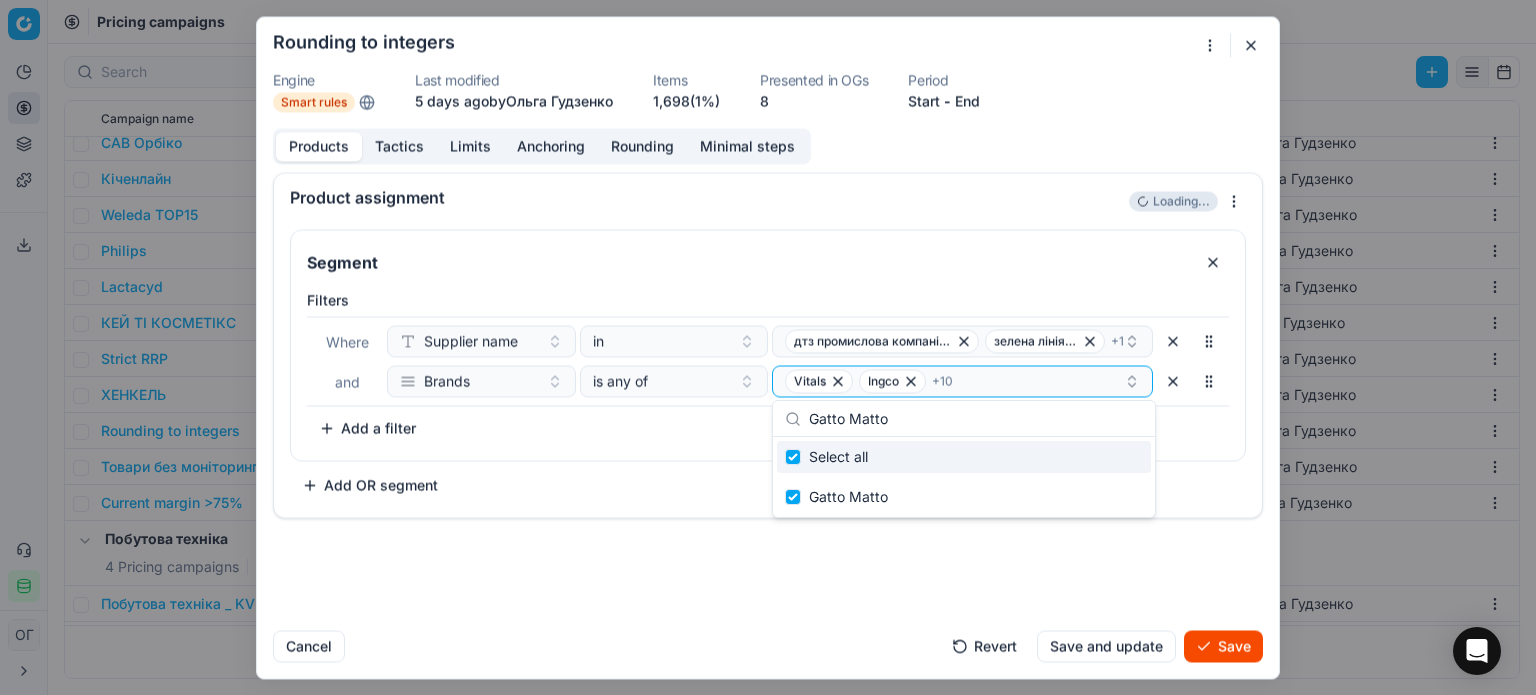 drag, startPoint x: 900, startPoint y: 423, endPoint x: 786, endPoint y: 420, distance: 114.03947 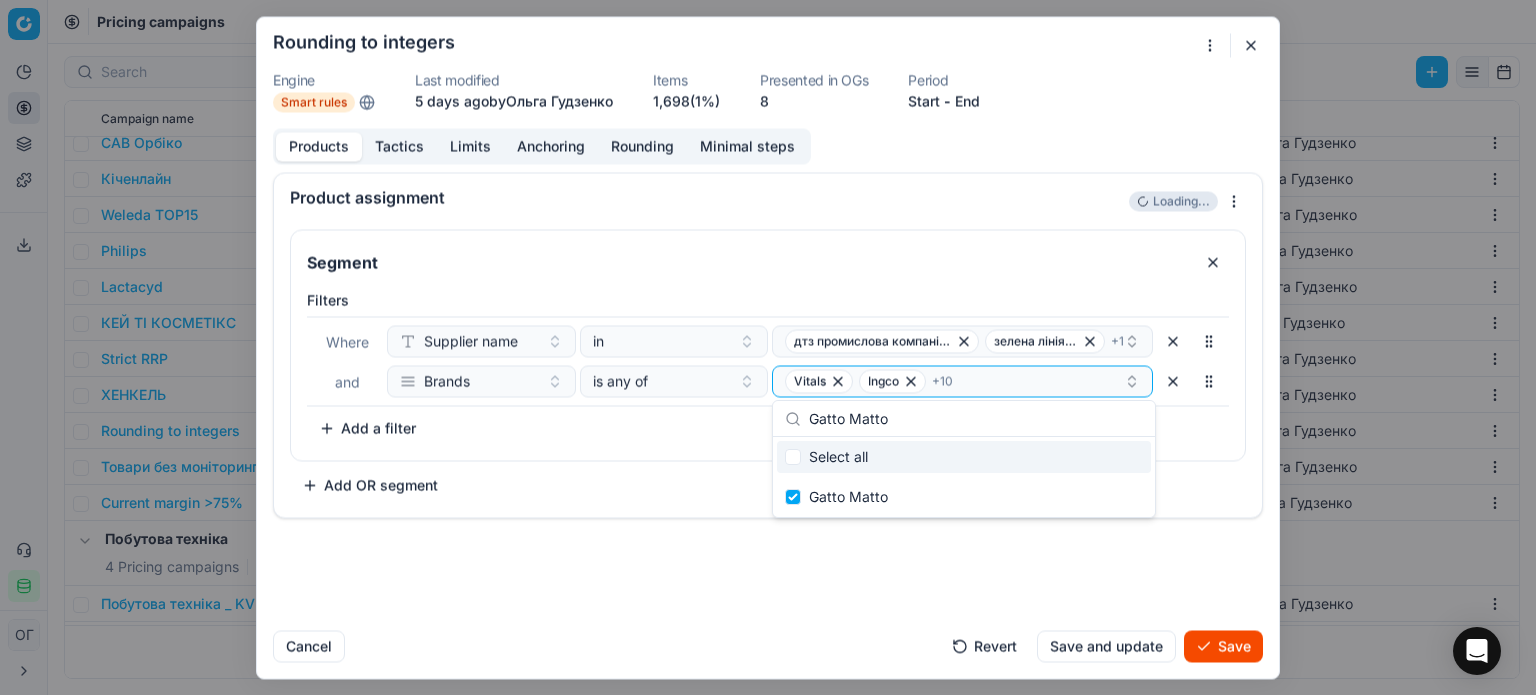 type on "Borgo Del Mandorlo" 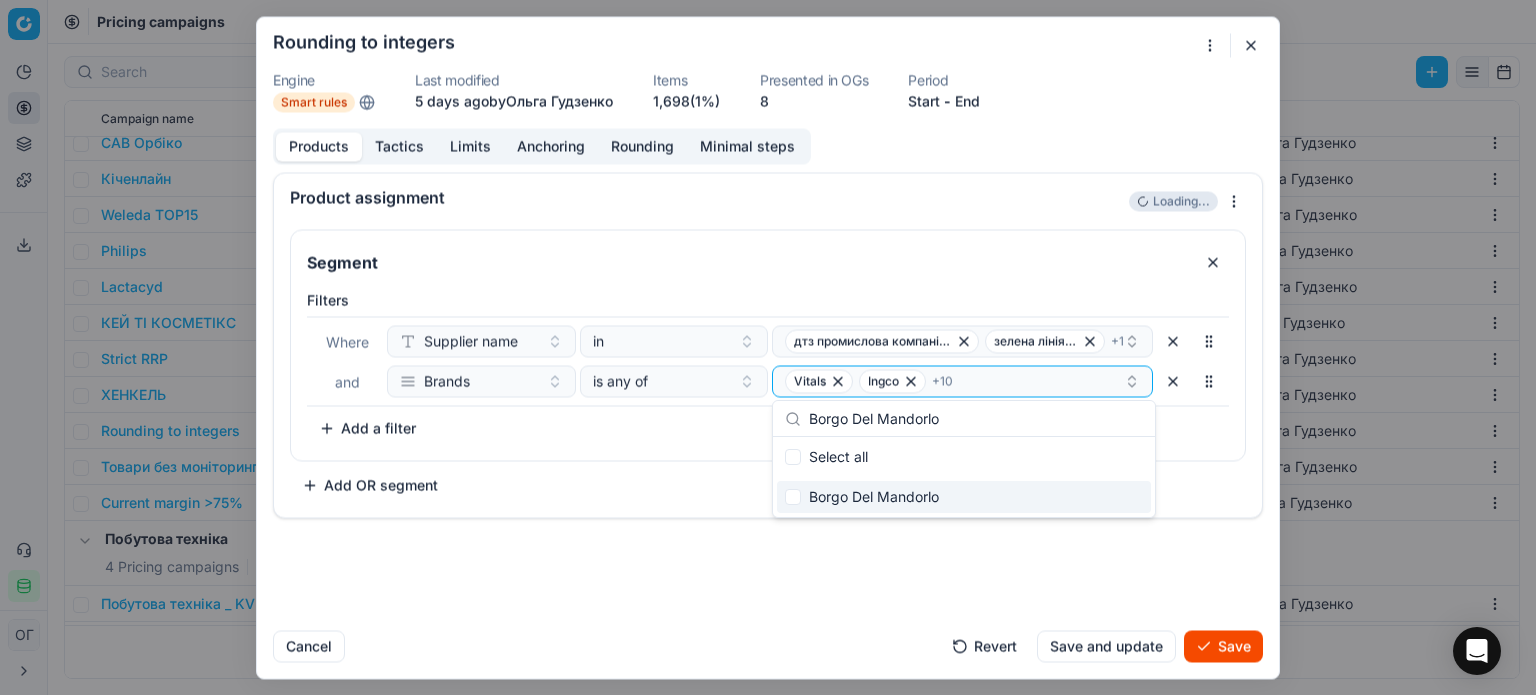 type on "Borgo Del Mandorlo" 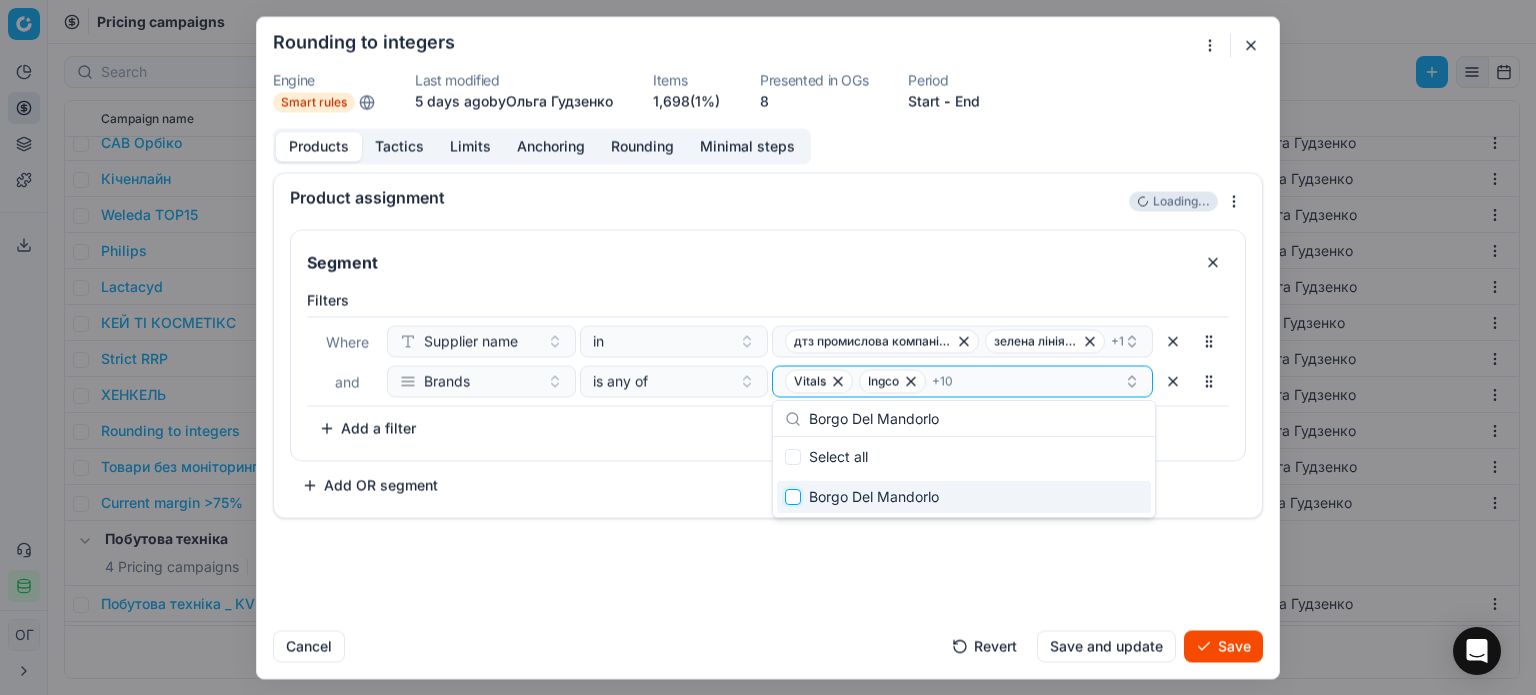 click at bounding box center (793, 497) 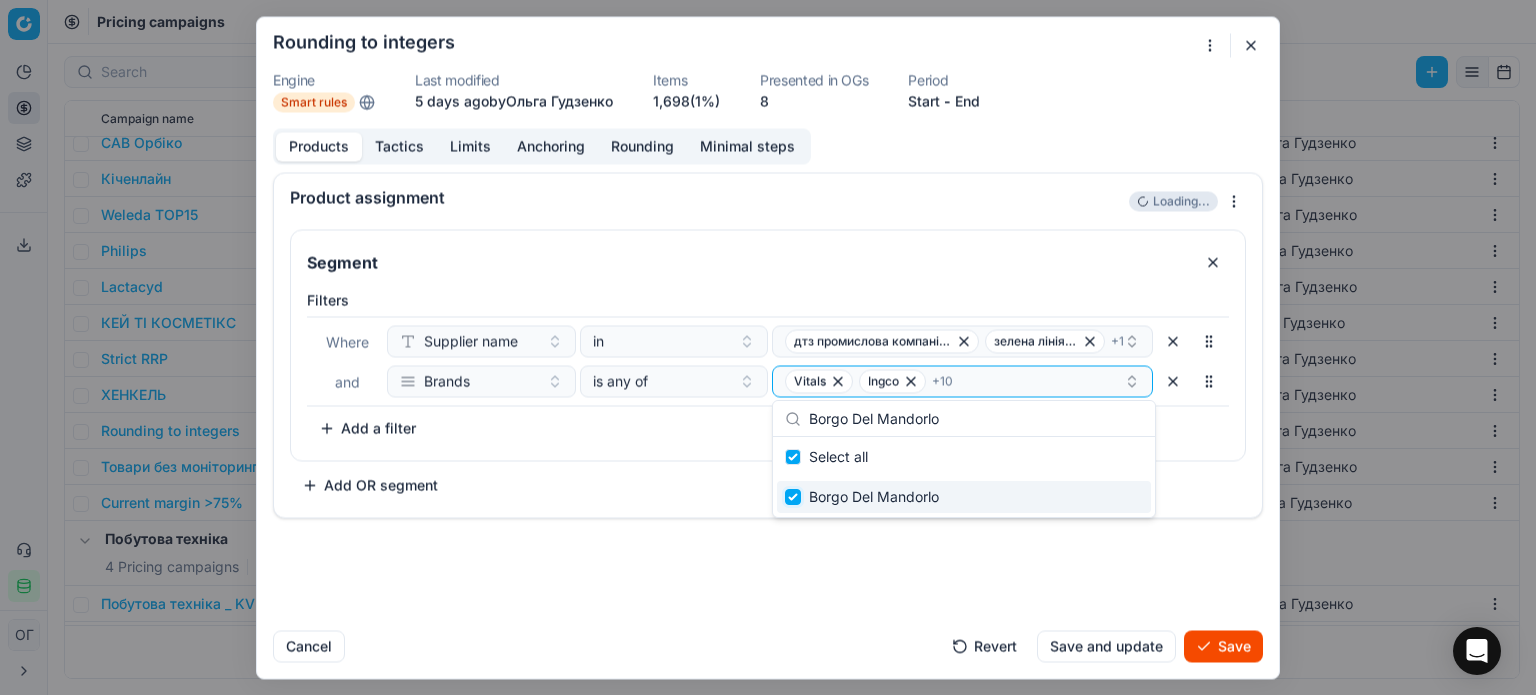checkbox on "true" 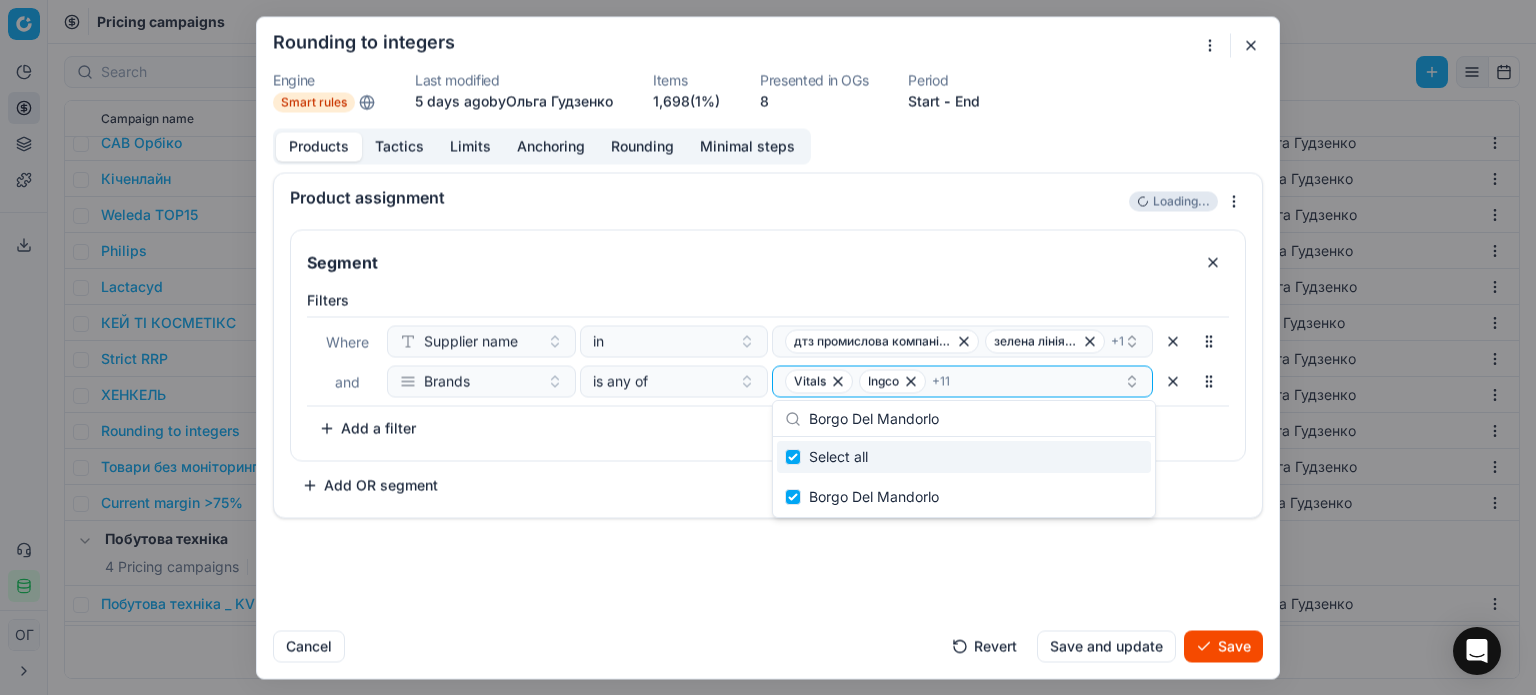 drag, startPoint x: 957, startPoint y: 411, endPoint x: 792, endPoint y: 414, distance: 165.02727 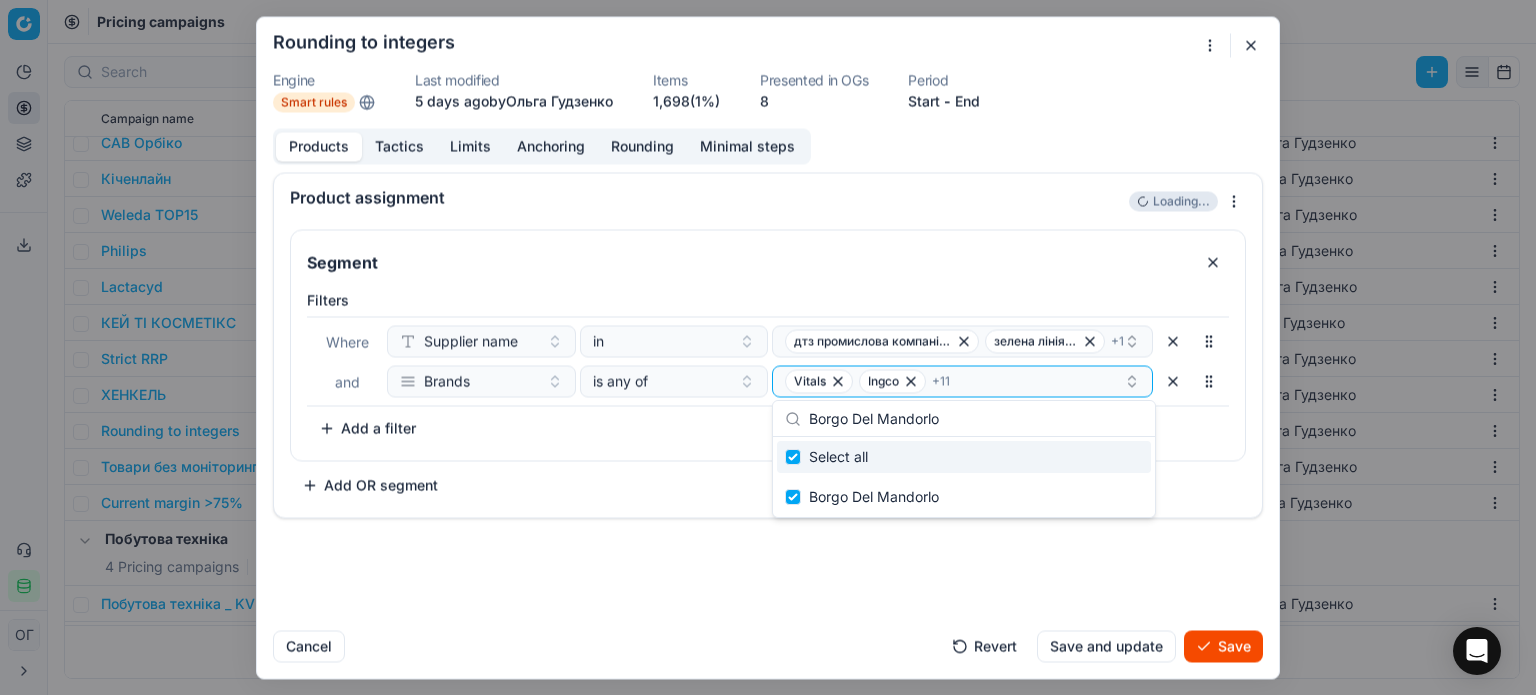 click on "Borgo Del Mandorlo" at bounding box center [964, 419] 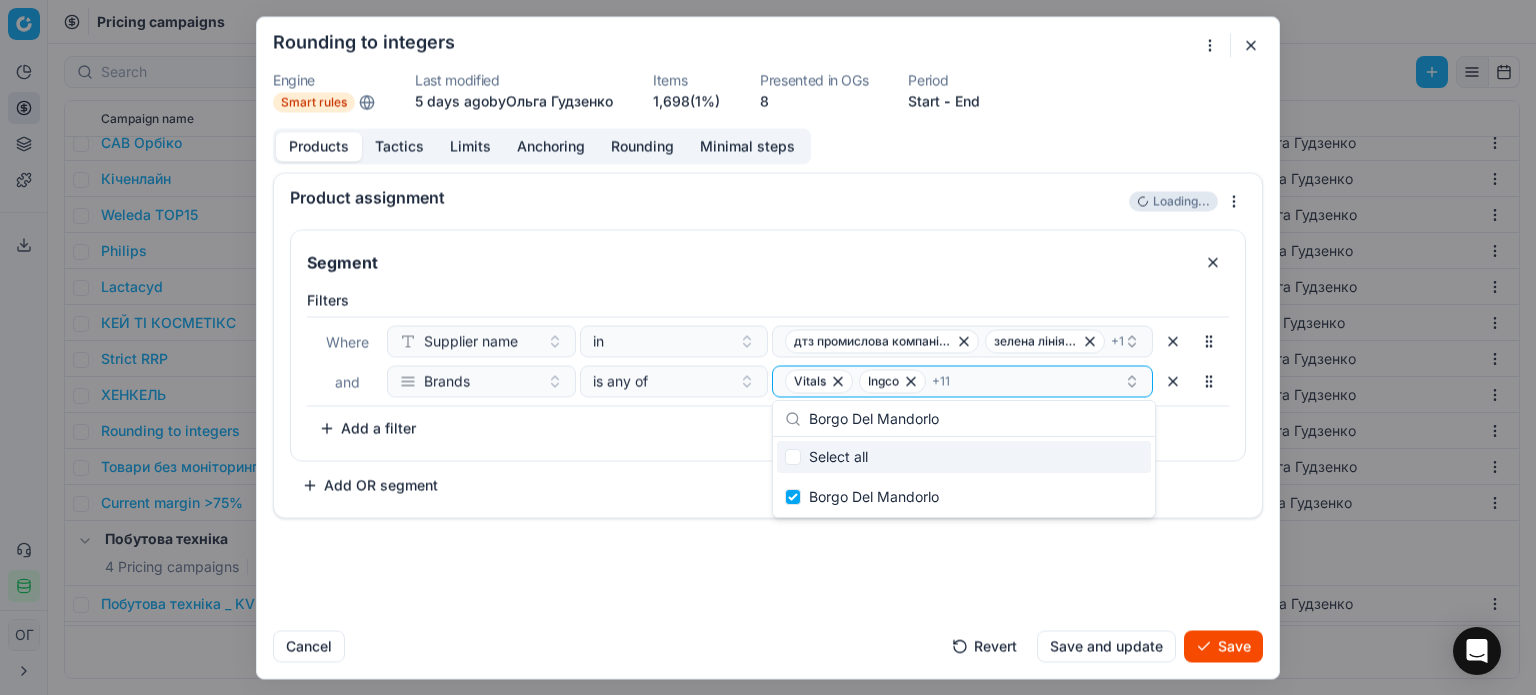 type on "African Winery" 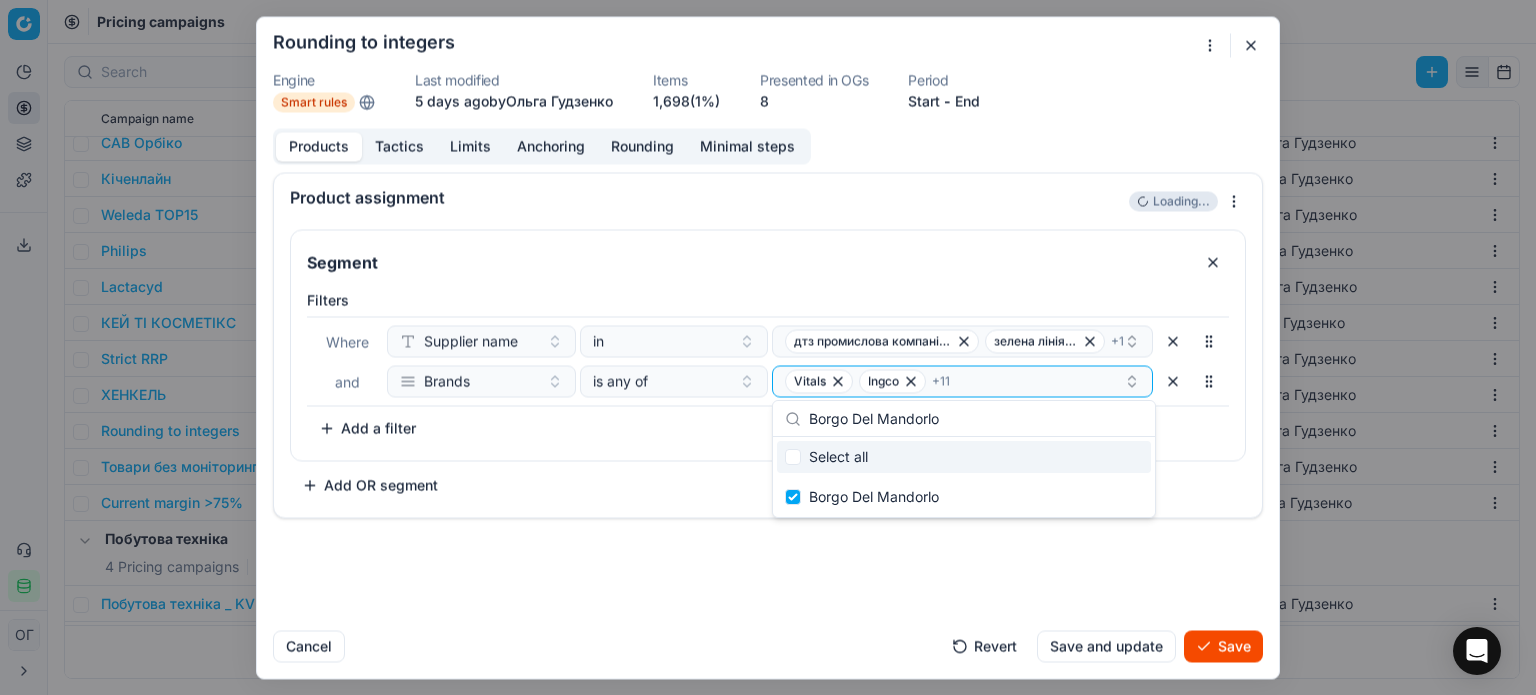 checkbox on "false" 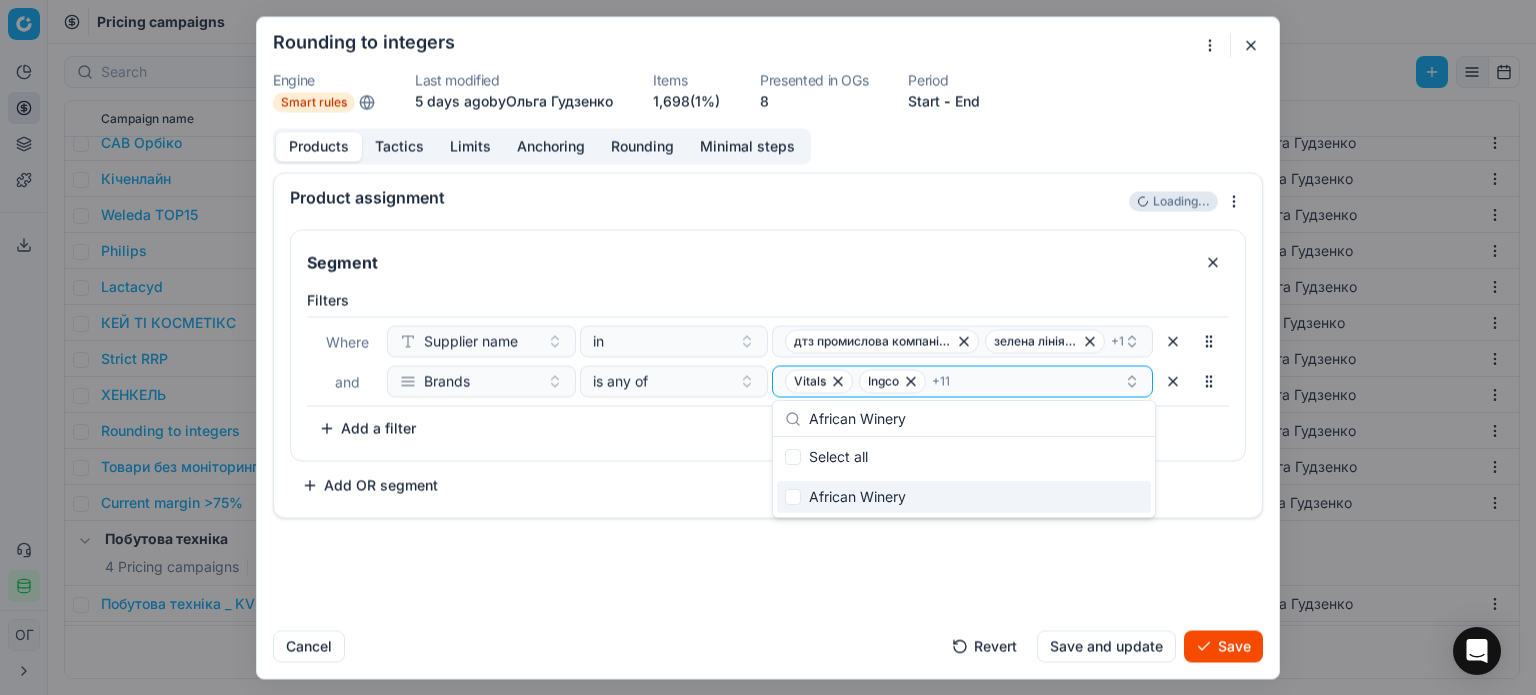 type on "African Winery" 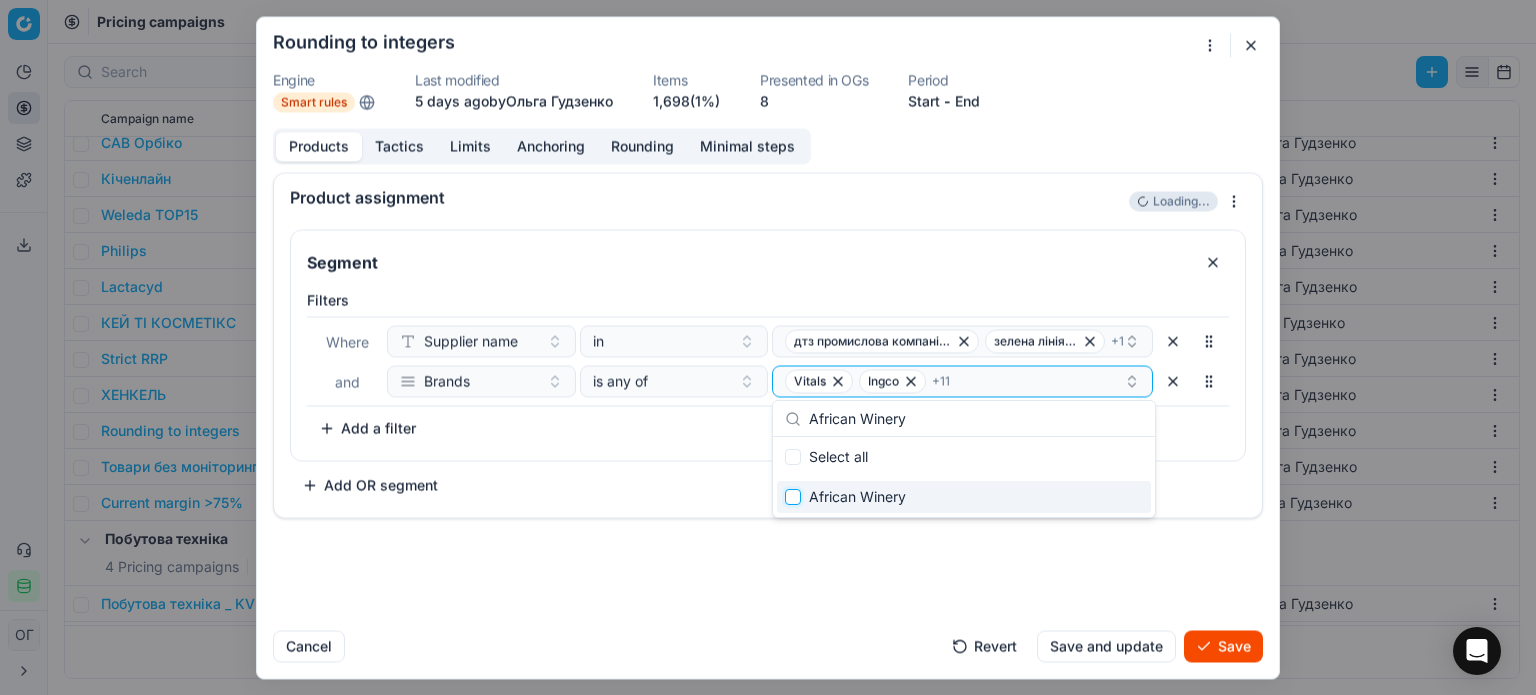 click at bounding box center (793, 497) 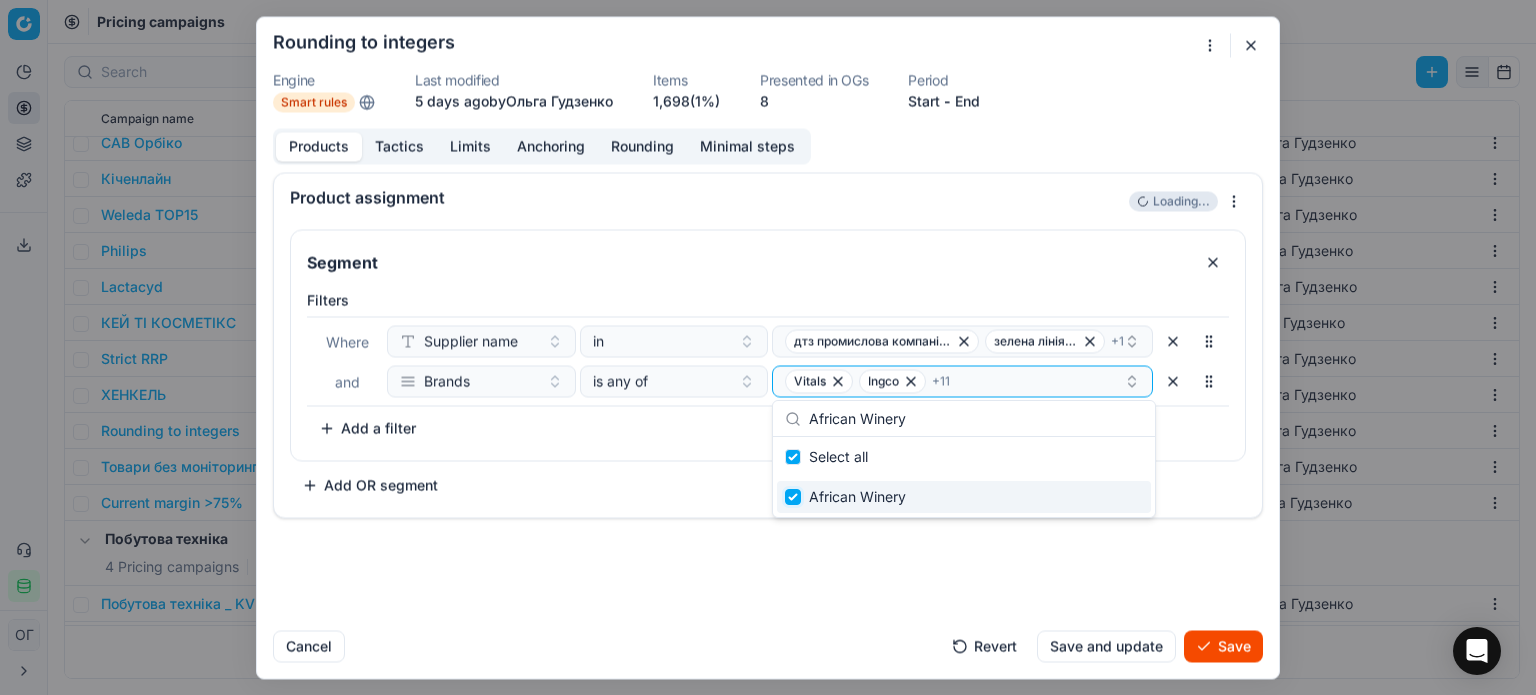 checkbox on "true" 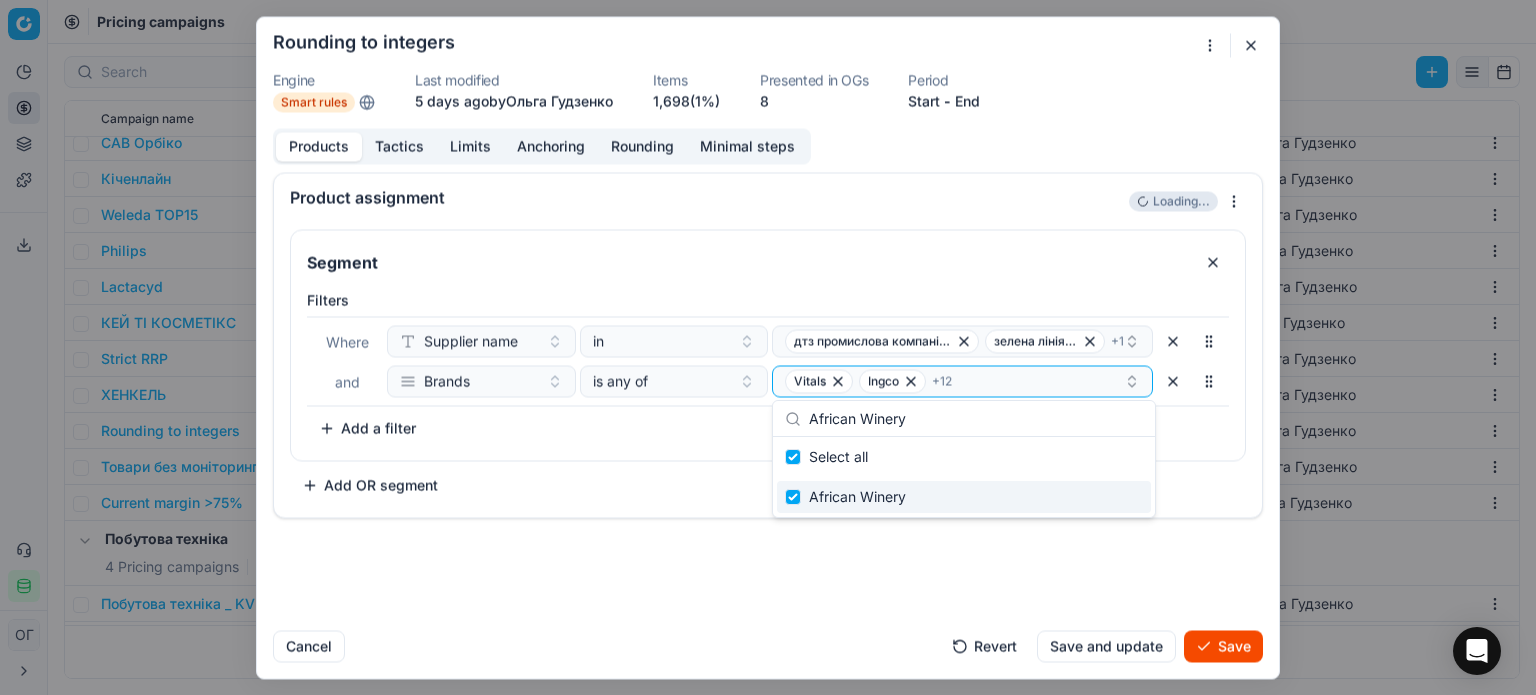click on "Filters Where Supplier name in дтз промислова компанія тов зелена лінія тов + 1 and Brands is any of Vitals Ingco + 12
To pick up a sortable item, press space or enter.
While dragging, use the up and down keys to move the item.
Press space or enter again to drop the item in its new position, or press escape to cancel.
Add a filter" at bounding box center (768, 371) 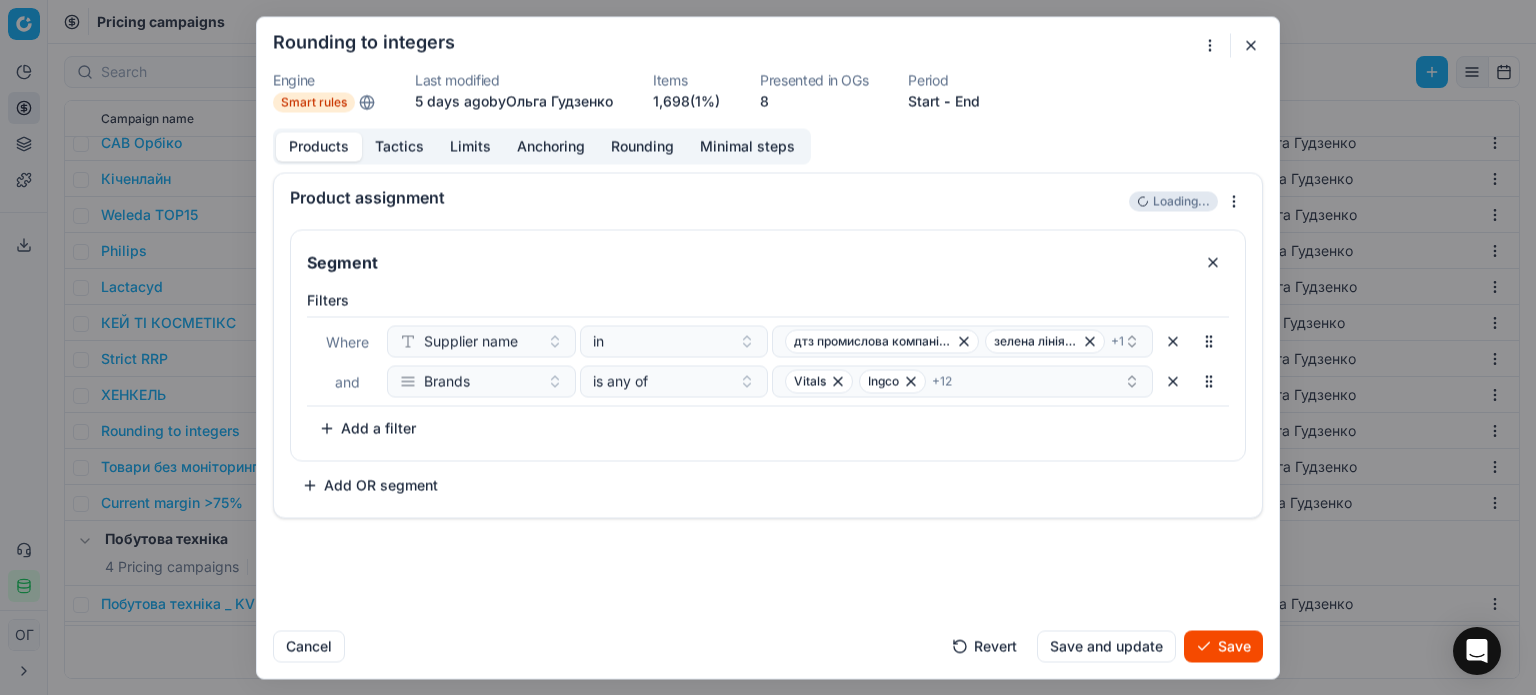 click on "Save" at bounding box center [1223, 646] 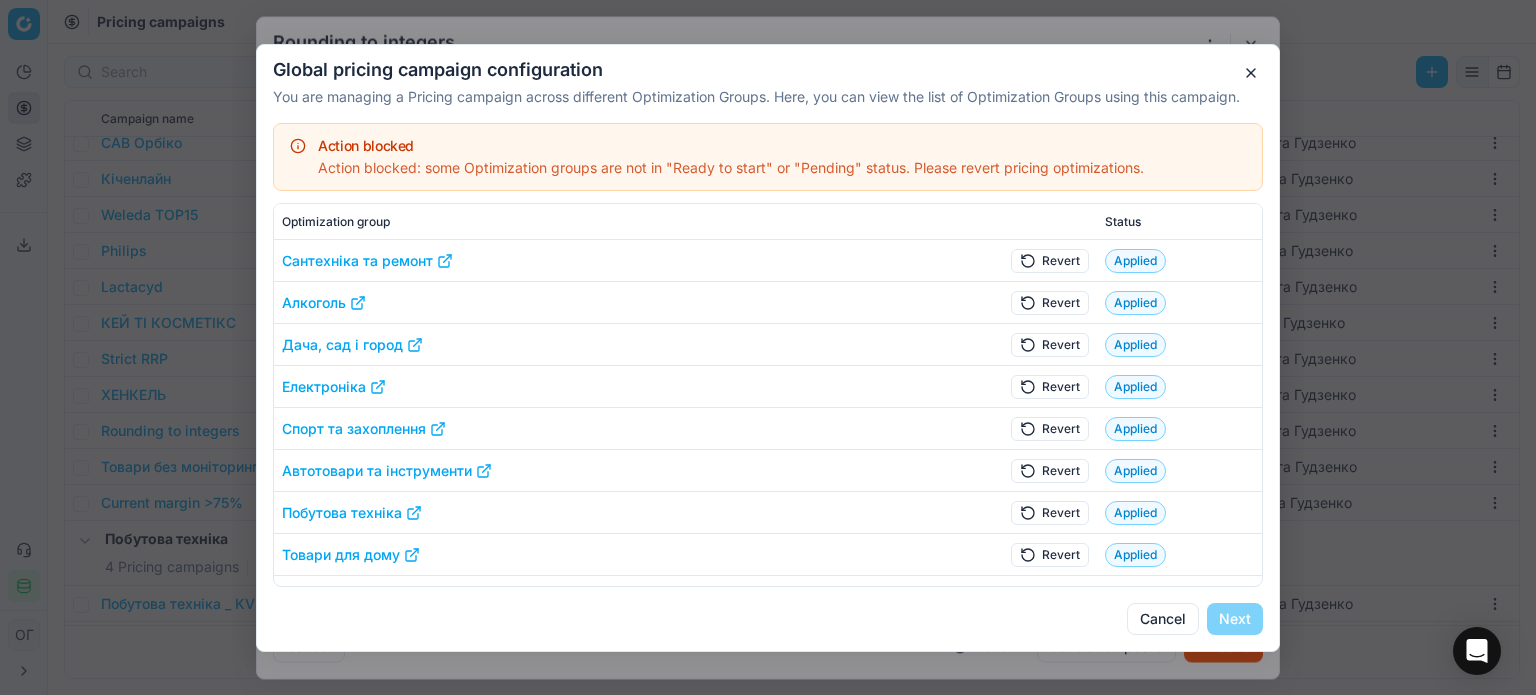 click on "Revert" at bounding box center [1050, 260] 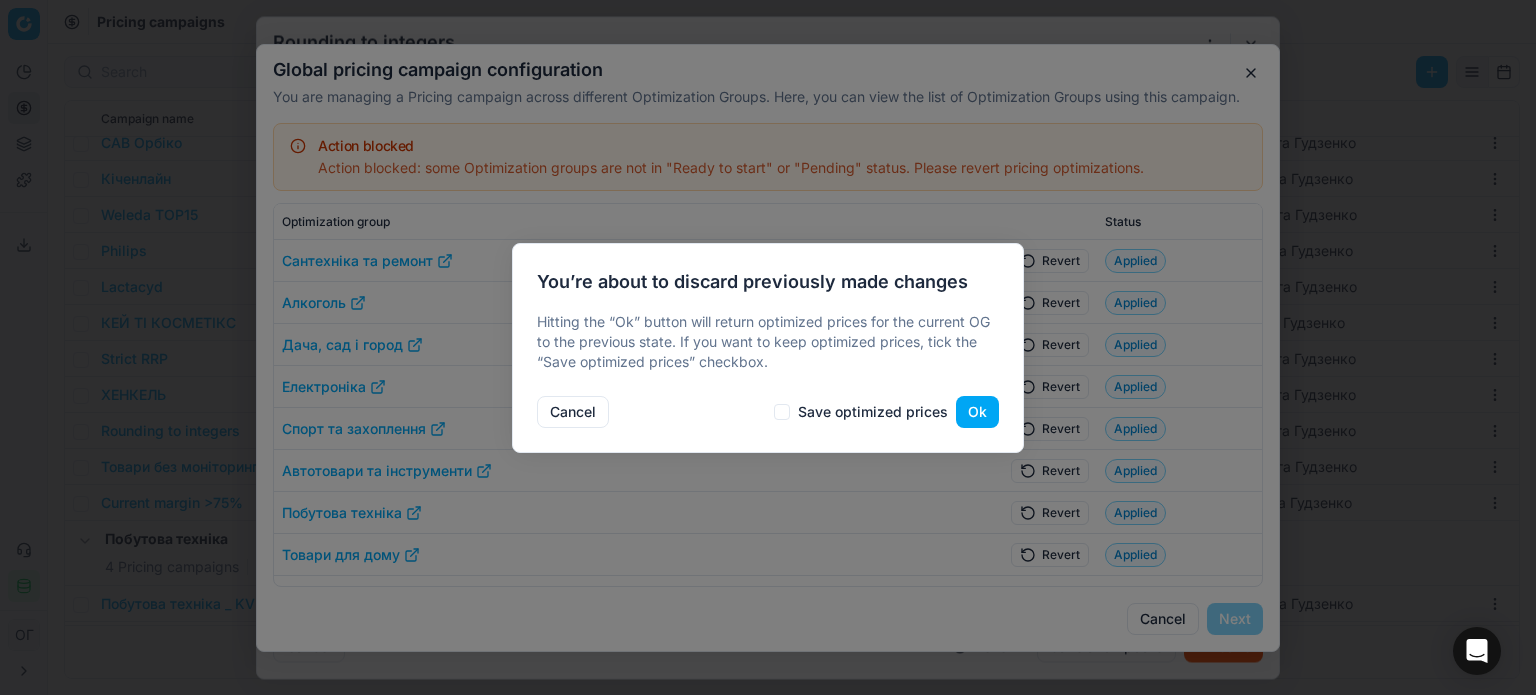 click on "Save optimized prices" at bounding box center [873, 412] 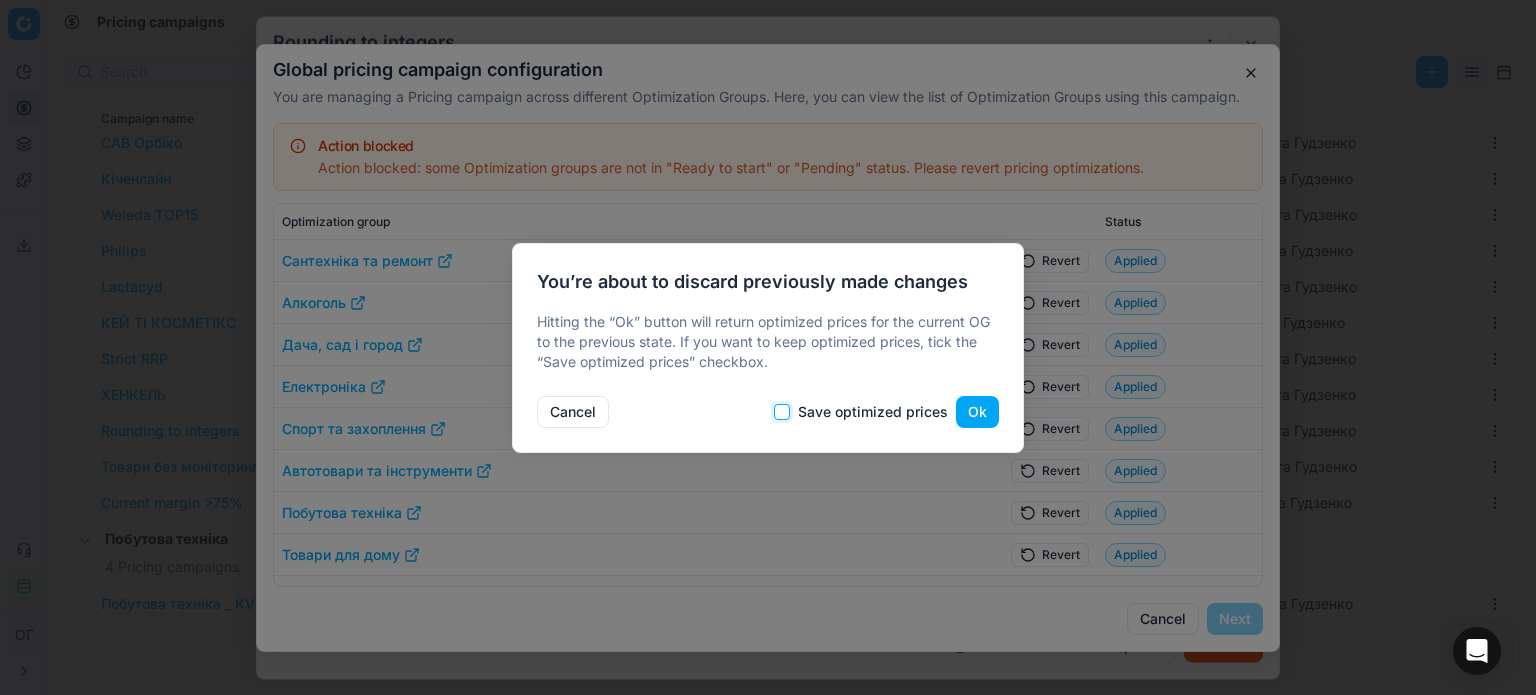 click on "Save optimized prices" at bounding box center (782, 412) 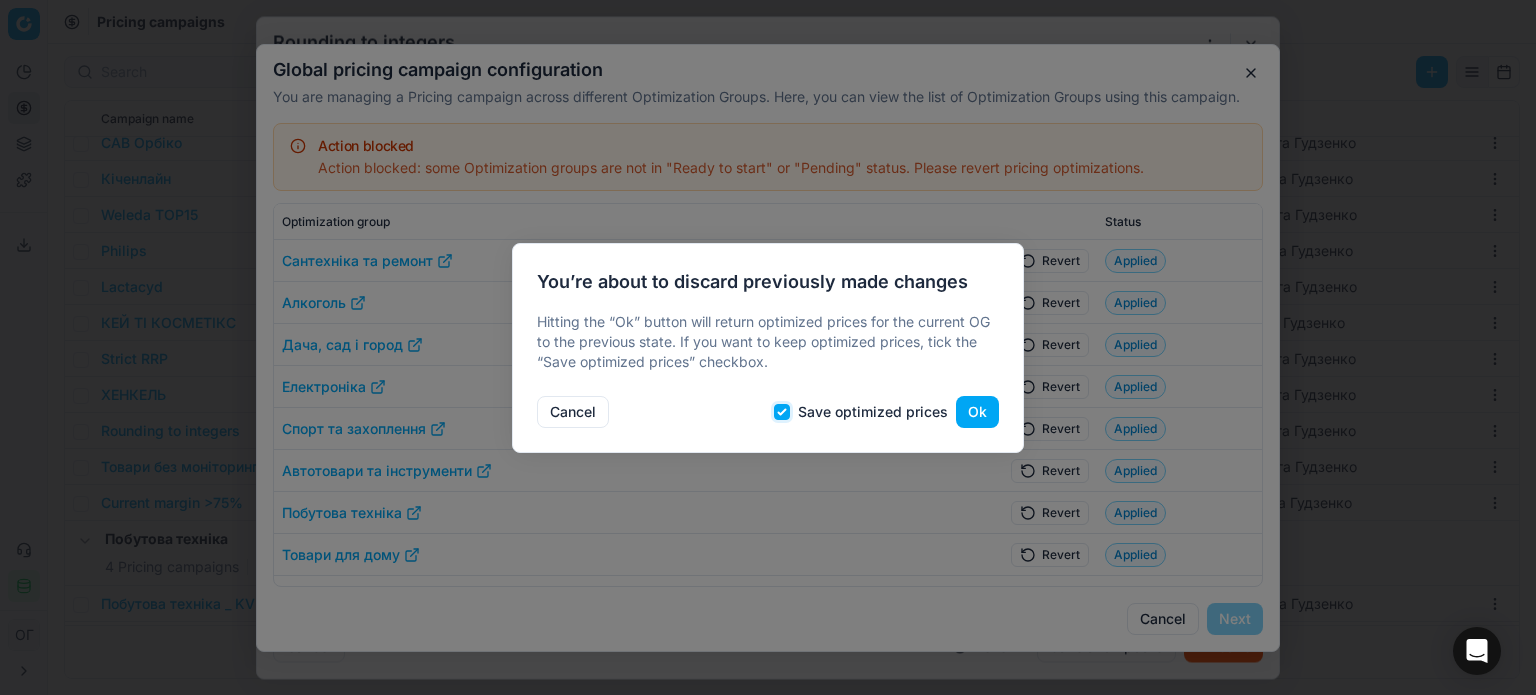 checkbox on "true" 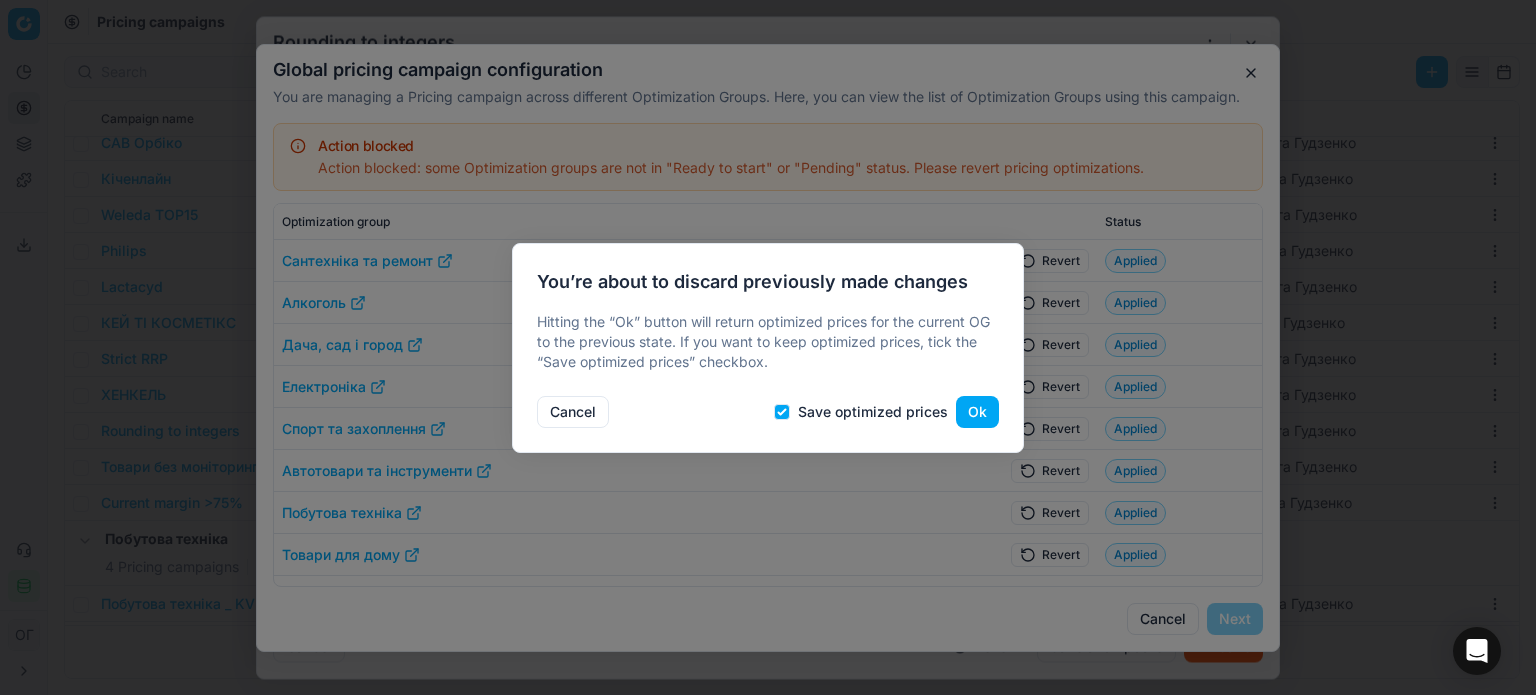 click on "Ok" at bounding box center (977, 412) 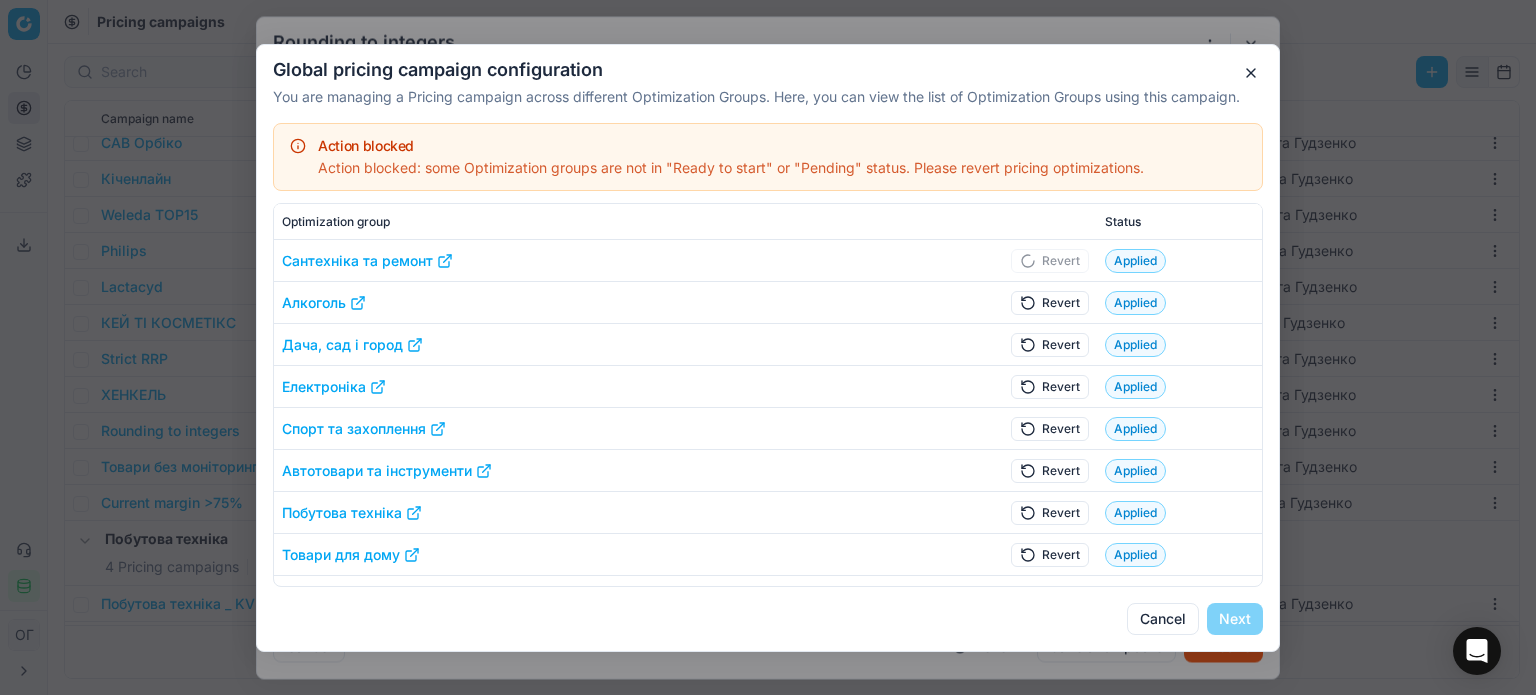 click on "Revert" at bounding box center [1050, 386] 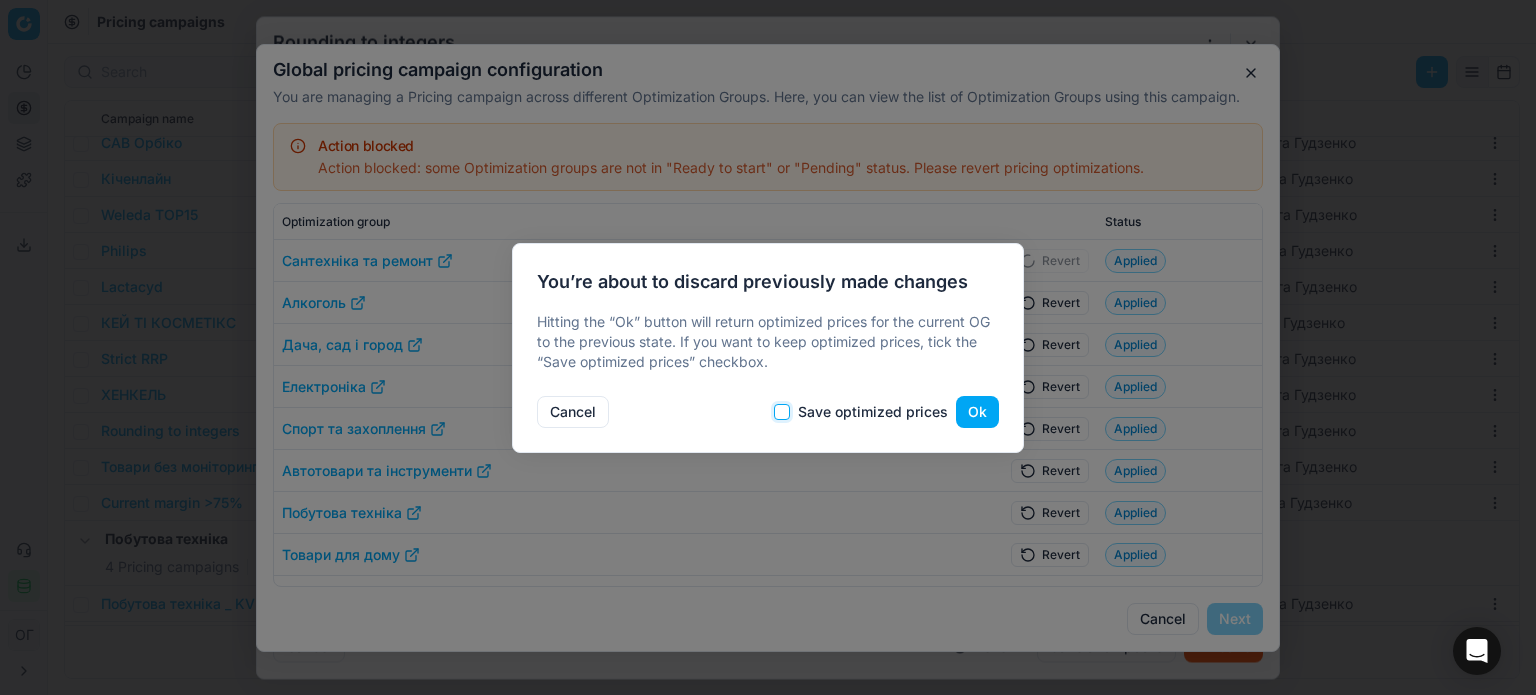 click on "Save optimized prices" at bounding box center (782, 412) 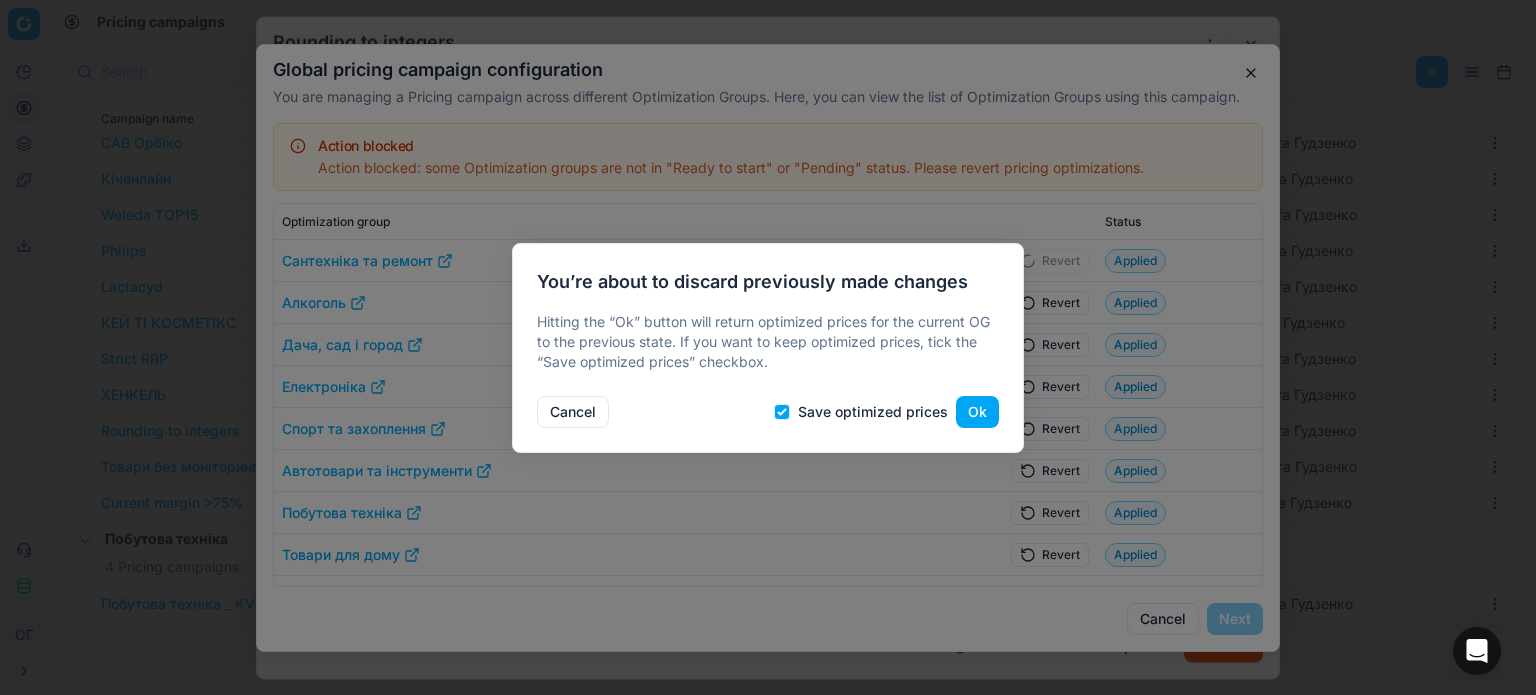 drag, startPoint x: 972, startPoint y: 411, endPoint x: 1040, endPoint y: 380, distance: 74.73286 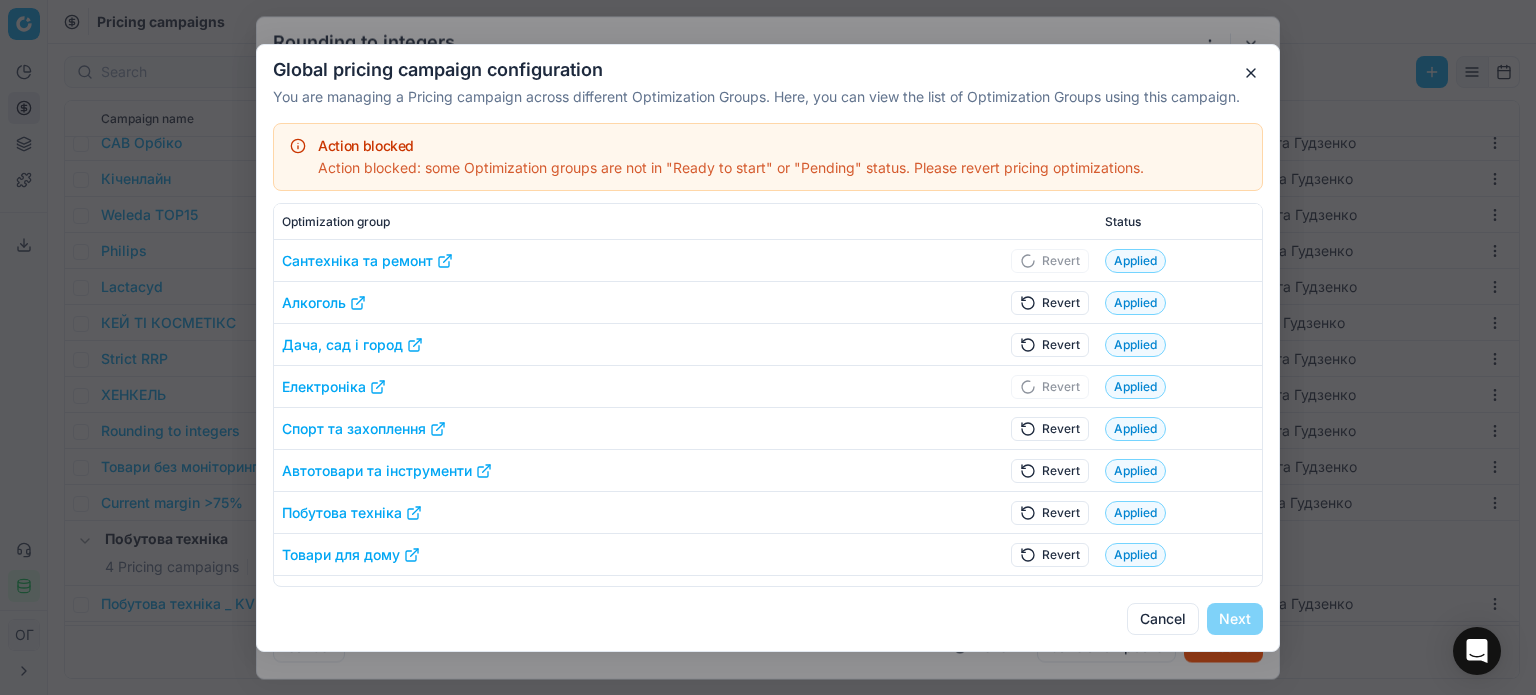 click on "Revert" at bounding box center [1050, 344] 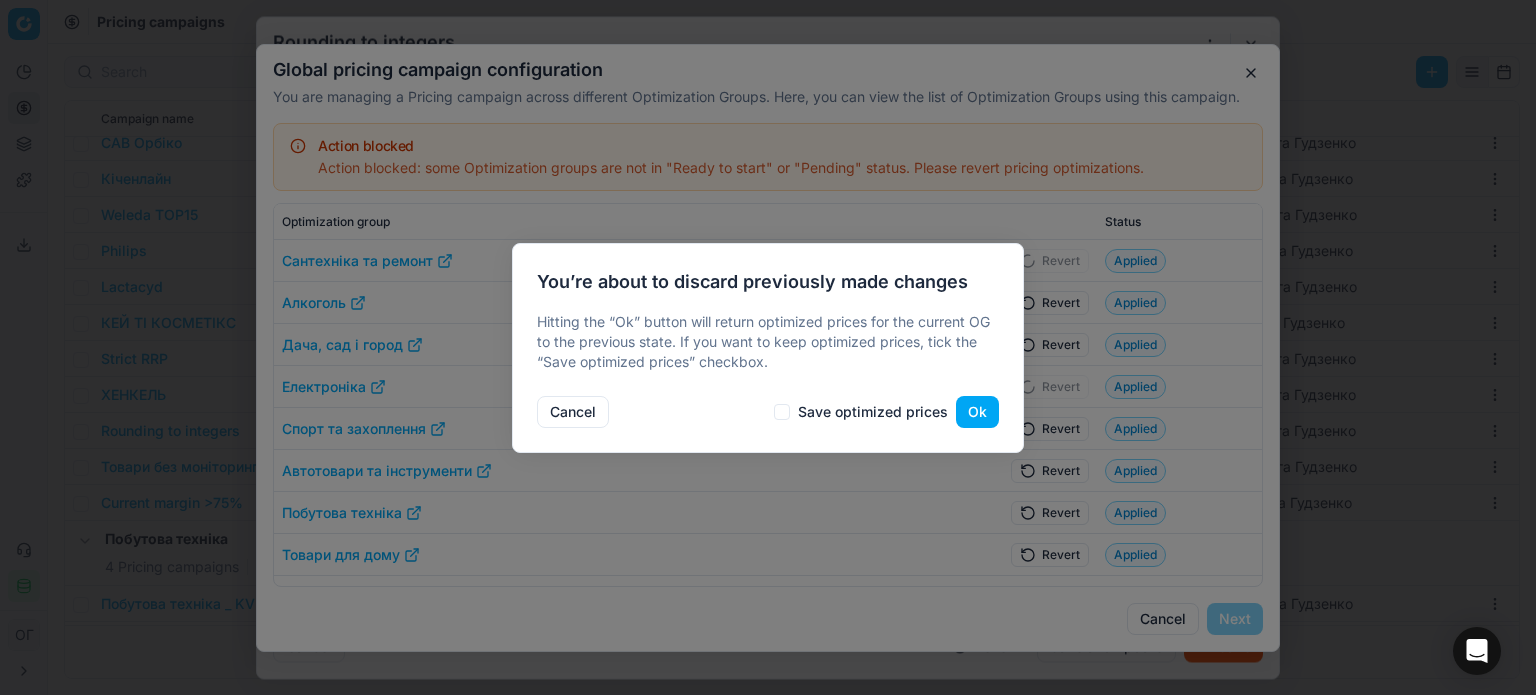 click on "Save optimized prices" at bounding box center (861, 412) 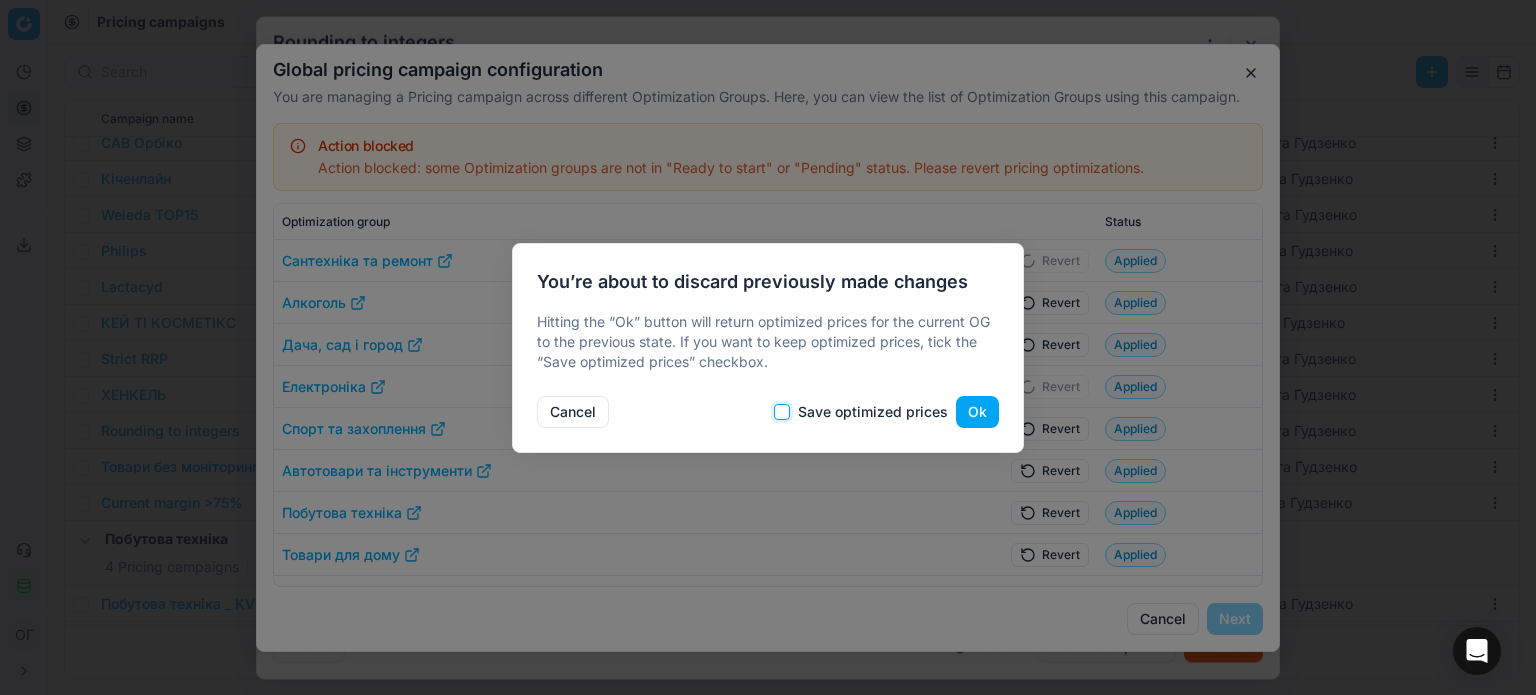 click on "Save optimized prices" at bounding box center (782, 412) 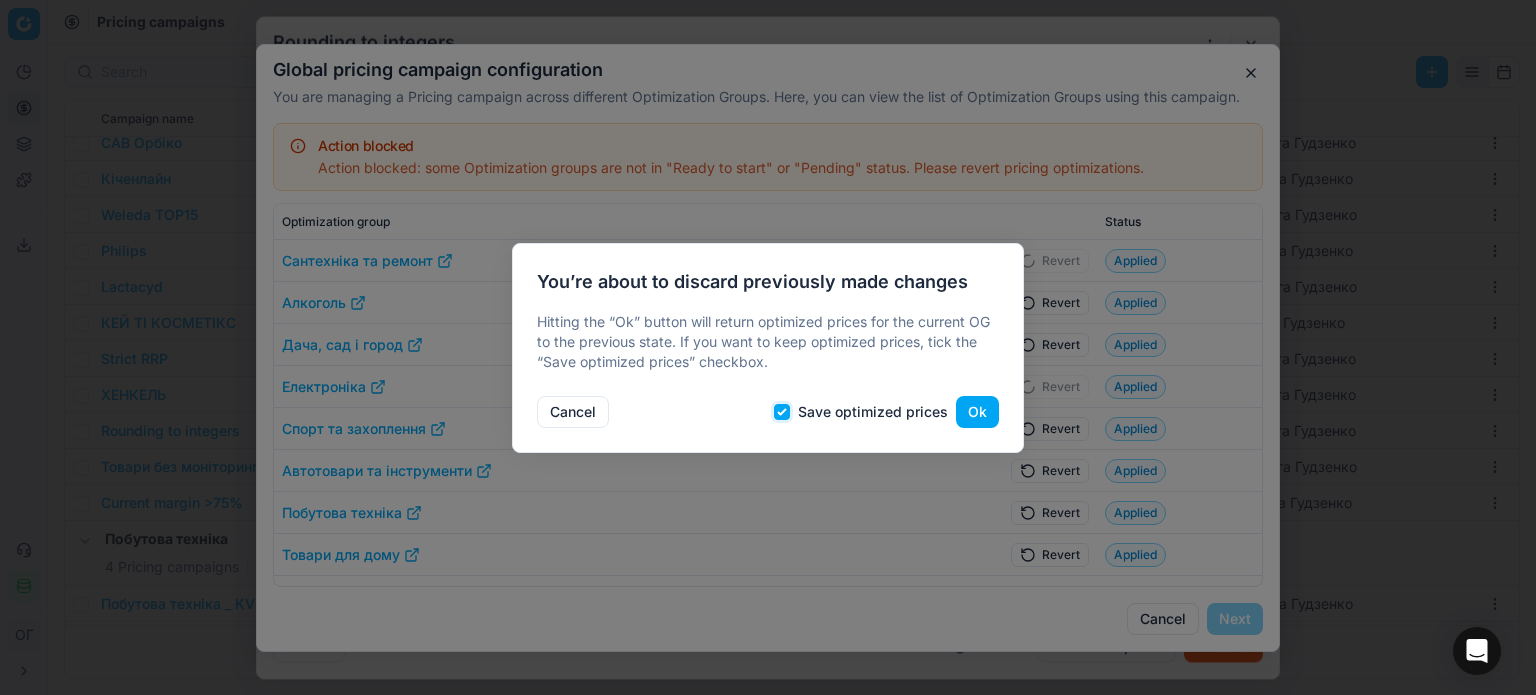 click on "Save optimized prices" at bounding box center (782, 412) 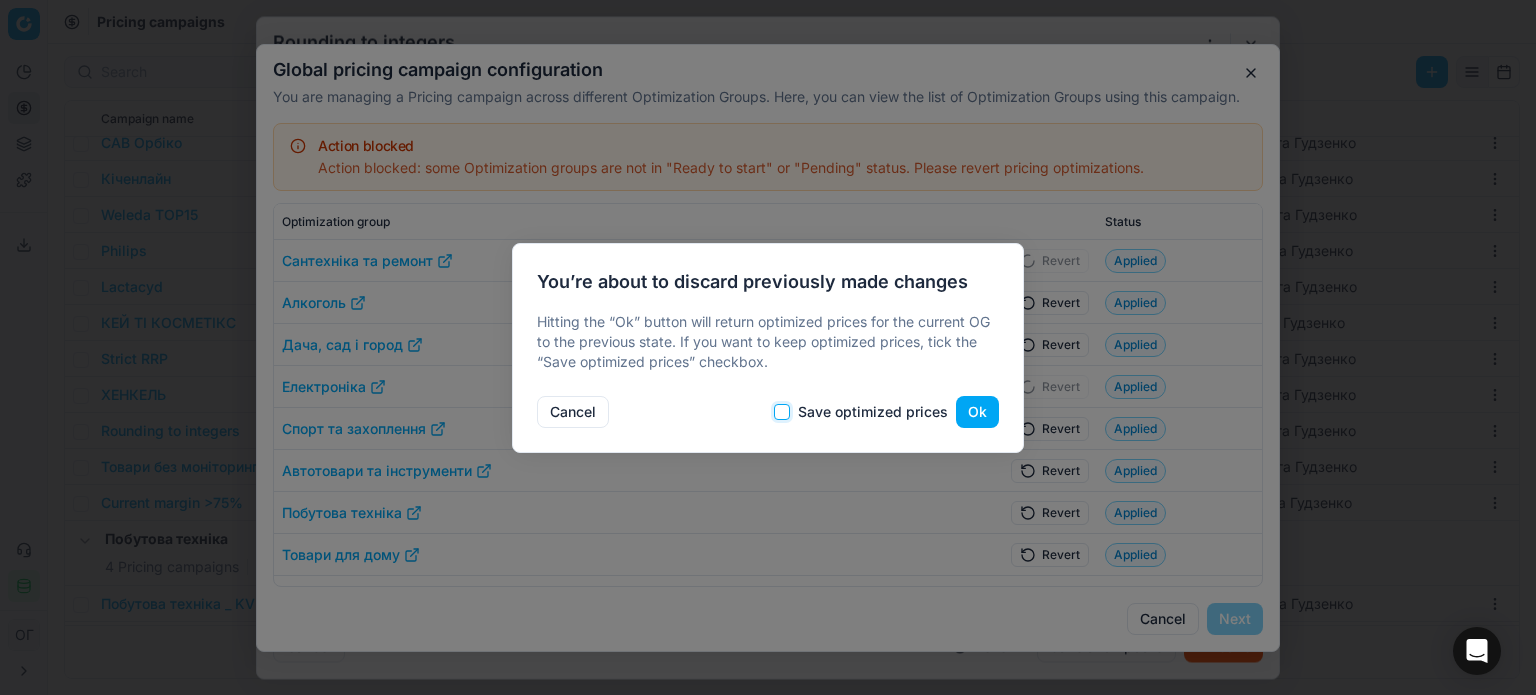 click on "Save optimized prices" at bounding box center (782, 412) 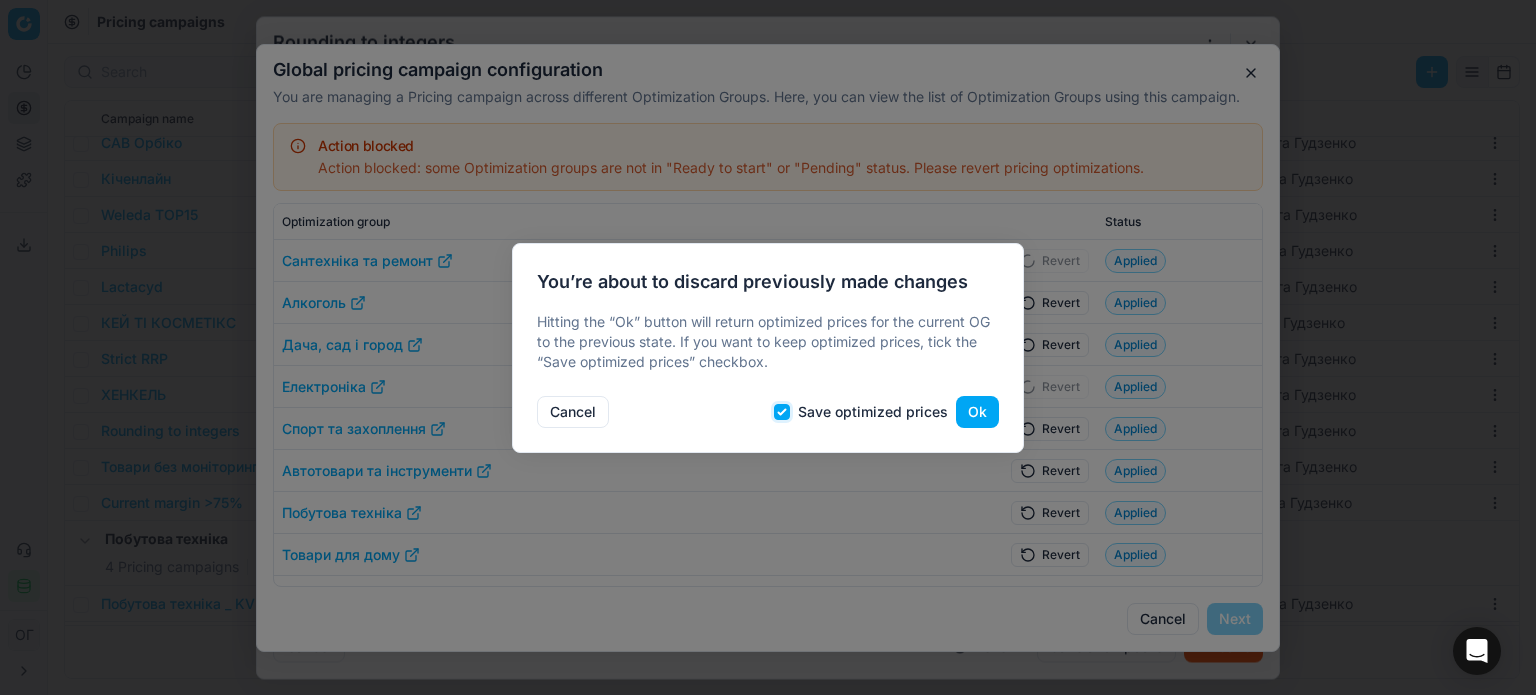 checkbox on "true" 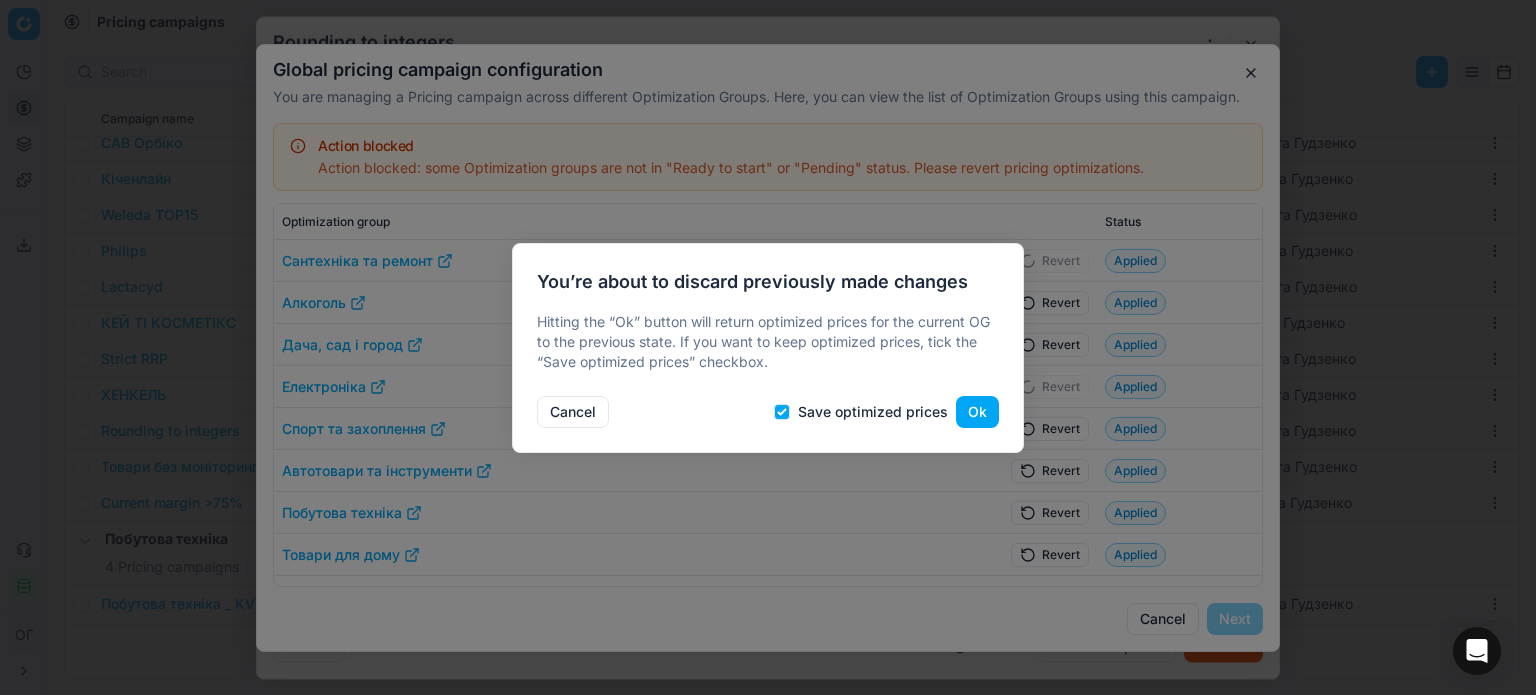 drag, startPoint x: 971, startPoint y: 413, endPoint x: 992, endPoint y: 399, distance: 25.23886 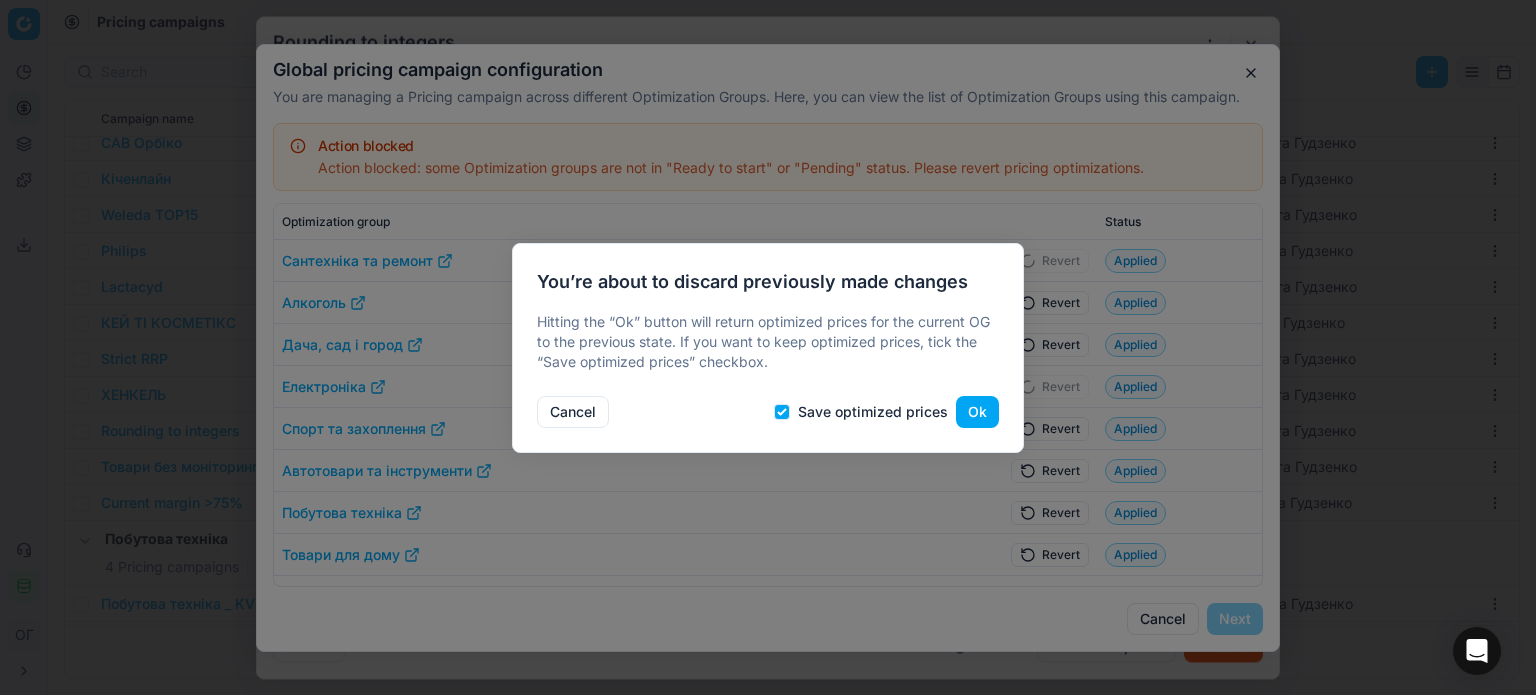 click on "Ok" at bounding box center [977, 412] 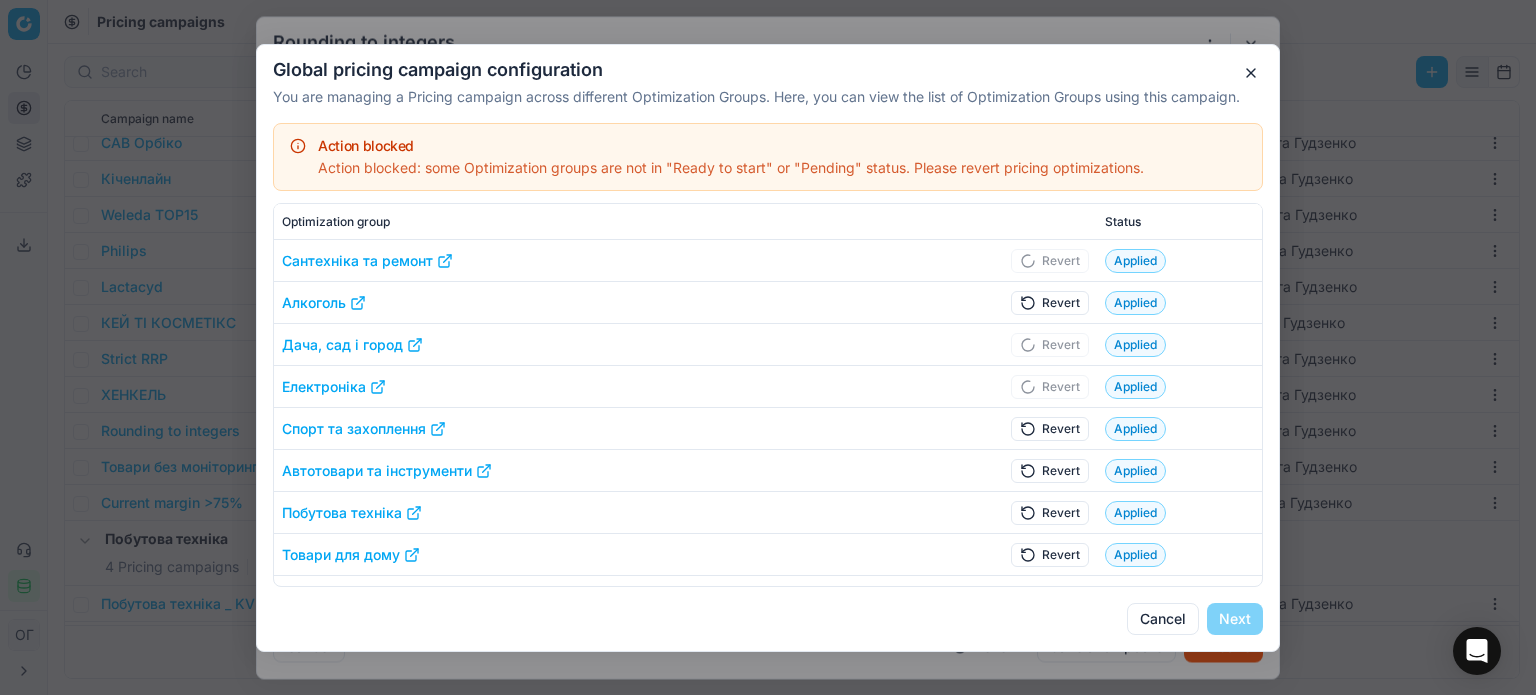 click on "Revert" at bounding box center [1050, 302] 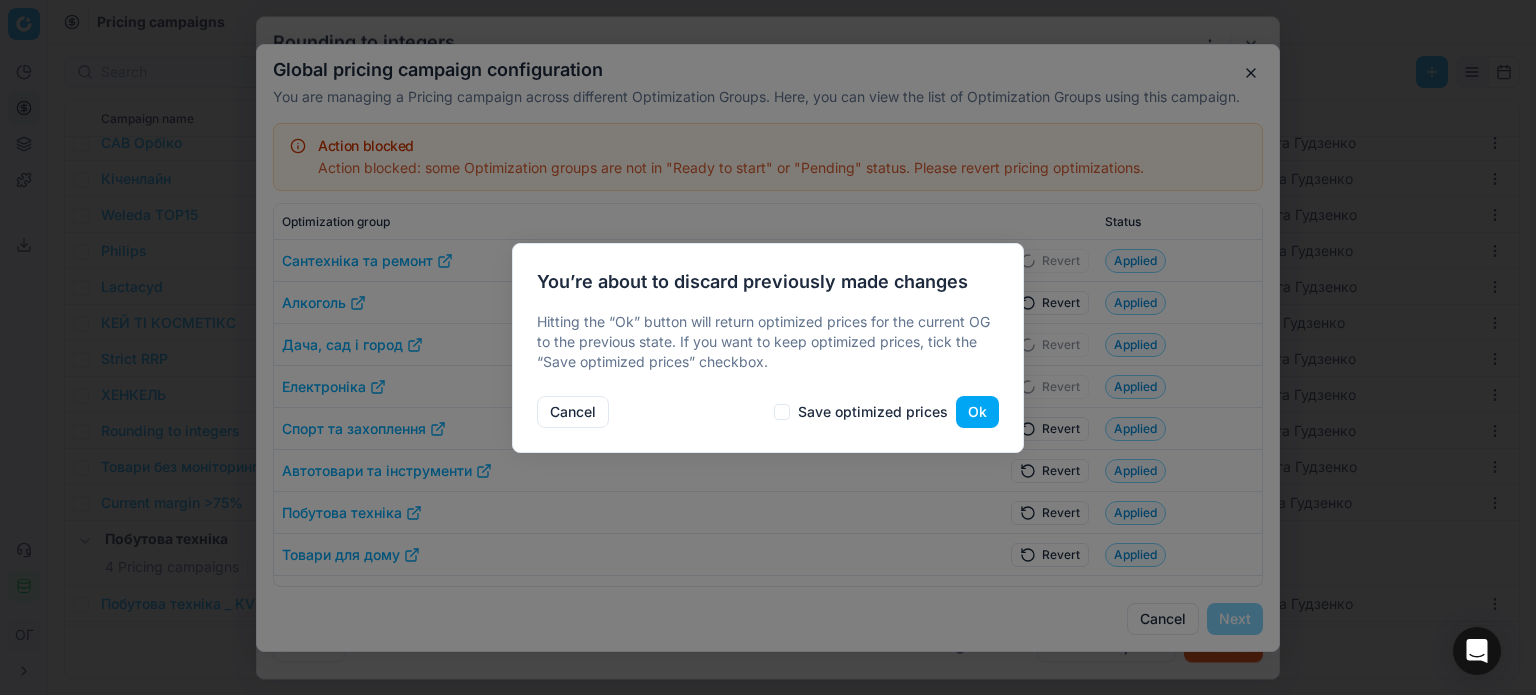 click on "Cancel Save optimized prices Ok" at bounding box center [768, 408] 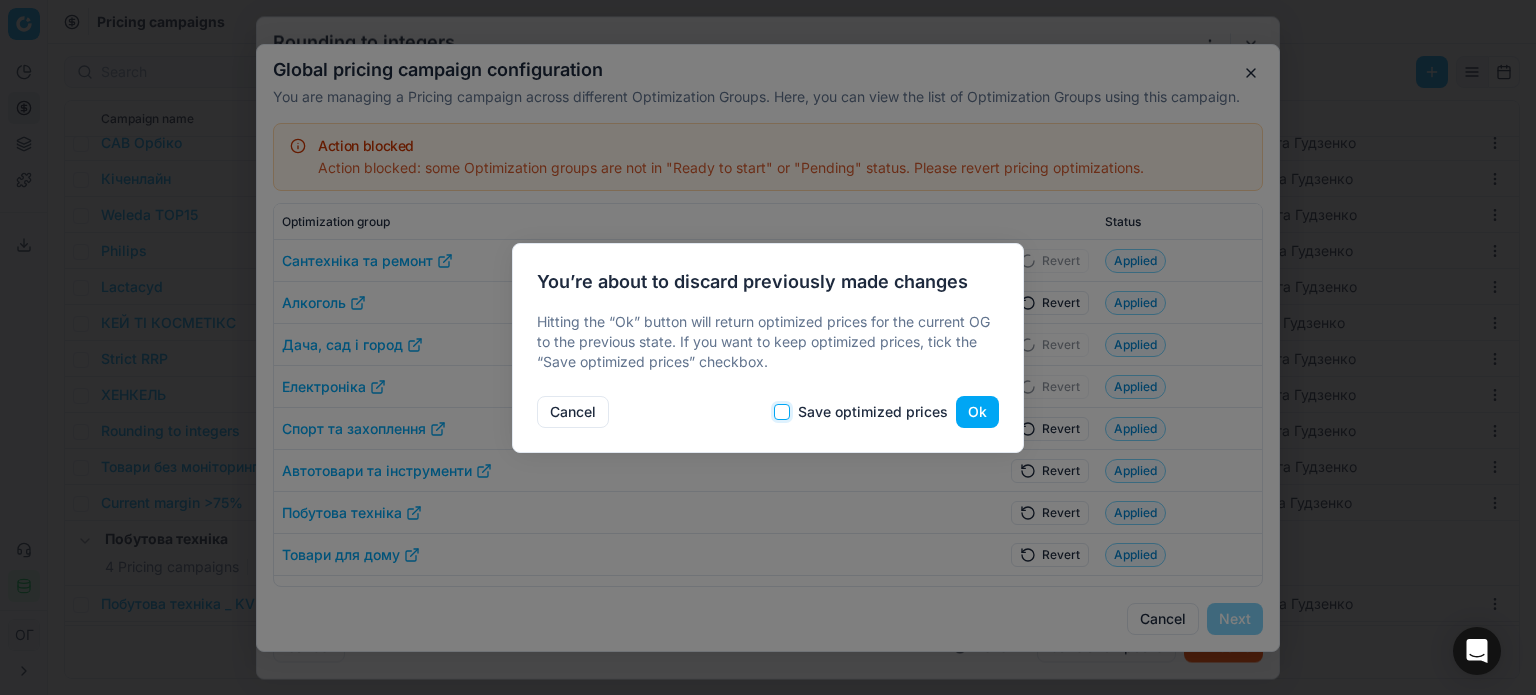 click on "Save optimized prices" at bounding box center [782, 412] 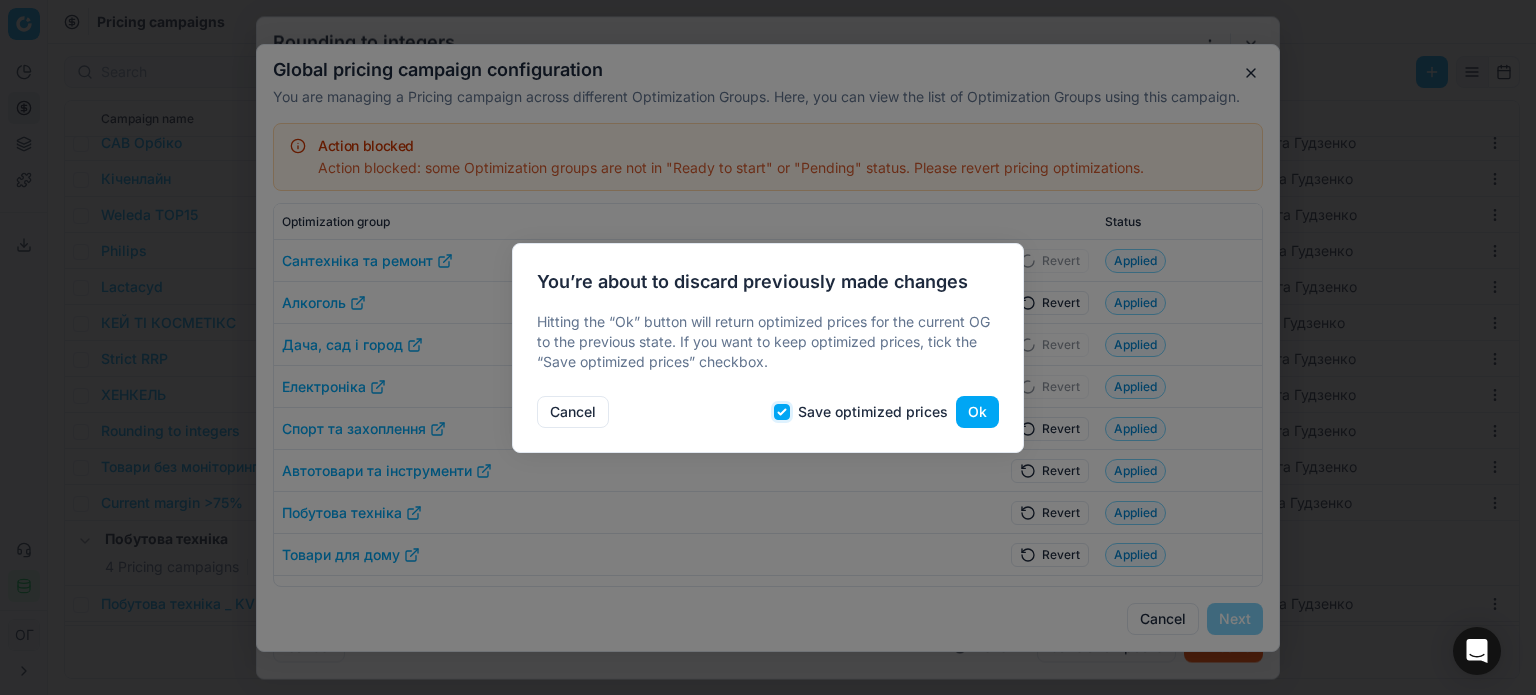 checkbox on "true" 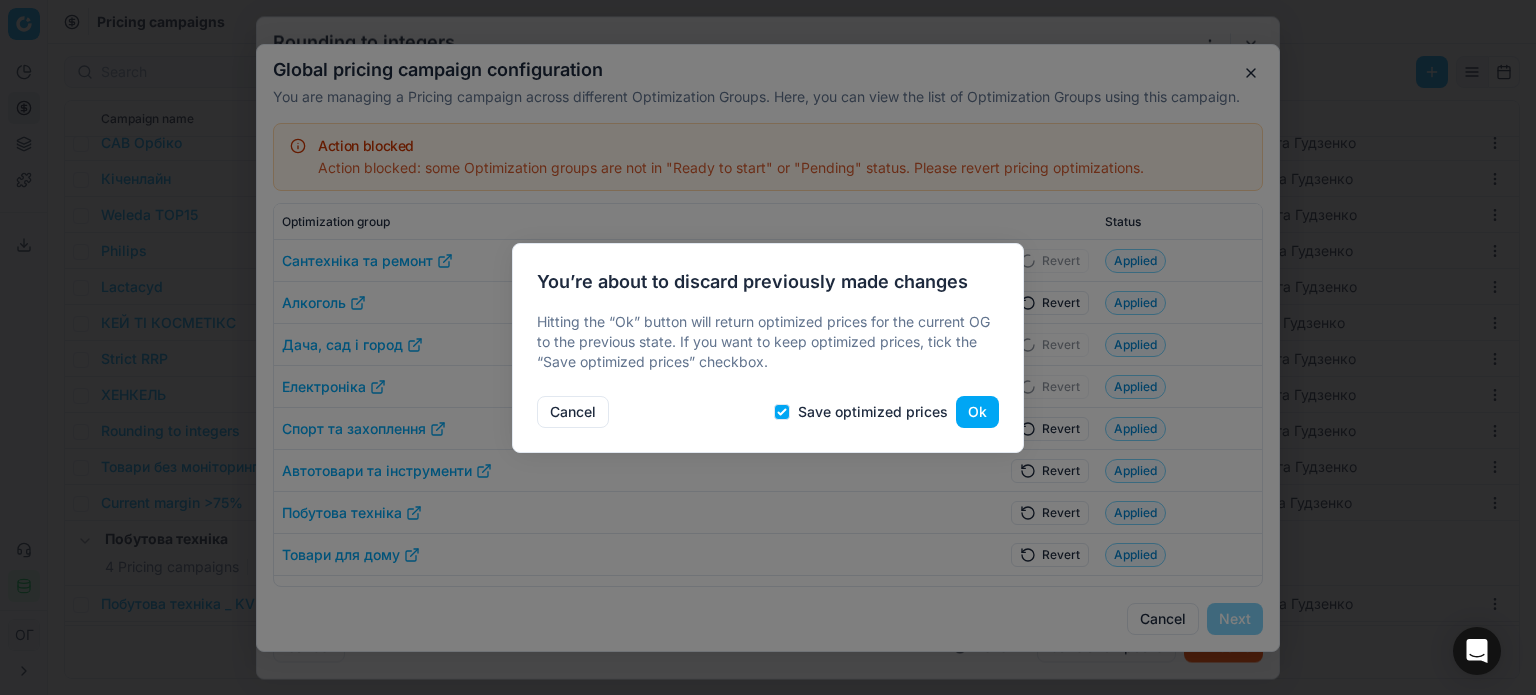 click on "Ok" at bounding box center (977, 412) 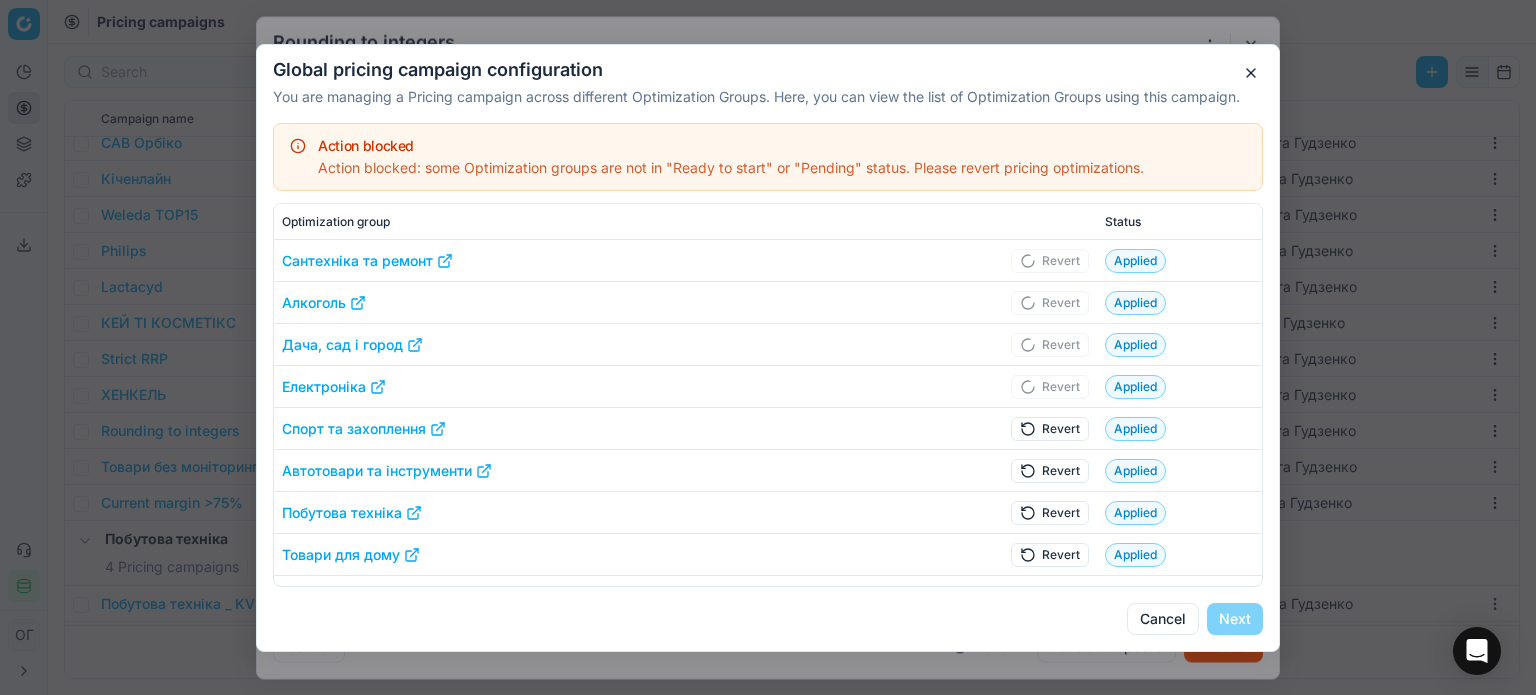 click on "Revert" at bounding box center (1050, 554) 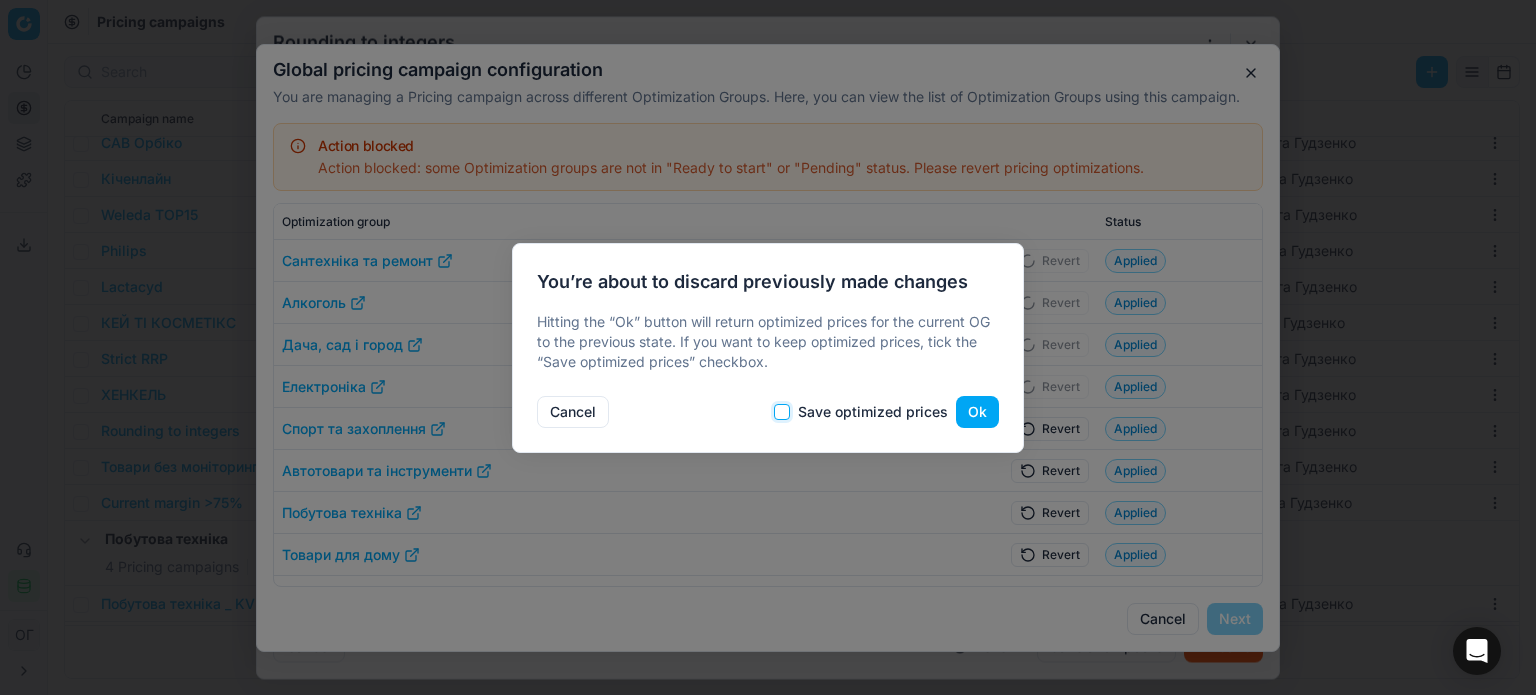 click on "Save optimized prices" at bounding box center [782, 412] 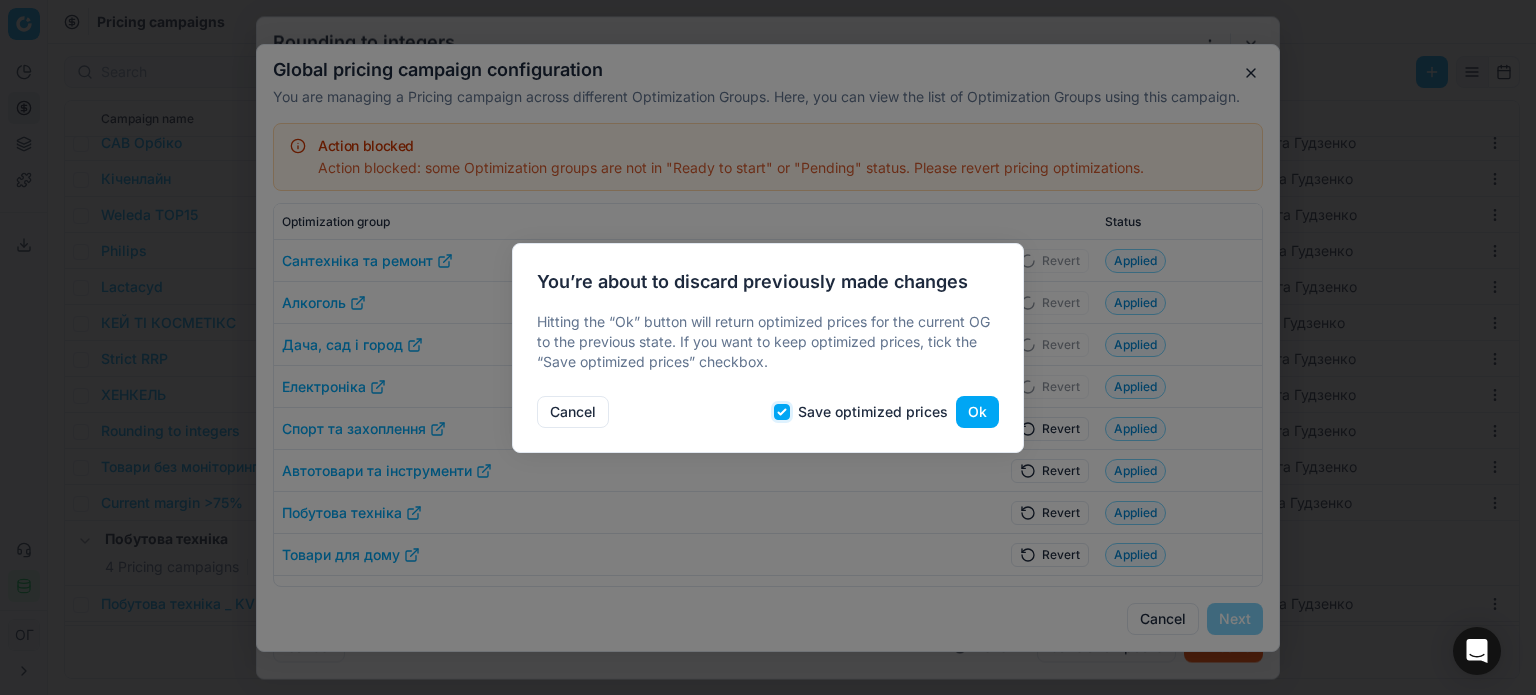 checkbox on "true" 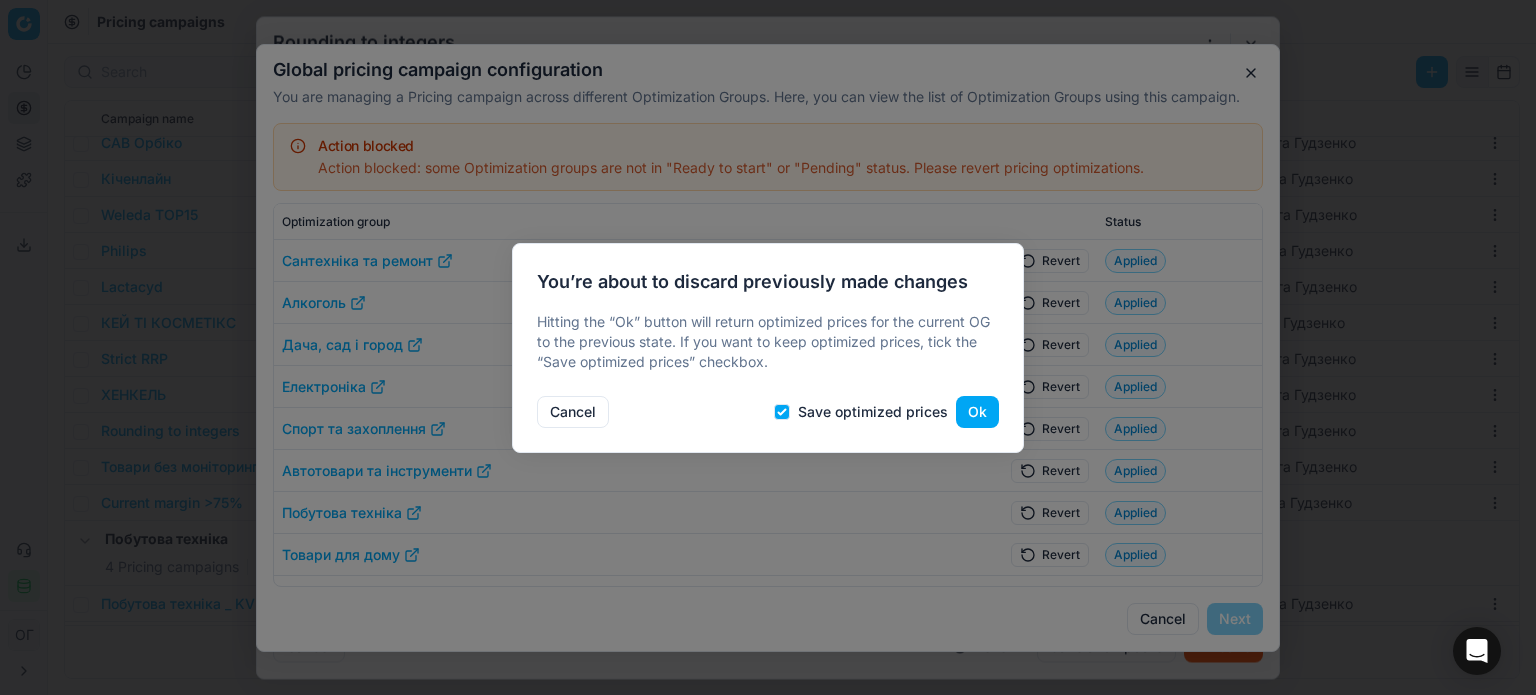 click on "Ok" at bounding box center (977, 412) 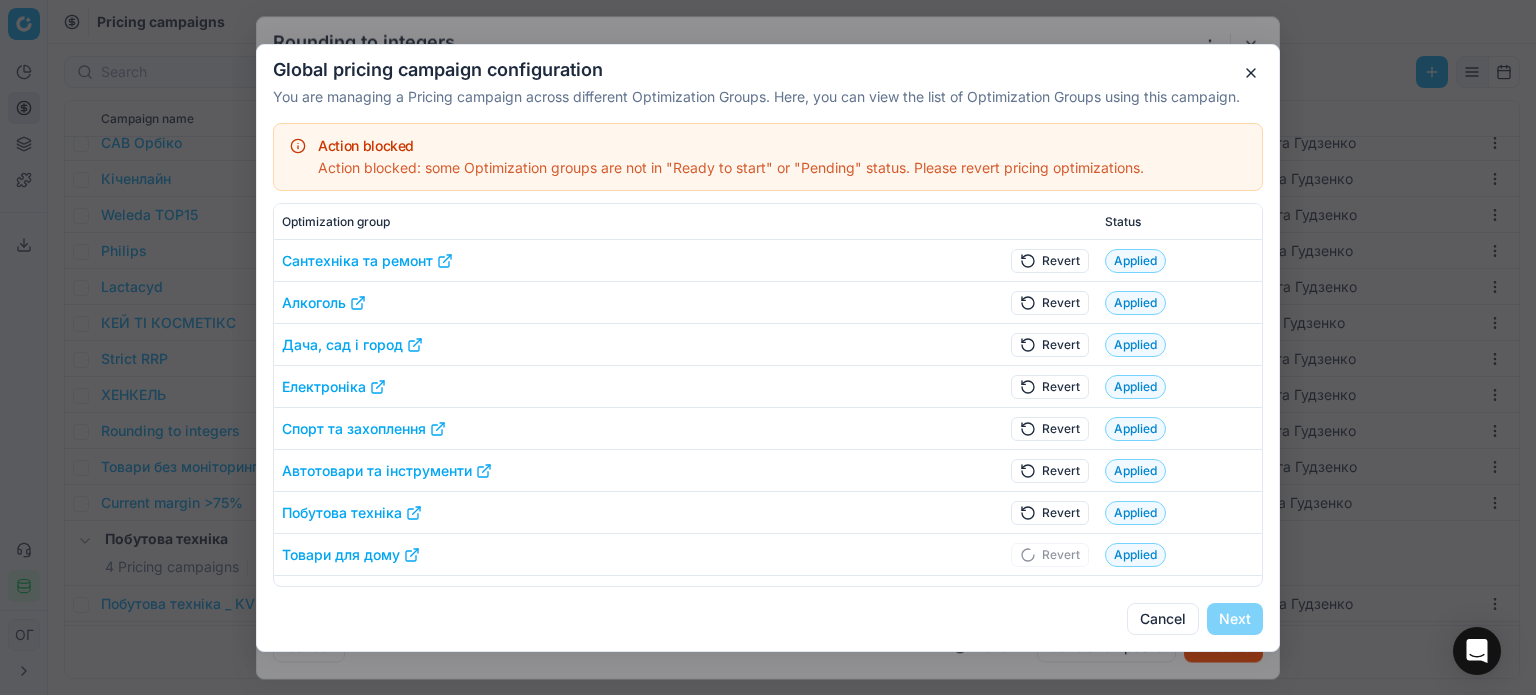 click on "Revert" at bounding box center (1050, 512) 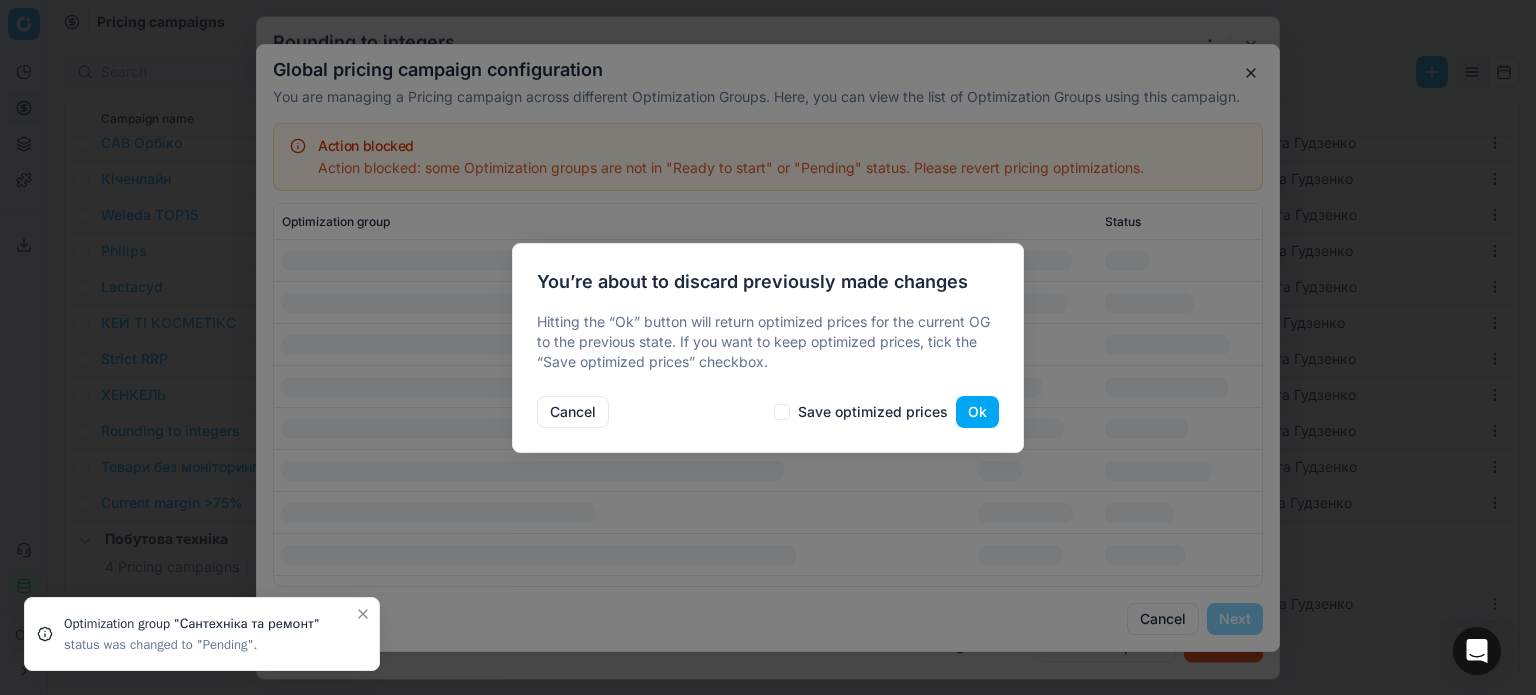 click on "Save optimized prices" at bounding box center [861, 412] 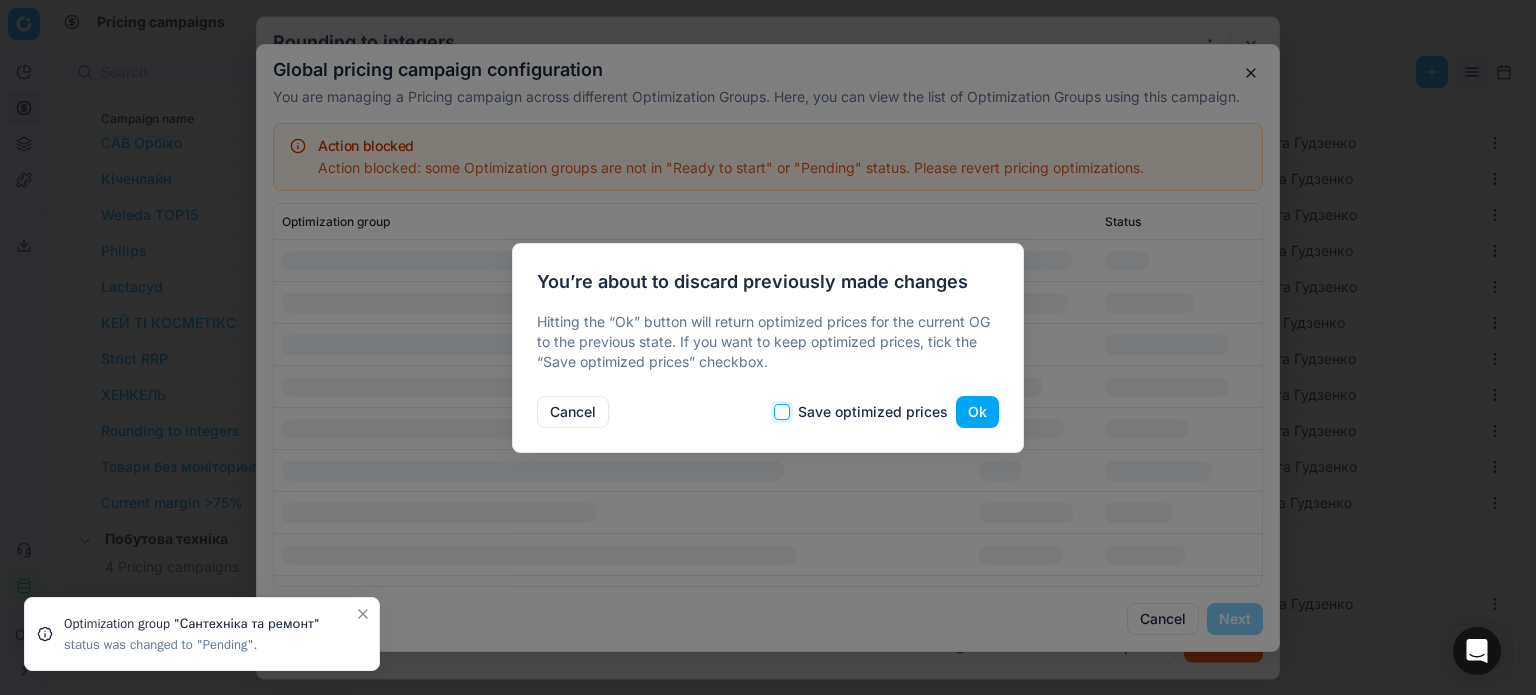click on "Save optimized prices" at bounding box center (782, 412) 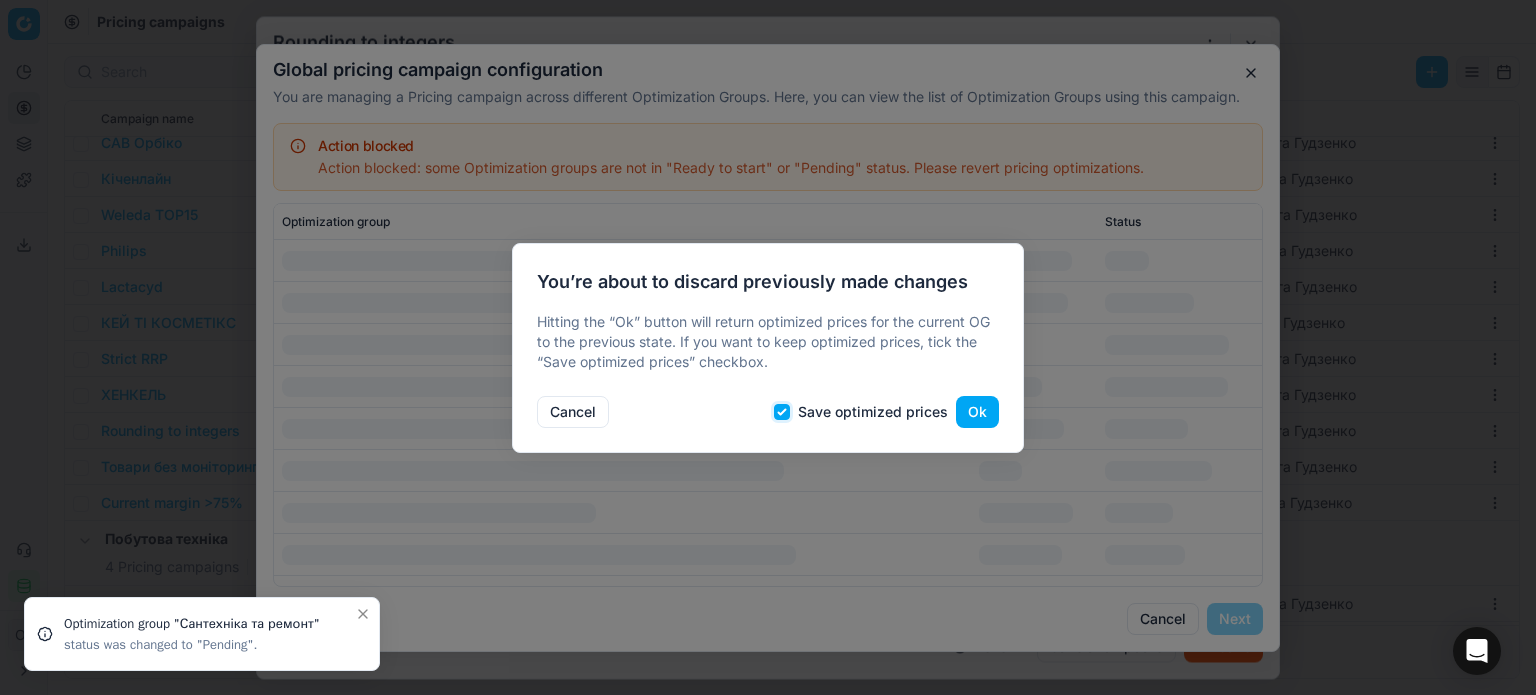 checkbox on "true" 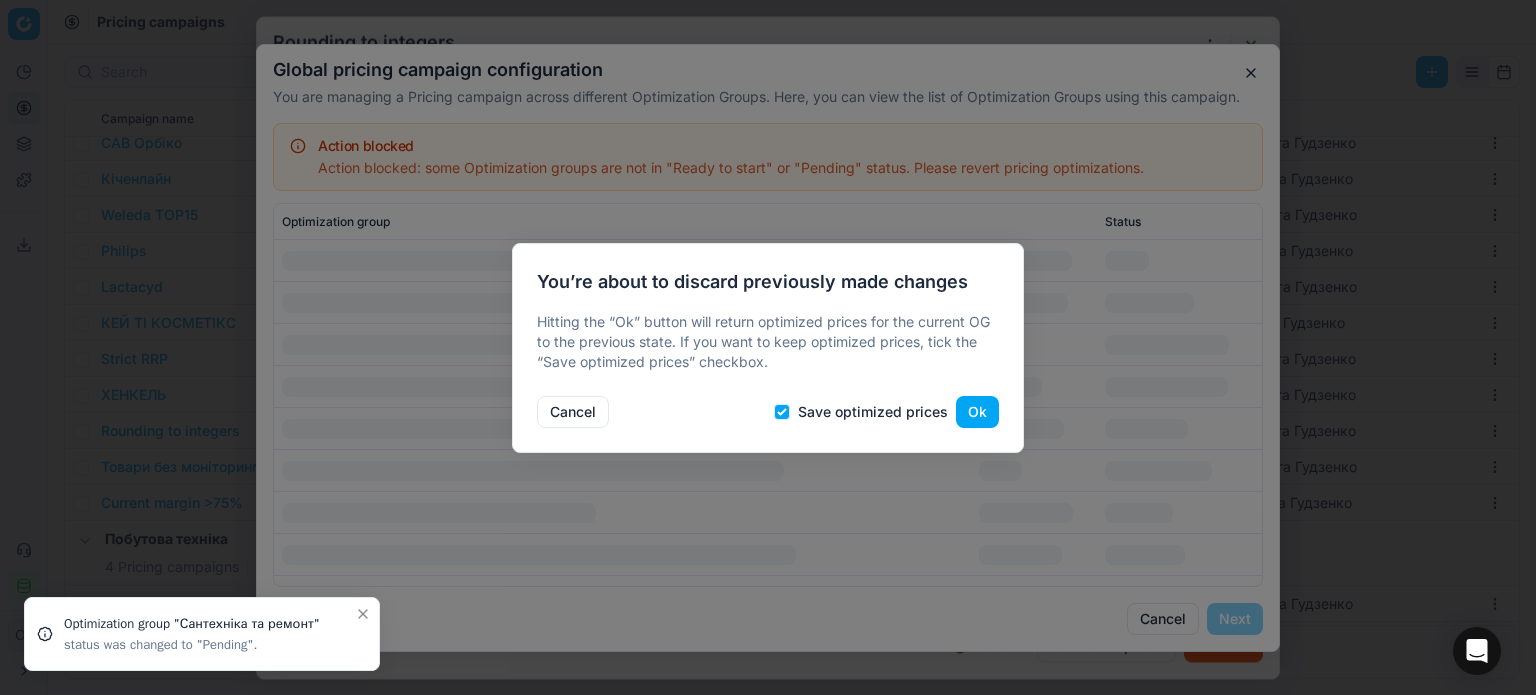 click on "Ok" at bounding box center (977, 412) 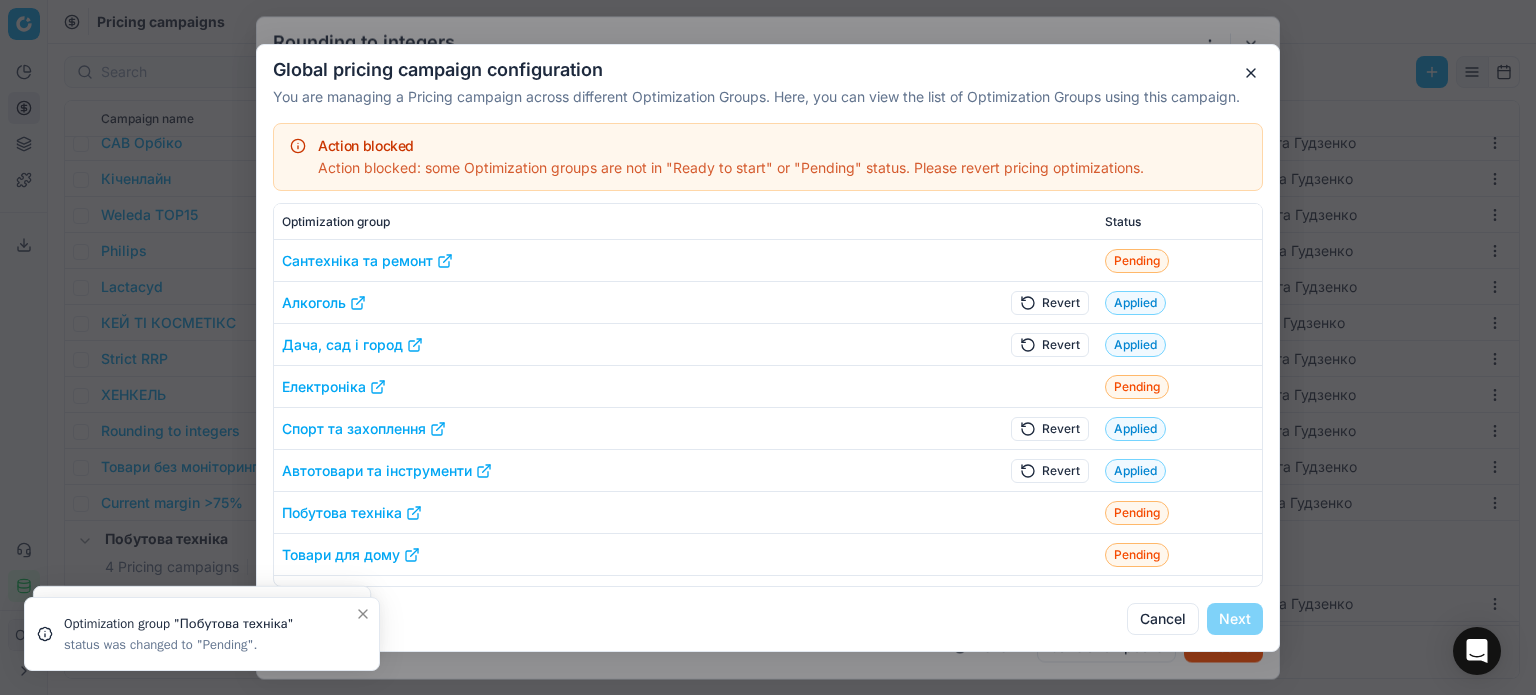 click on "Revert" at bounding box center (1050, 302) 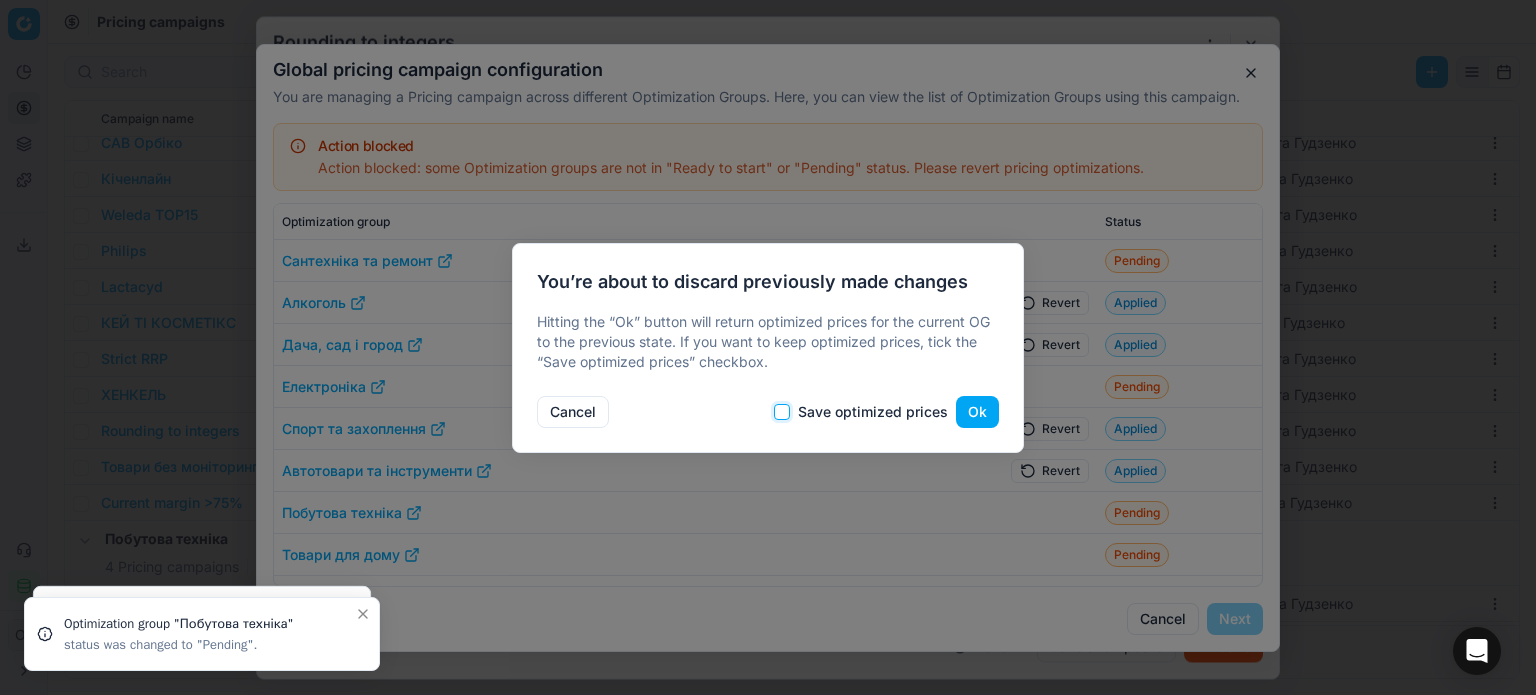 click on "Save optimized prices" at bounding box center (782, 412) 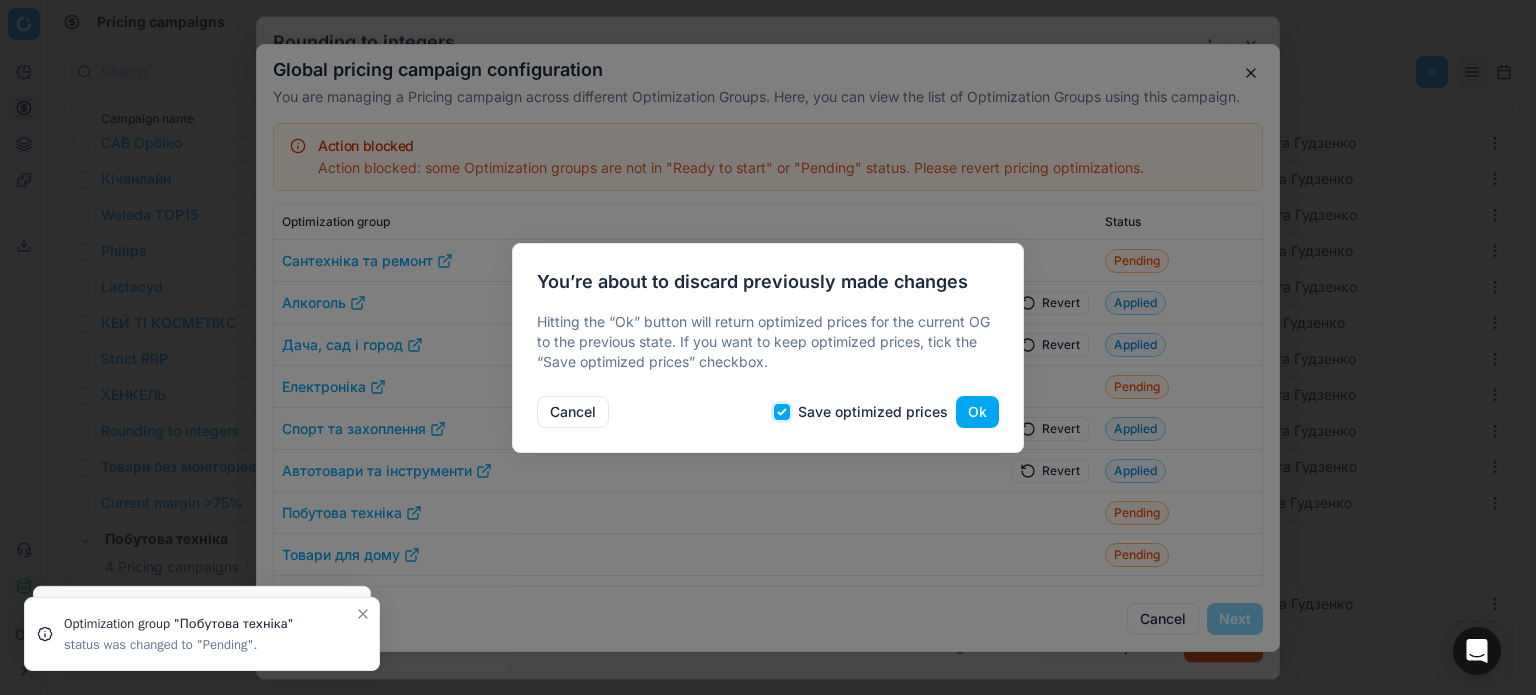 checkbox on "true" 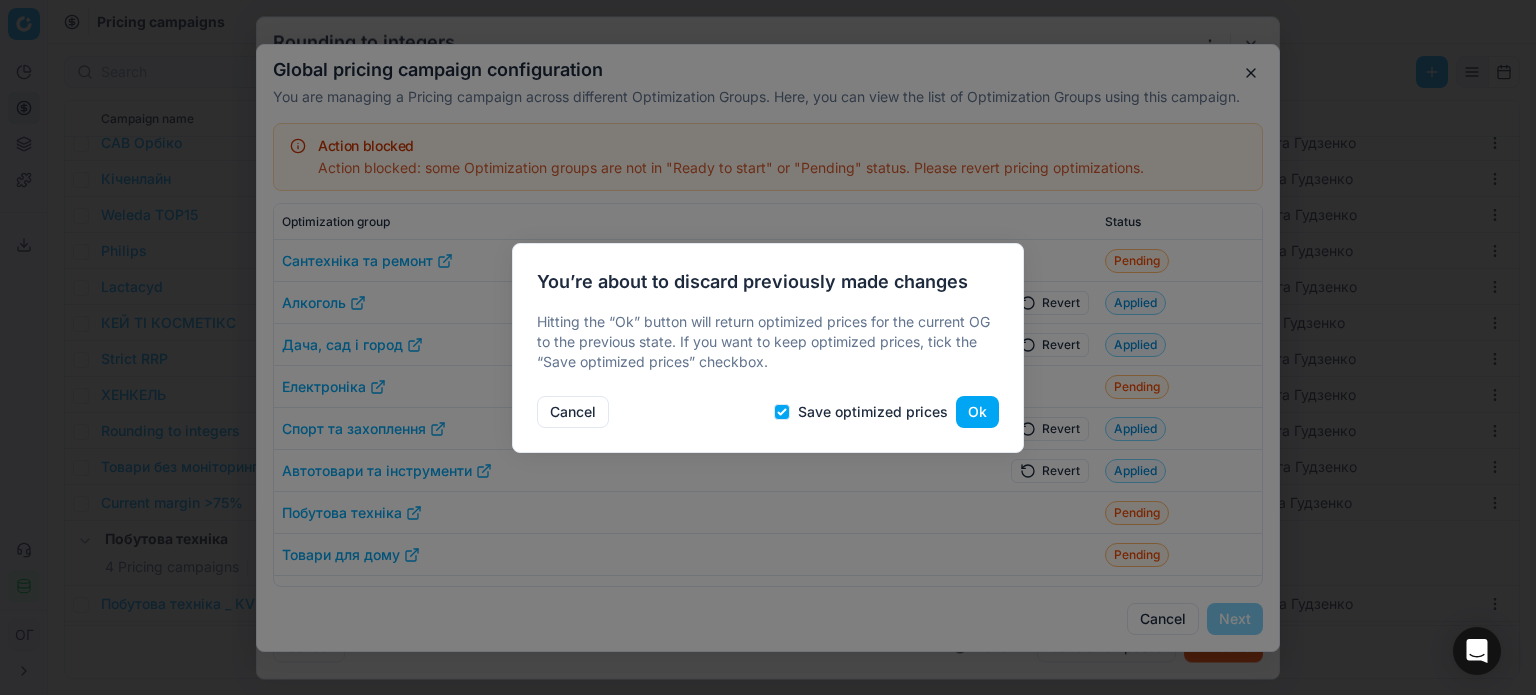 click on "Ok" at bounding box center (977, 412) 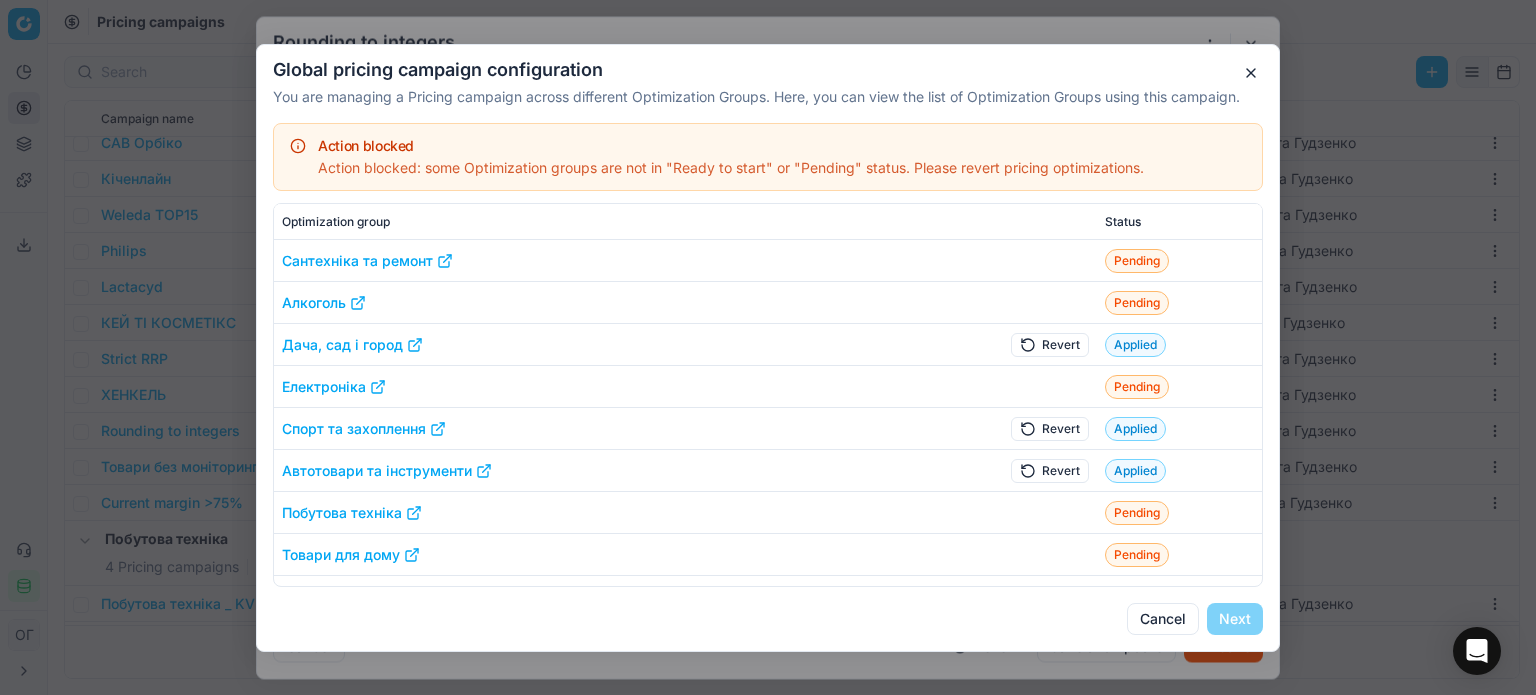 click on "Revert" at bounding box center (1050, 344) 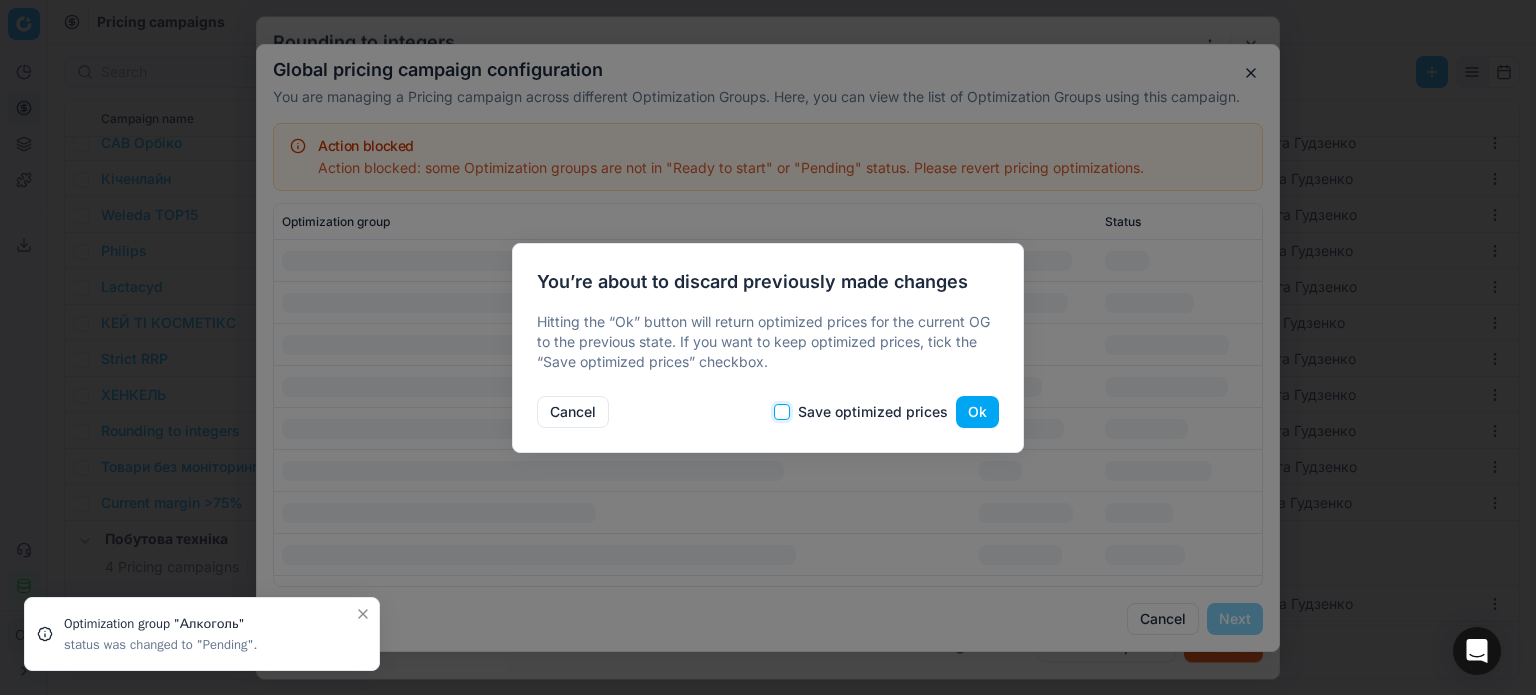 click on "Save optimized prices" at bounding box center (782, 412) 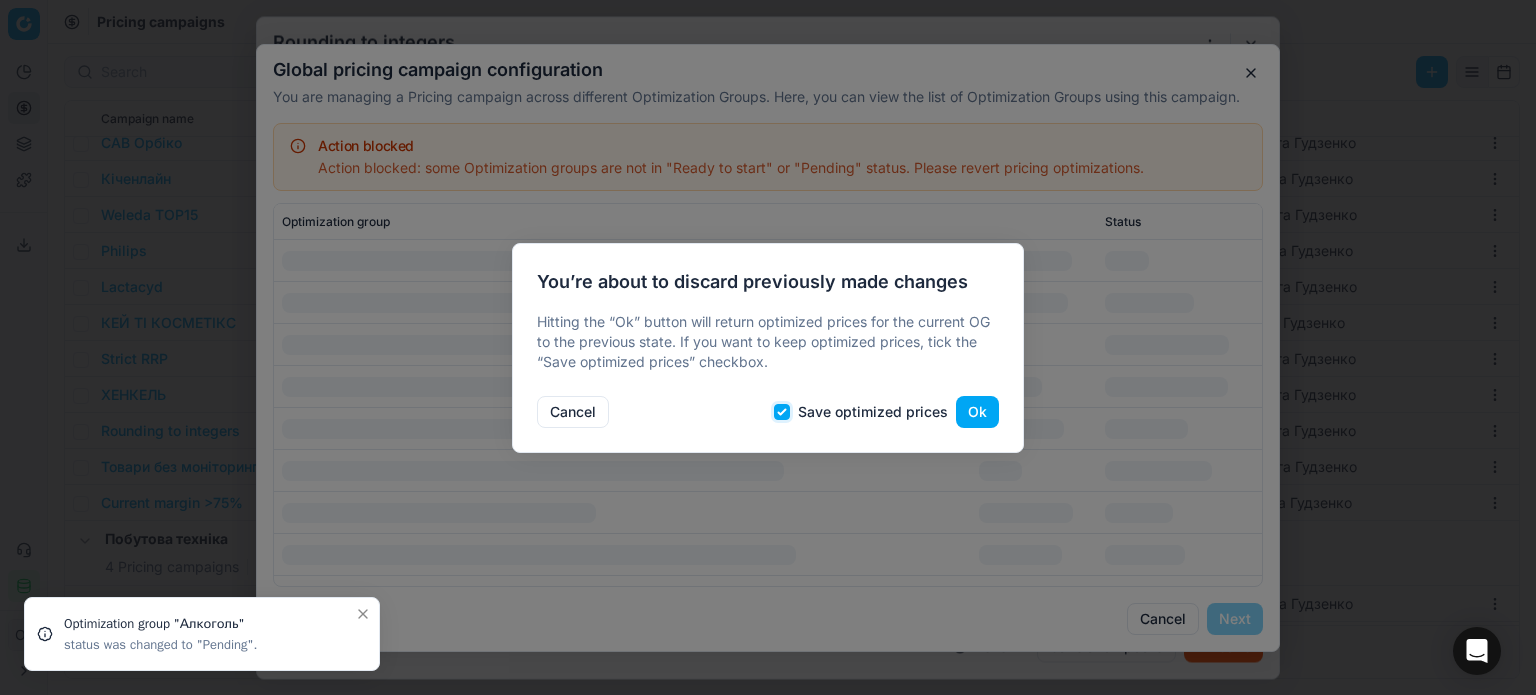 checkbox on "true" 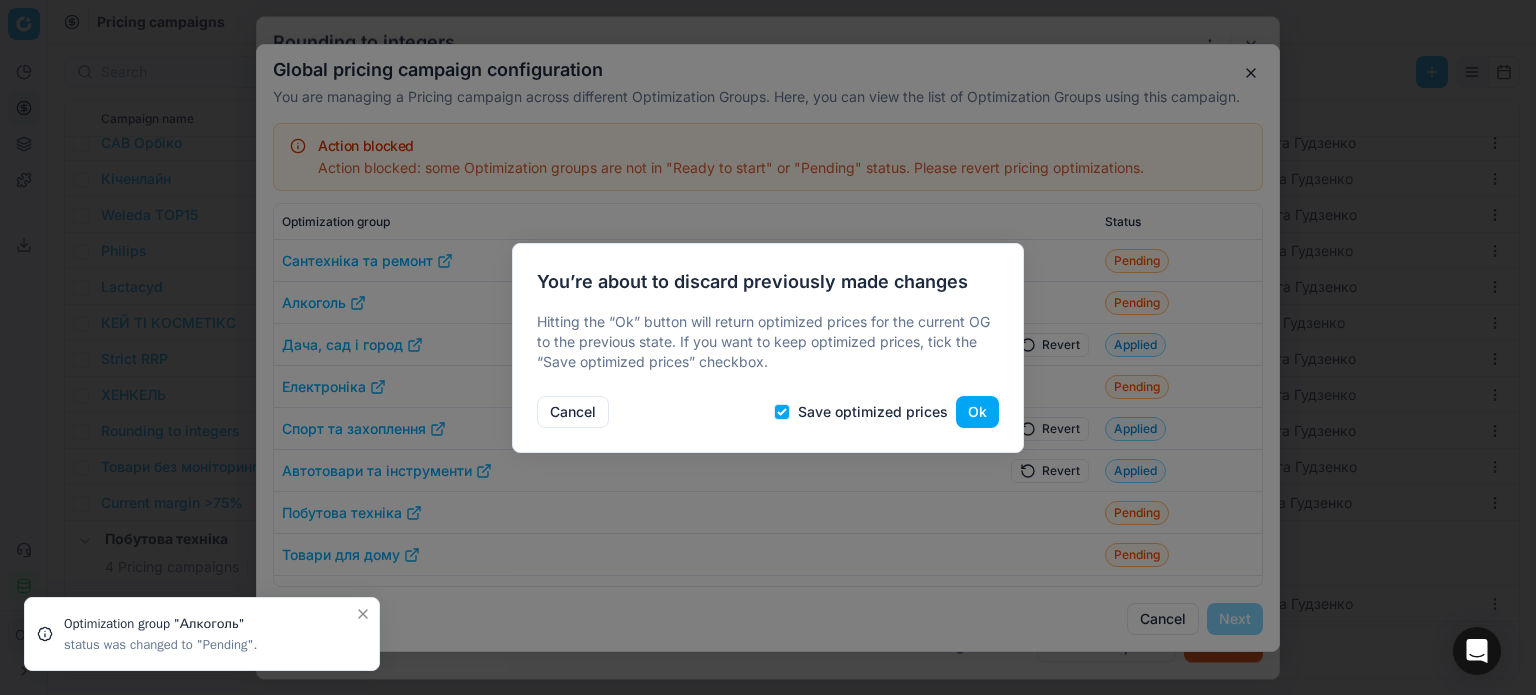 click on "Ok" at bounding box center [977, 412] 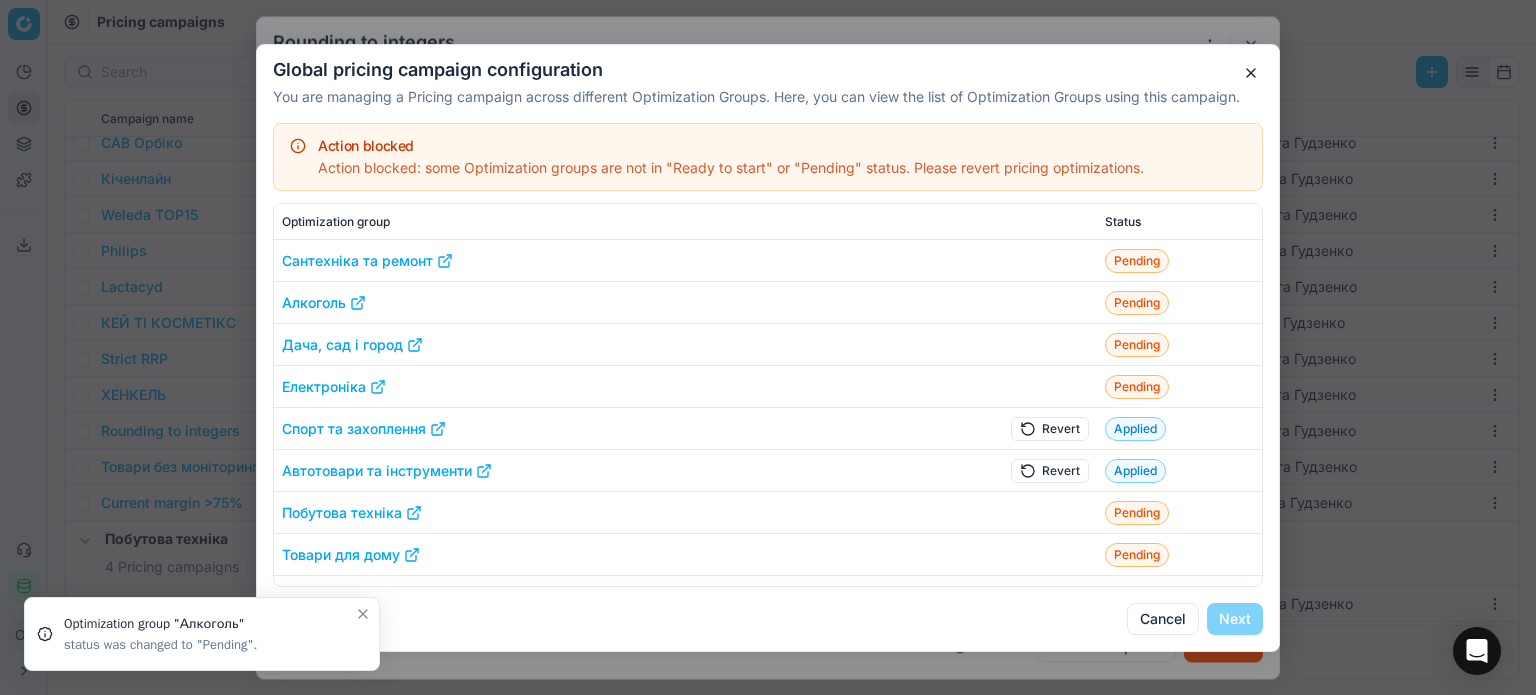 click on "Revert" at bounding box center [1050, 428] 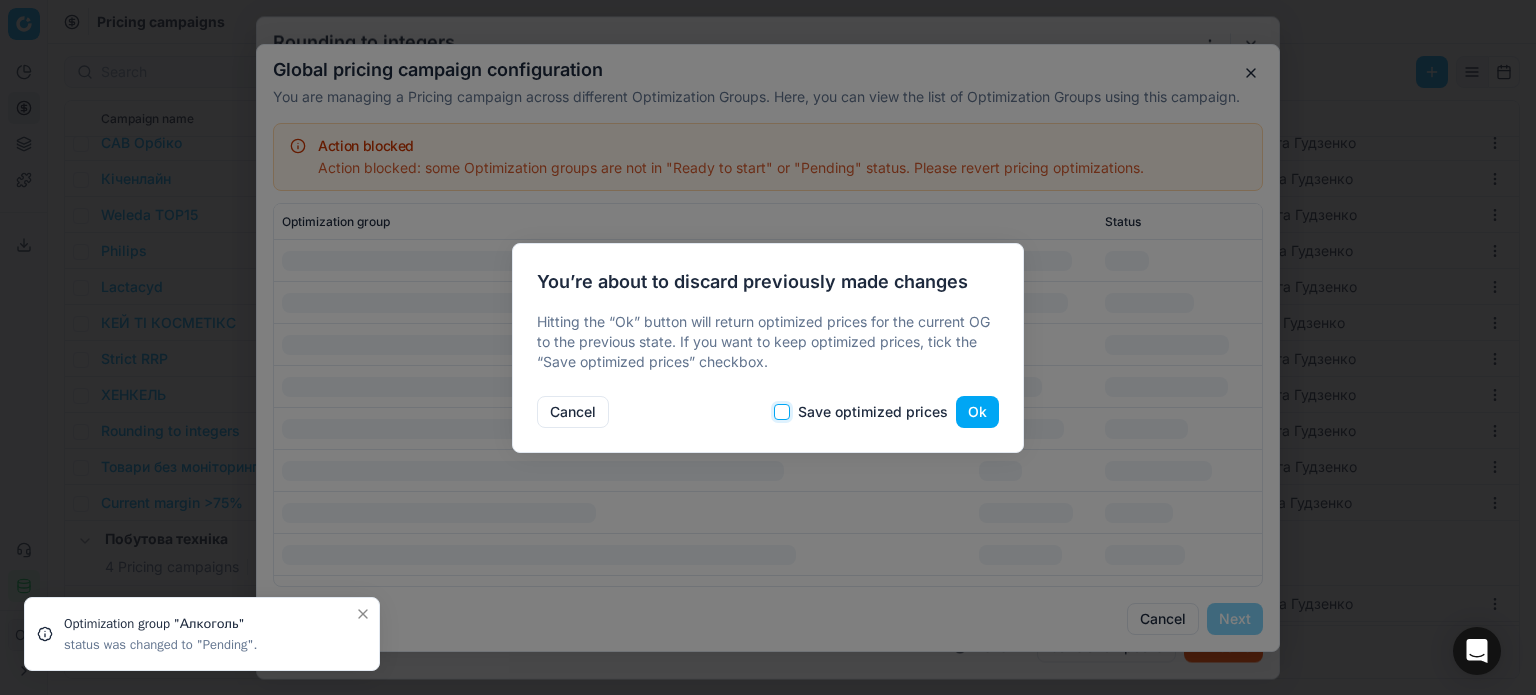 click on "Save optimized prices" at bounding box center [782, 412] 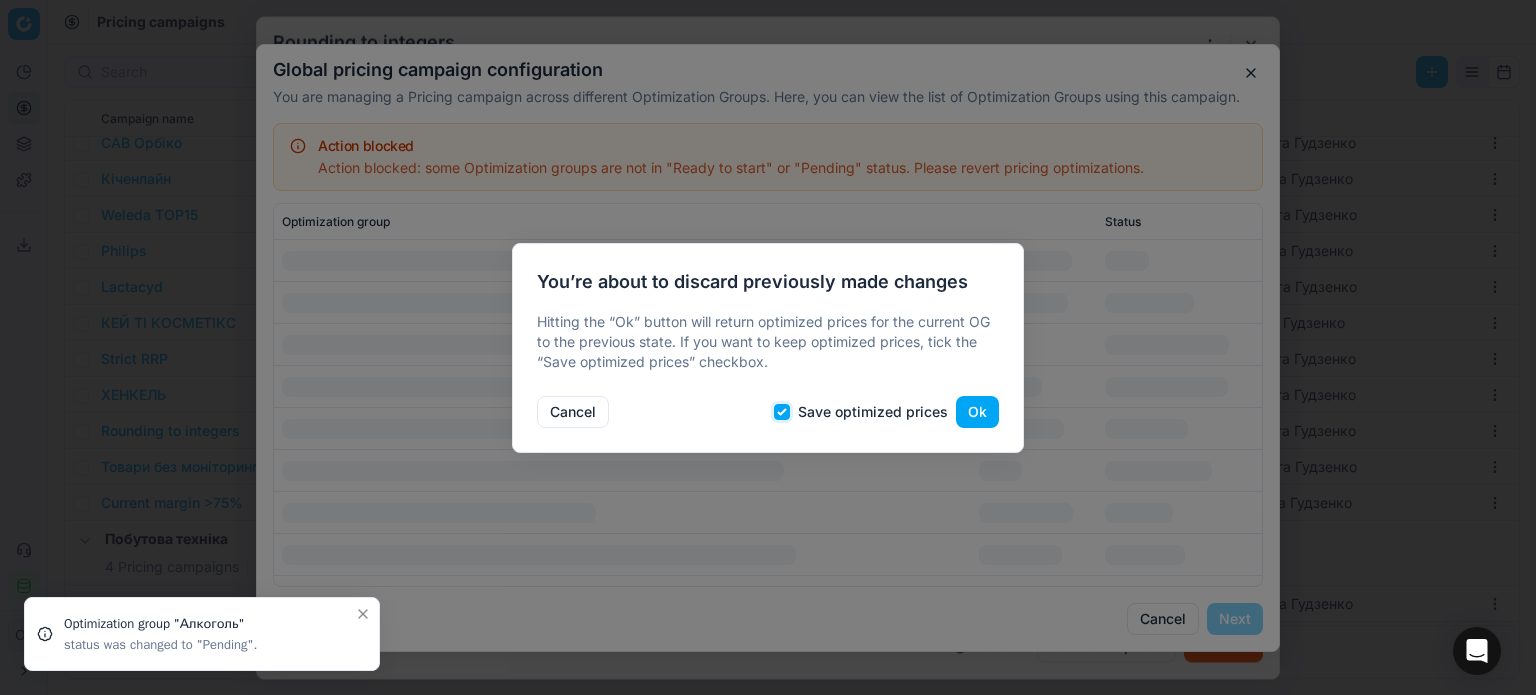 checkbox on "true" 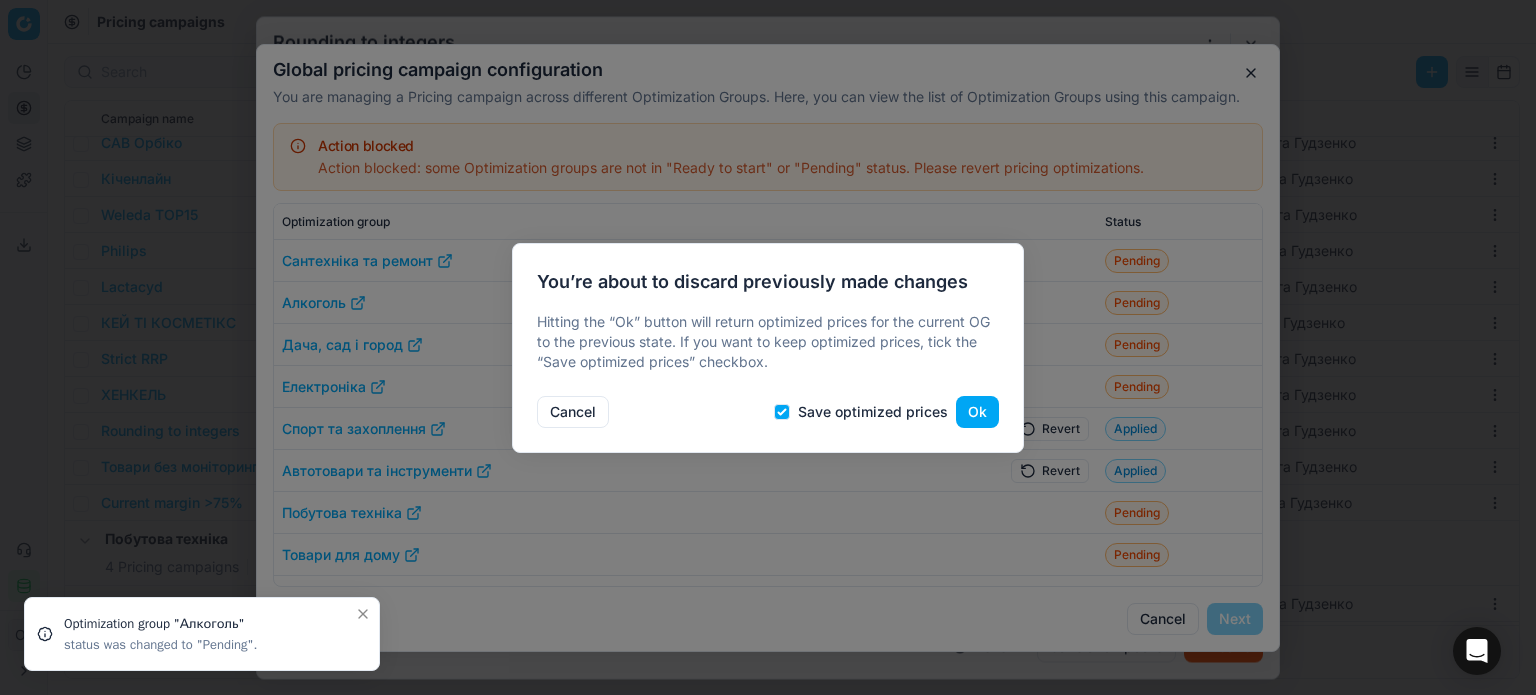drag, startPoint x: 973, startPoint y: 411, endPoint x: 1031, endPoint y: 437, distance: 63.560993 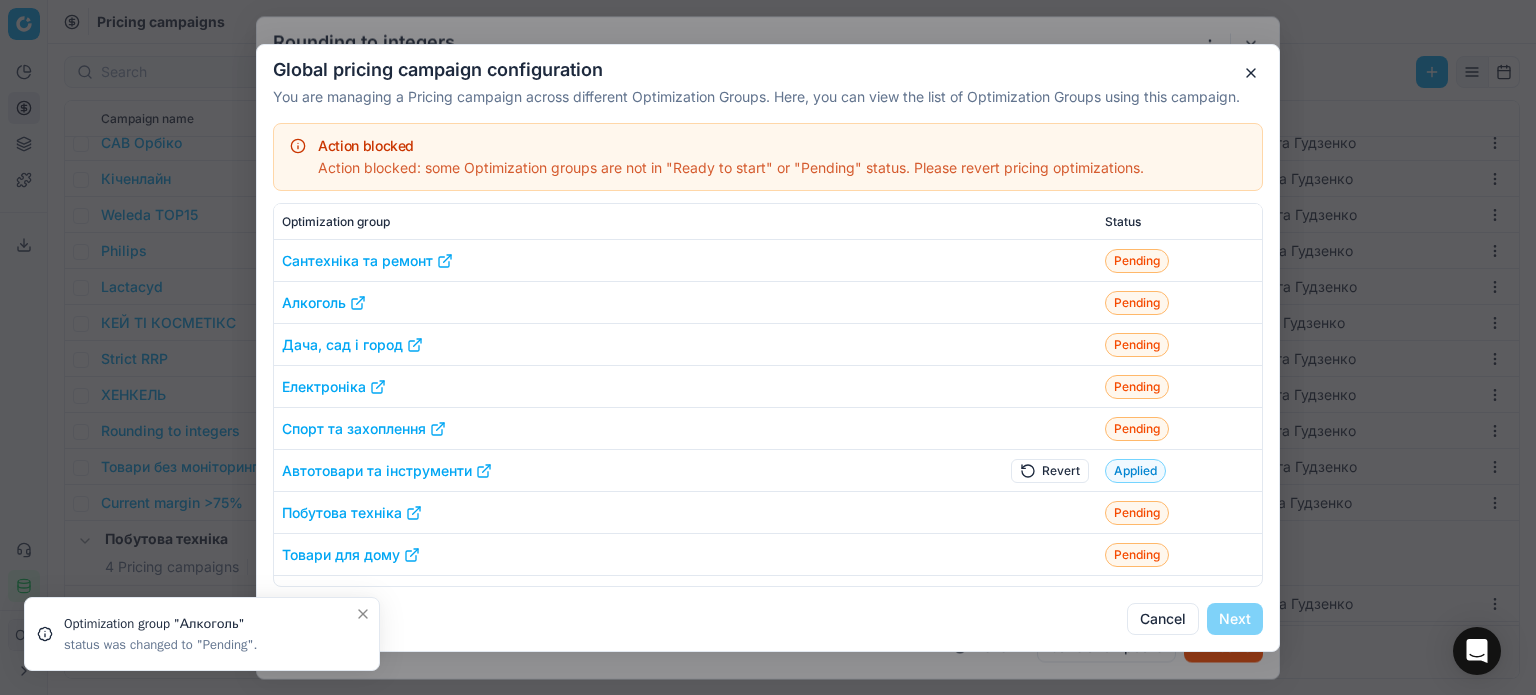 click on "Revert" at bounding box center (1050, 470) 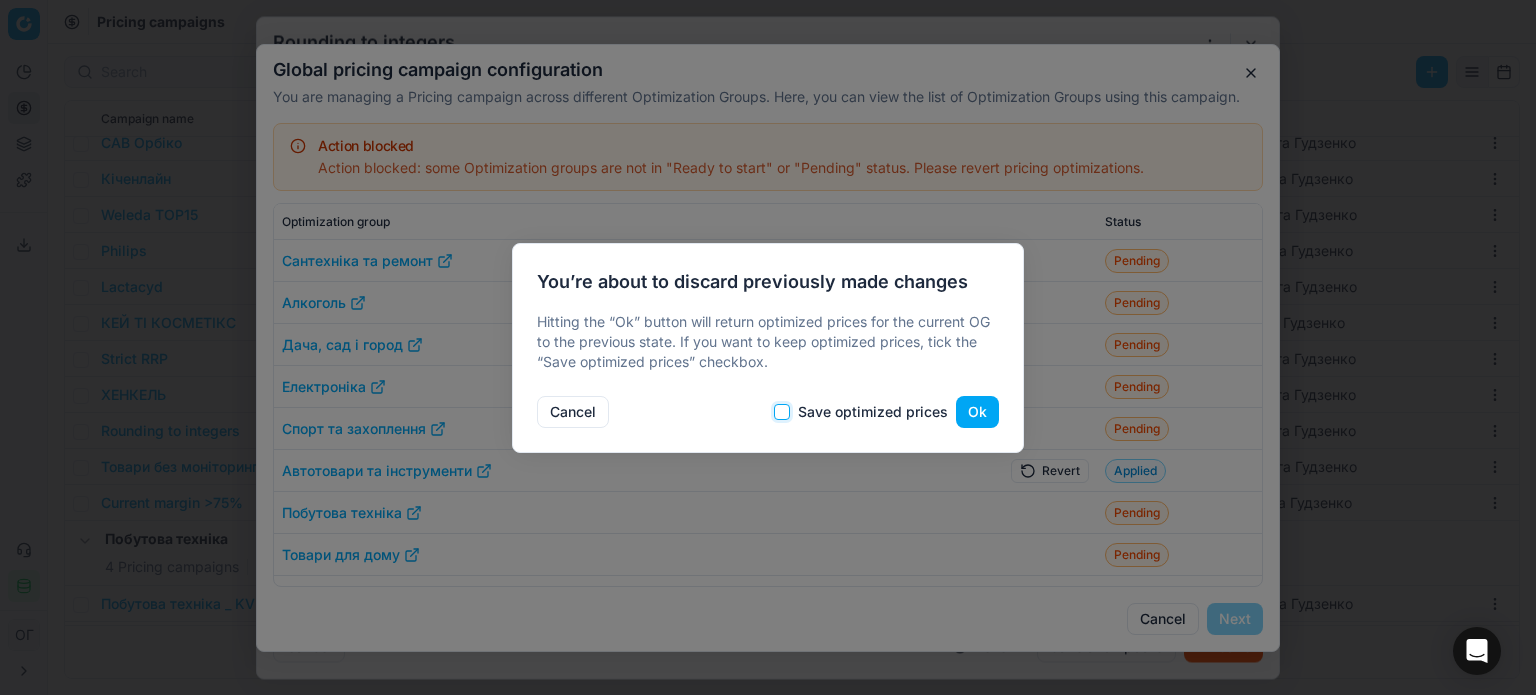 click on "Save optimized prices" at bounding box center (782, 412) 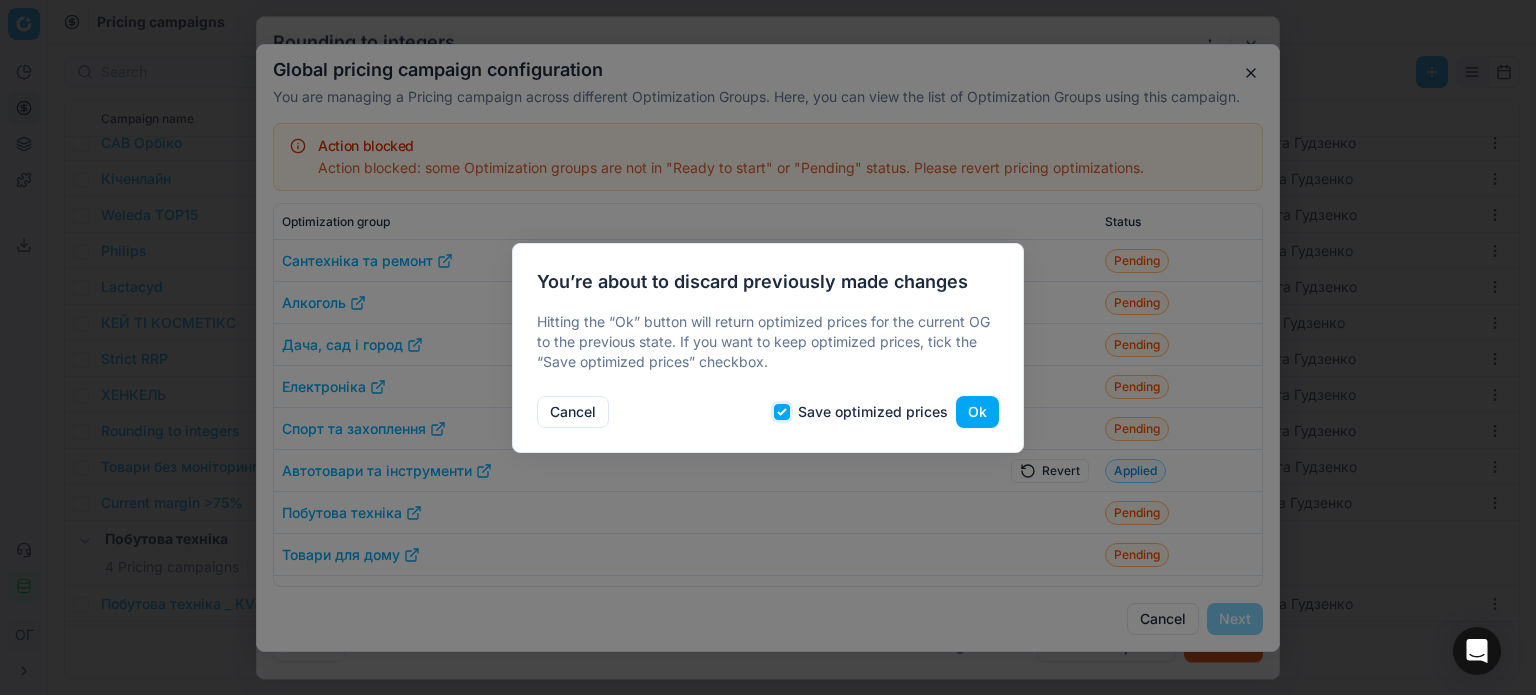 checkbox on "true" 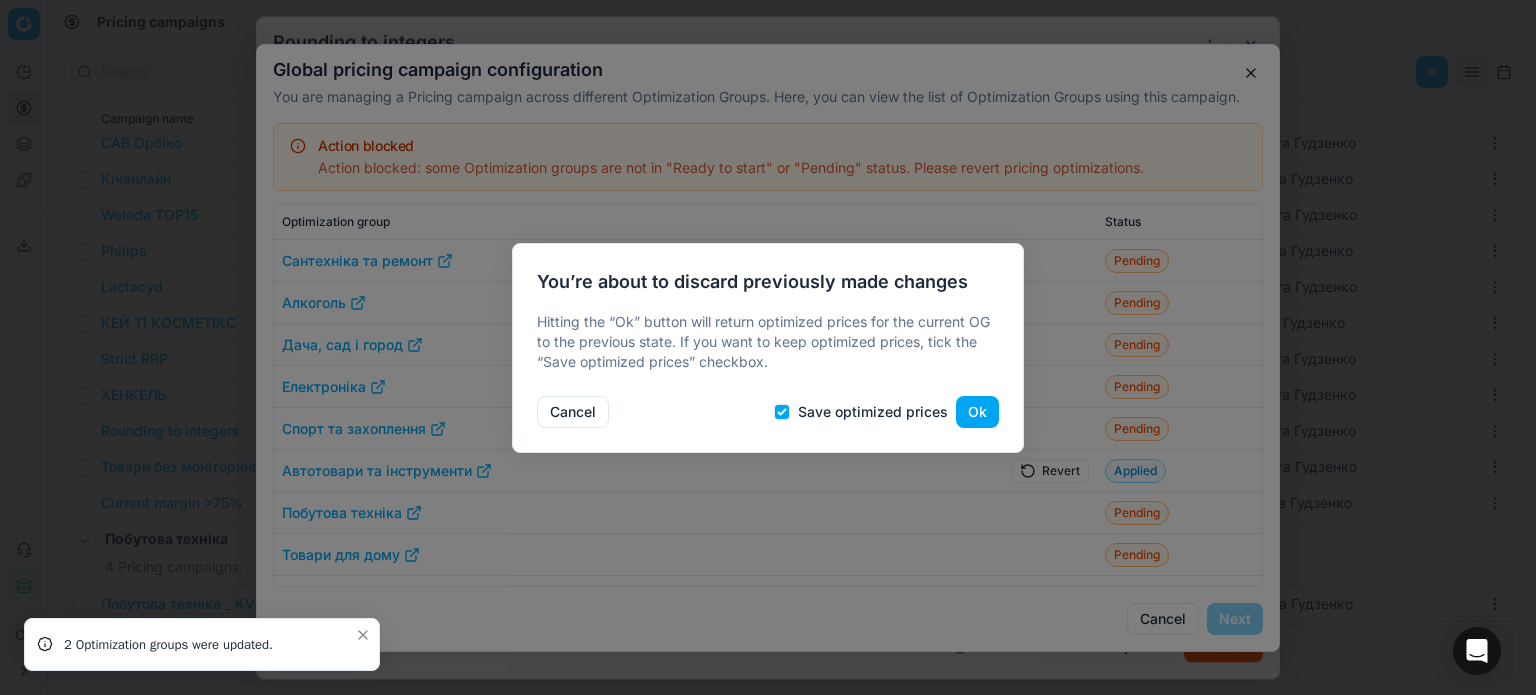 click on "Ok" at bounding box center [977, 412] 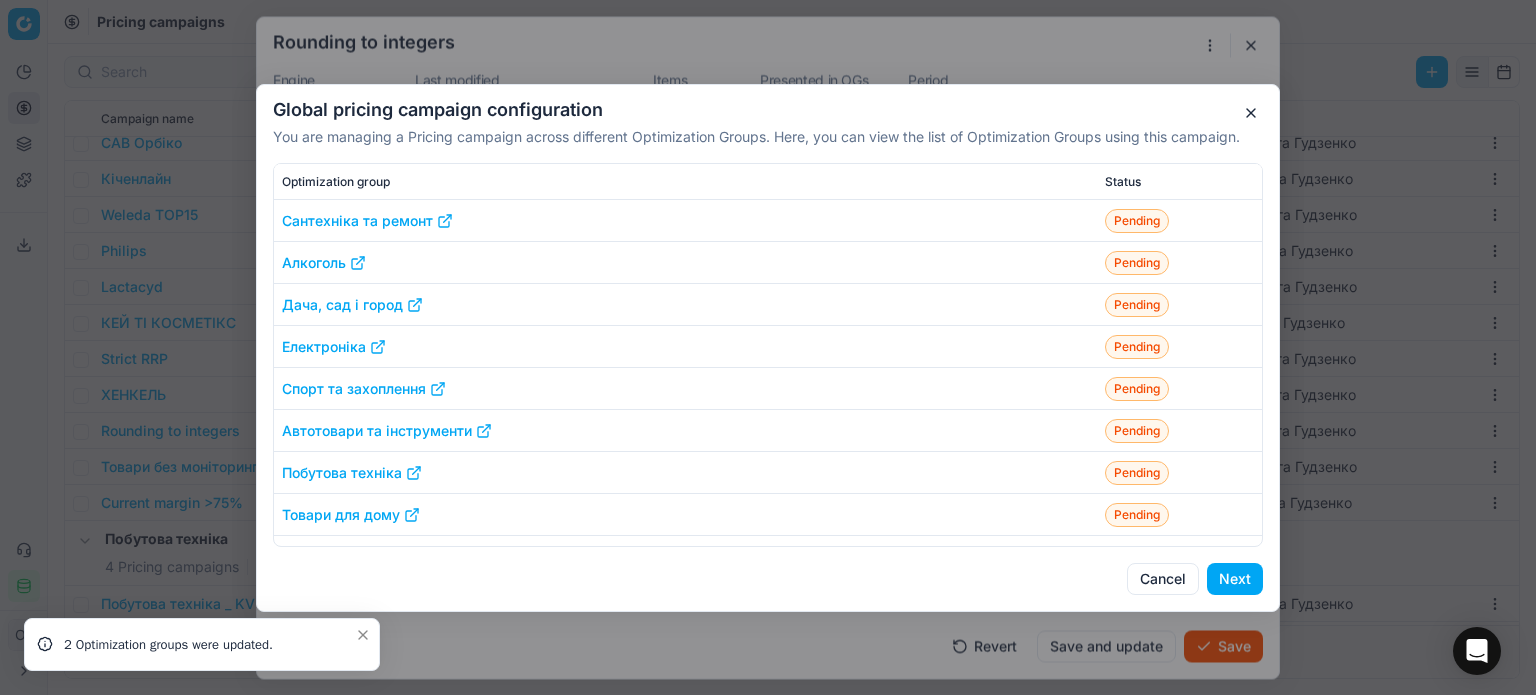 click on "Next" at bounding box center (1235, 579) 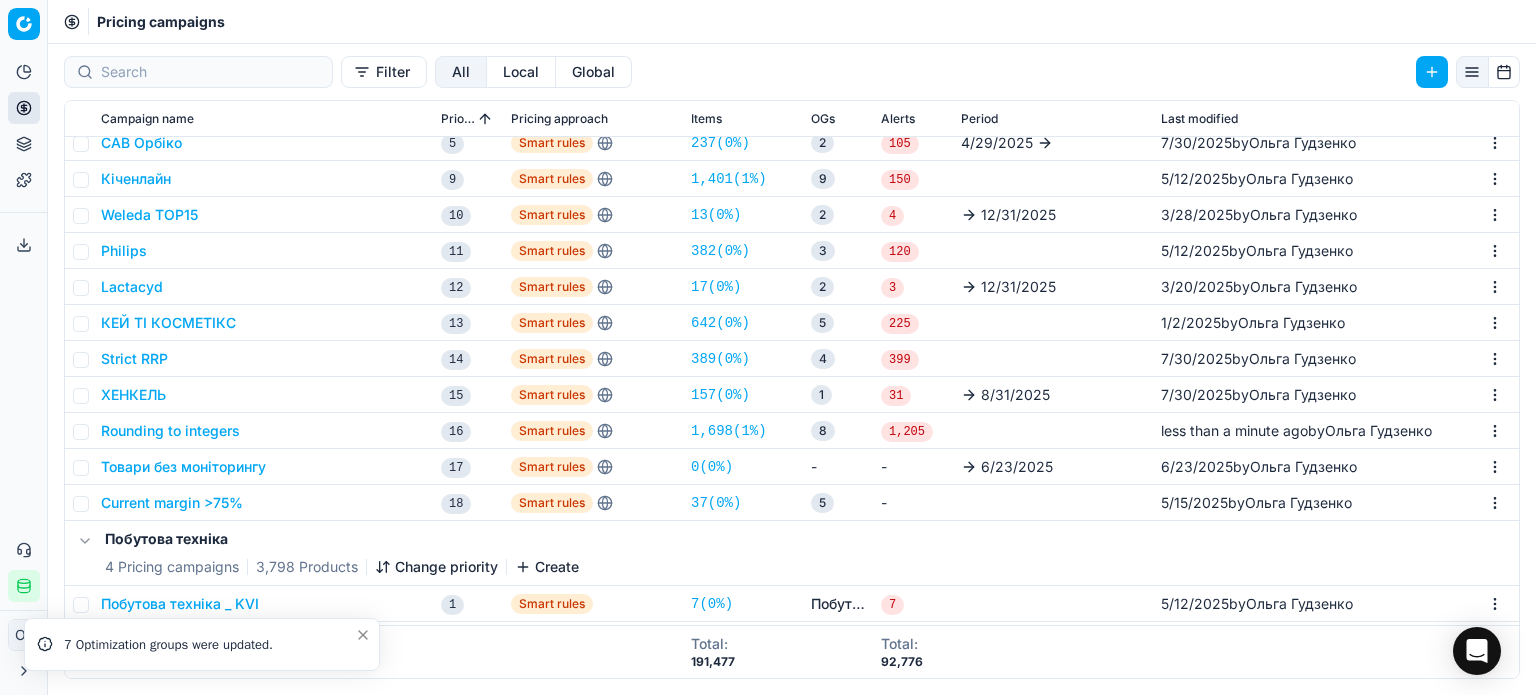 click on "Rounding to integers" at bounding box center [170, 431] 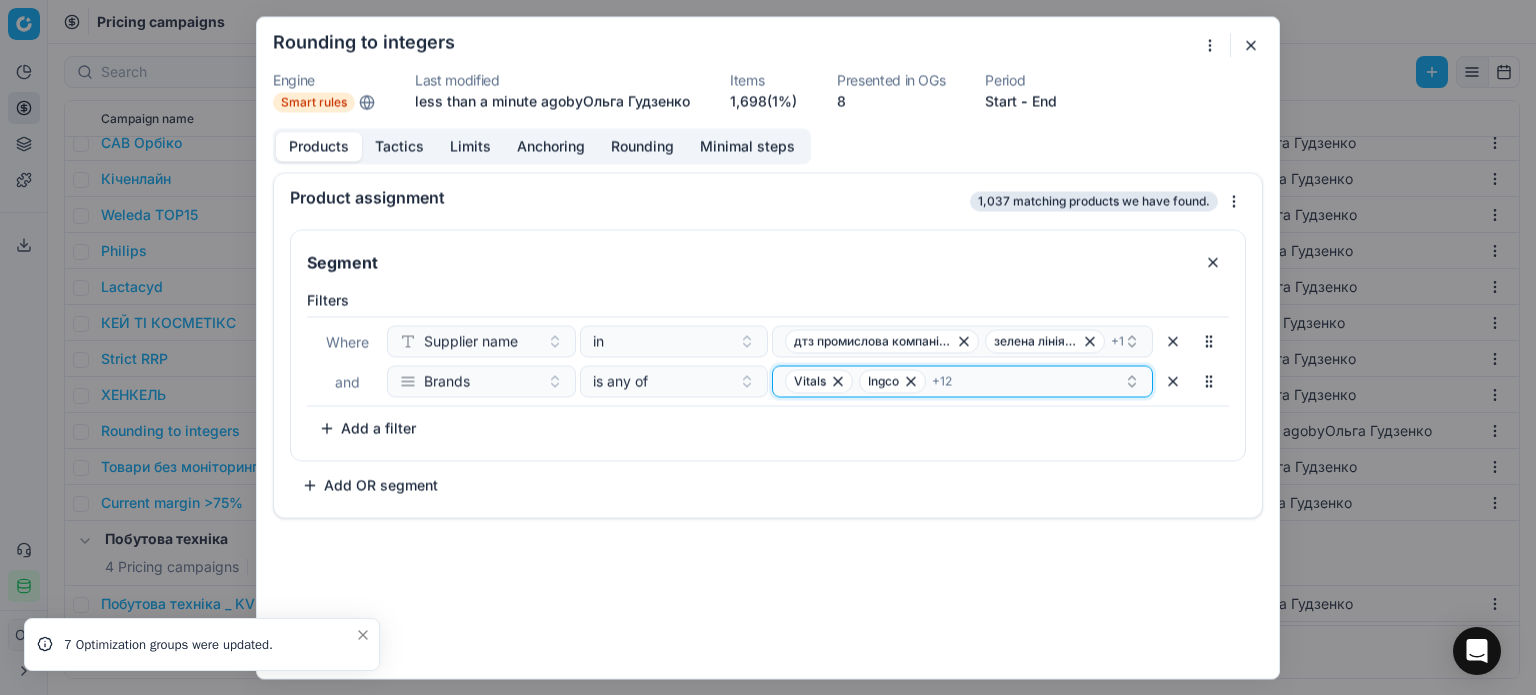 click on "Vitals Ingco + 12" at bounding box center (954, 381) 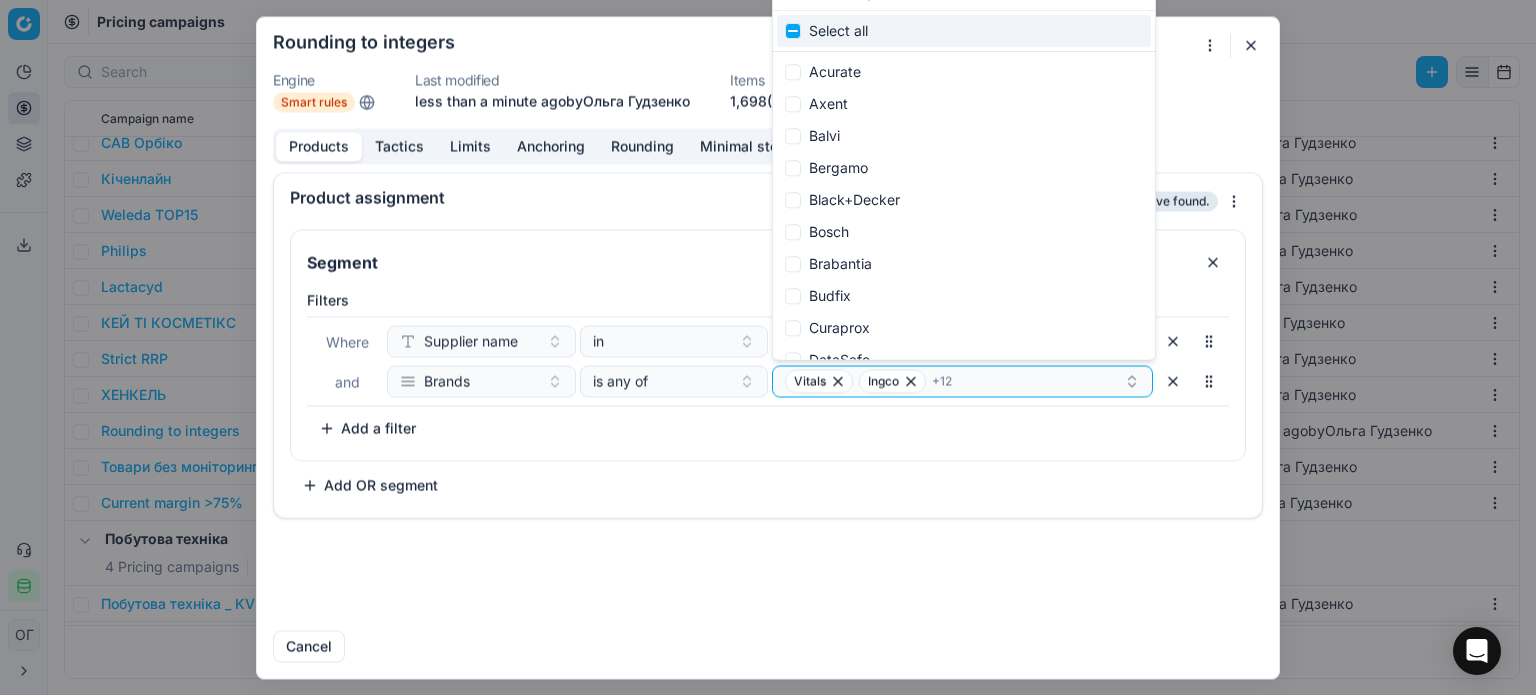 click at bounding box center [976, -7] 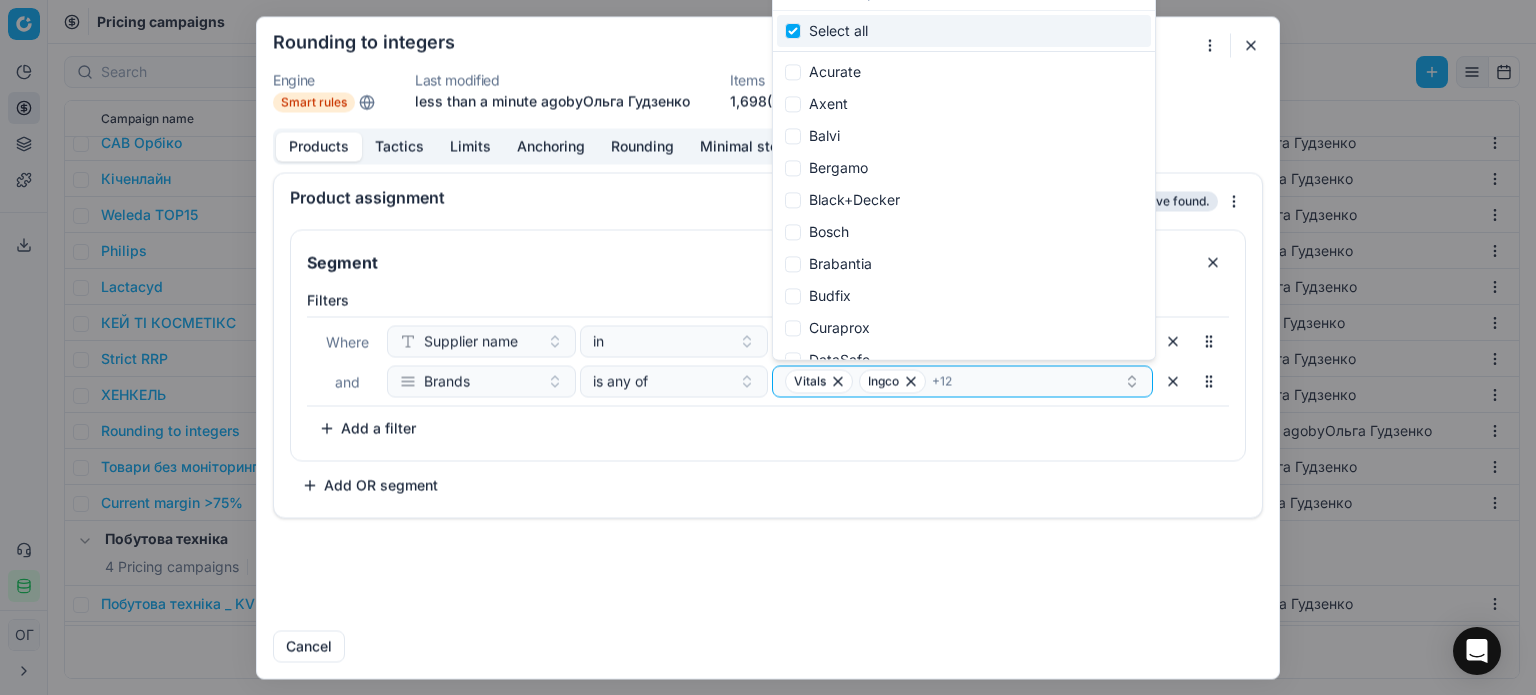 type on "African Winery" 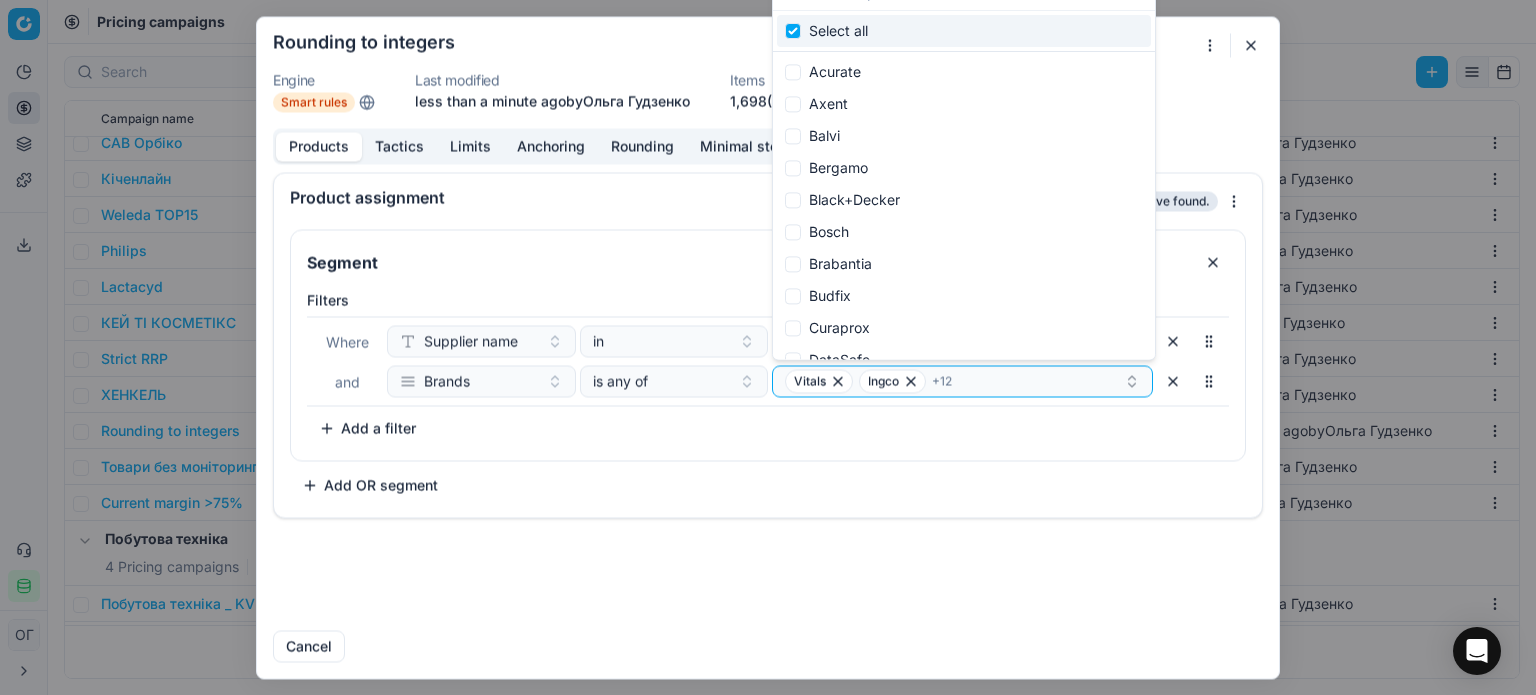 checkbox on "true" 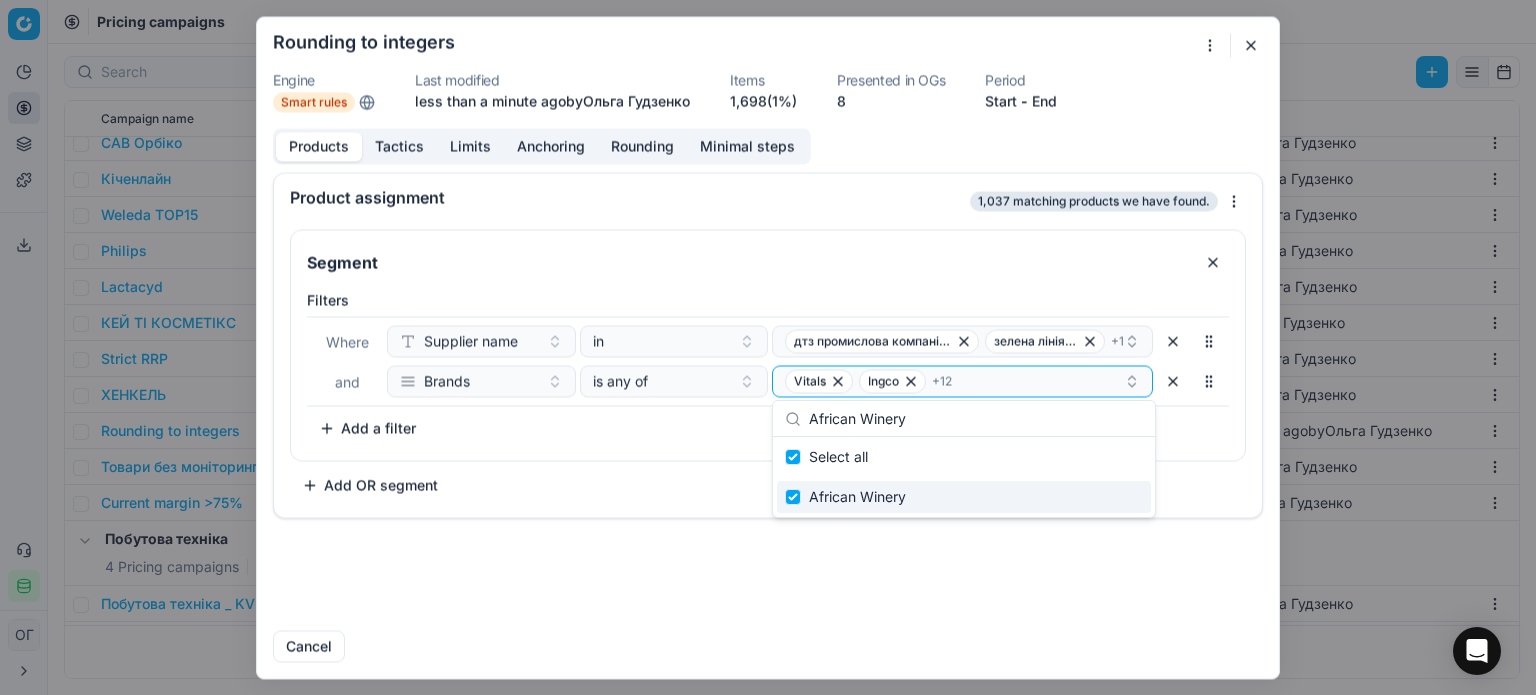 type on "African Winery" 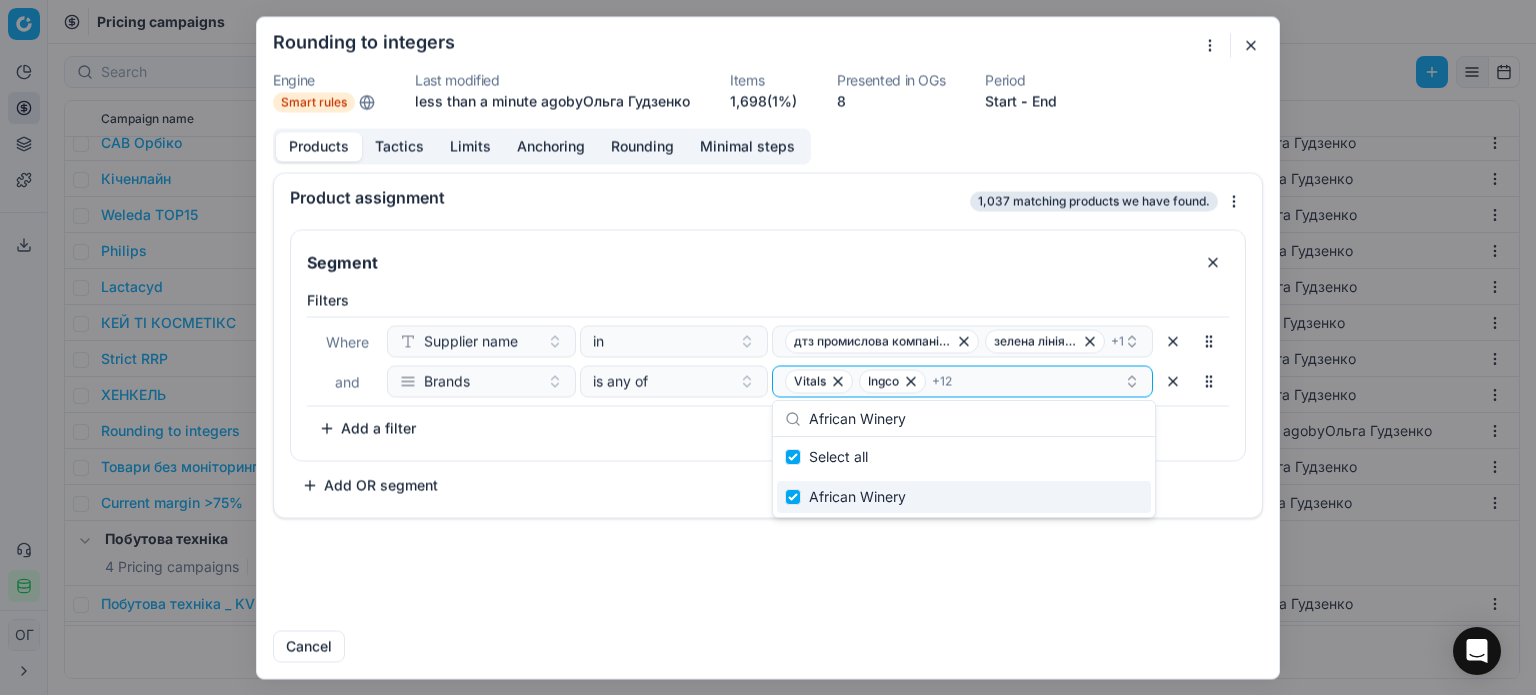 click on "Filters Where Supplier name in дтз промислова компанія тов зелена лінія тов + 1 and Brands is any of Vitals Ingco + 12
To pick up a sortable item, press space or enter.
While dragging, use the up and down keys to move the item.
Press space or enter again to drop the item in its new position, or press escape to cancel.
Add a filter" at bounding box center (768, 371) 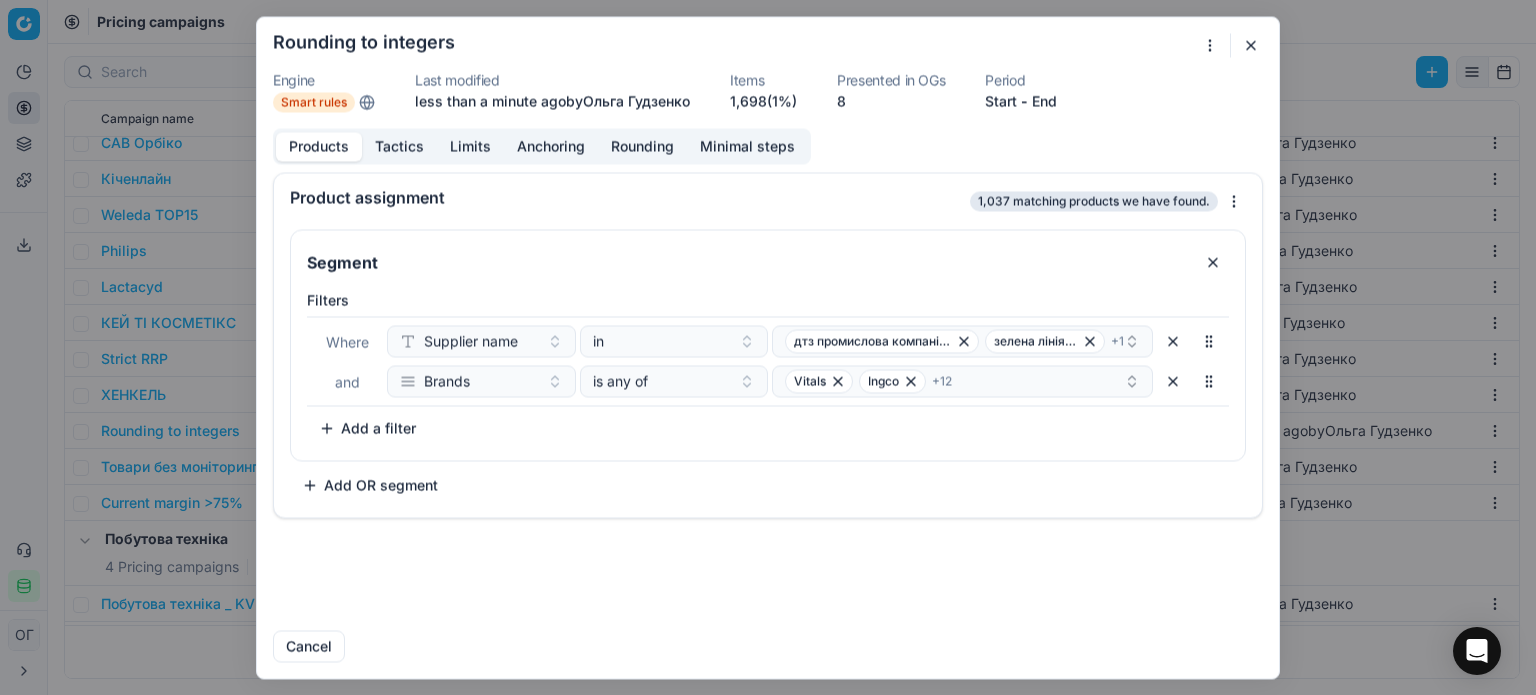 click at bounding box center (1173, 381) 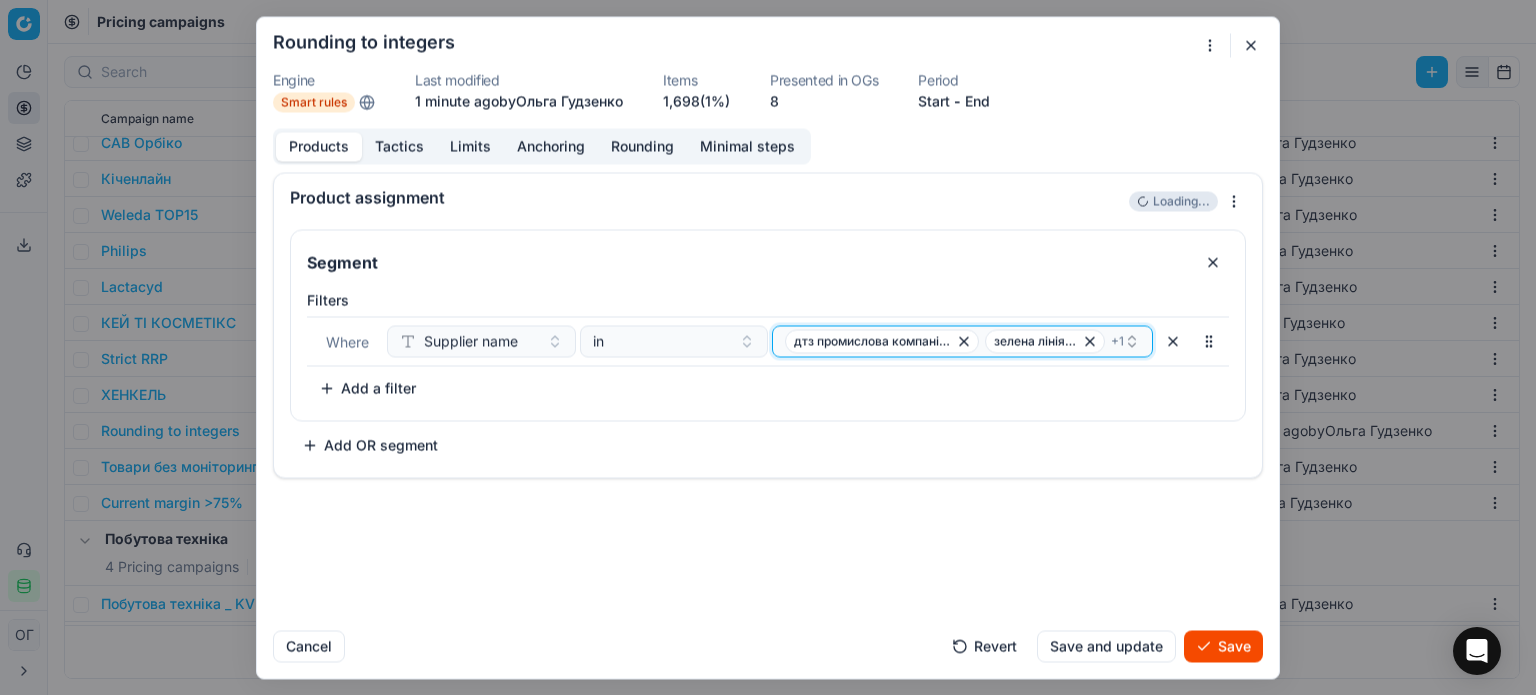 click on "дтз промислова компанія тов зелена лінія тов + 1" at bounding box center [962, 341] 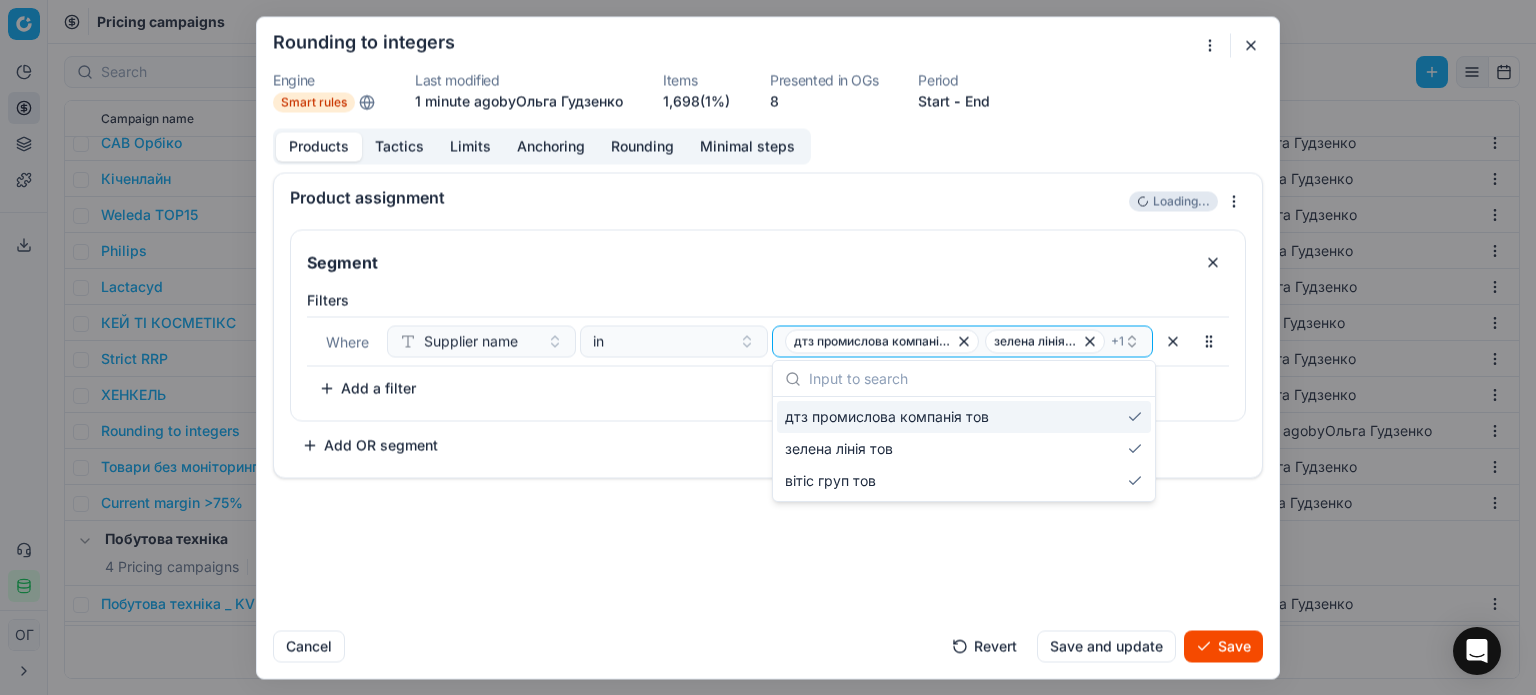 type on "ш" 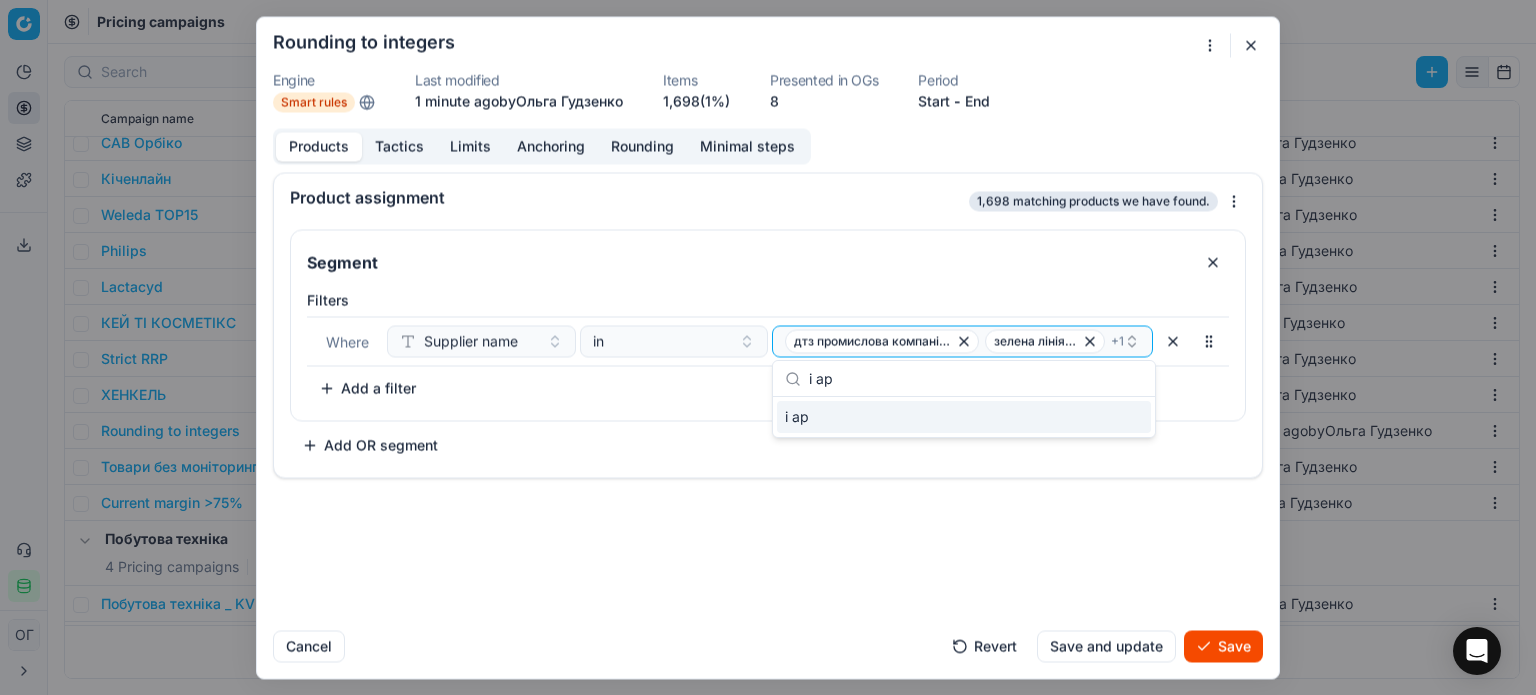 type on "i ap" 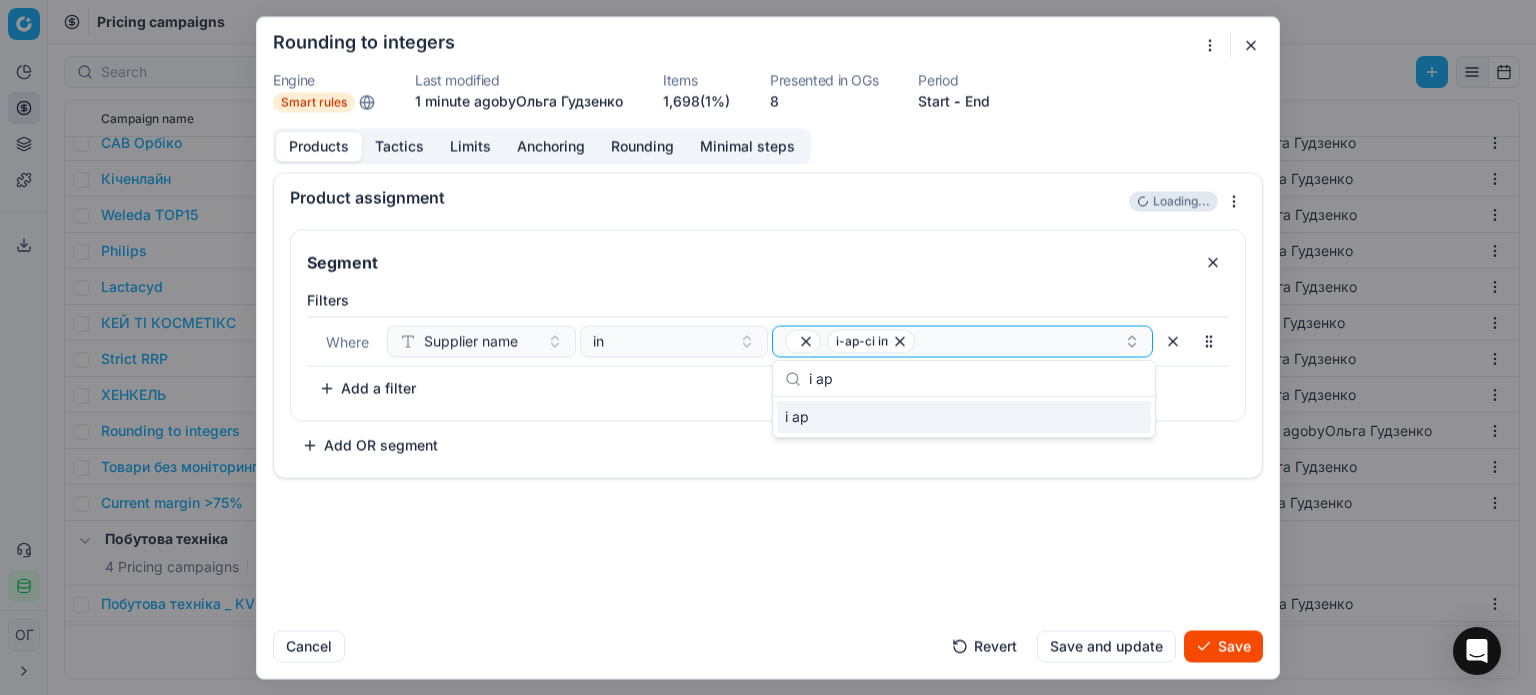 click on "Product assignment Loading... Segment Filters Where Supplier name in і-ар-сі іп
To pick up a sortable item, press space or enter.
While dragging, use the up and down keys to move the item.
Press space or enter again to drop the item in its new position, or press escape to cancel.
Add a filter Add OR segment" at bounding box center (768, 393) 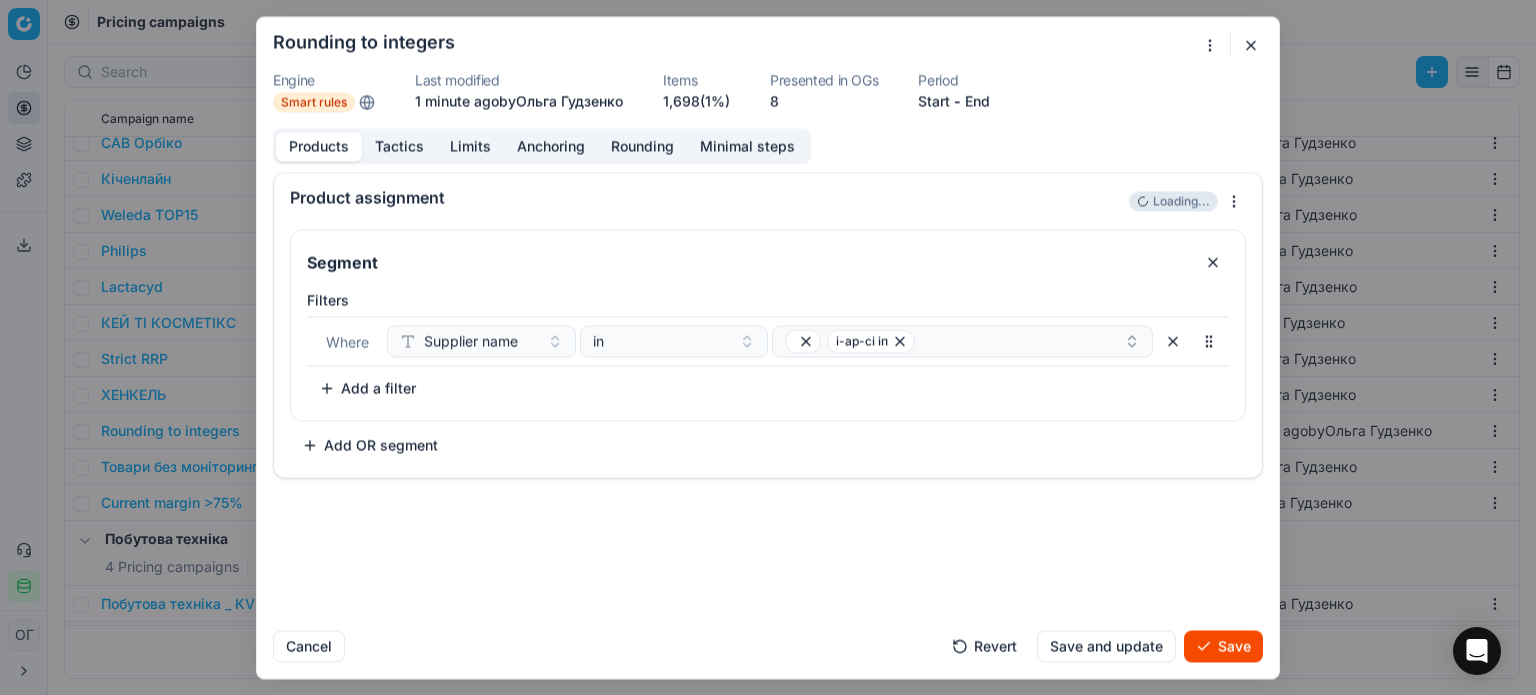 click at bounding box center (1251, 45) 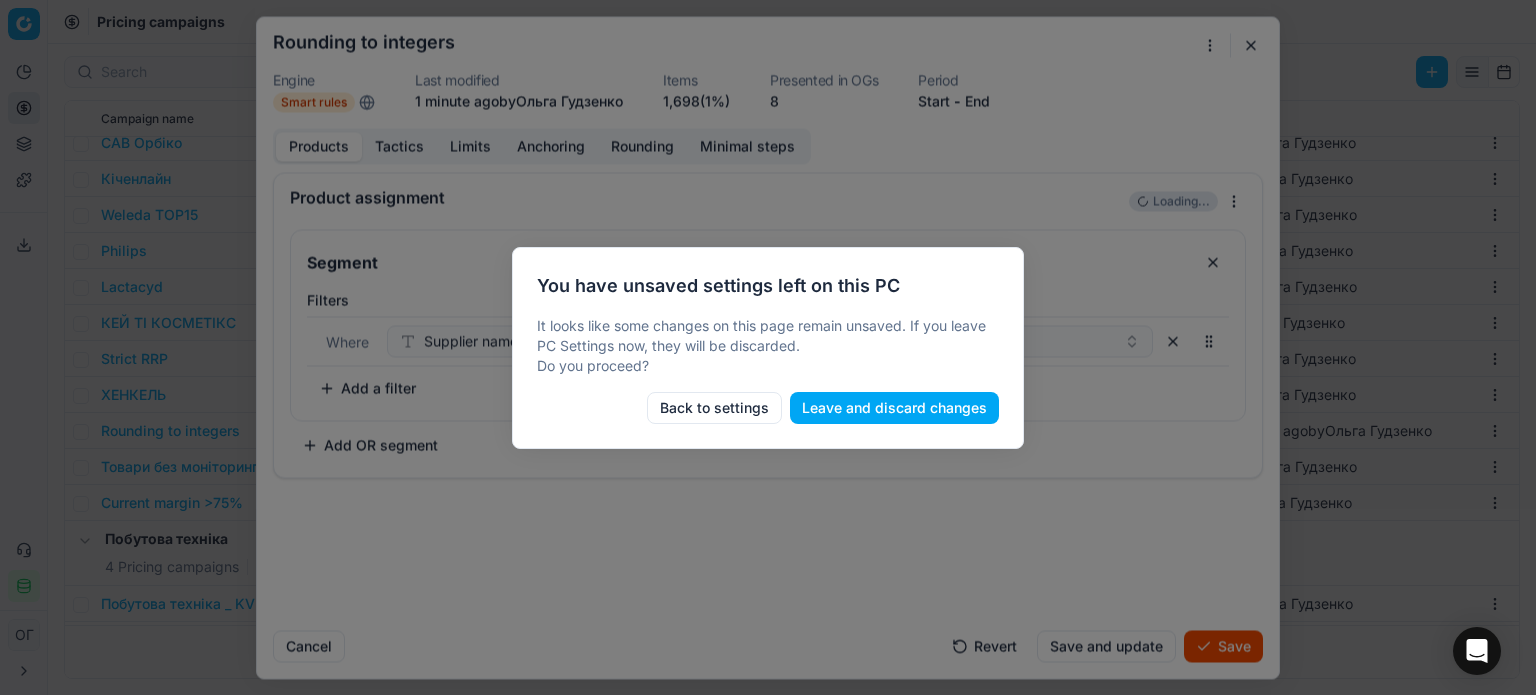 click on "Back to settings" at bounding box center (714, 408) 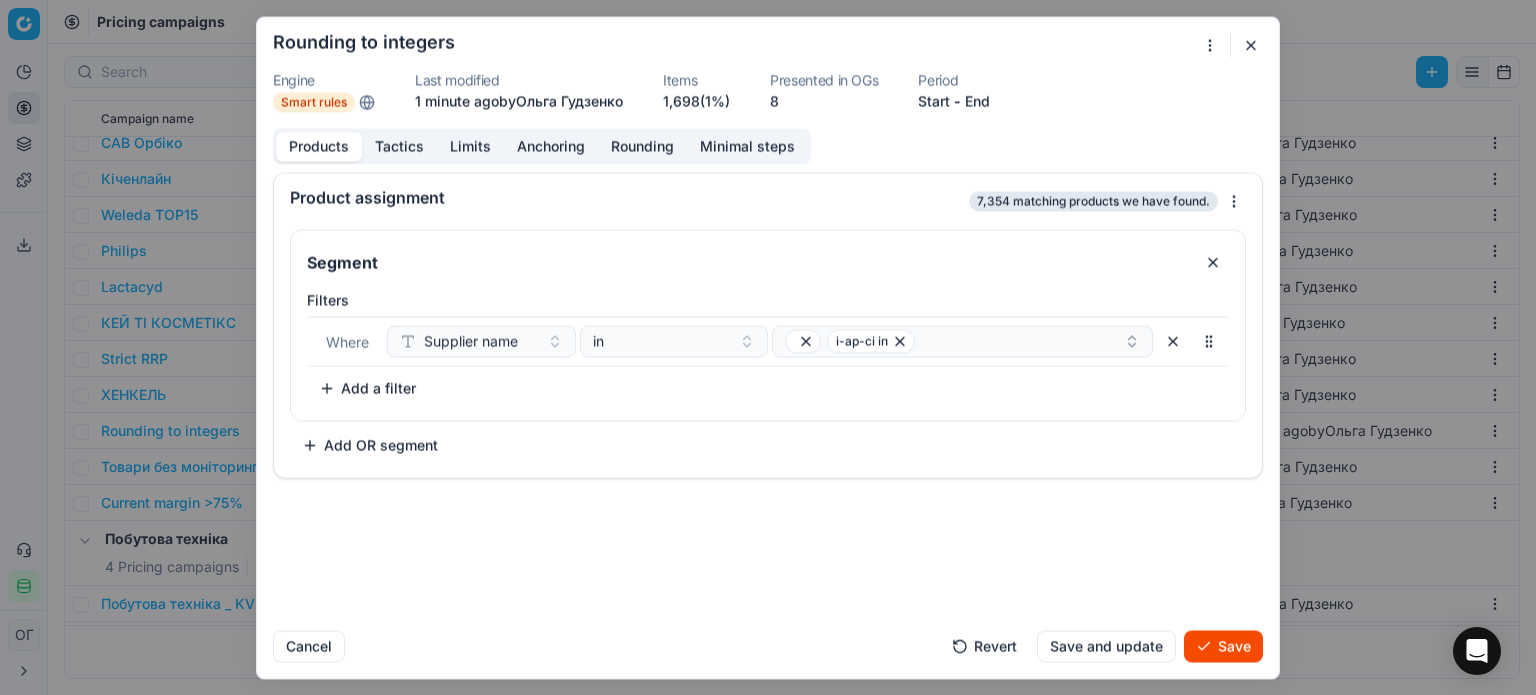 click at bounding box center [1251, 45] 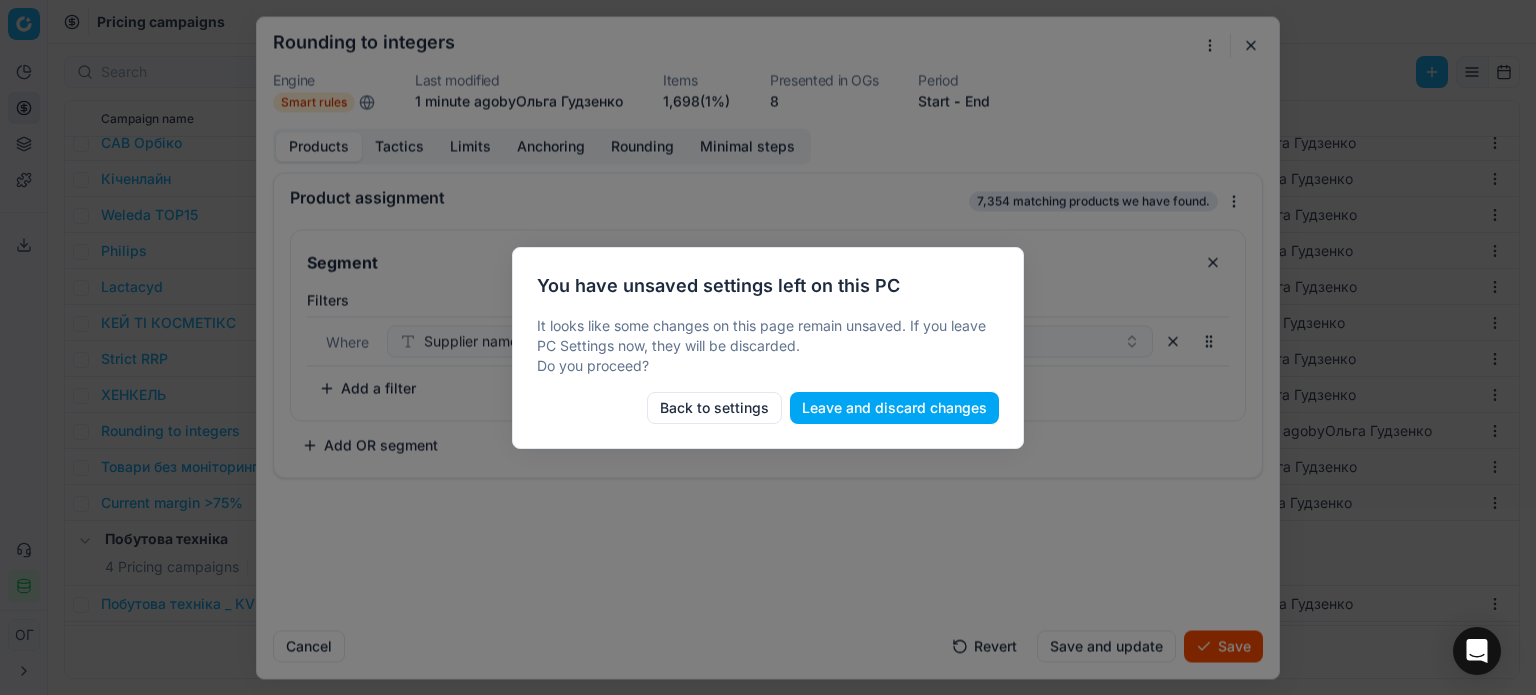 click on "Leave and discard changes" at bounding box center [894, 408] 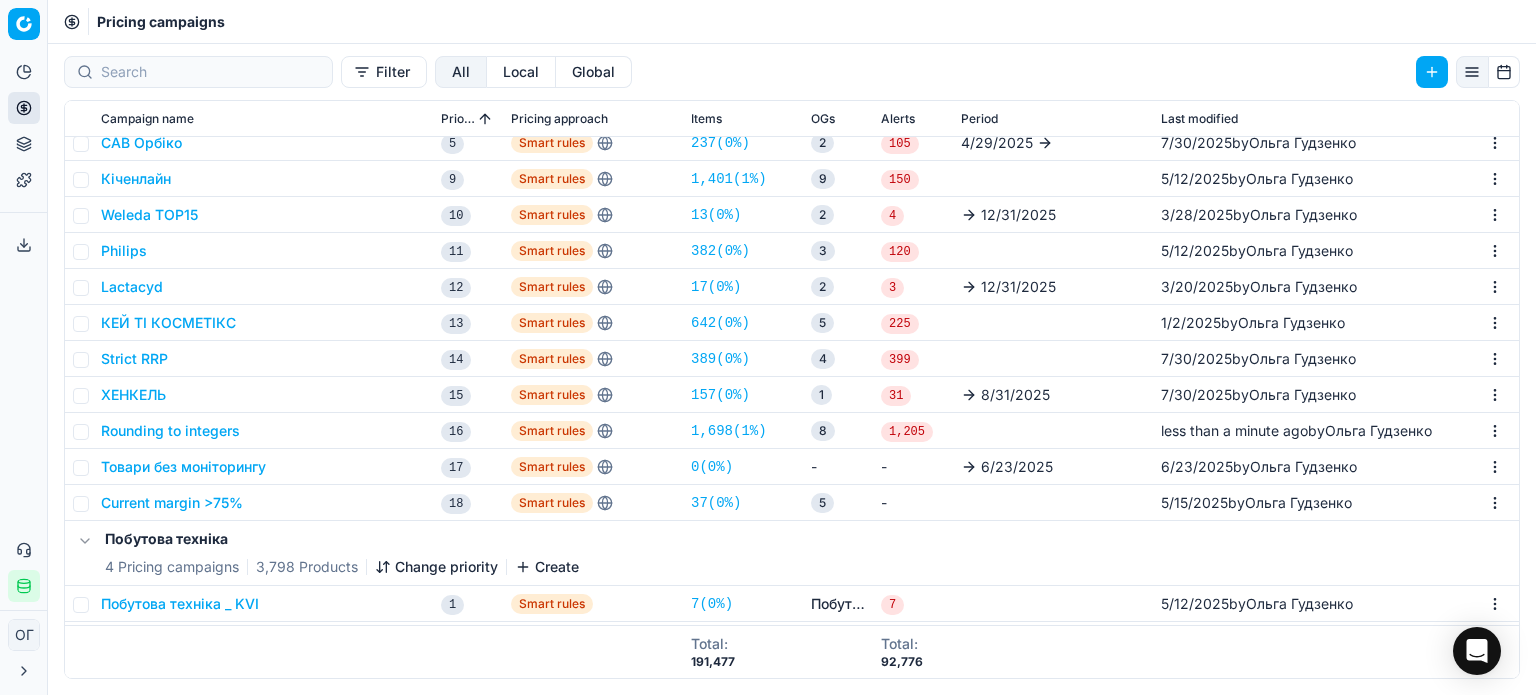 click on "Rounding to integers" at bounding box center (170, 431) 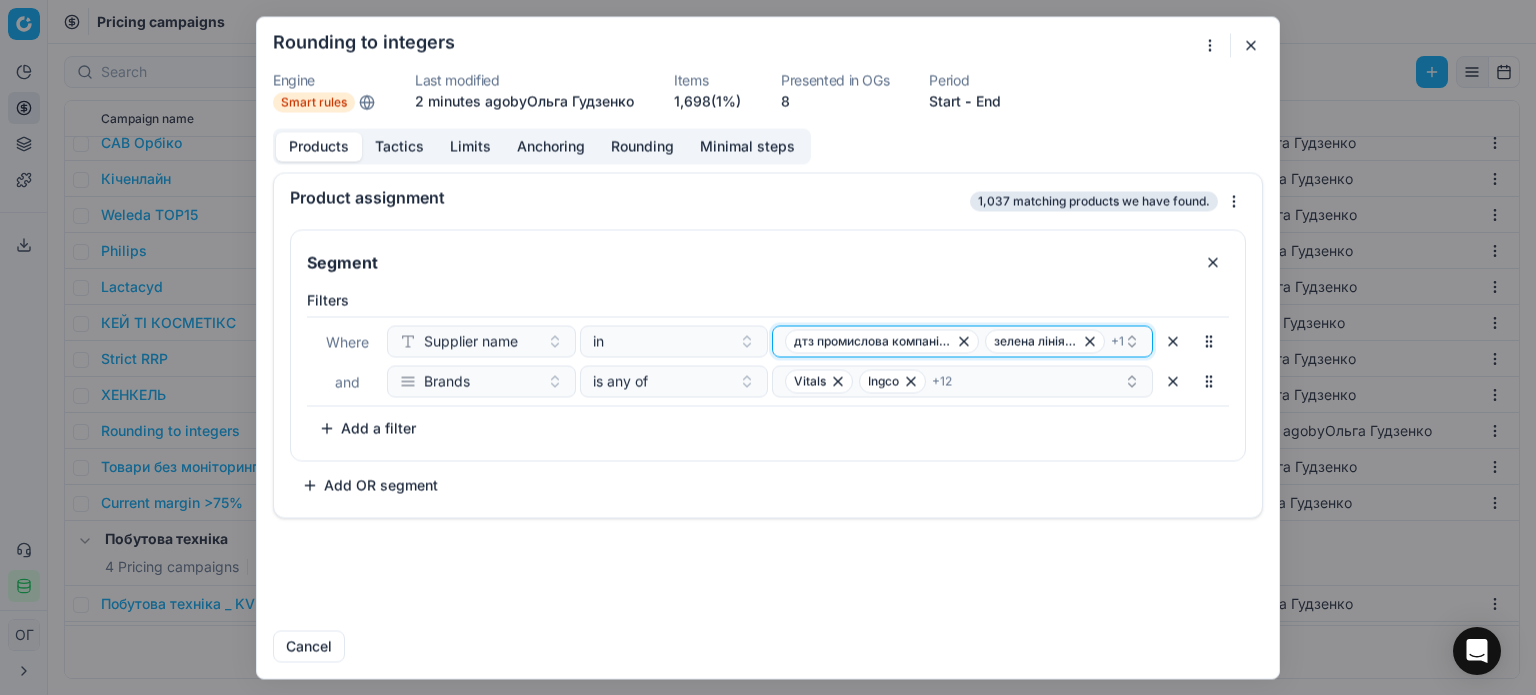 click on "+ 1" at bounding box center [1117, 341] 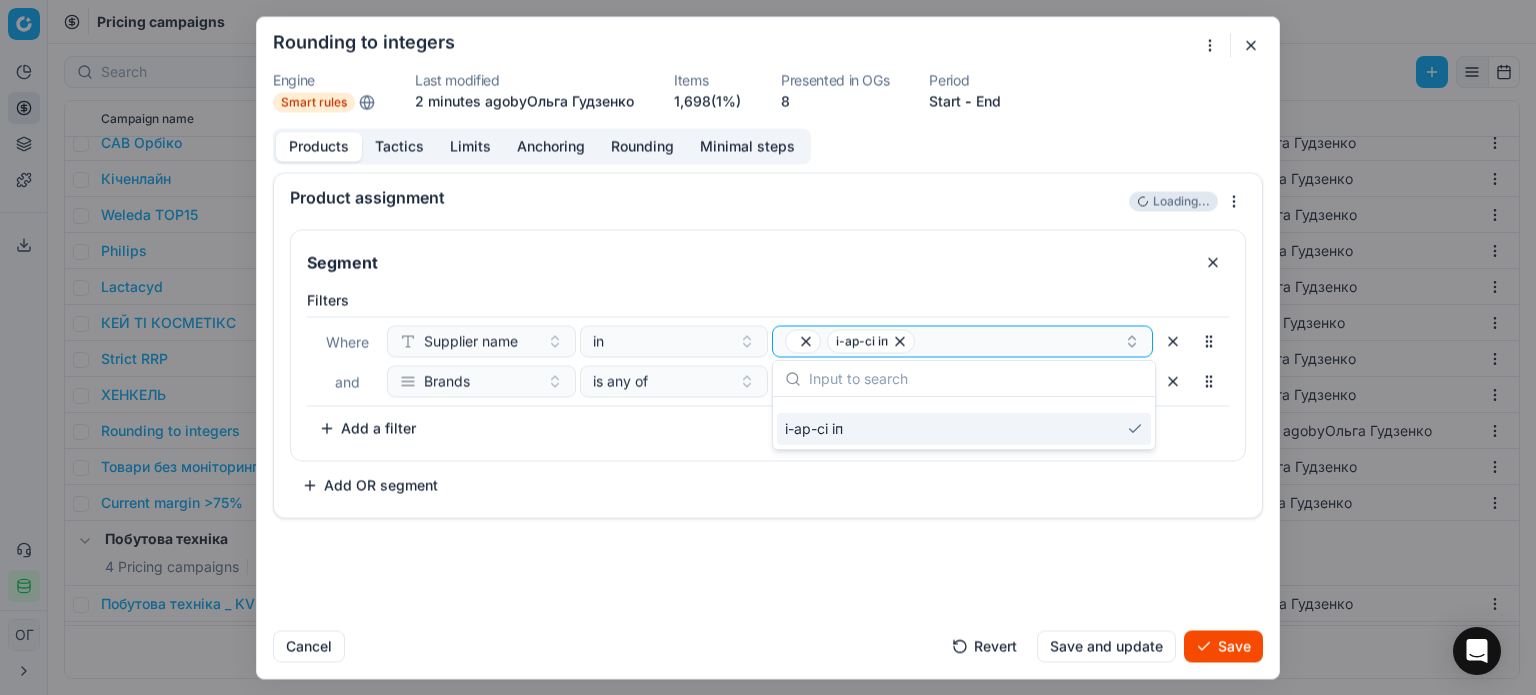 click on "Segment Filters Where Supplier name in і-ар-сі іп and Brands is any of Vitals Ingco + 12
To pick up a sortable item, press space or enter.
While dragging, use the up and down keys to move the item.
Press space or enter again to drop the item in its new position, or press escape to cancel.
Add a filter Add OR segment" at bounding box center [768, 365] 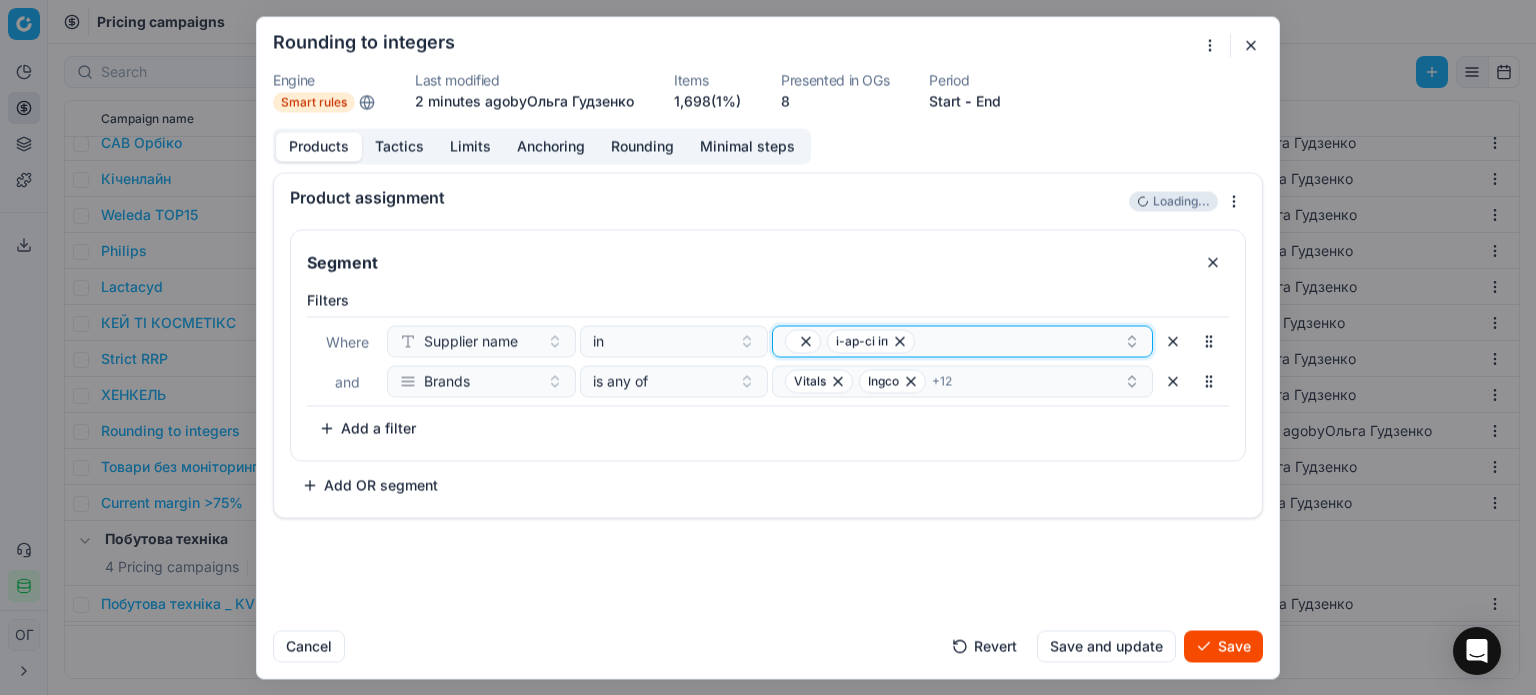 click 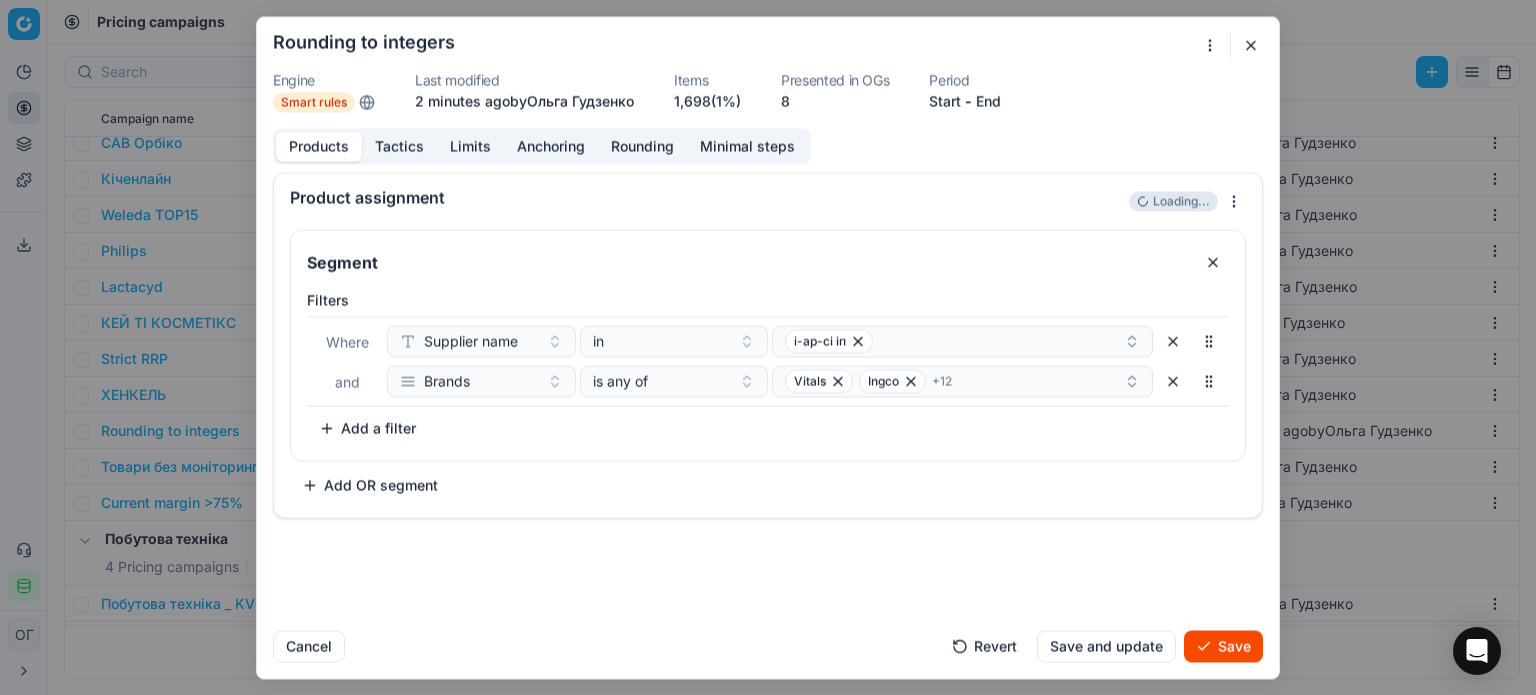 click at bounding box center [1218, 45] 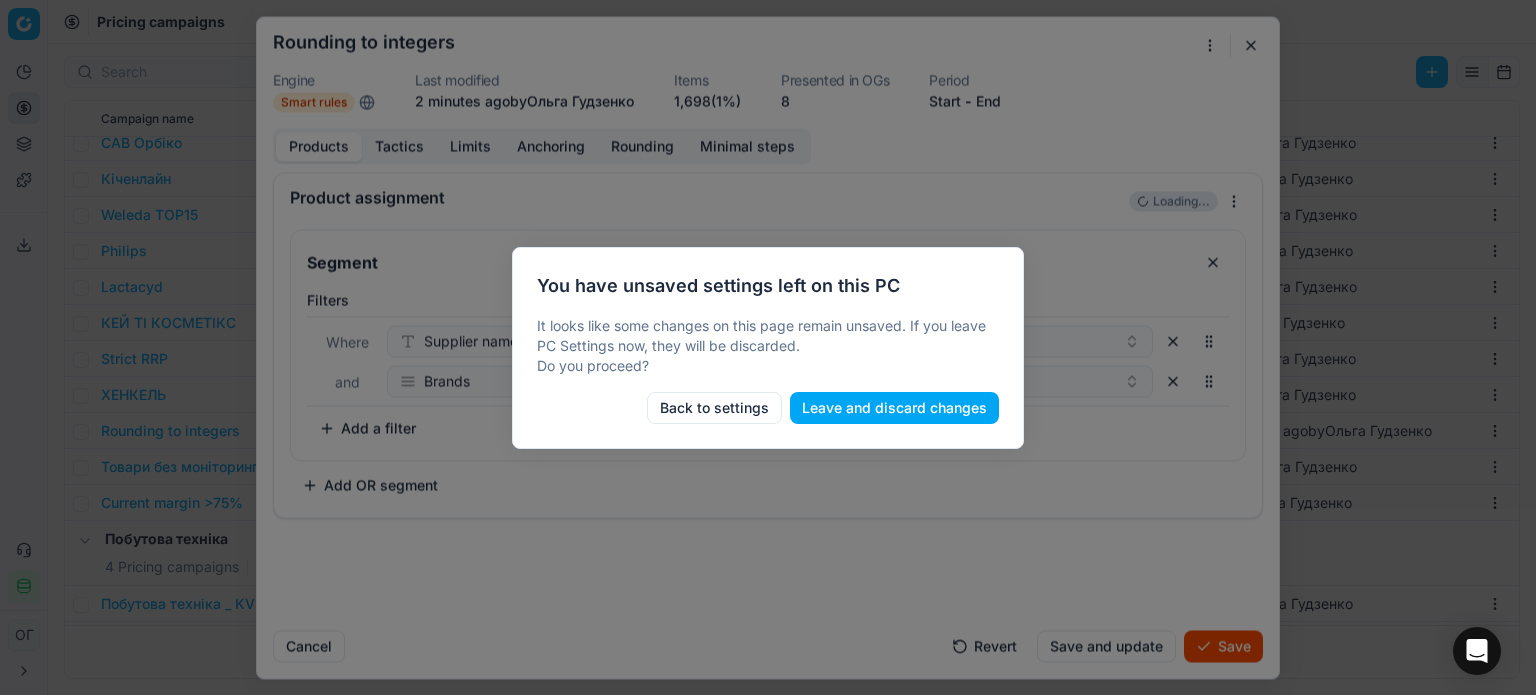 click on "Leave and discard changes" at bounding box center [894, 408] 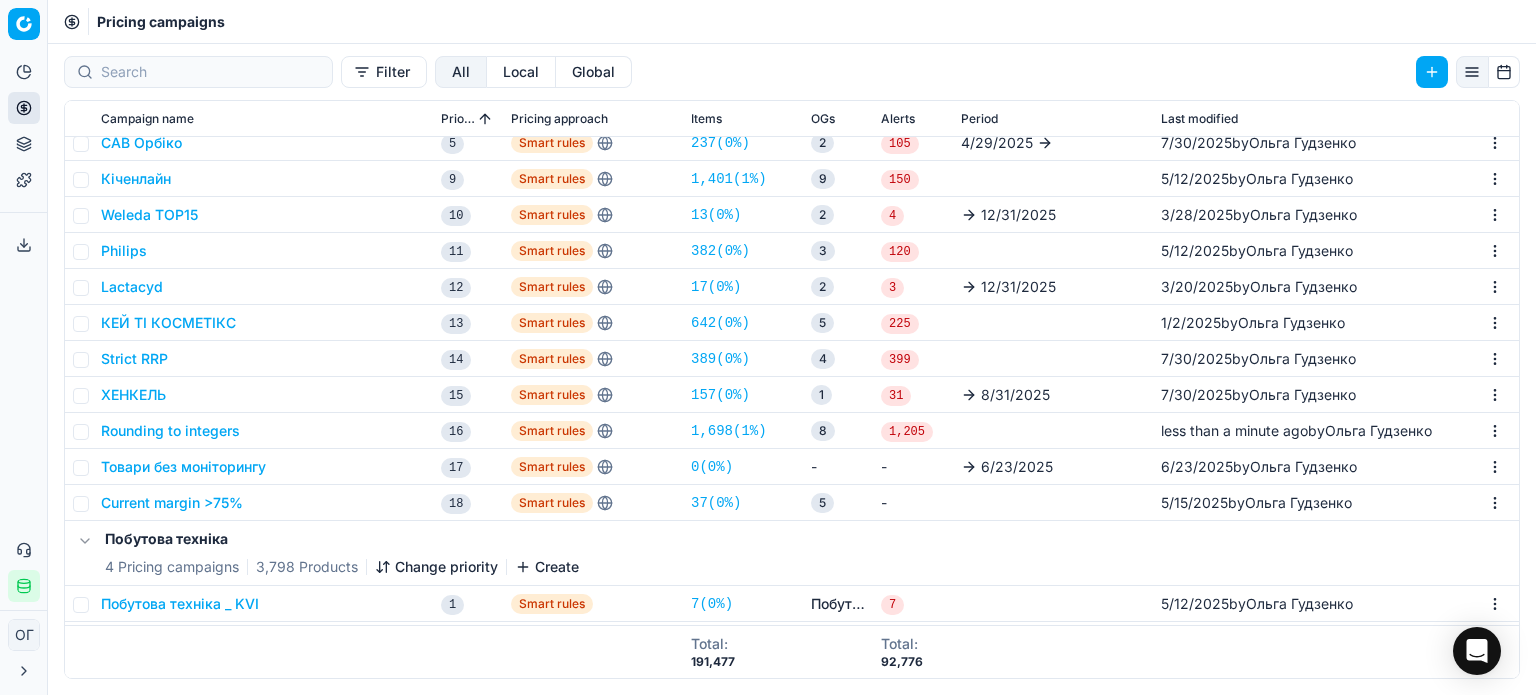 click on "Товари без моніторингу" at bounding box center (183, 467) 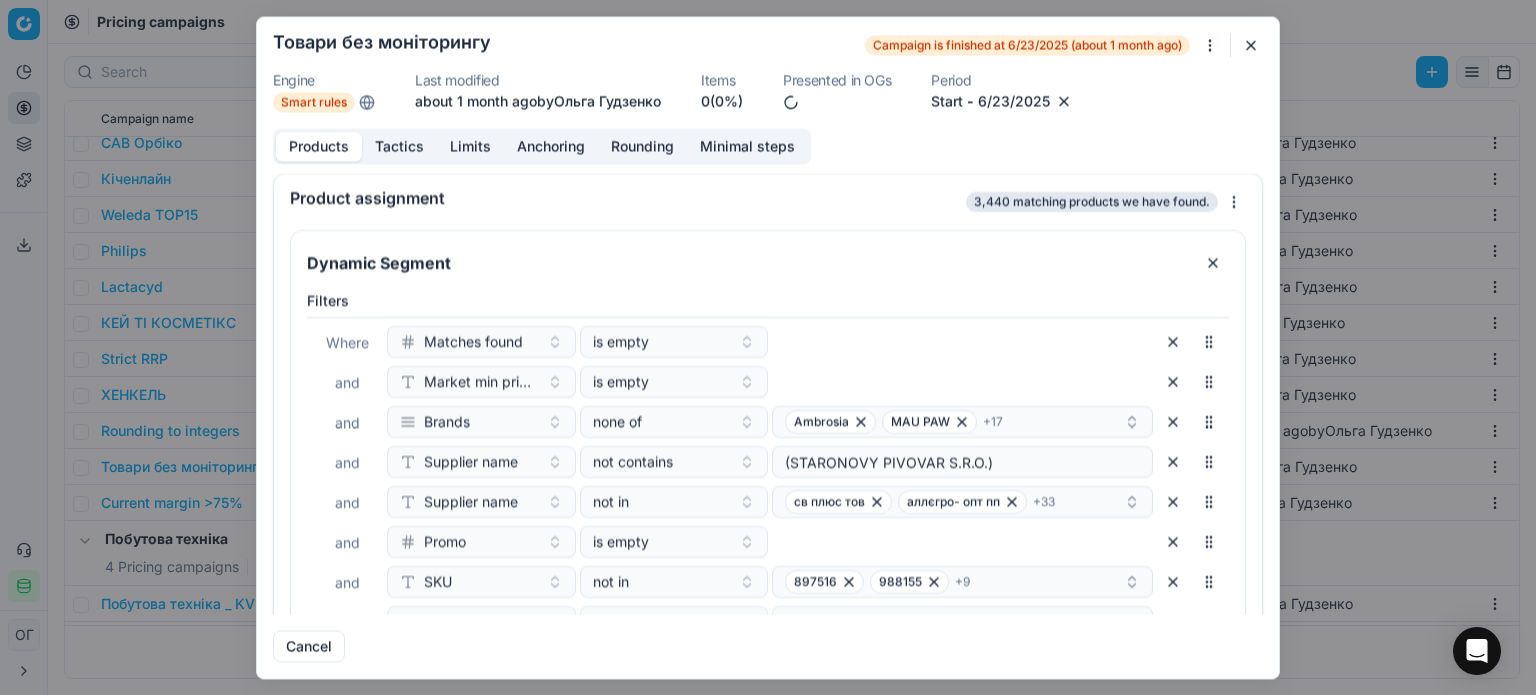 click on "We are saving PC settings. Please wait, it should take a few minutes Товари без моніторингу Campaign is finished at   6/23/2025   (about 1 month ago)   Engine Smart rules Last modified about 1 month ago  by  [FIRST] [LAST] Items 0  (0%) Presented in OGs Period Start - 6/23/2025 Products Tactics Limits Anchoring Rounding Minimal steps Product assignment 3,440 matching products we have found. Dynamic Segment Filters Where Matches found is empty and Market min price competitor name is empty and Brands none of Ambrosia MAU PAW + 17 and Supplier name not contains (STARONOVY PIVOVAR S.R.O.) and Supplier name not in св плюс тов аллєгро- опт пп + 33 and Promo is empty and SKU not in 897516 988155 + 9 and В асортименті, днів ≥ 30 and Current margin ≥ 23 and Aging stock (викл. дні без продажів) is empty and Total stock quantity > 1 Add a filter Add OR segment Cancel" at bounding box center [768, 347] 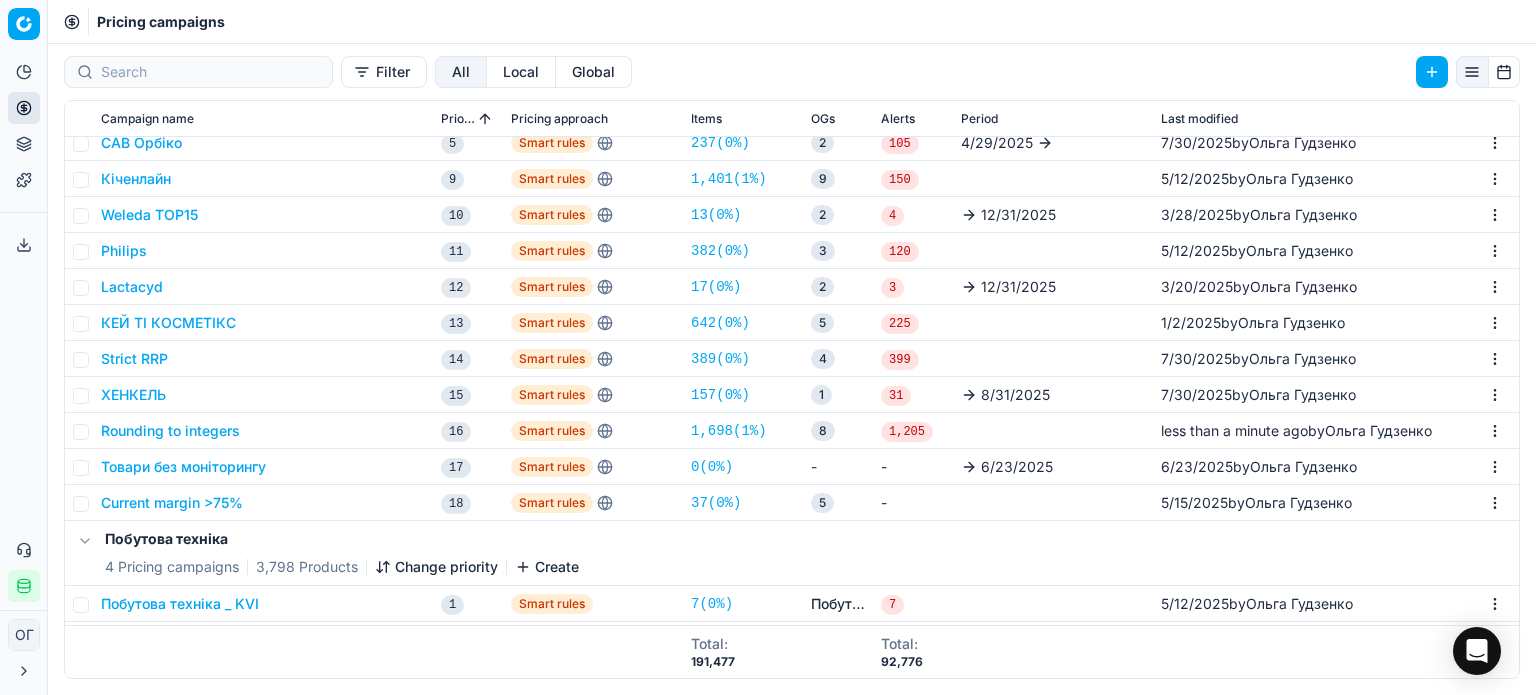click on "Rounding to integers" at bounding box center [170, 431] 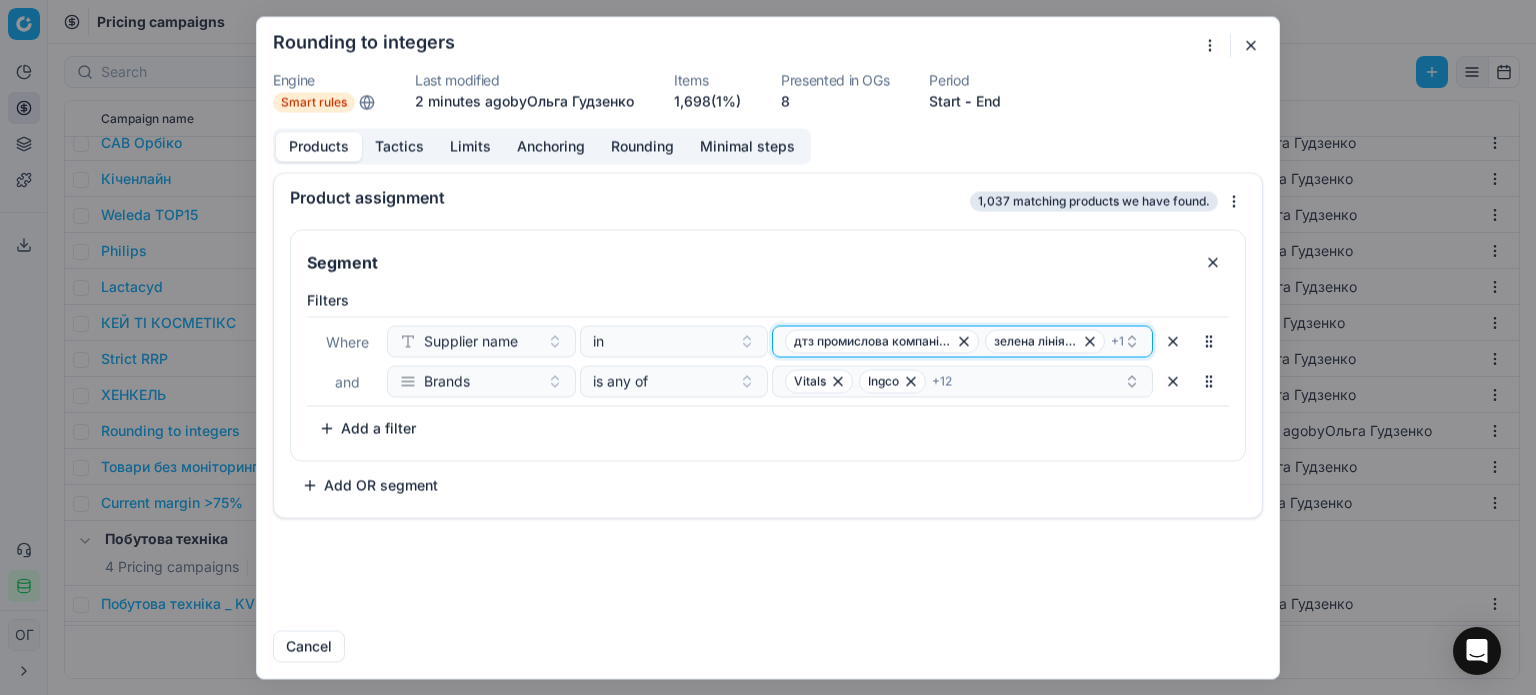 click on "дтз промислова компанія тов зелена лінія тов + 1" at bounding box center (962, 341) 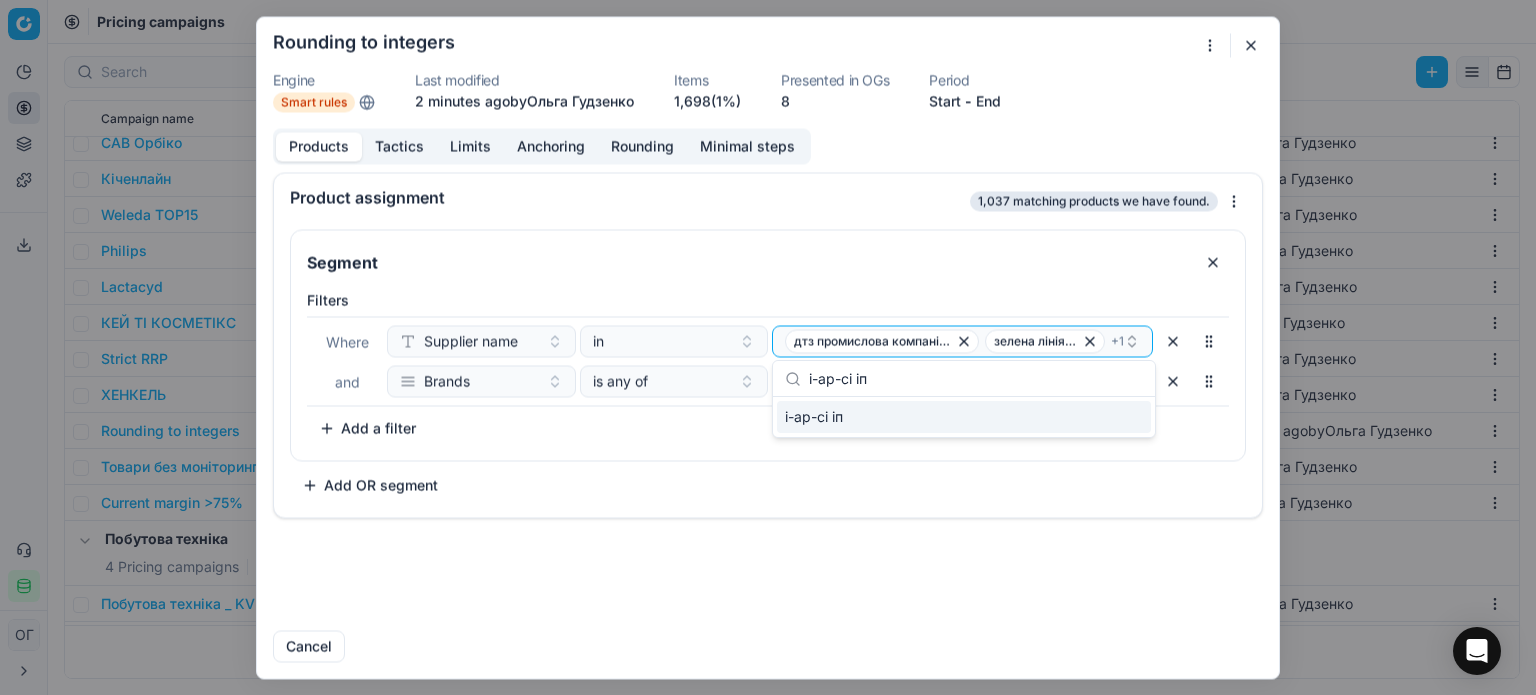 type on "і-ар-сі іп" 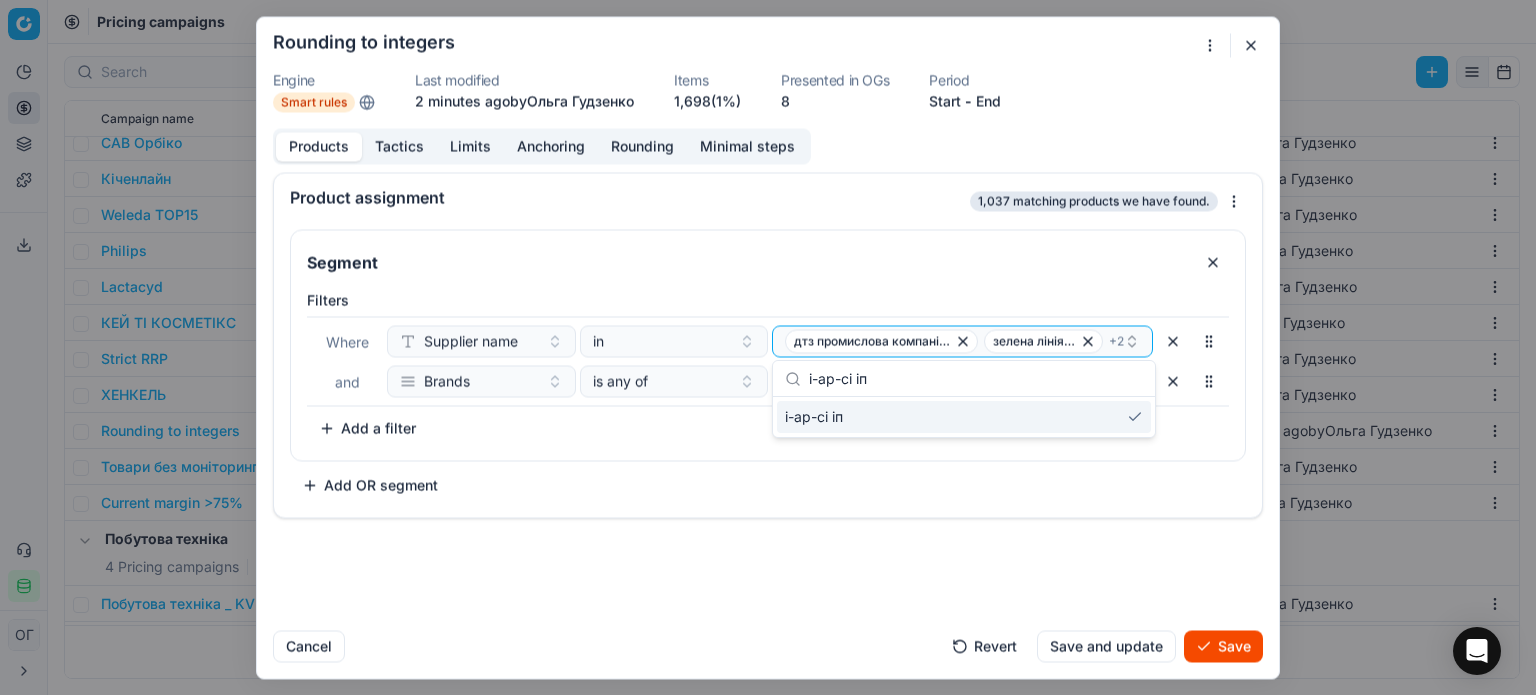 click on "Filters Where Supplier name in дтз промислова компанія тов зелена лінія тов + 2 and Brands is any of Vitals Ingco + 12
To pick up a sortable item, press space or enter.
While dragging, use the up and down keys to move the item.
Press space or enter again to drop the item in its new position, or press escape to cancel.
Add a filter" at bounding box center [768, 371] 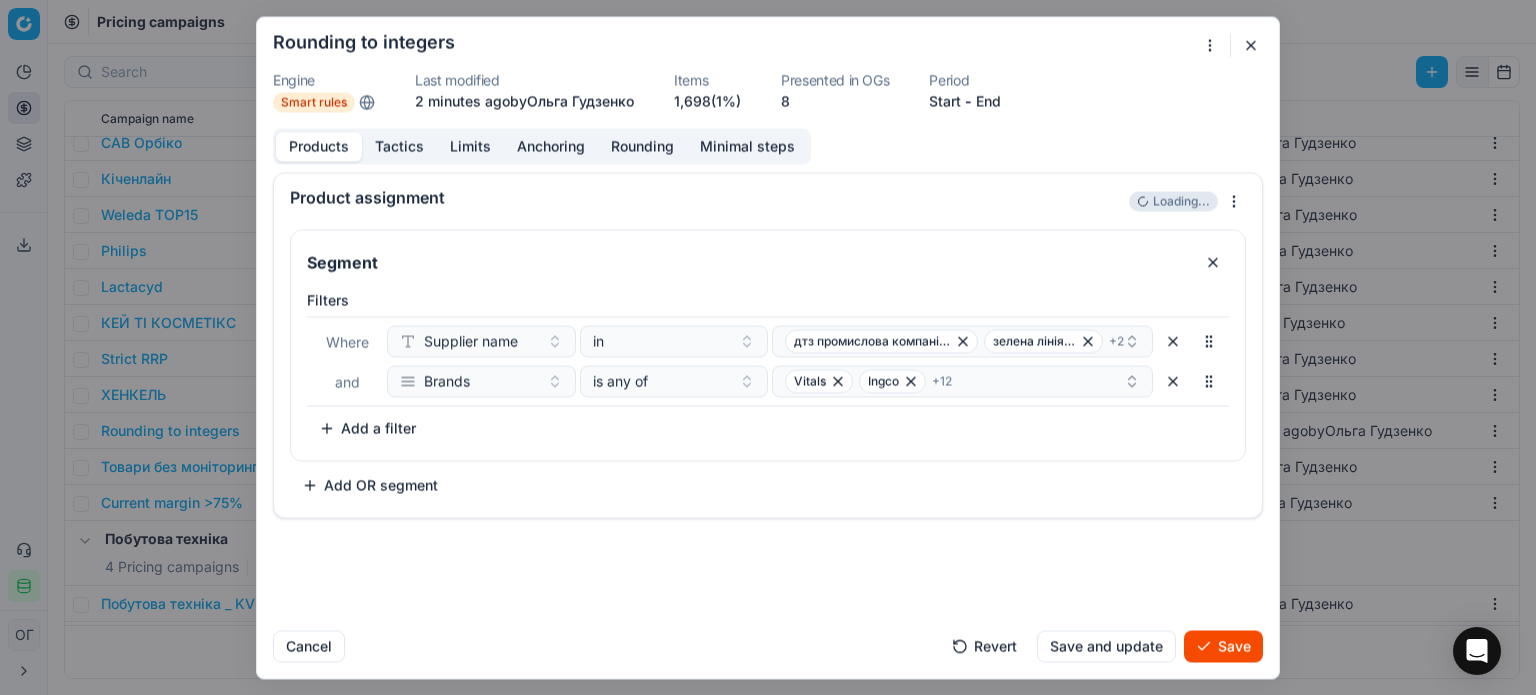 click at bounding box center (1173, 381) 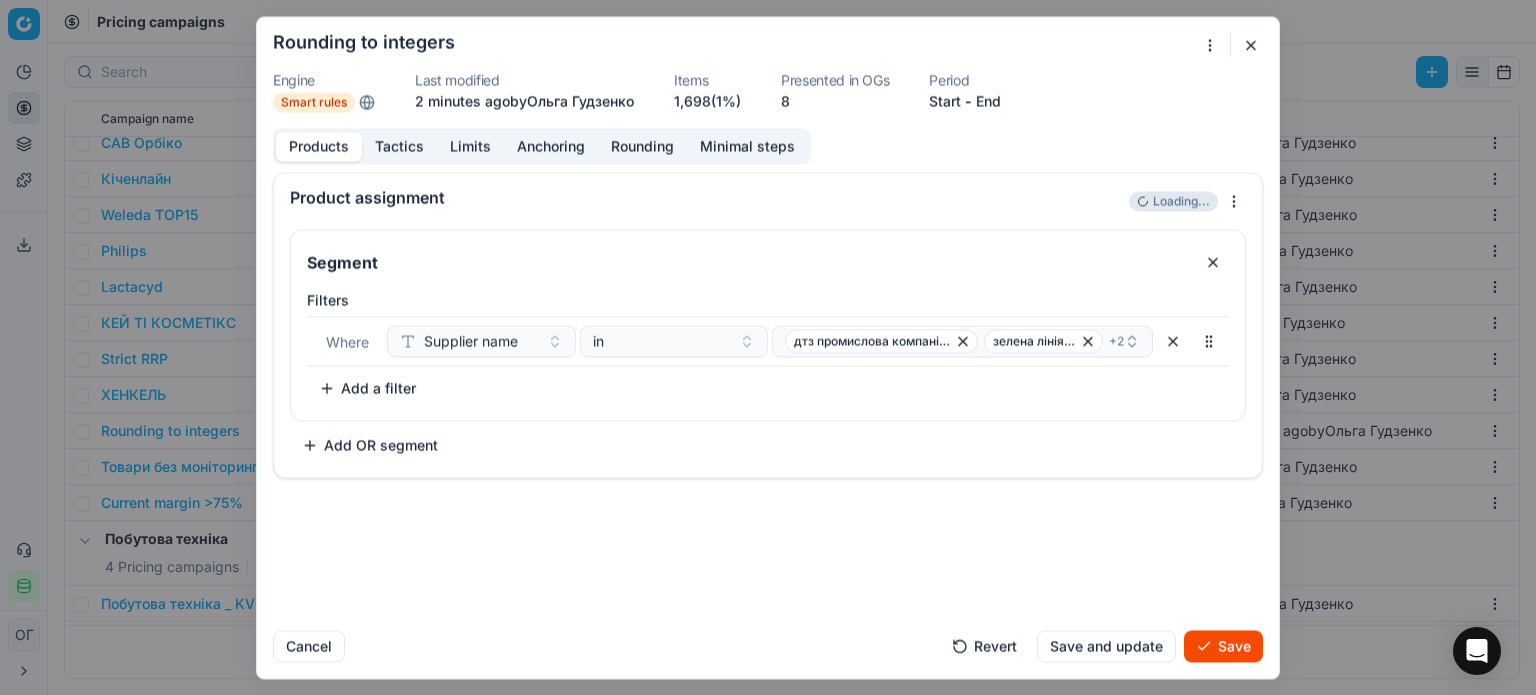 click on "Save" at bounding box center [1223, 646] 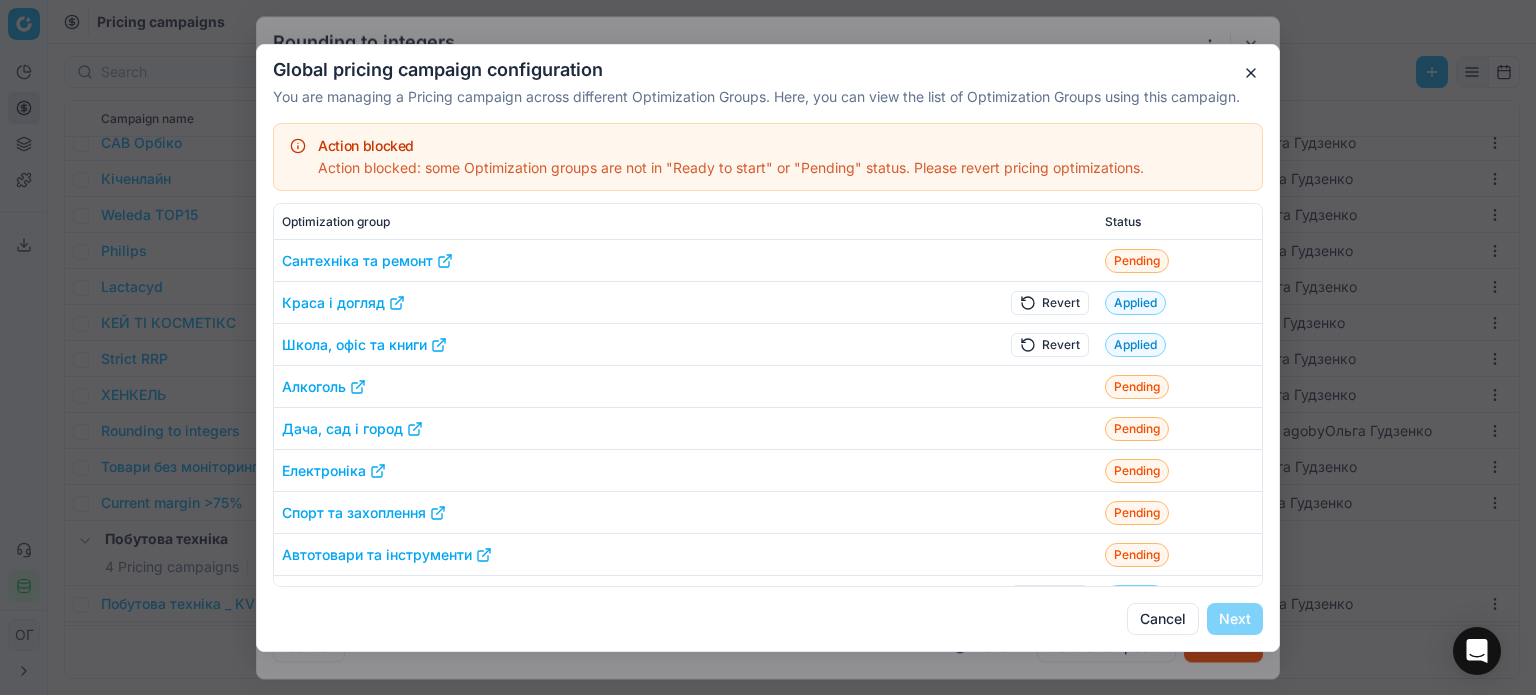 type 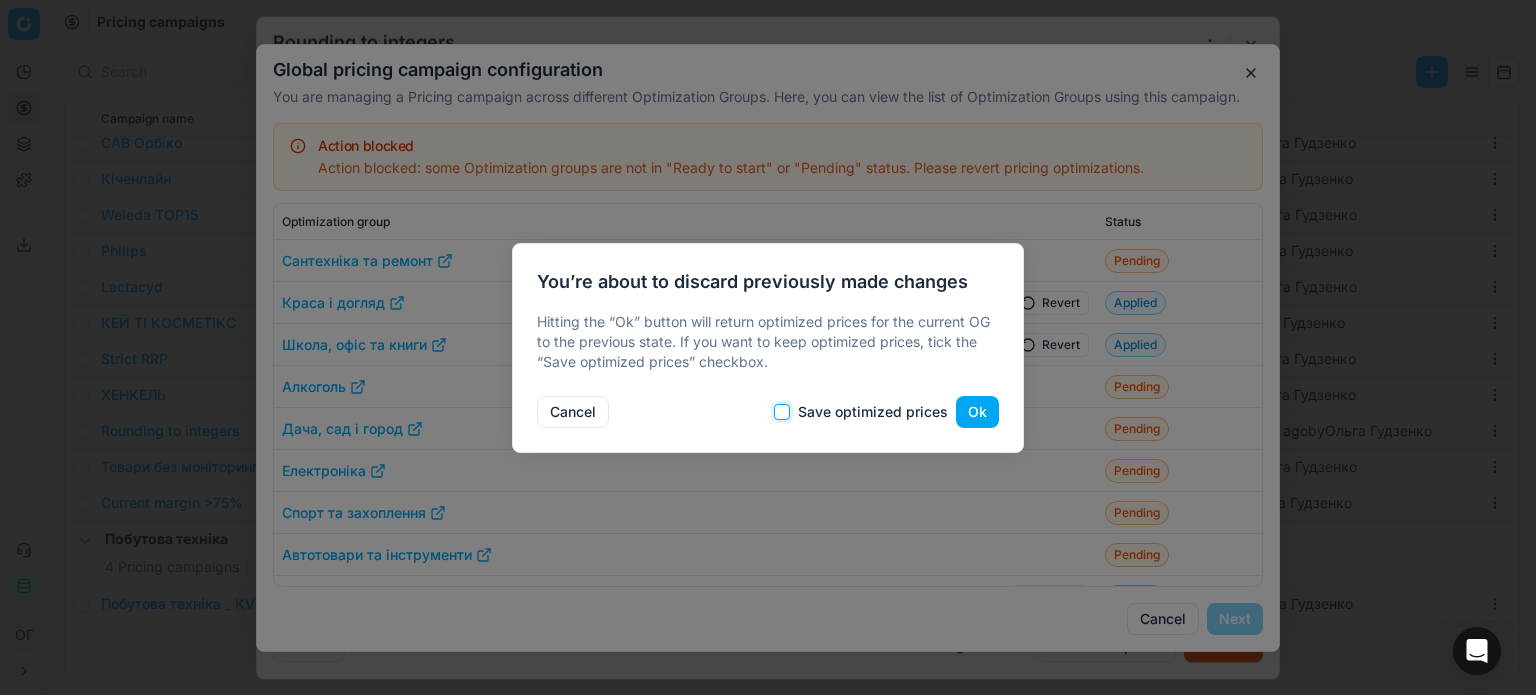 click on "Save optimized prices" at bounding box center [782, 412] 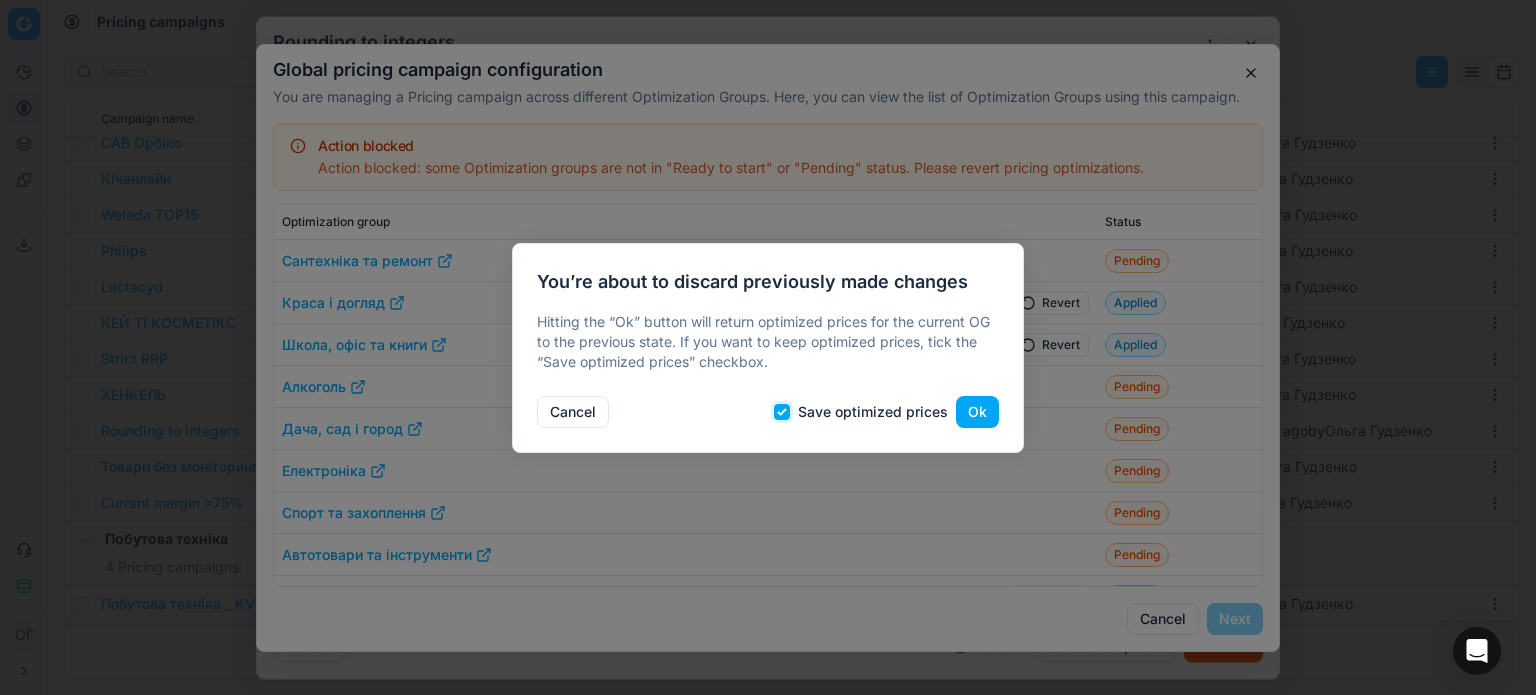 checkbox on "true" 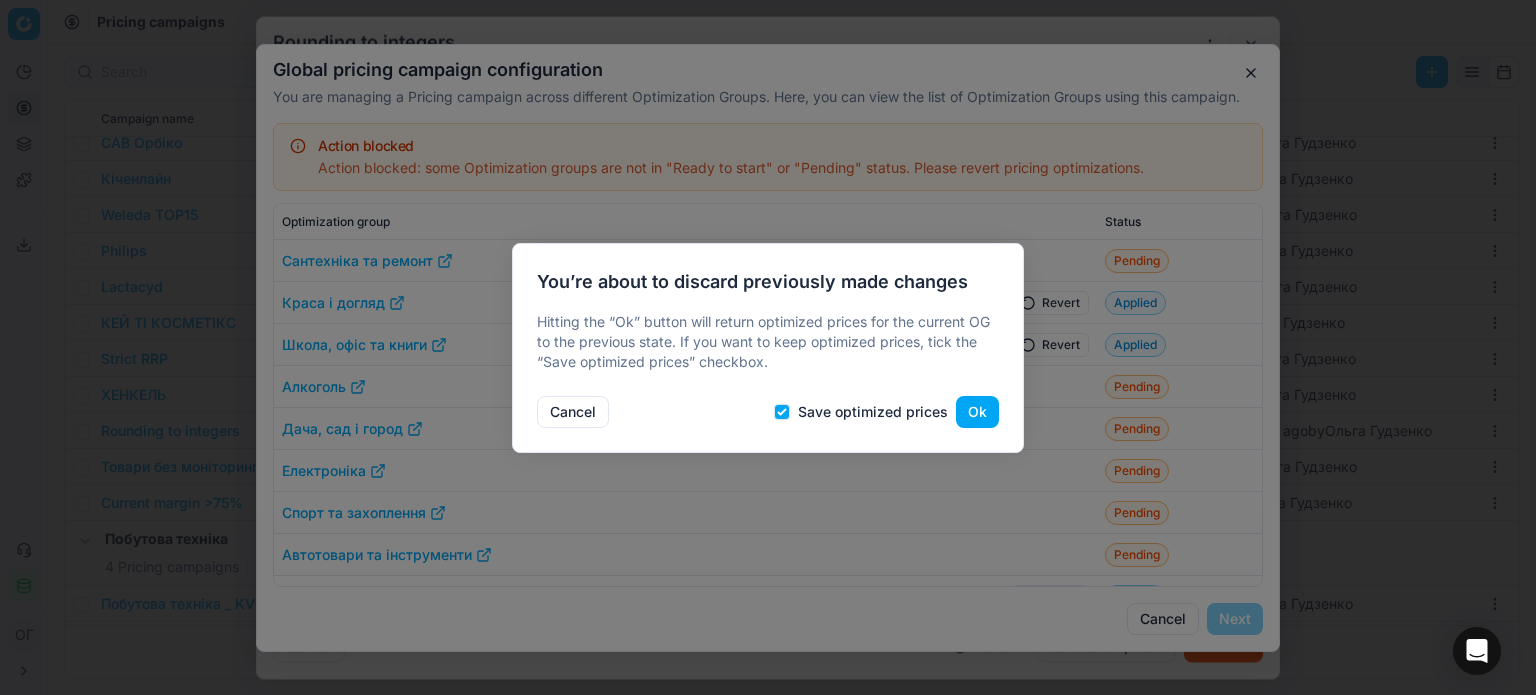 click on "Ok" at bounding box center [977, 412] 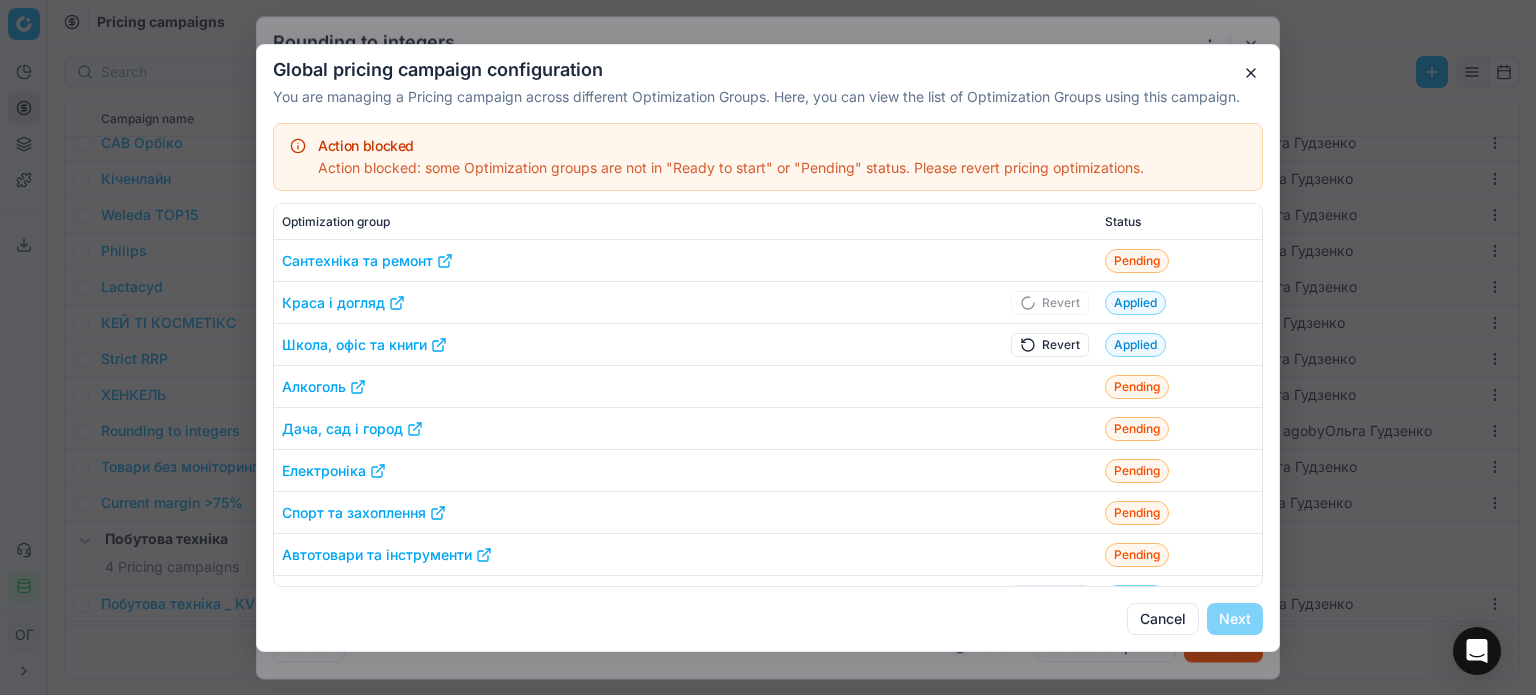 click on "Revert" at bounding box center [1050, 344] 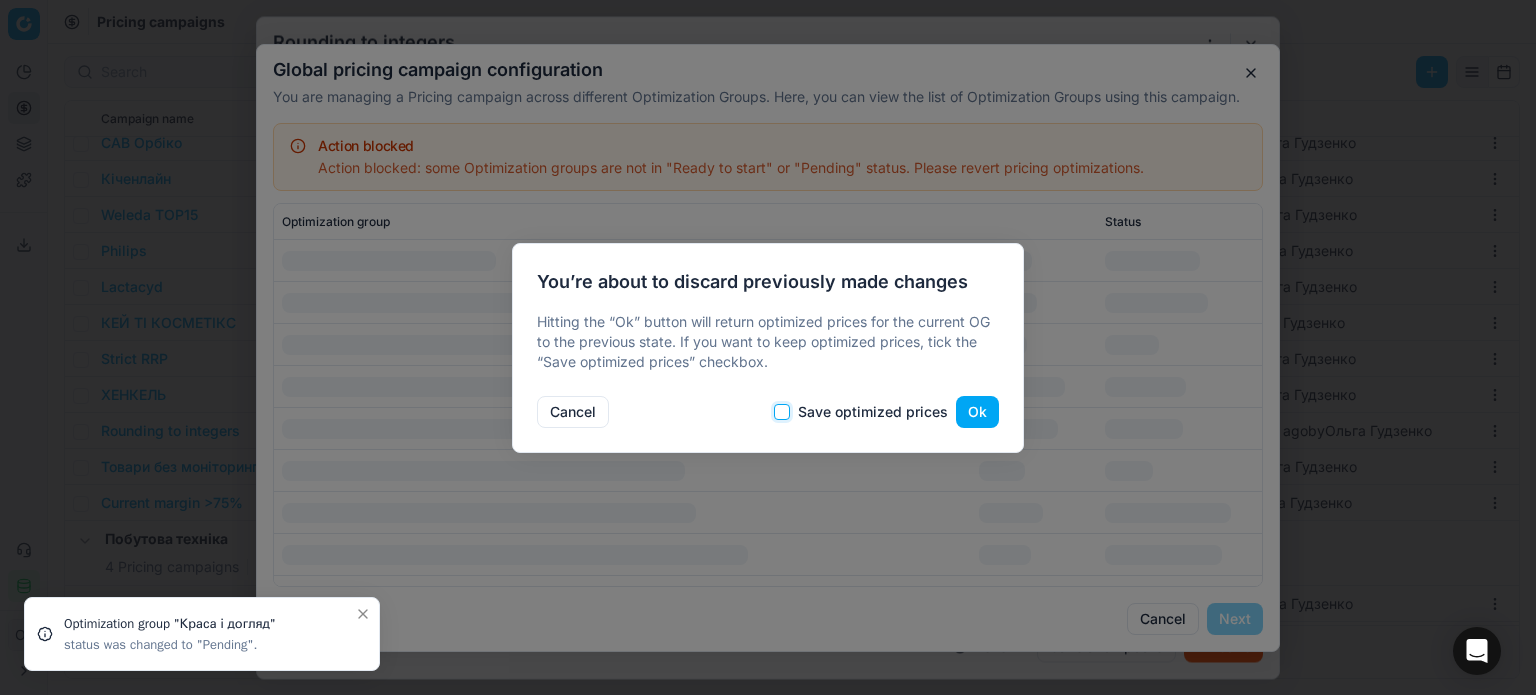 click on "Save optimized prices" at bounding box center [782, 412] 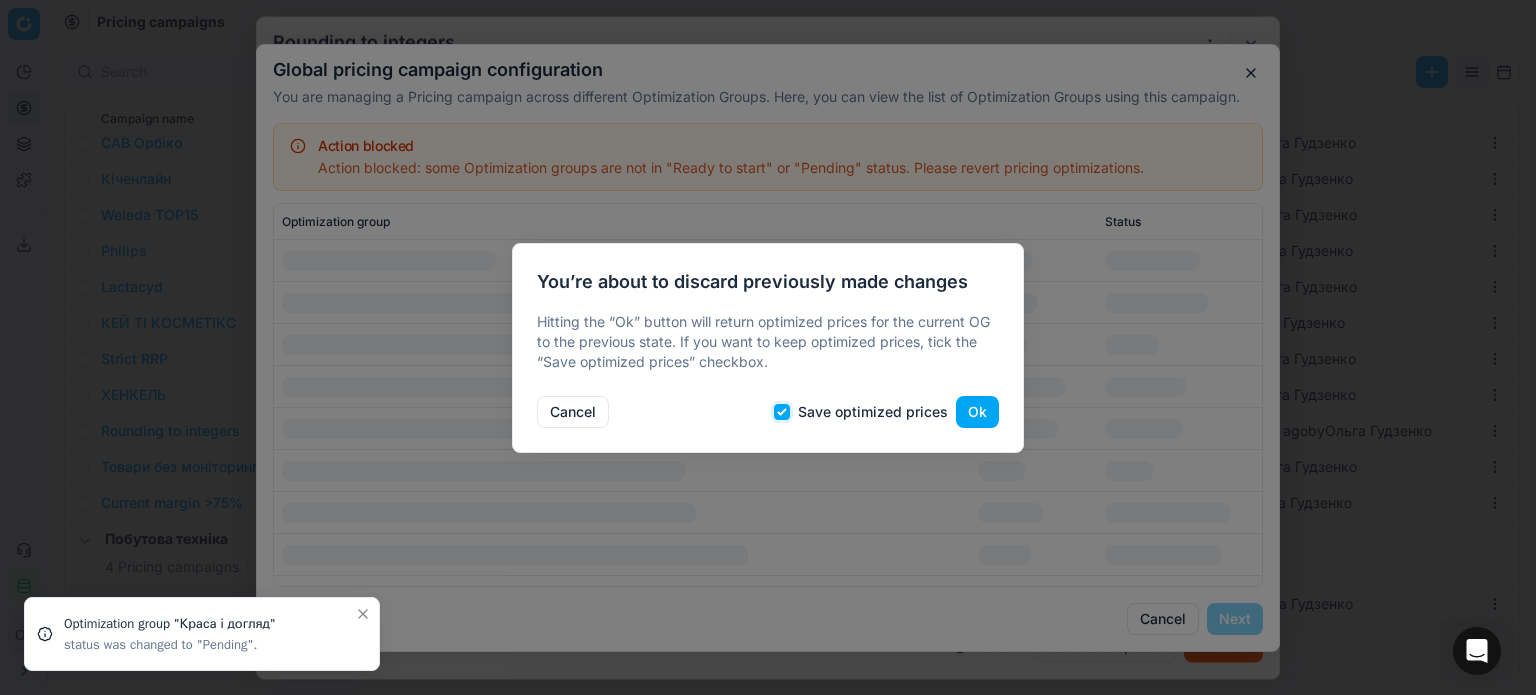 checkbox on "true" 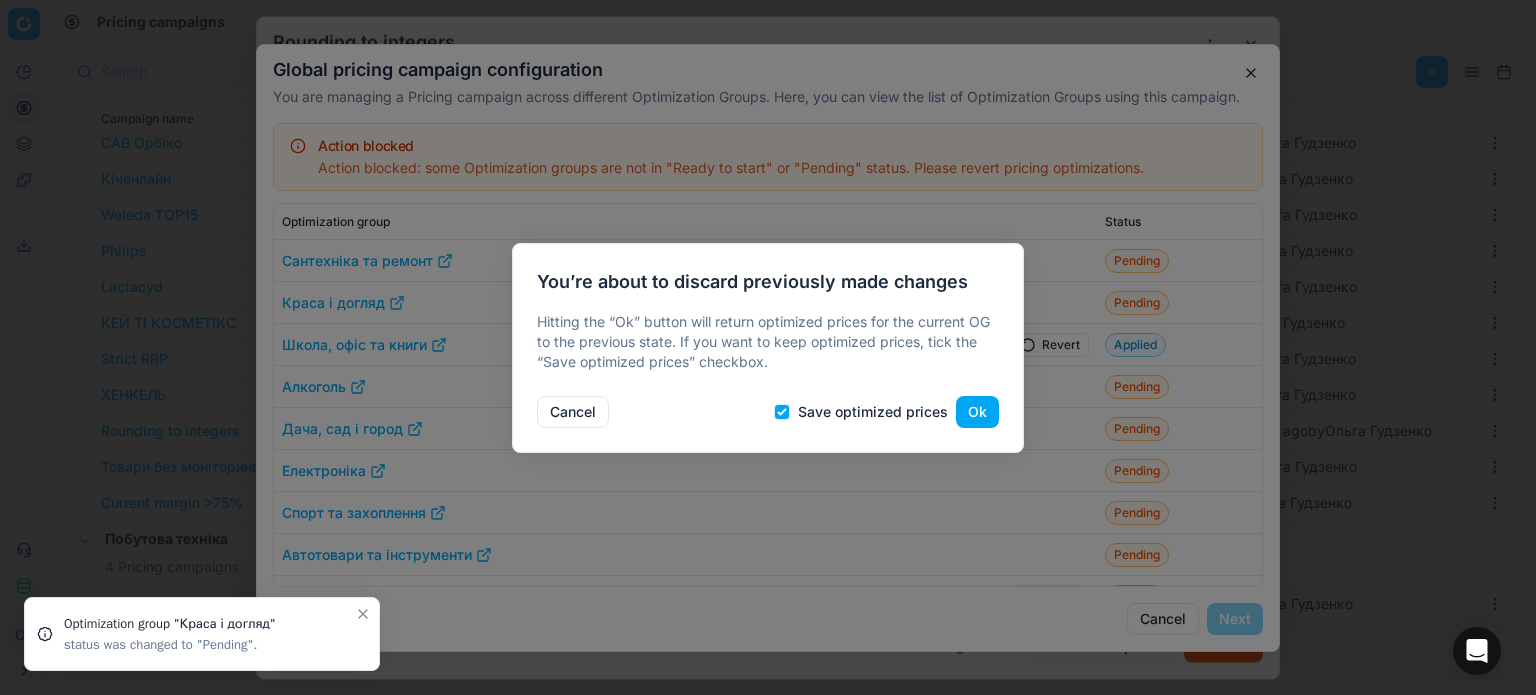 click on "Ok" at bounding box center (977, 412) 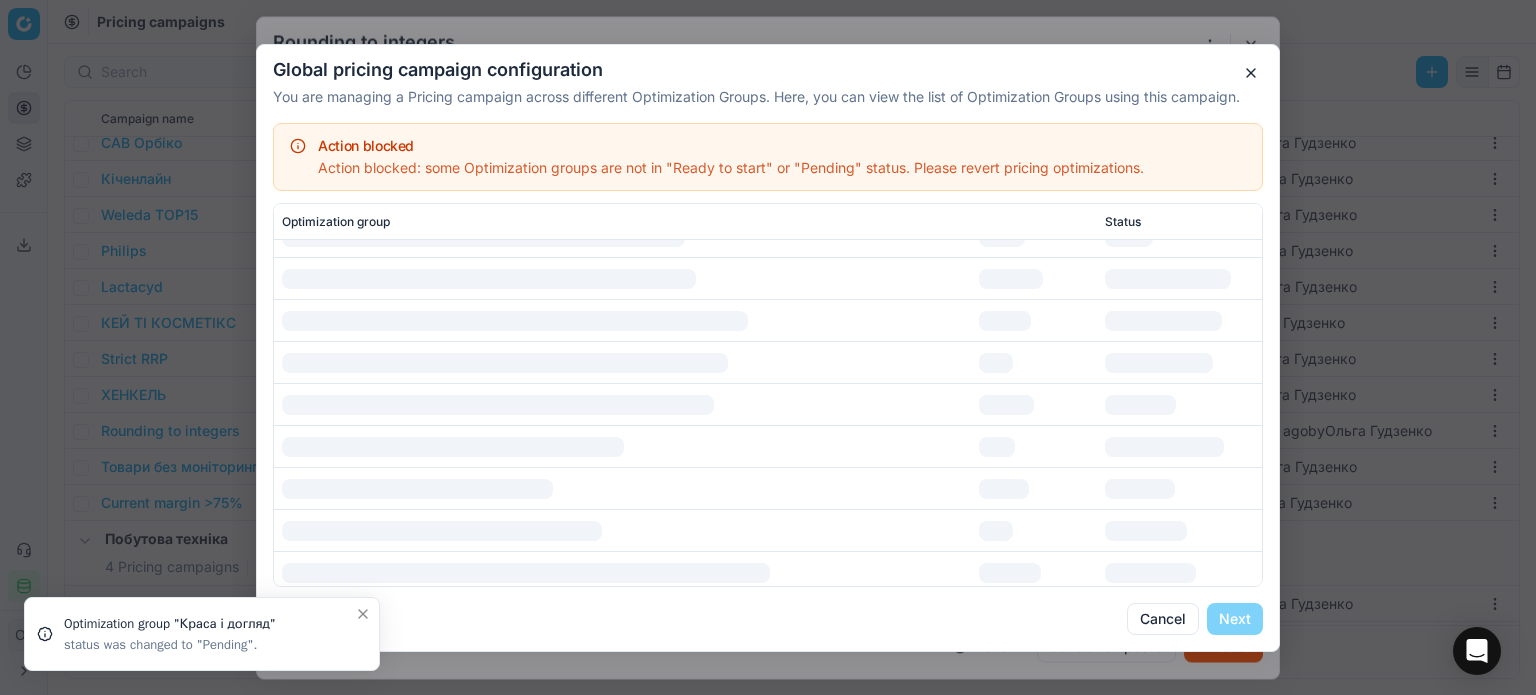 scroll, scrollTop: 224, scrollLeft: 0, axis: vertical 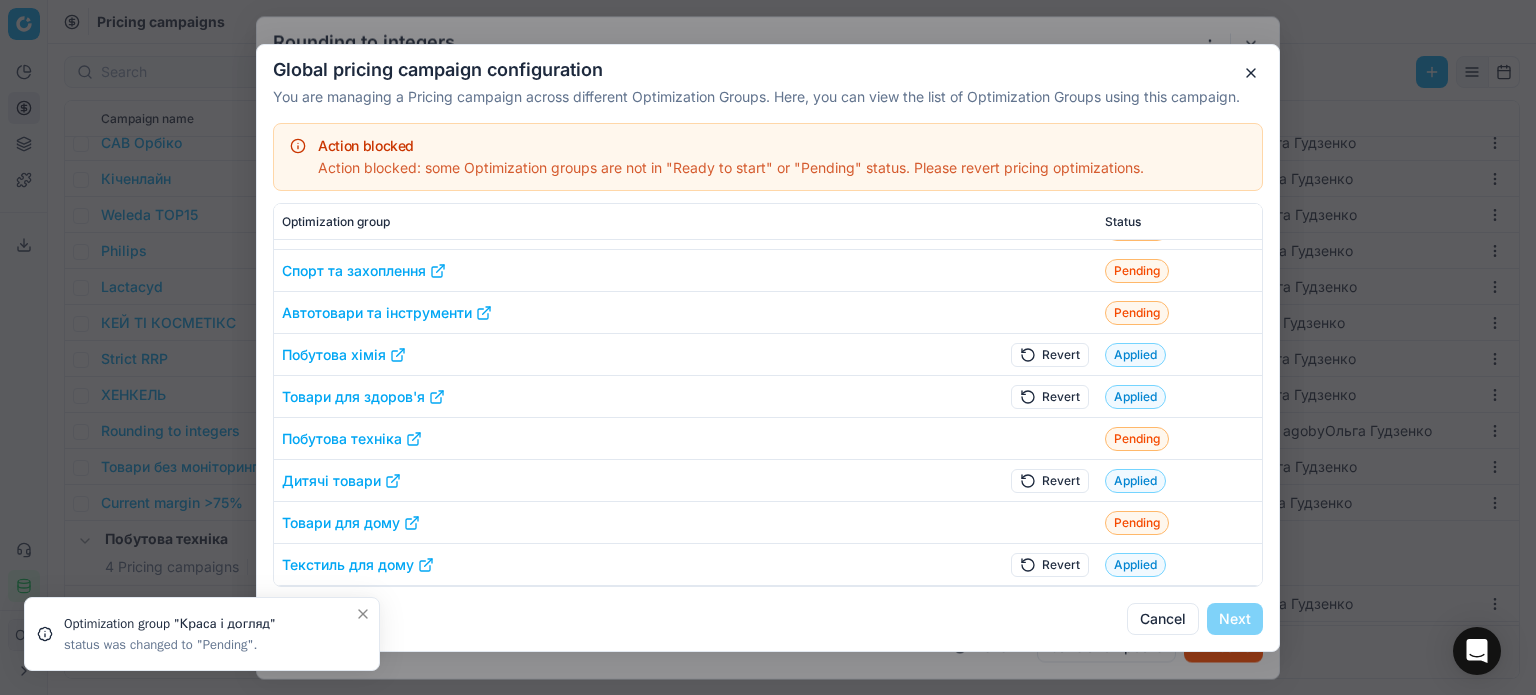 click on "Revert" at bounding box center [1050, 480] 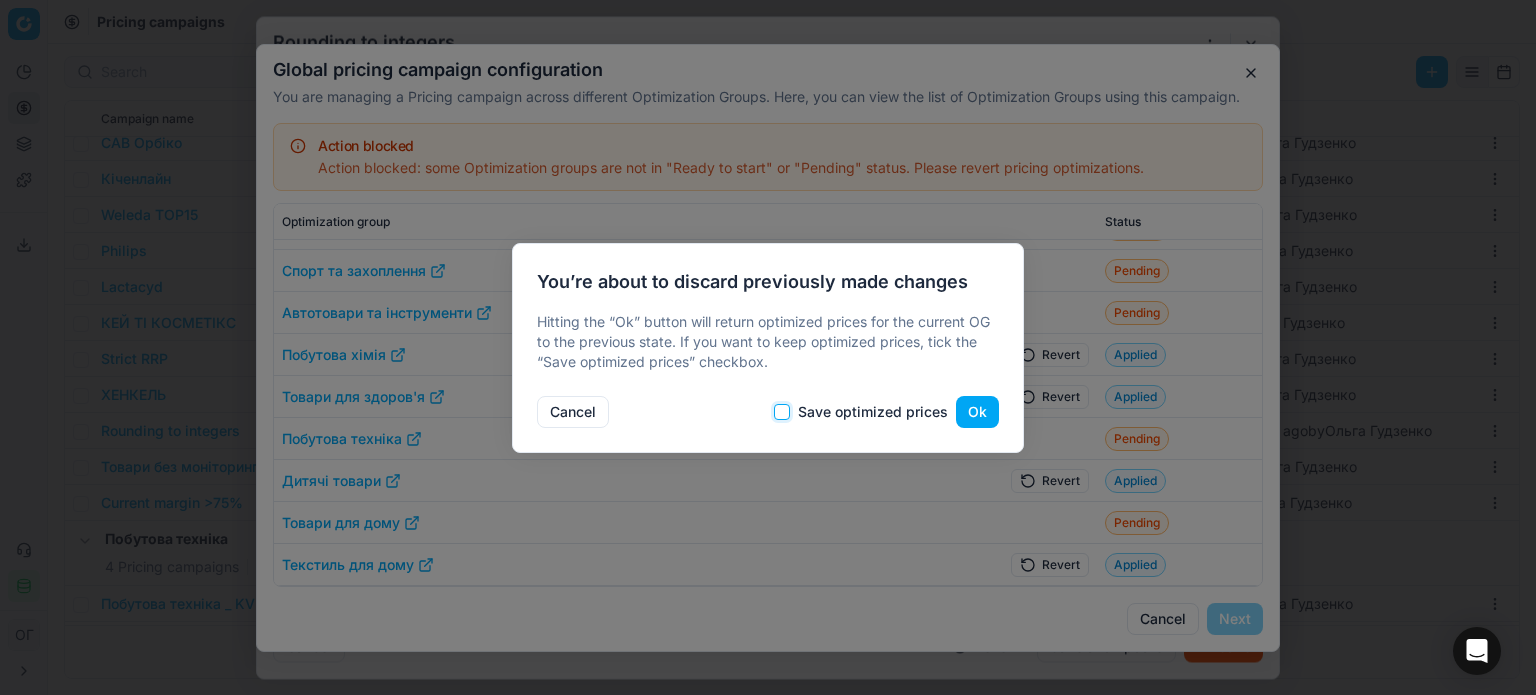 click on "Save optimized prices" at bounding box center (782, 412) 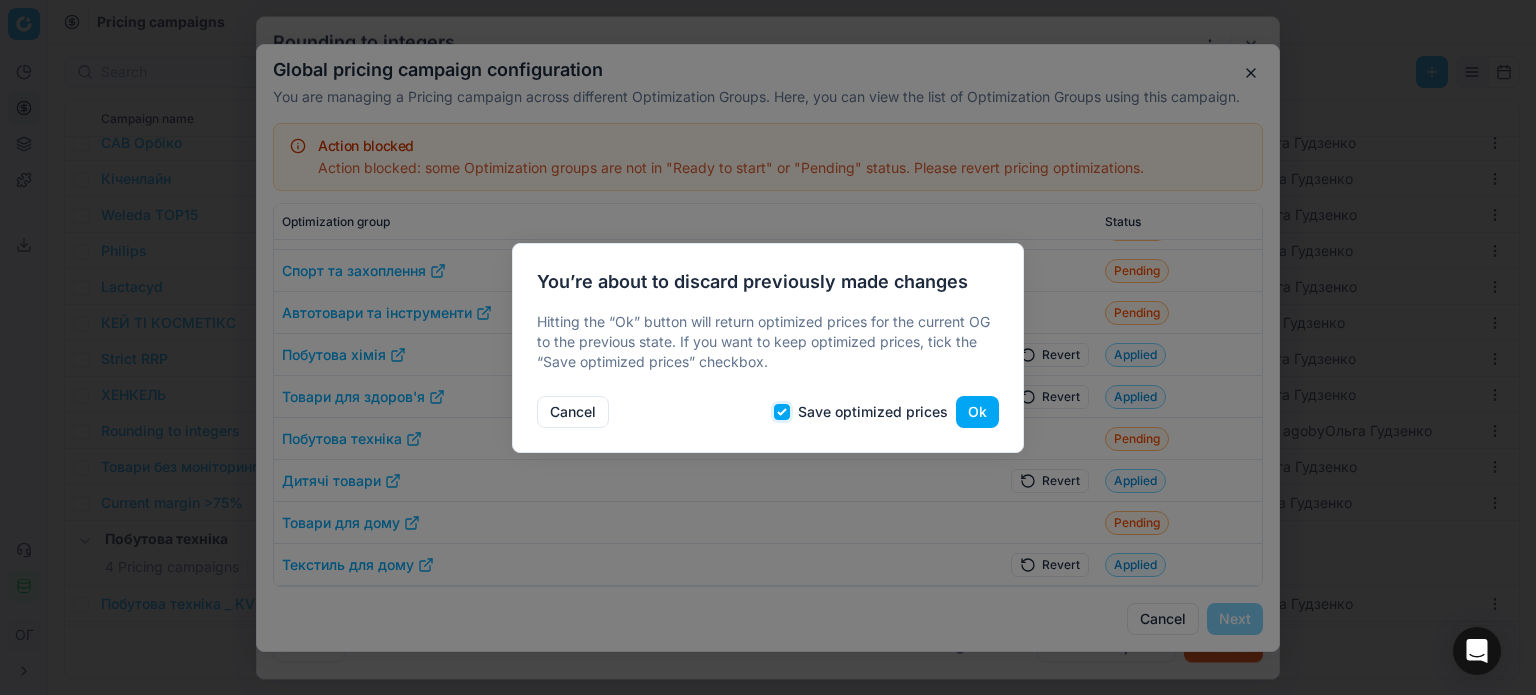 checkbox on "true" 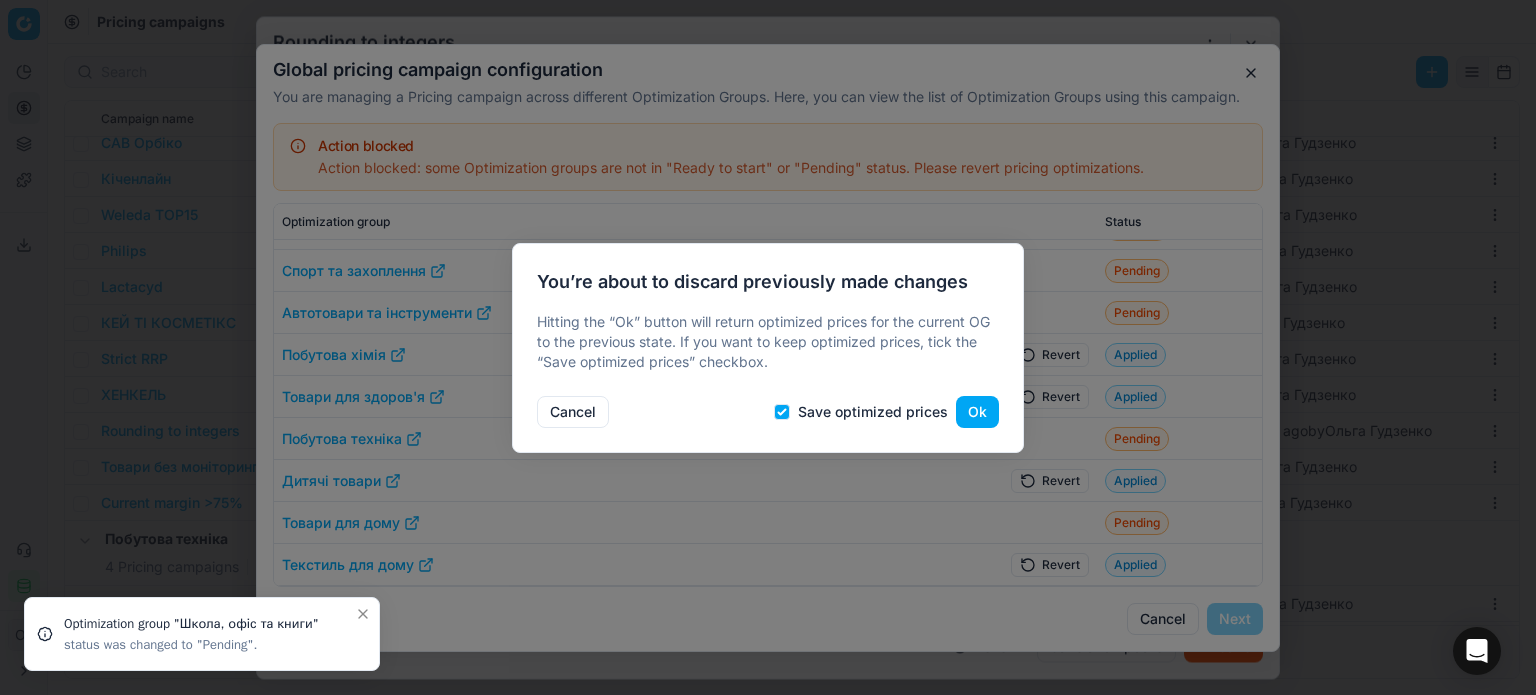 click on "Ok" at bounding box center (977, 412) 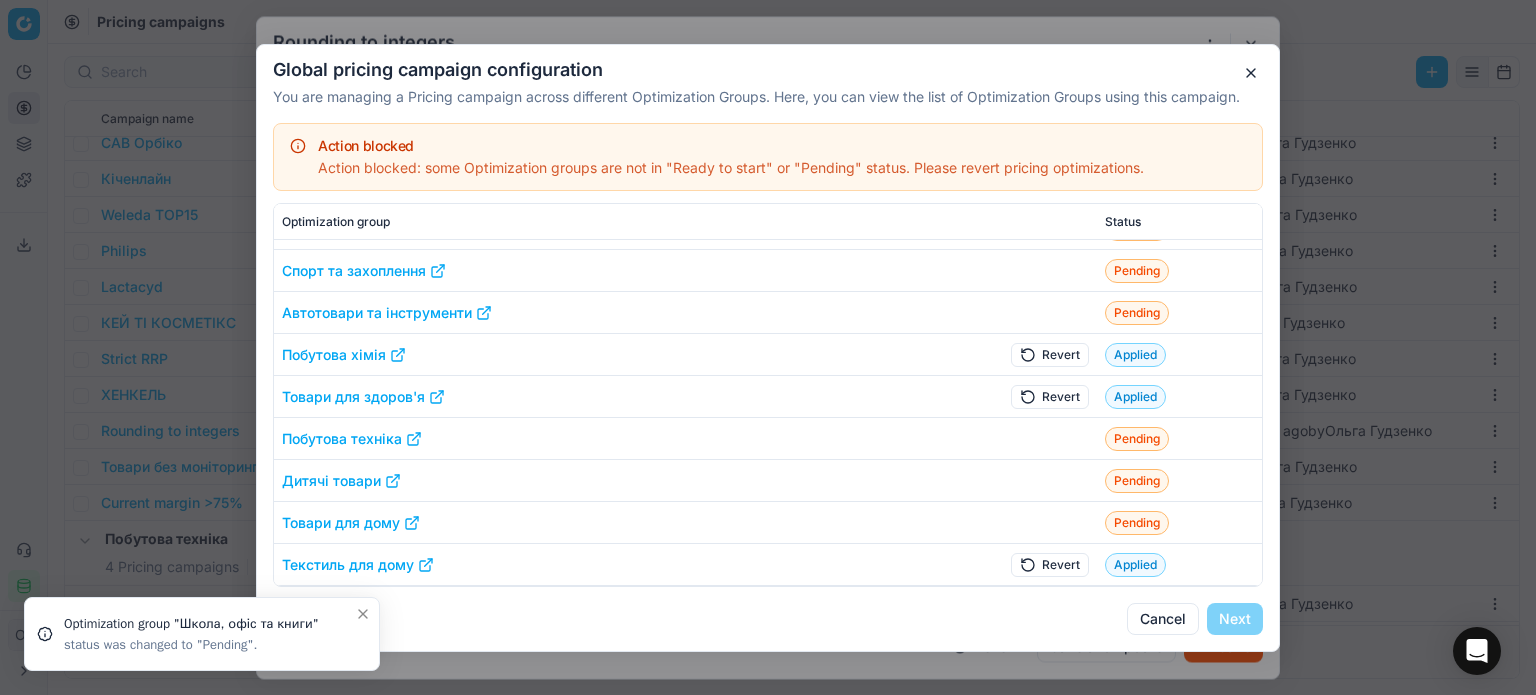 click on "Revert" at bounding box center (1050, 564) 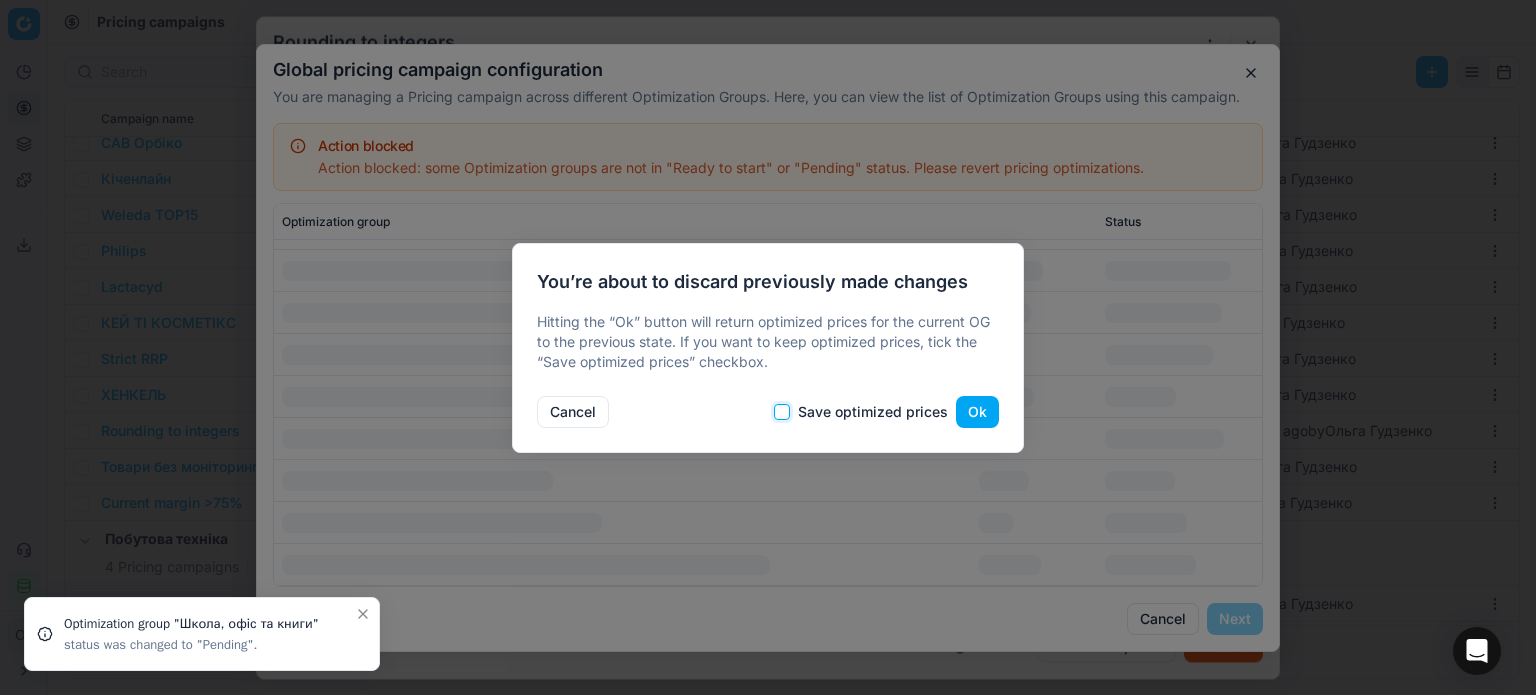 click on "Save optimized prices" at bounding box center [782, 412] 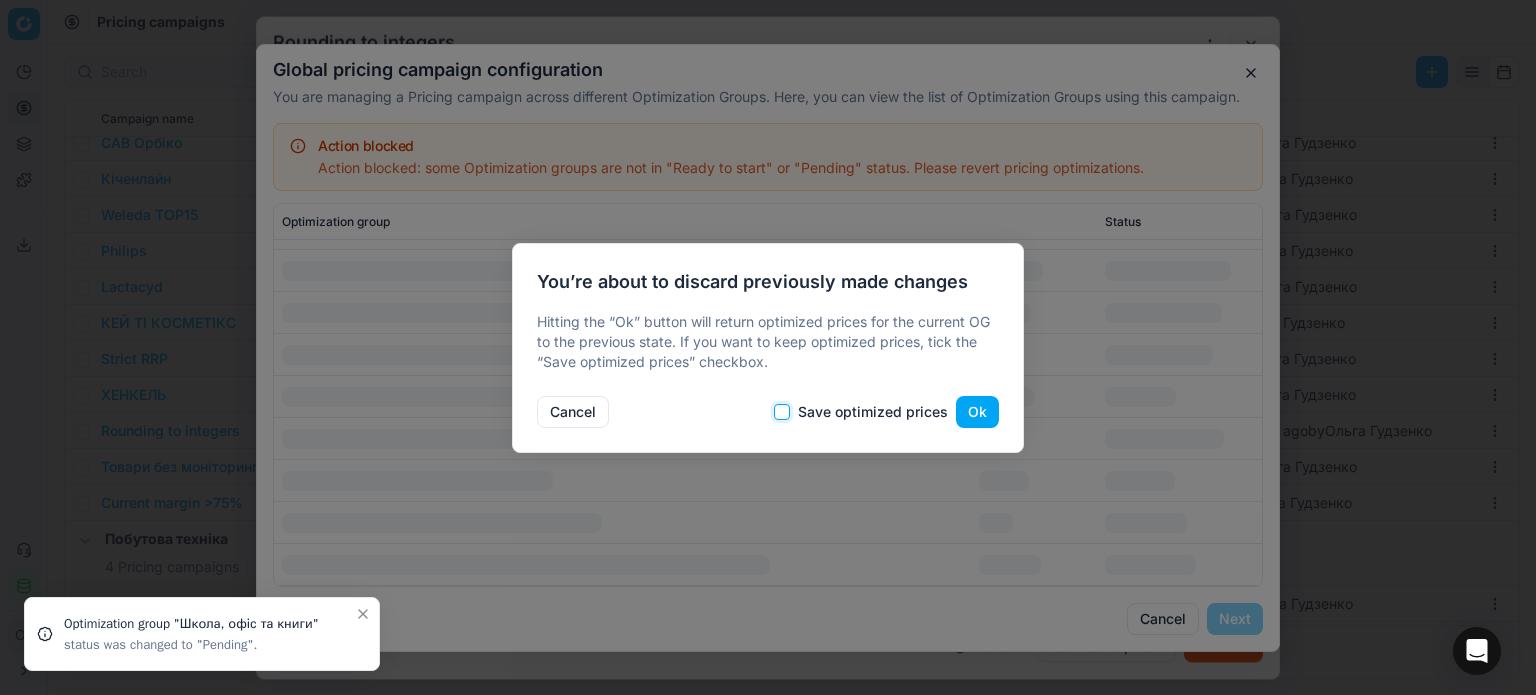 checkbox on "true" 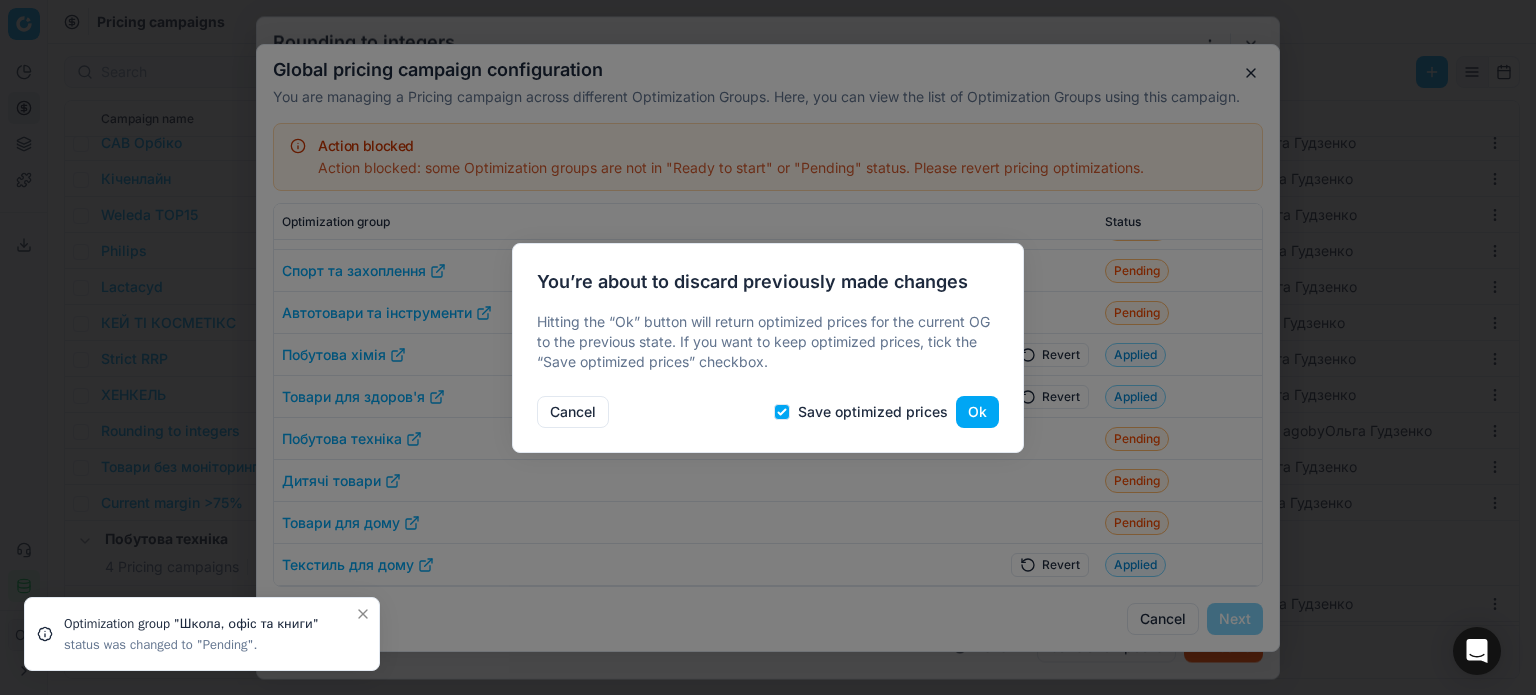 click on "Ok" at bounding box center [977, 412] 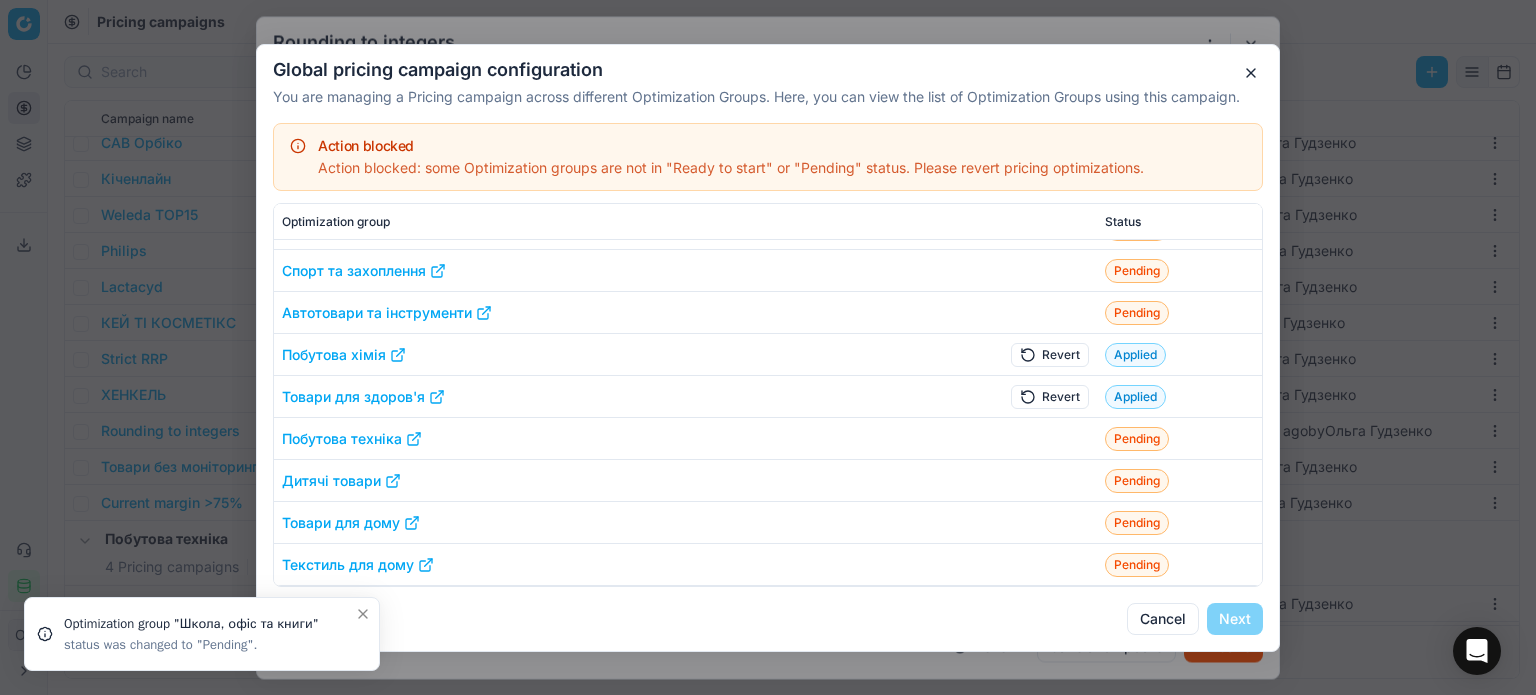 click on "Revert" at bounding box center (1050, 396) 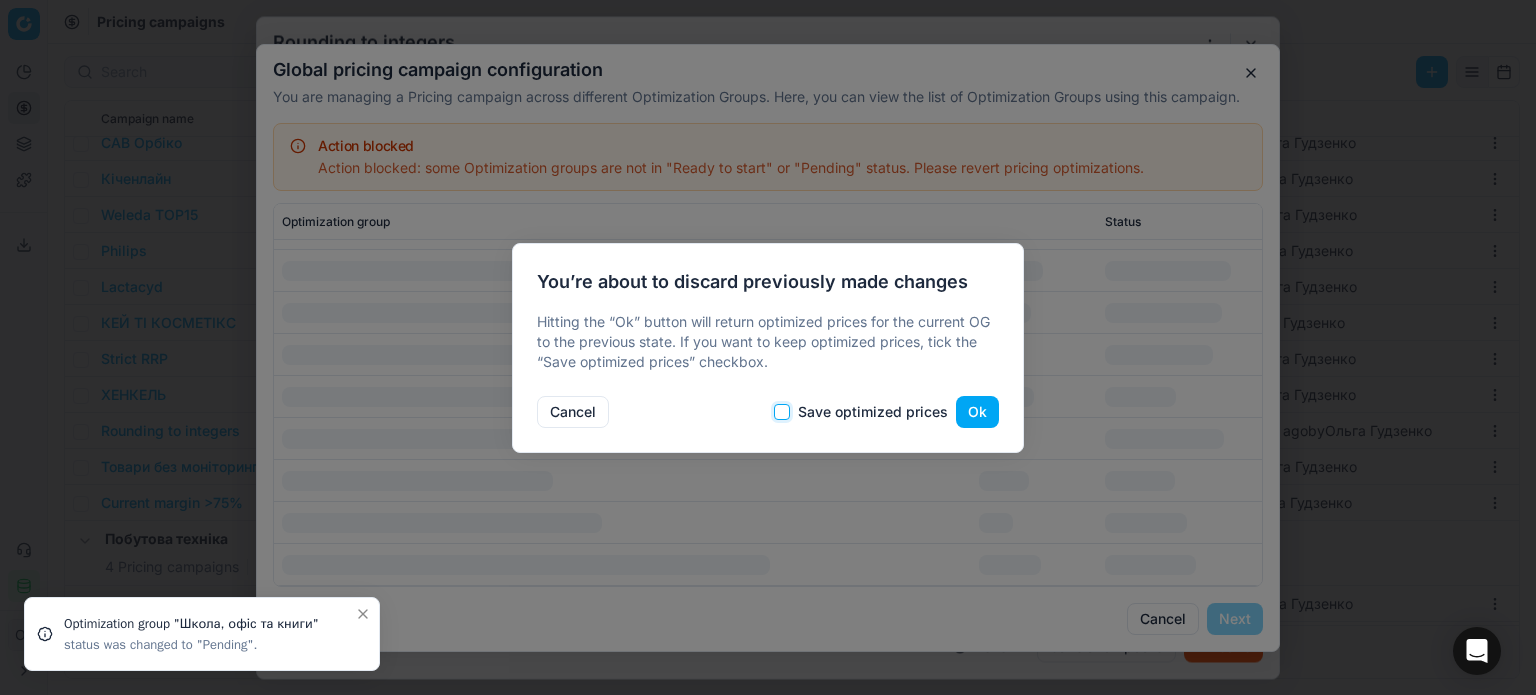 click on "Save optimized prices" at bounding box center (782, 412) 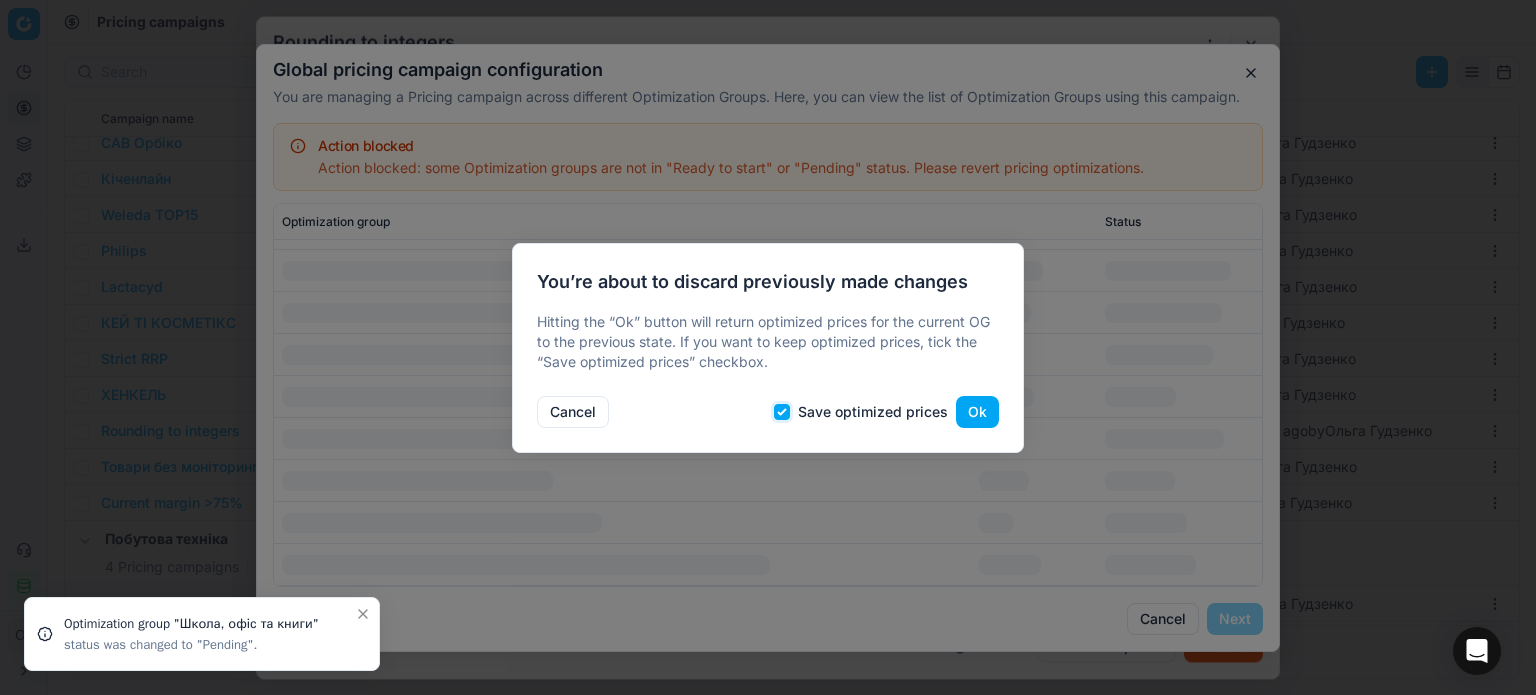 checkbox on "true" 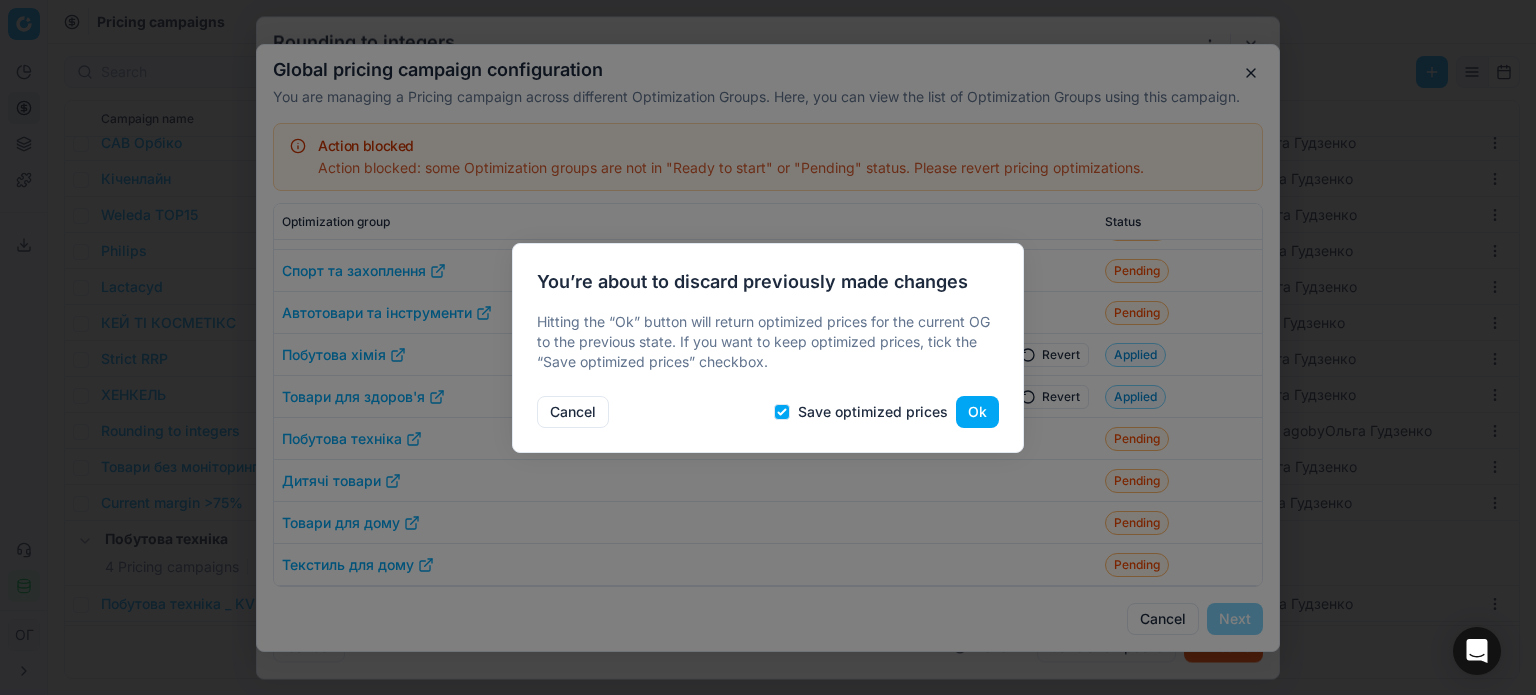 click on "Ok" at bounding box center [977, 412] 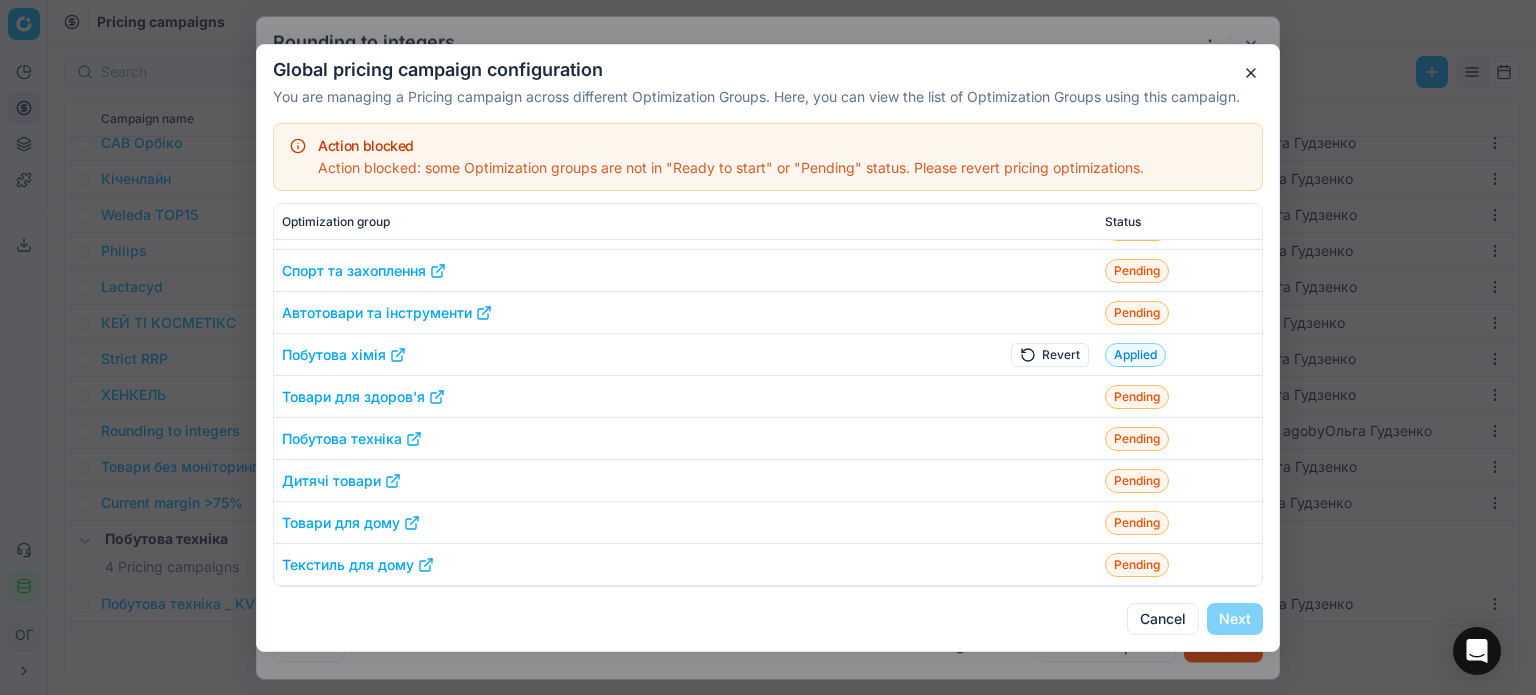 click on "Revert" at bounding box center (1050, 354) 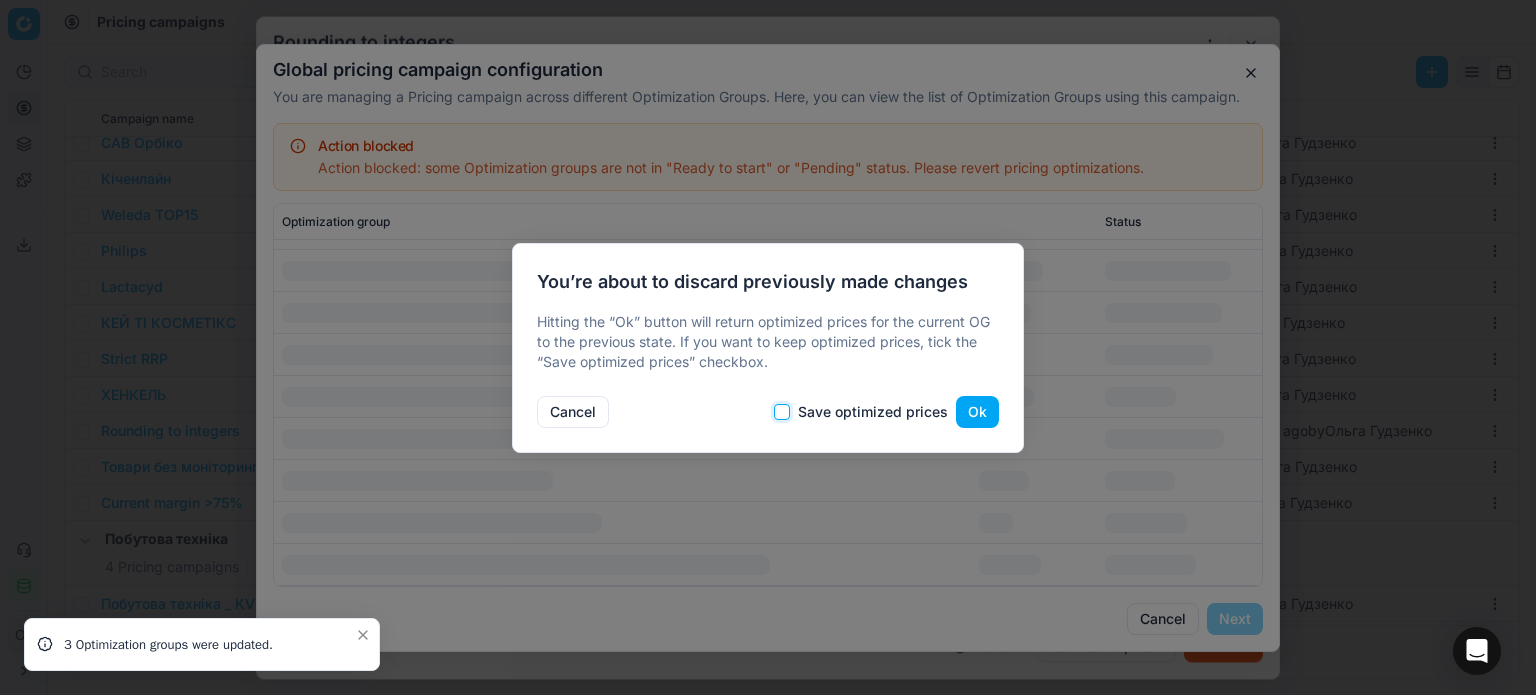 click on "Save optimized prices" at bounding box center [782, 412] 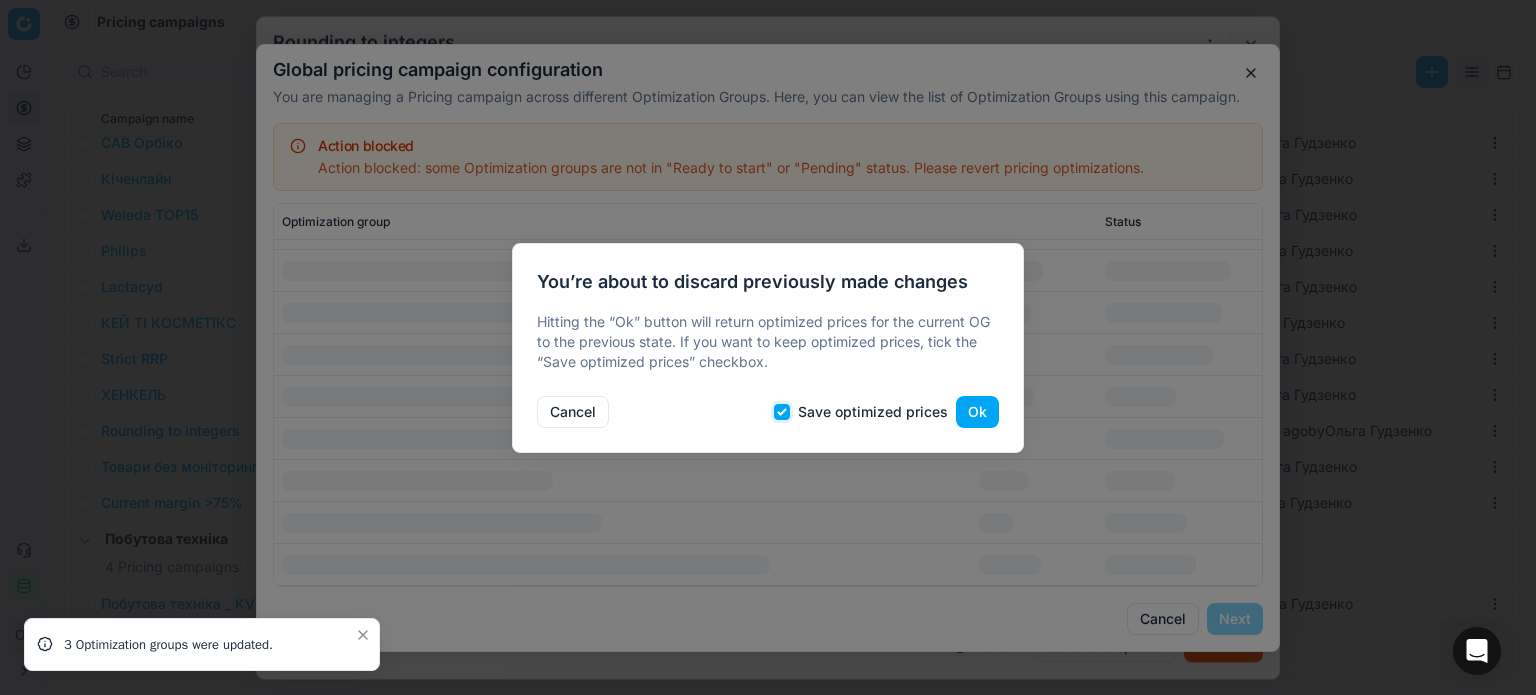 checkbox on "true" 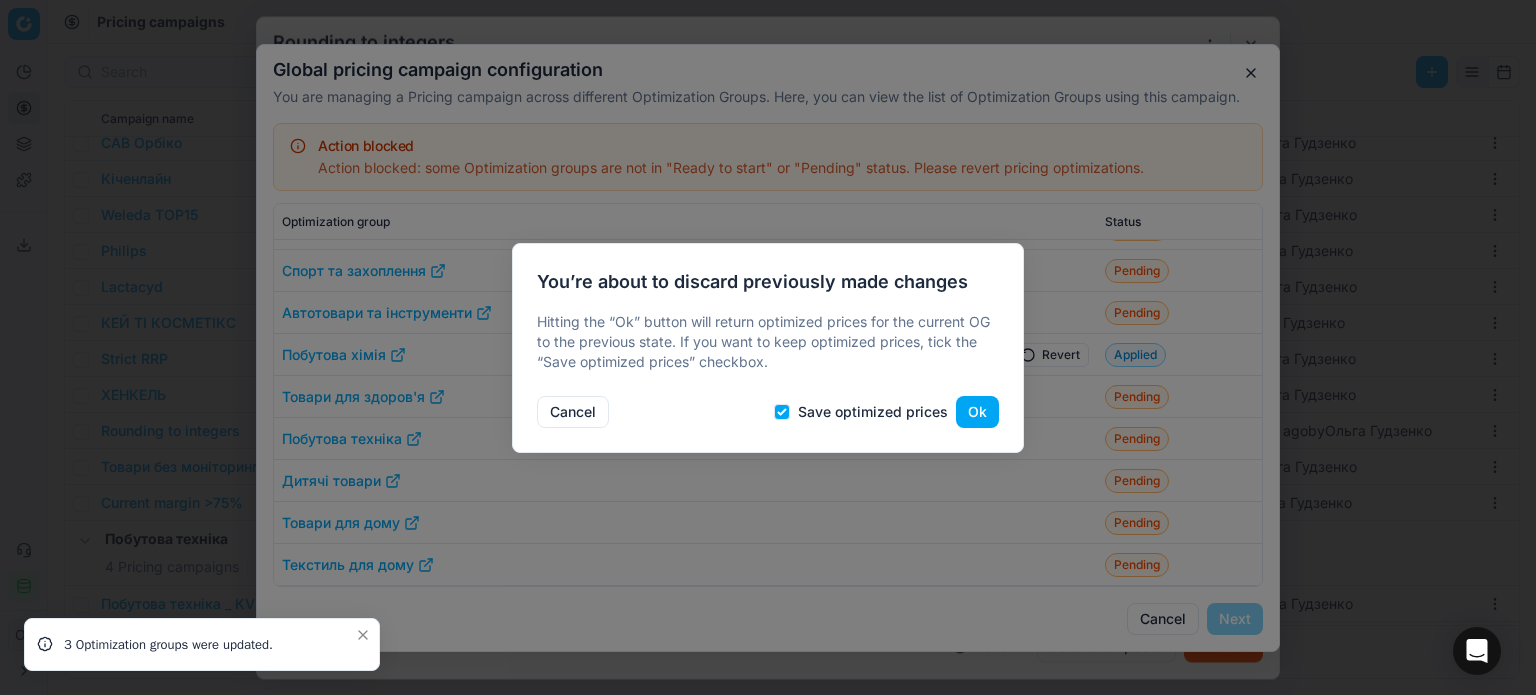 click on "Ok" at bounding box center [977, 412] 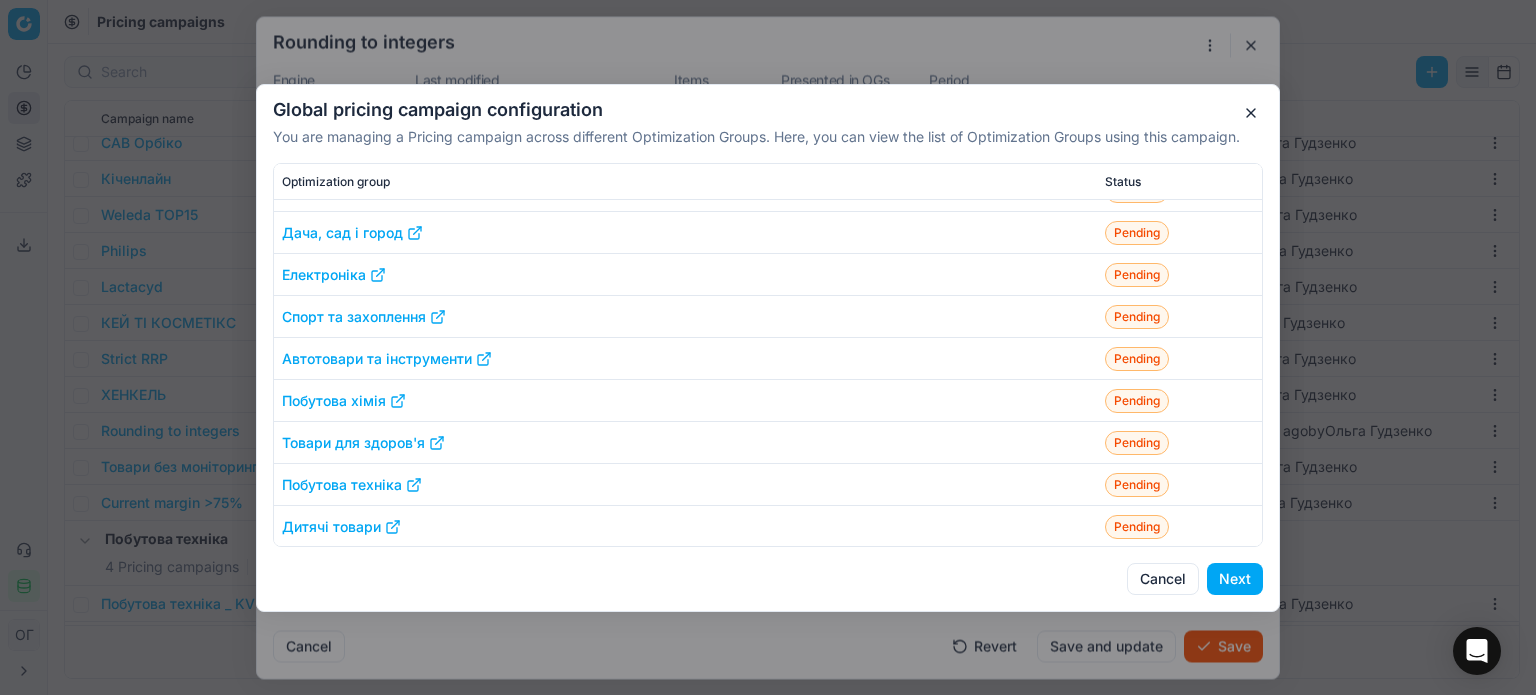 scroll, scrollTop: 223, scrollLeft: 0, axis: vertical 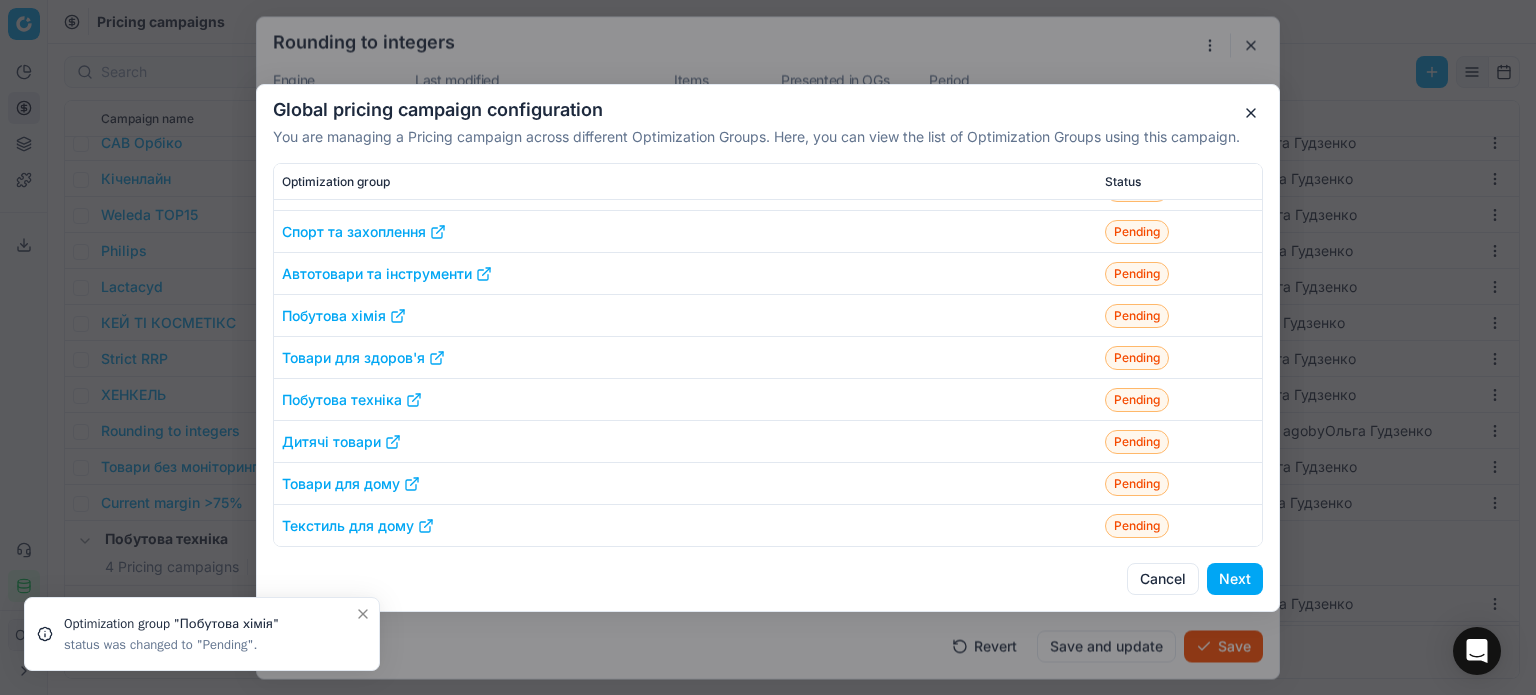 click on "Next" at bounding box center (1235, 579) 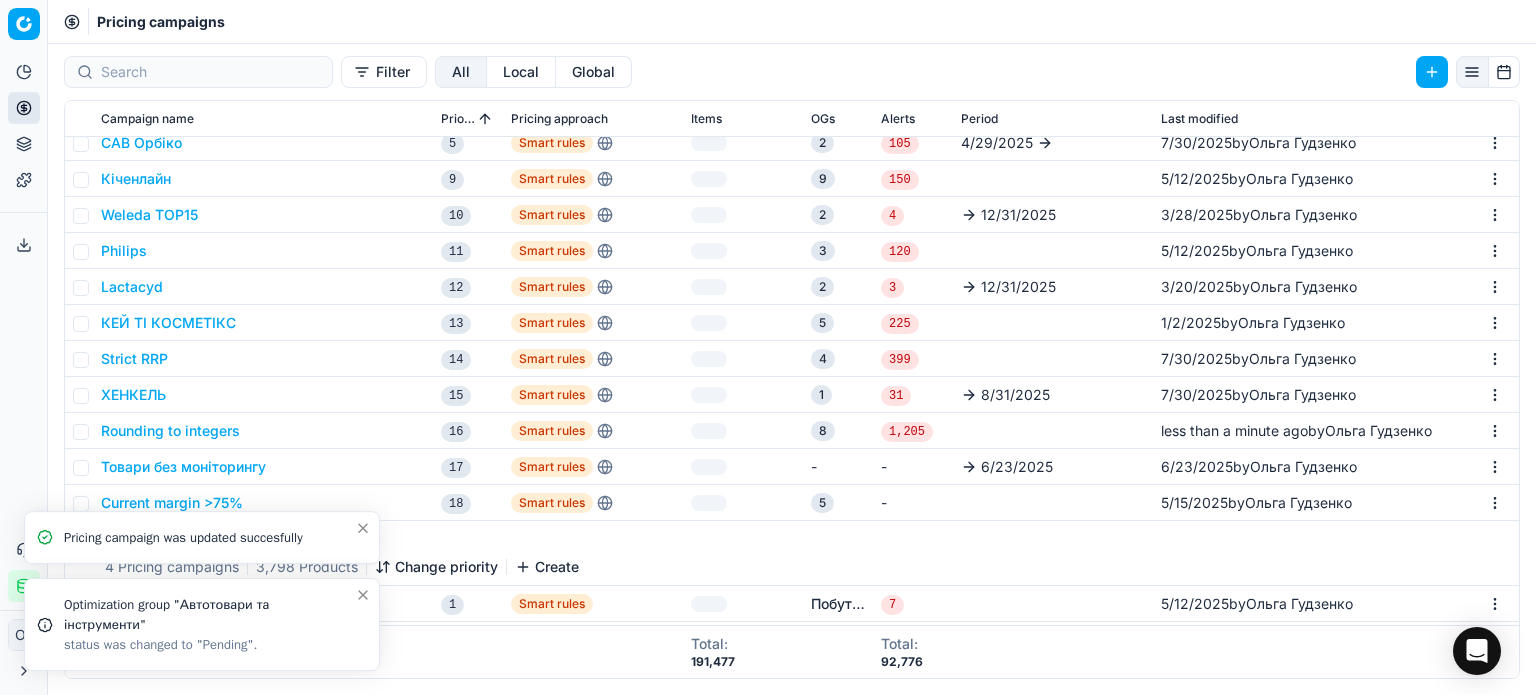 click 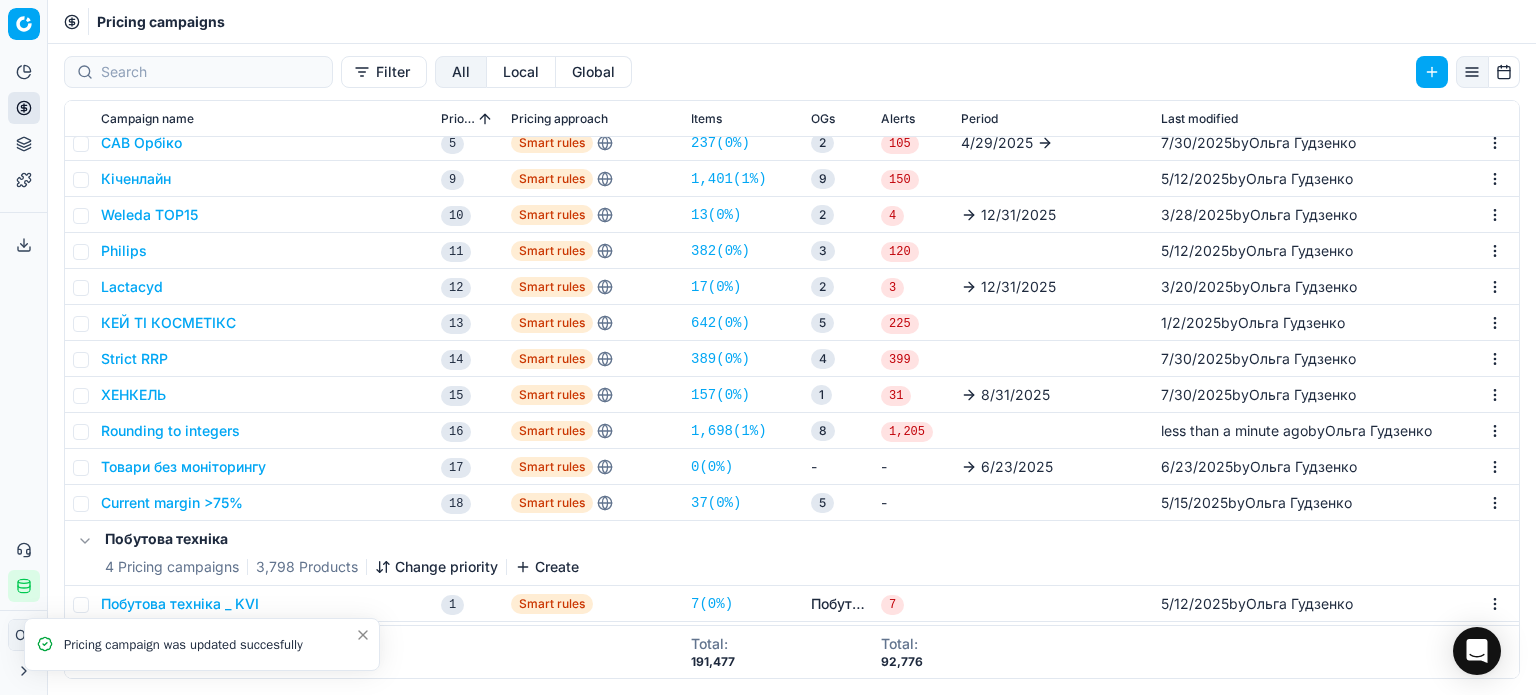 click 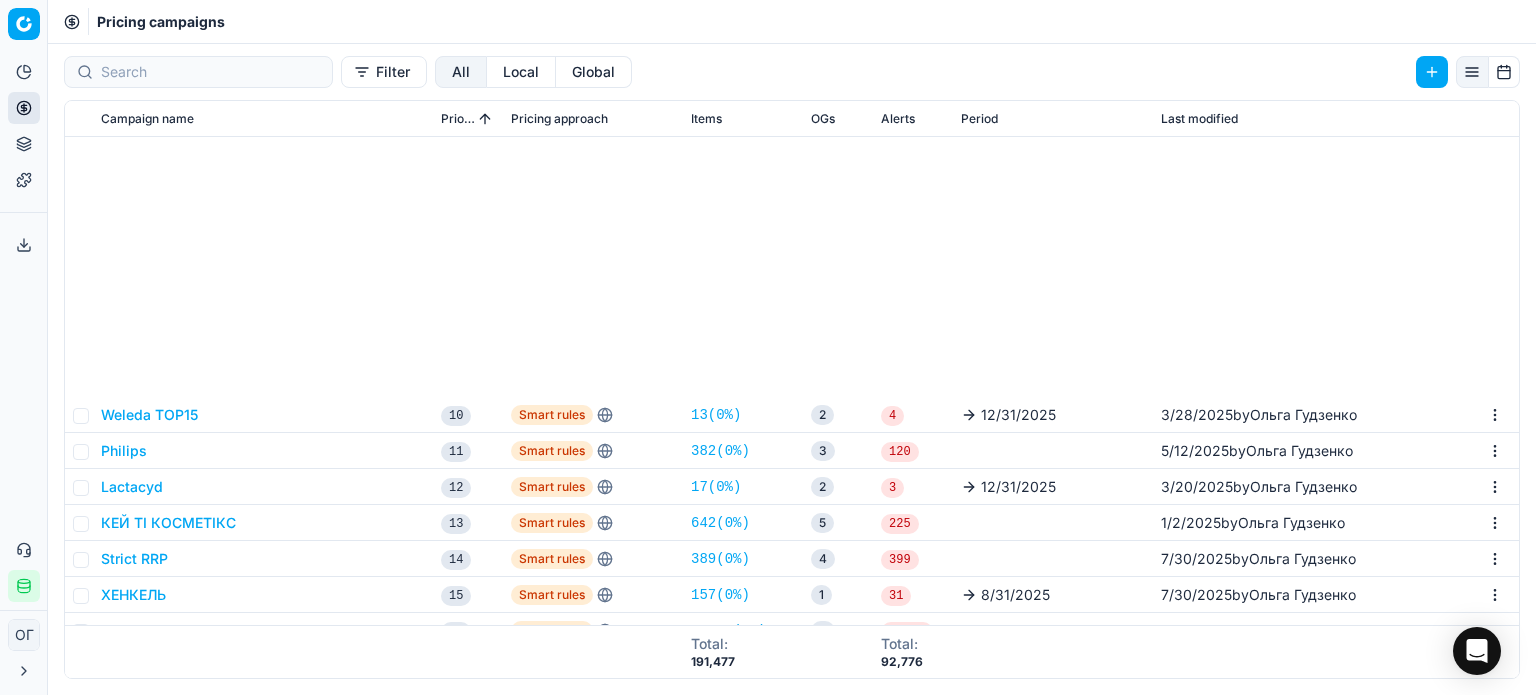 scroll, scrollTop: 400, scrollLeft: 0, axis: vertical 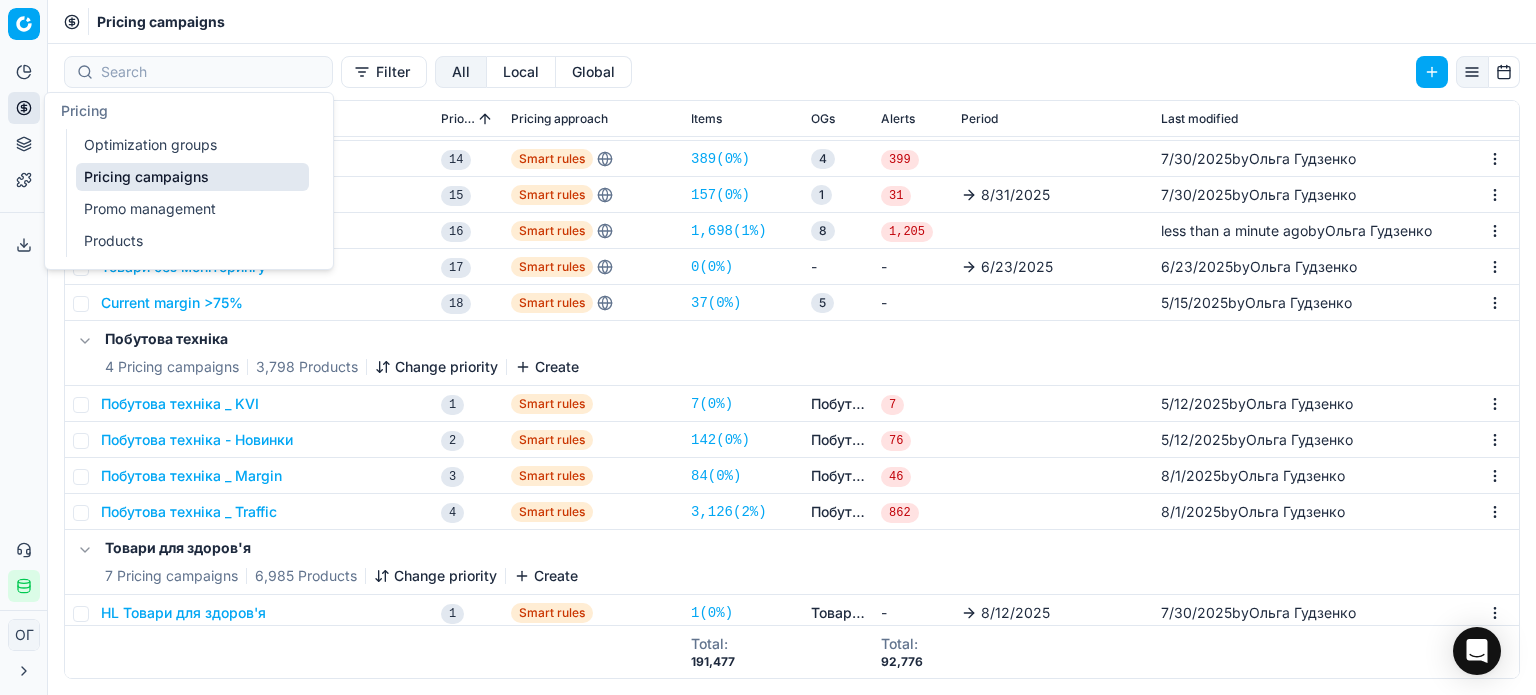 click on "Optimization groups" at bounding box center (192, 145) 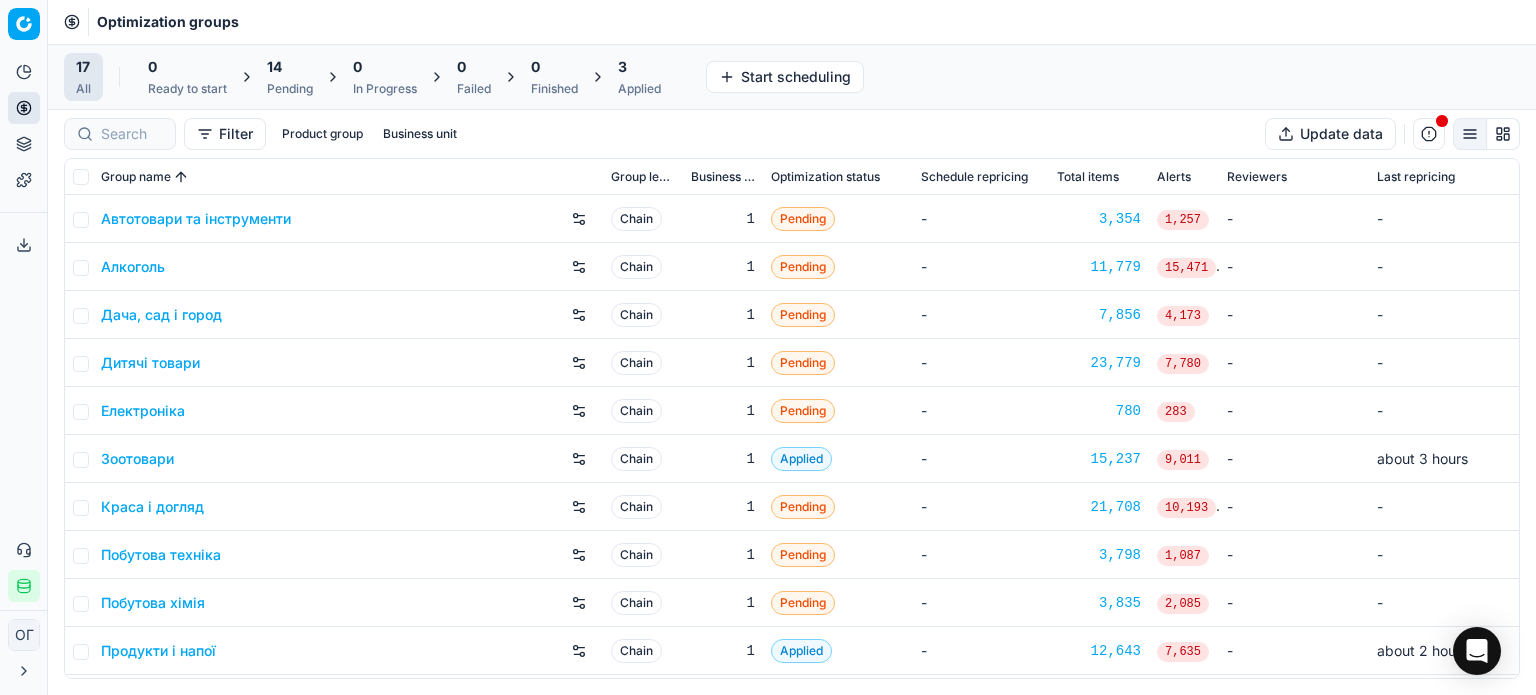 click on "14" at bounding box center (274, 67) 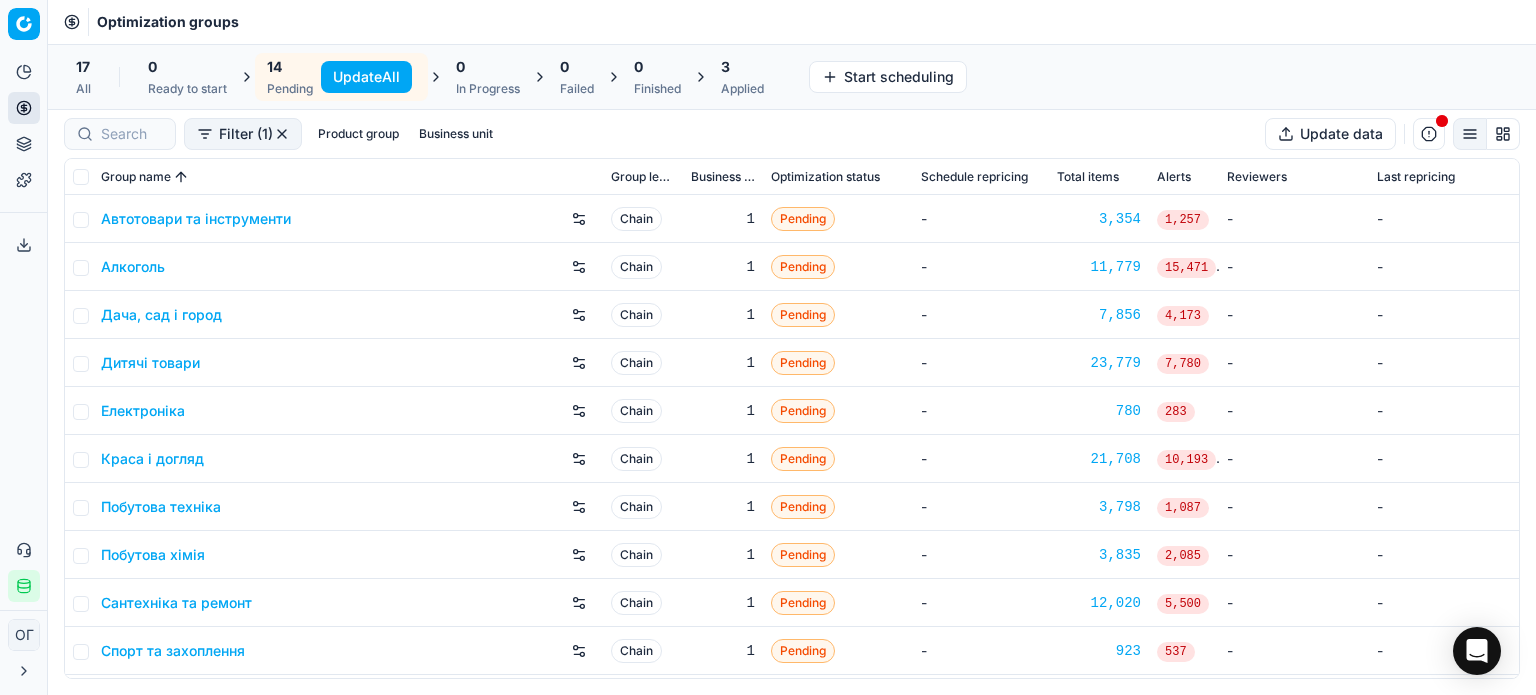 click on "Update  All" at bounding box center (366, 77) 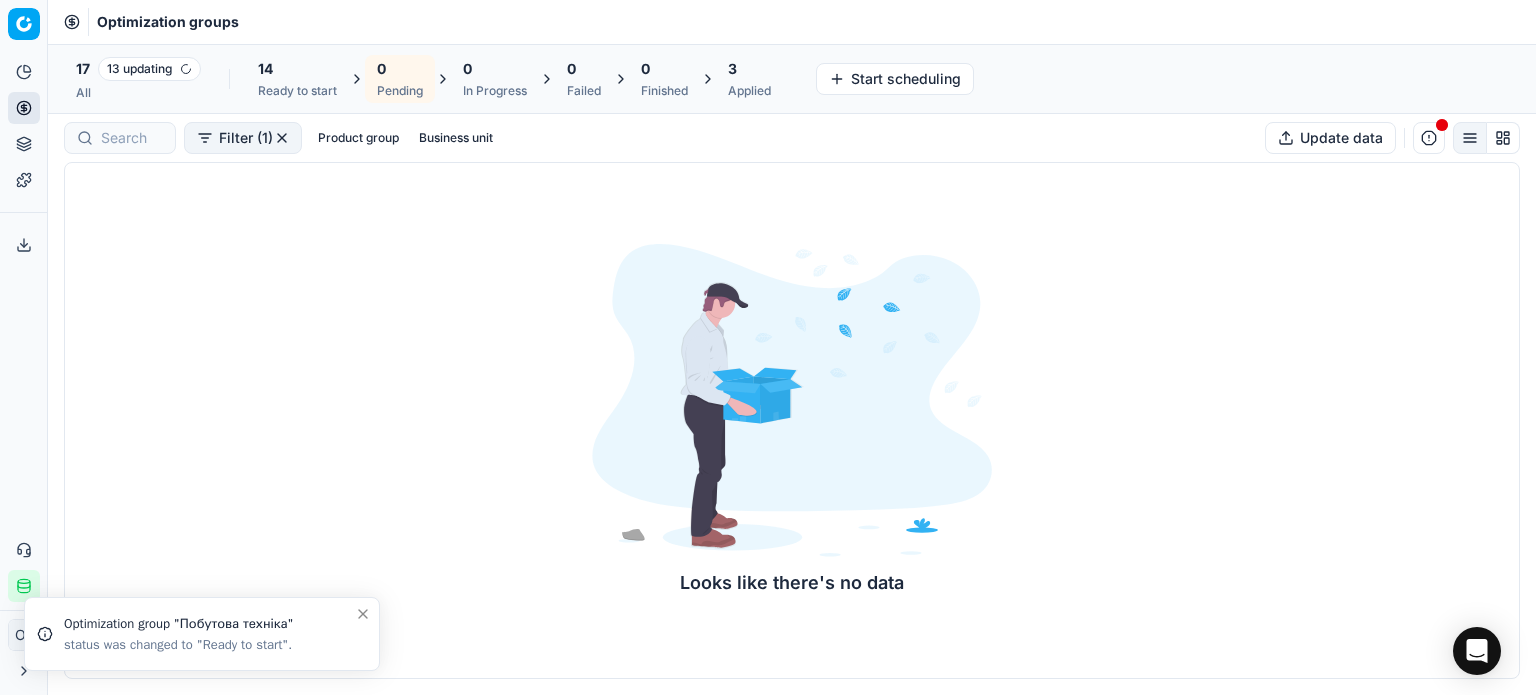 click on "17 13 updating All 14 Ready to start 0 Pending 0 In Progress 0 Failed 0 Finished 3 Applied" at bounding box center (423, 79) 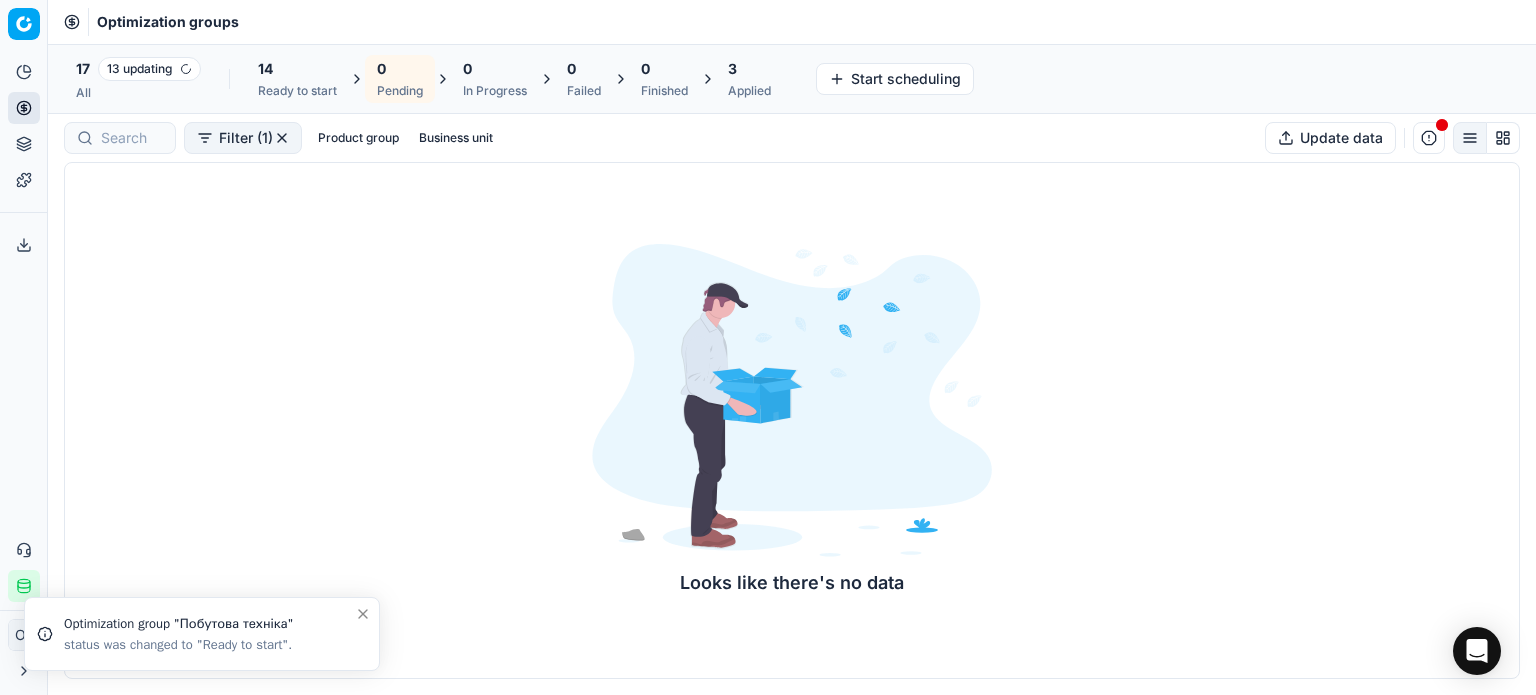 click on "Ready to start" at bounding box center (297, 91) 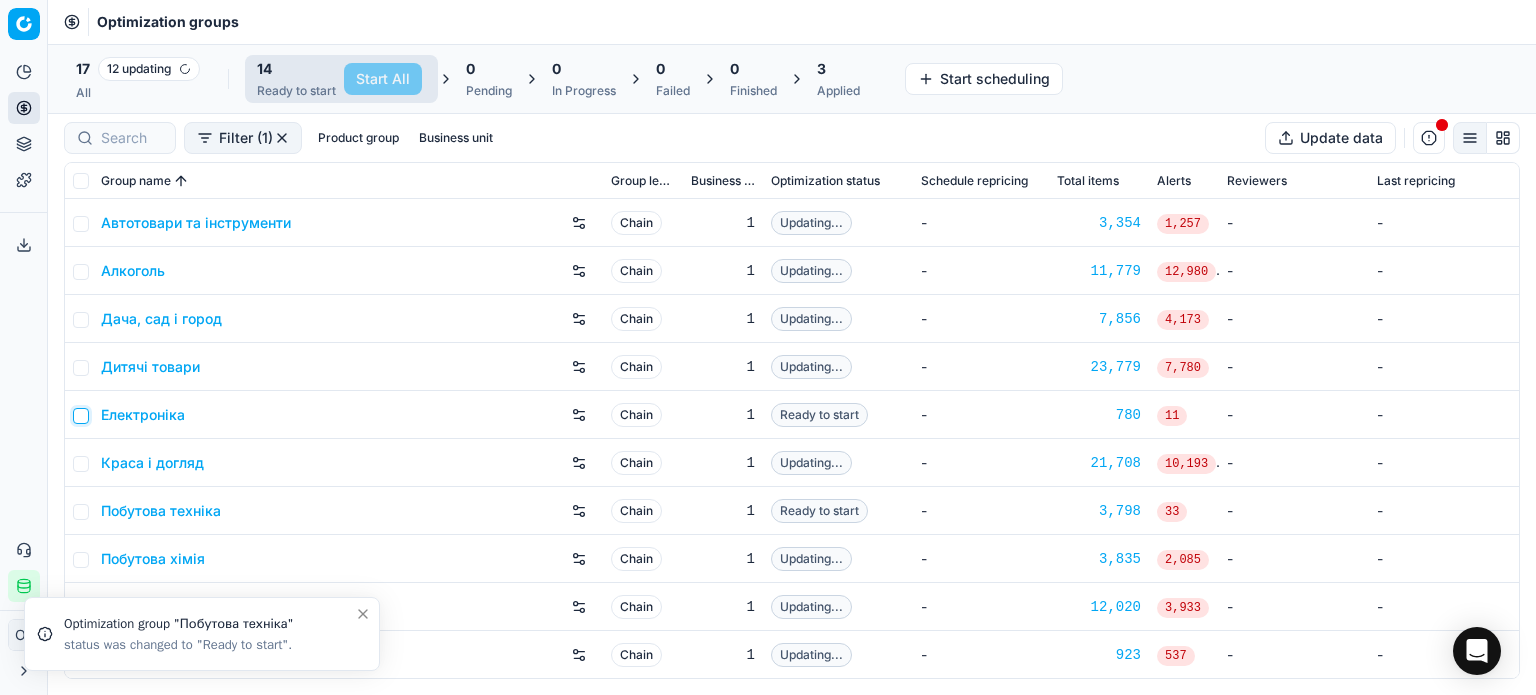 click at bounding box center (81, 416) 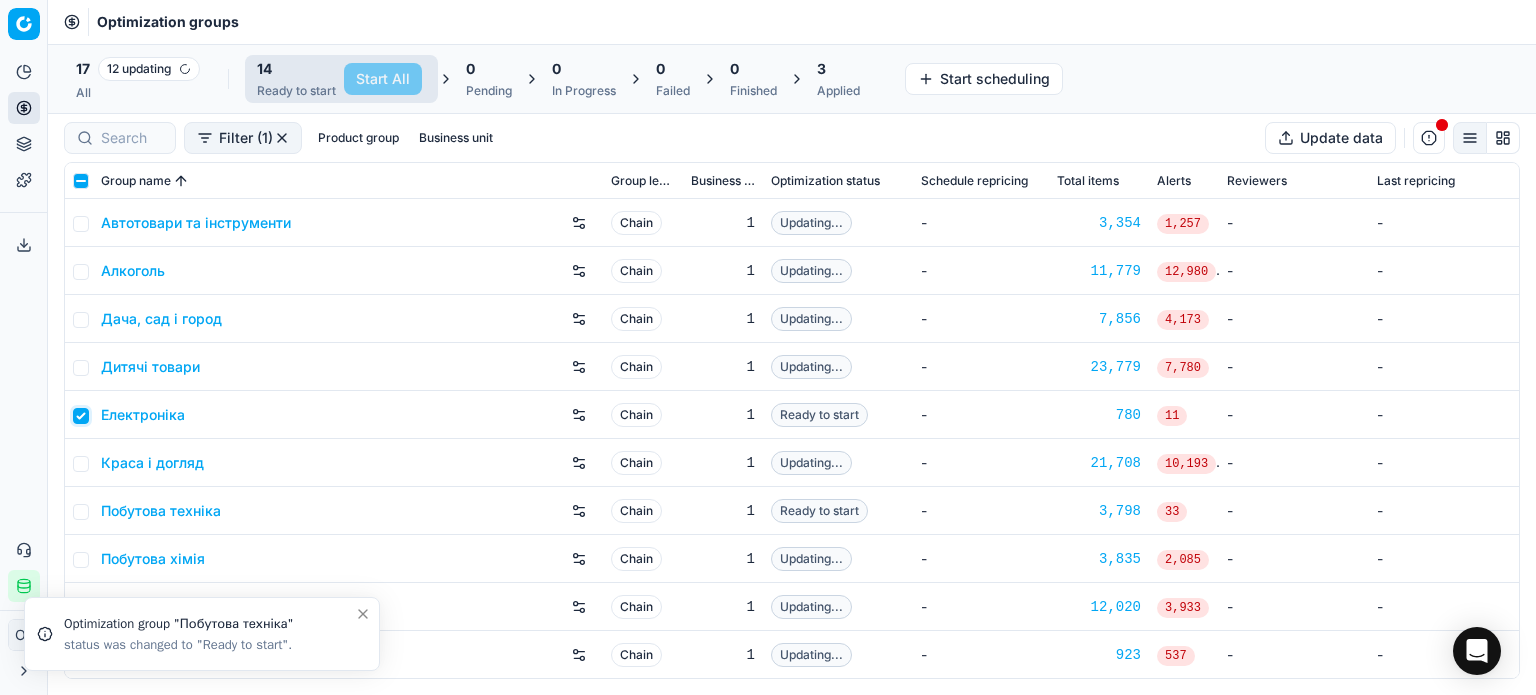checkbox on "true" 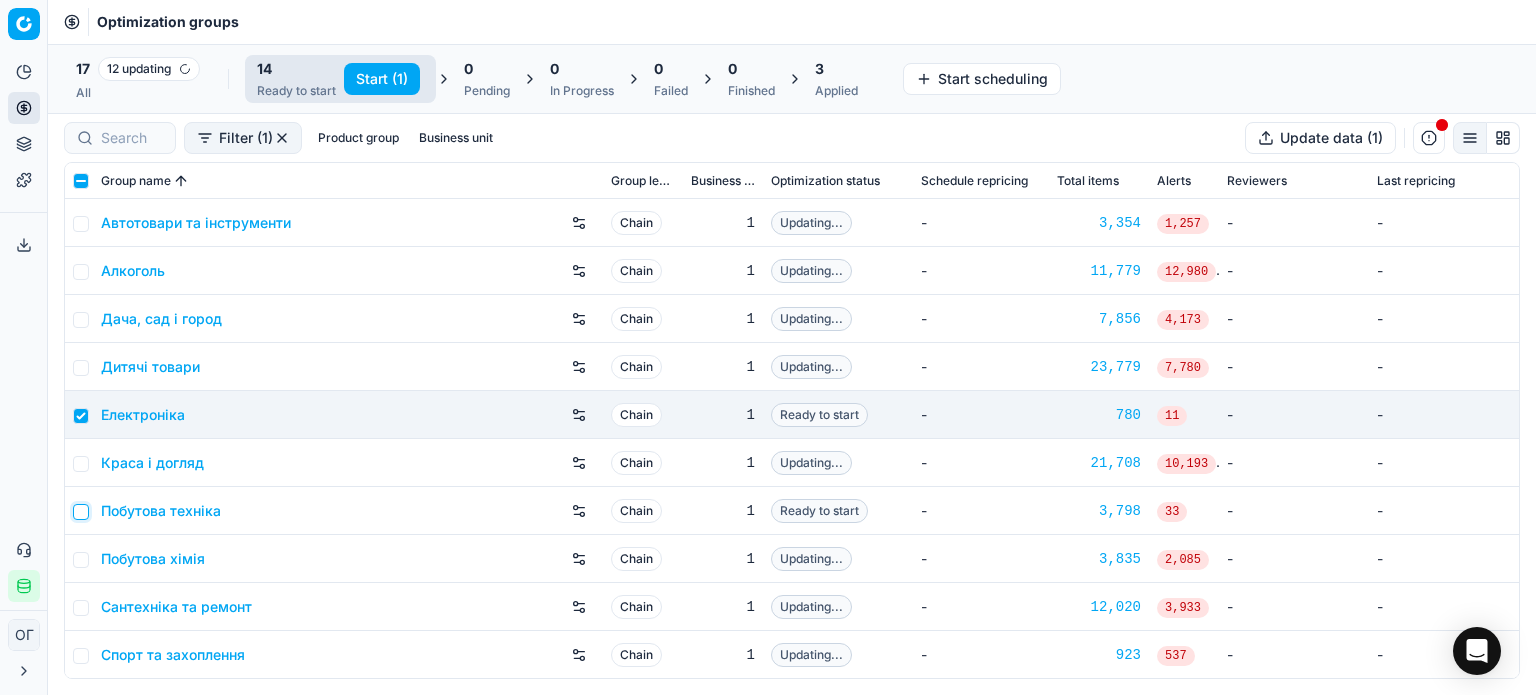 click at bounding box center (81, 512) 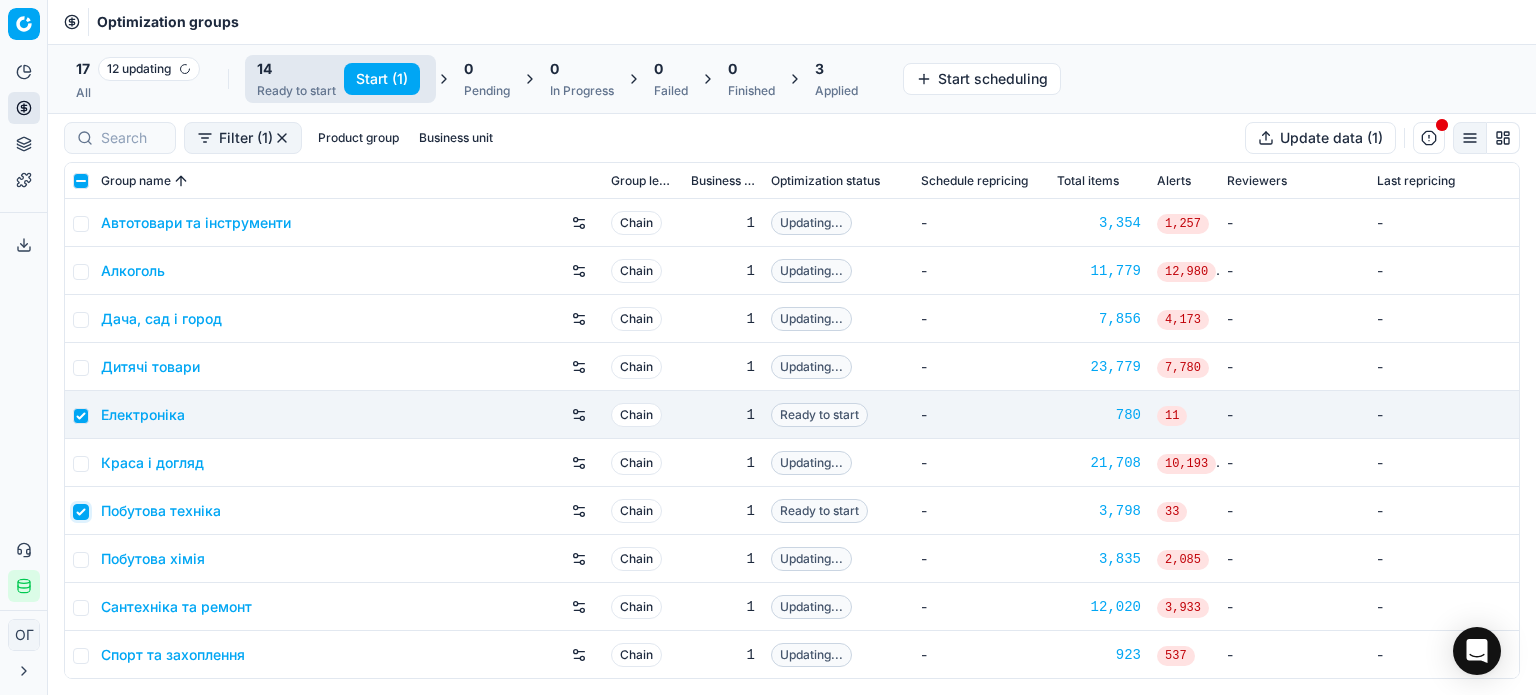 checkbox on "true" 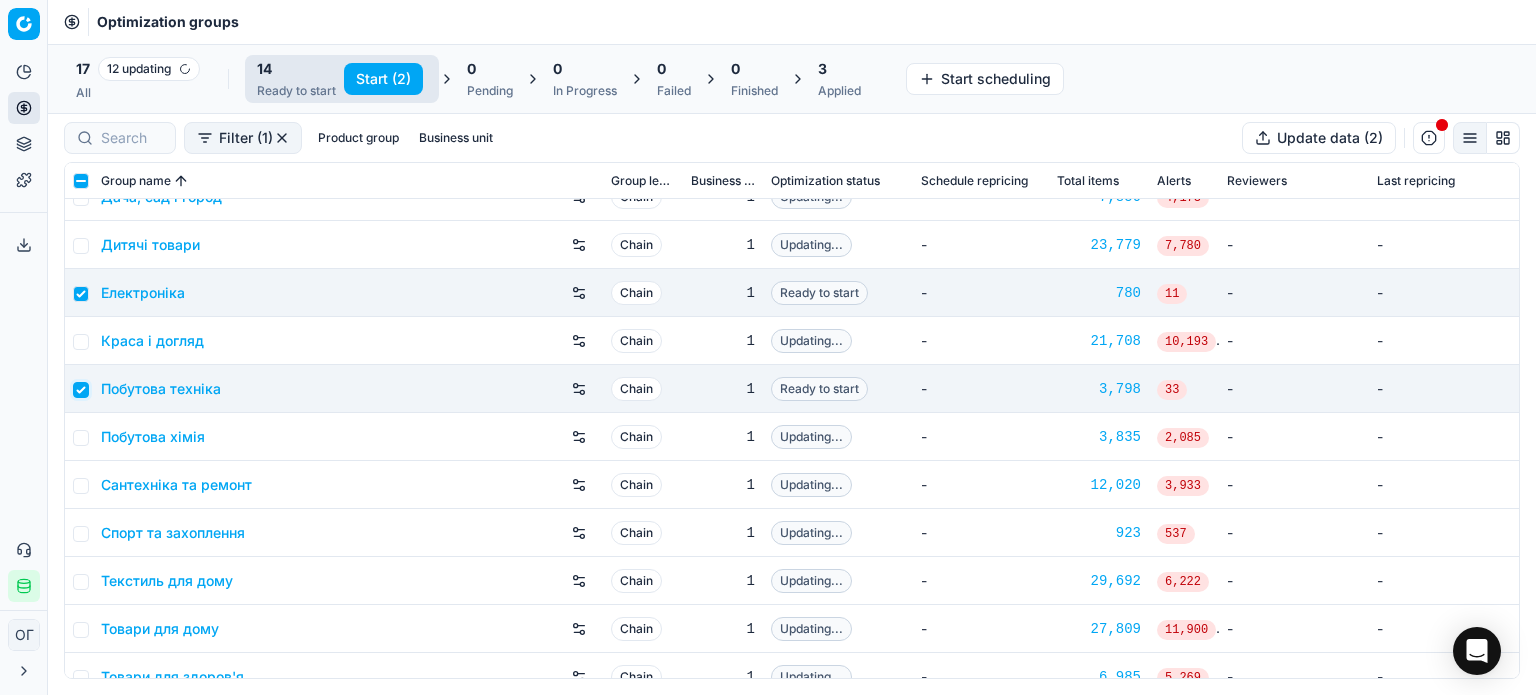 scroll, scrollTop: 192, scrollLeft: 0, axis: vertical 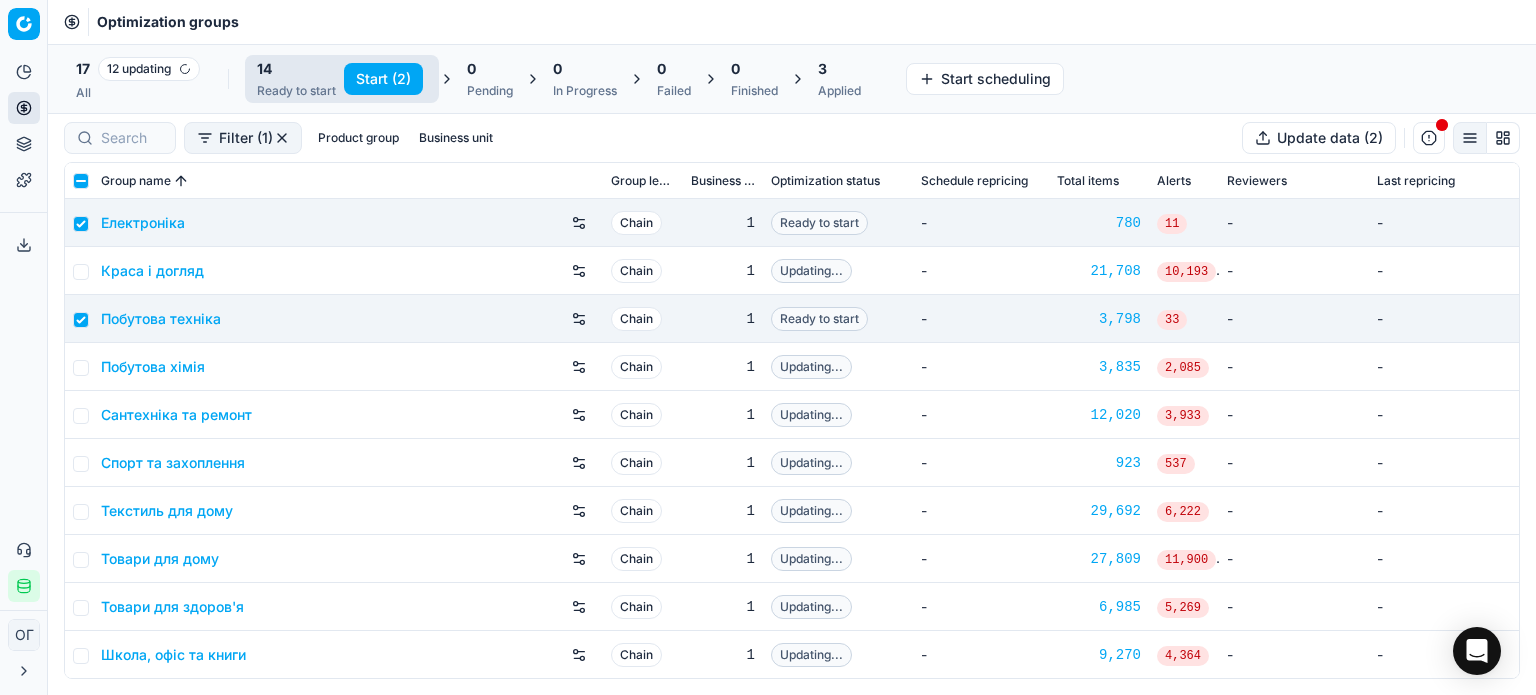 click on "Start   (2)" at bounding box center [383, 79] 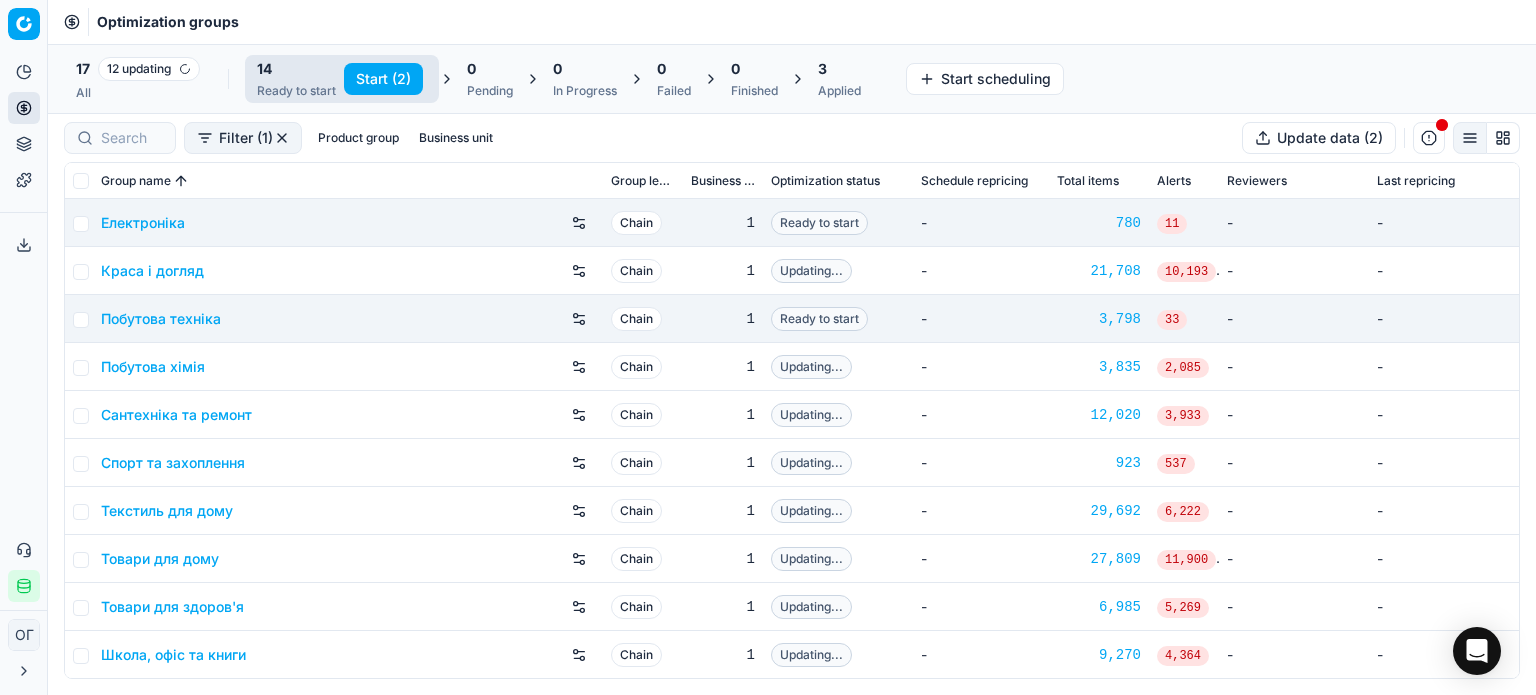 checkbox on "false" 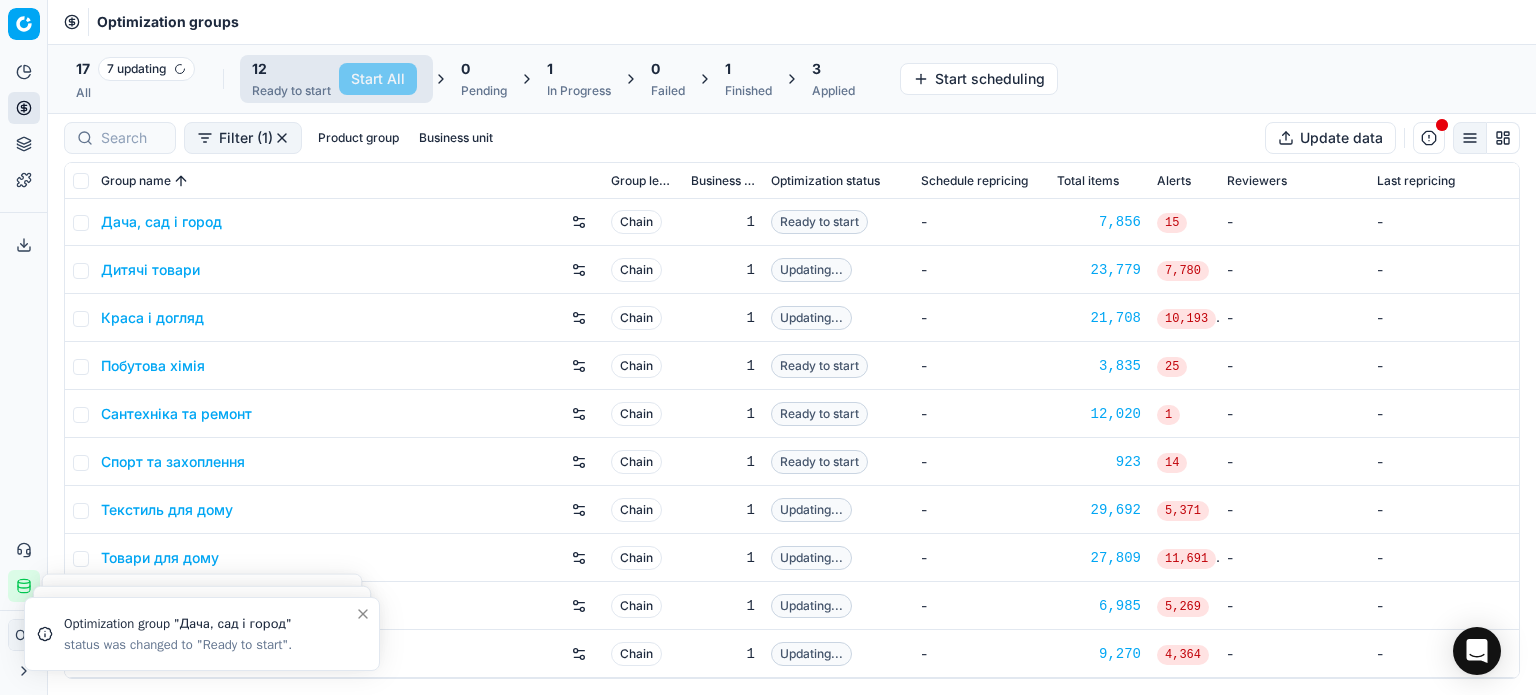 scroll, scrollTop: 96, scrollLeft: 0, axis: vertical 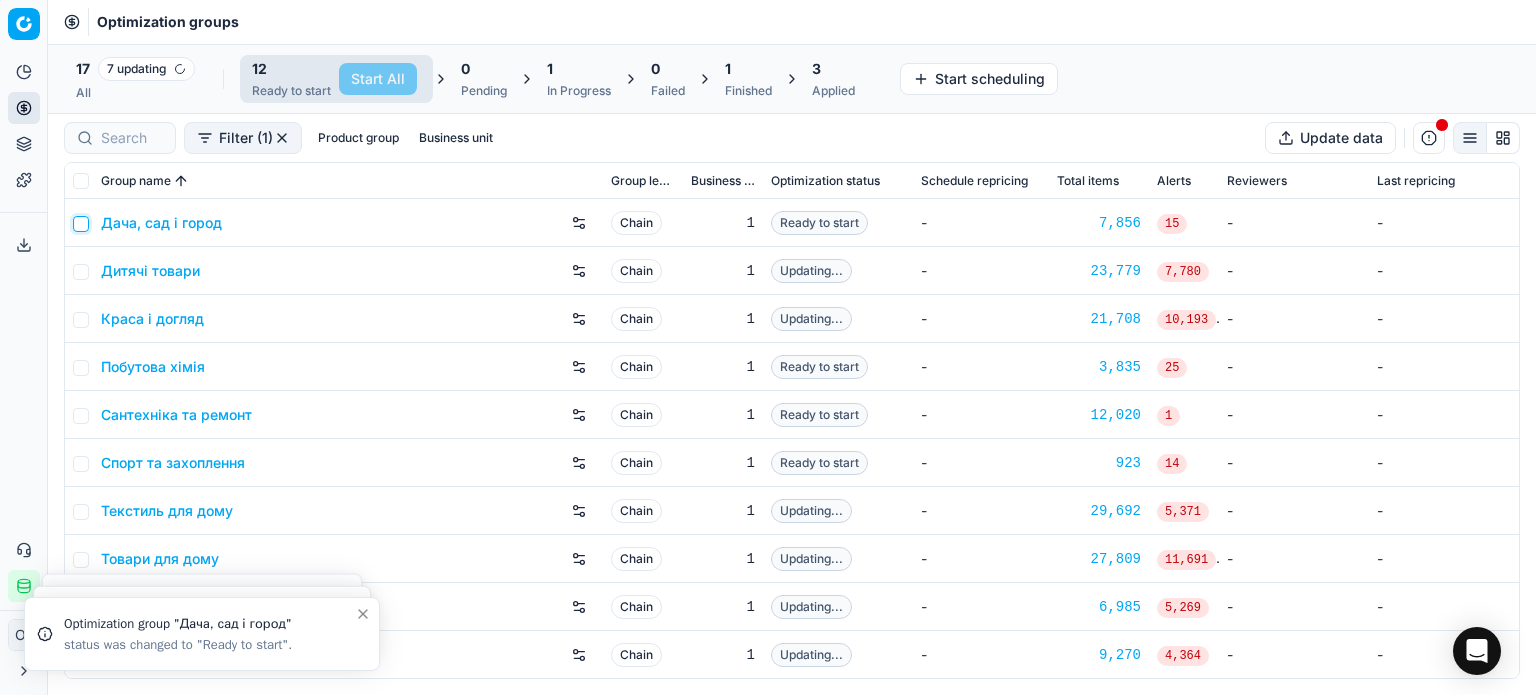 click at bounding box center (81, 224) 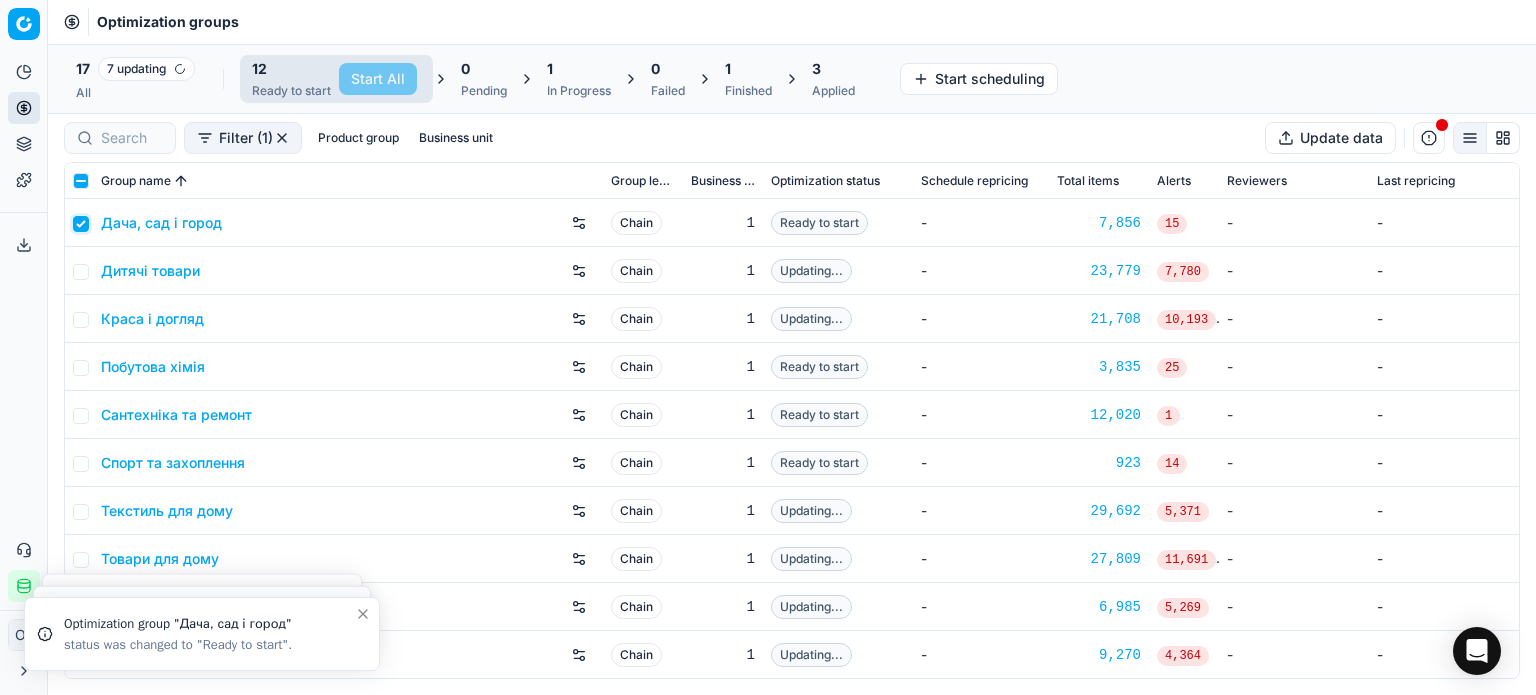 checkbox on "true" 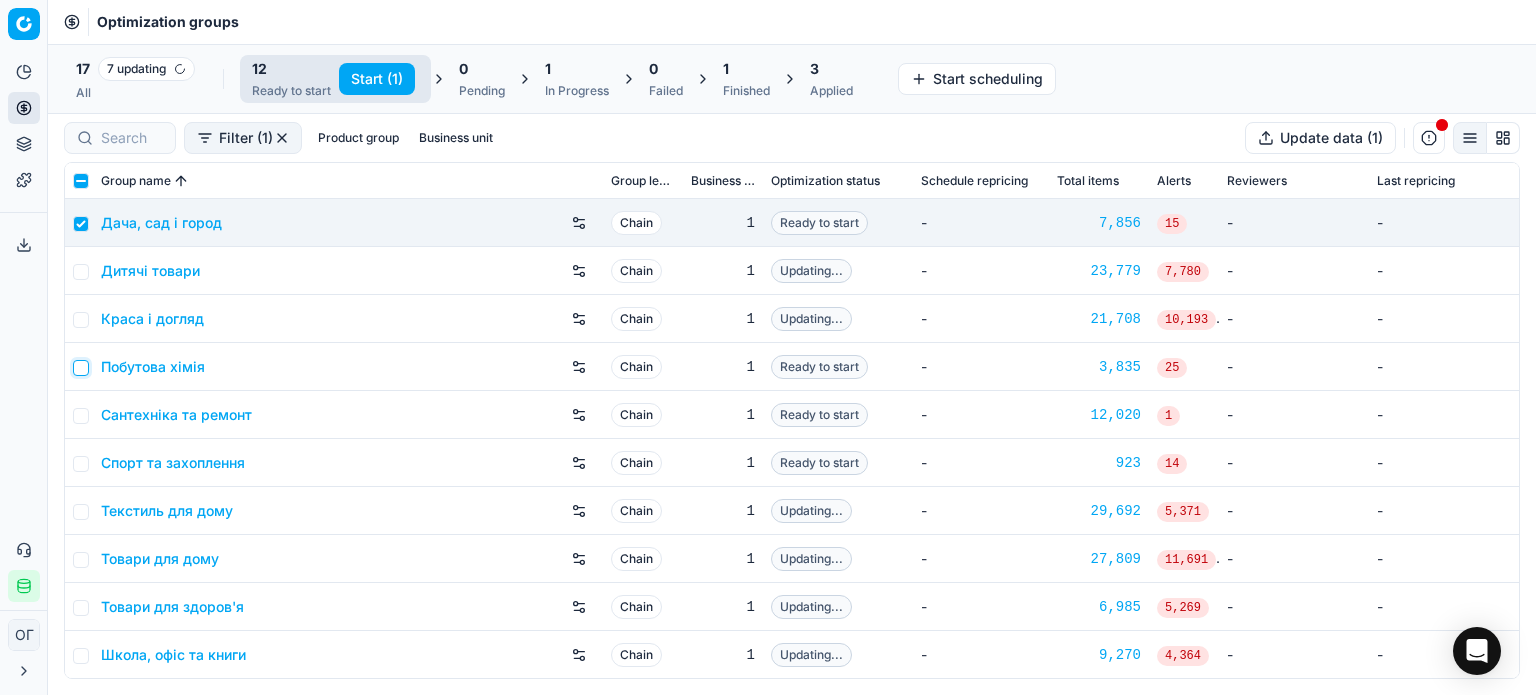 drag, startPoint x: 80, startPoint y: 366, endPoint x: 63, endPoint y: 402, distance: 39.812057 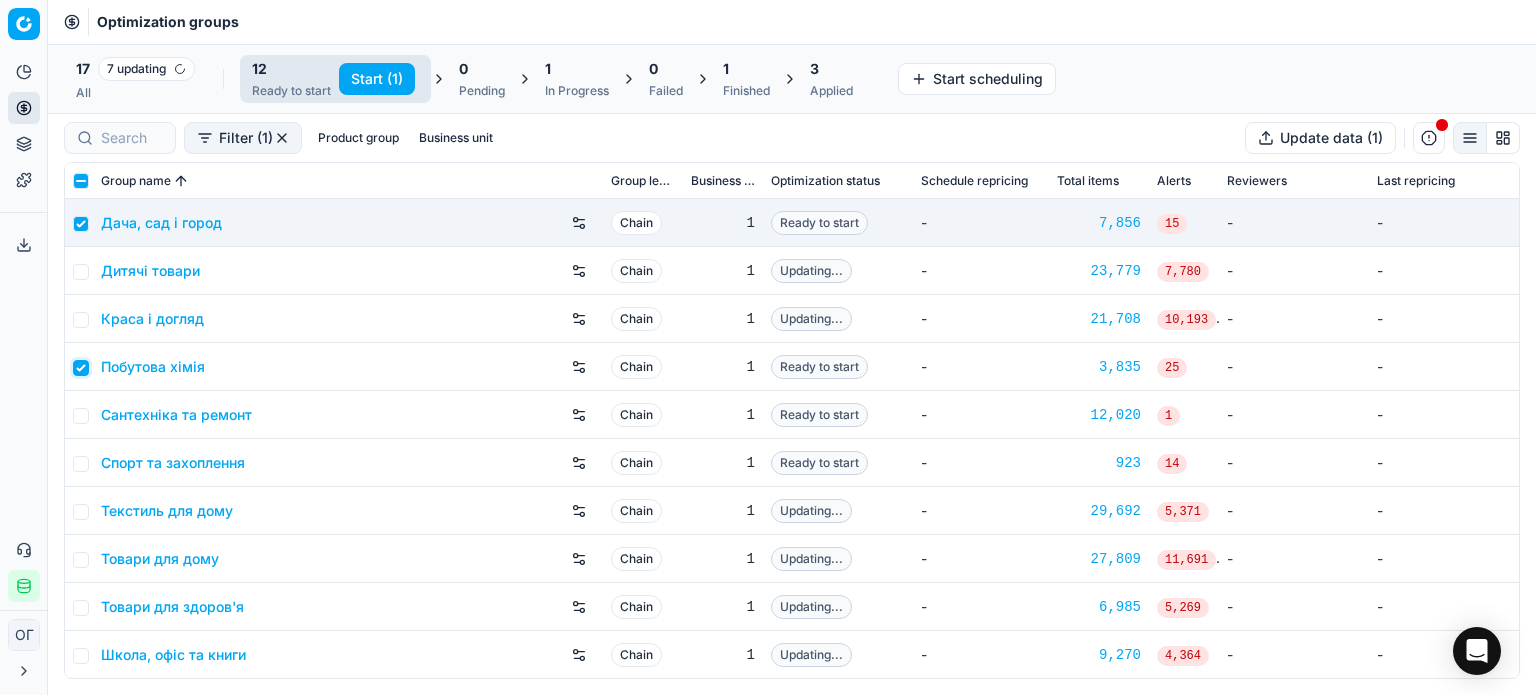 checkbox on "true" 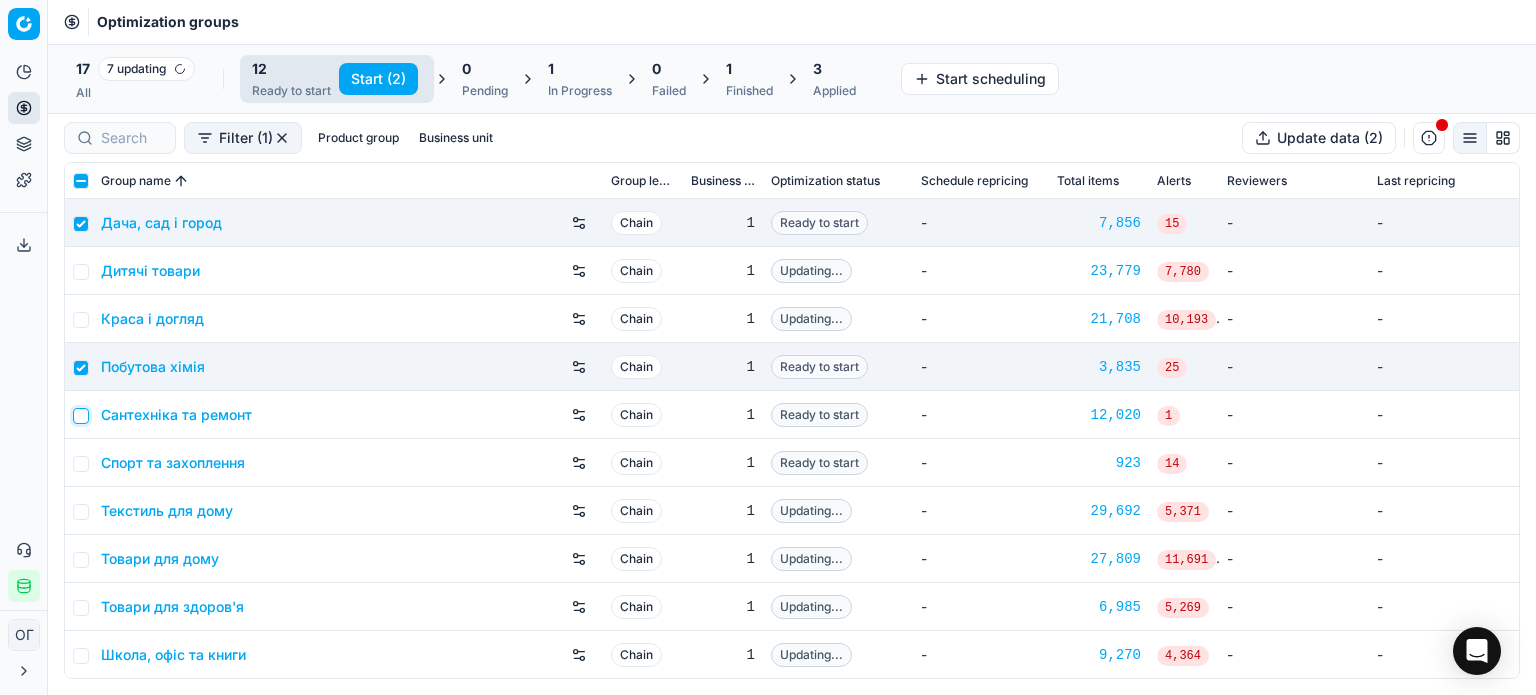click at bounding box center (81, 416) 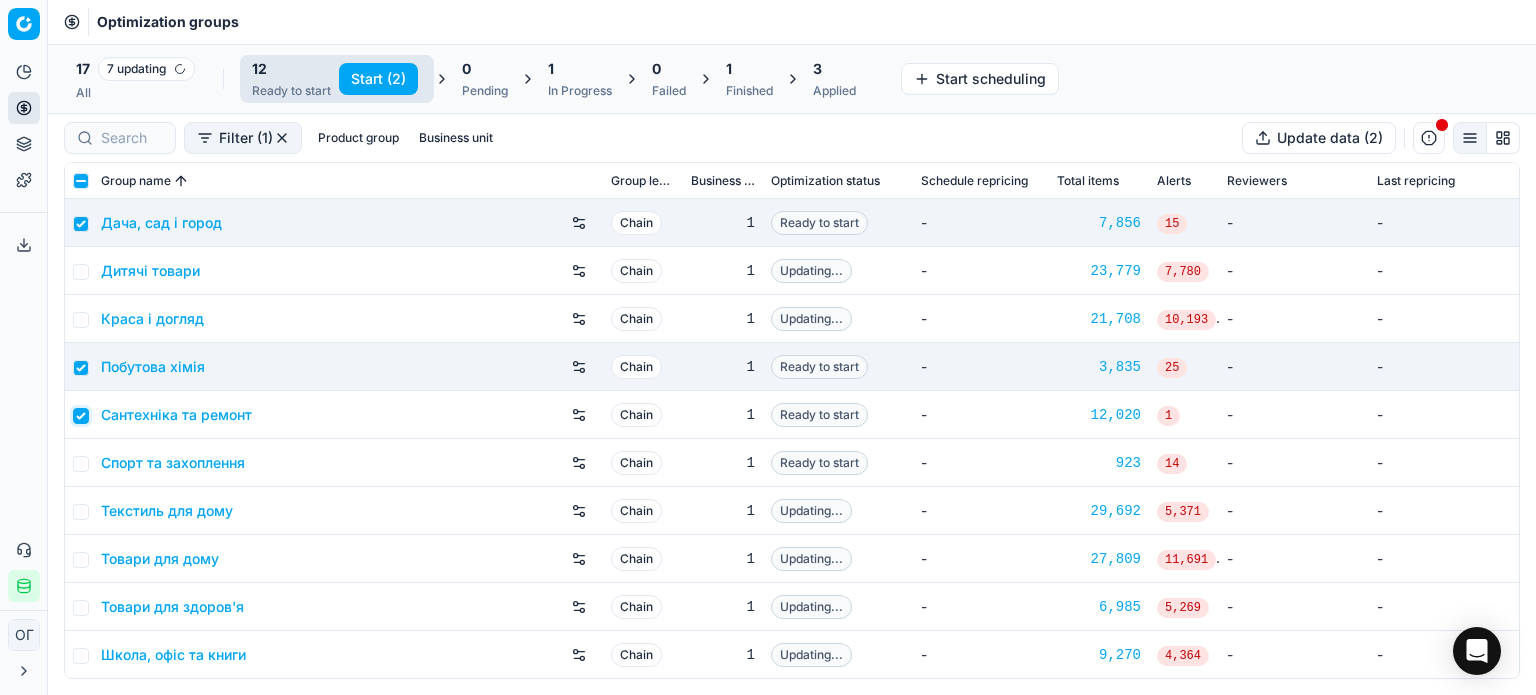 checkbox on "true" 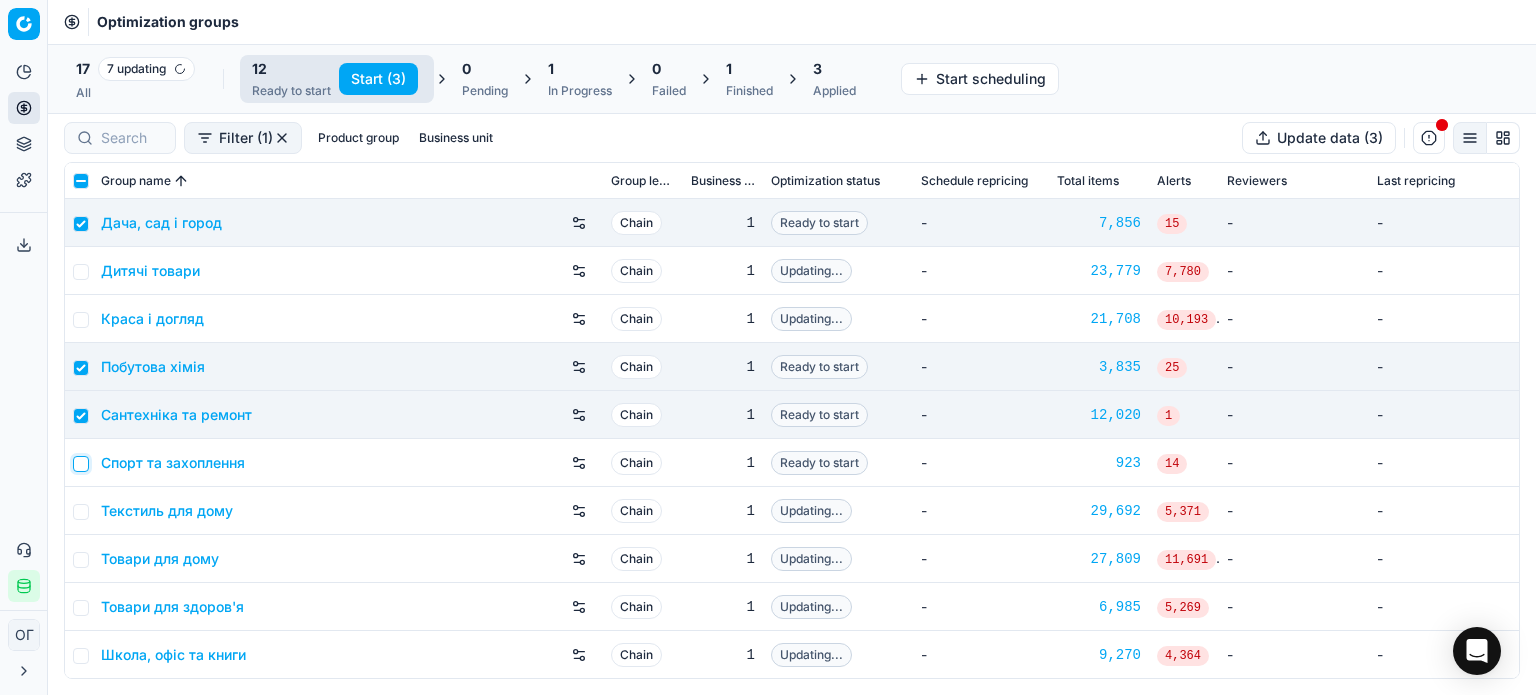 click at bounding box center [81, 464] 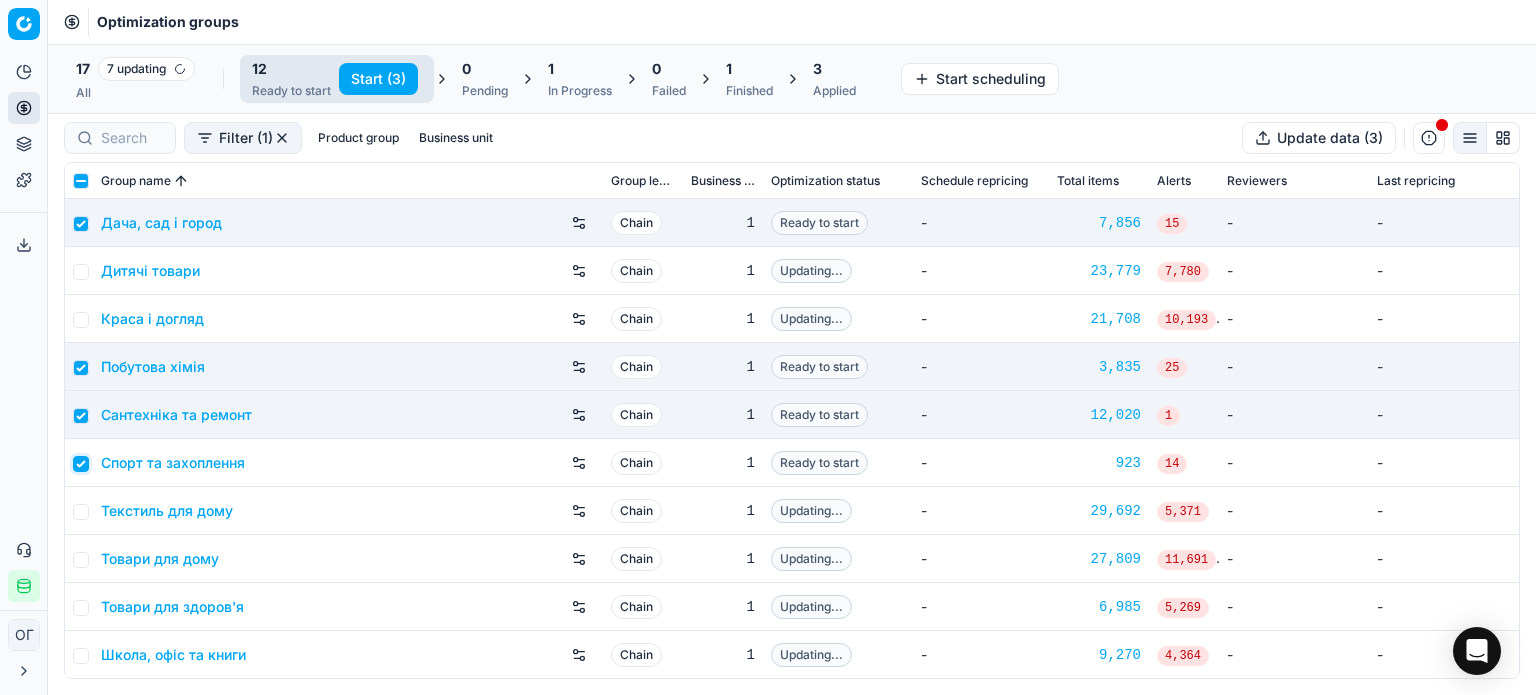 checkbox on "true" 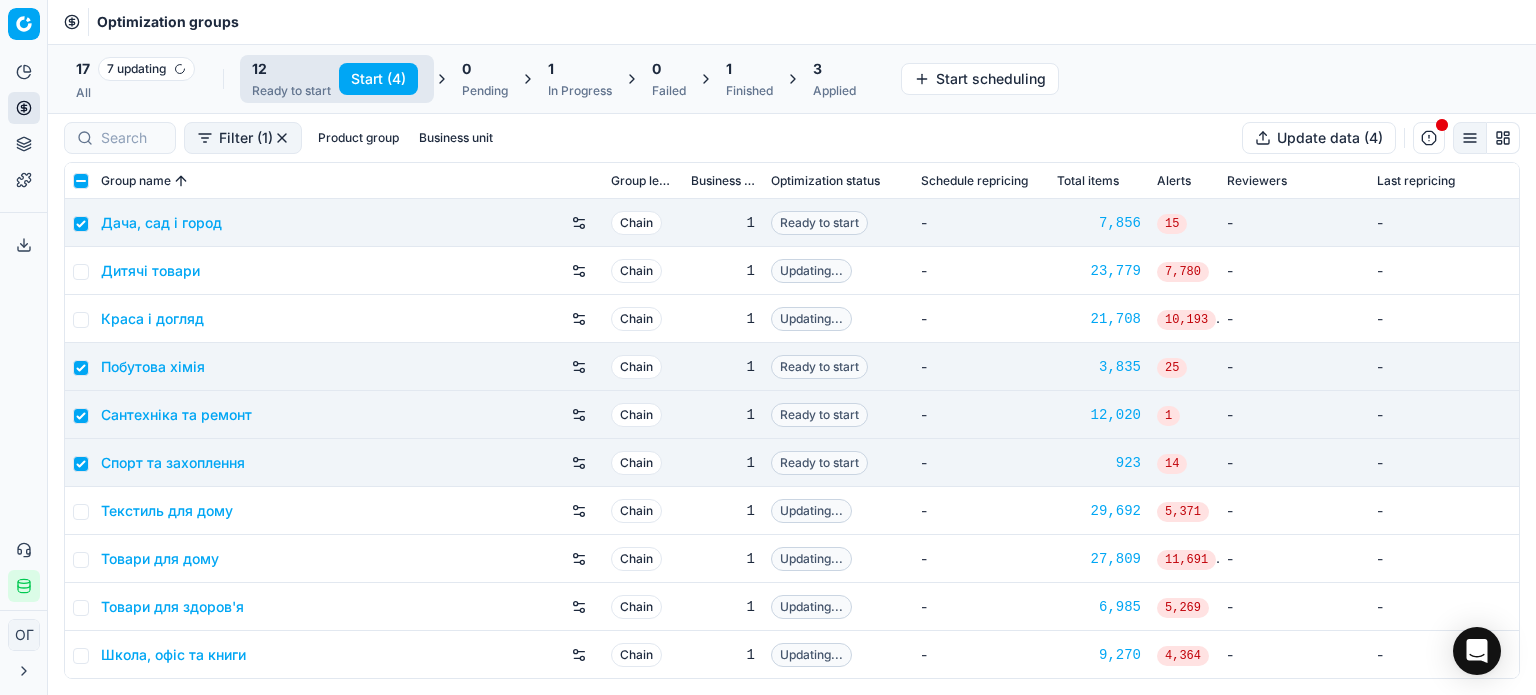 click on "Start   (4)" at bounding box center (378, 79) 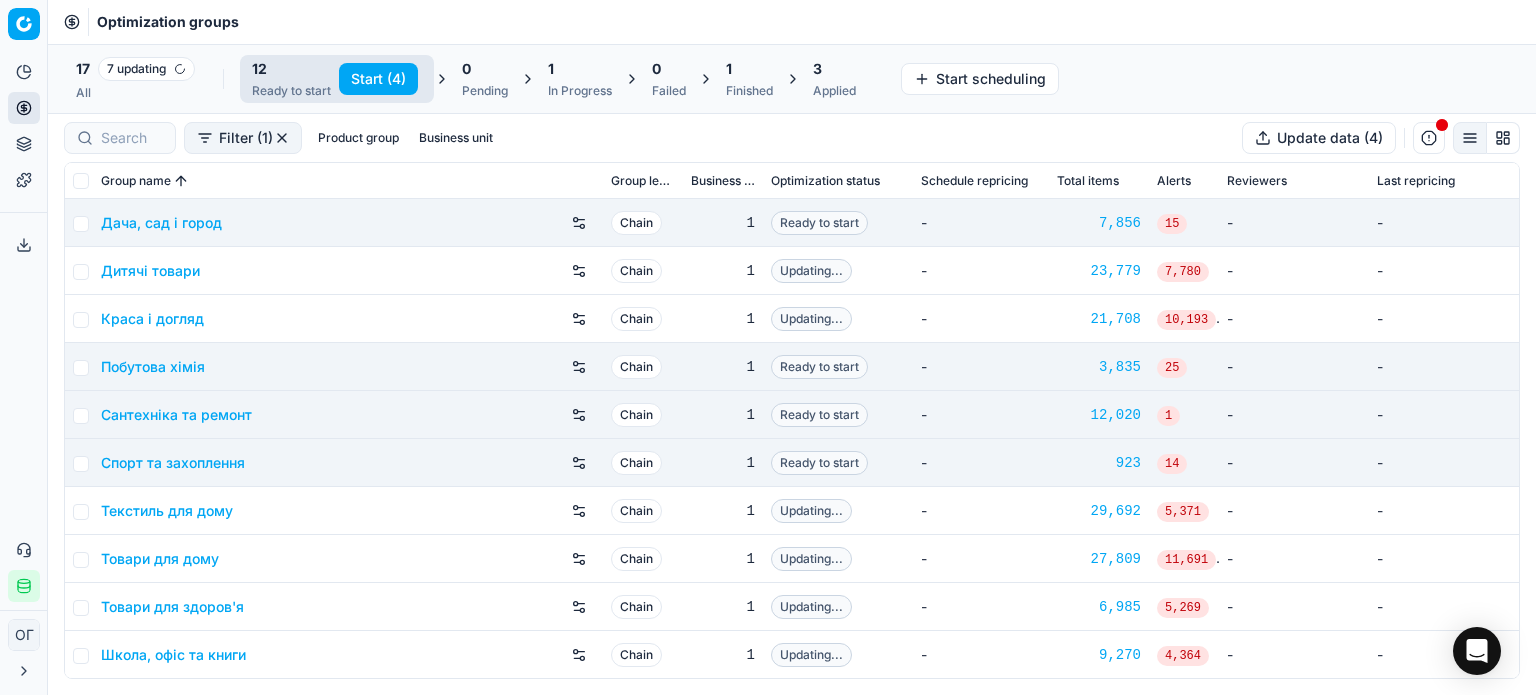 checkbox on "false" 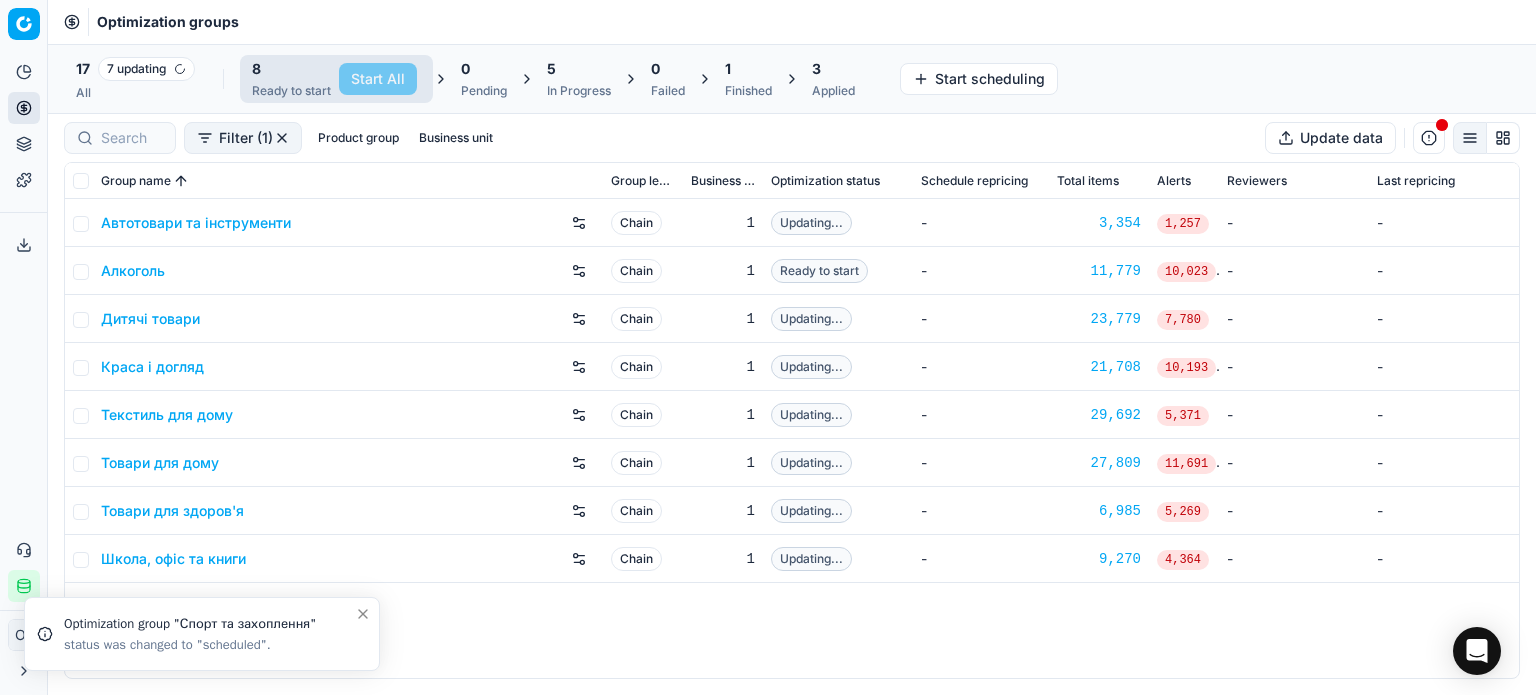 scroll, scrollTop: 0, scrollLeft: 0, axis: both 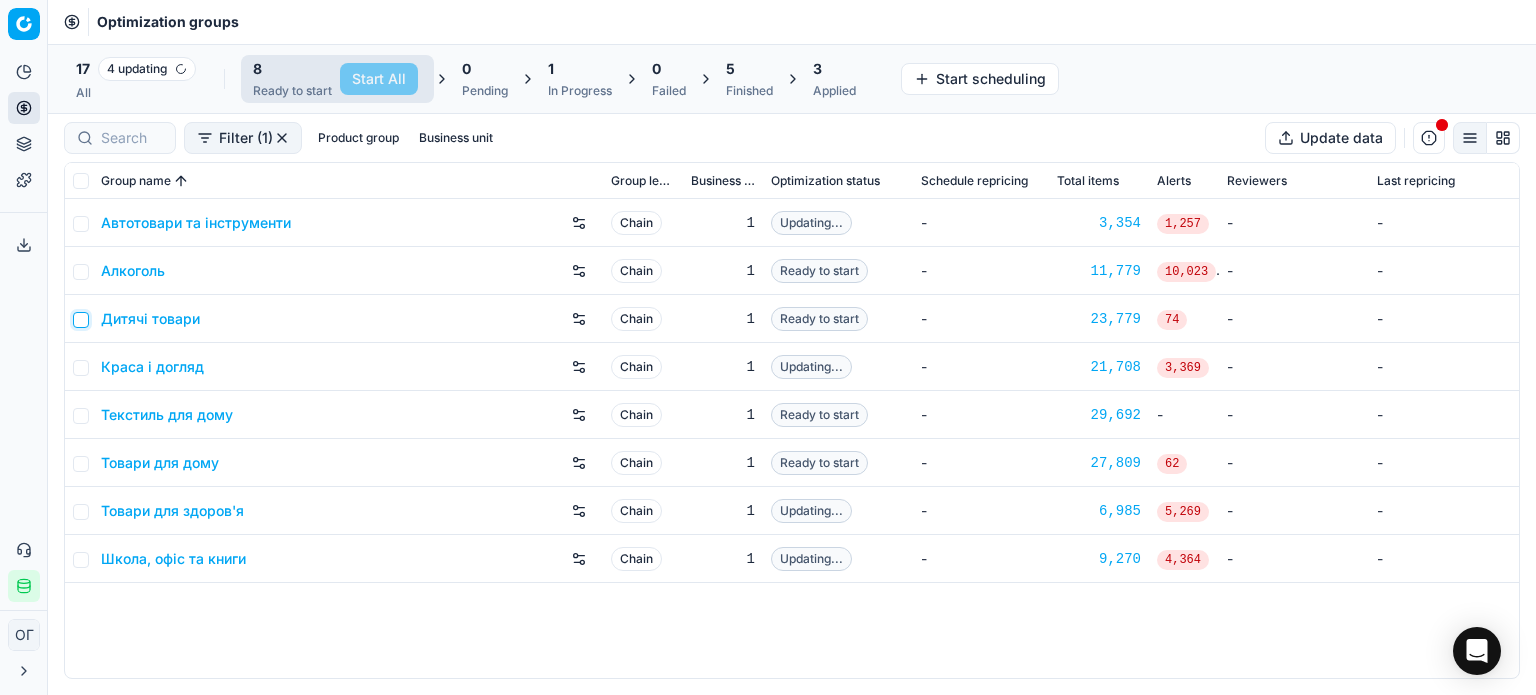 click at bounding box center [81, 320] 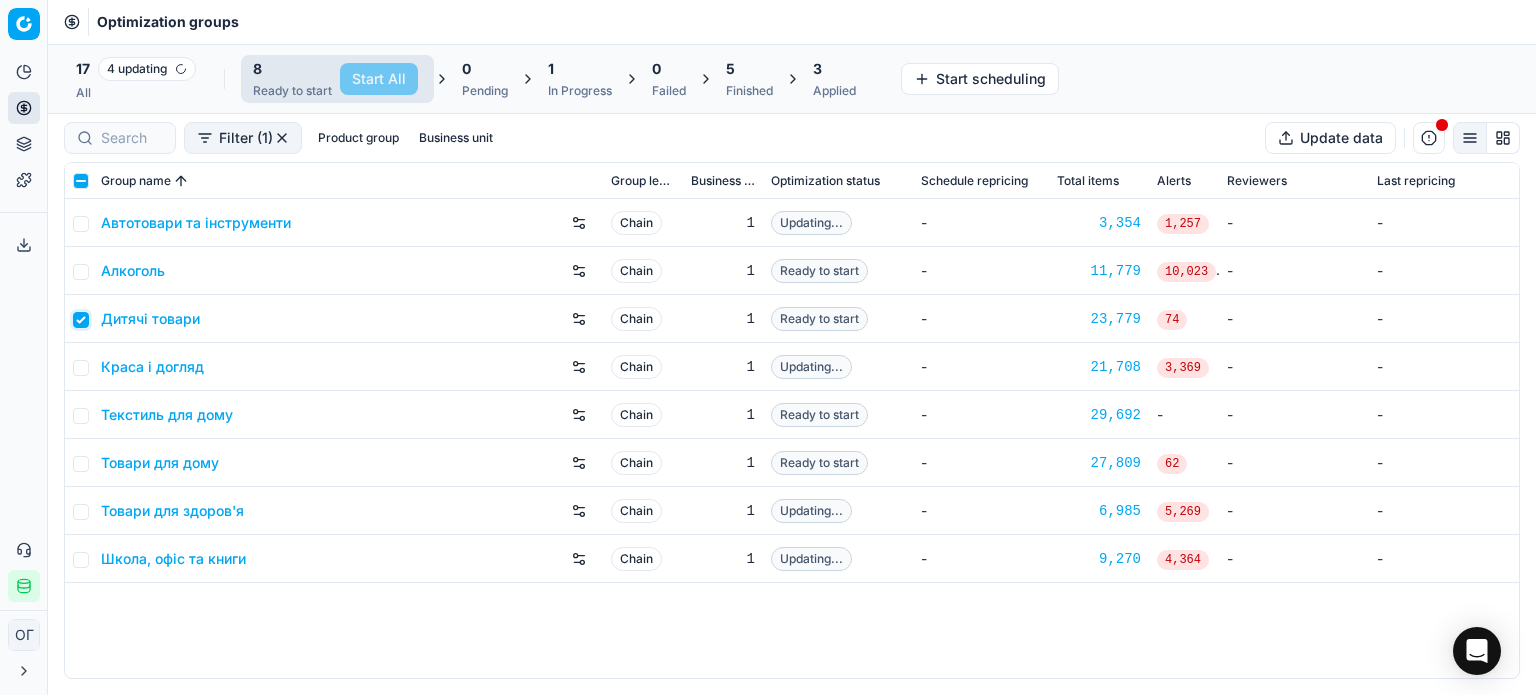 checkbox on "true" 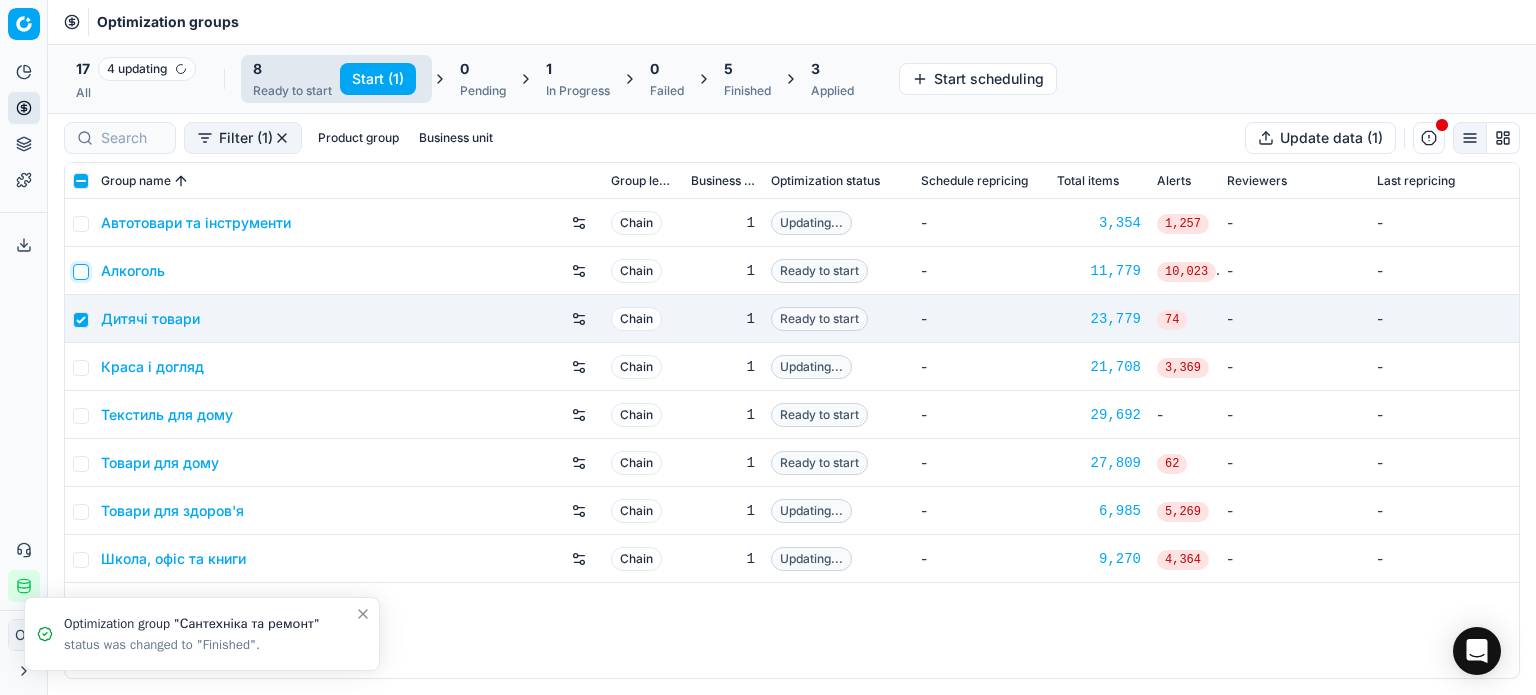 click at bounding box center [81, 272] 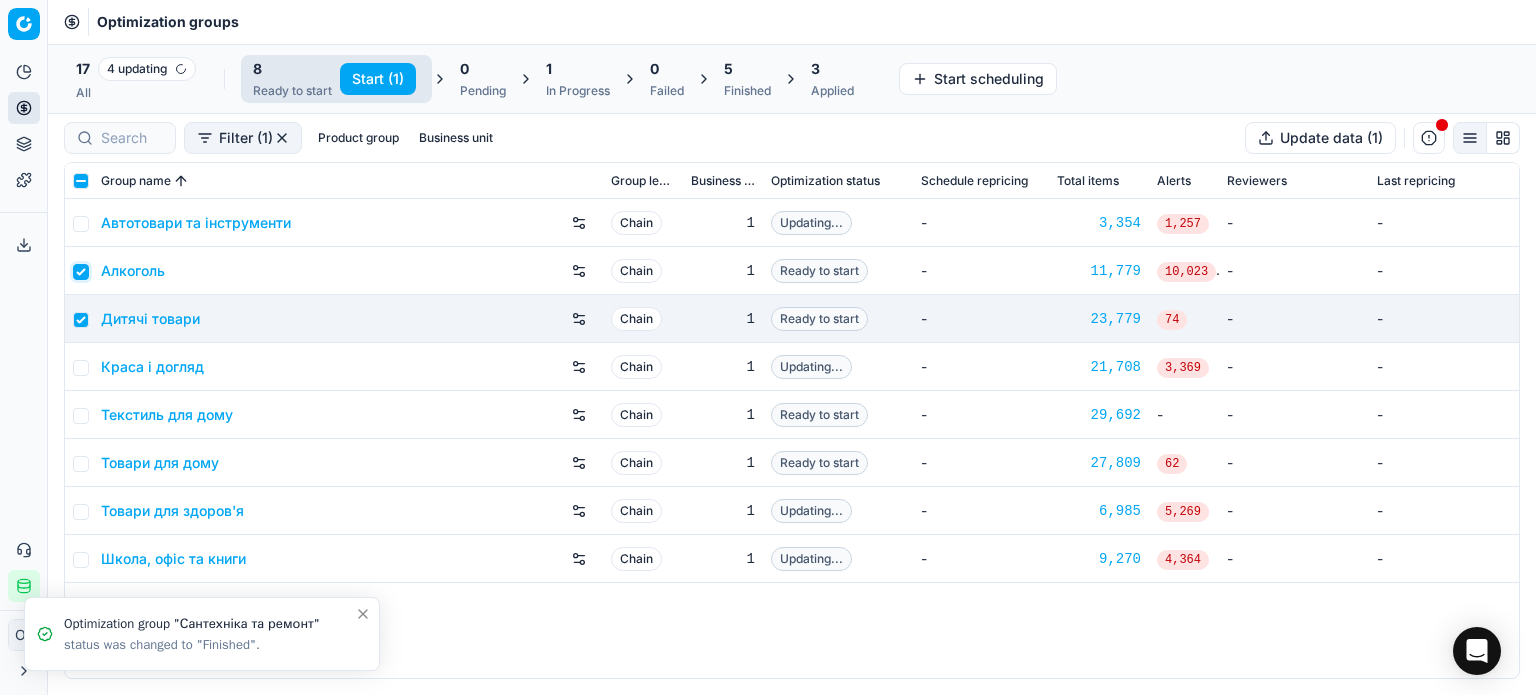 checkbox on "true" 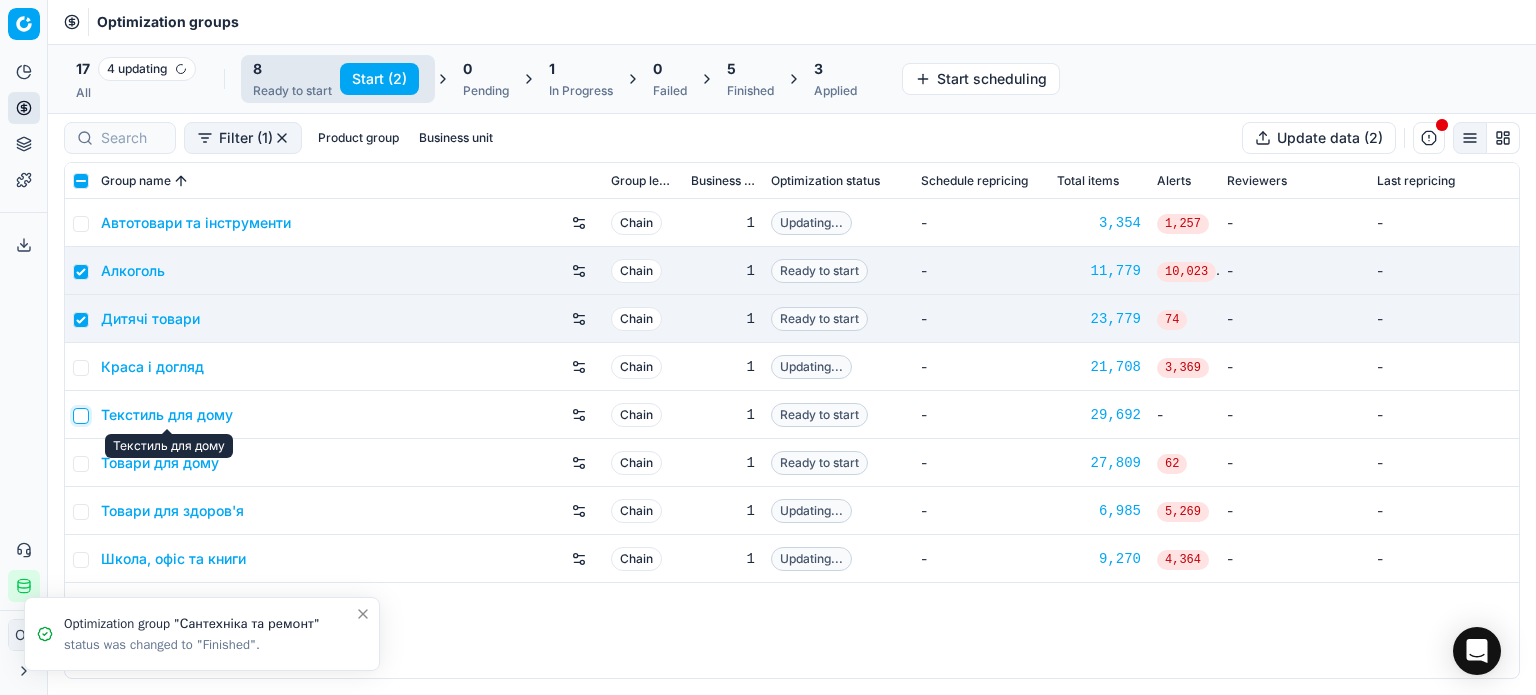 click at bounding box center (81, 416) 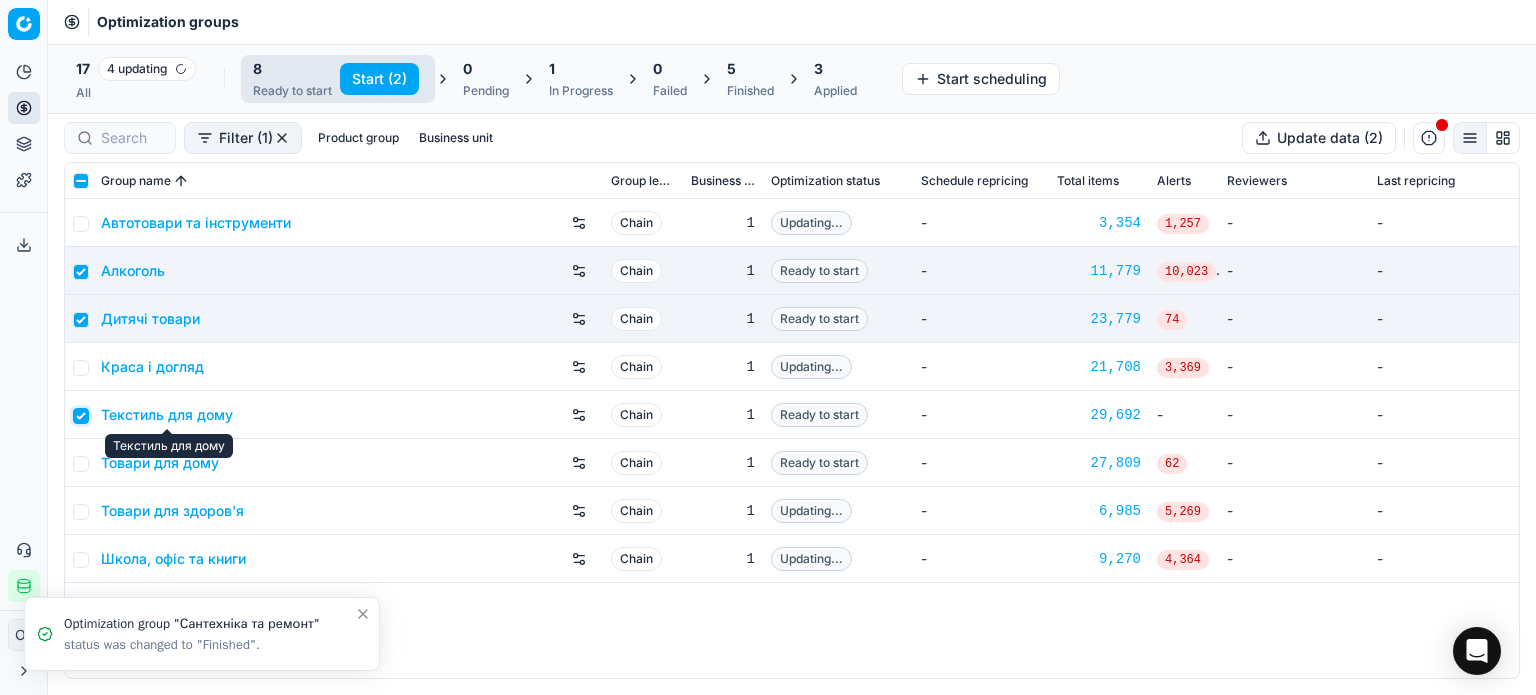 checkbox on "true" 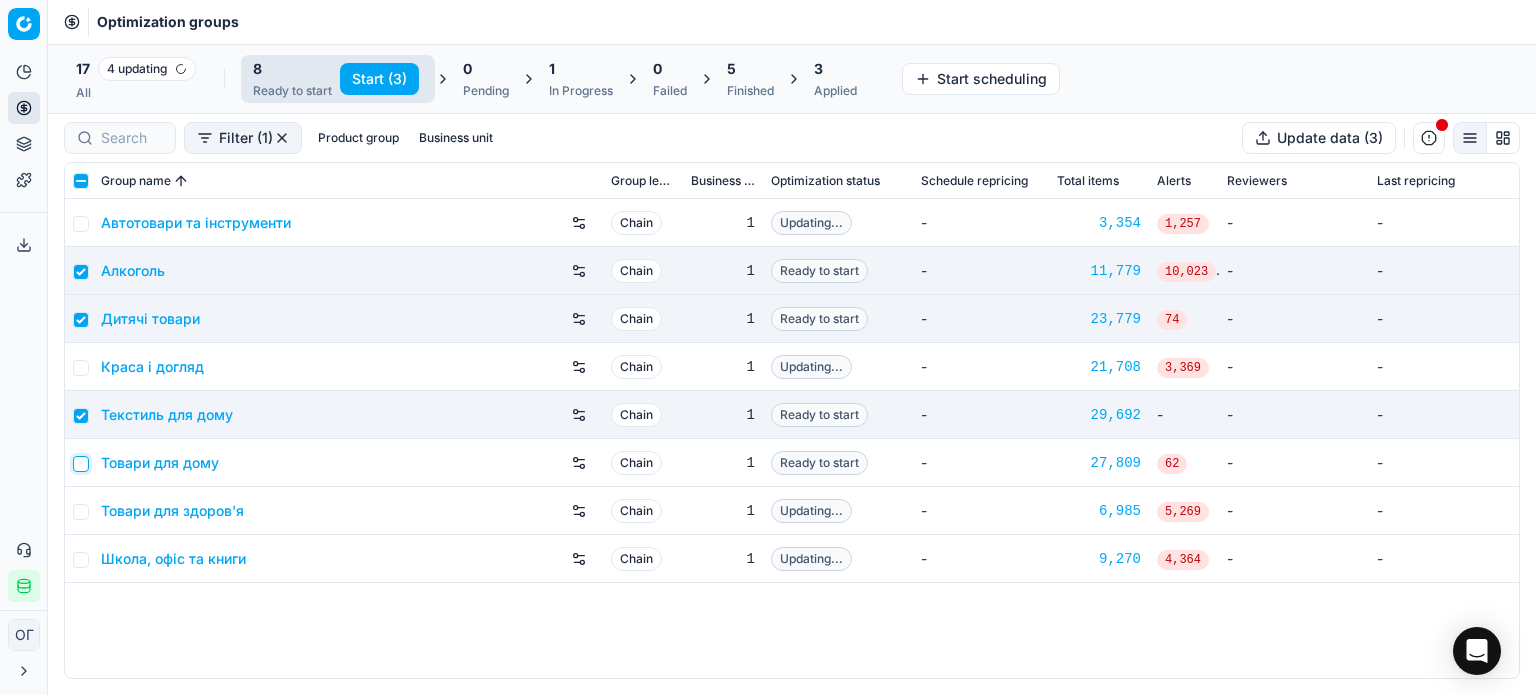 click at bounding box center (81, 464) 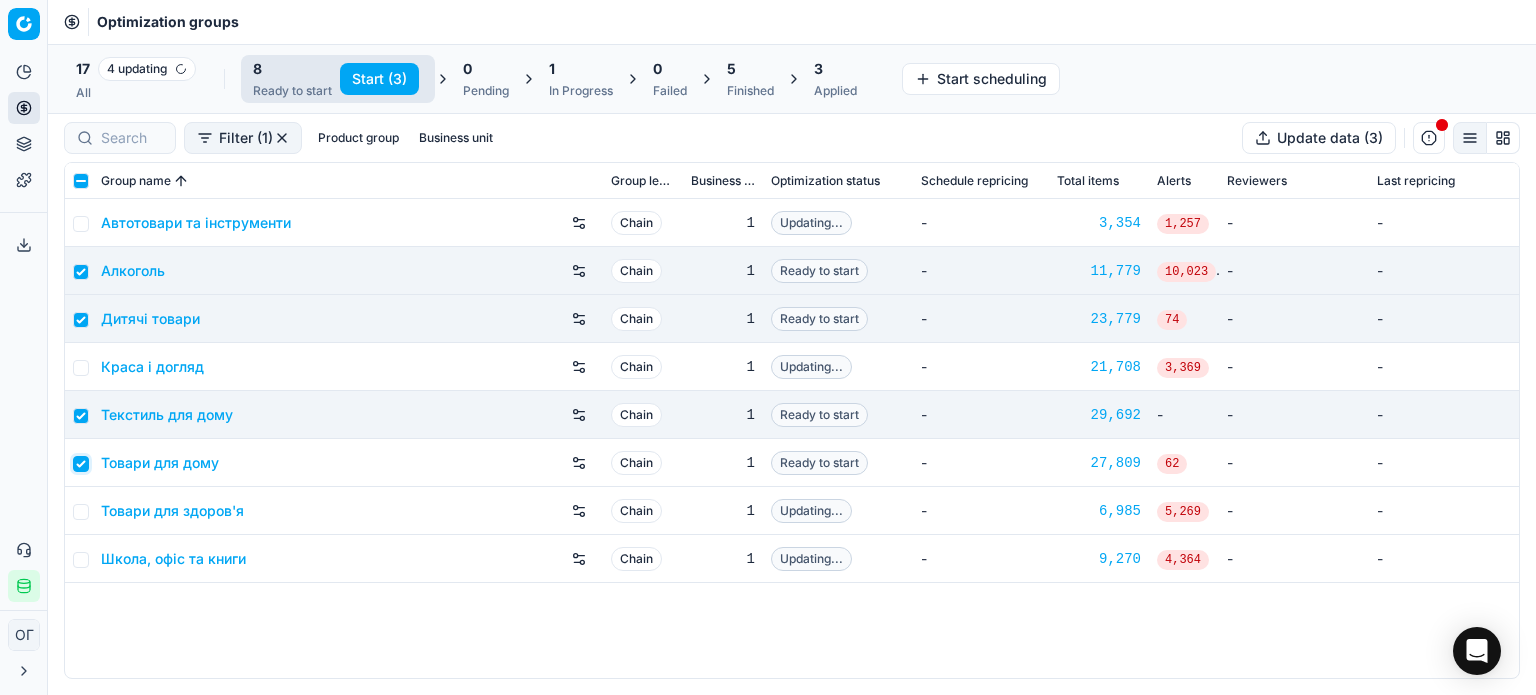 checkbox on "true" 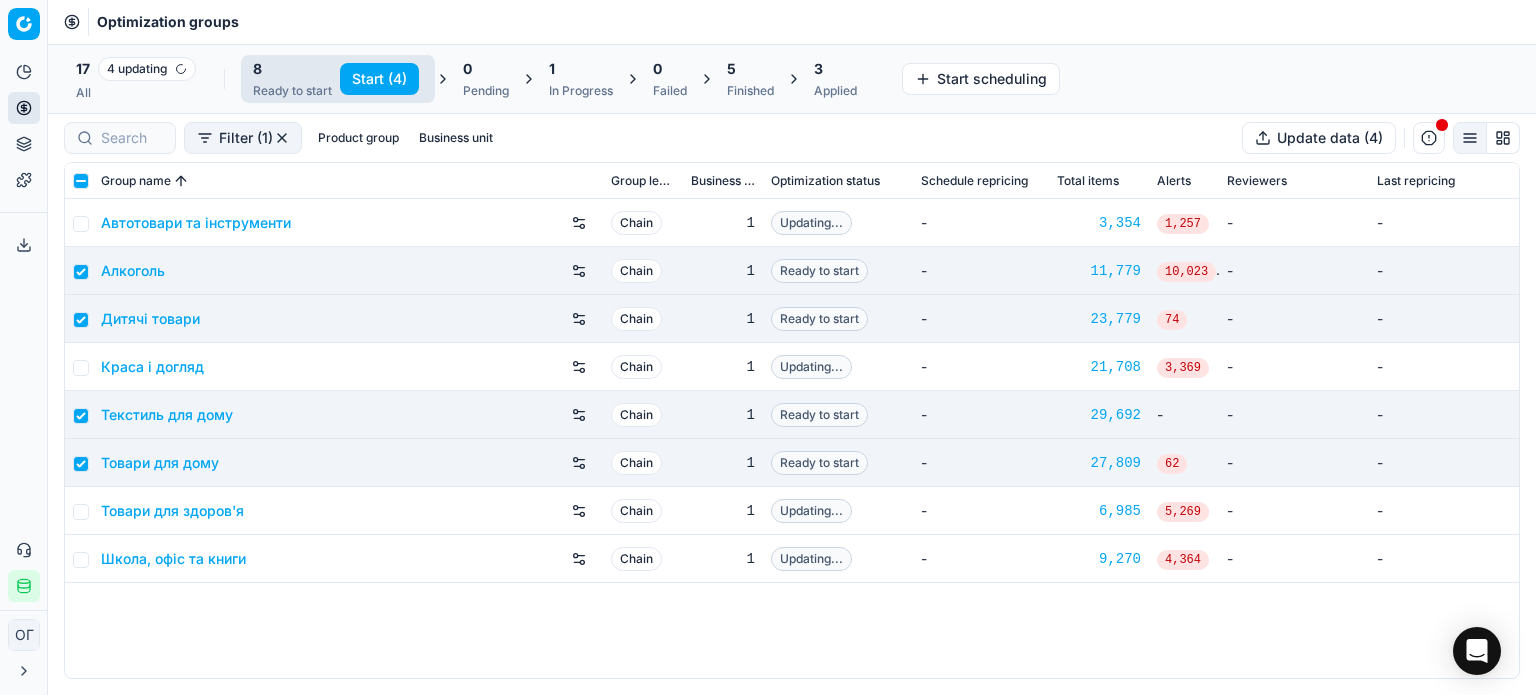 click on "Start   (4)" at bounding box center [379, 79] 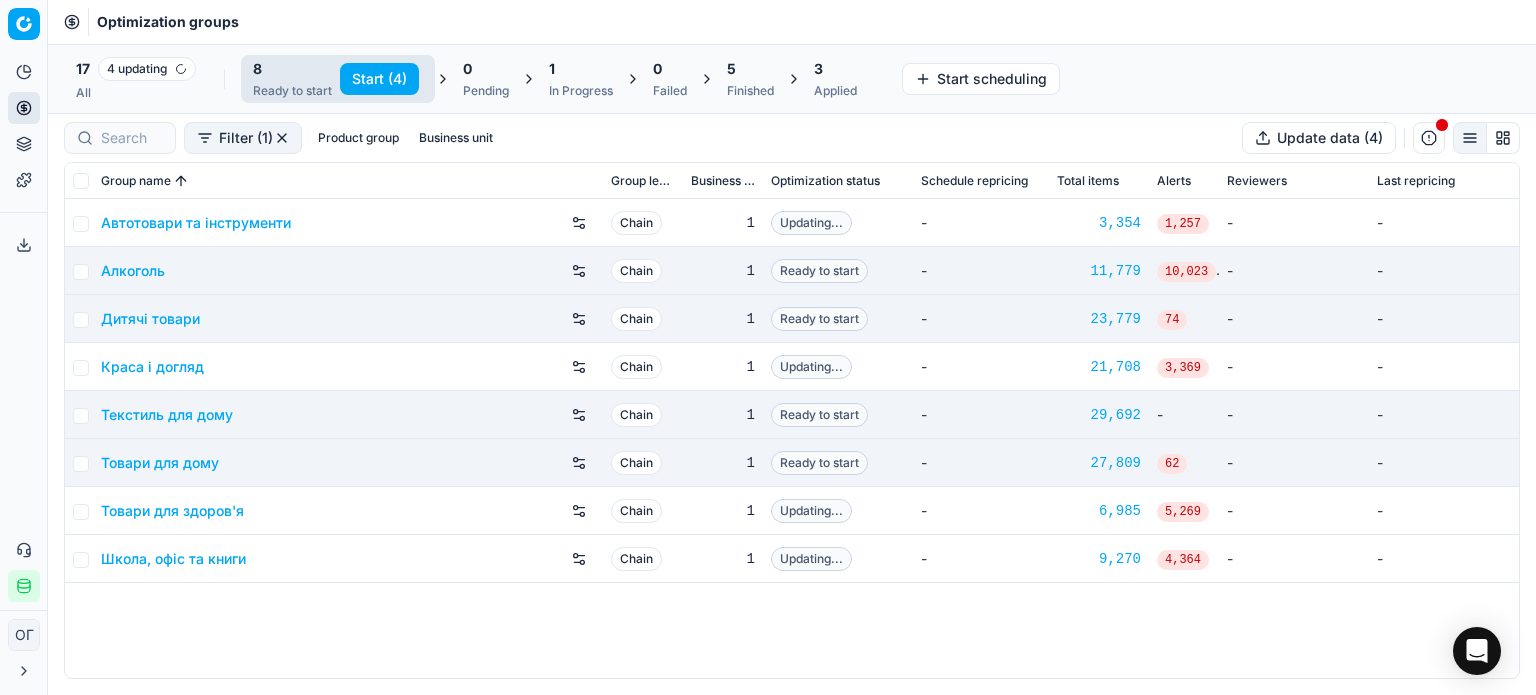 checkbox on "false" 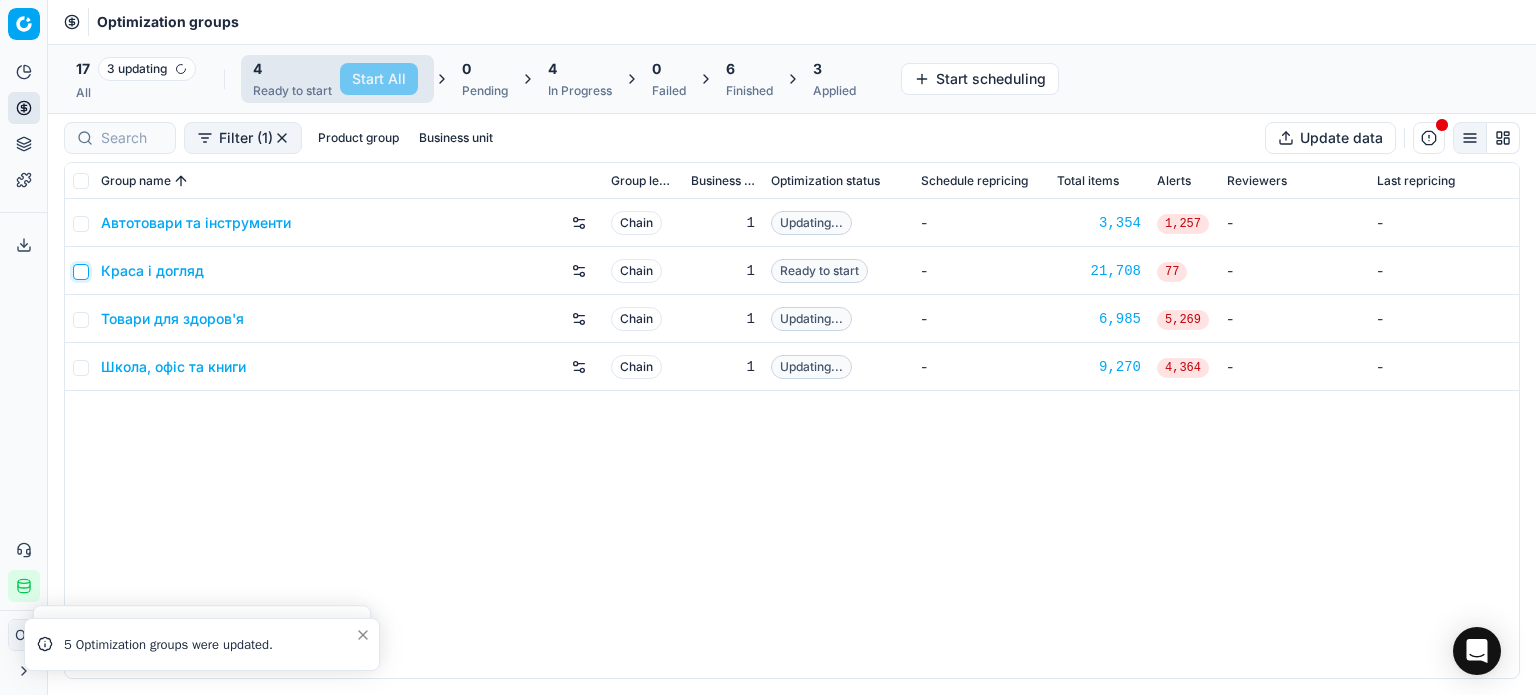 click at bounding box center (81, 272) 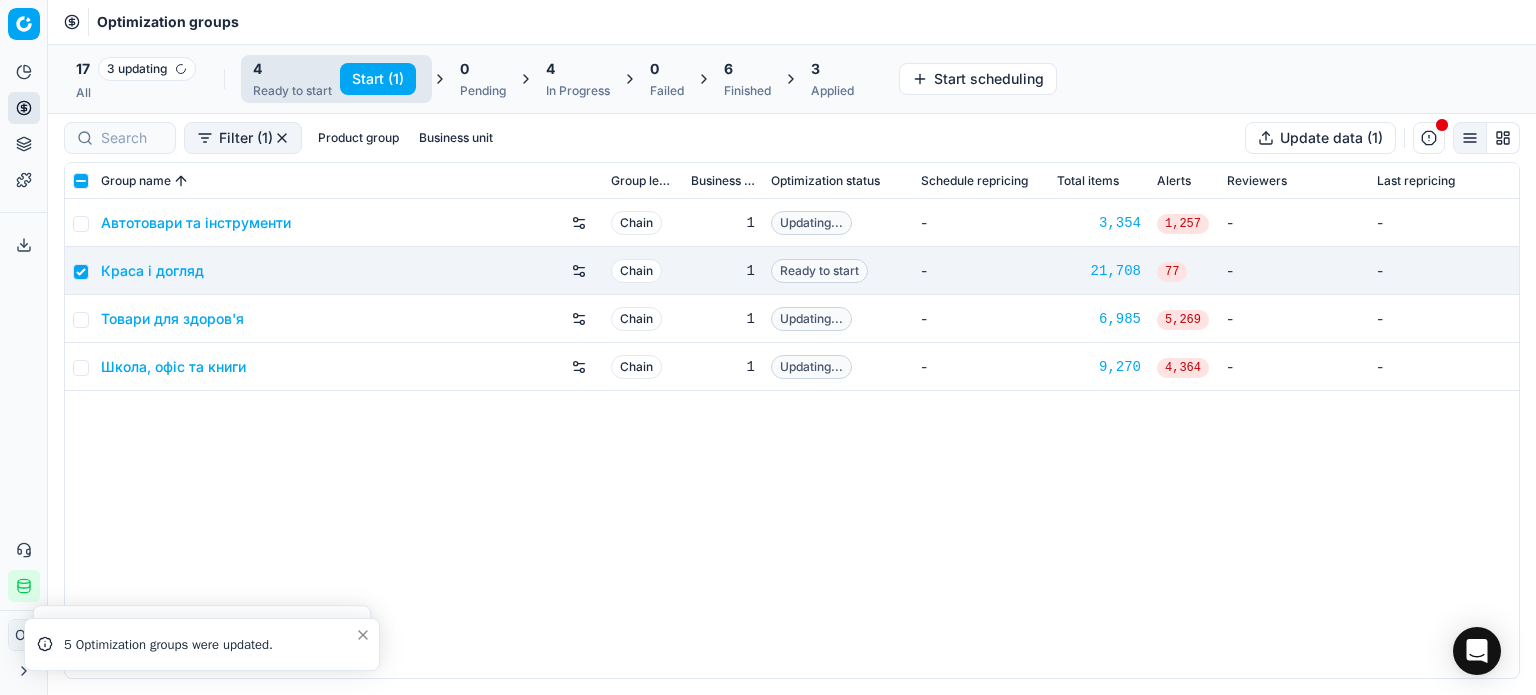 click on "Start   (1)" at bounding box center (378, 79) 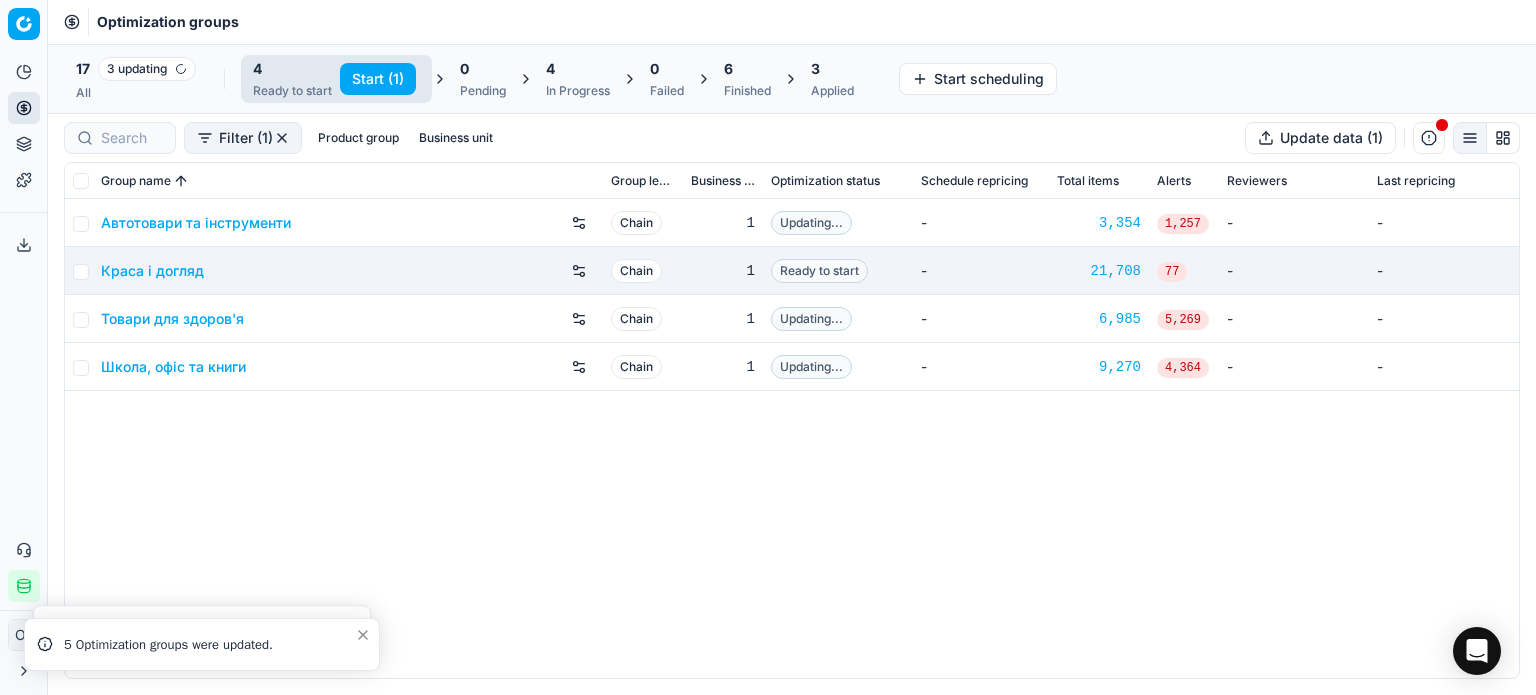 checkbox on "false" 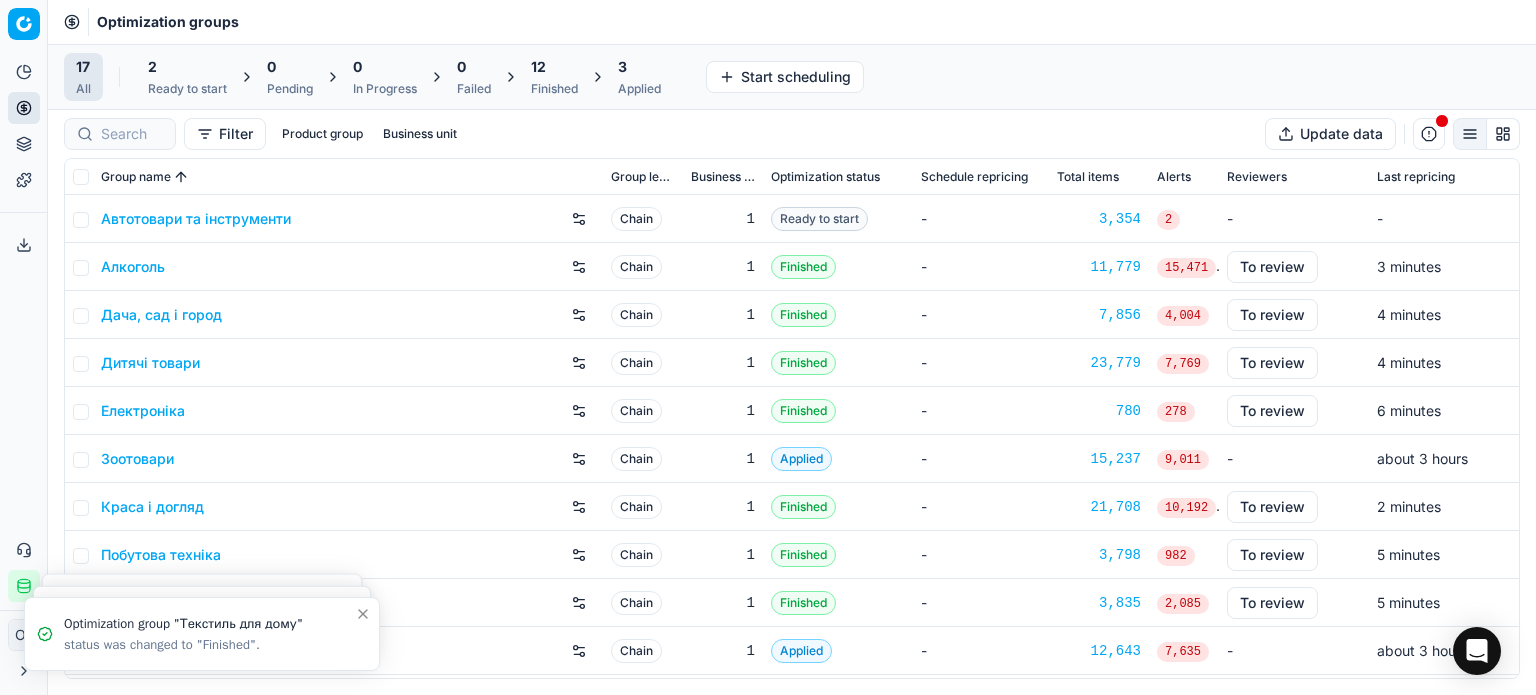 click on "2" at bounding box center [187, 67] 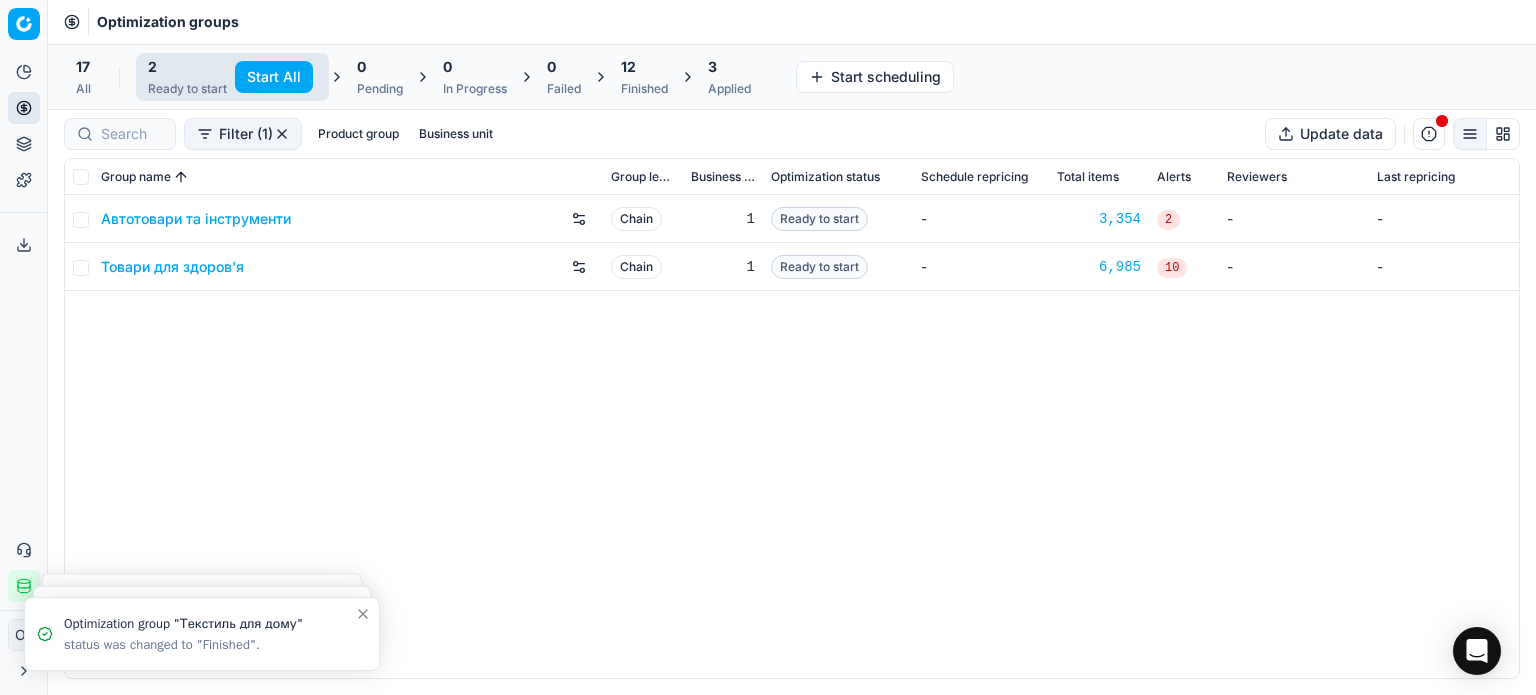 click on "Start   All" at bounding box center (274, 77) 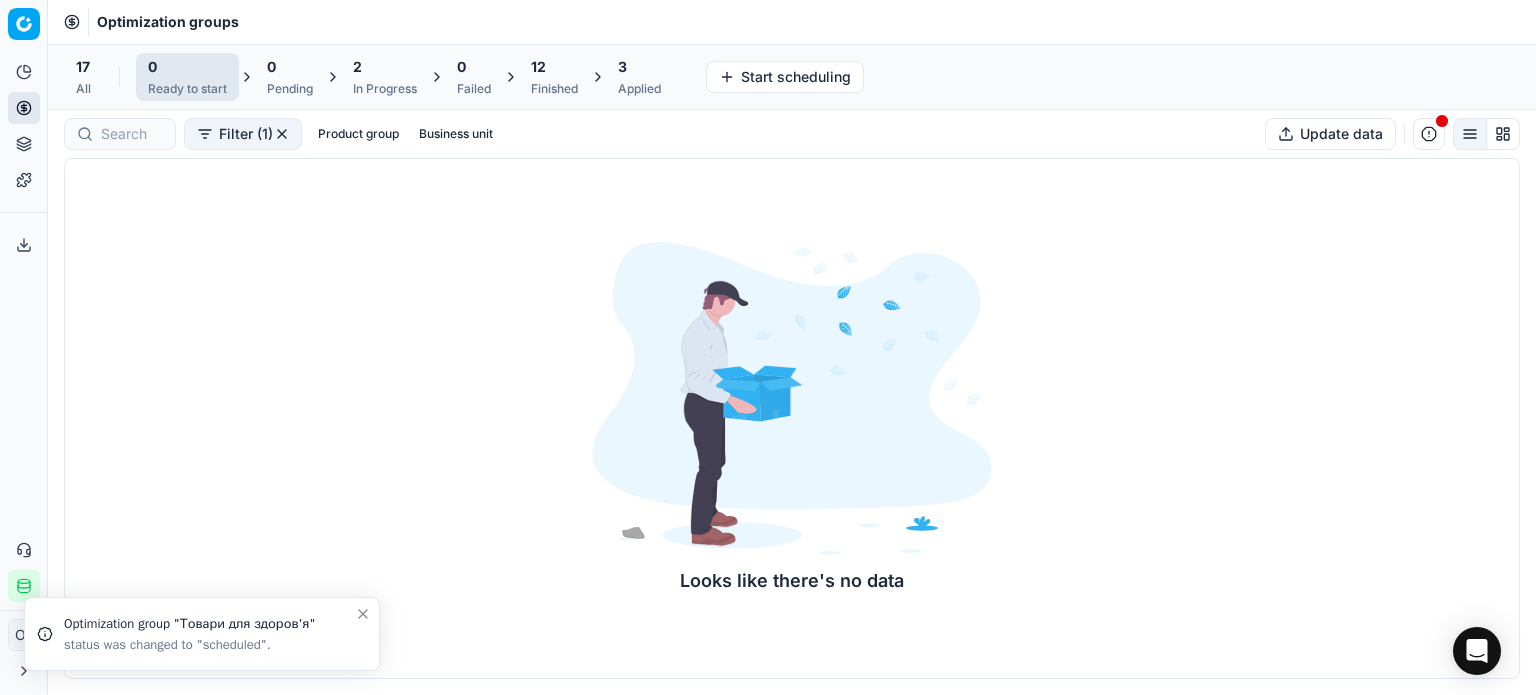 click on "12" at bounding box center [538, 67] 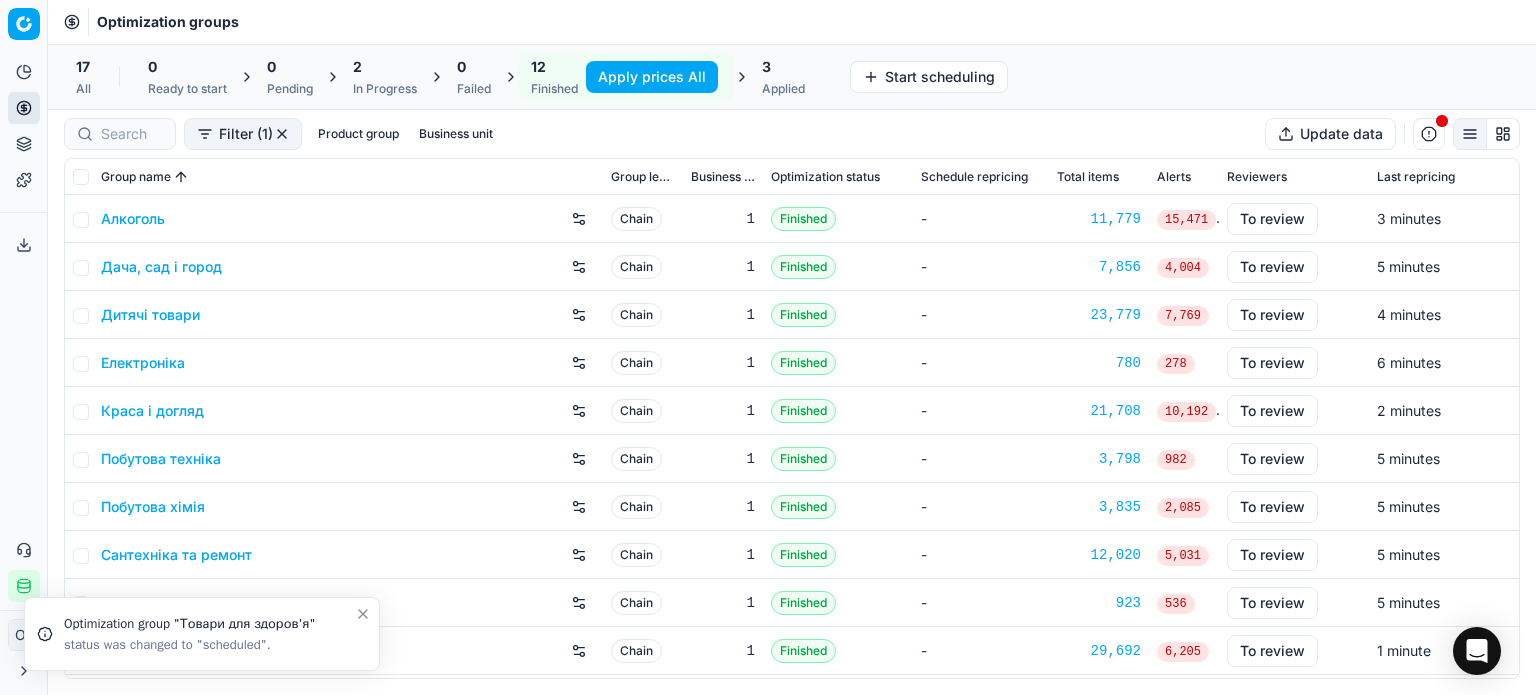 click on "Apply prices   All" at bounding box center (652, 77) 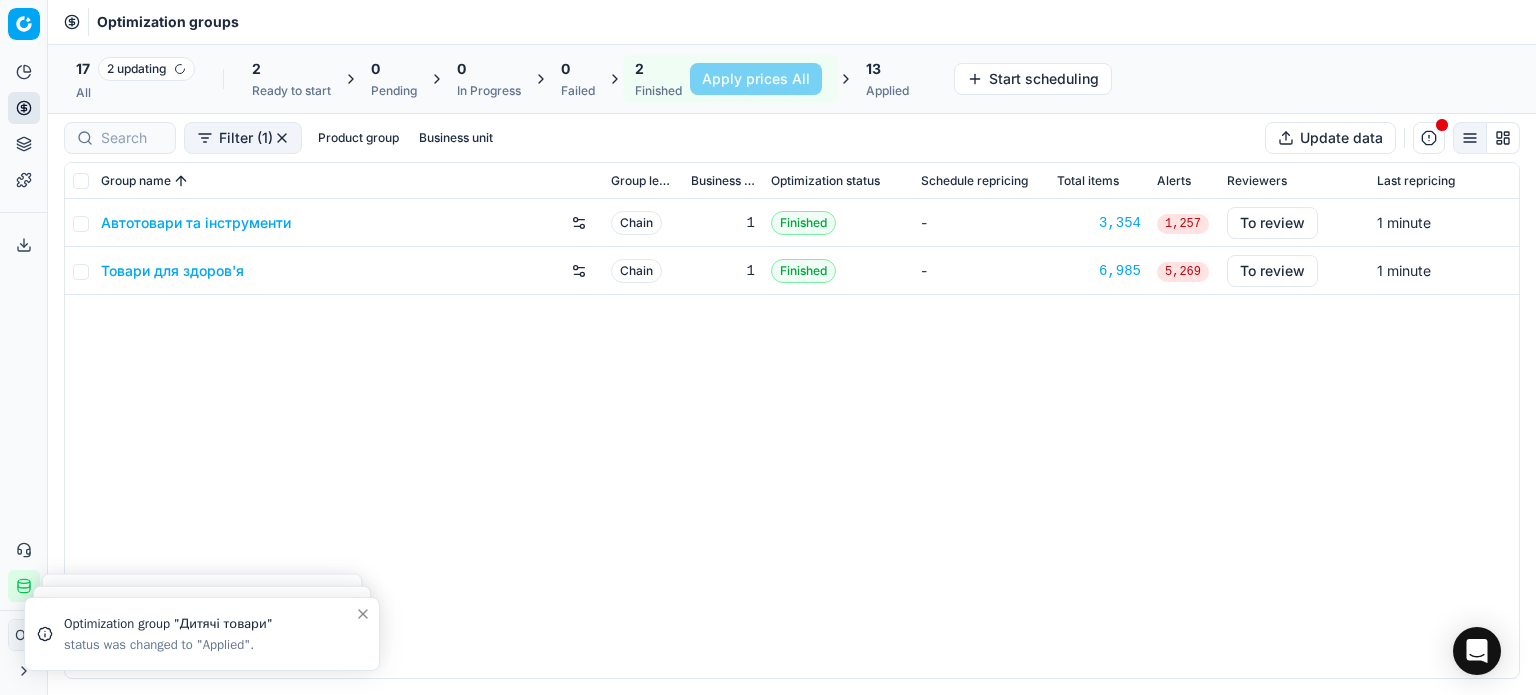 click on "2" at bounding box center (658, 69) 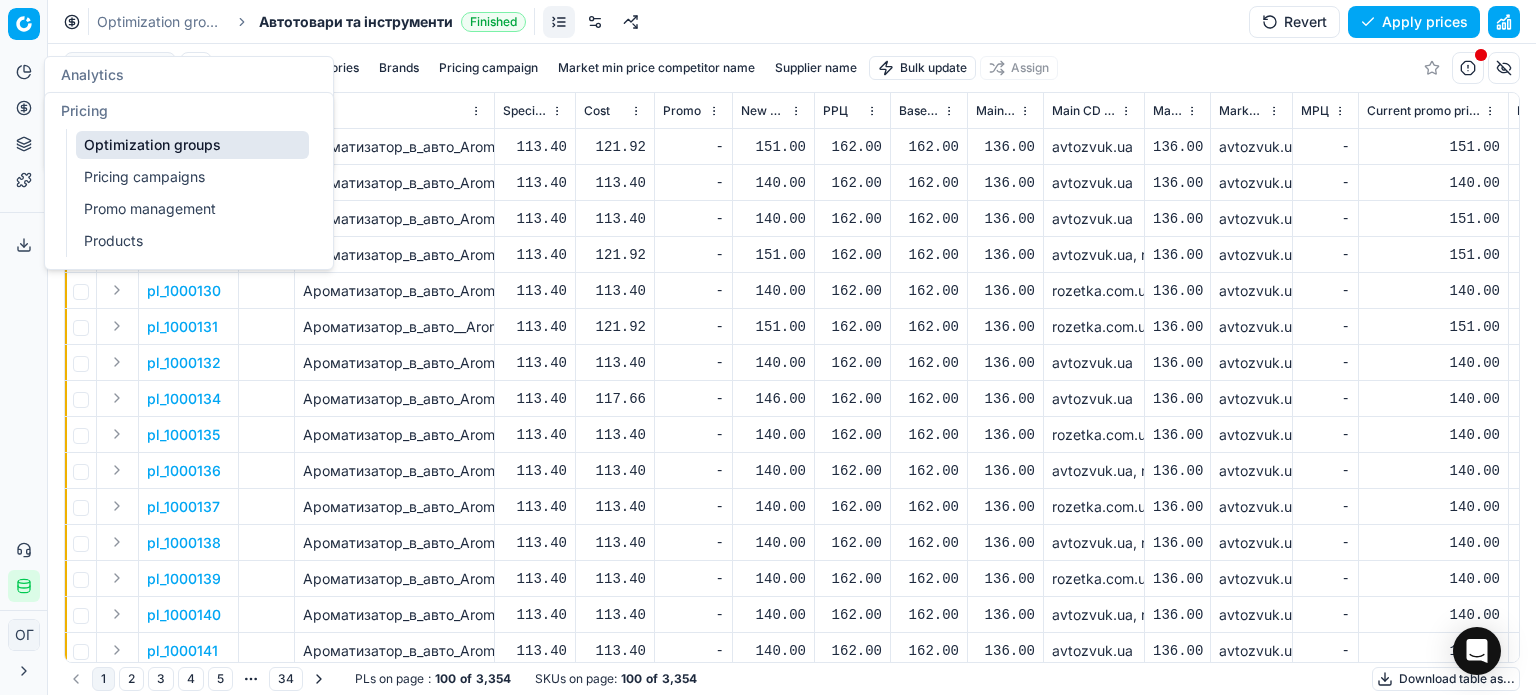 click on "Pricing" at bounding box center [24, 108] 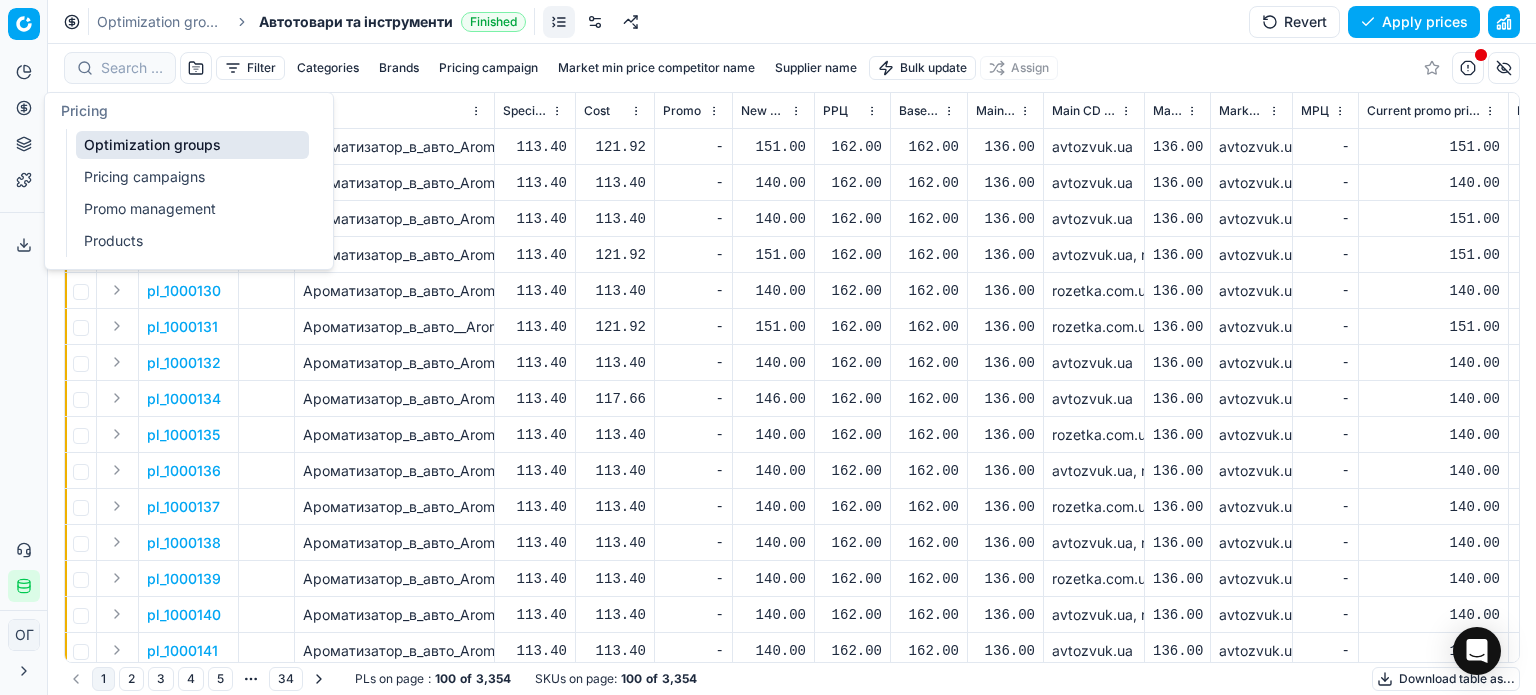 click on "Optimization groups" at bounding box center (192, 145) 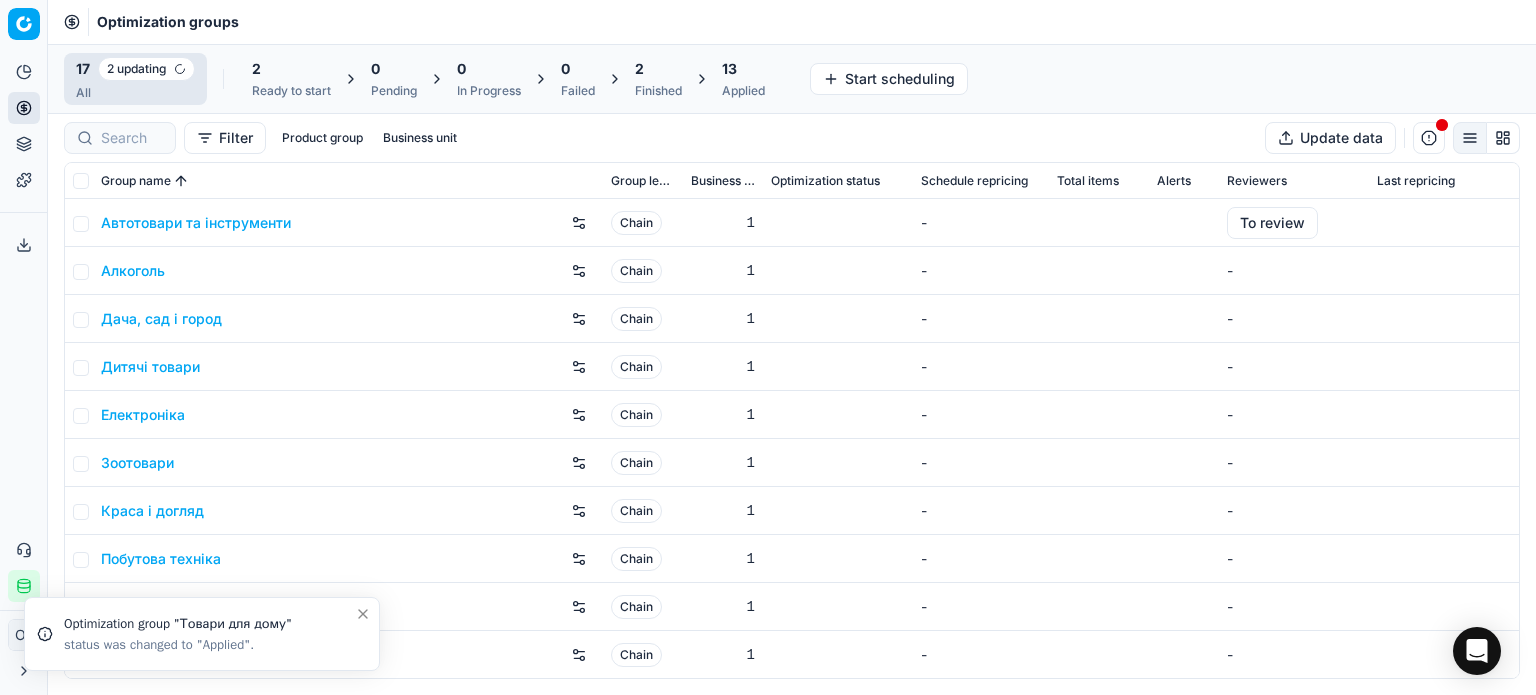 click on "Applied" at bounding box center (743, 91) 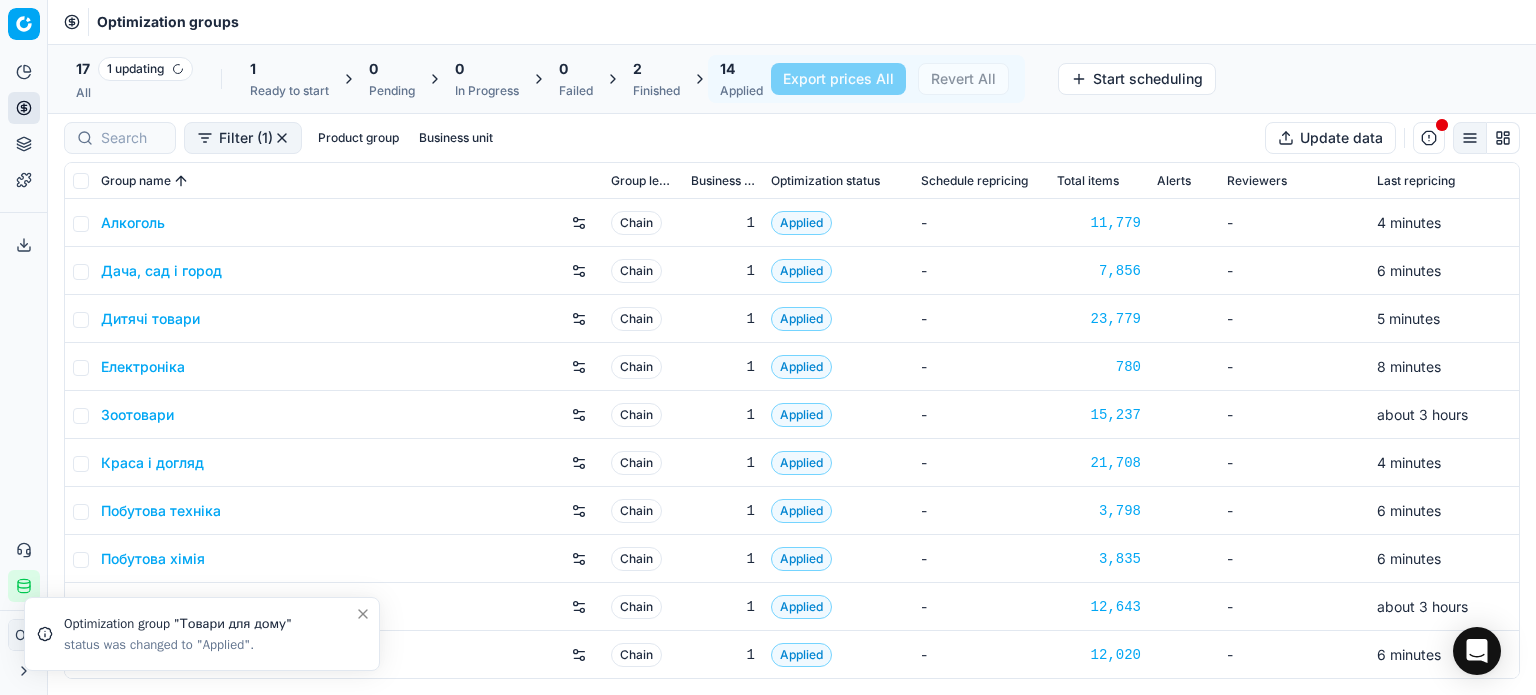 click on "Алкоголь" at bounding box center [133, 223] 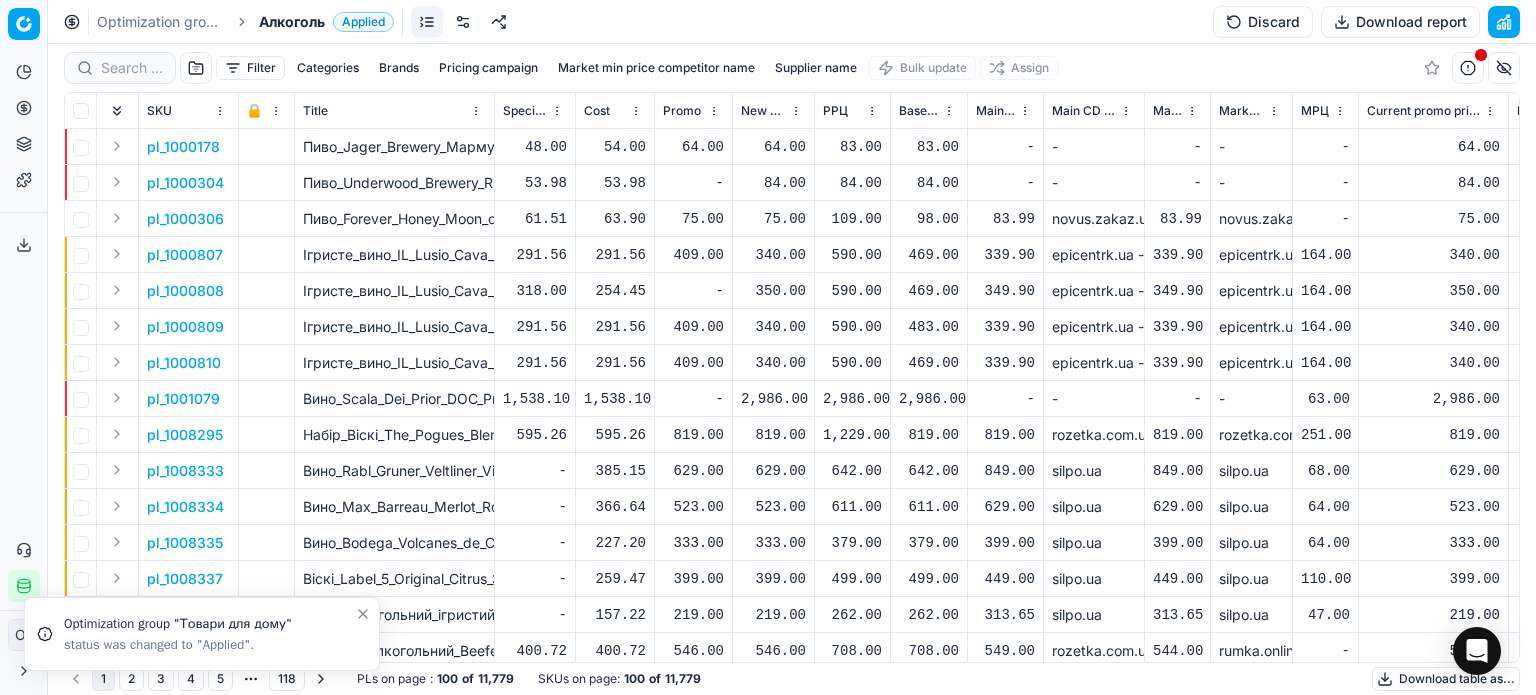click at bounding box center [463, 22] 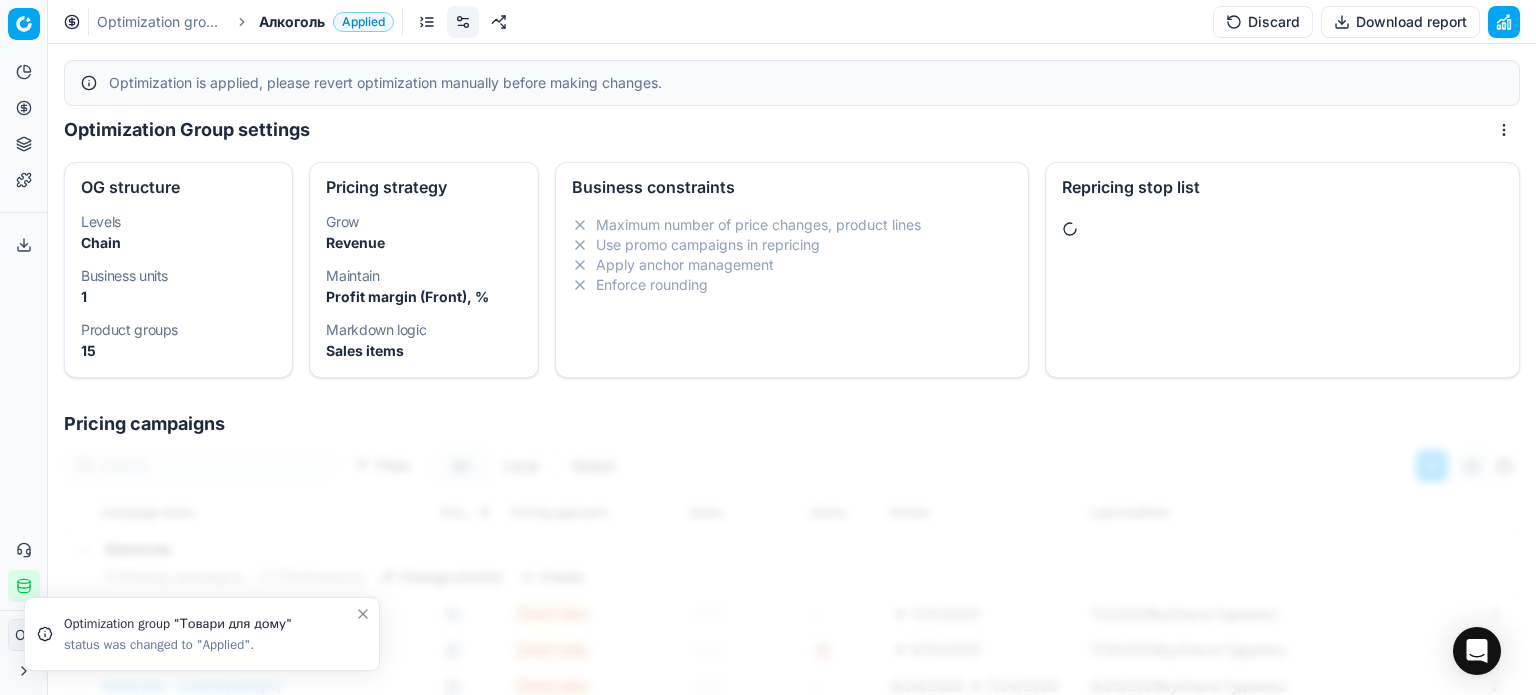 scroll, scrollTop: 361, scrollLeft: 0, axis: vertical 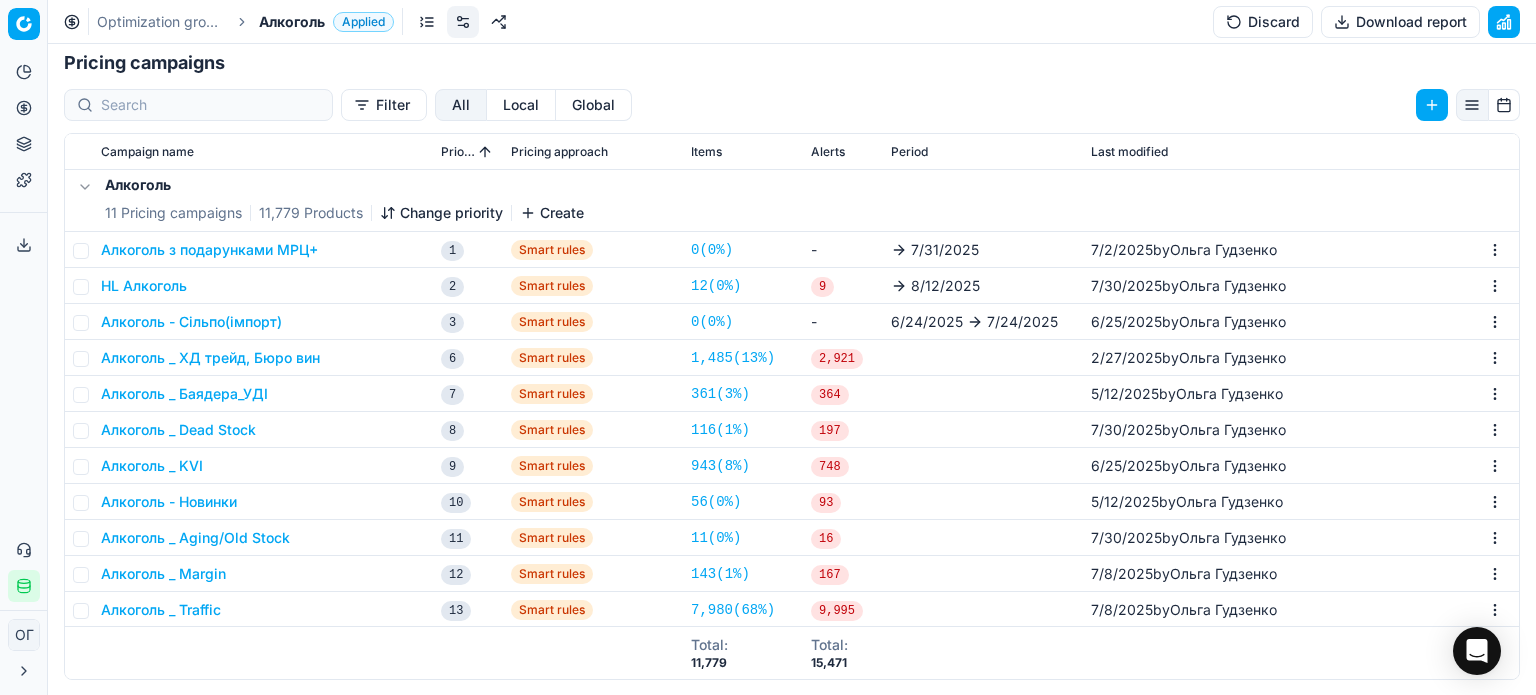 click on "HL Алкоголь" at bounding box center (144, 286) 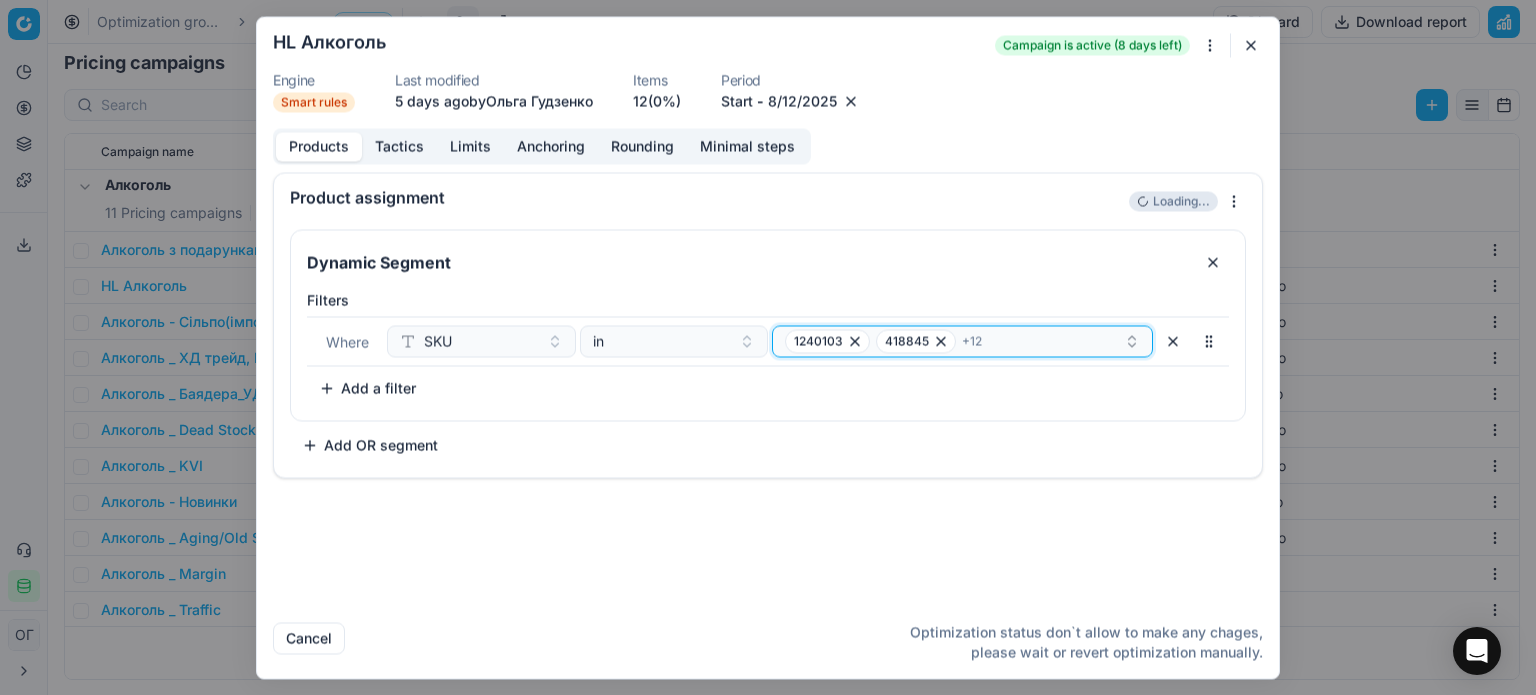click on "1240103 418845 + 12" at bounding box center [954, 341] 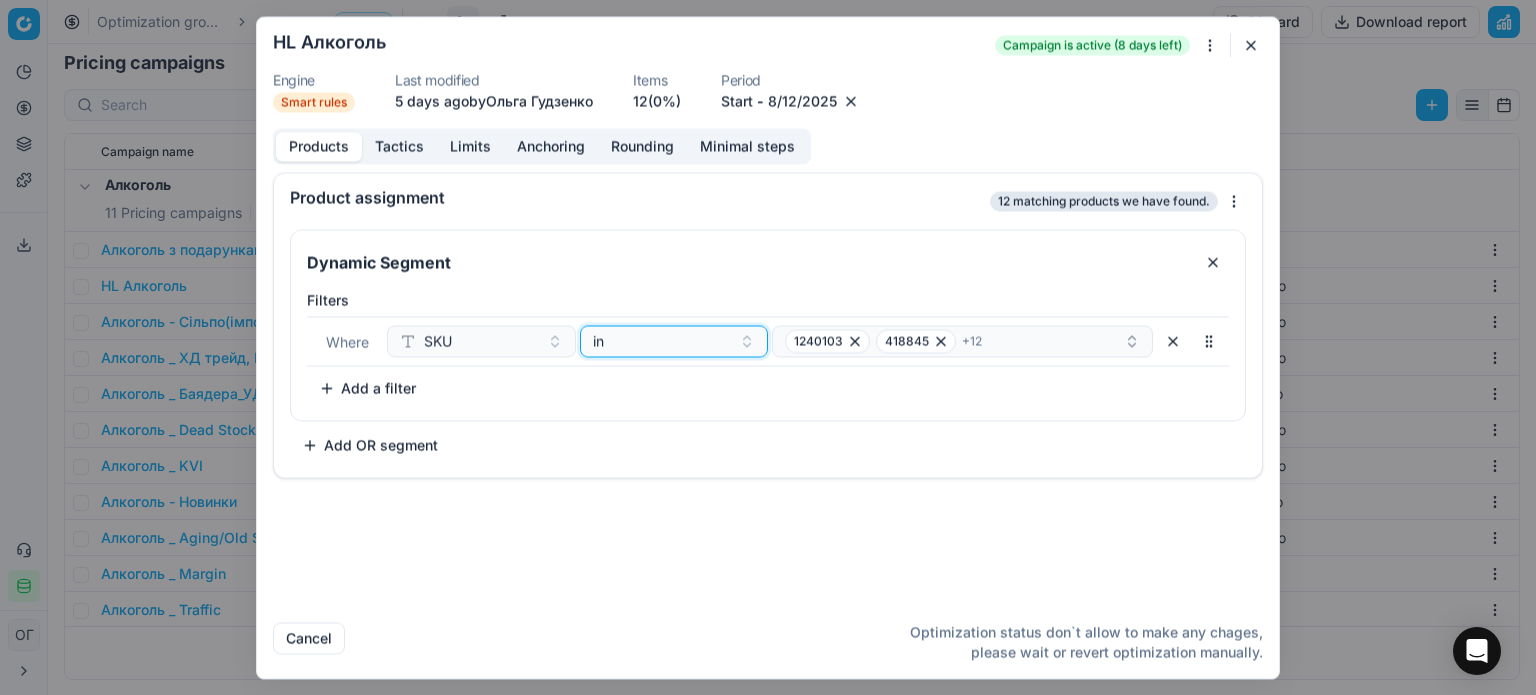 click on "in" at bounding box center (662, 341) 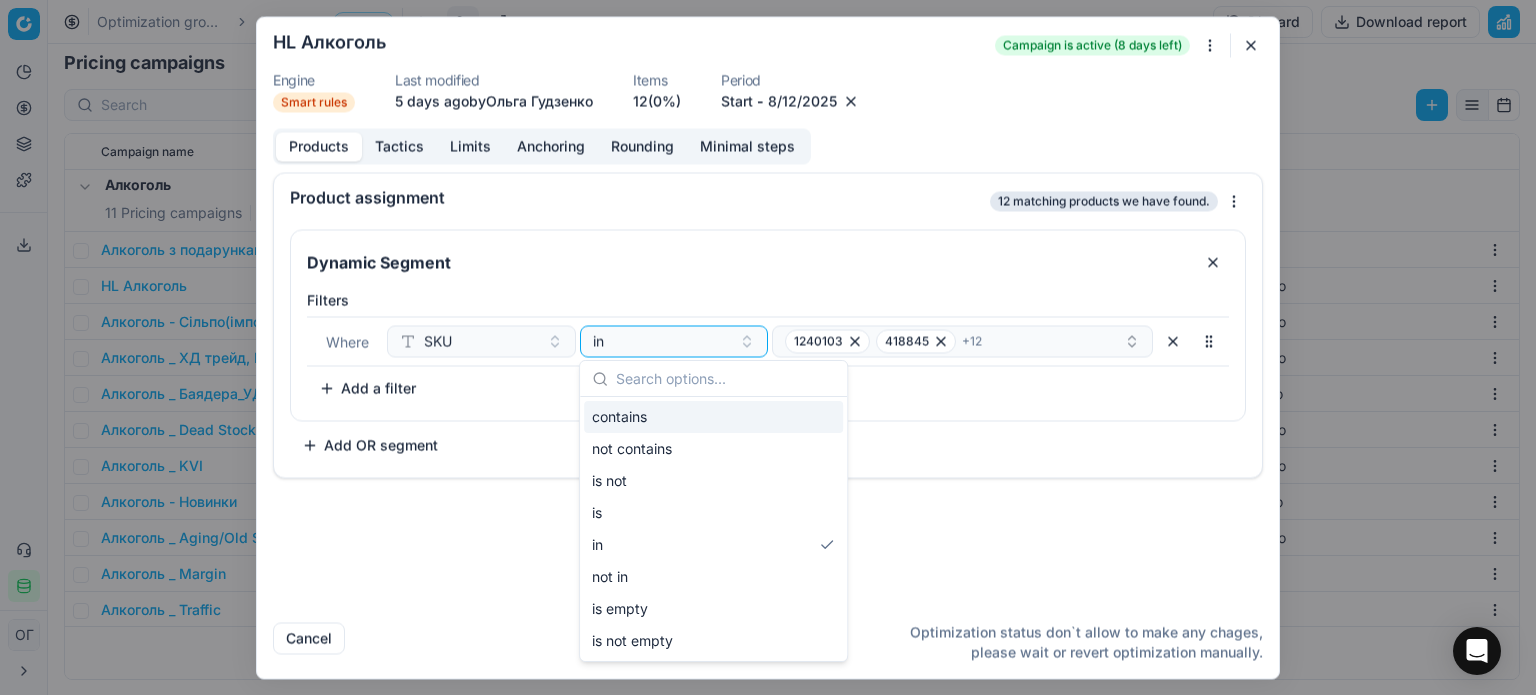 click on "Product assignment 12 matching products we have found." at bounding box center [768, 197] 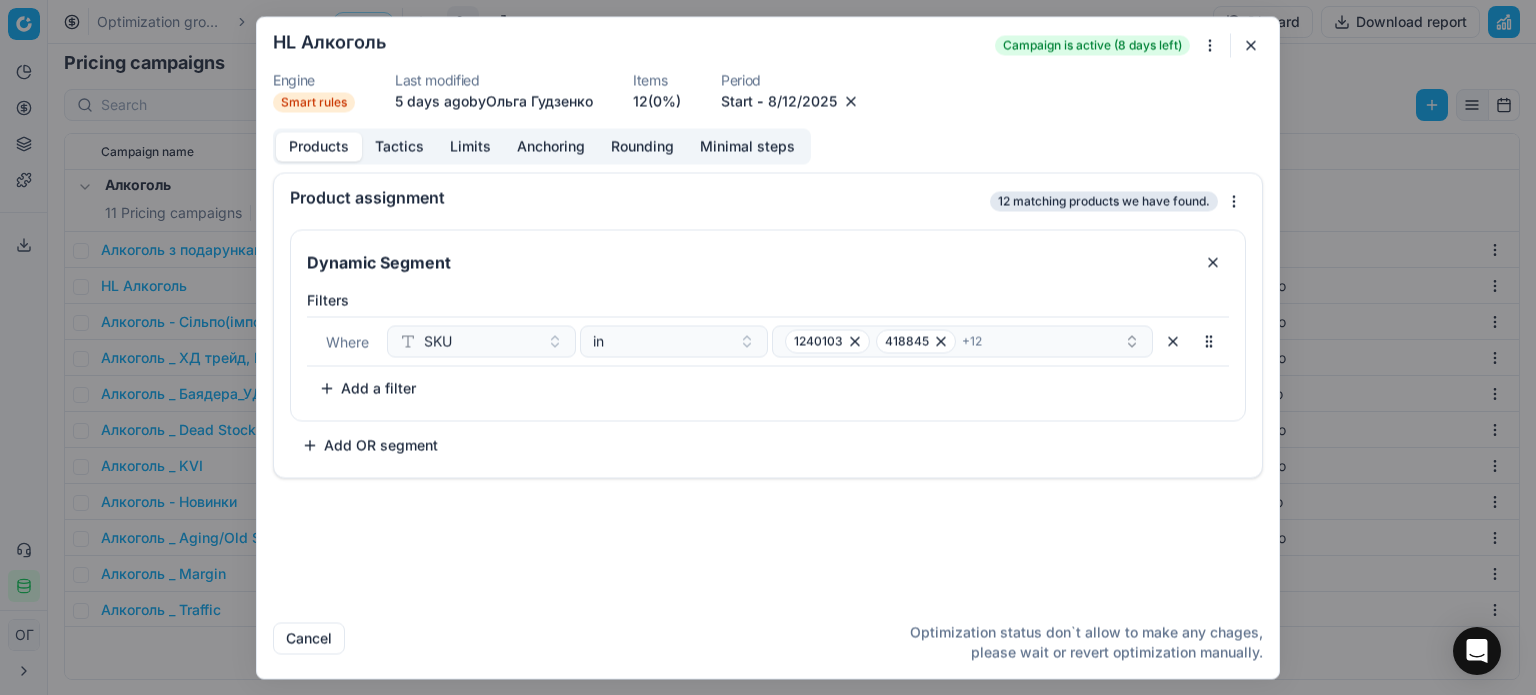 click at bounding box center (1251, 45) 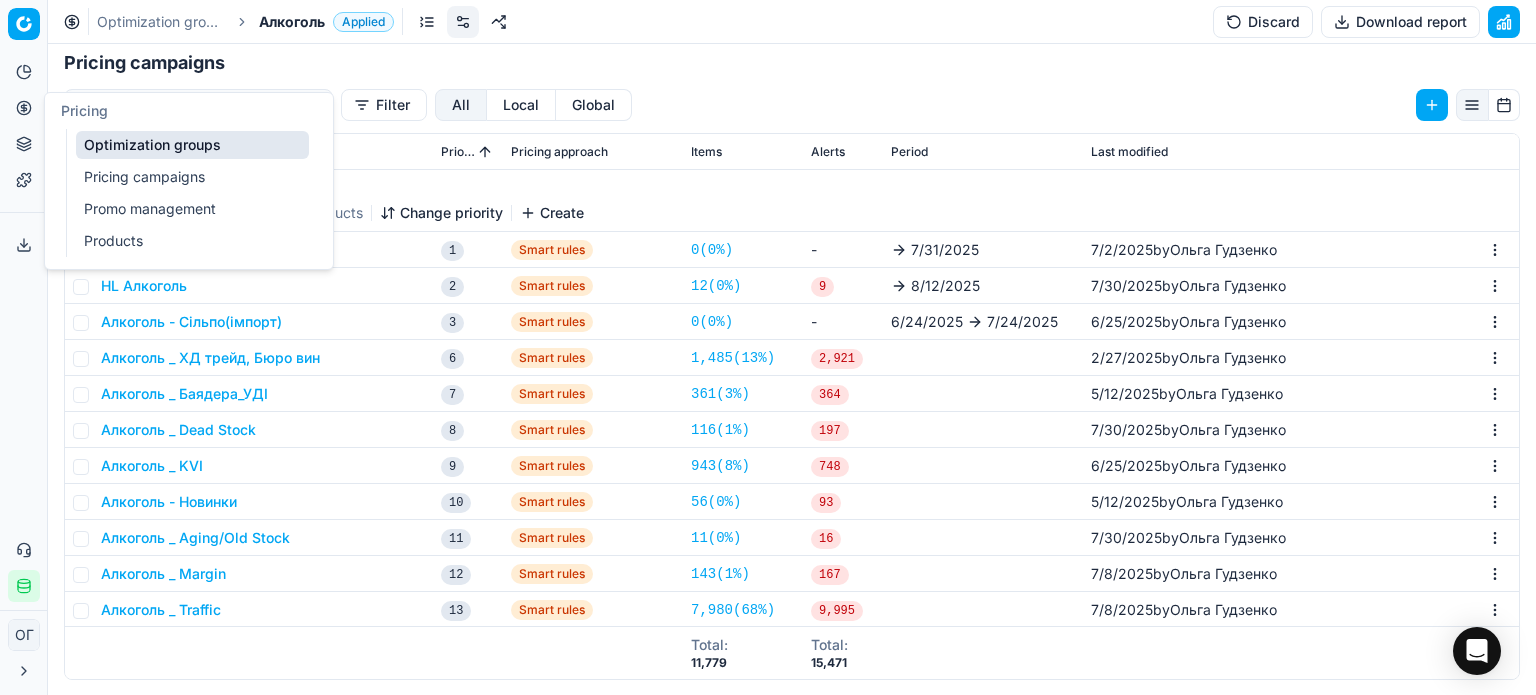 click 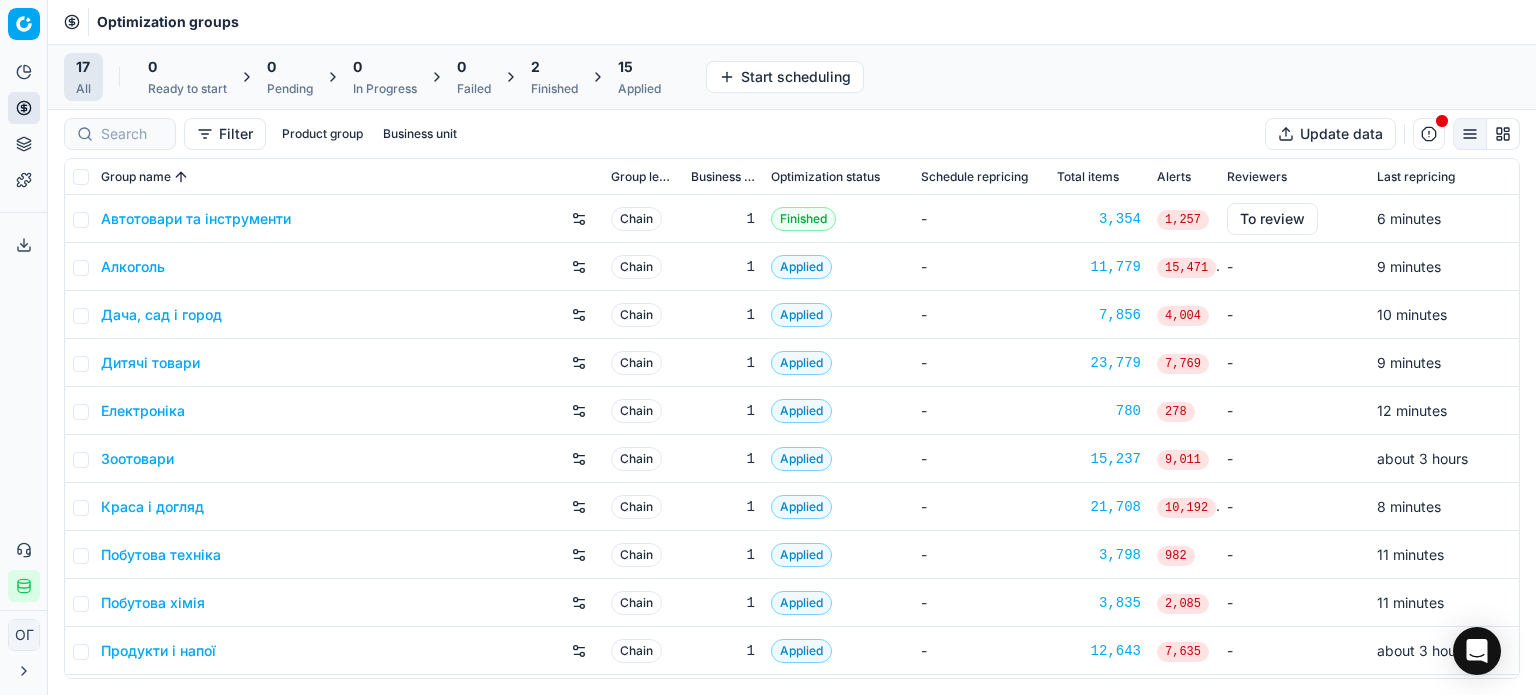 drag, startPoint x: 536, startPoint y: 75, endPoint x: 552, endPoint y: 75, distance: 16 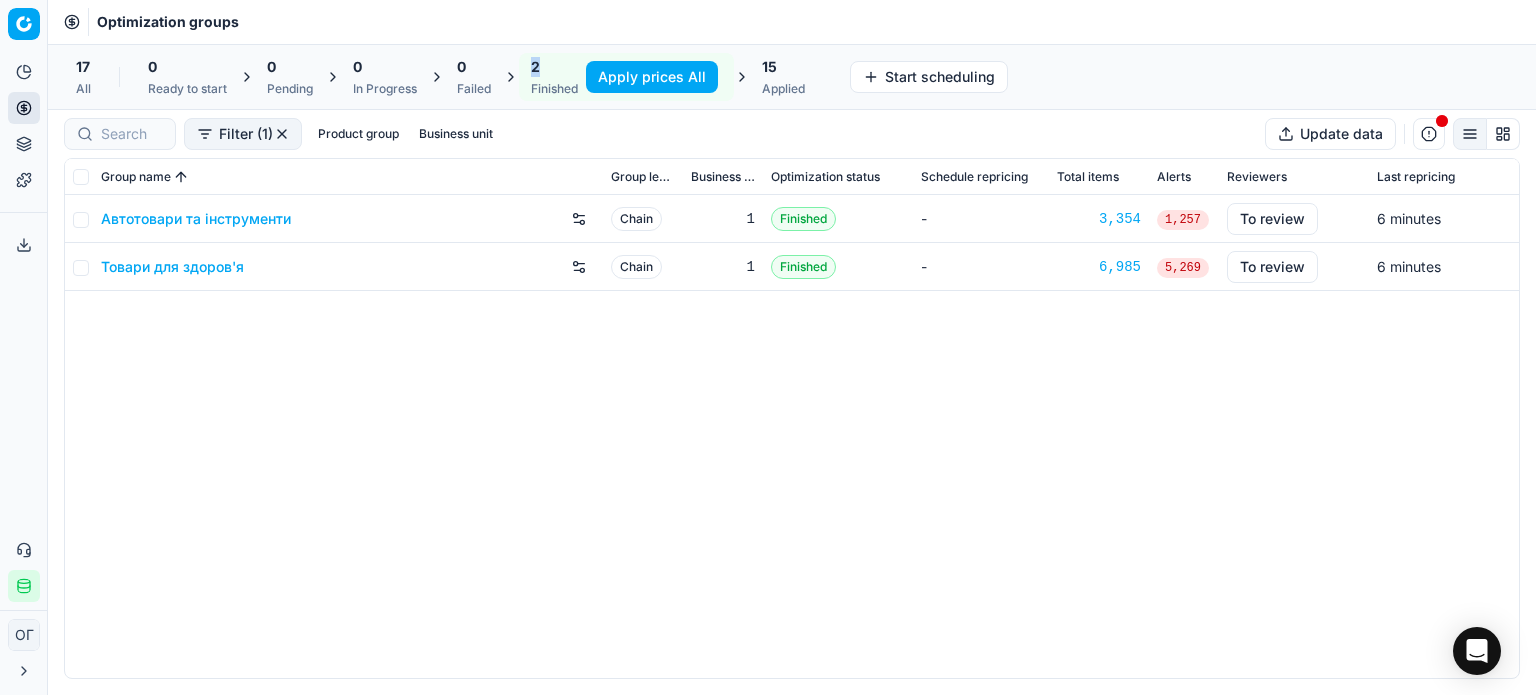 click on "Apply prices   All" at bounding box center [652, 77] 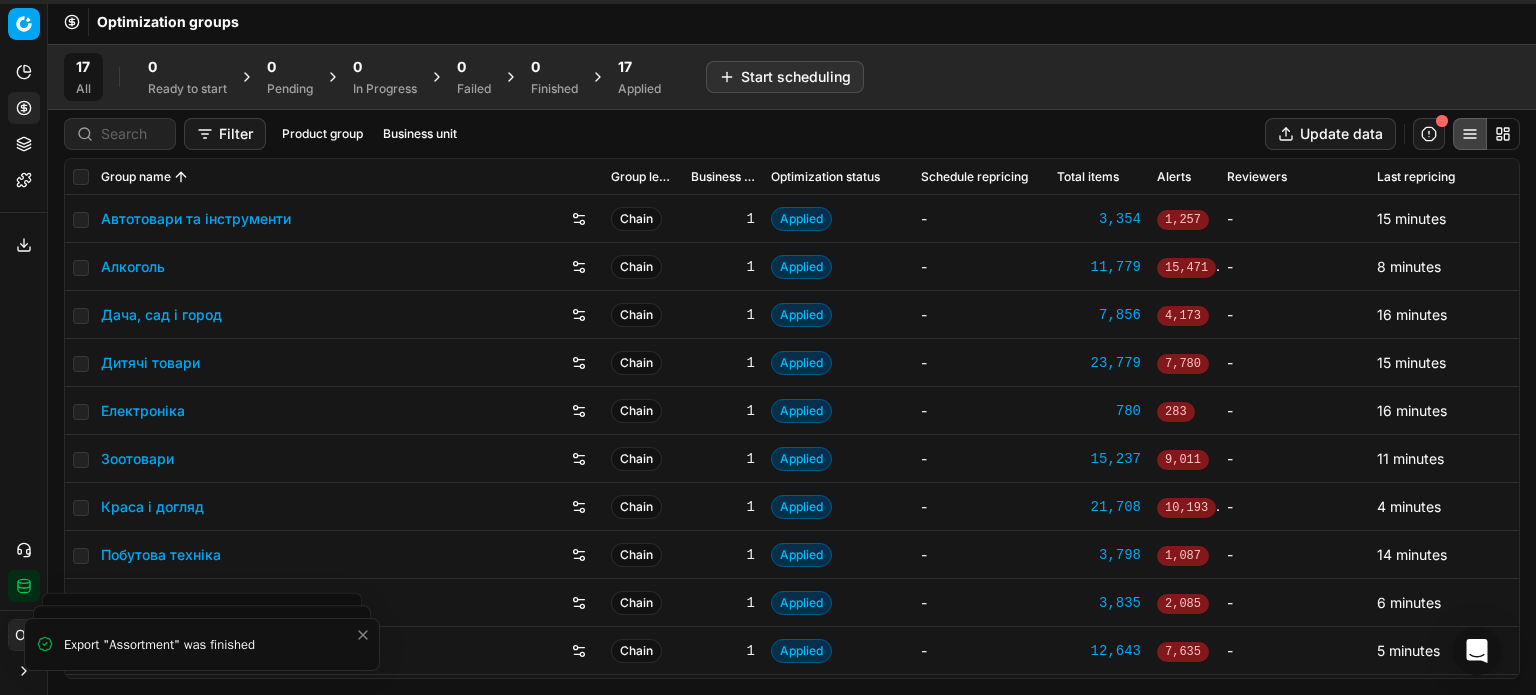 scroll, scrollTop: 0, scrollLeft: 0, axis: both 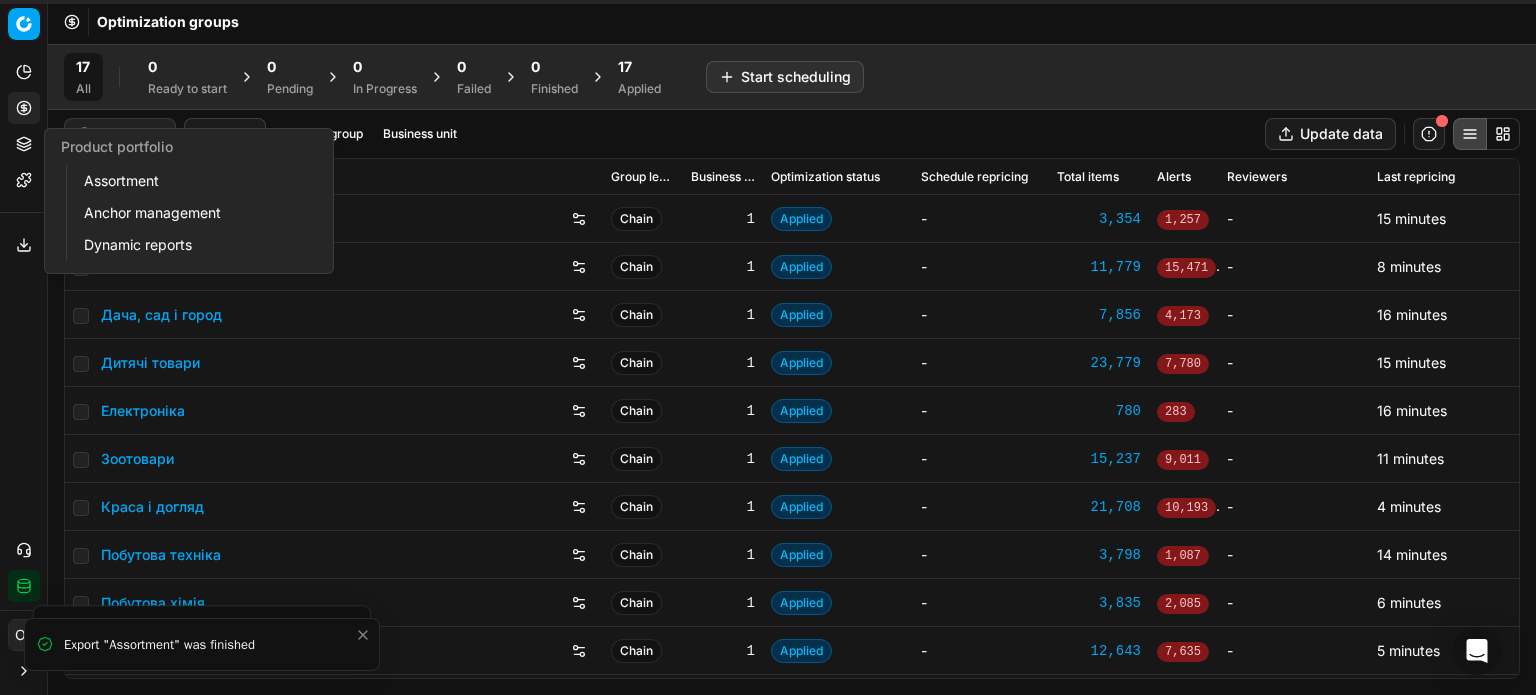 click on "Assortment" at bounding box center [192, 181] 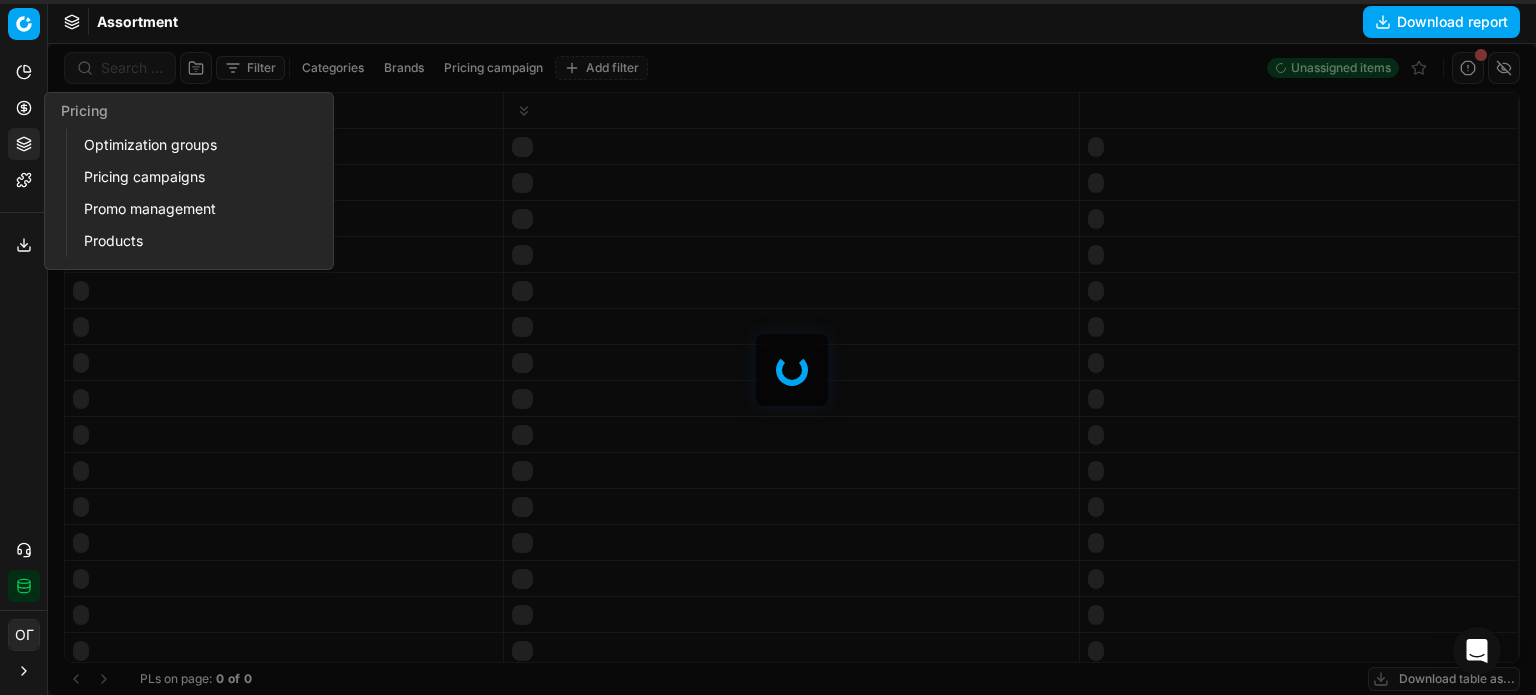 click on "Optimization groups" at bounding box center (192, 145) 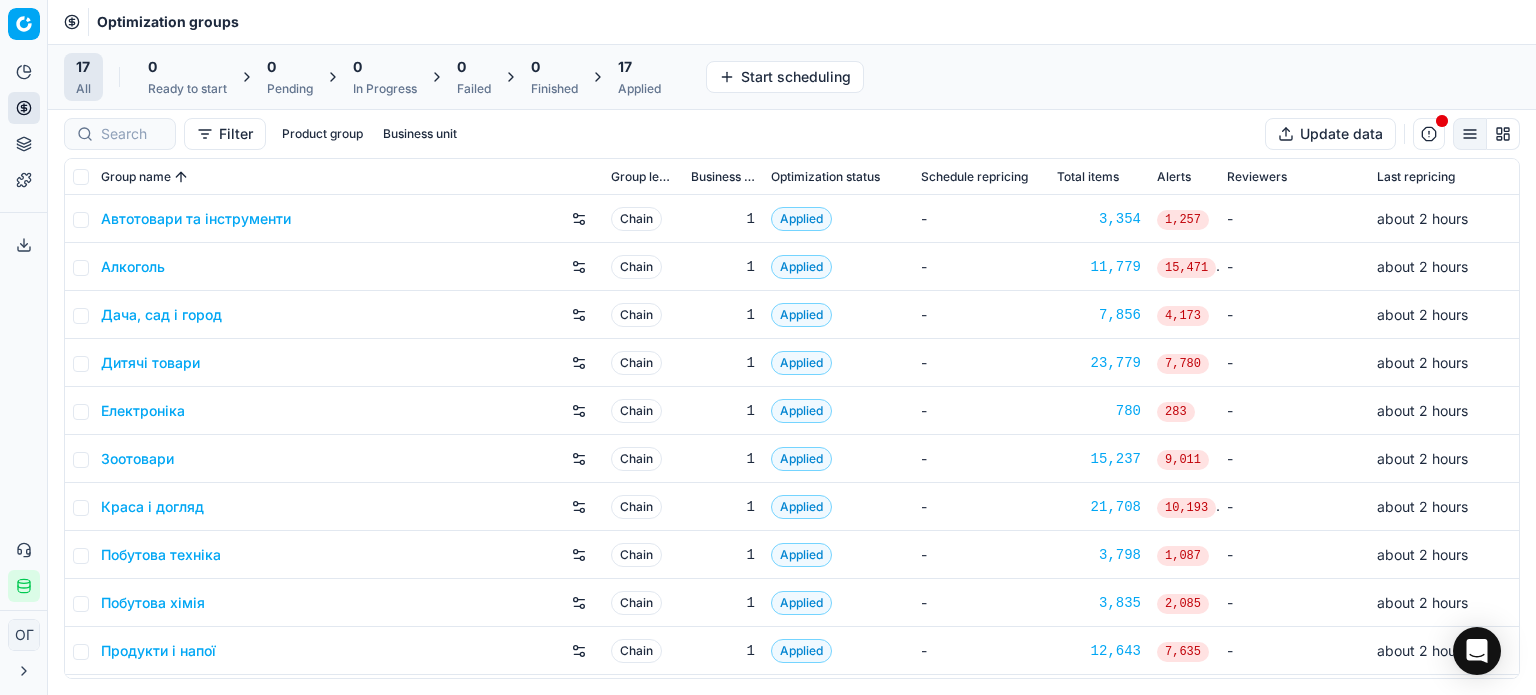 click 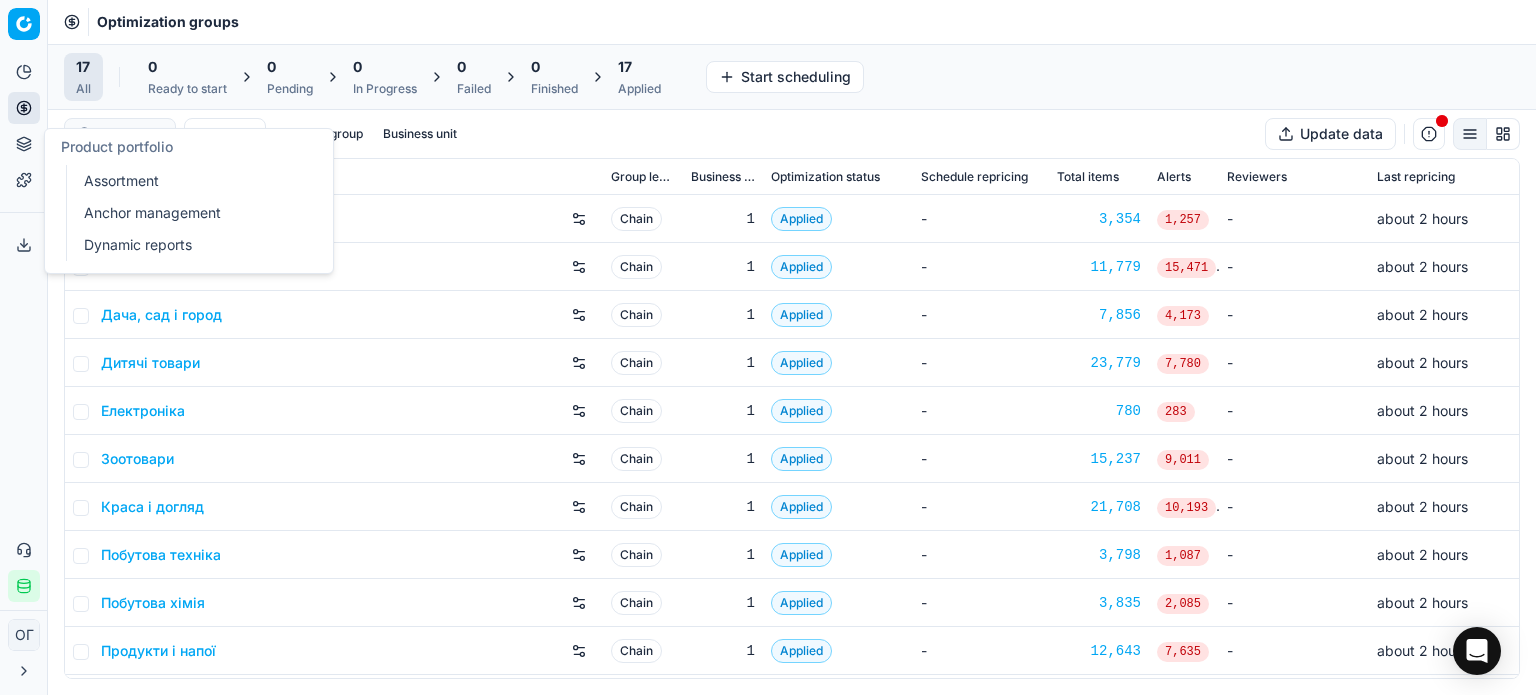 click on "Assortment" at bounding box center [192, 181] 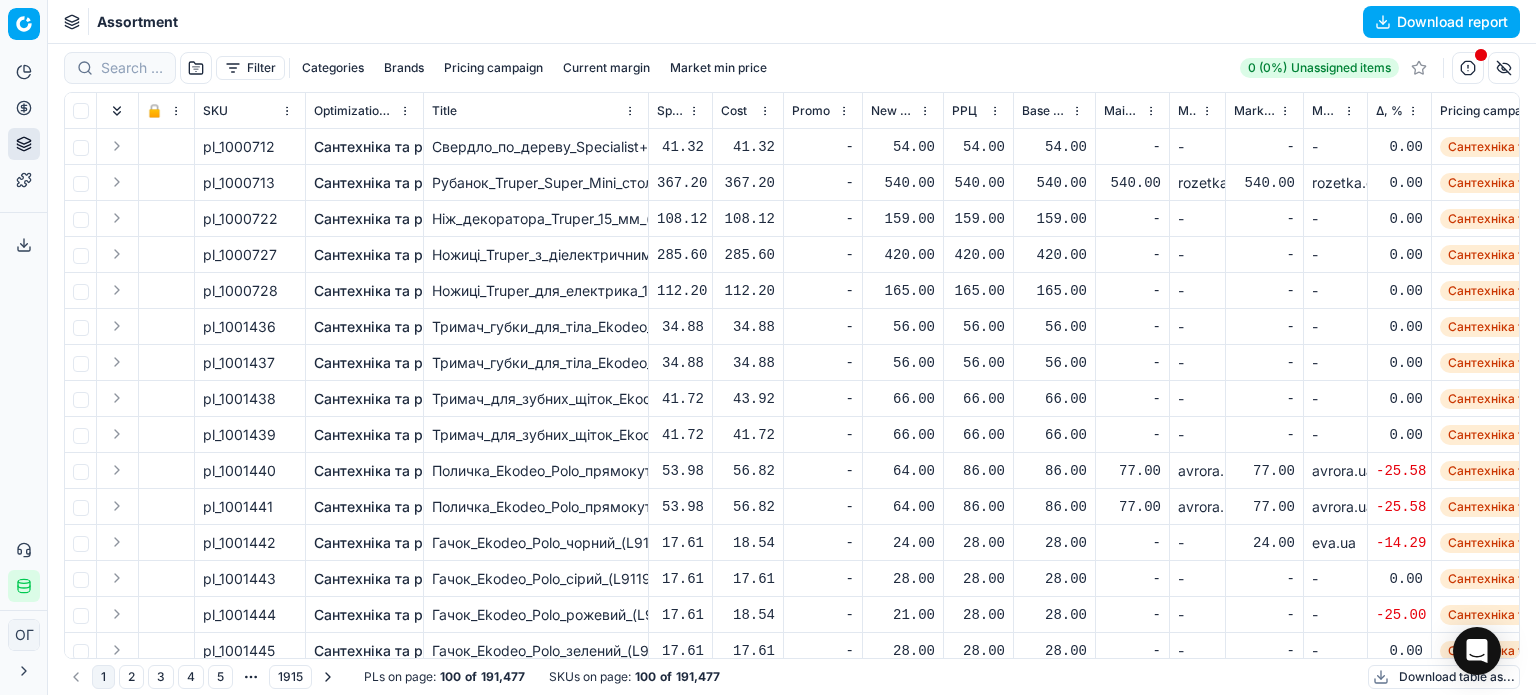 click on "Brands" at bounding box center [404, 68] 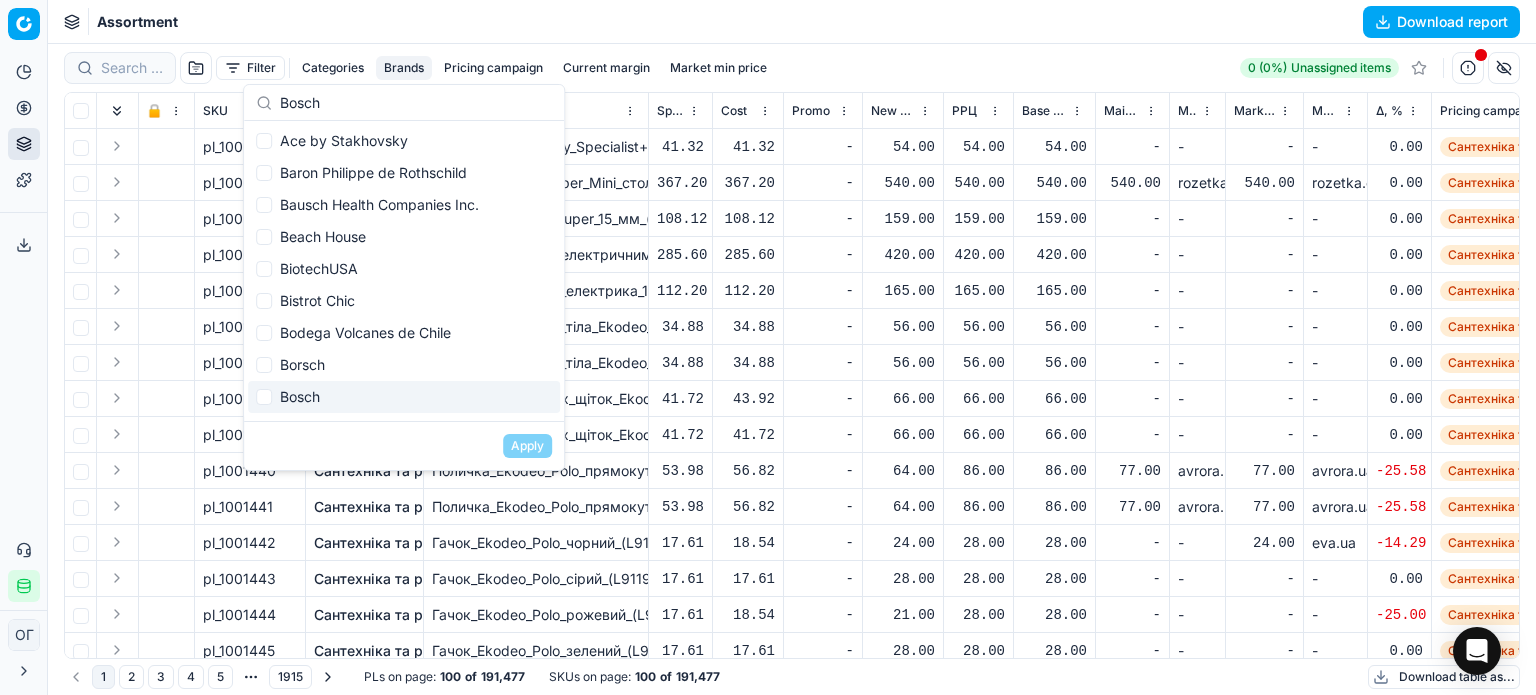 type on "Bosch" 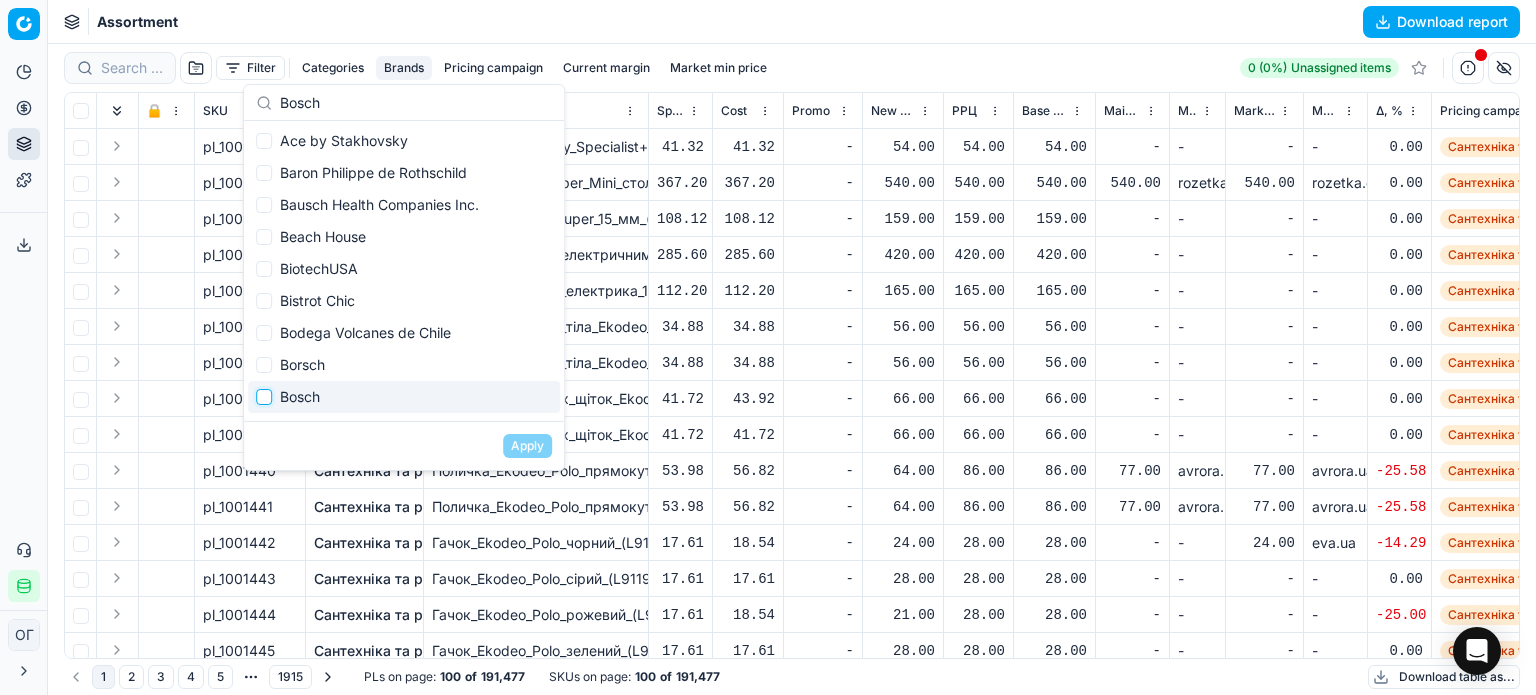 click at bounding box center [264, 397] 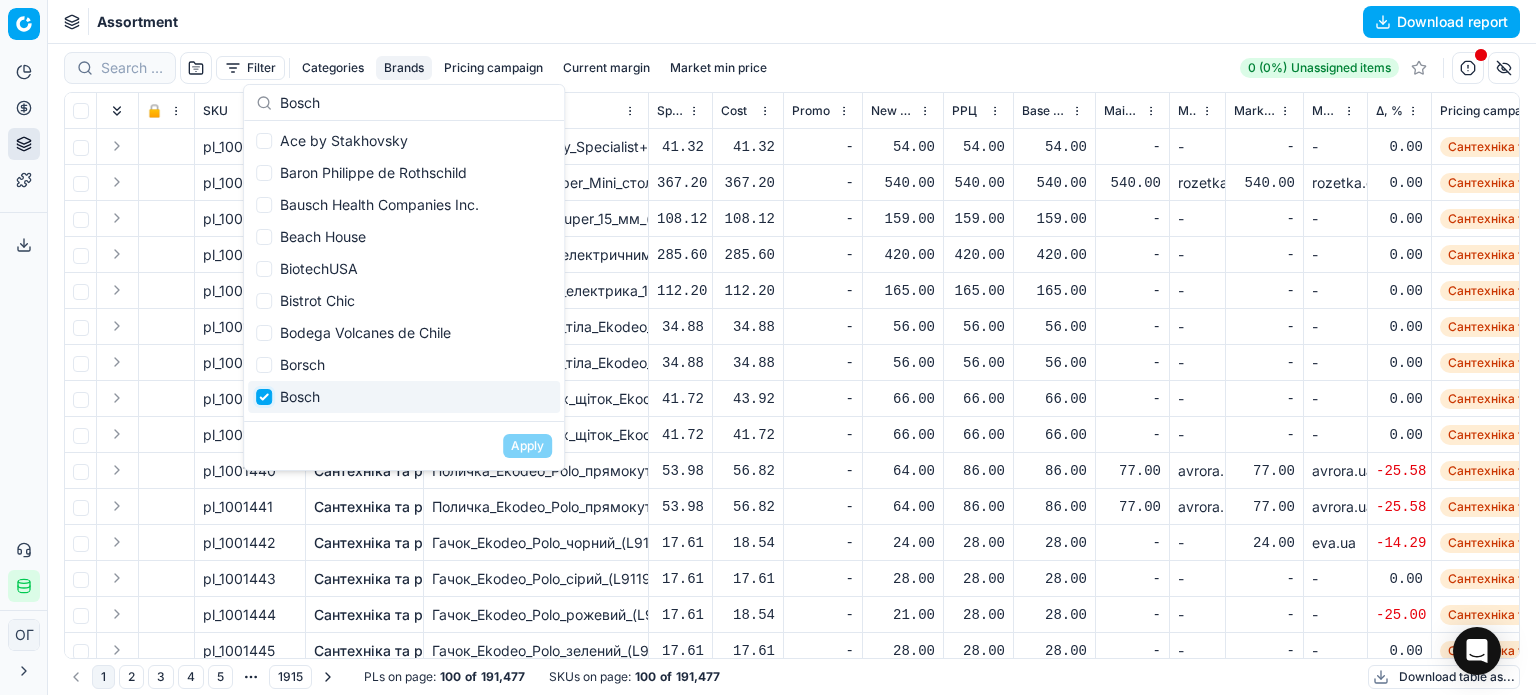checkbox on "true" 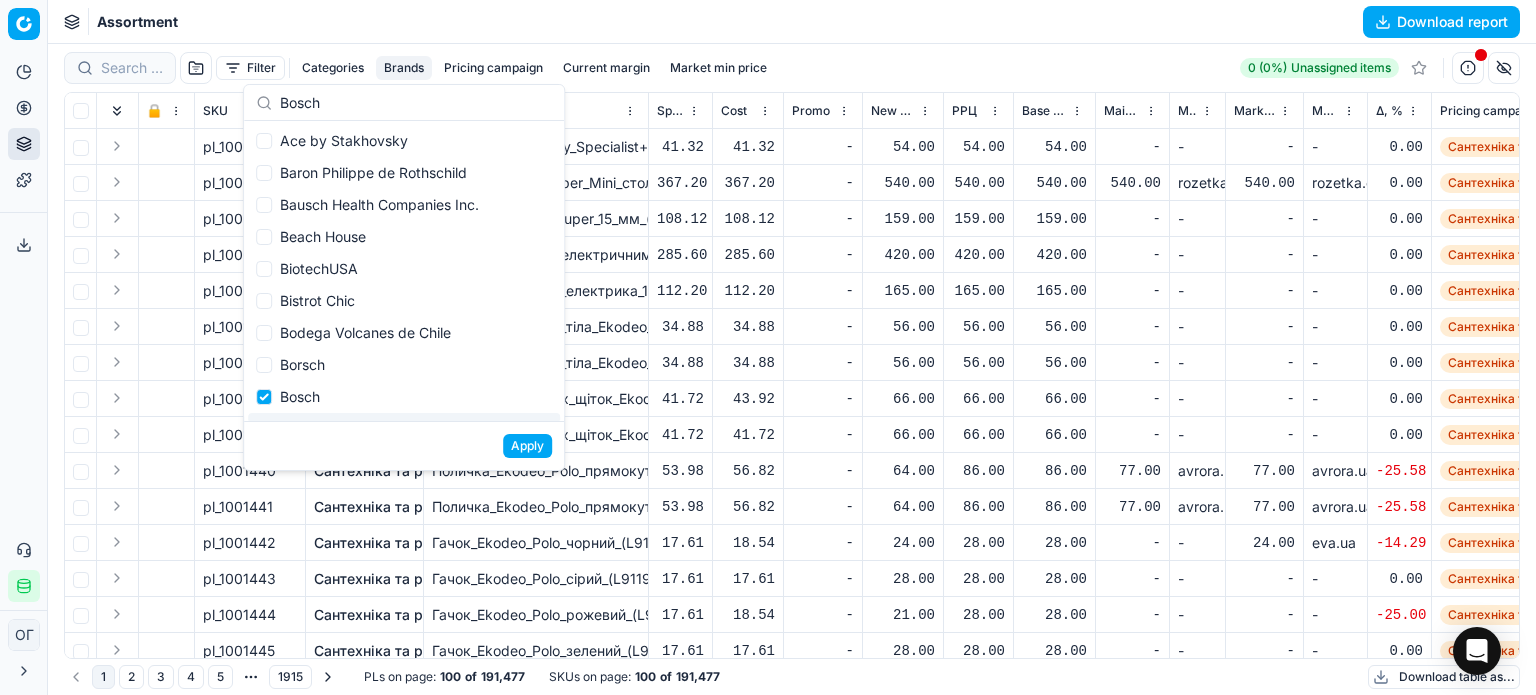 click on "Apply" at bounding box center (527, 446) 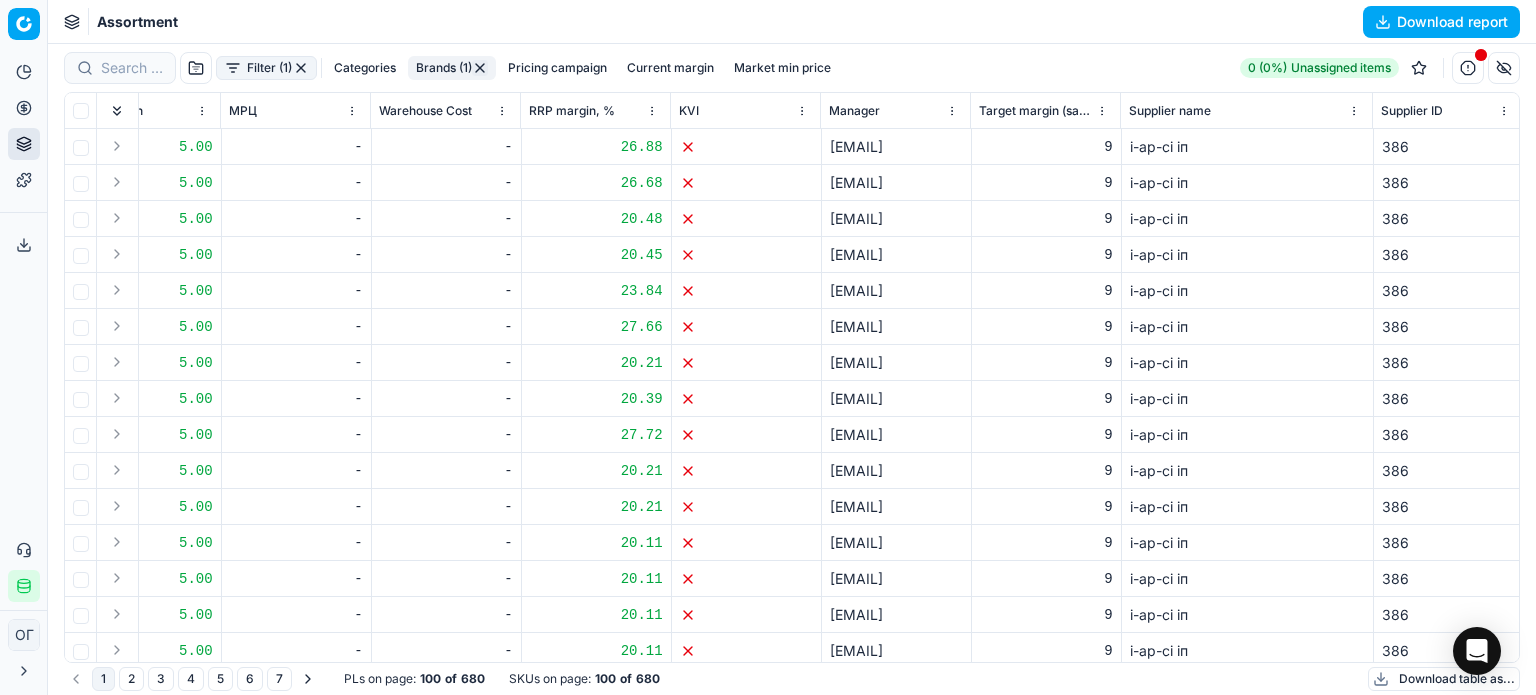 scroll, scrollTop: 0, scrollLeft: 7611, axis: horizontal 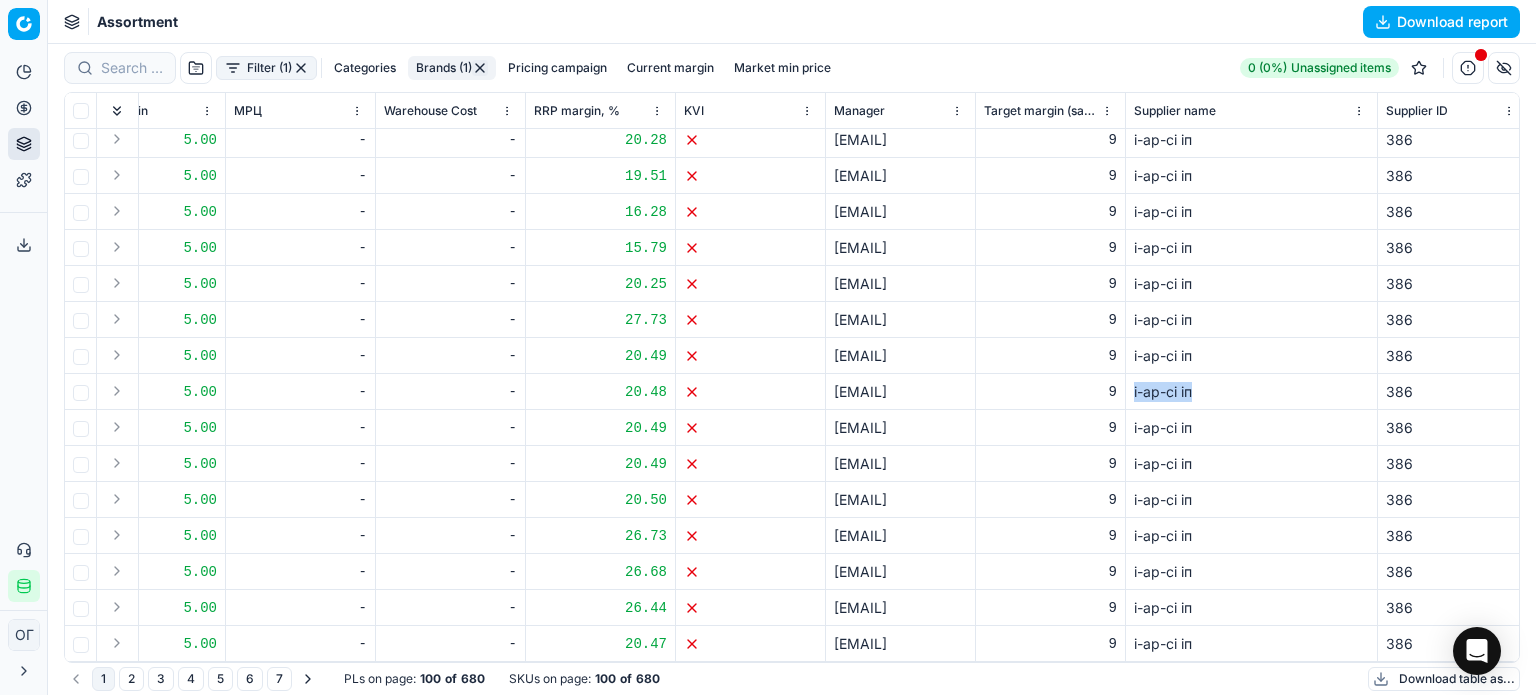 drag, startPoint x: 1201, startPoint y: 381, endPoint x: 1132, endPoint y: 383, distance: 69.02898 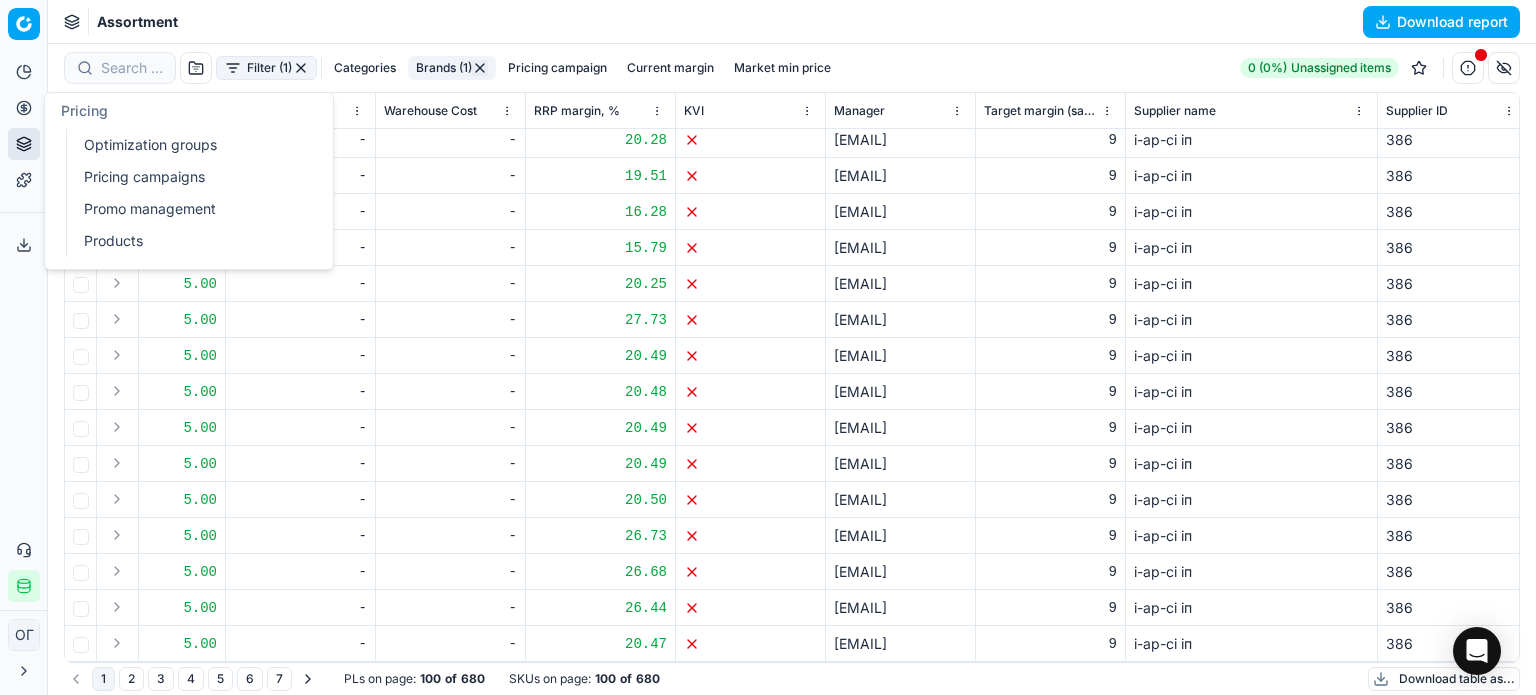 click on "Optimization groups" at bounding box center (192, 145) 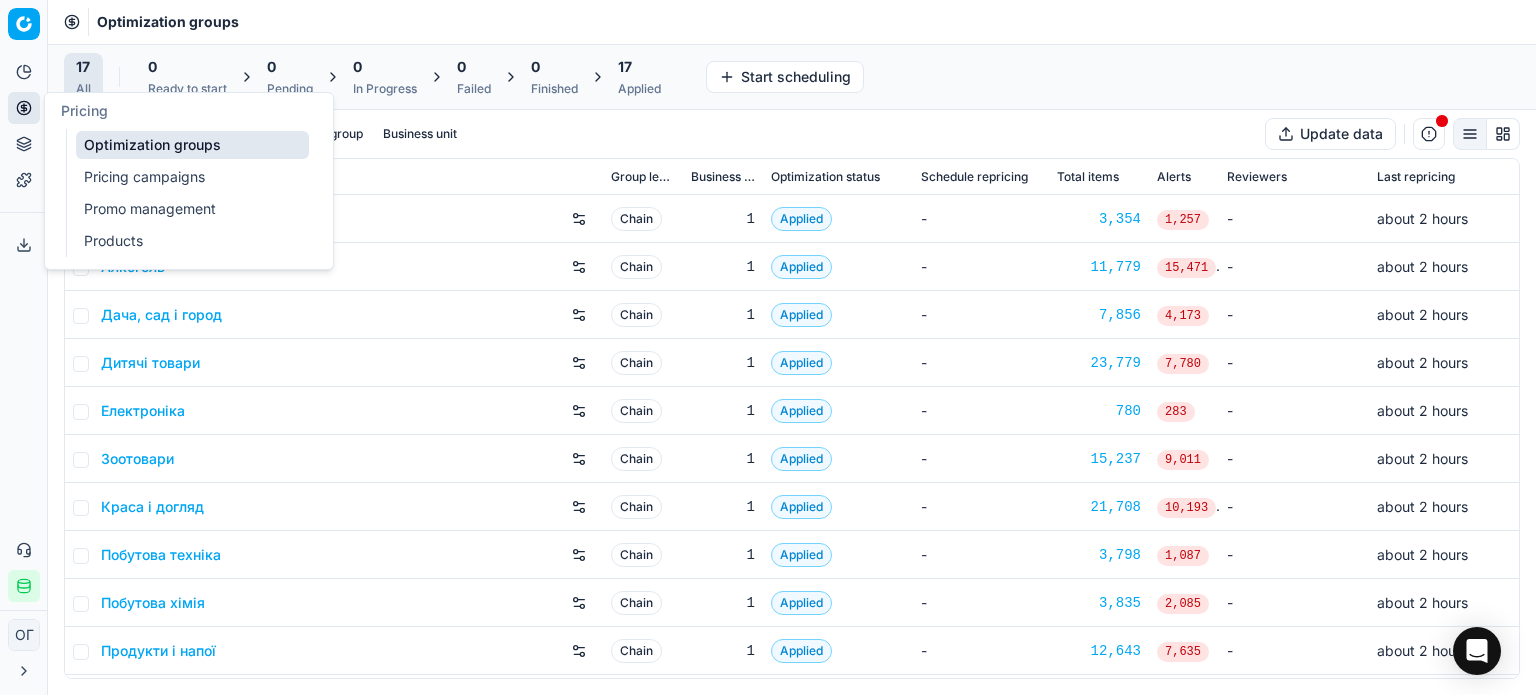 click on "Pricing campaigns" at bounding box center [192, 177] 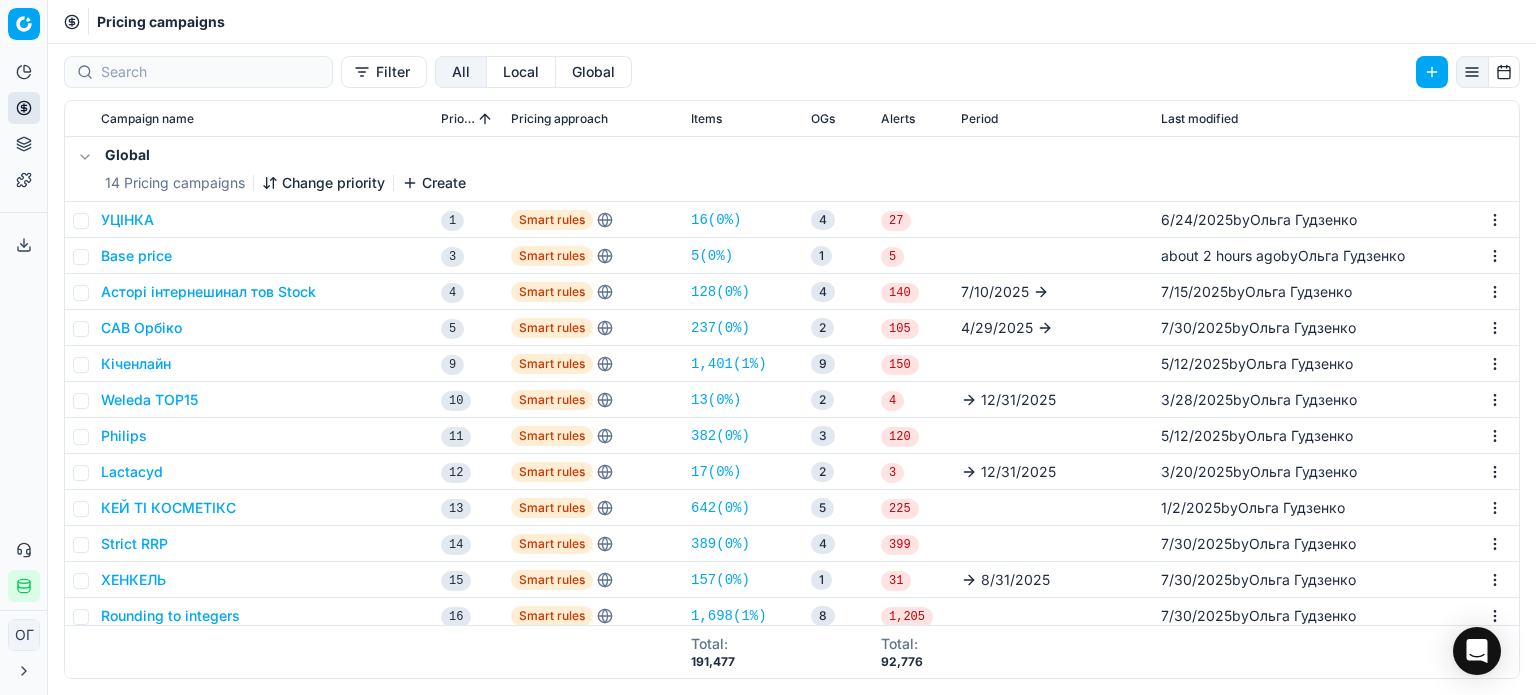 scroll, scrollTop: 300, scrollLeft: 0, axis: vertical 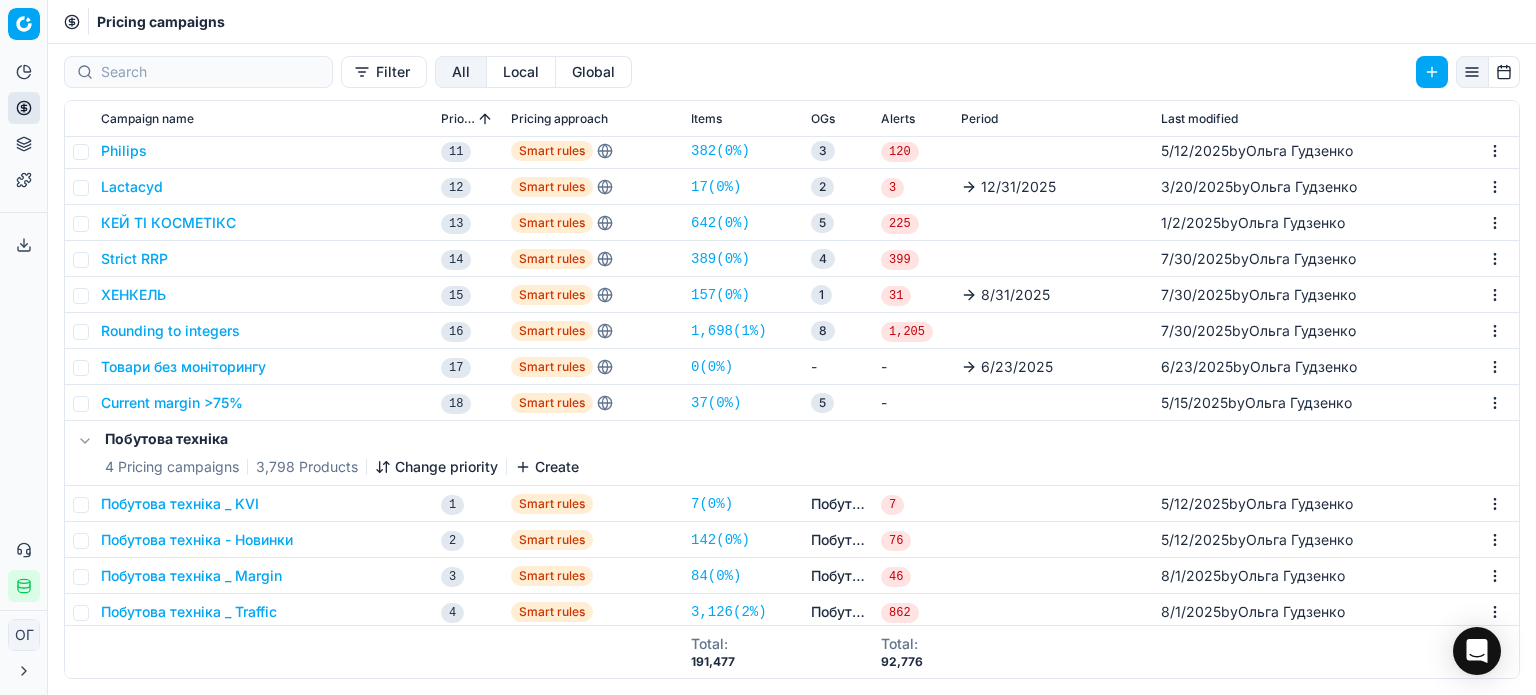 click on "Товари без моніторингу" at bounding box center (183, 367) 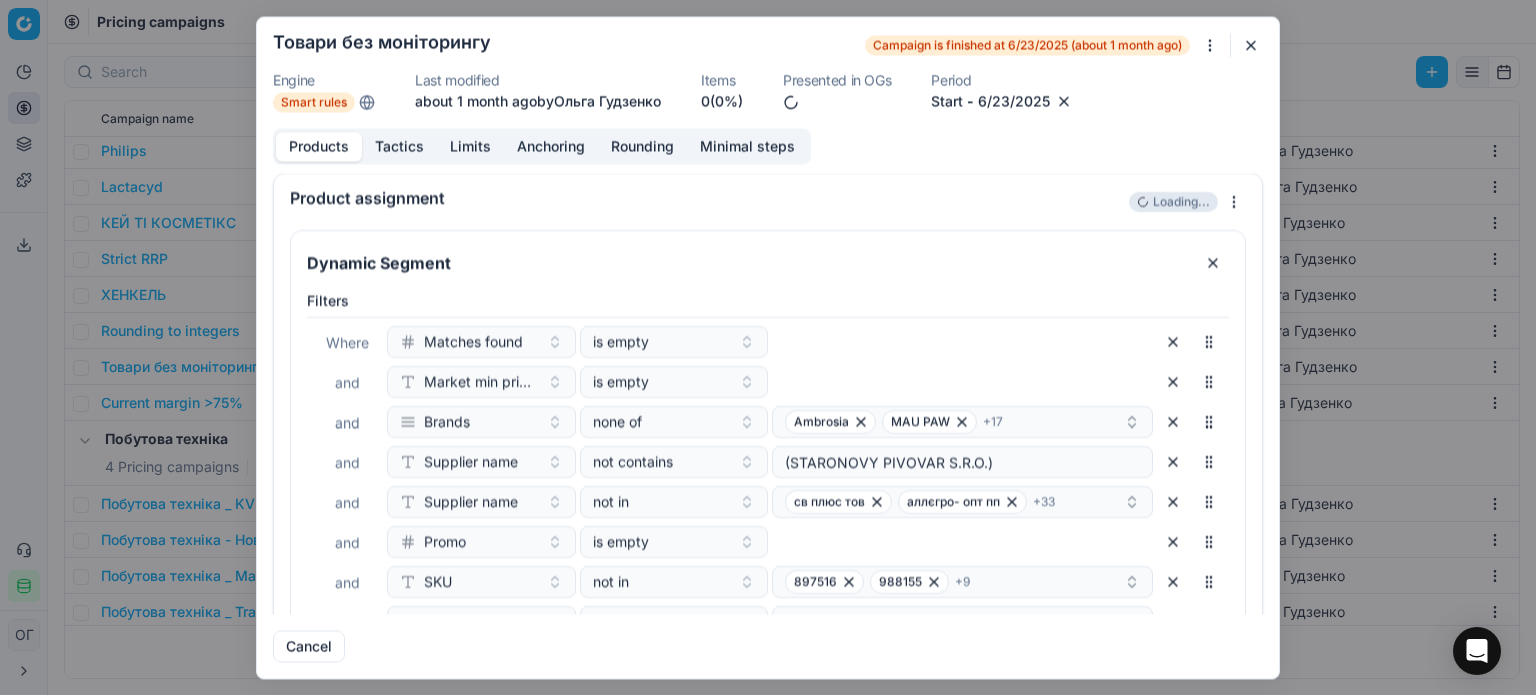 click at bounding box center (1251, 45) 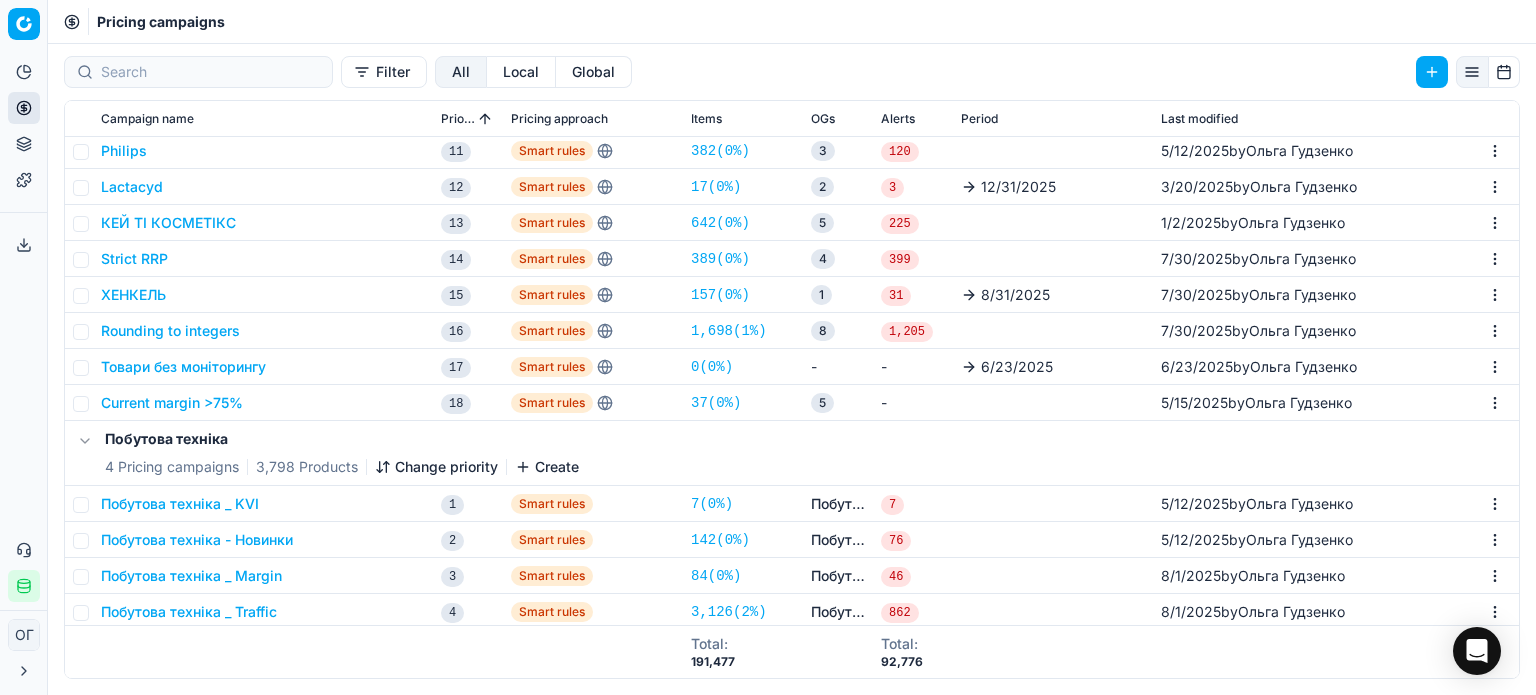 click on "Rounding to integers" at bounding box center (170, 331) 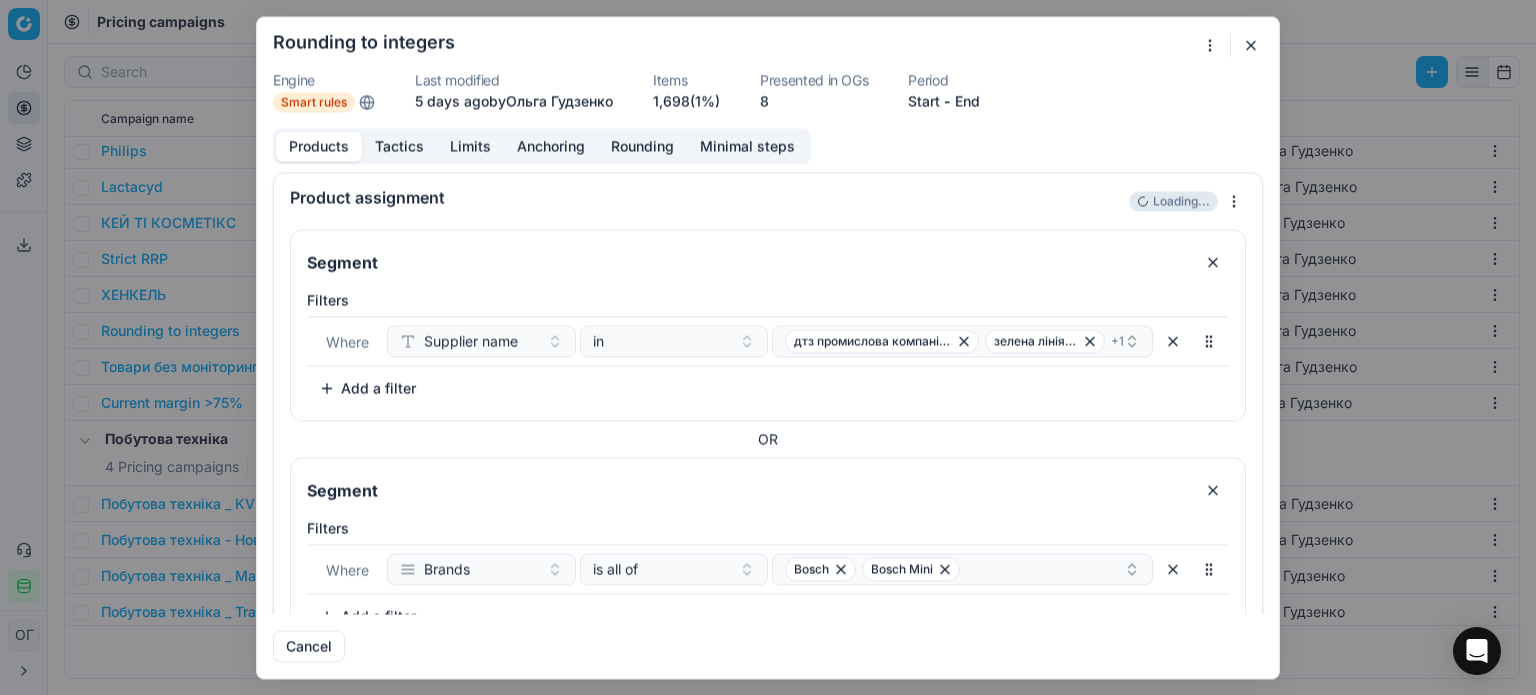 click on "1,698  (1%)" at bounding box center [686, 101] 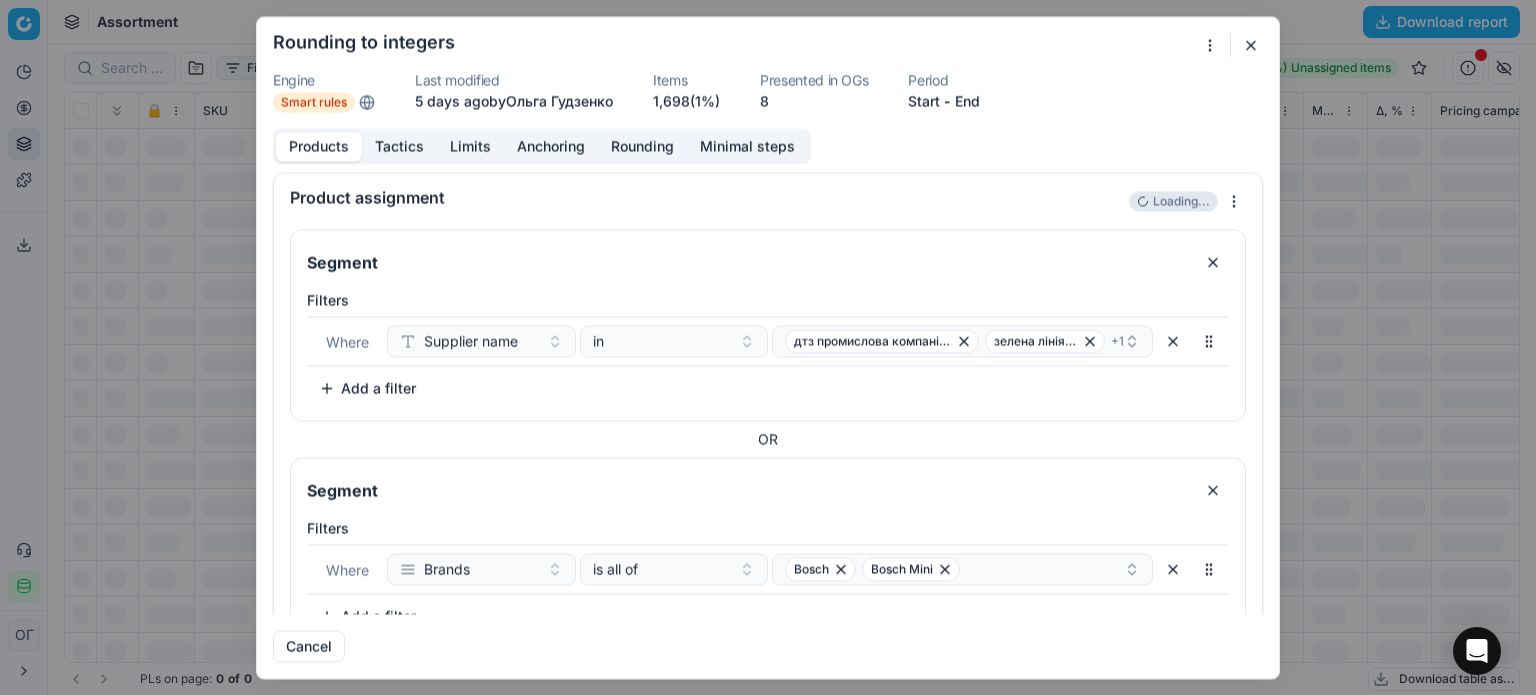 click on "We are saving PC settings. Please wait, it should take a few minutes Rounding to integers Engine Smart rules Last modified 5 days ago  by  Ольга Гудзенко Items 1,698  (1%) Presented in OGs 8 Period Start - End Products Tactics Limits Anchoring Rounding Minimal steps Product assignment Loading... Segment Filters Where Supplier name in дтз промислова компанія тов зелена лінія тов + 1
To pick up a sortable item, press space or enter.
While dragging, use the up and down keys to move the item.
Press space or enter again to drop the item in its new position, or press escape to cancel.
Add a filter OR Segment Filters Where Brands is all of Bosch Bosch Mini
To pick up a sortable item, press space or enter.
While dragging, use the up and down keys to move the item.
Press space or enter again to drop the item in its new position, or press escape to cancel.
Add a filter Add OR segment Cancel" at bounding box center [768, 347] 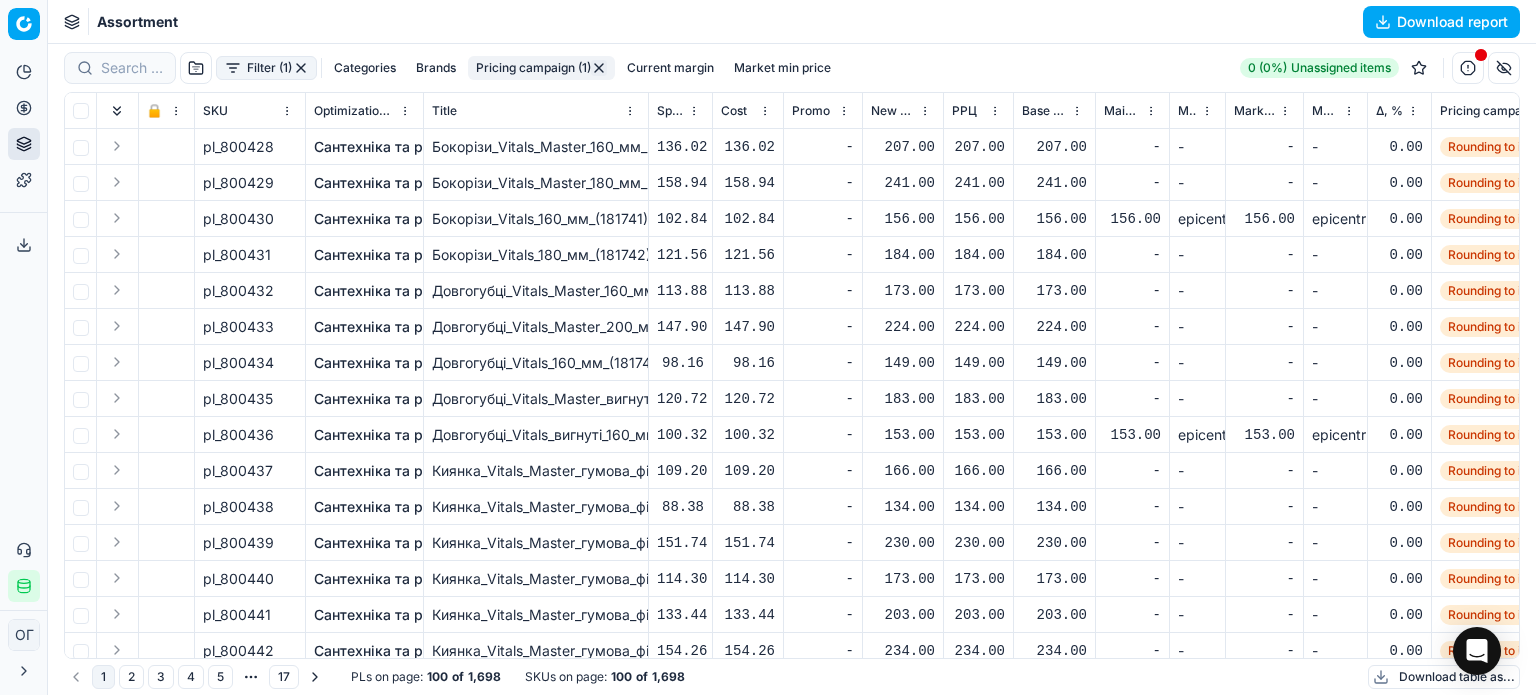 click on "Download table as..." at bounding box center (1444, 677) 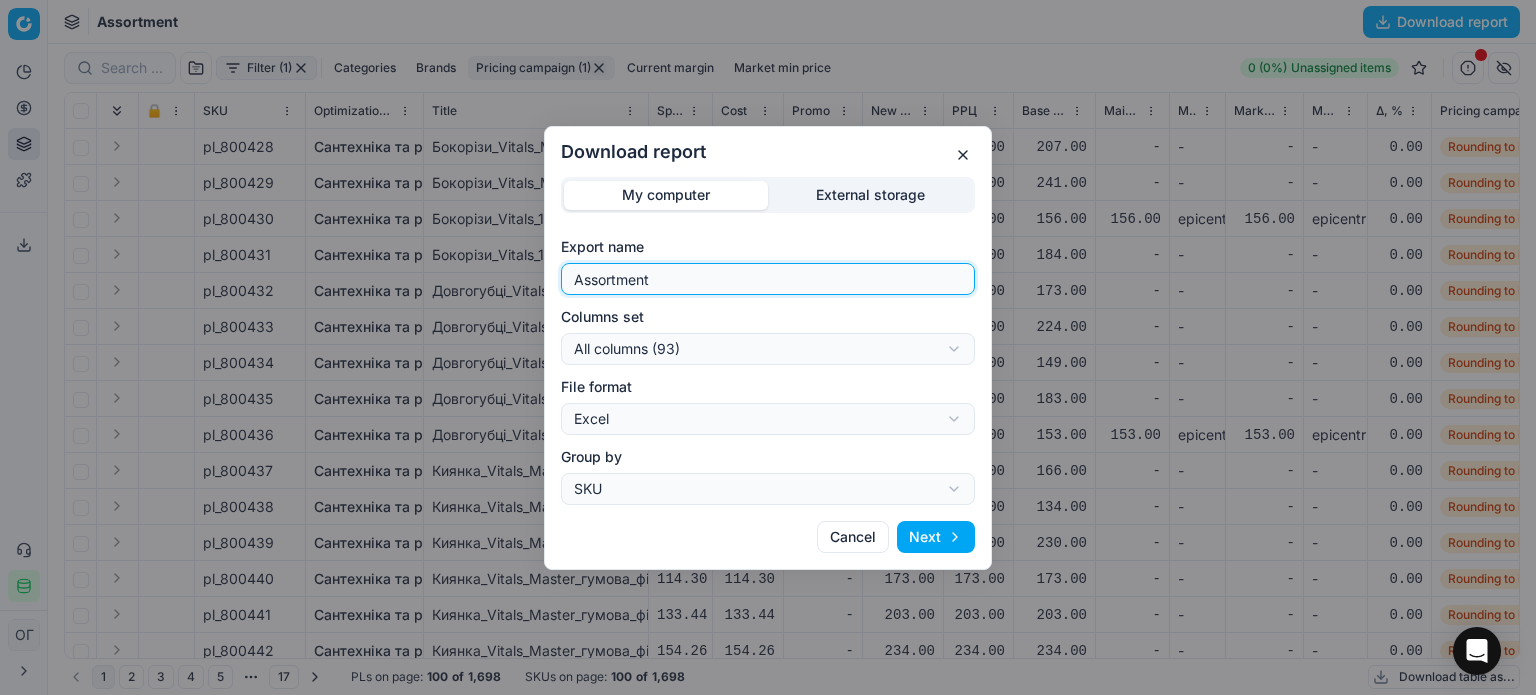 click on "Assortment" at bounding box center [768, 279] 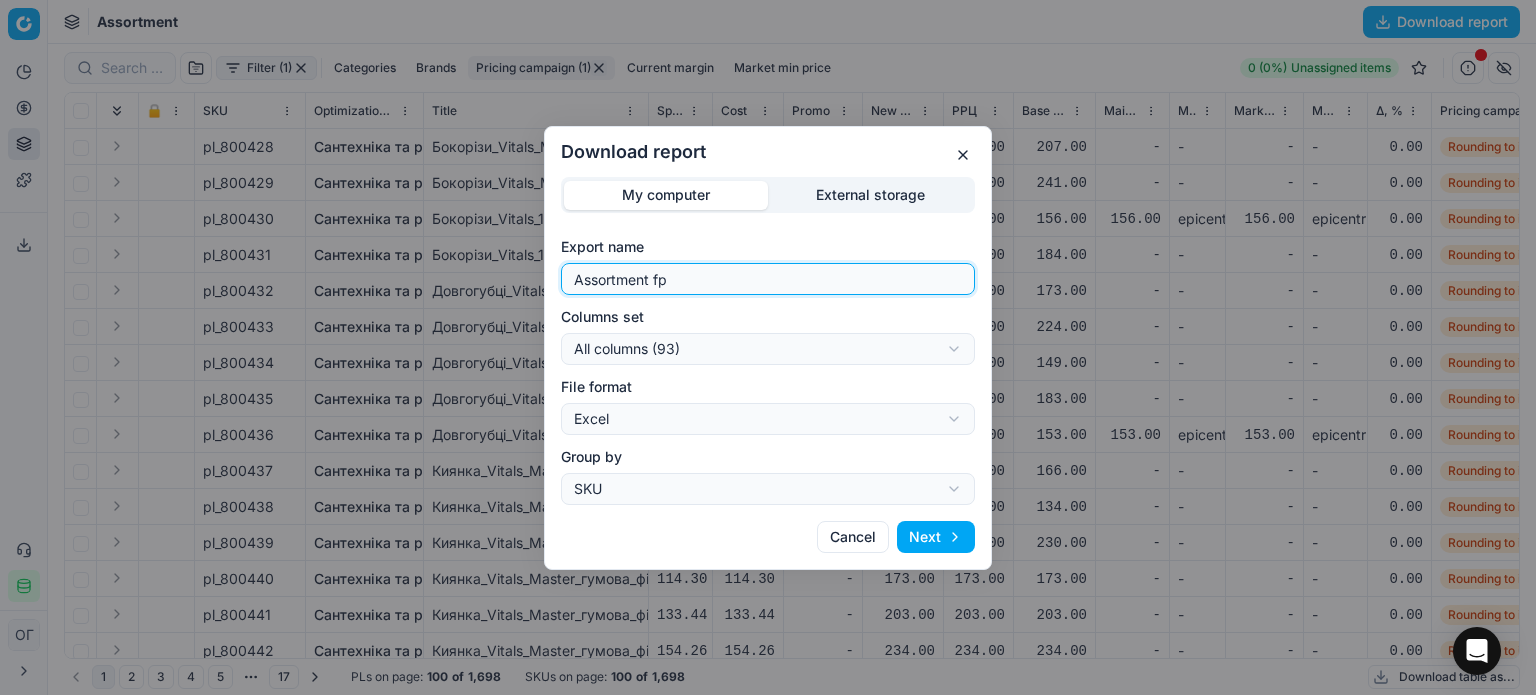 type on "Assortment fp" 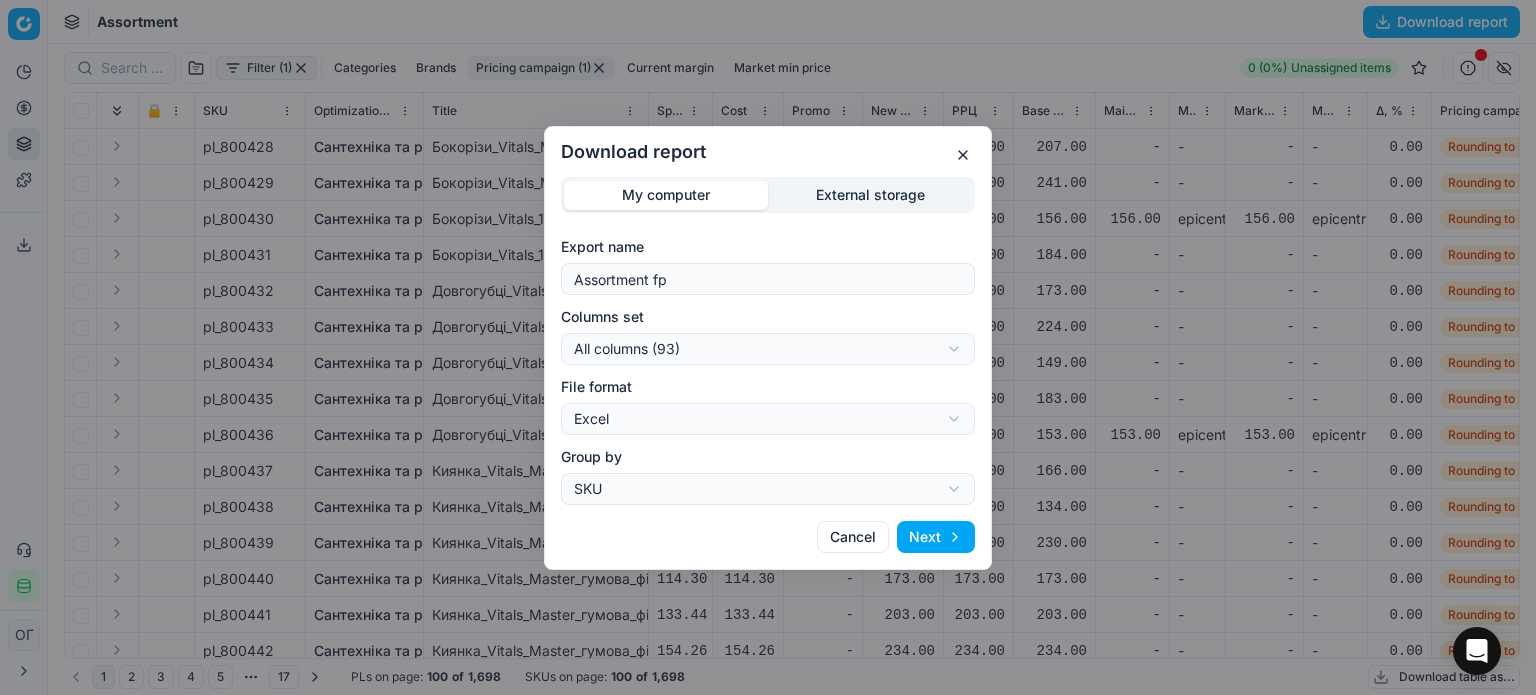 click on "Download report My computer External storage Export name Assortment fp Columns set All columns (93) All columns (93) Current table state (74) My export template (67) Export (6) File format Excel Excel CSV Group by SKU SKU Product line Cancel Next" at bounding box center [768, 347] 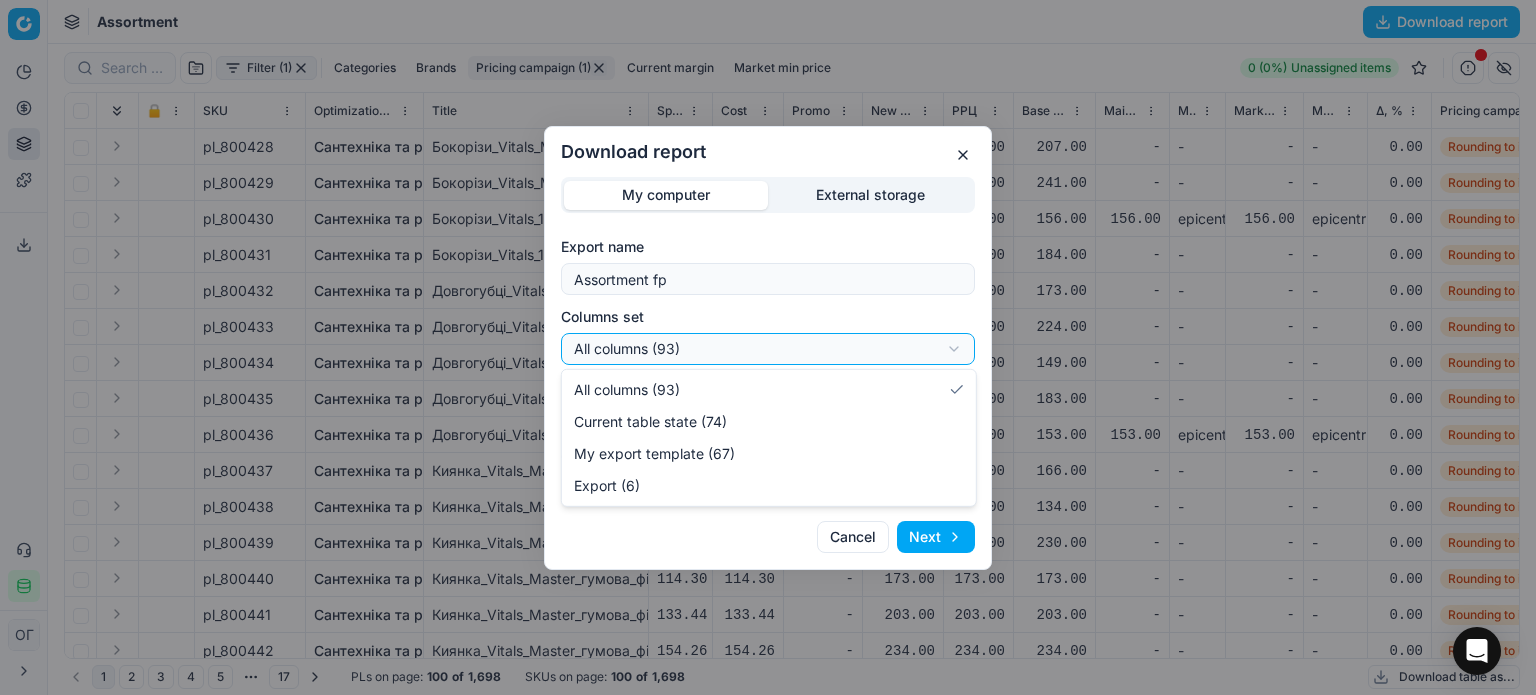 select on "table" 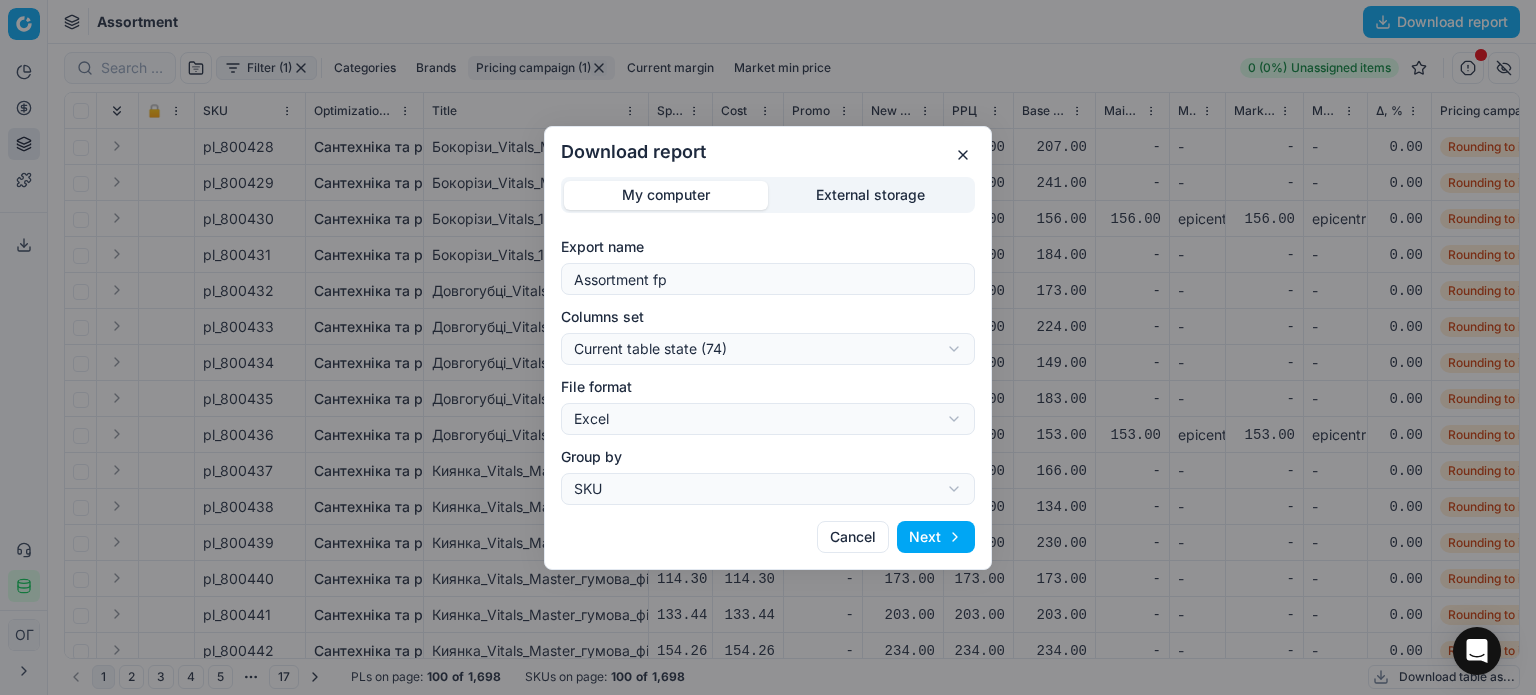 click on "Next" at bounding box center [936, 537] 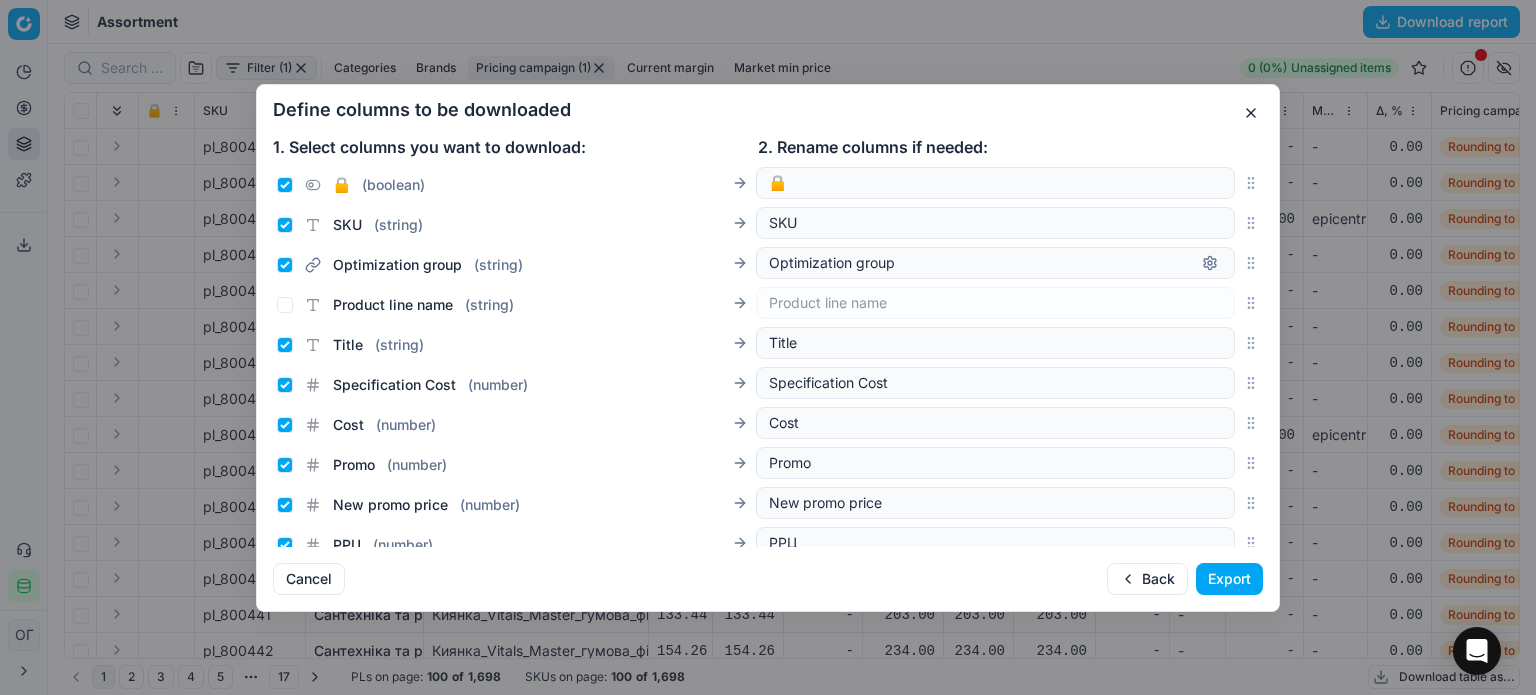 click on "Export" at bounding box center [1229, 579] 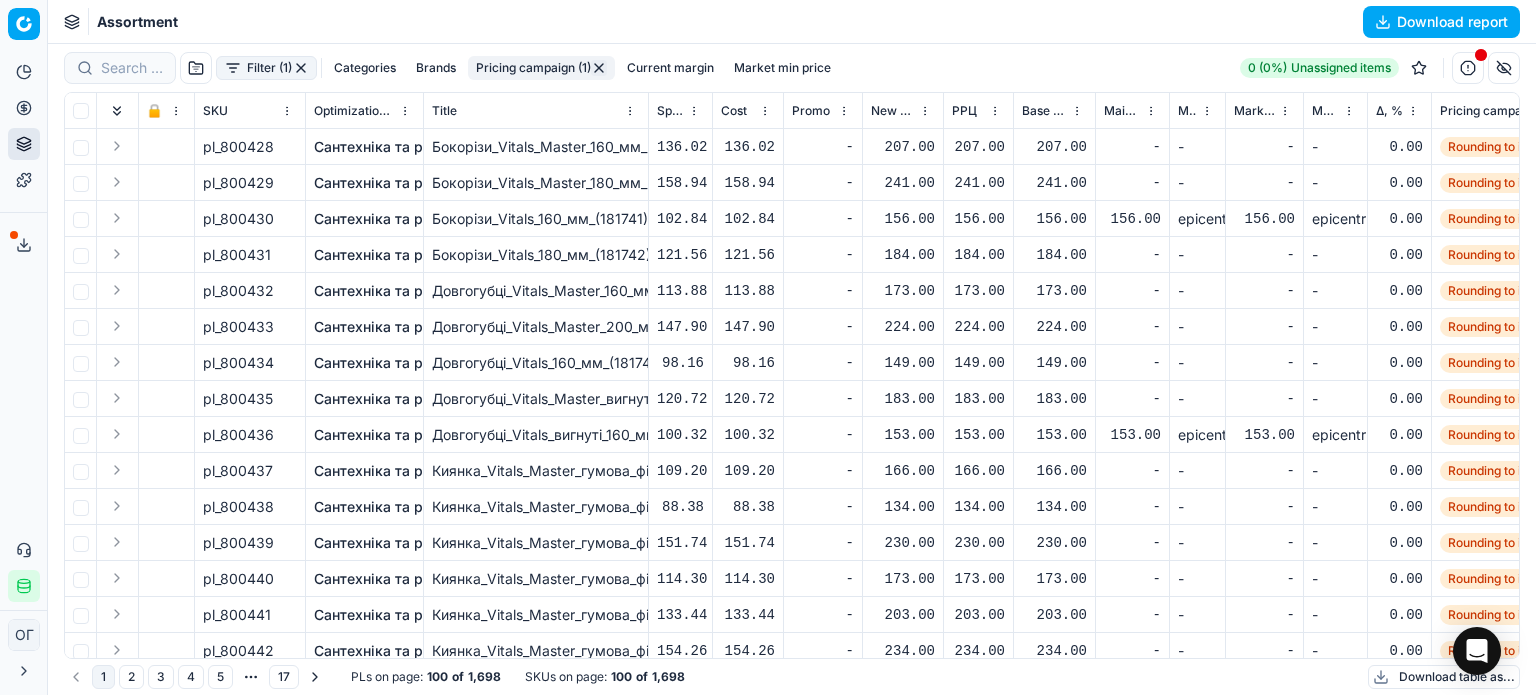 click on "Export service" at bounding box center [24, 245] 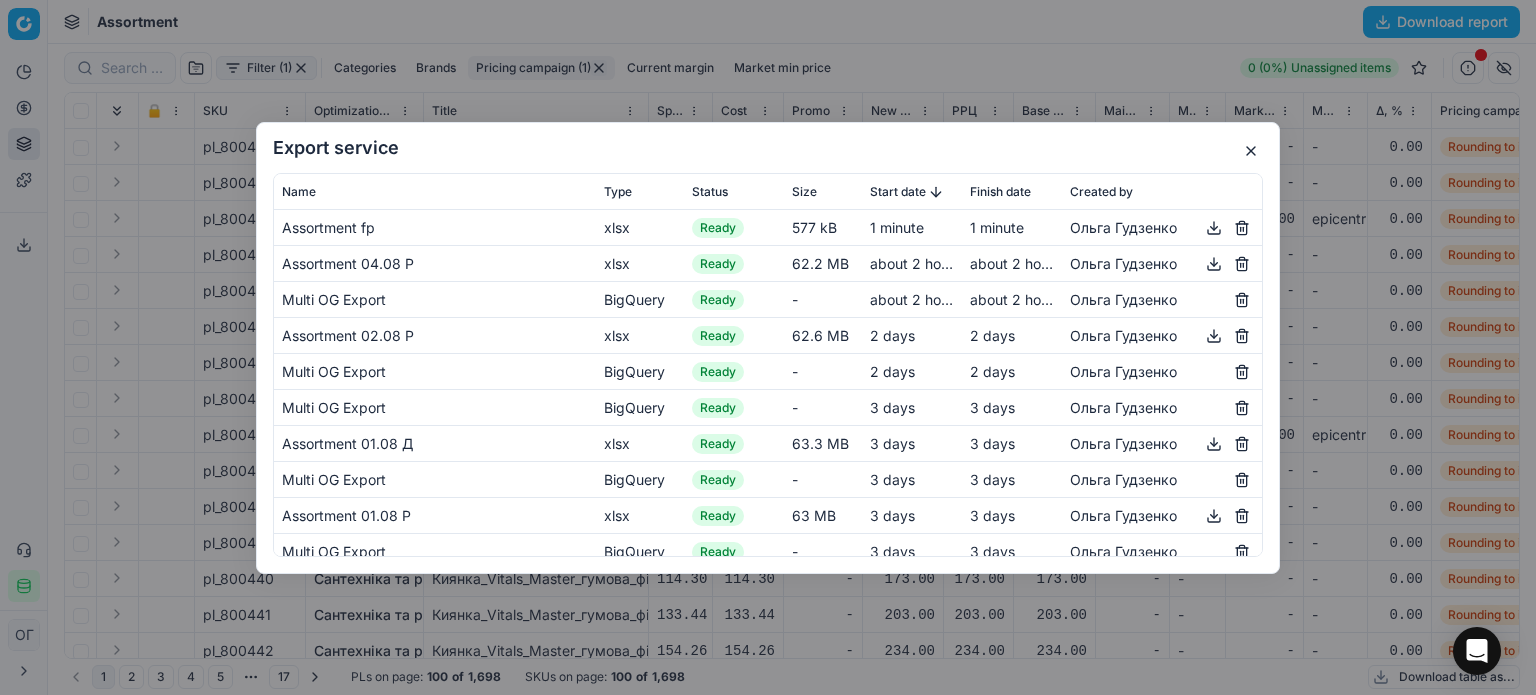 click at bounding box center (1214, 227) 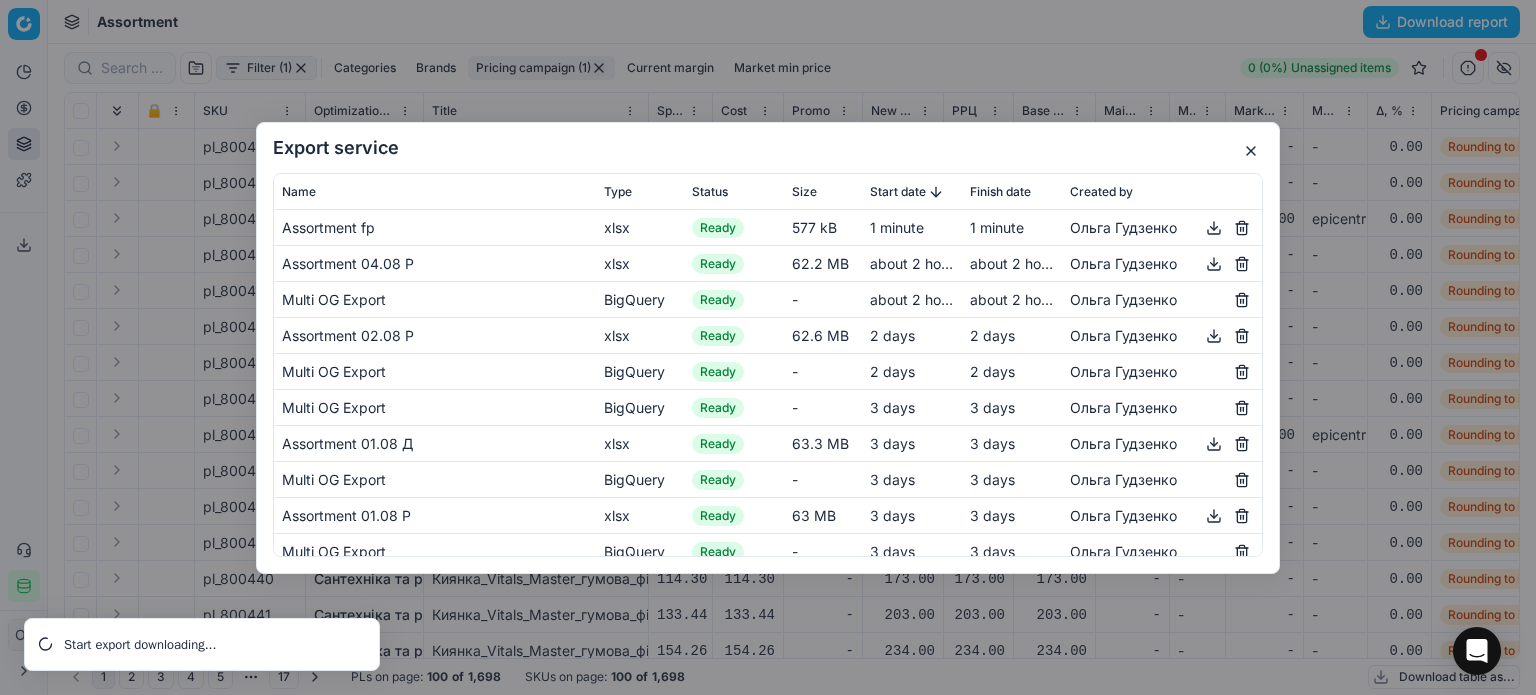 click at bounding box center [1251, 151] 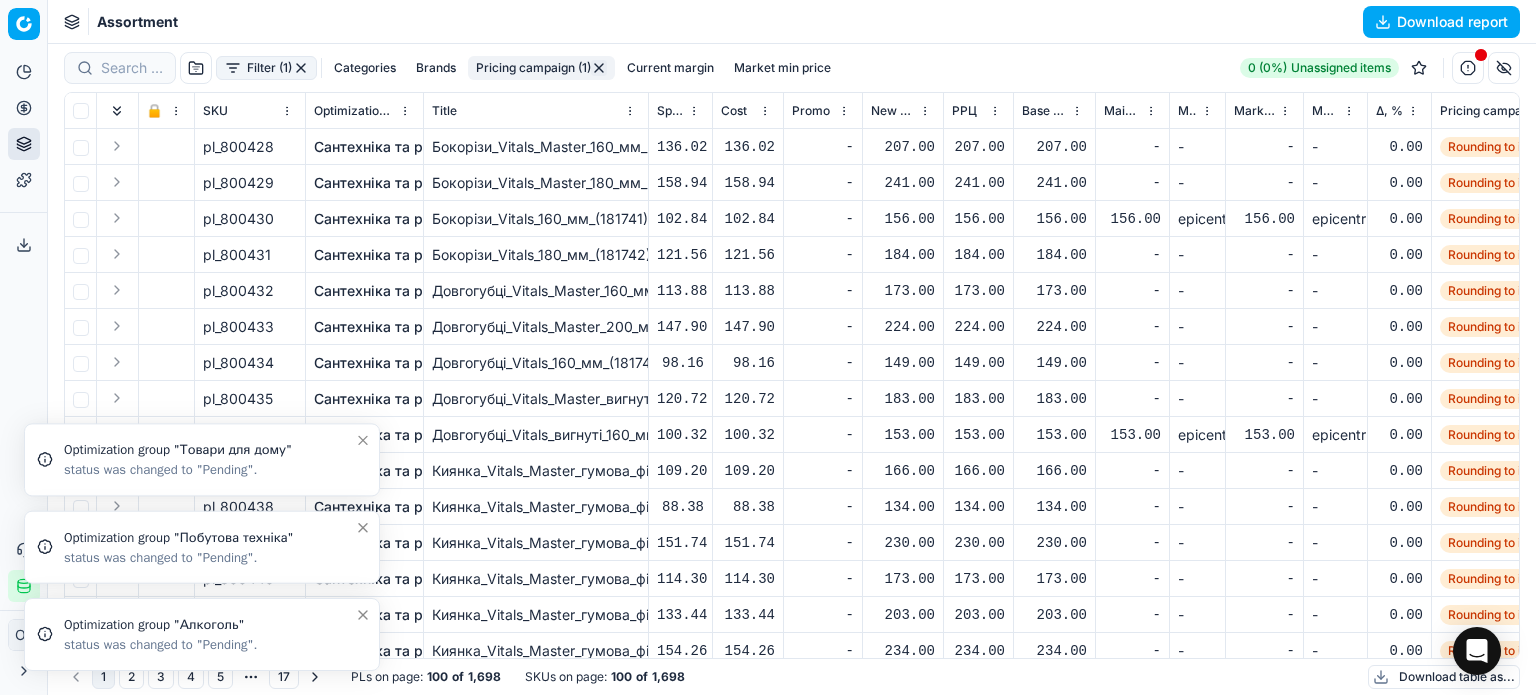 click 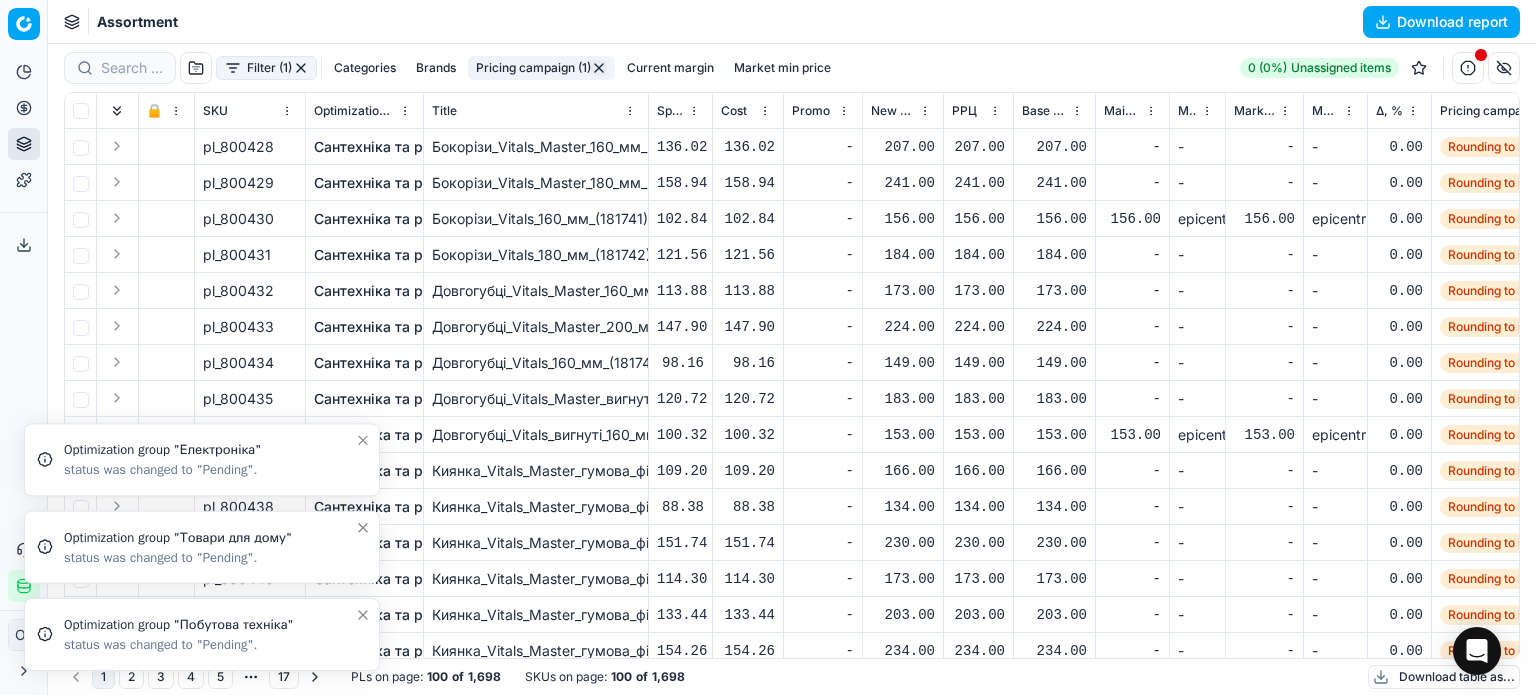 click 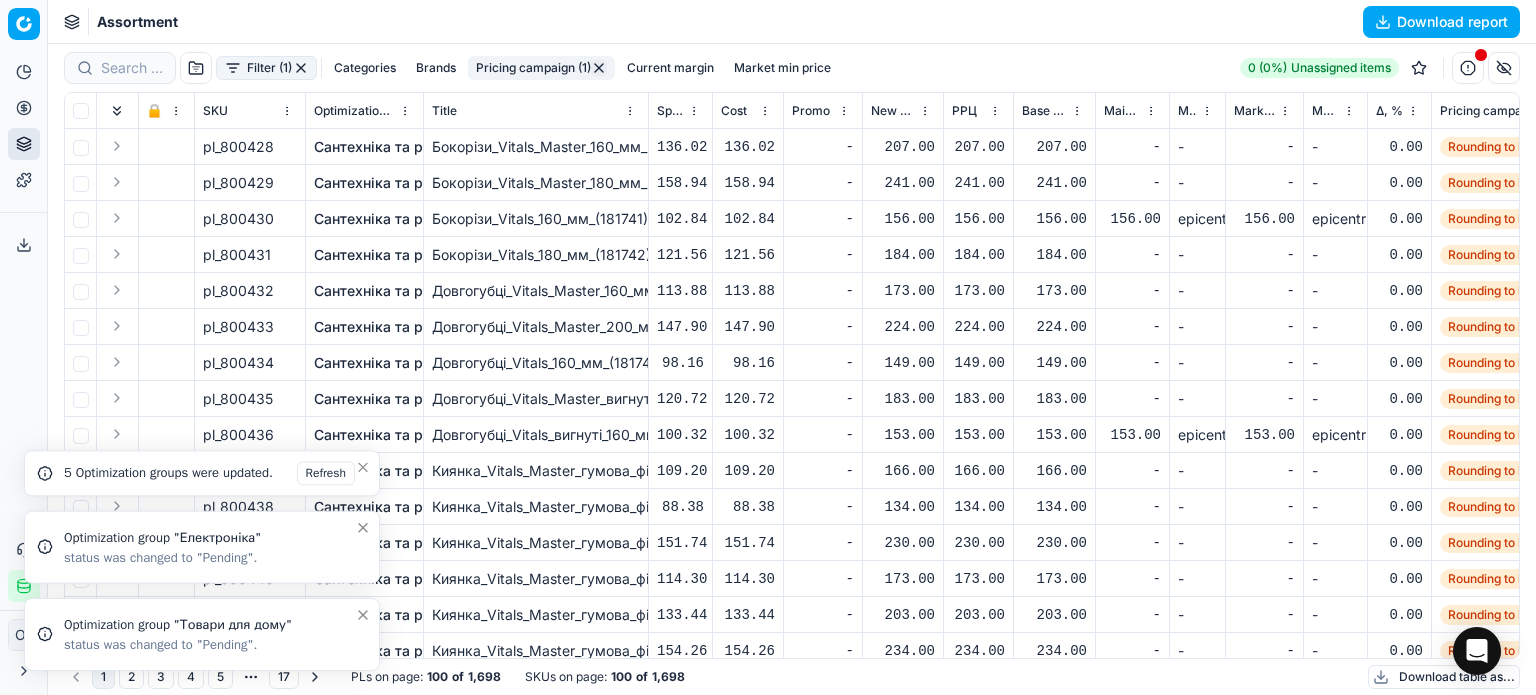 click 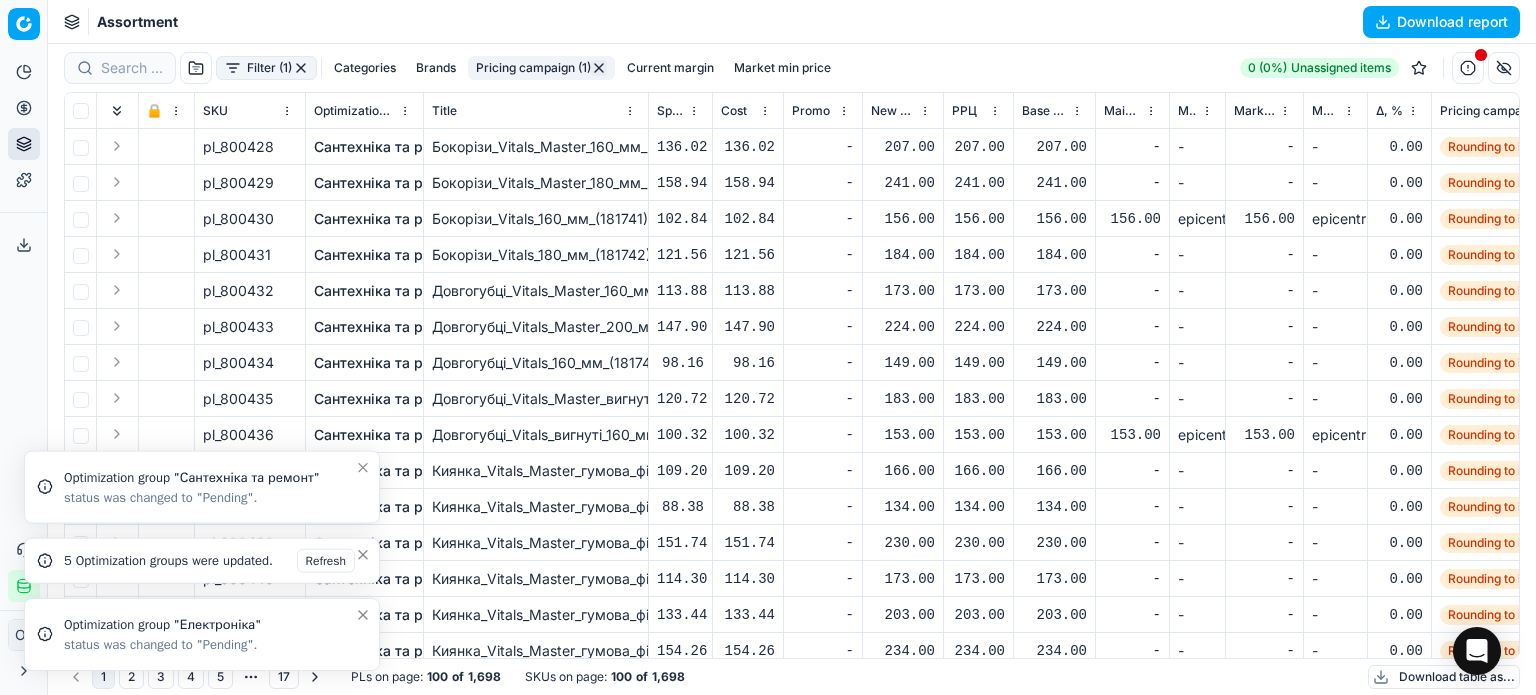 click 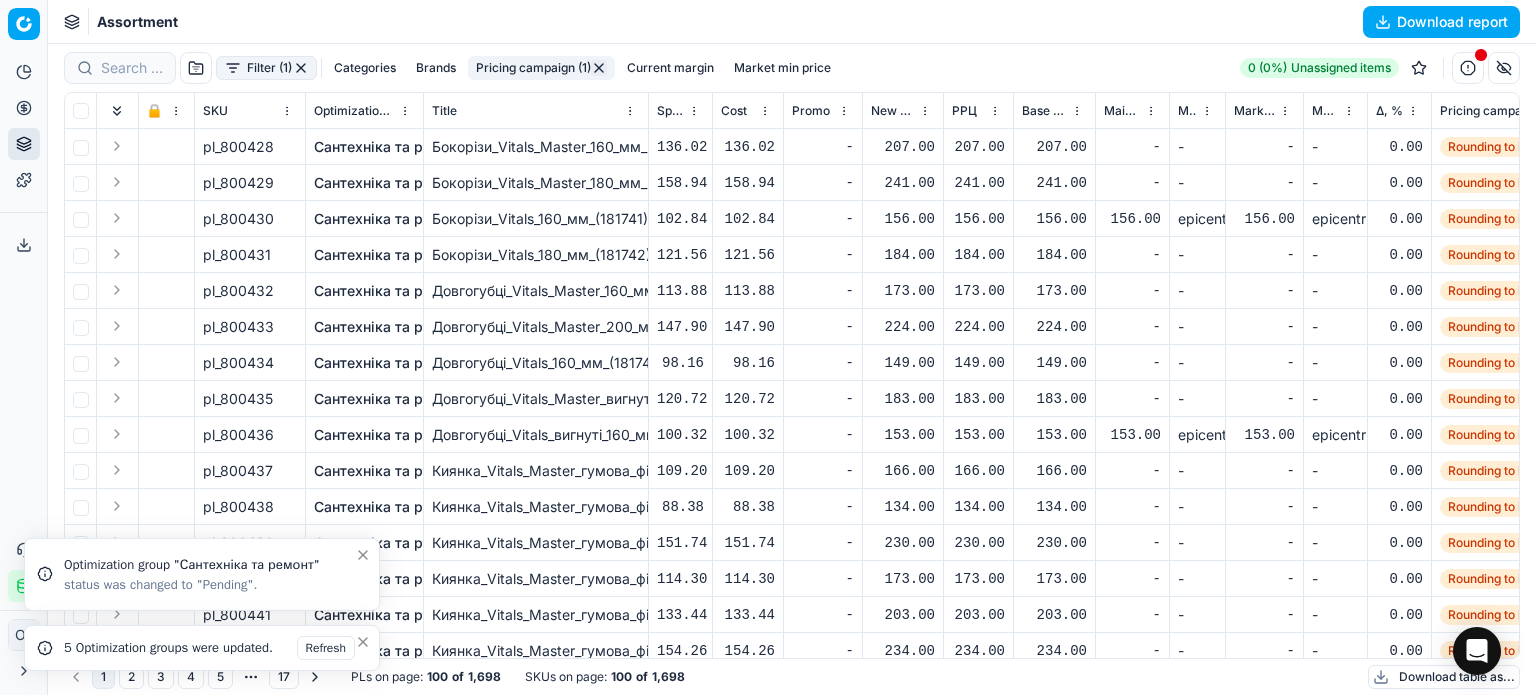 click at bounding box center [363, 642] 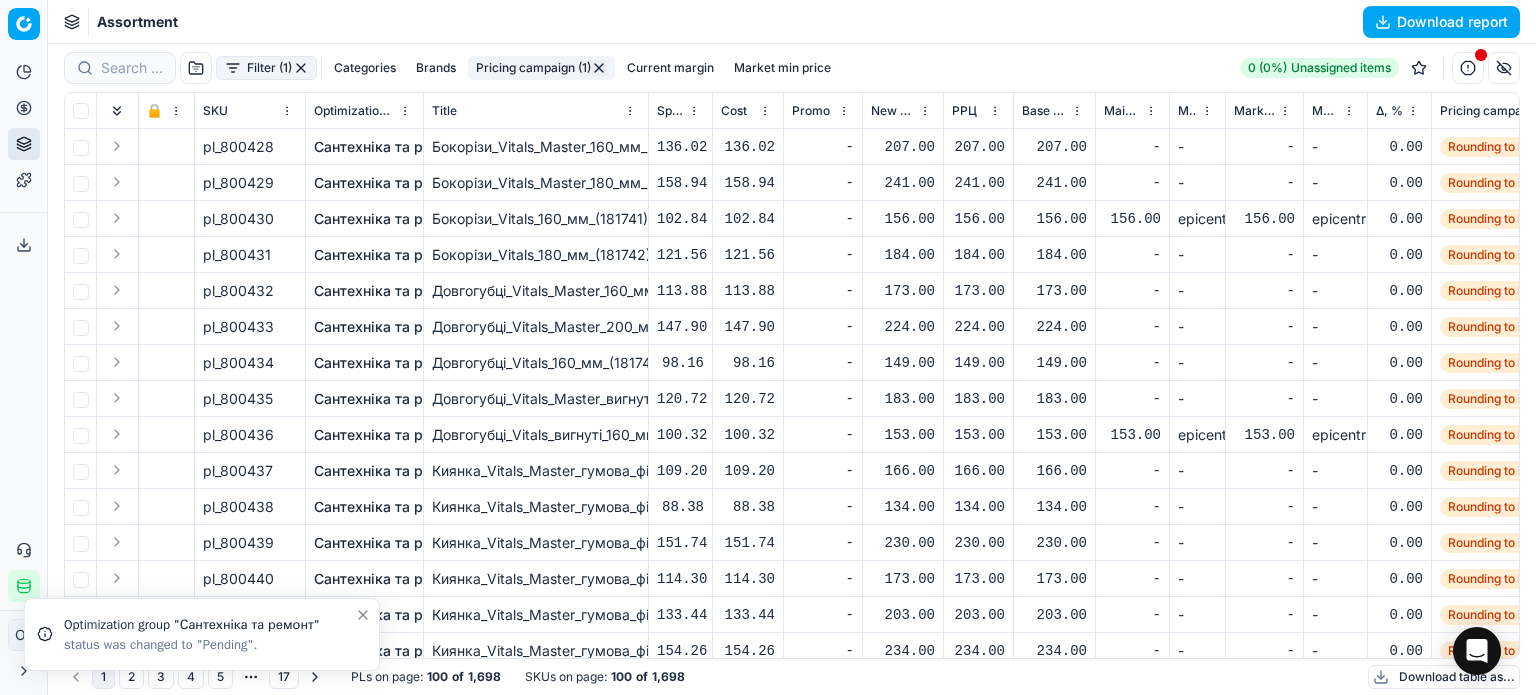 click 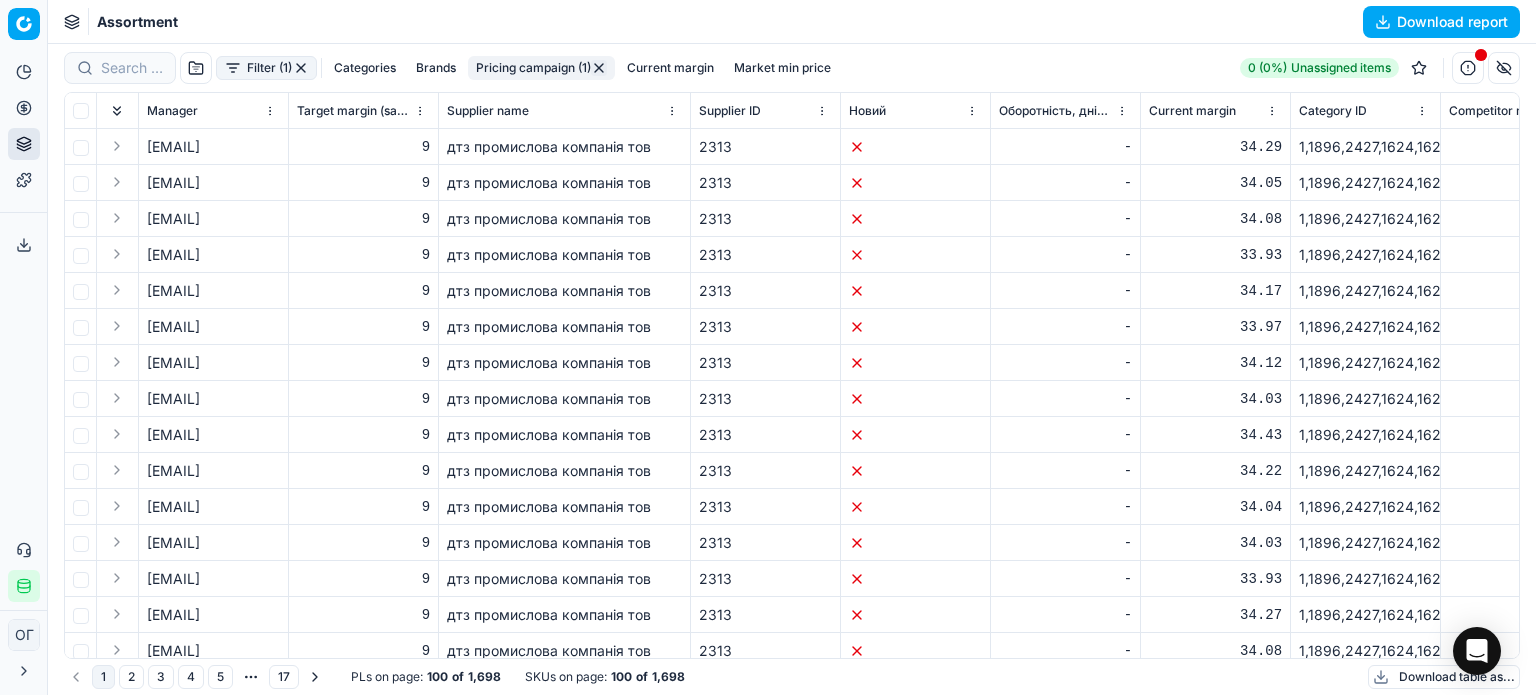 scroll, scrollTop: 0, scrollLeft: 7684, axis: horizontal 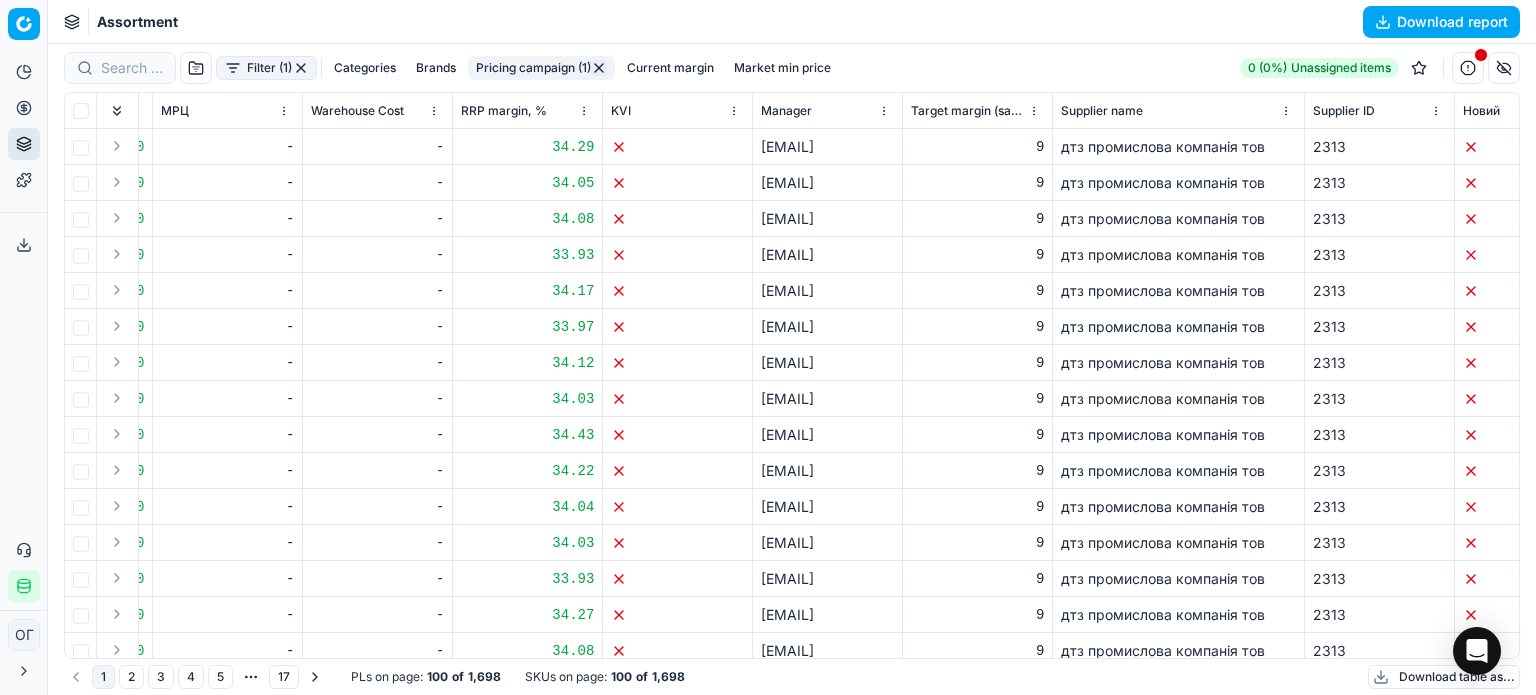drag, startPoint x: 603, startPoint y: 67, endPoint x: 561, endPoint y: 13, distance: 68.41052 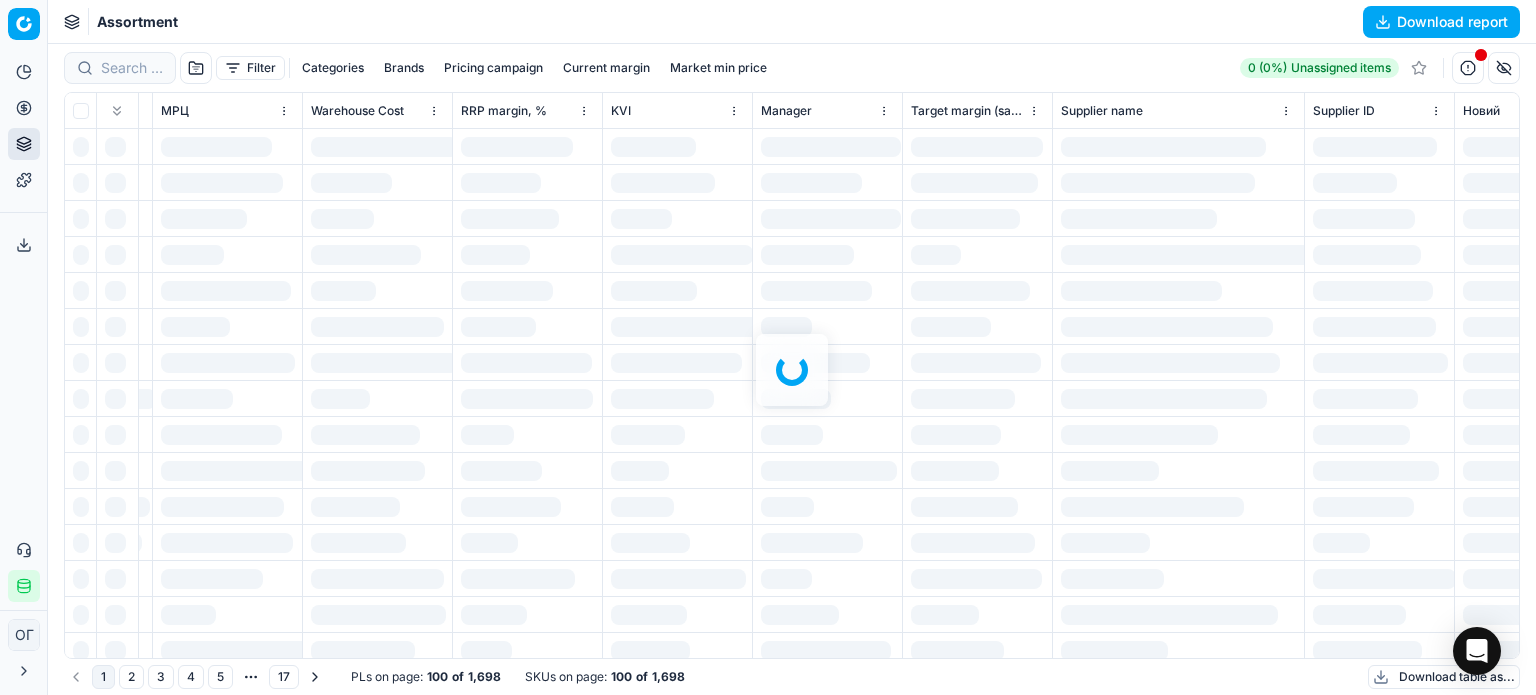 click on "Assortment Download report" at bounding box center [792, 22] 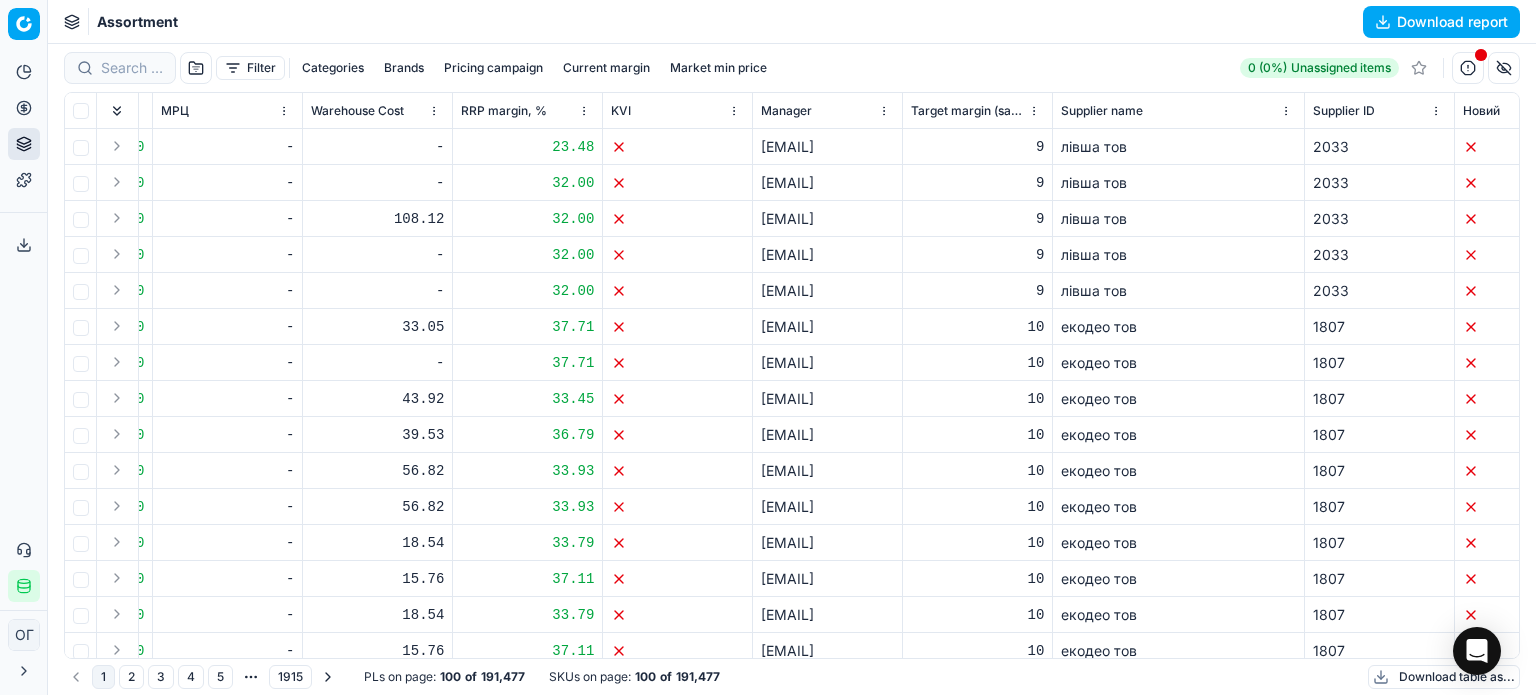 click on "Brands" at bounding box center (404, 68) 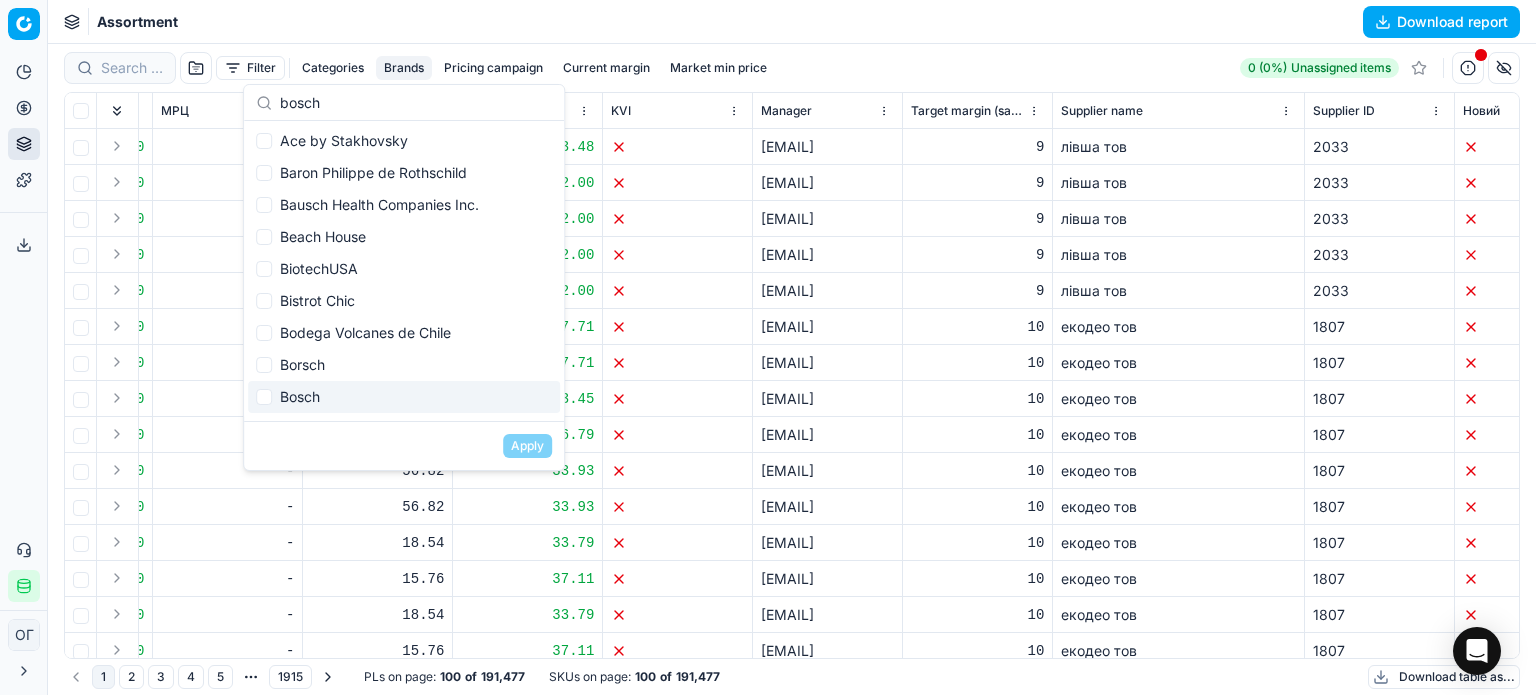 type on "bosch" 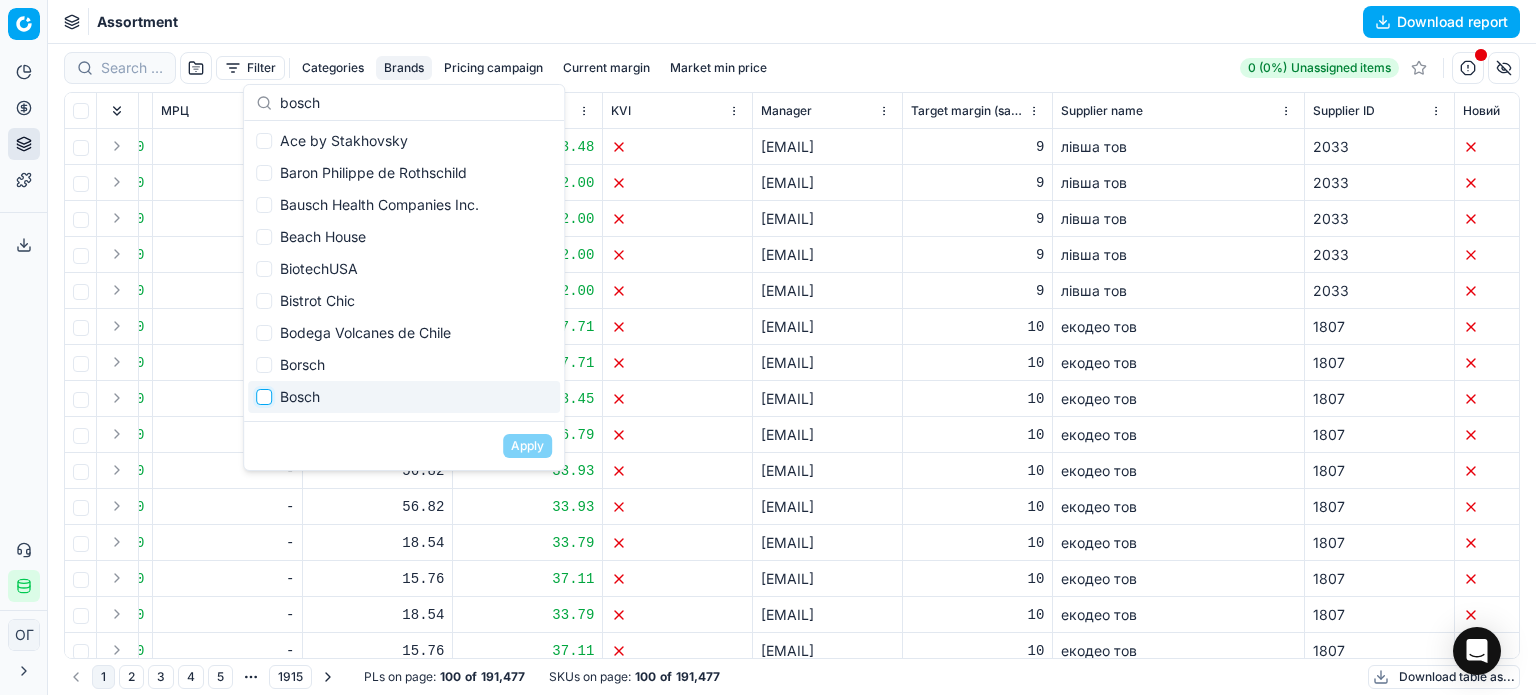 click at bounding box center [264, 397] 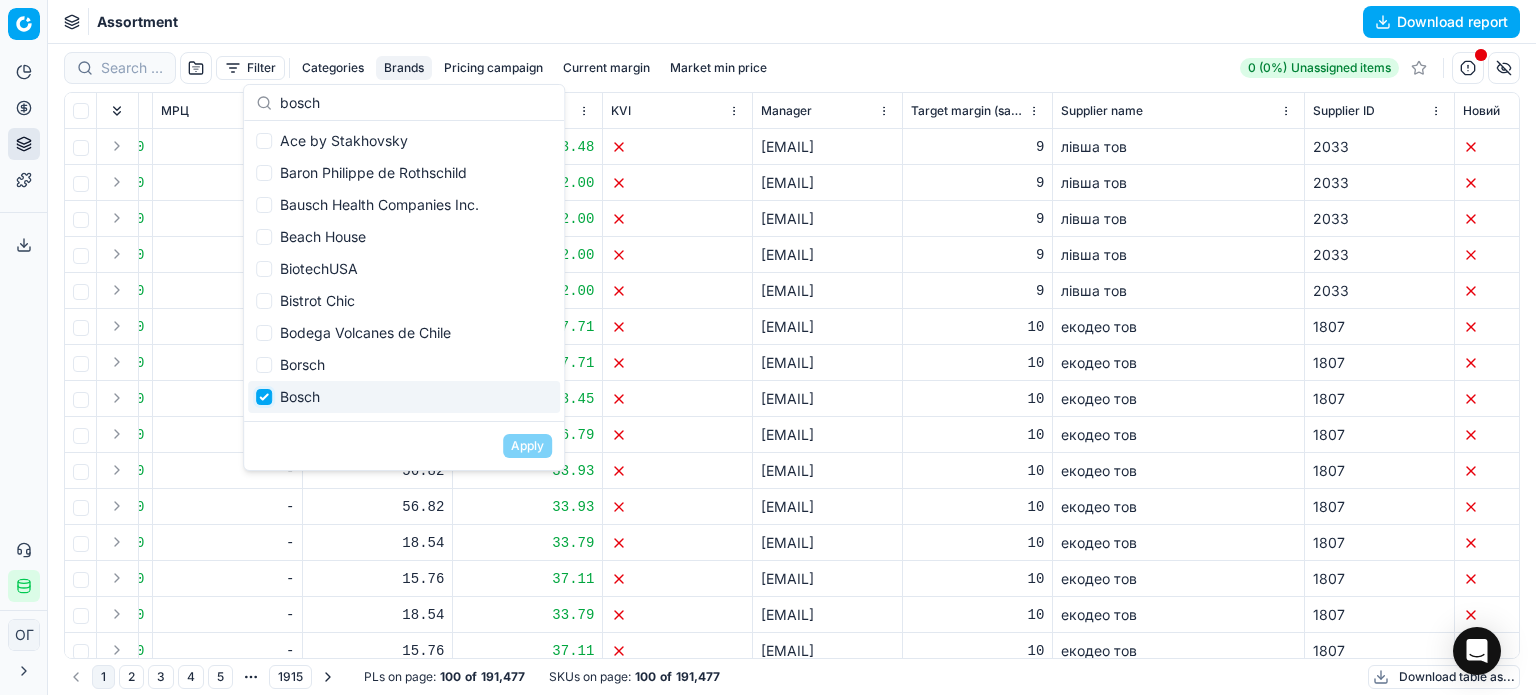 checkbox on "true" 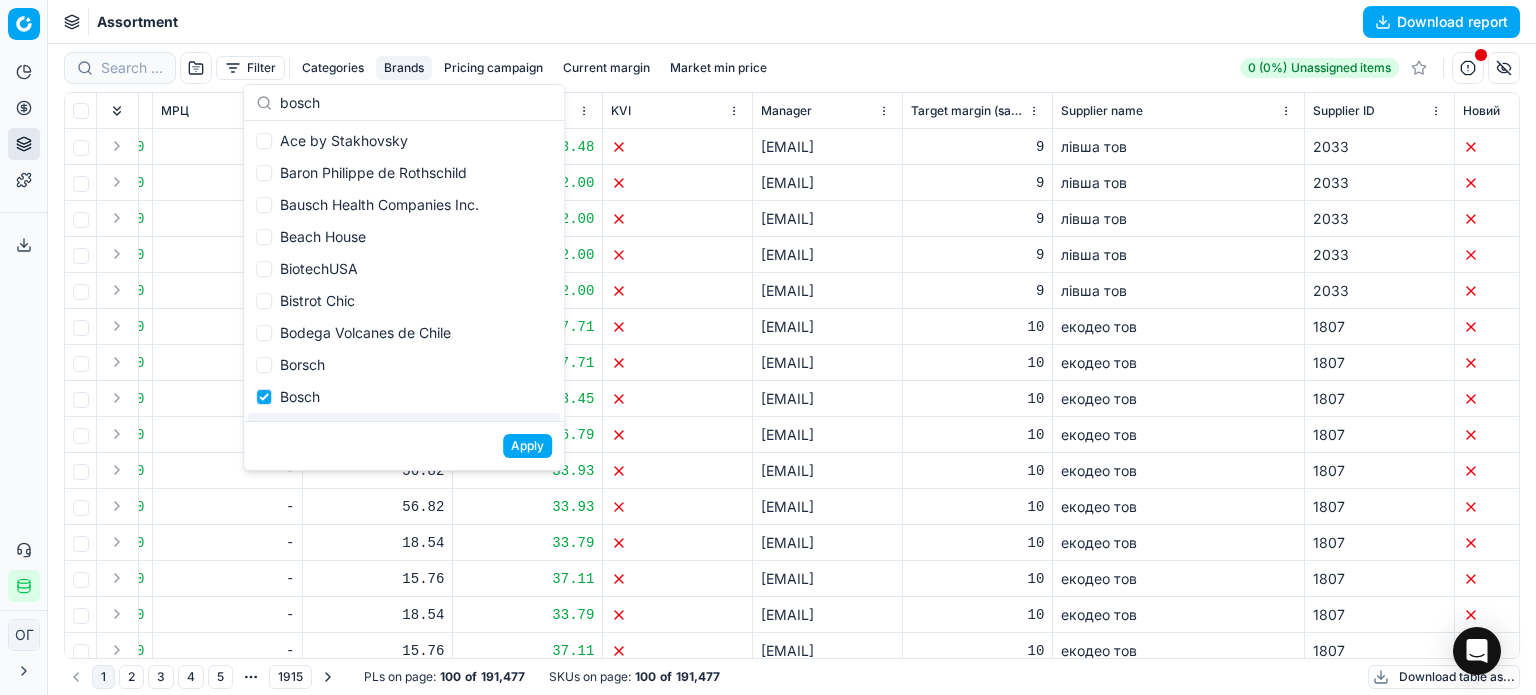click on "Apply" at bounding box center [527, 446] 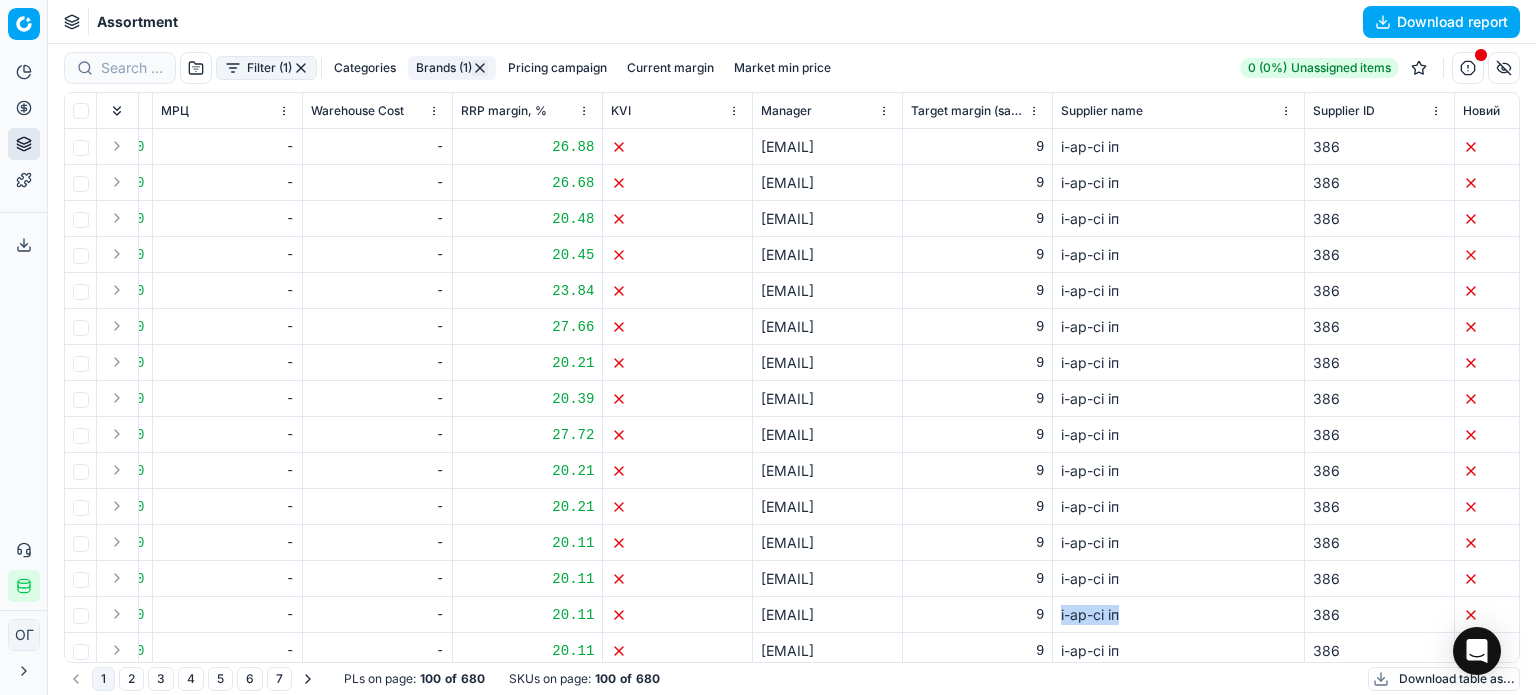 drag, startPoint x: 1109, startPoint y: 619, endPoint x: 1050, endPoint y: 623, distance: 59.135437 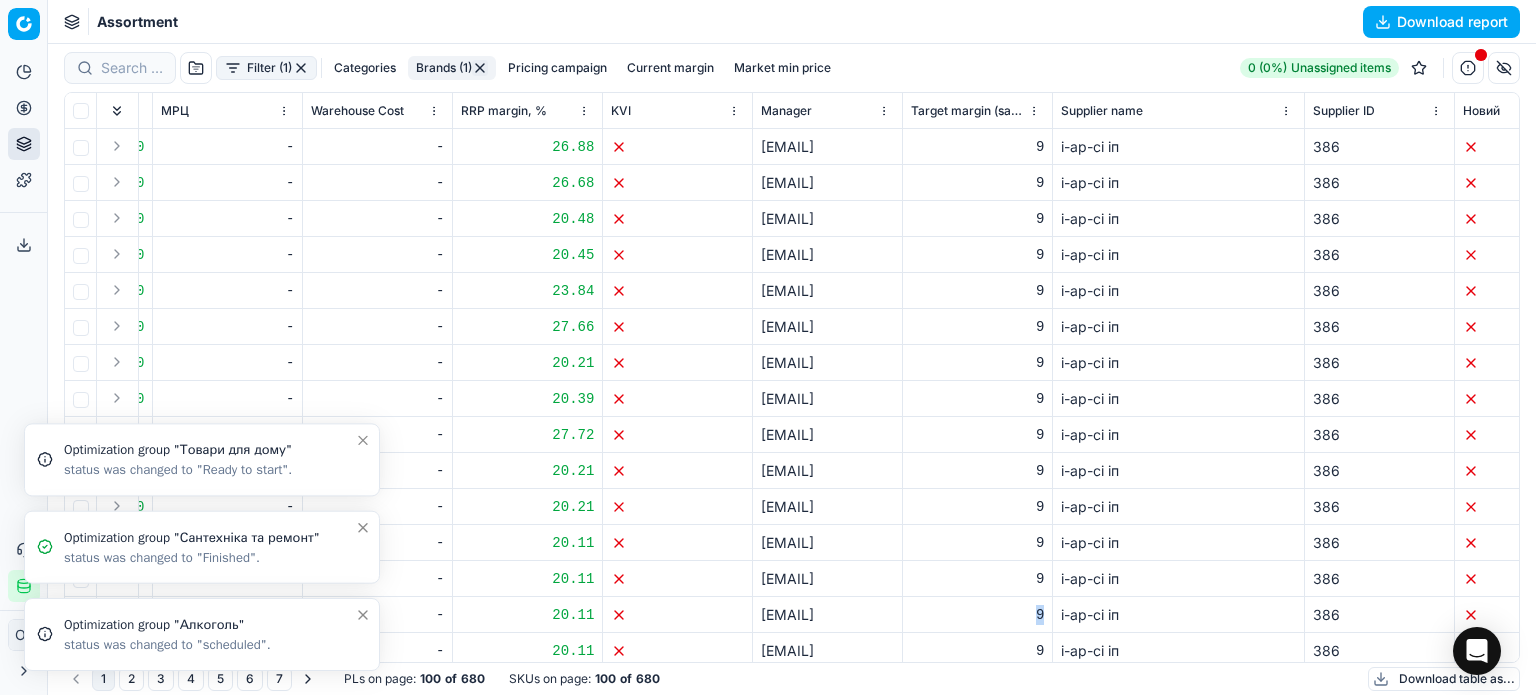 click 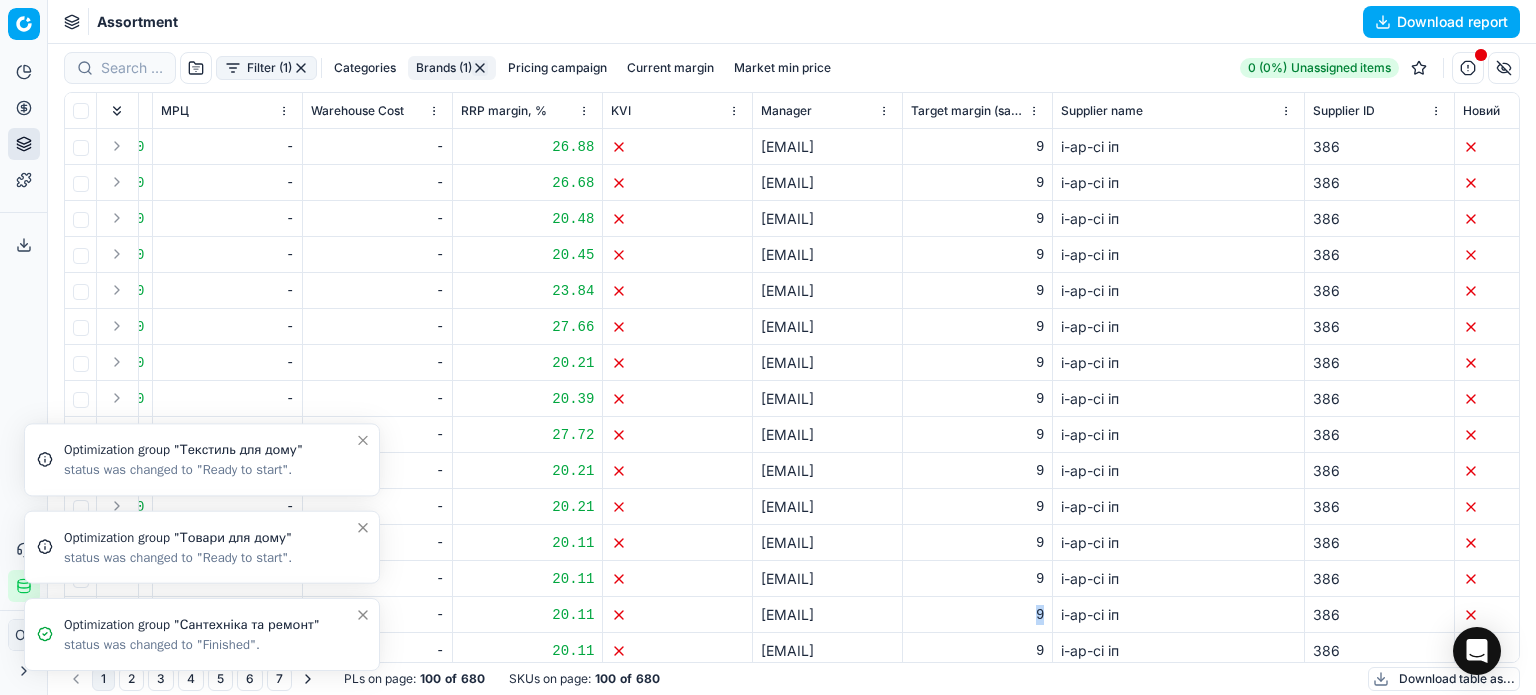 click 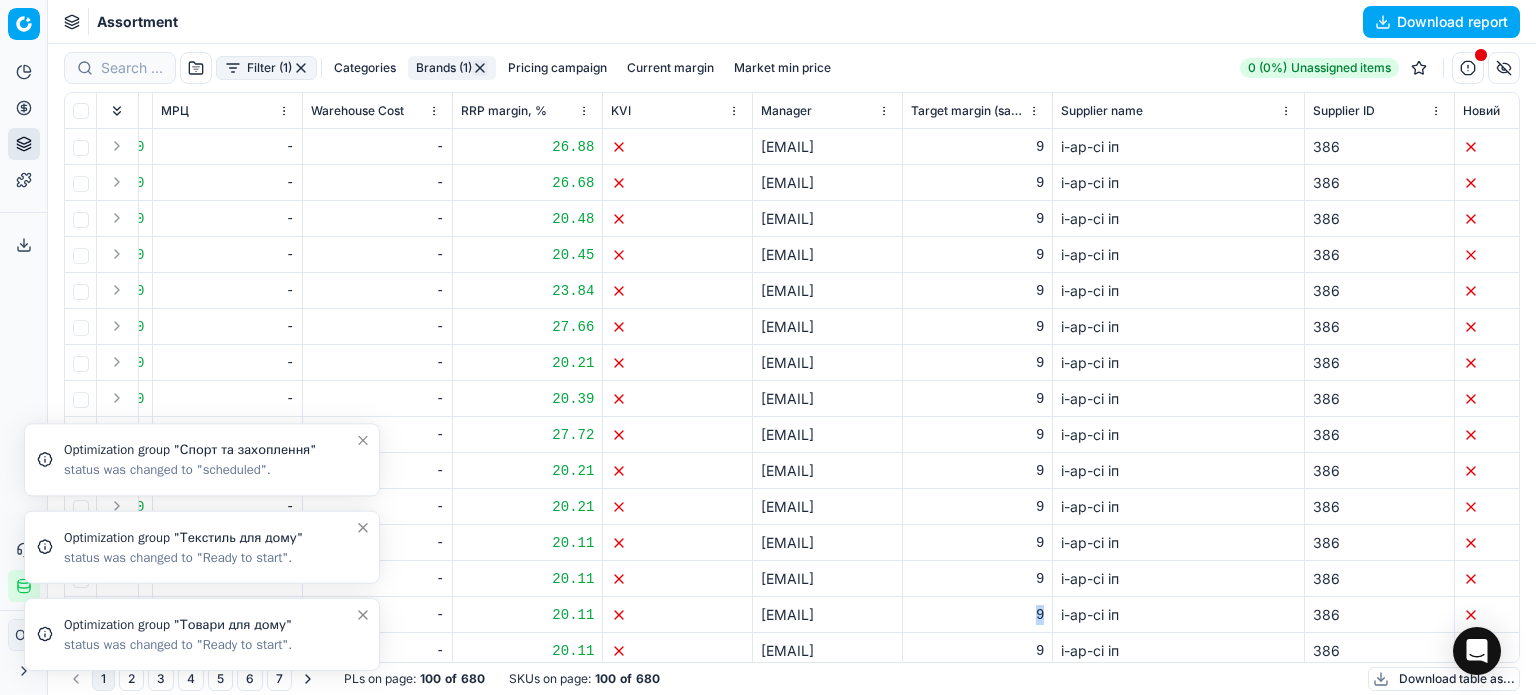click 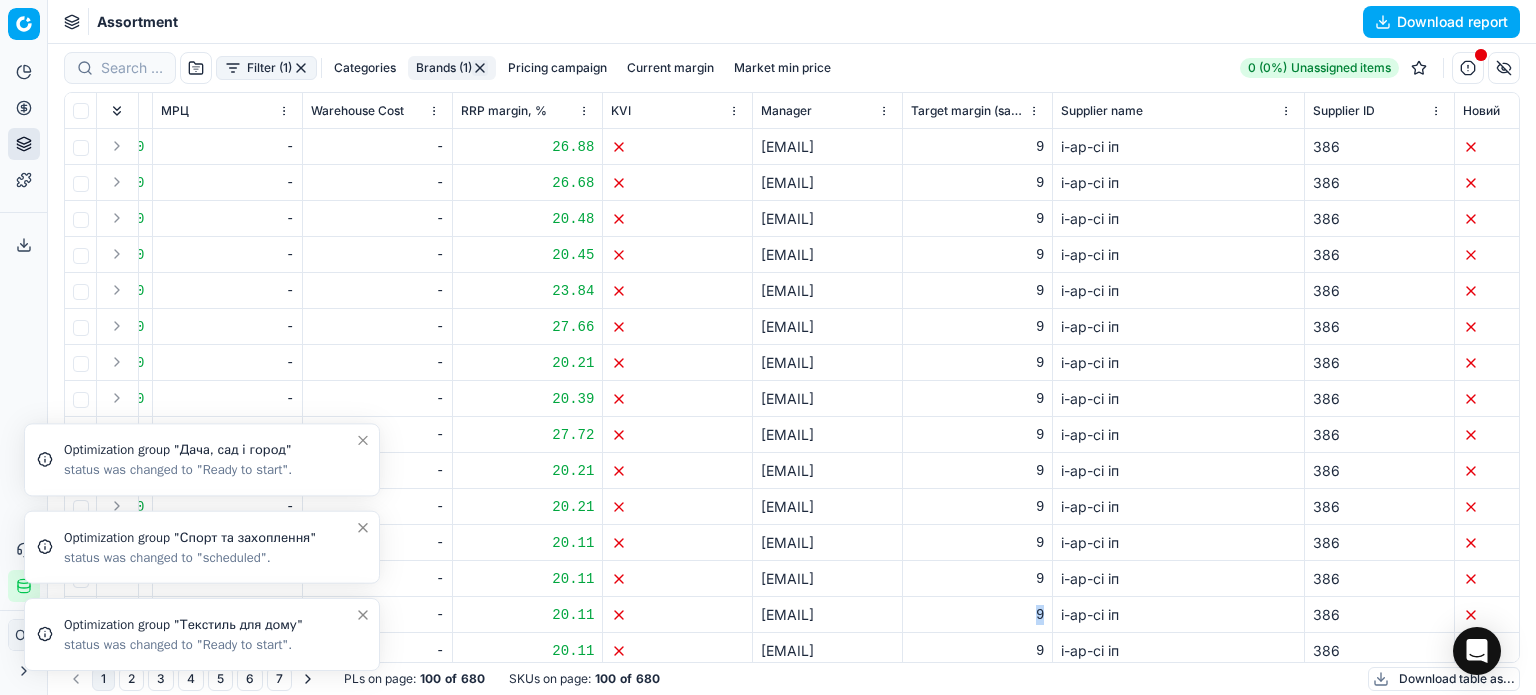 click 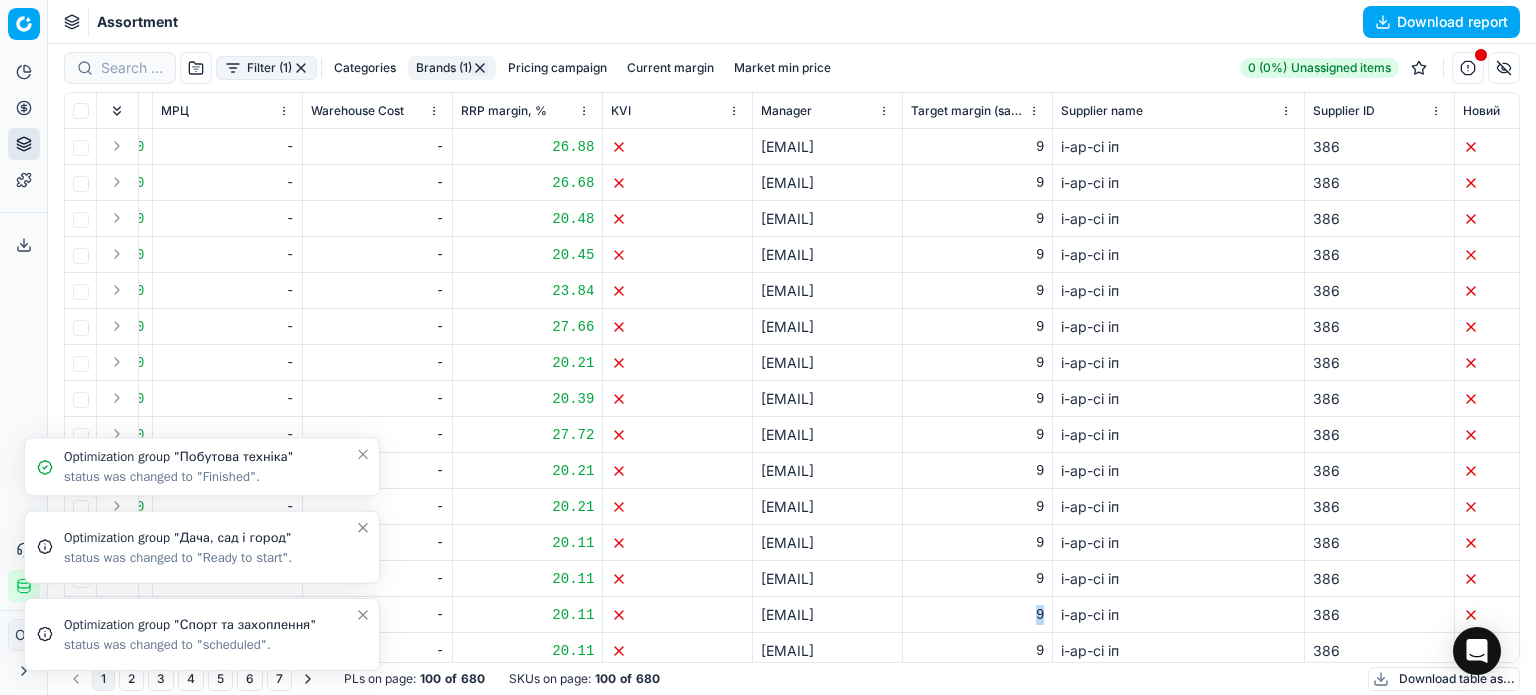 click 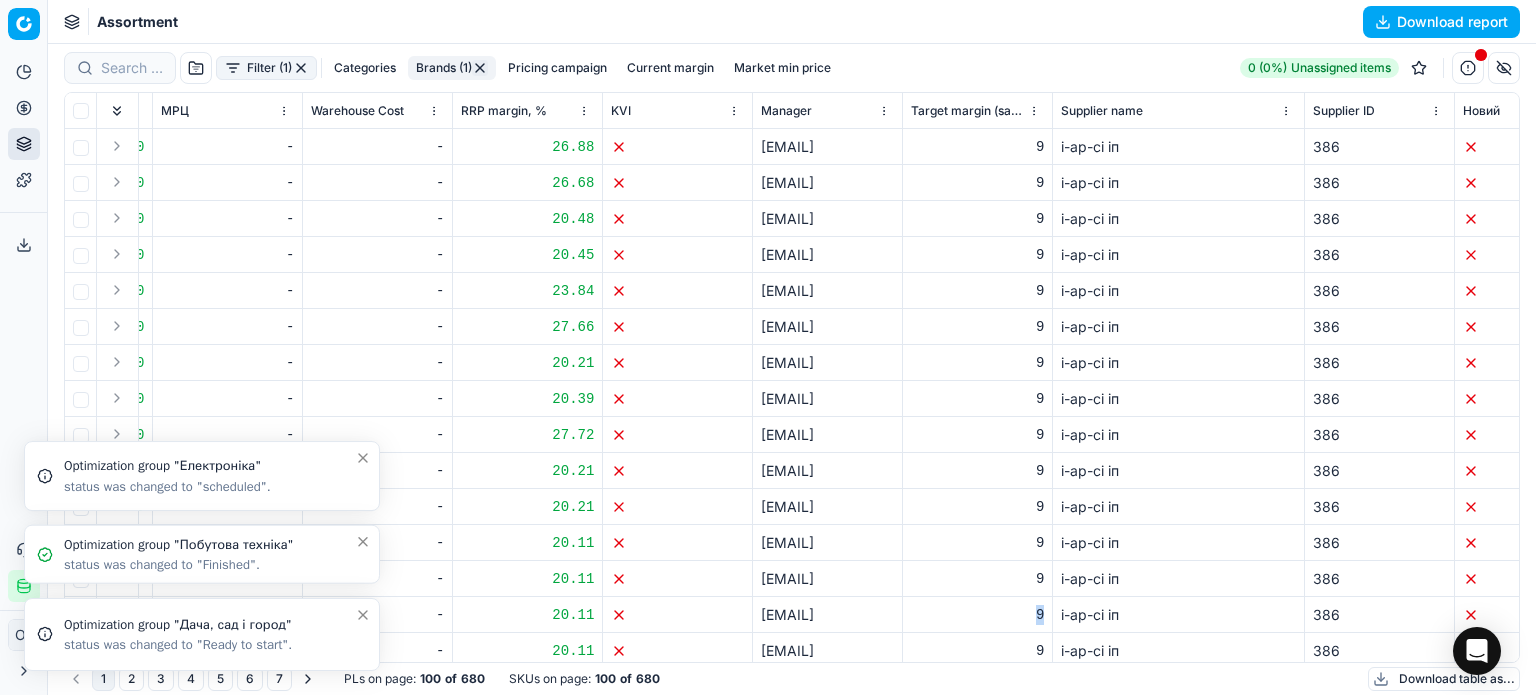 click 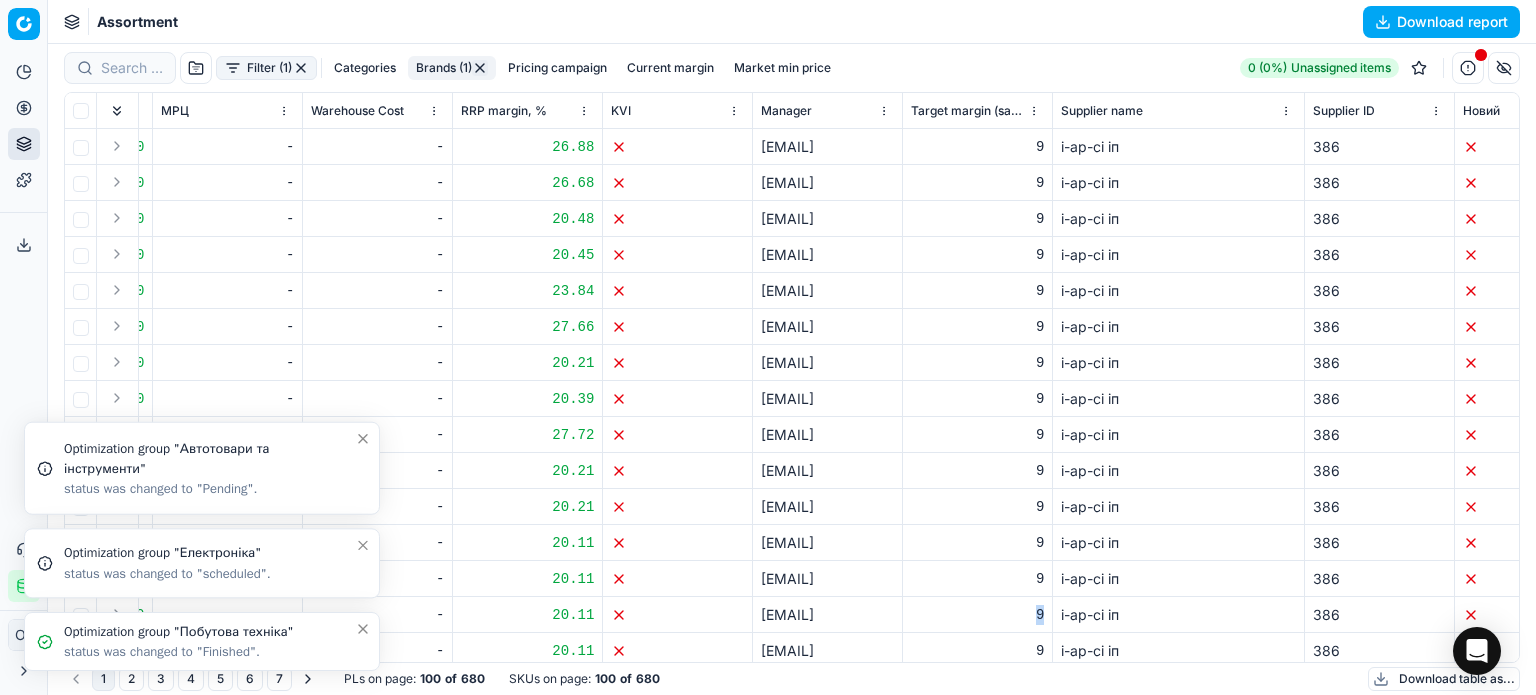 click 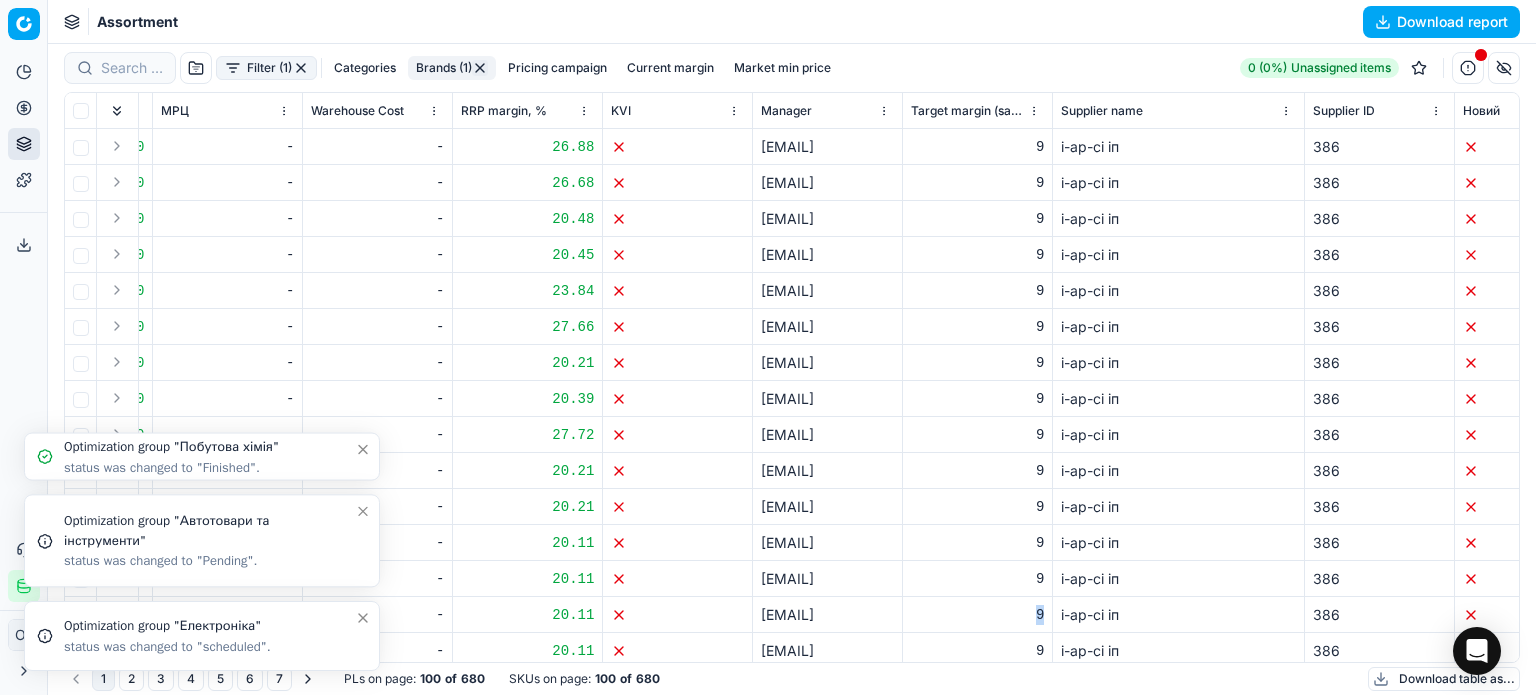 click 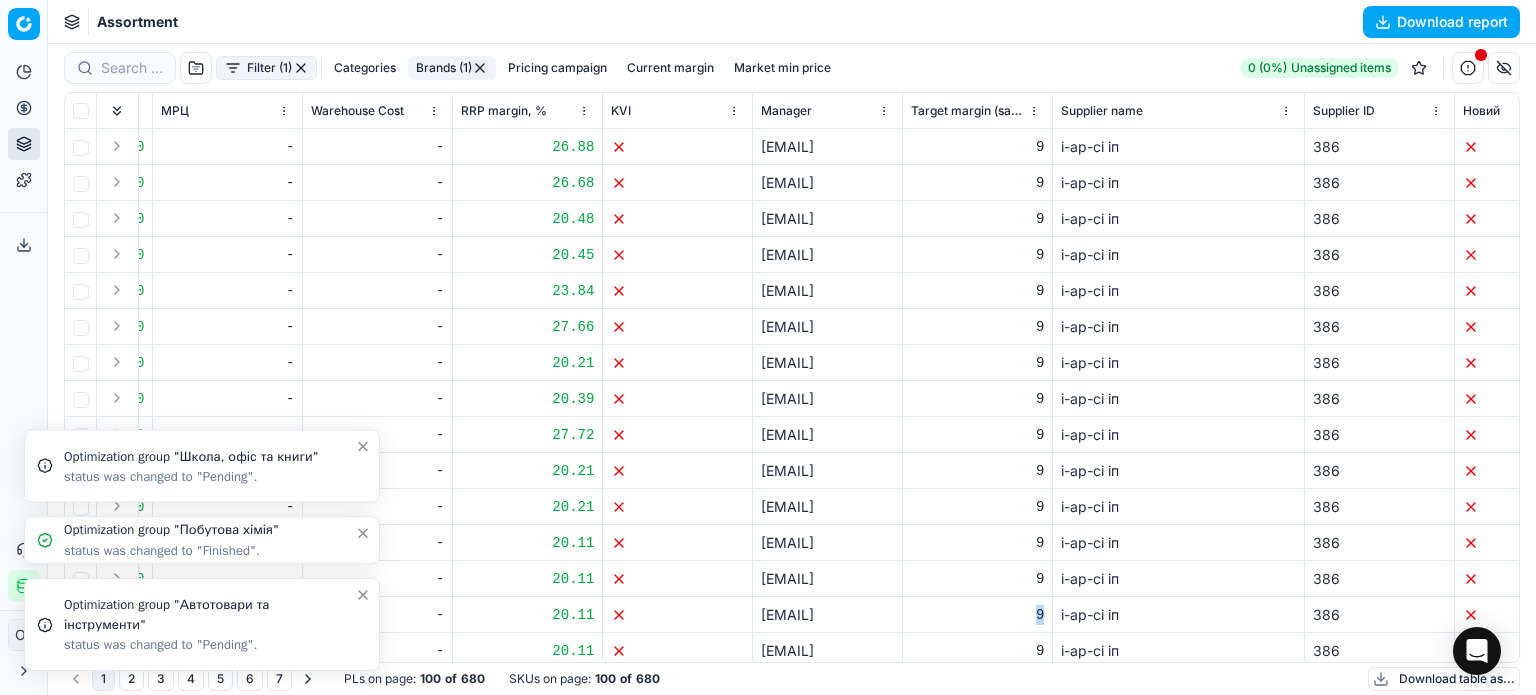 click at bounding box center [363, 595] 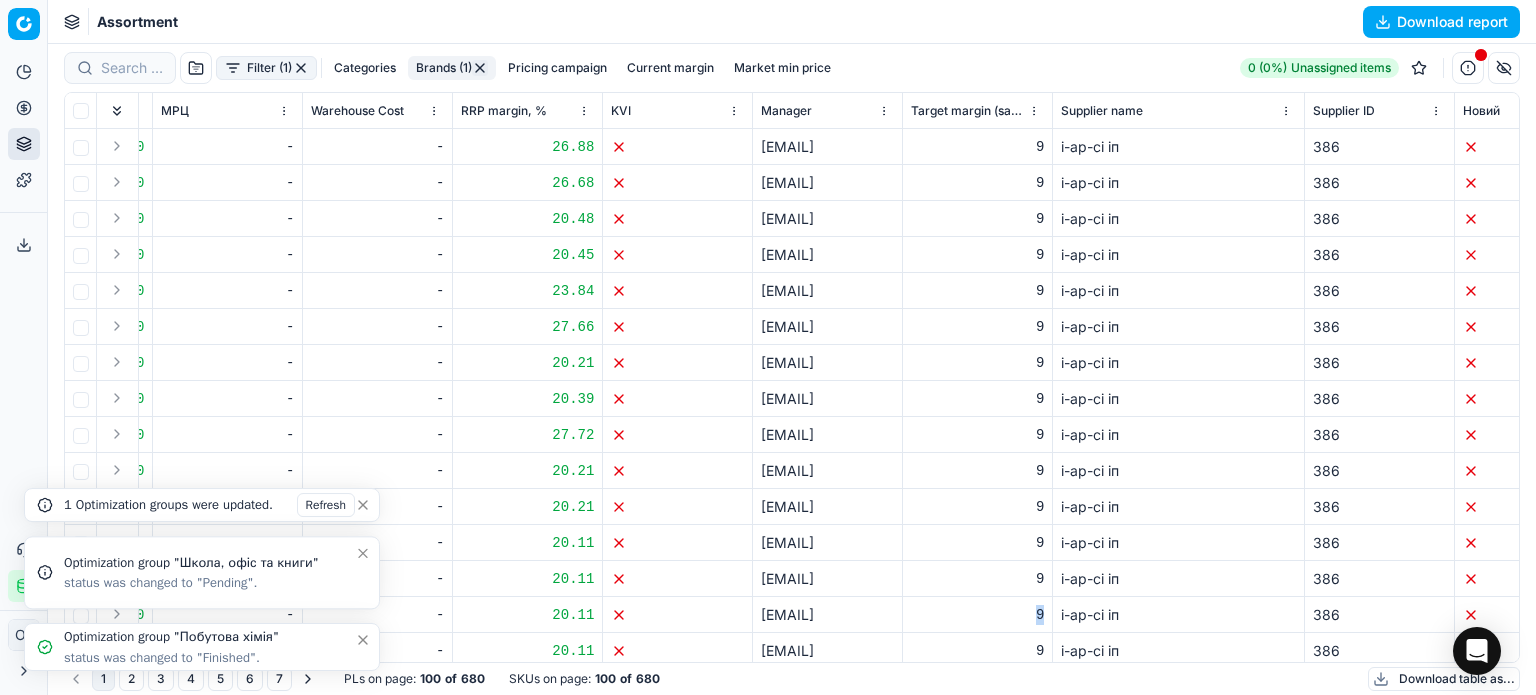 click 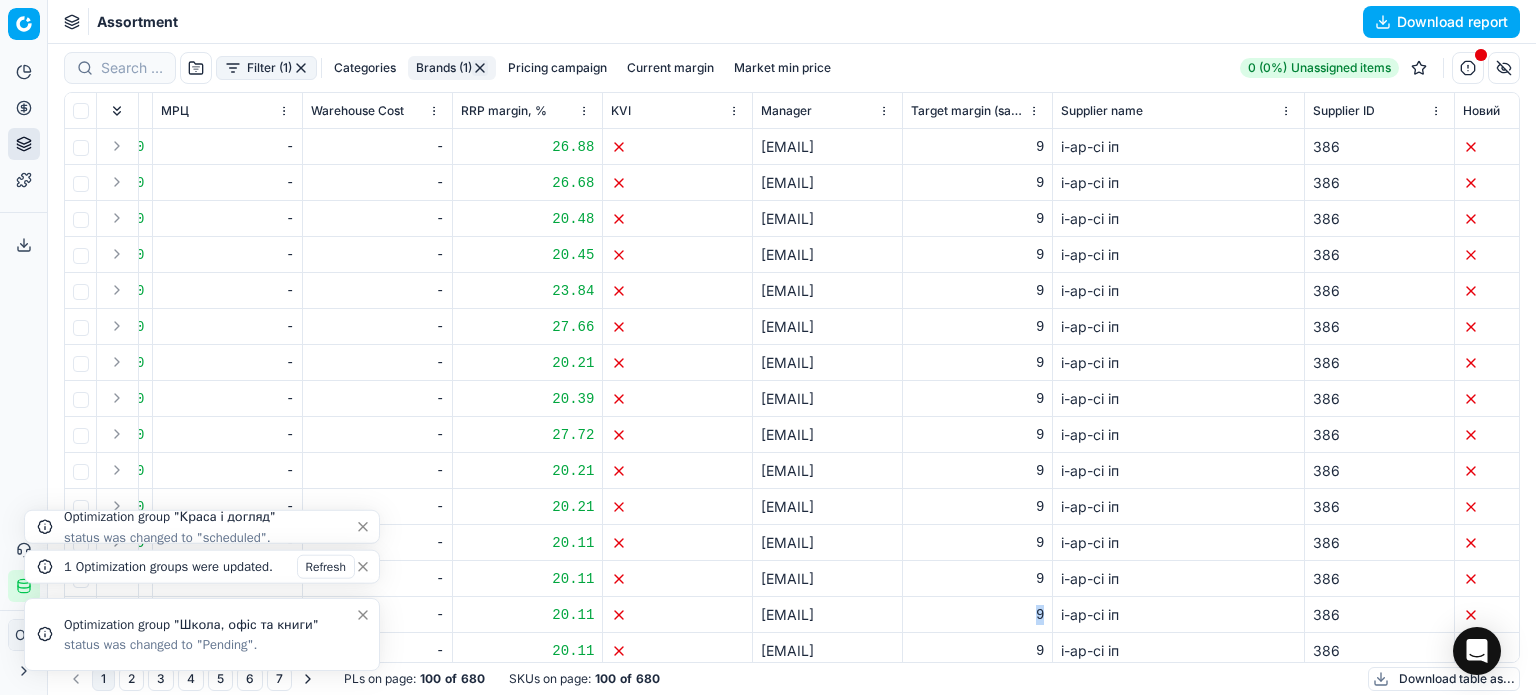 click 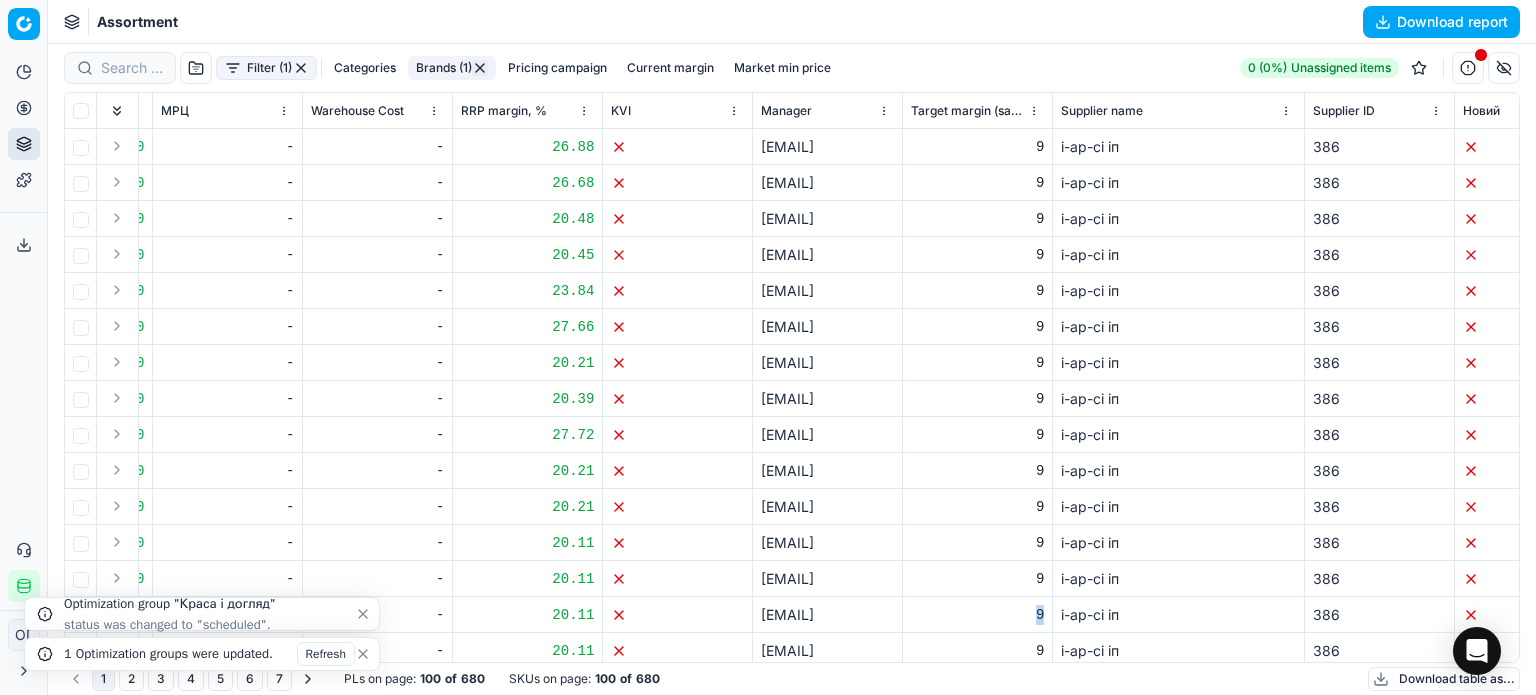 click 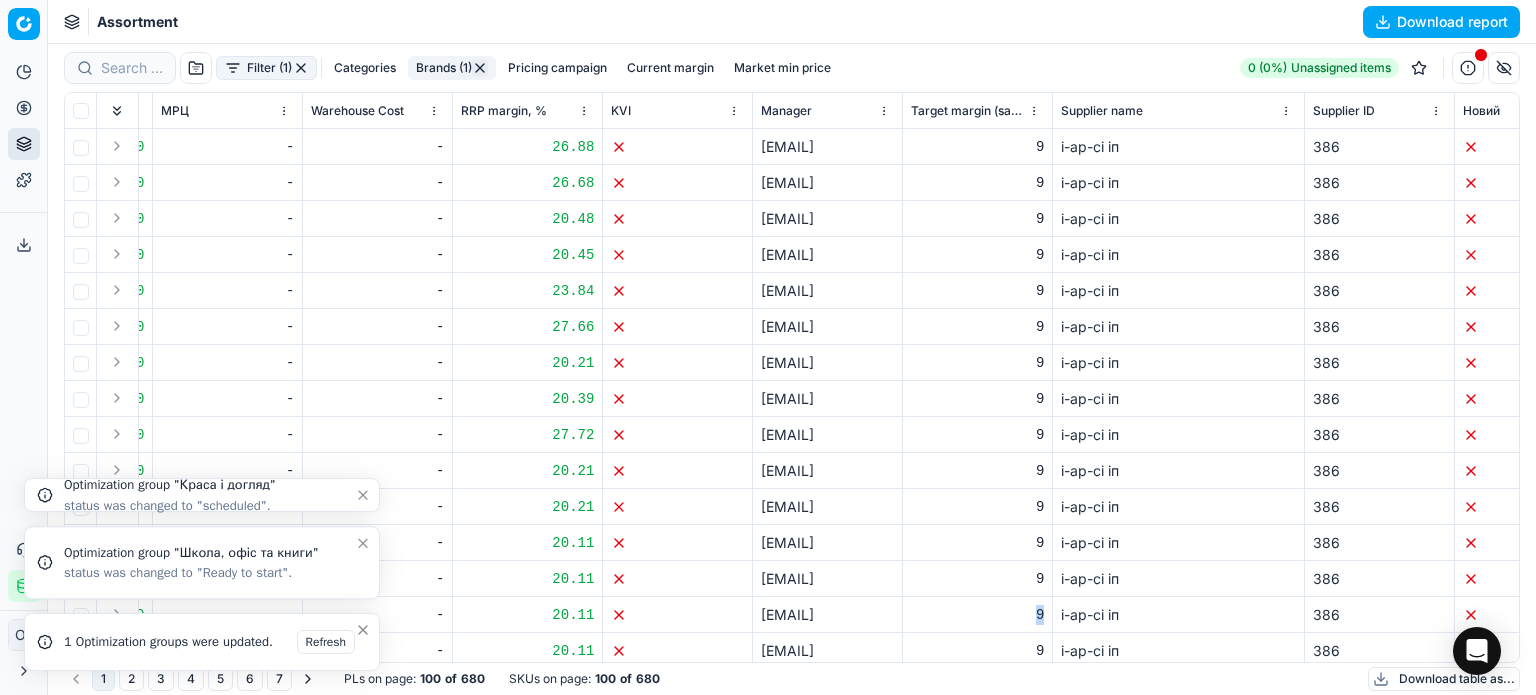 click 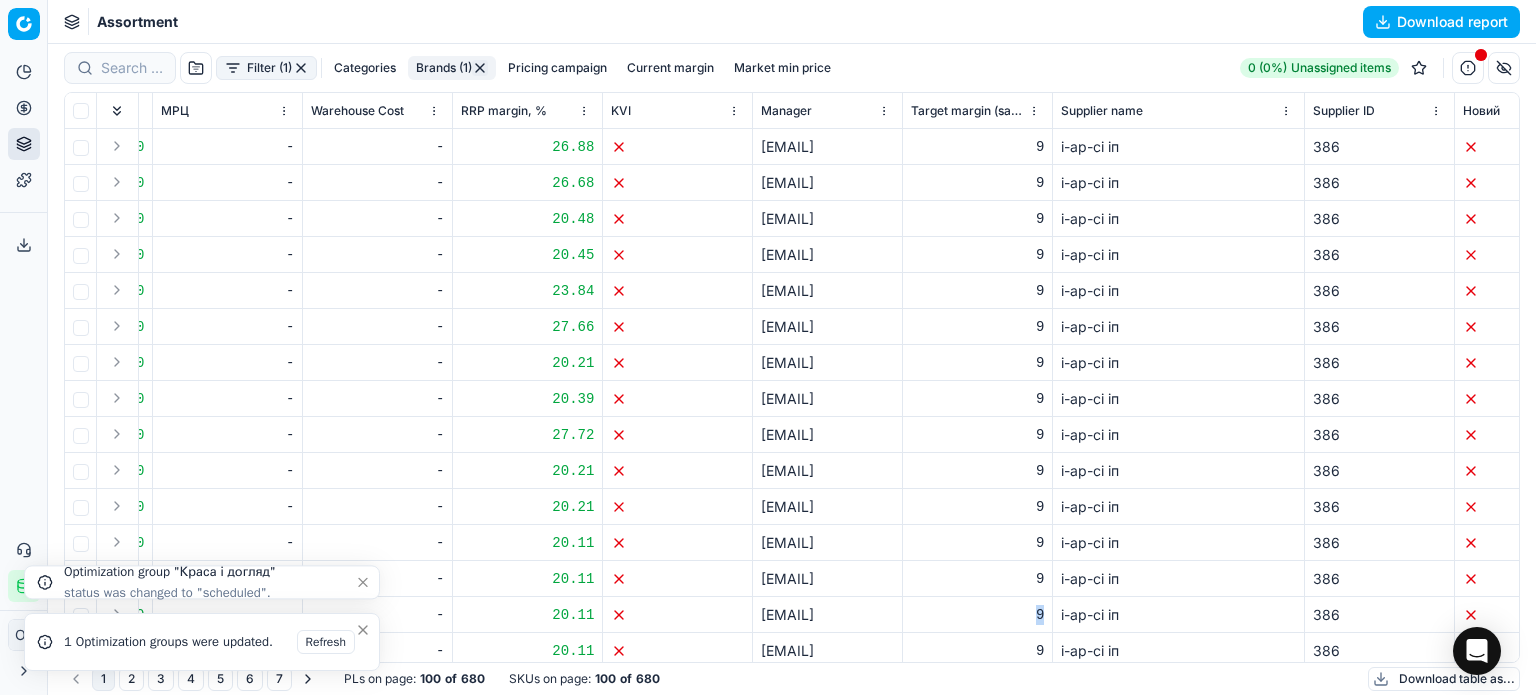 click on "Optimization group "Краса і догляд" status was changed to "scheduled"." at bounding box center (202, 582) 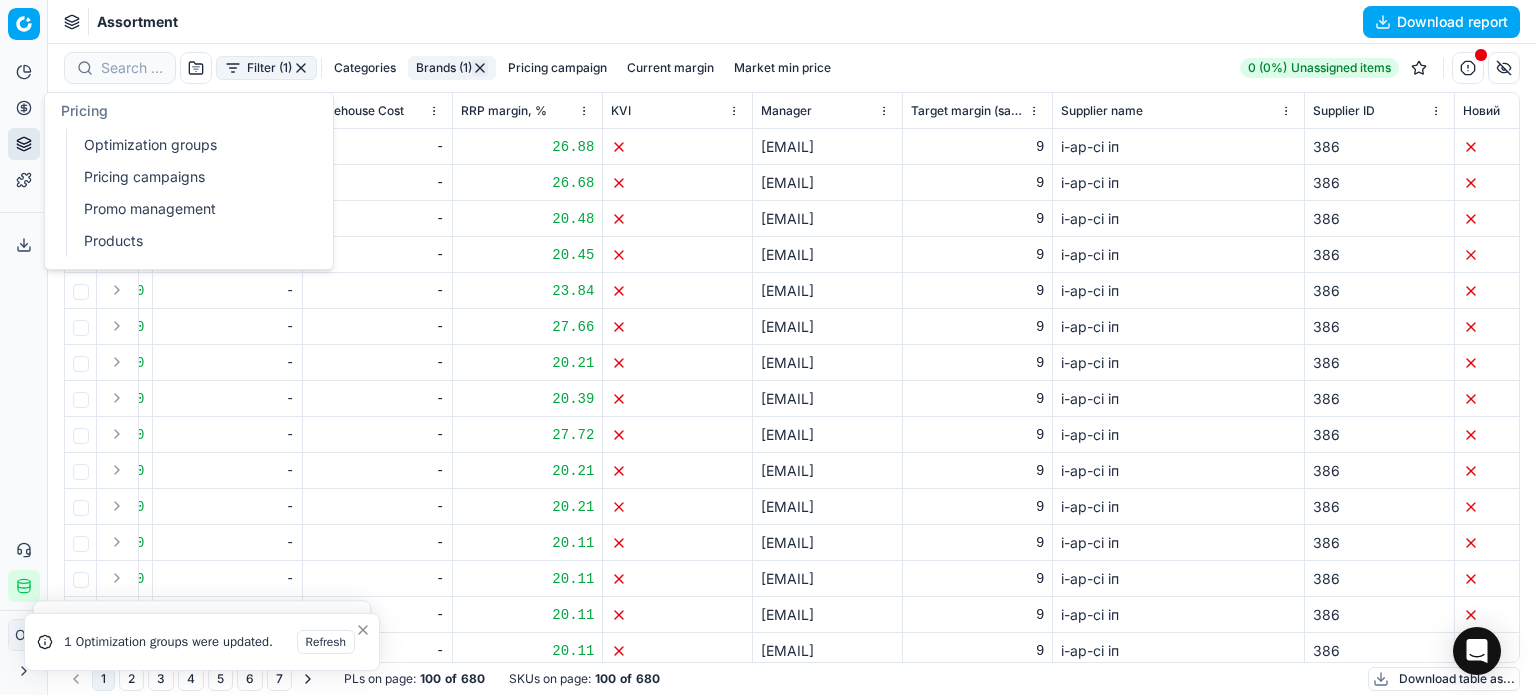 click 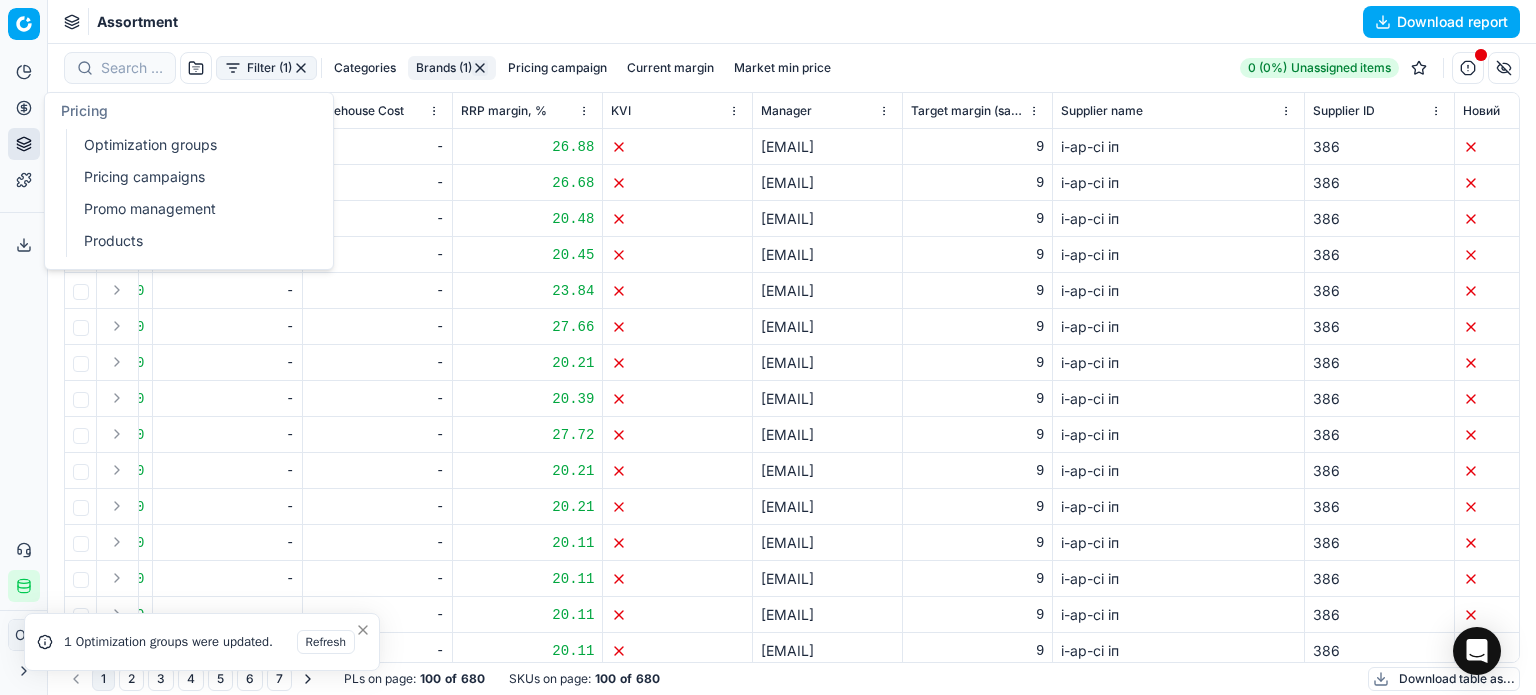 click on "Optimization groups" at bounding box center (192, 145) 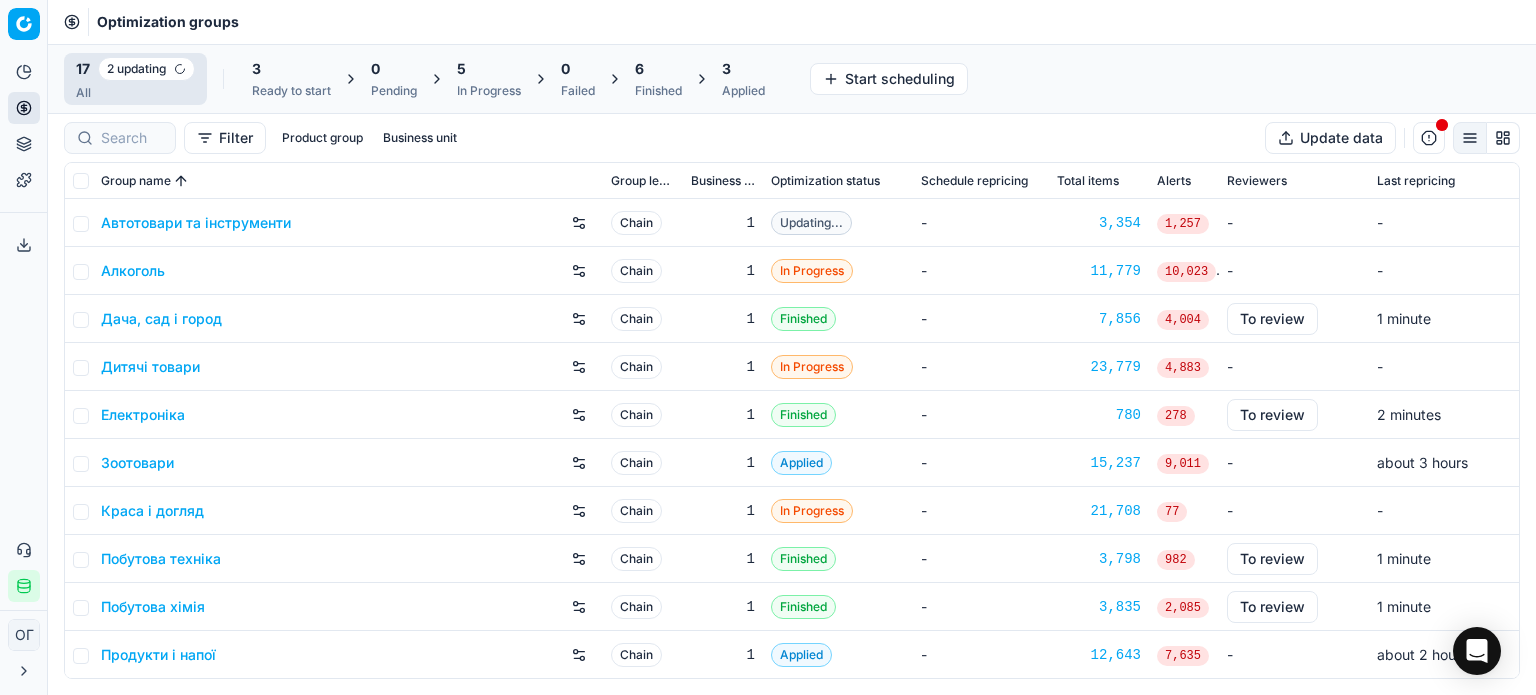 click on "Ready to start" at bounding box center (291, 91) 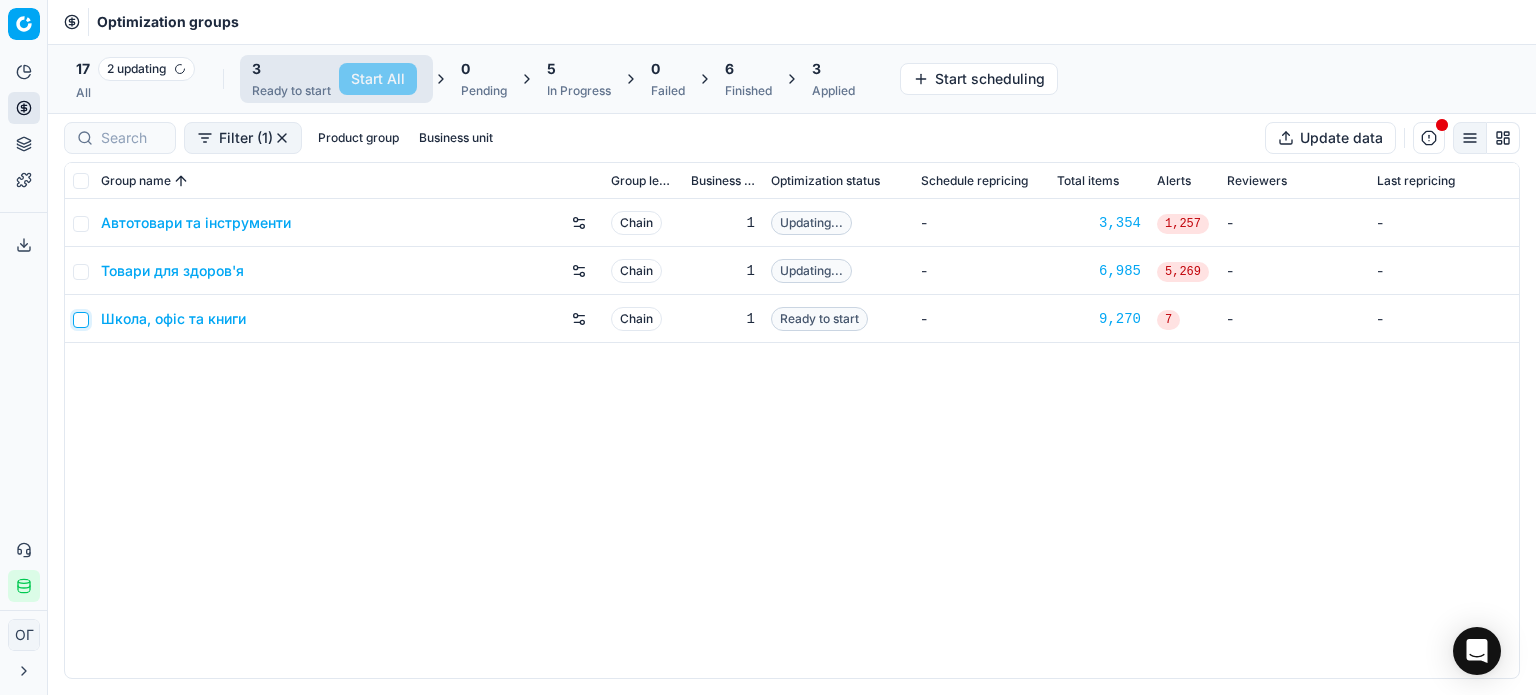 click at bounding box center (81, 320) 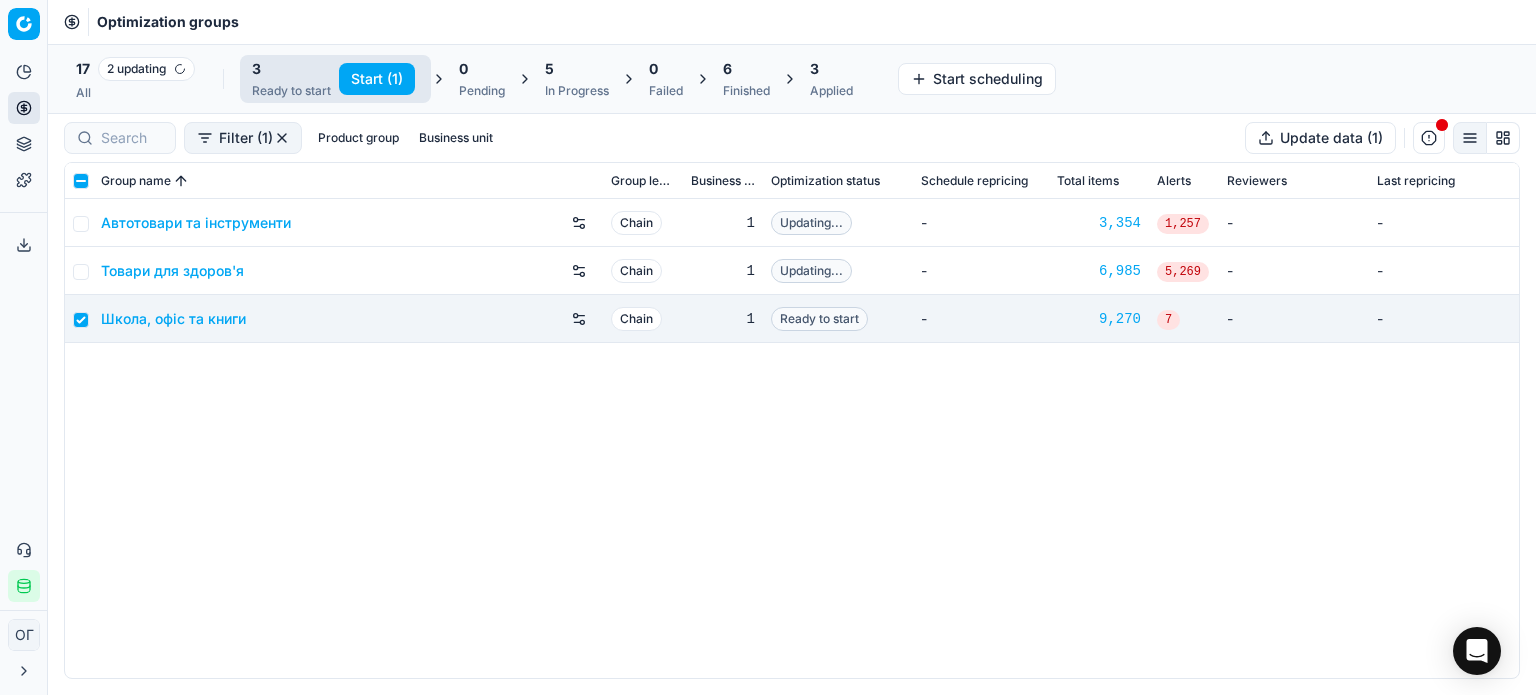 click on "Start   (1)" at bounding box center [375, 79] 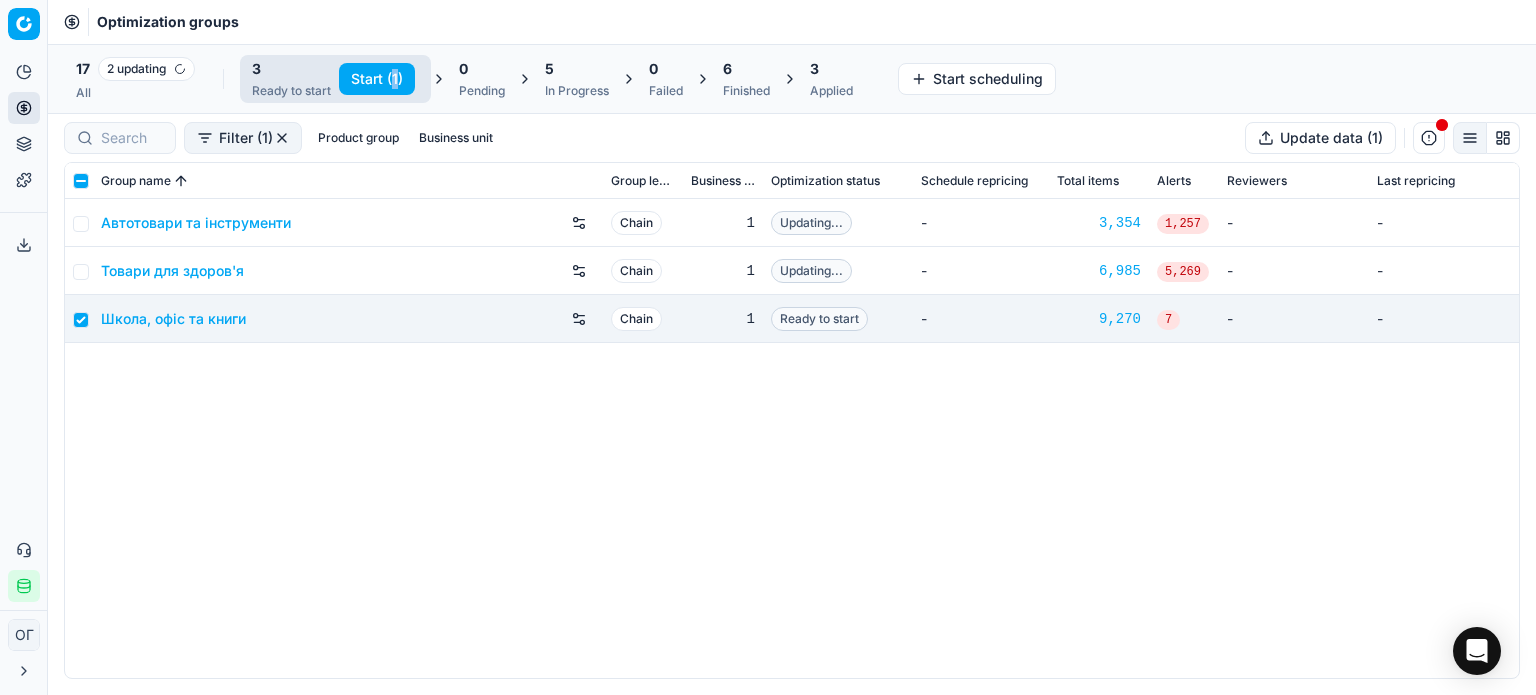 click on "Start   (1)" at bounding box center (377, 79) 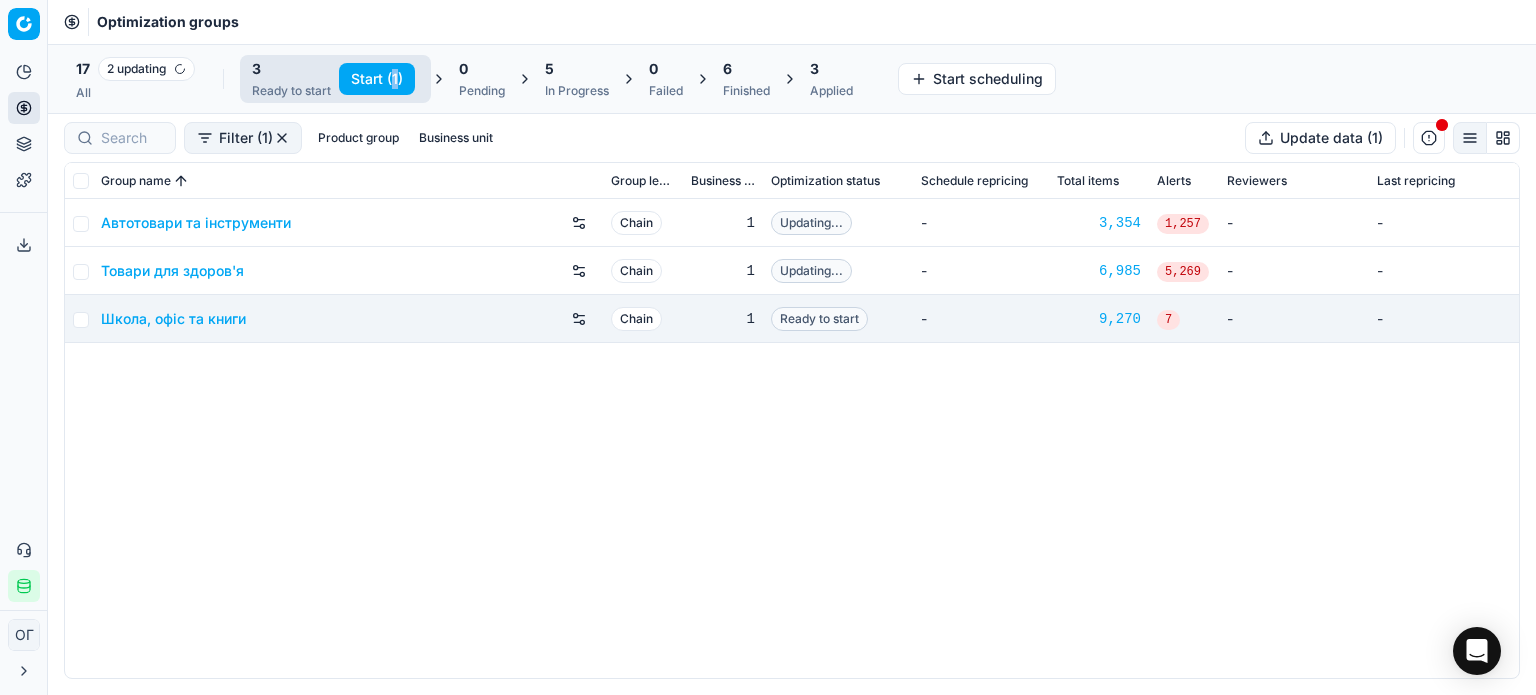 checkbox on "false" 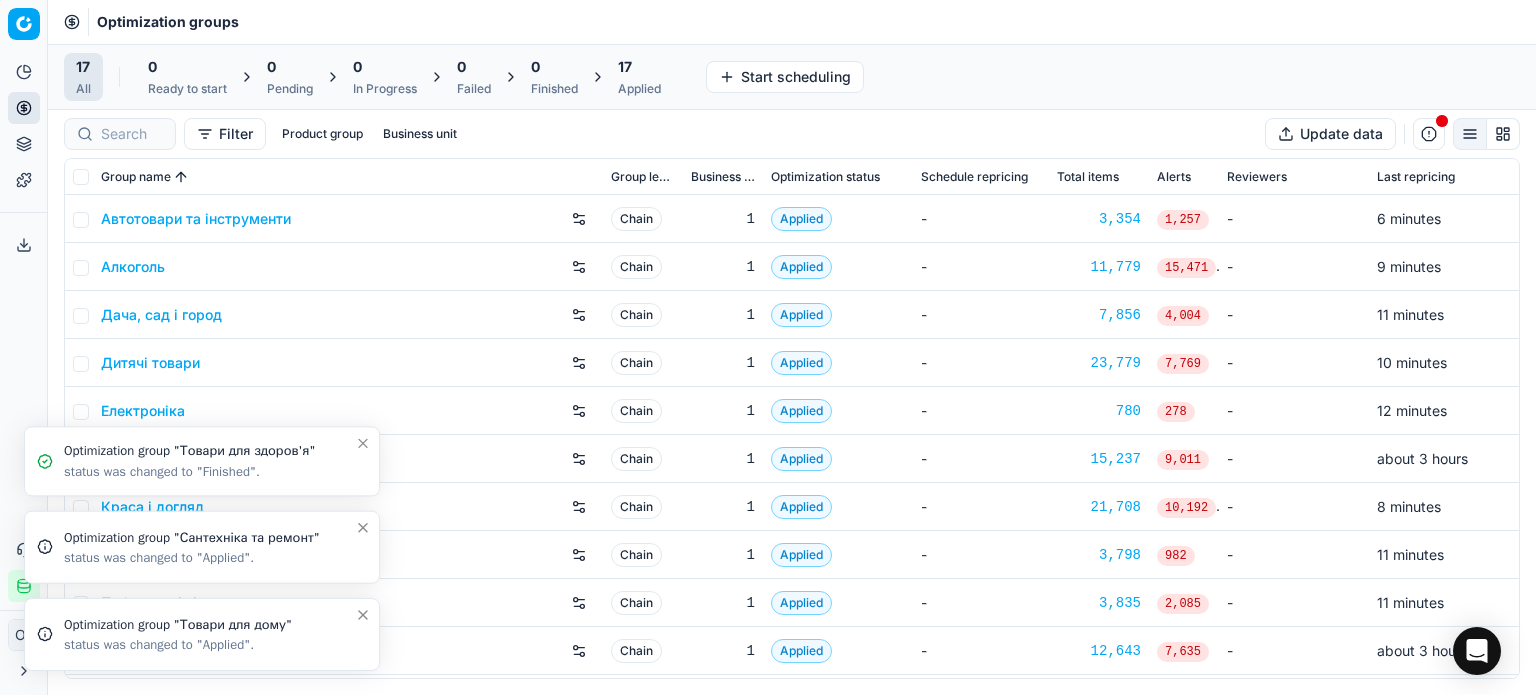 scroll, scrollTop: 0, scrollLeft: 0, axis: both 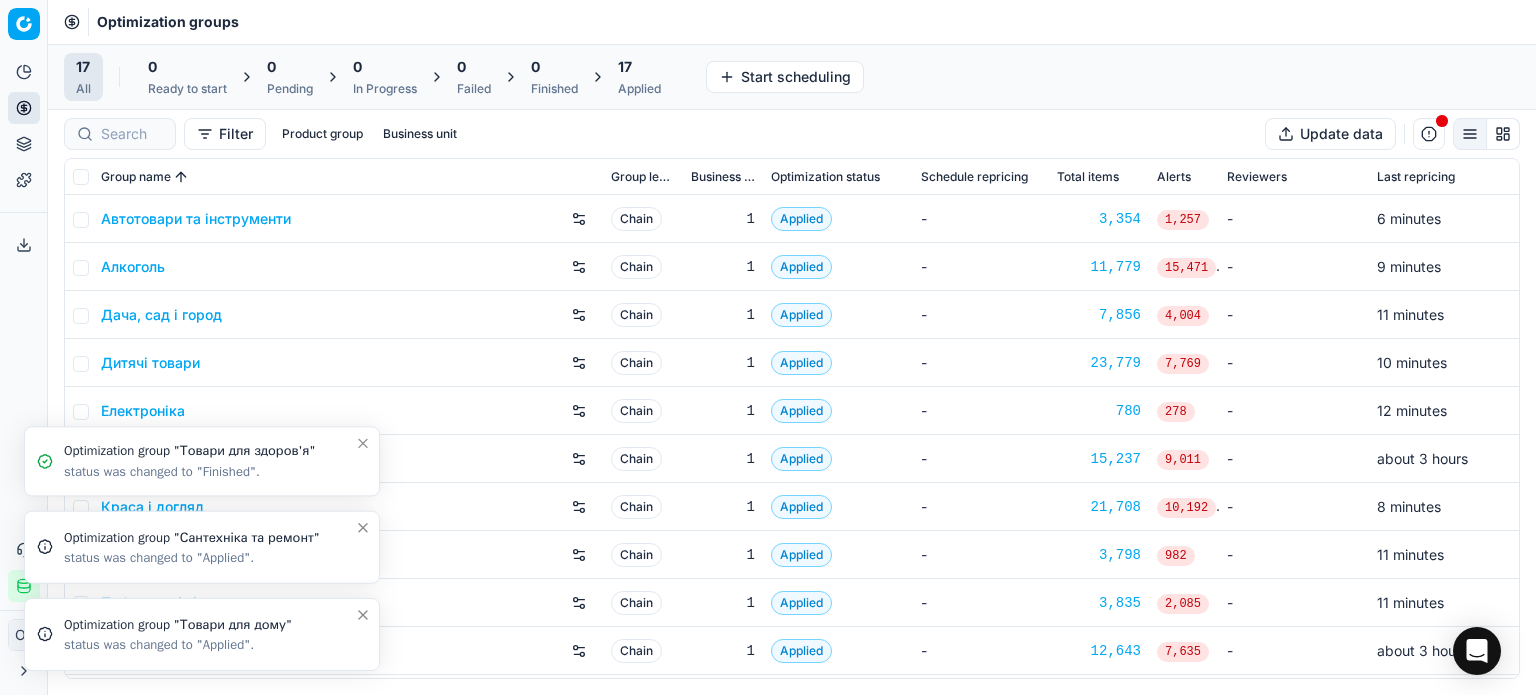 click 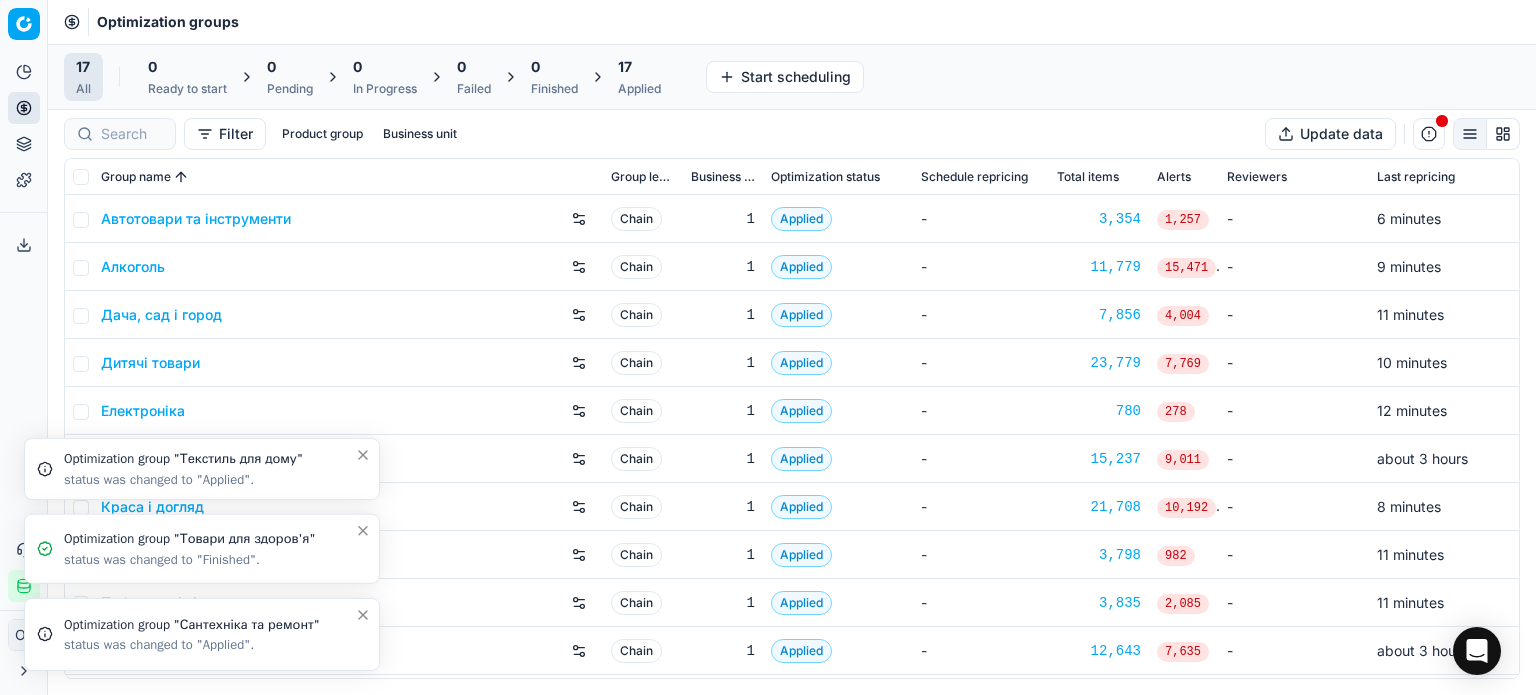 click 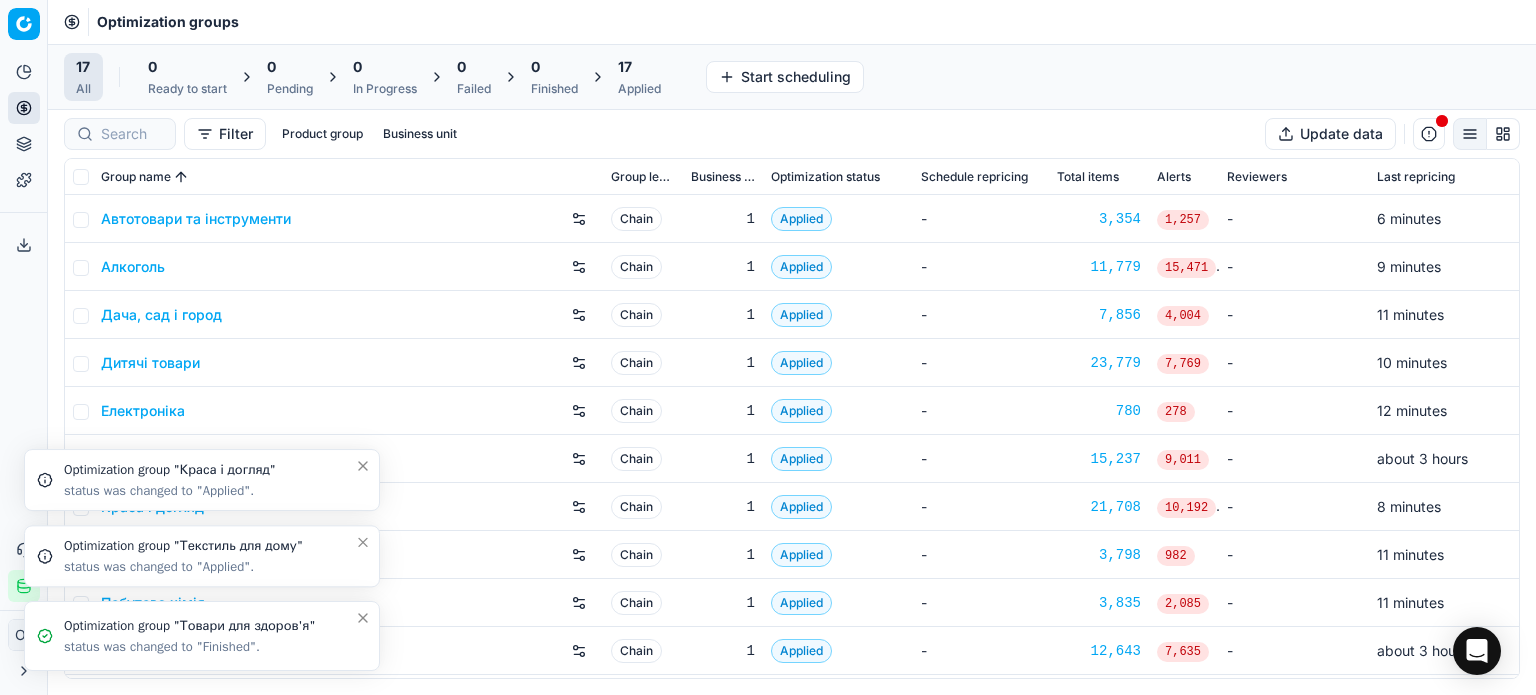 click 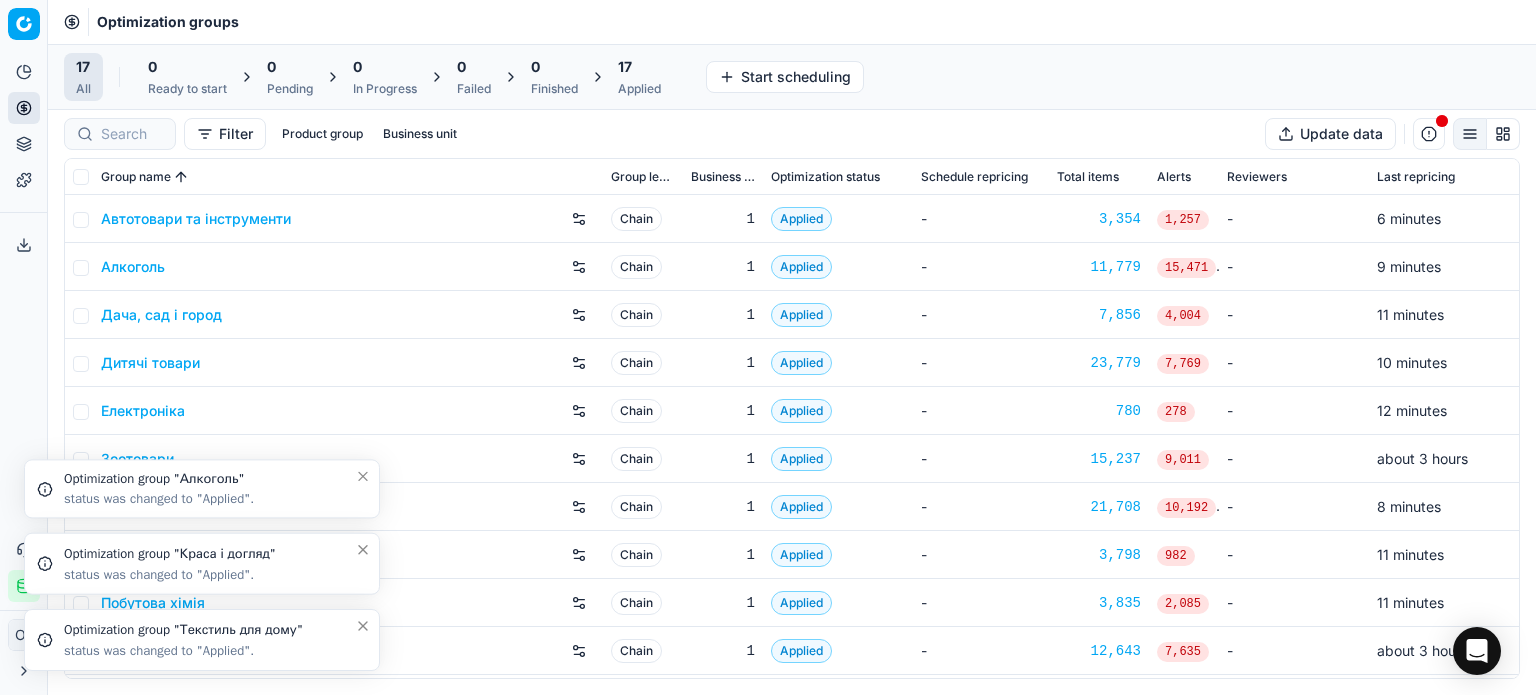 click 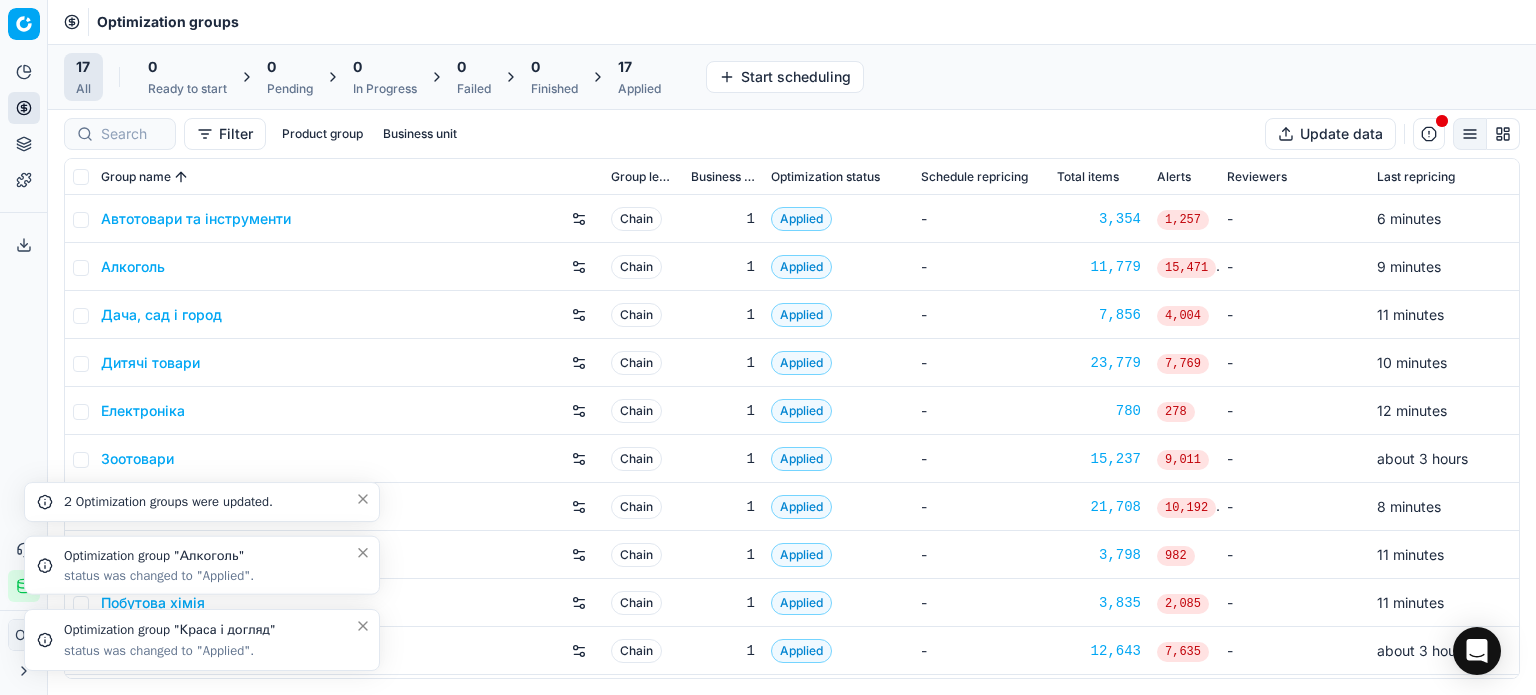 click 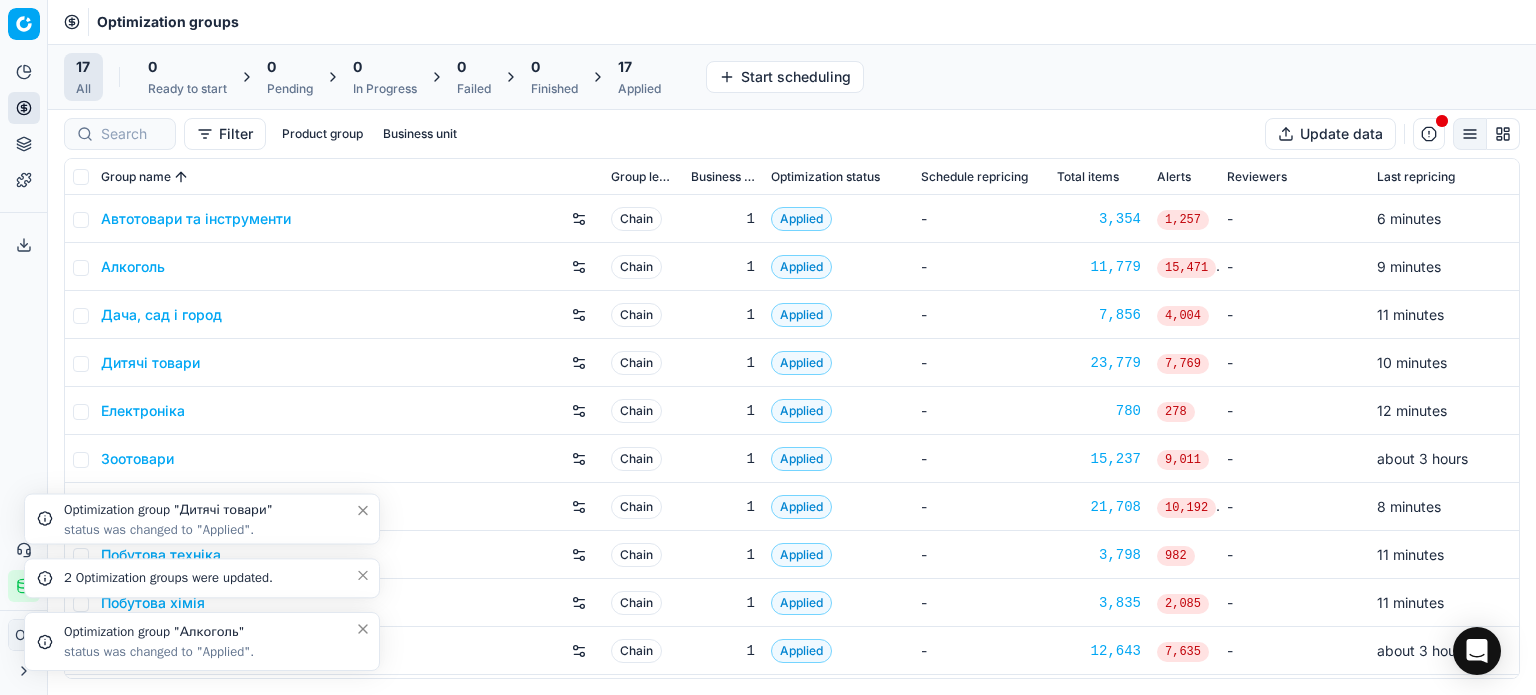 click at bounding box center [363, 629] 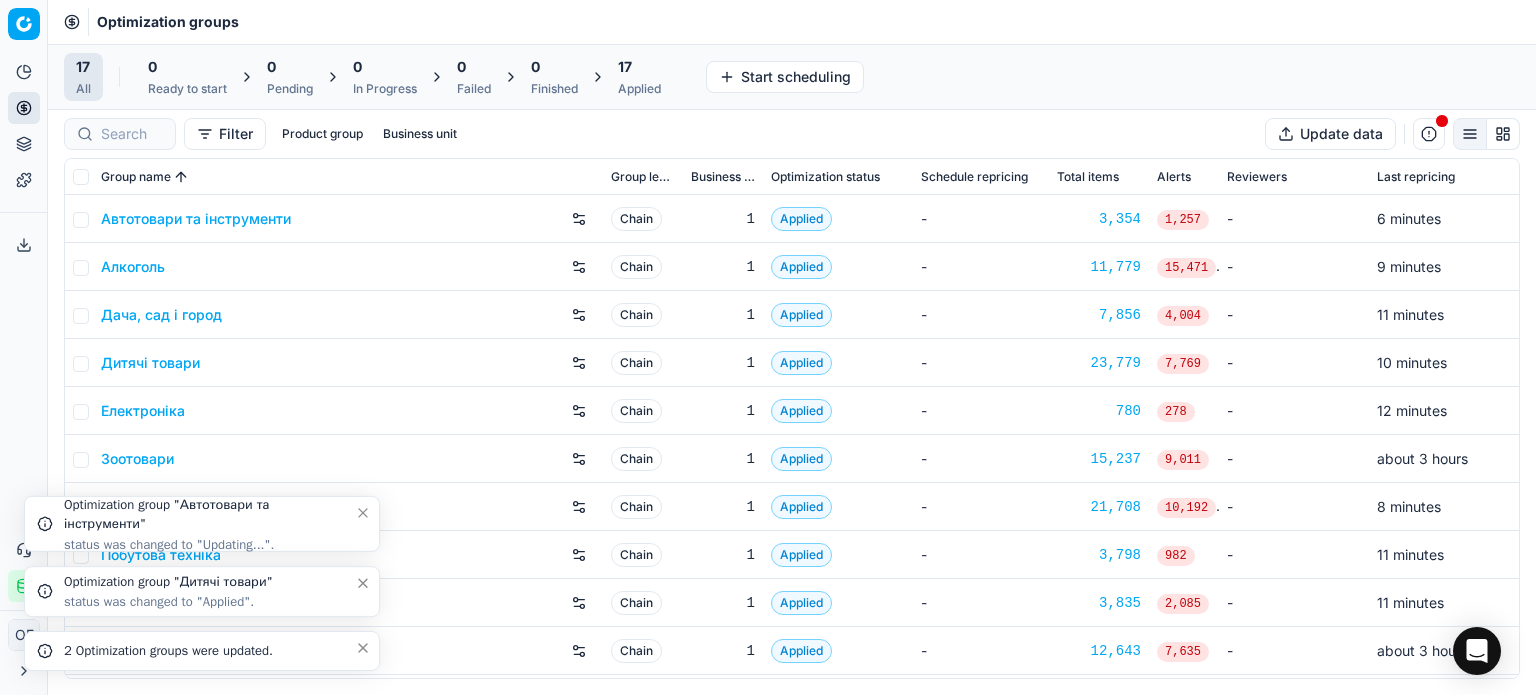 click 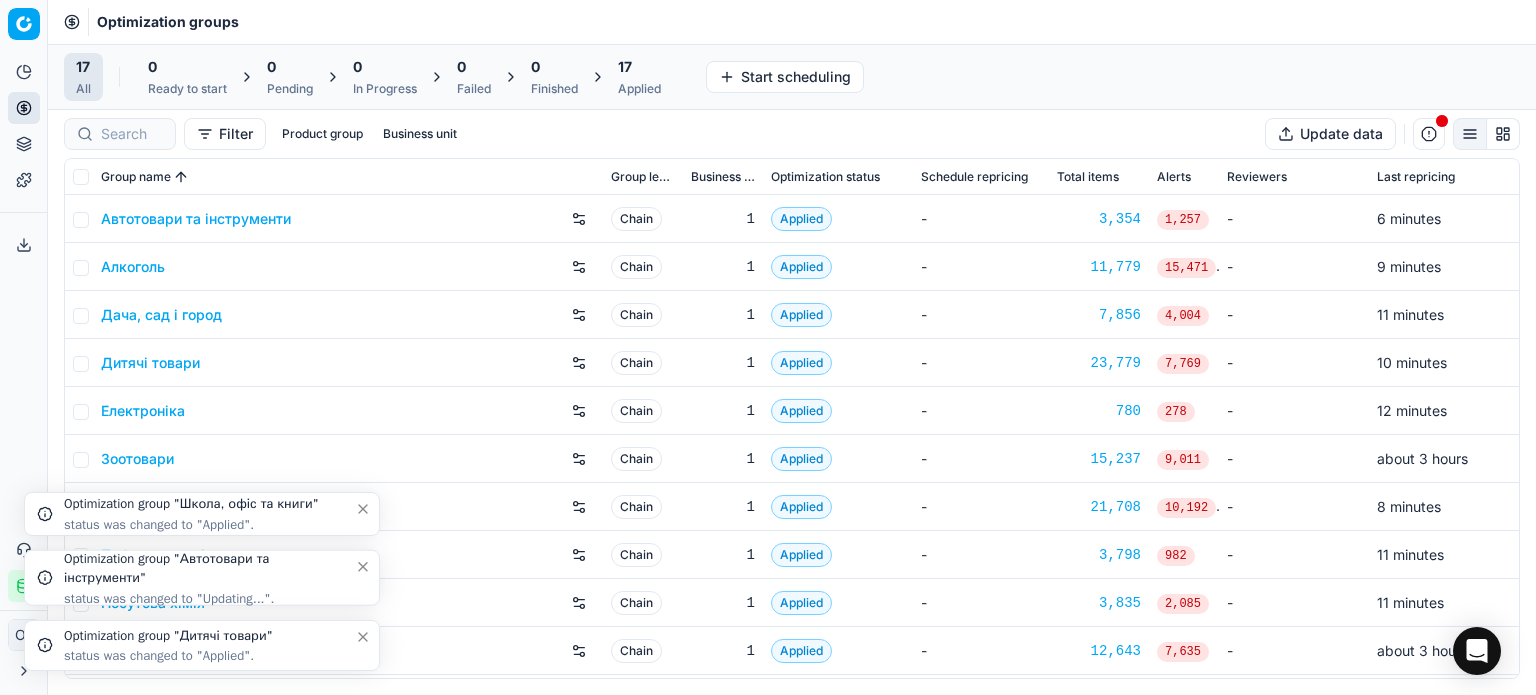 click 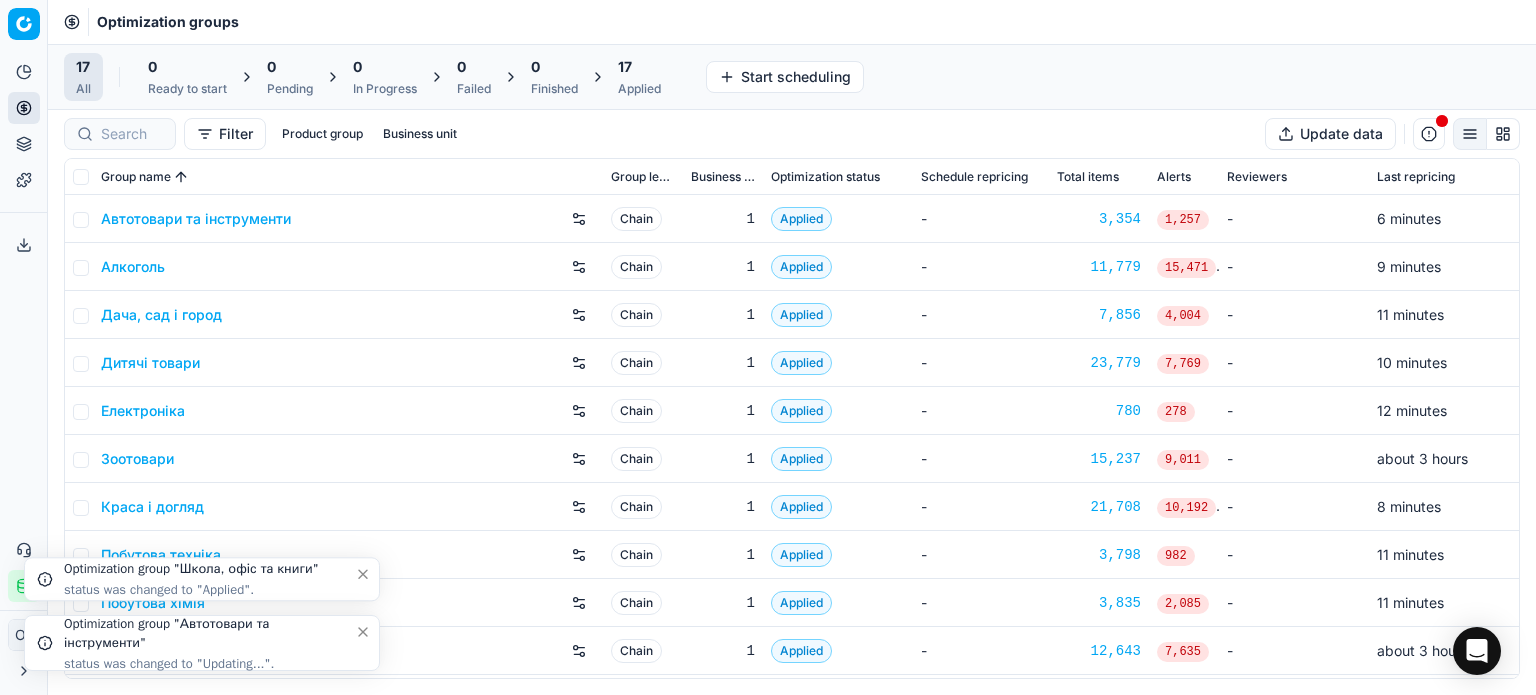 click at bounding box center (363, 632) 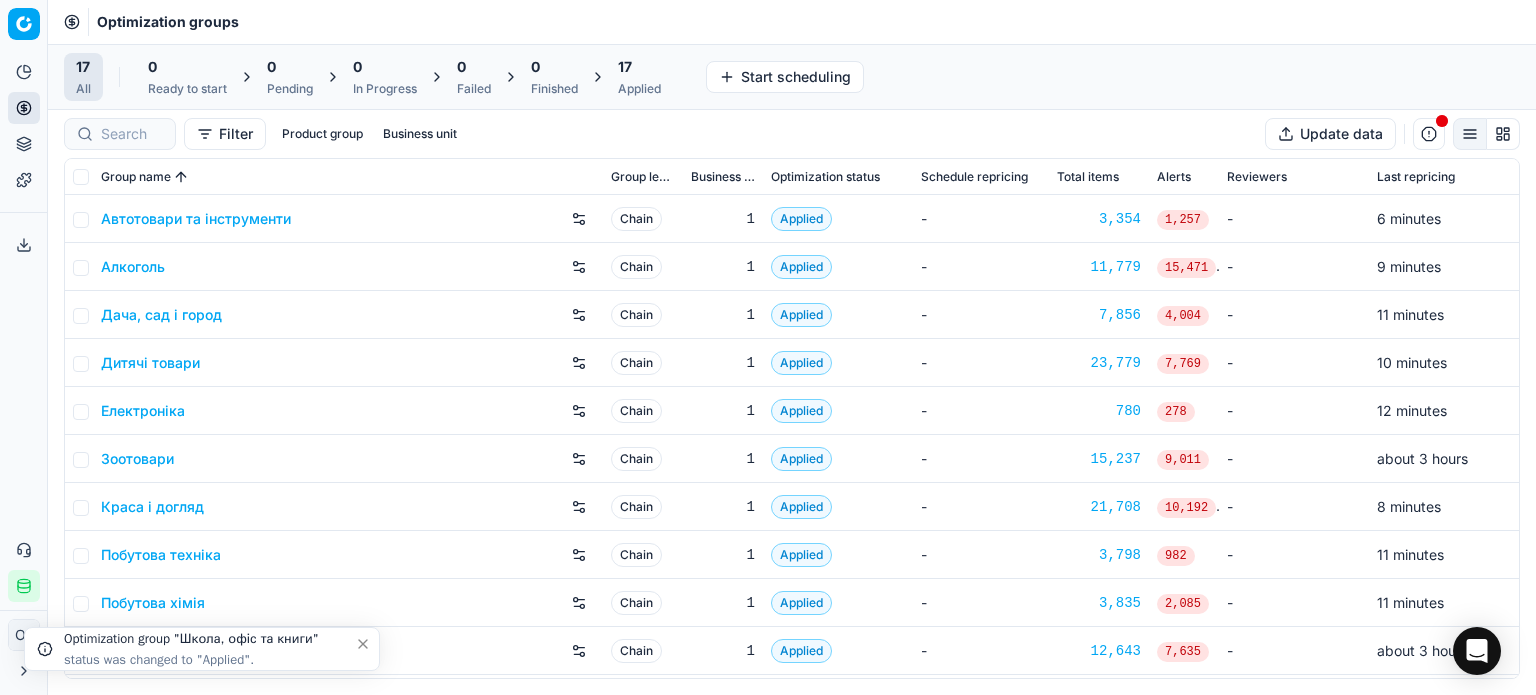 click 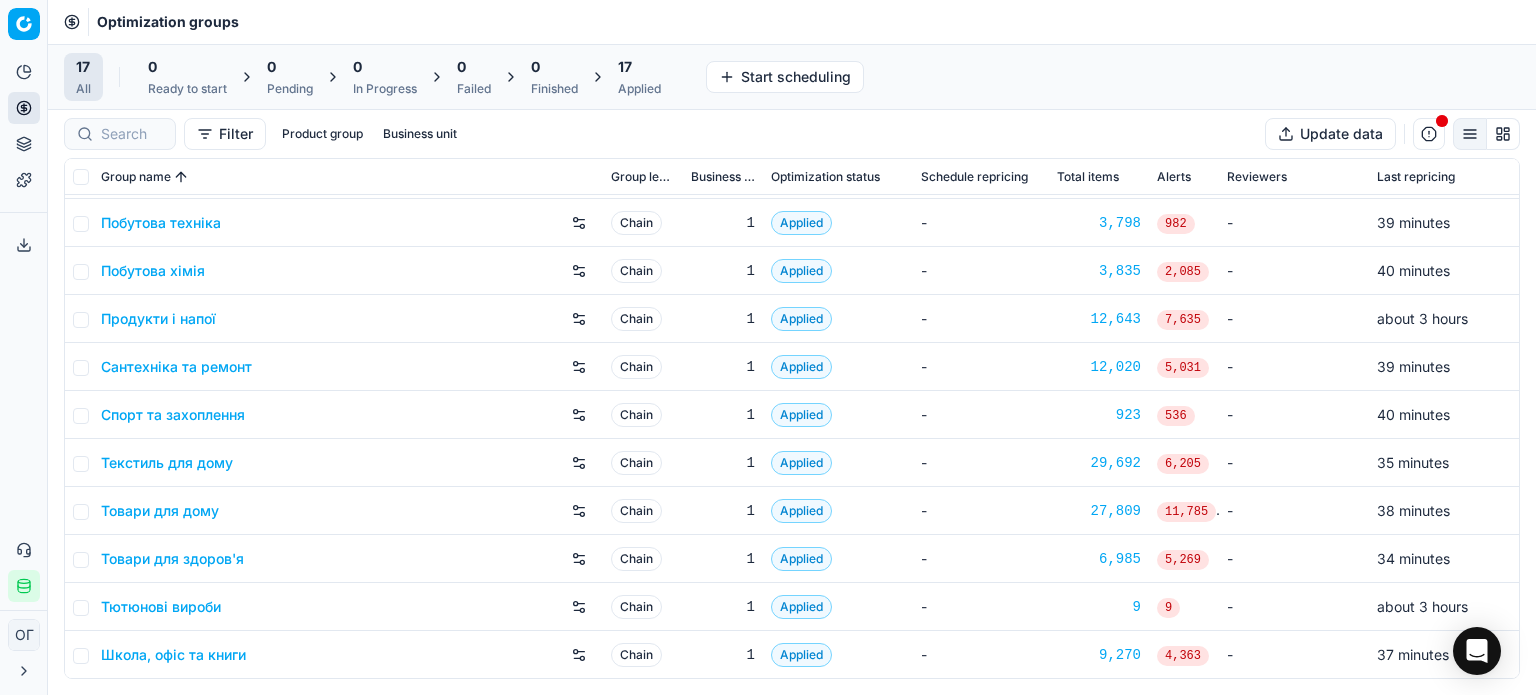 scroll, scrollTop: 0, scrollLeft: 0, axis: both 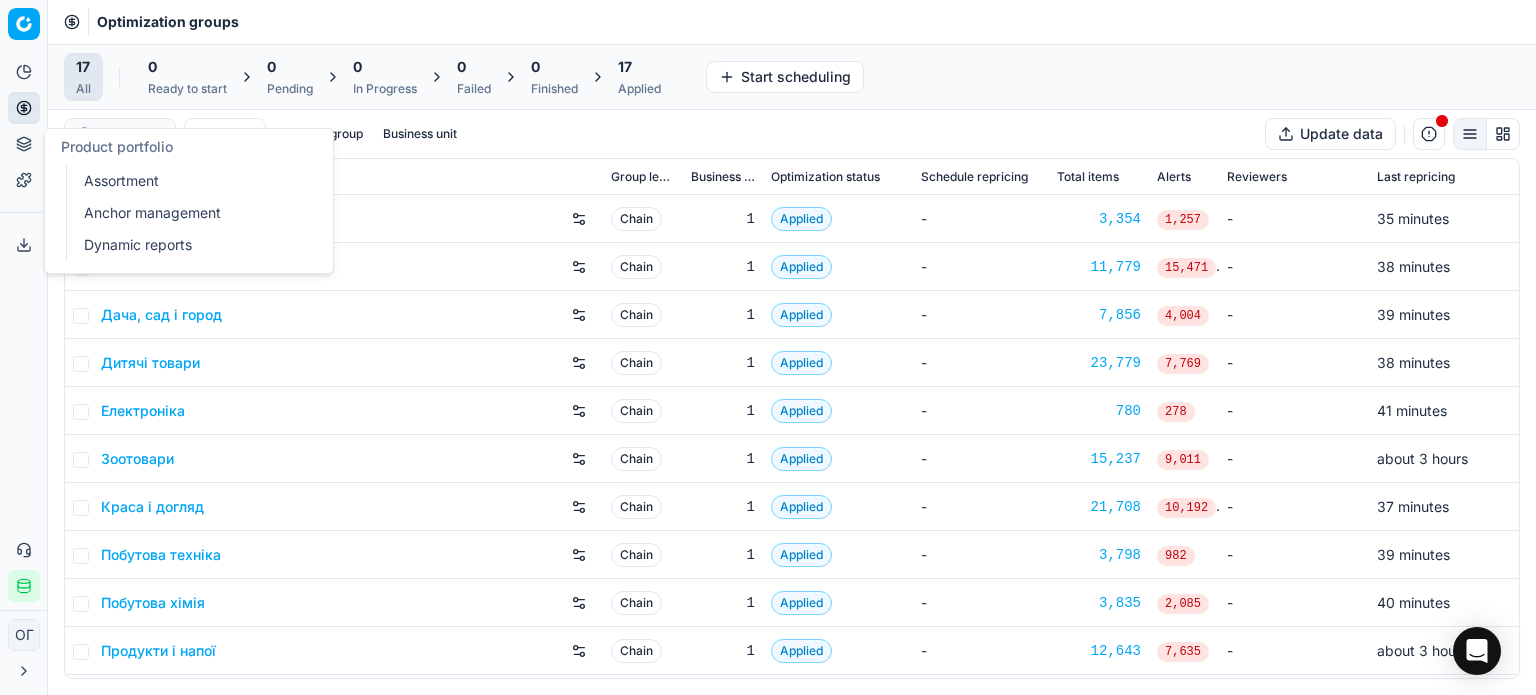 click on "Product portfolio" at bounding box center [24, 144] 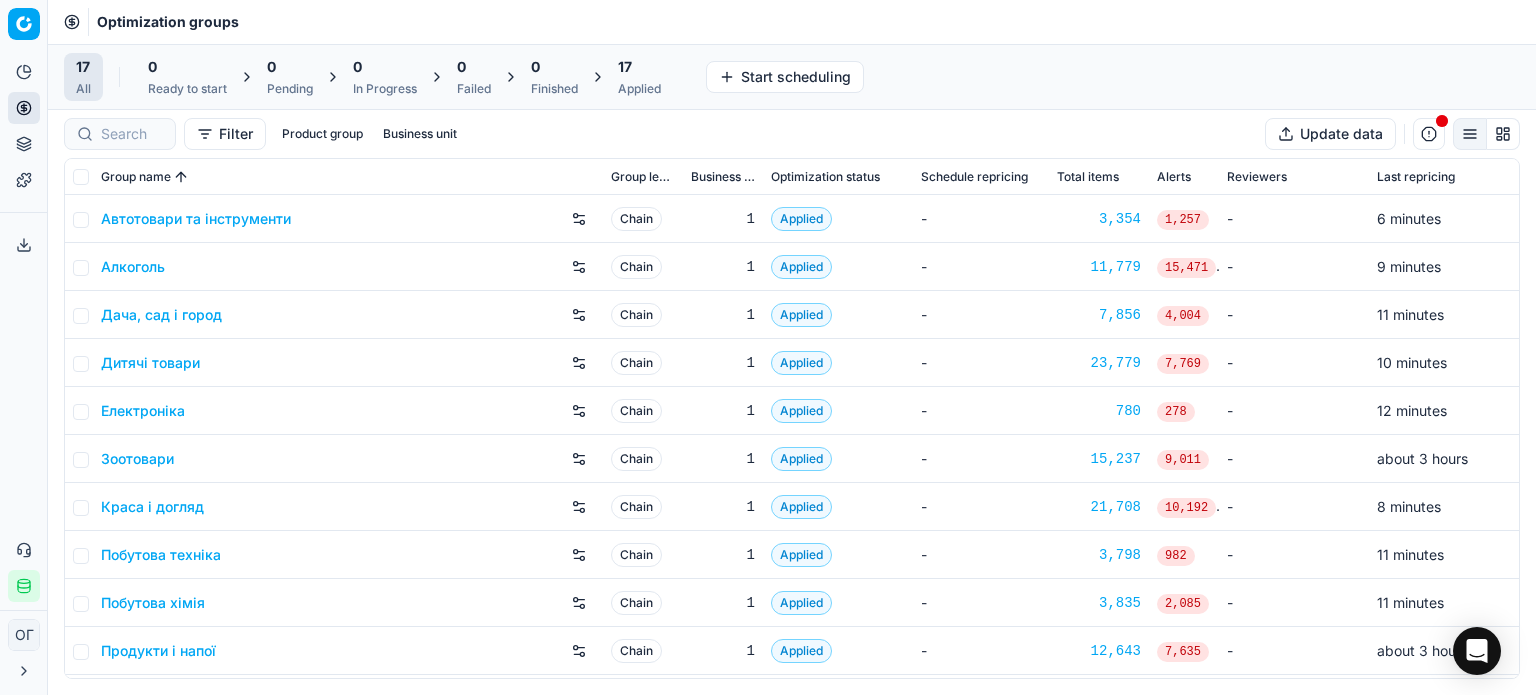 scroll, scrollTop: 0, scrollLeft: 0, axis: both 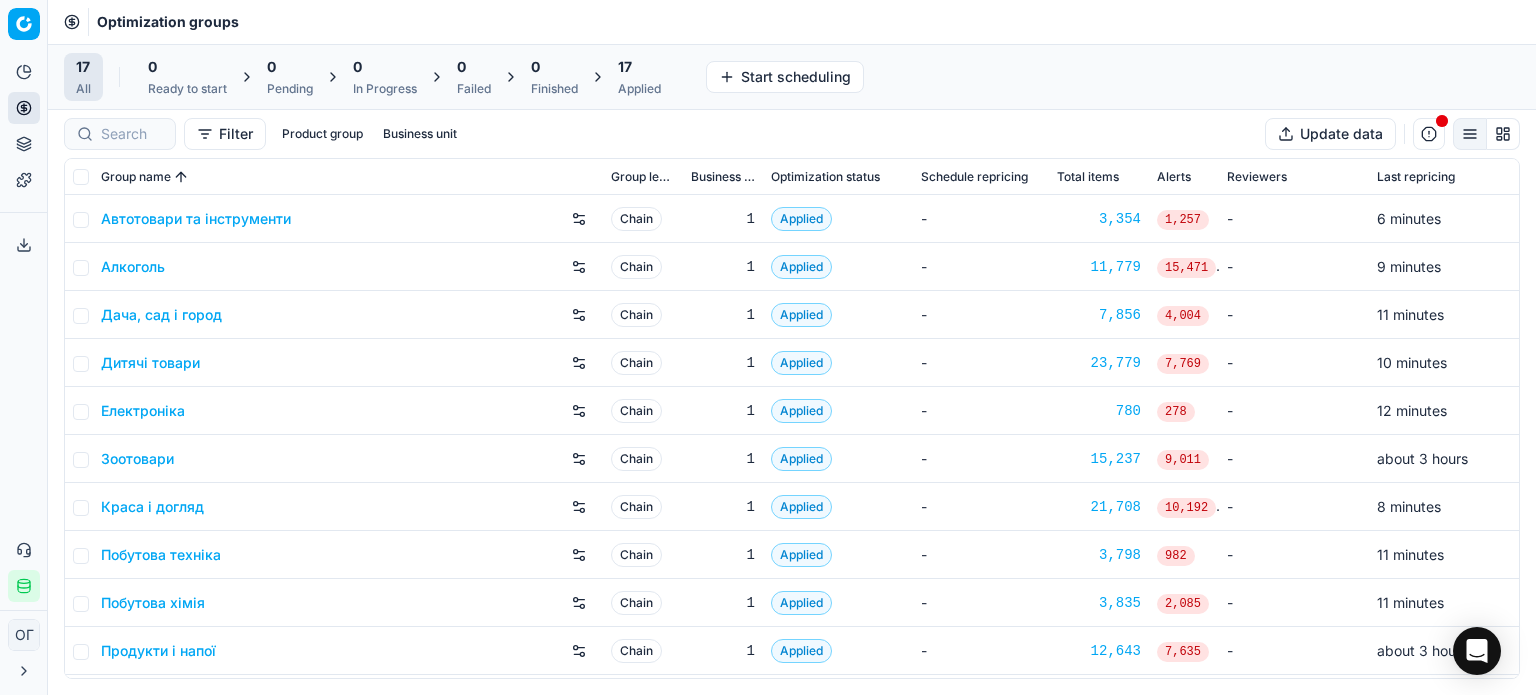 click on "Applied" at bounding box center [639, 89] 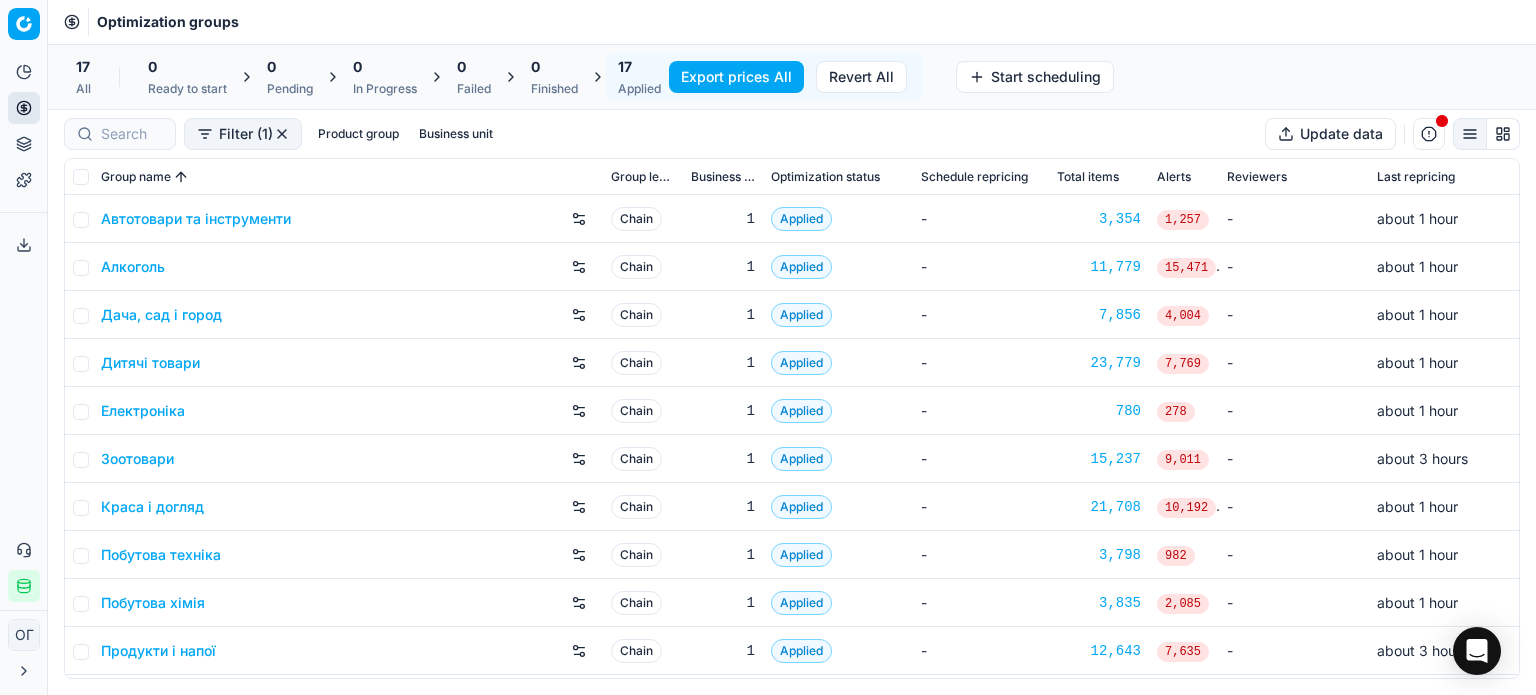 click on "Алкоголь" at bounding box center (133, 267) 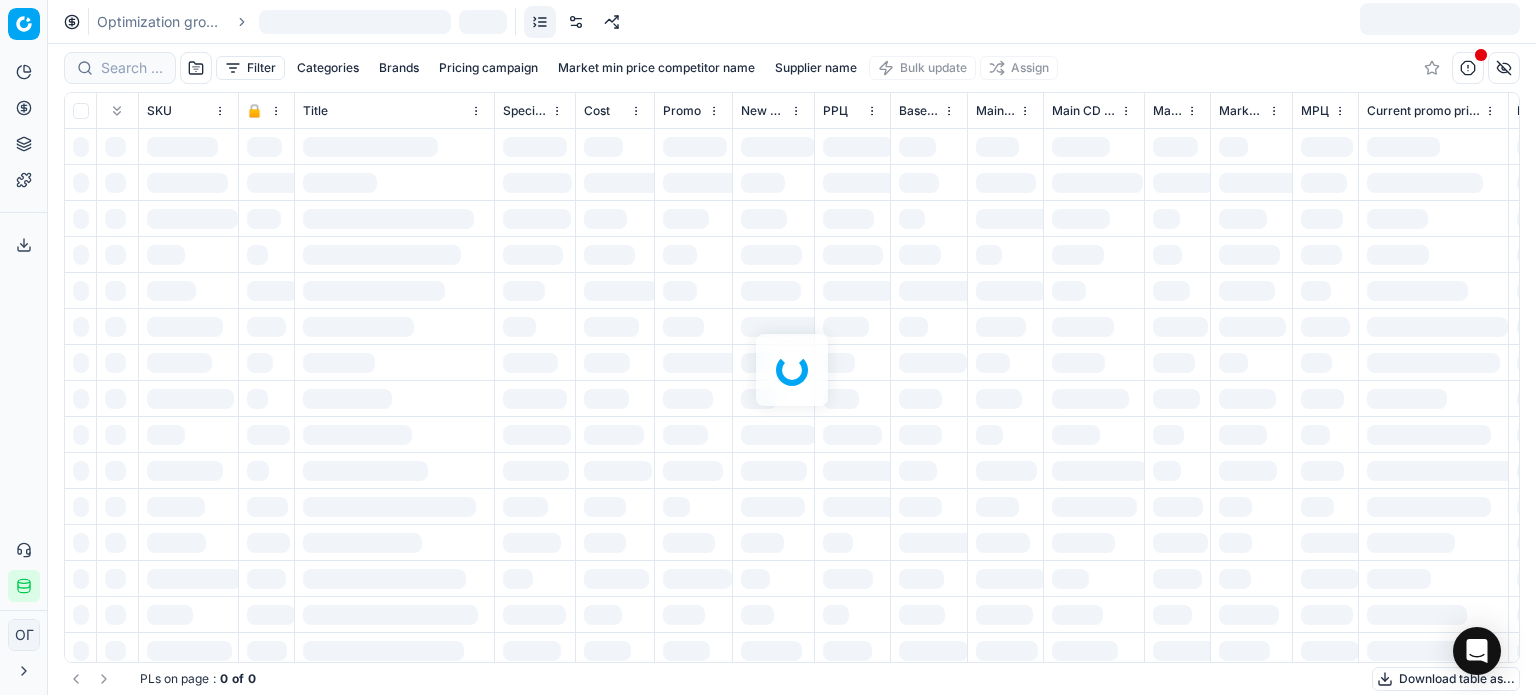 click at bounding box center [576, 22] 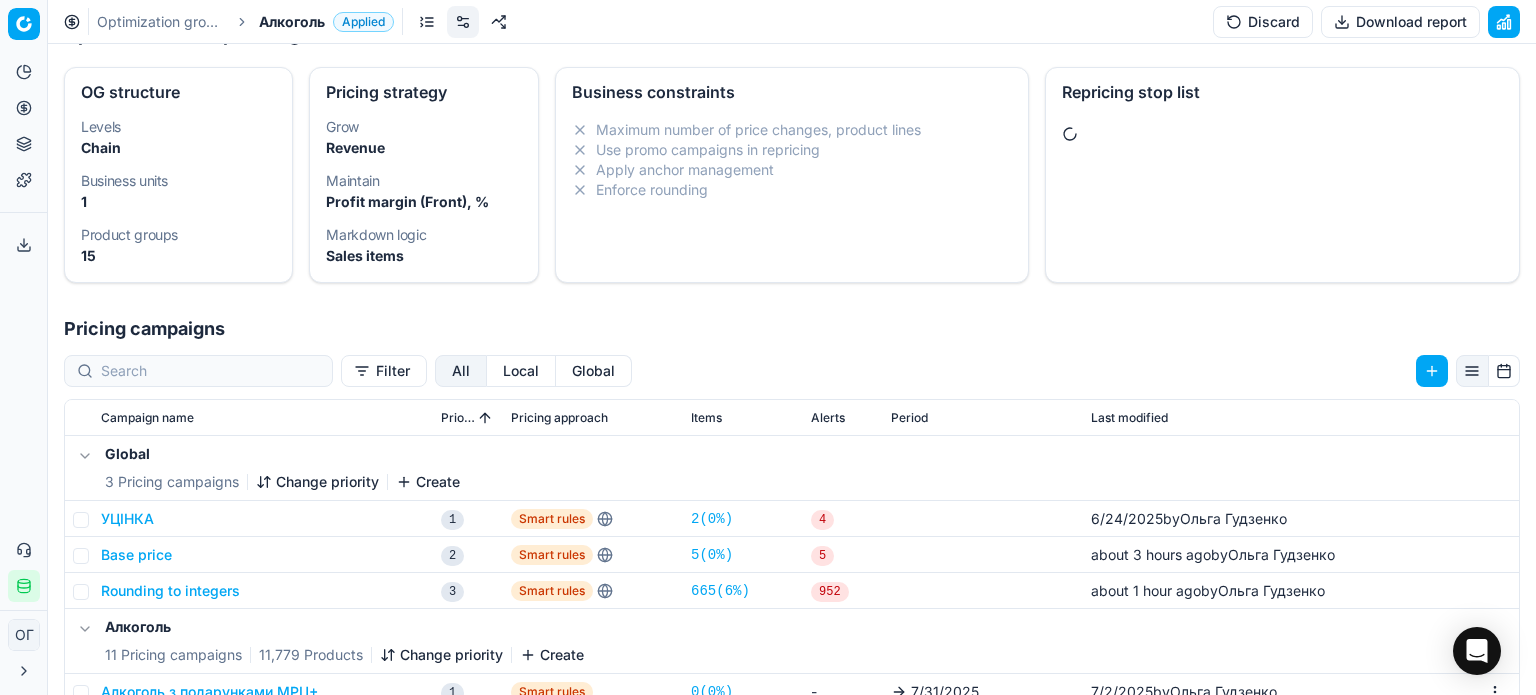 scroll, scrollTop: 361, scrollLeft: 0, axis: vertical 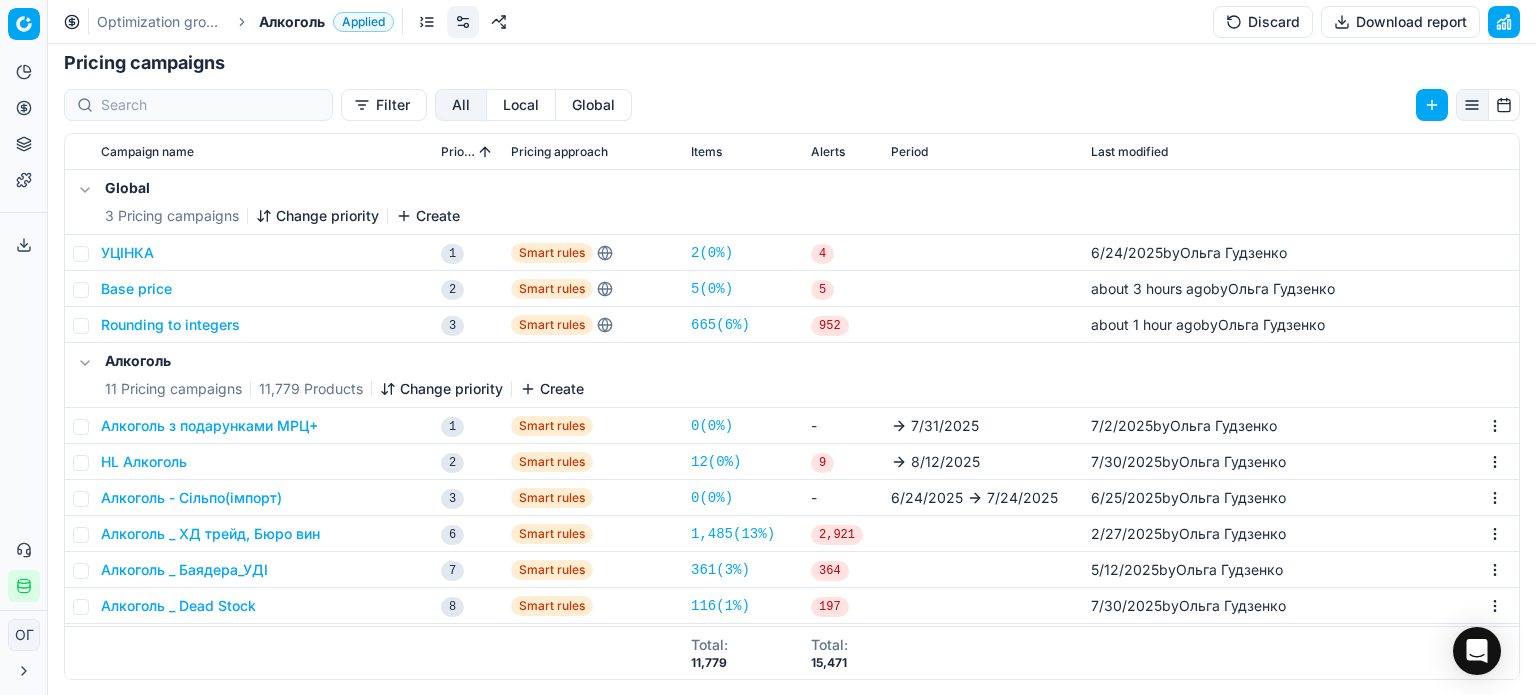 click on "HL Алкоголь" at bounding box center (144, 462) 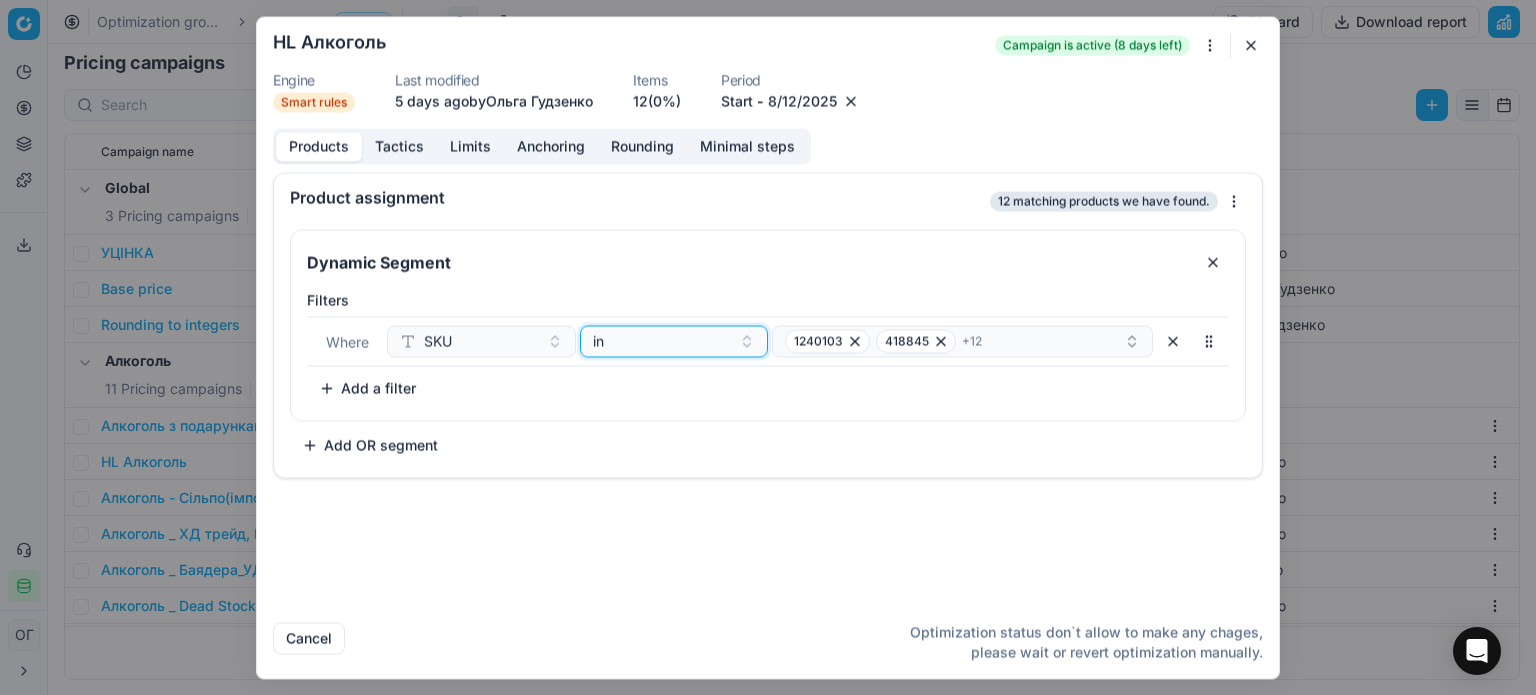 click on "in" at bounding box center (662, 341) 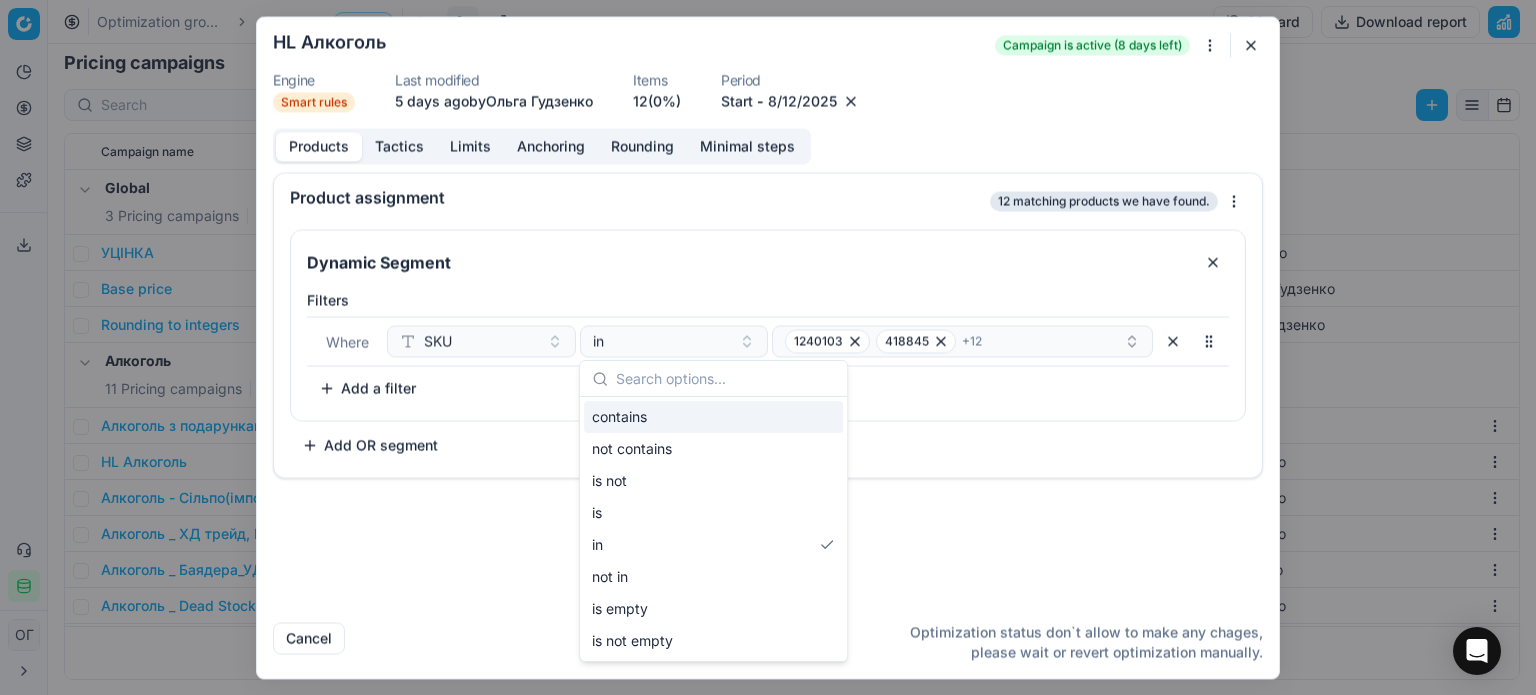 click on "Filters Where SKU in 1240103 418845 + 12
To pick up a sortable item, press space or enter.
While dragging, use the up and down keys to move the item.
Press space or enter again to drop the item in its new position, or press escape to cancel.
Add a filter" at bounding box center (768, 351) 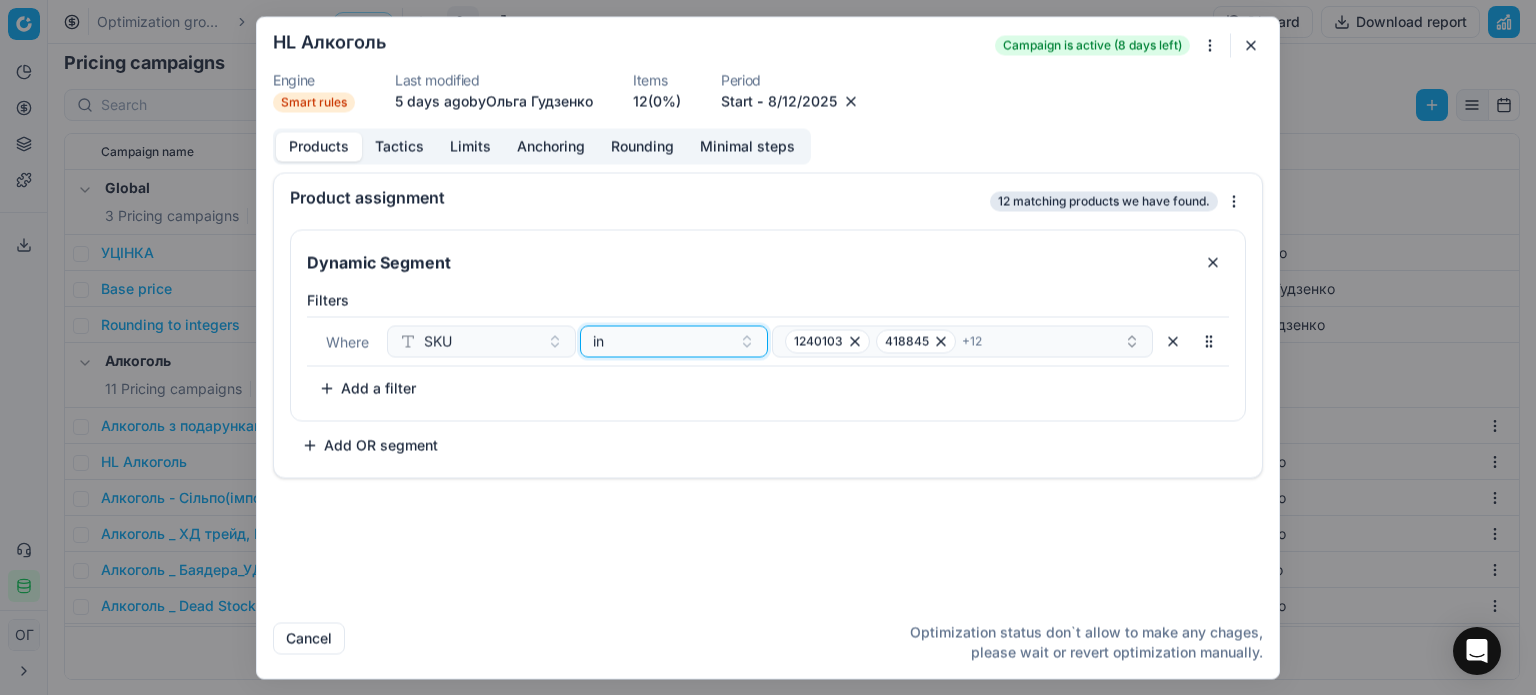 click on "in" at bounding box center [662, 341] 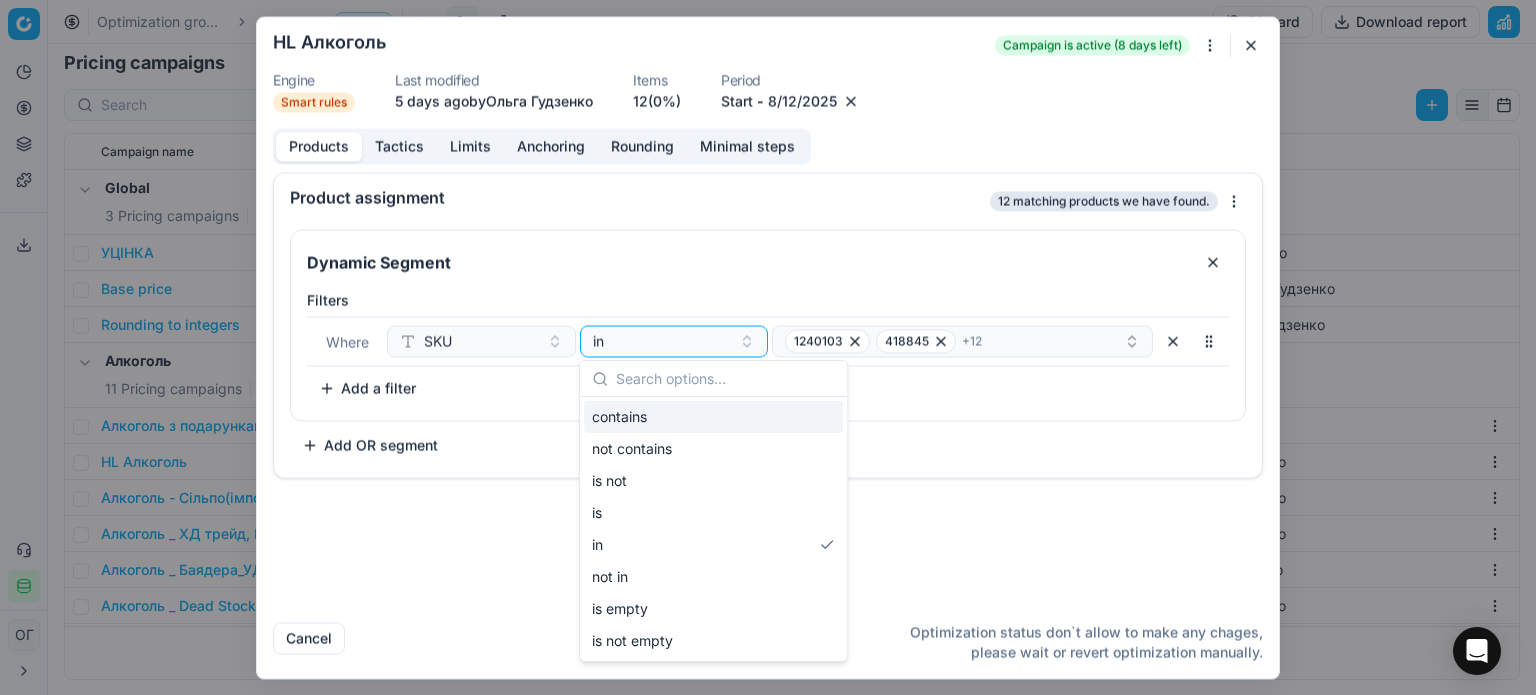 click on "contains" at bounding box center [713, 417] 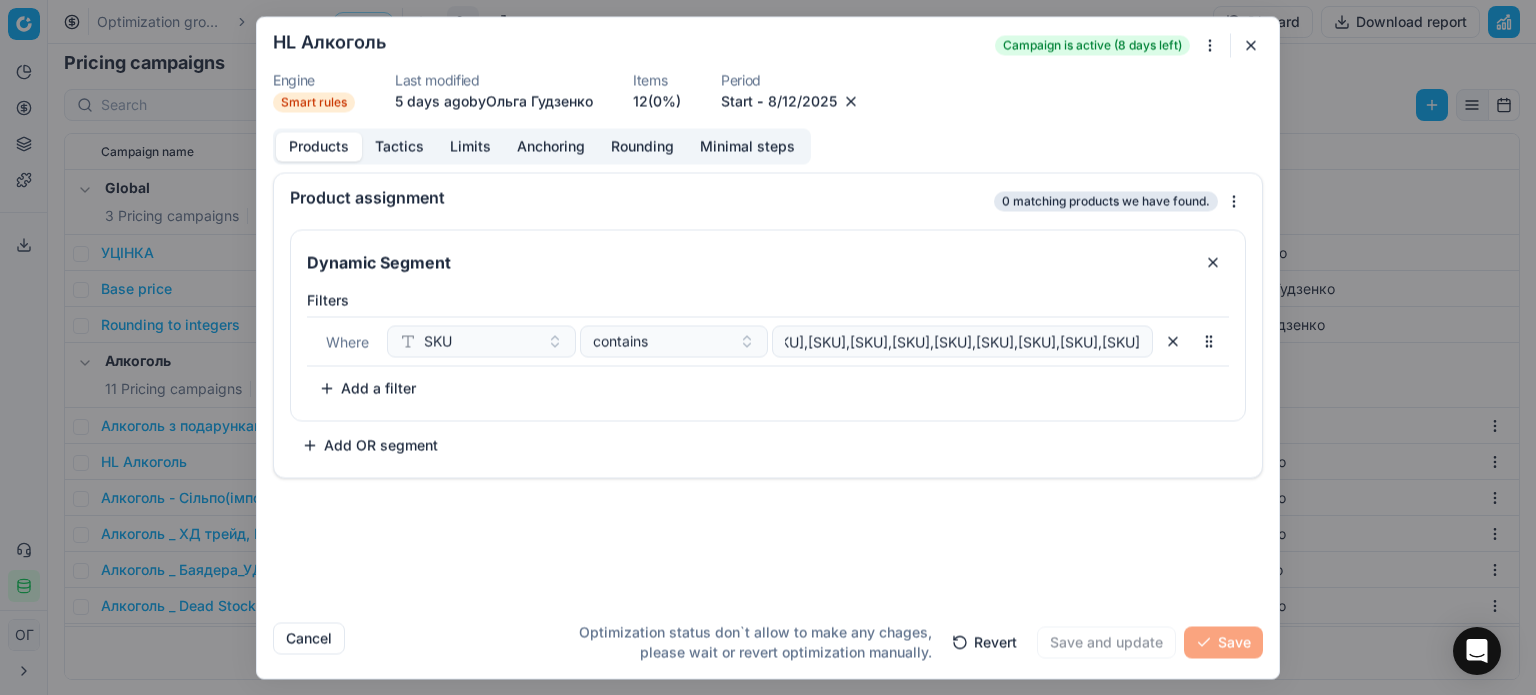 scroll, scrollTop: 0, scrollLeft: 460, axis: horizontal 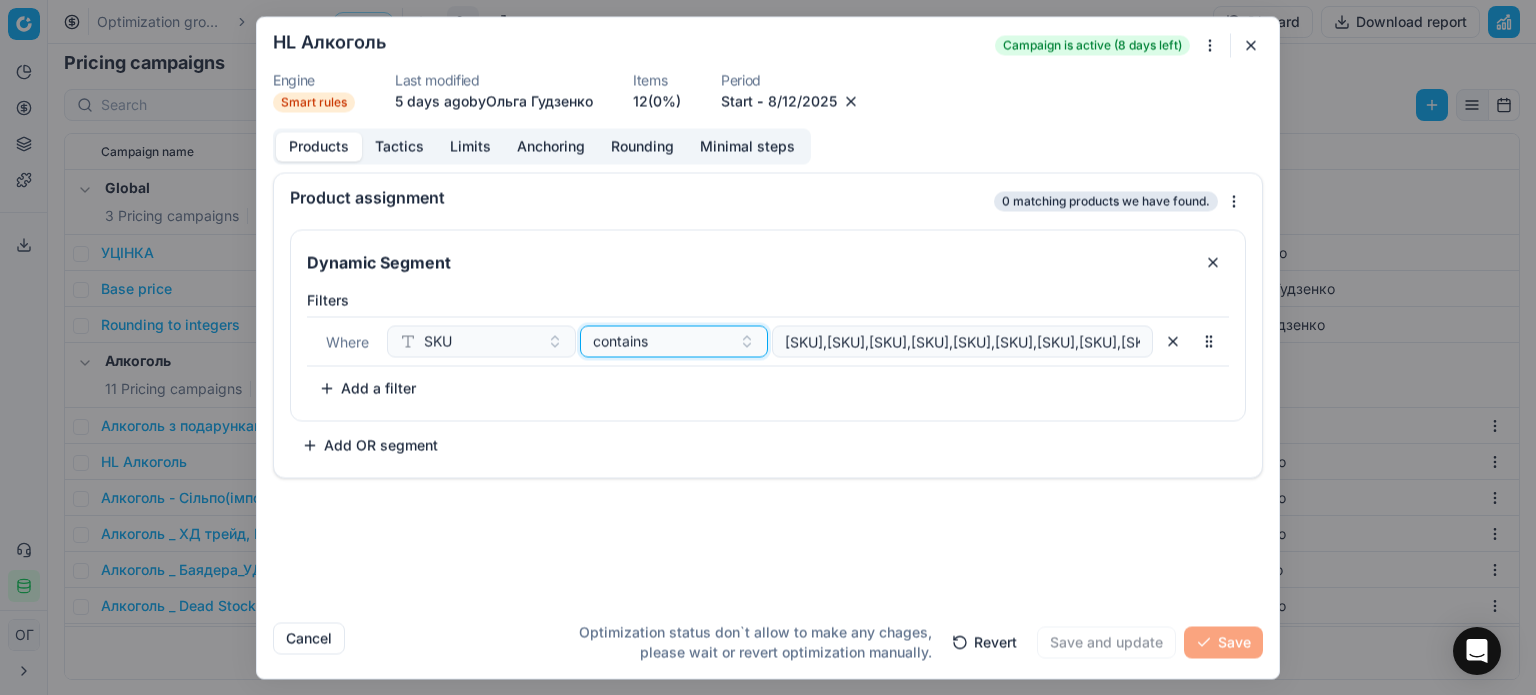 drag, startPoint x: 652, startPoint y: 348, endPoint x: 589, endPoint y: 347, distance: 63.007935 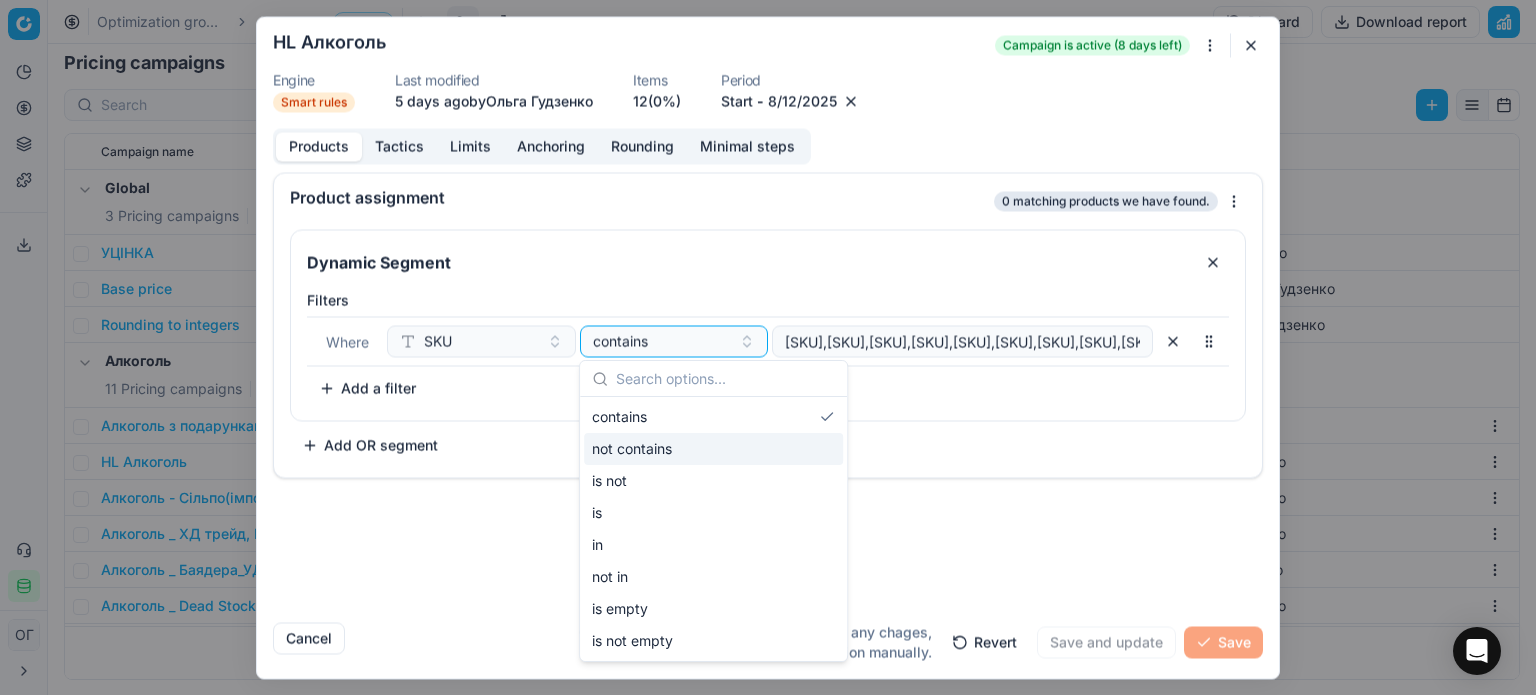 drag, startPoint x: 1004, startPoint y: 440, endPoint x: 1036, endPoint y: 431, distance: 33.24154 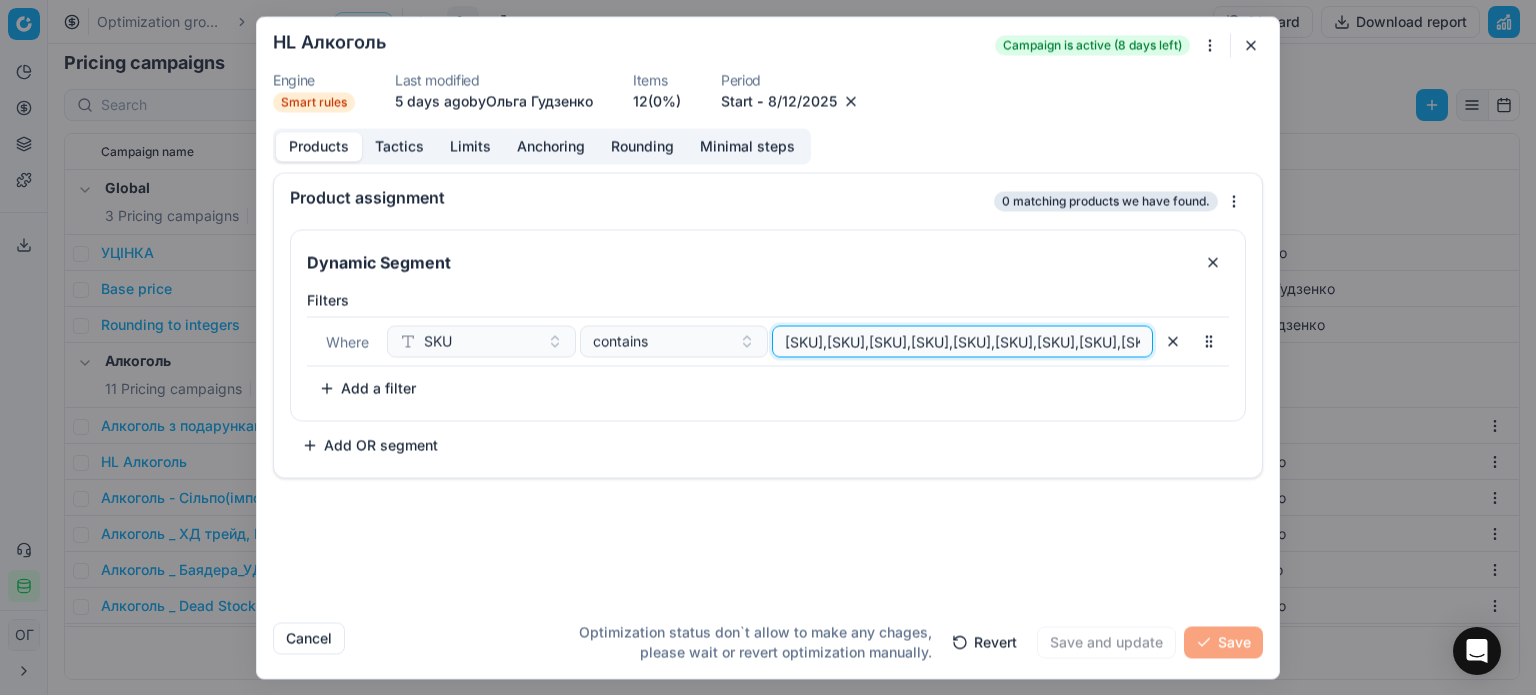 click on "1240103,418845,1276344,483057,424970,424973,418872,421162,421096,580557,482562,421092,1382241,876069,1200701" at bounding box center (962, 341) 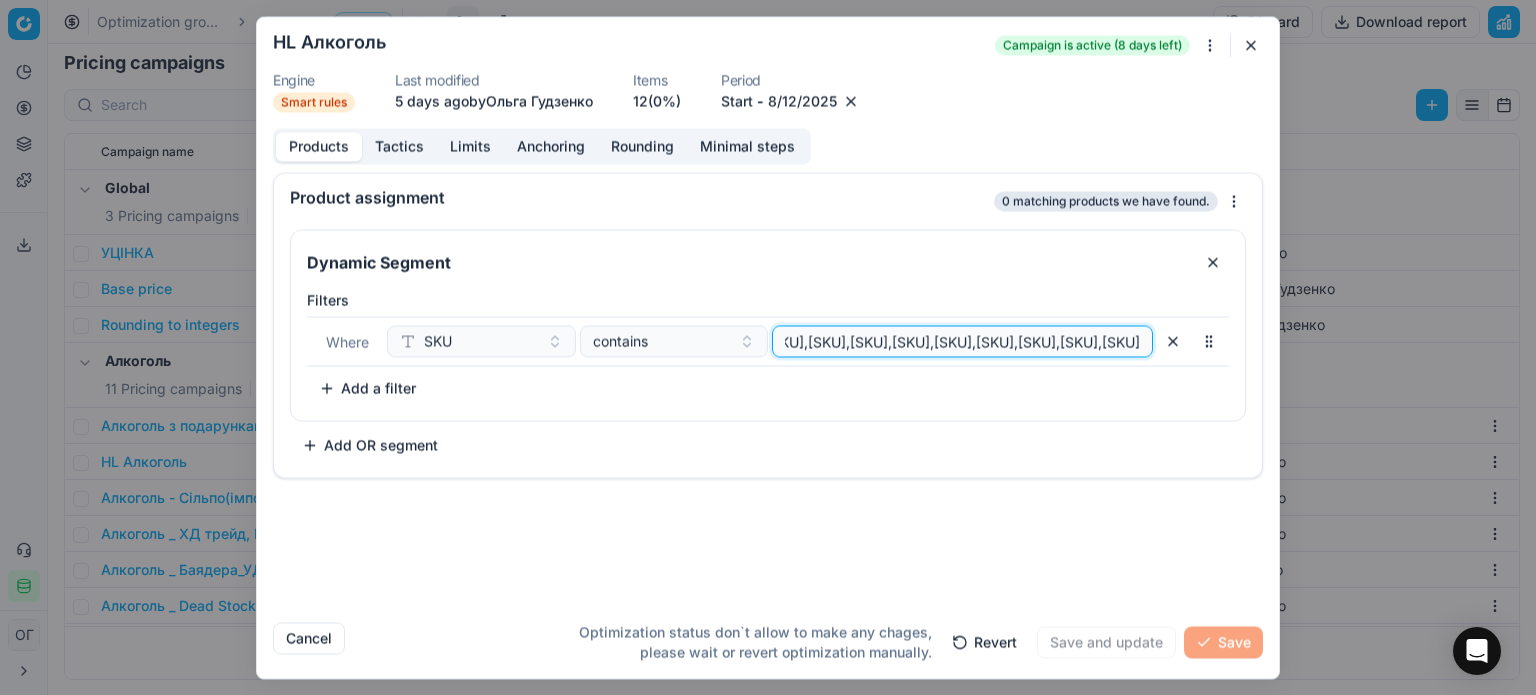 scroll, scrollTop: 0, scrollLeft: 460, axis: horizontal 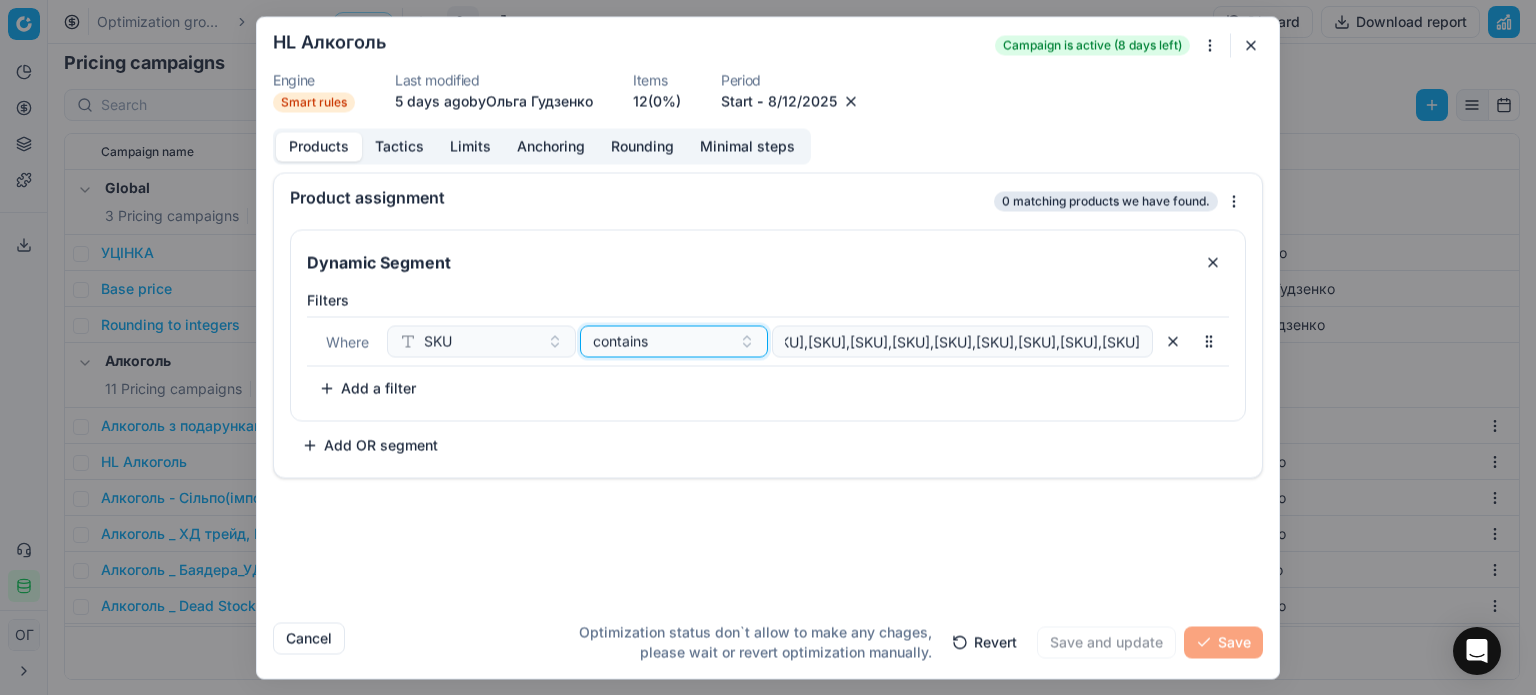 click on "contains" at bounding box center (620, 341) 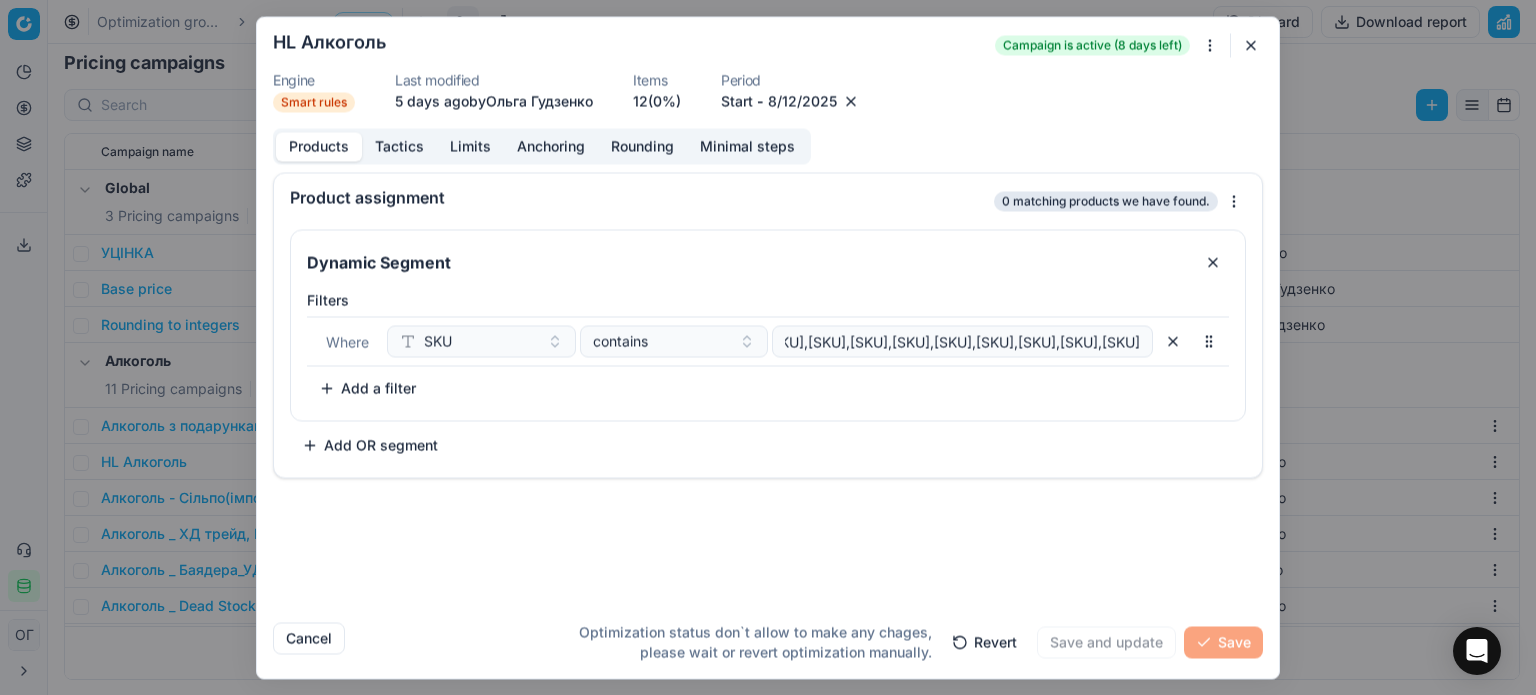 scroll, scrollTop: 0, scrollLeft: 0, axis: both 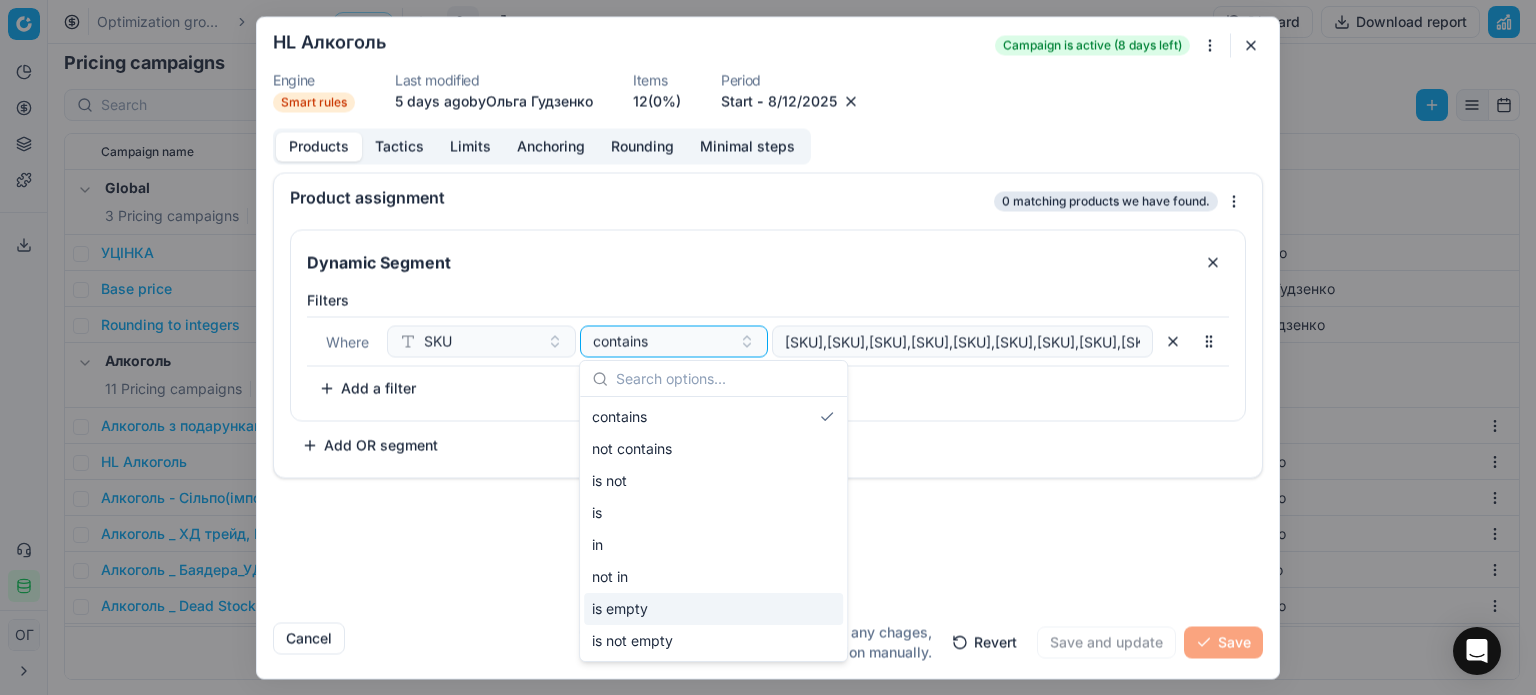 click on "Filters Where SKU contains 1240103,418845,1276344,483057,424970,424973,418872,421162,421096,580557,482562,421092,1382241,876069
To pick up a sortable item, press space or enter.
While dragging, use the up and down keys to move the item.
Press space or enter again to drop the item in its new position, or press escape to cancel.
Add a filter" at bounding box center (768, 351) 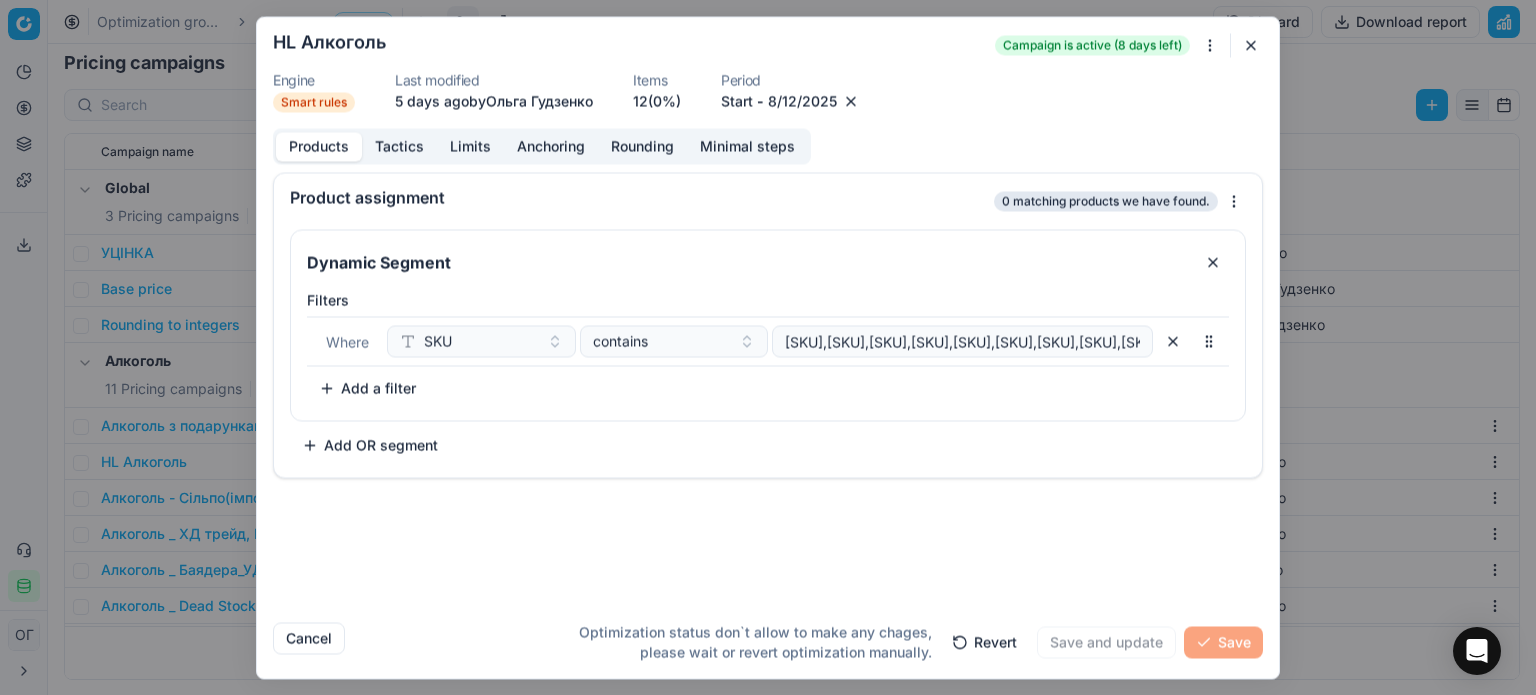 click at bounding box center (1251, 45) 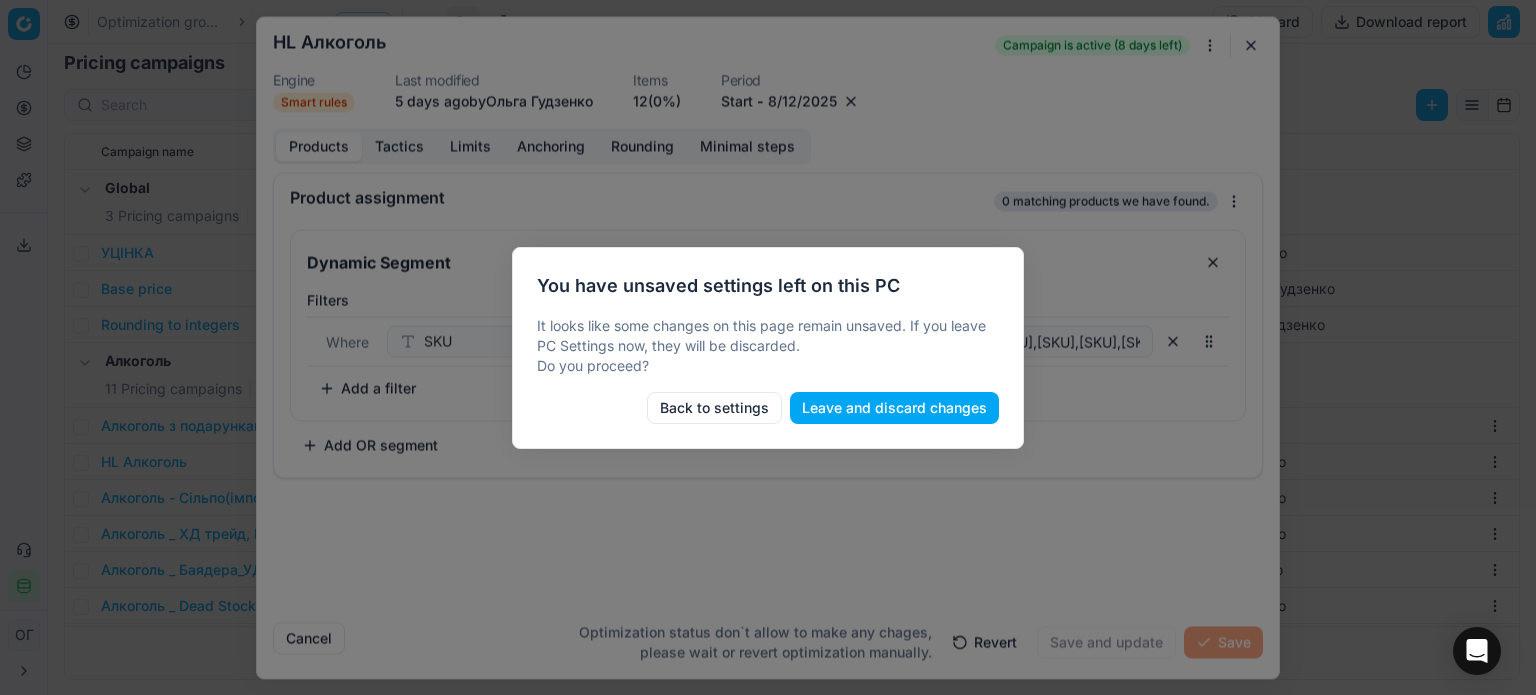 click on "Leave and discard changes" at bounding box center [894, 408] 